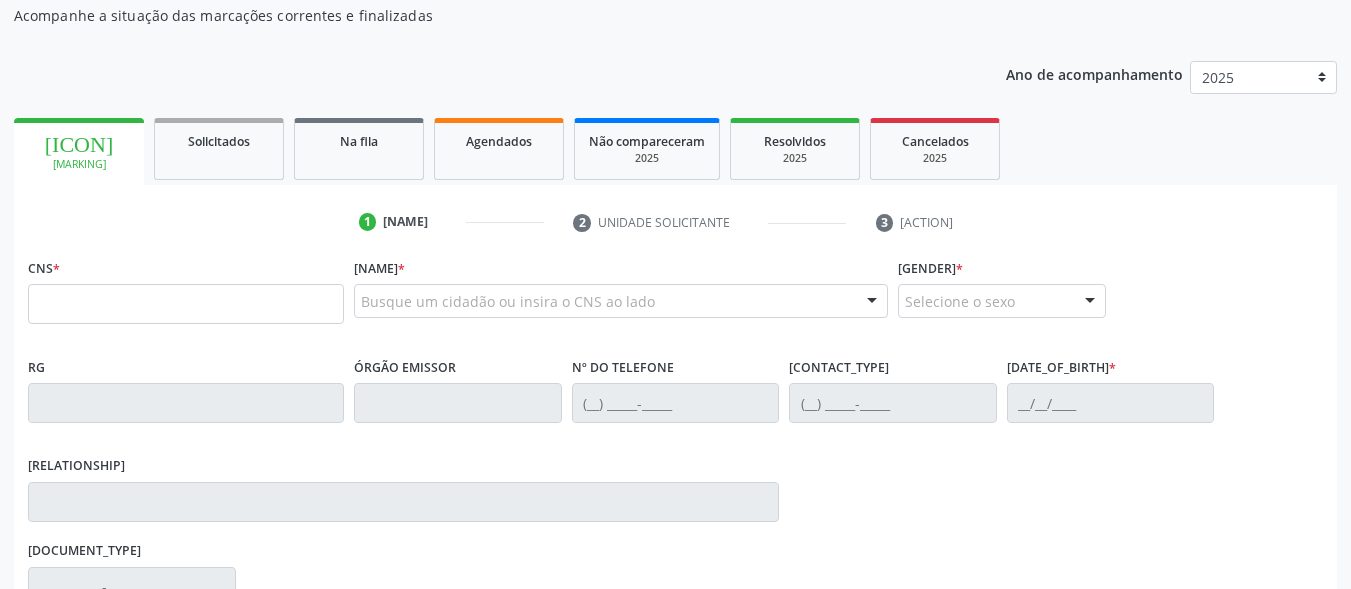 scroll, scrollTop: 200, scrollLeft: 0, axis: vertical 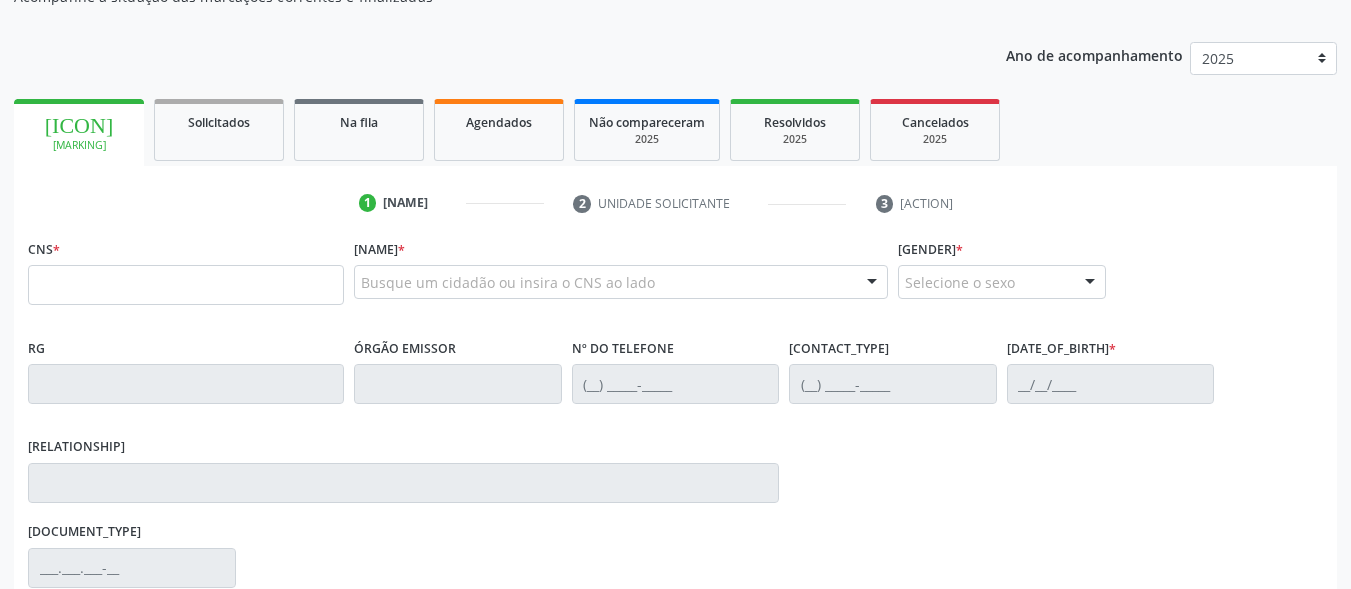 click at bounding box center [186, 285] 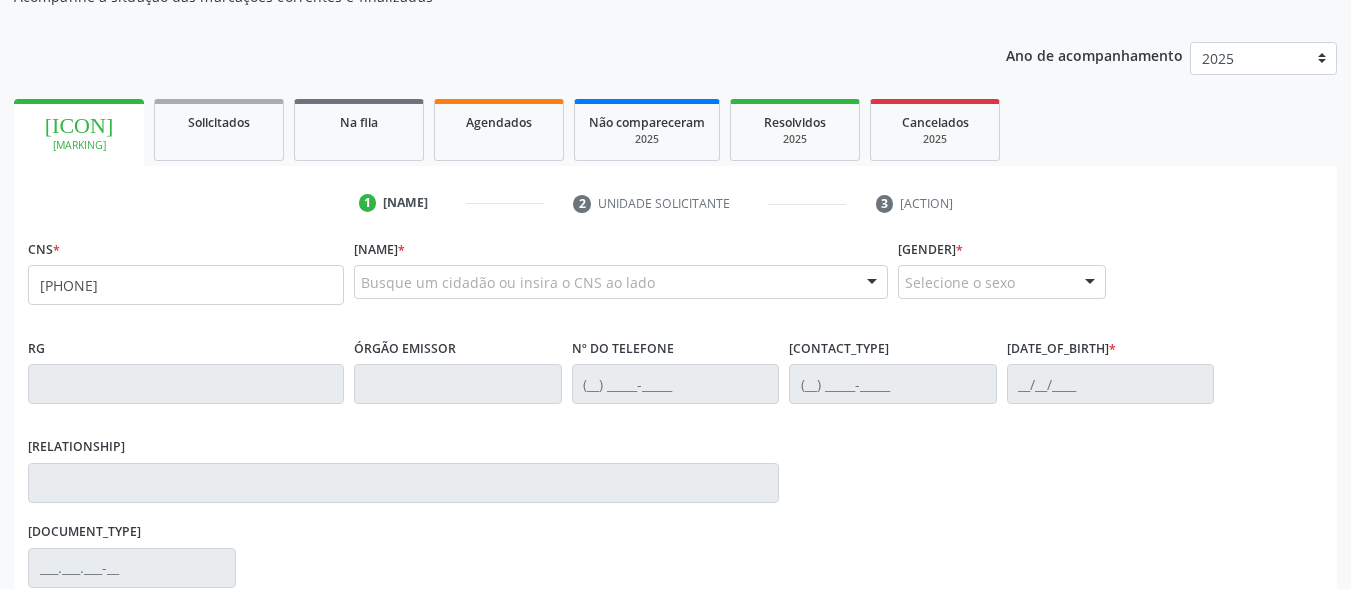 type on "[PHONE]" 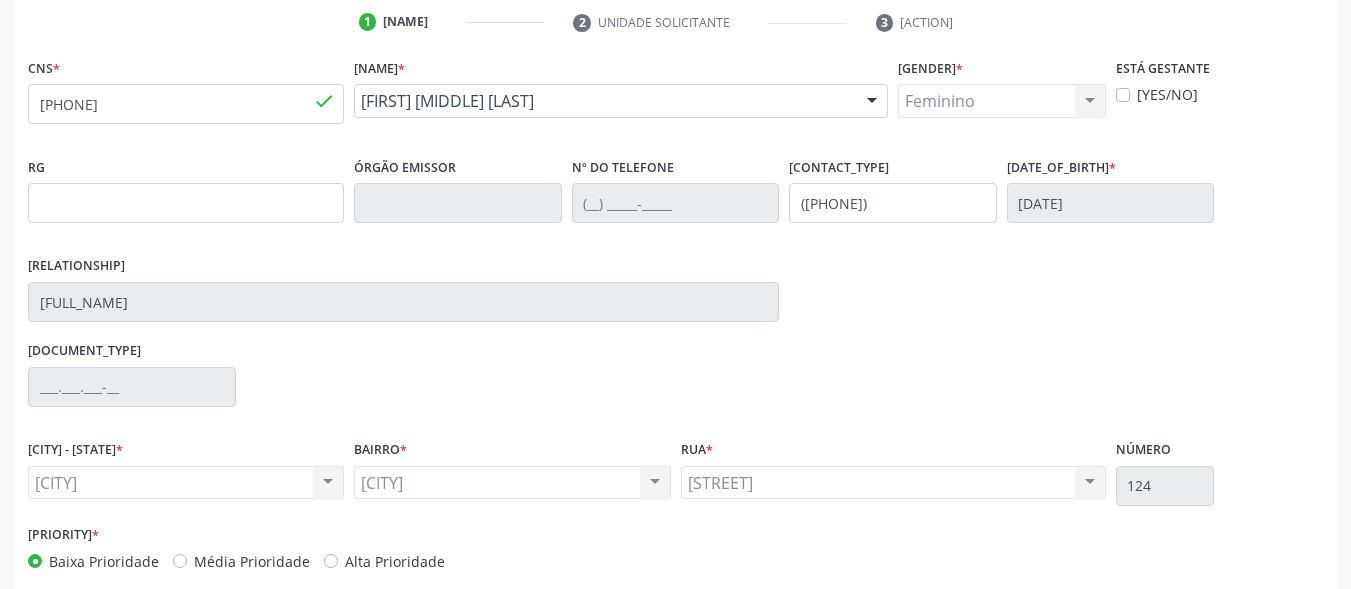 scroll, scrollTop: 481, scrollLeft: 0, axis: vertical 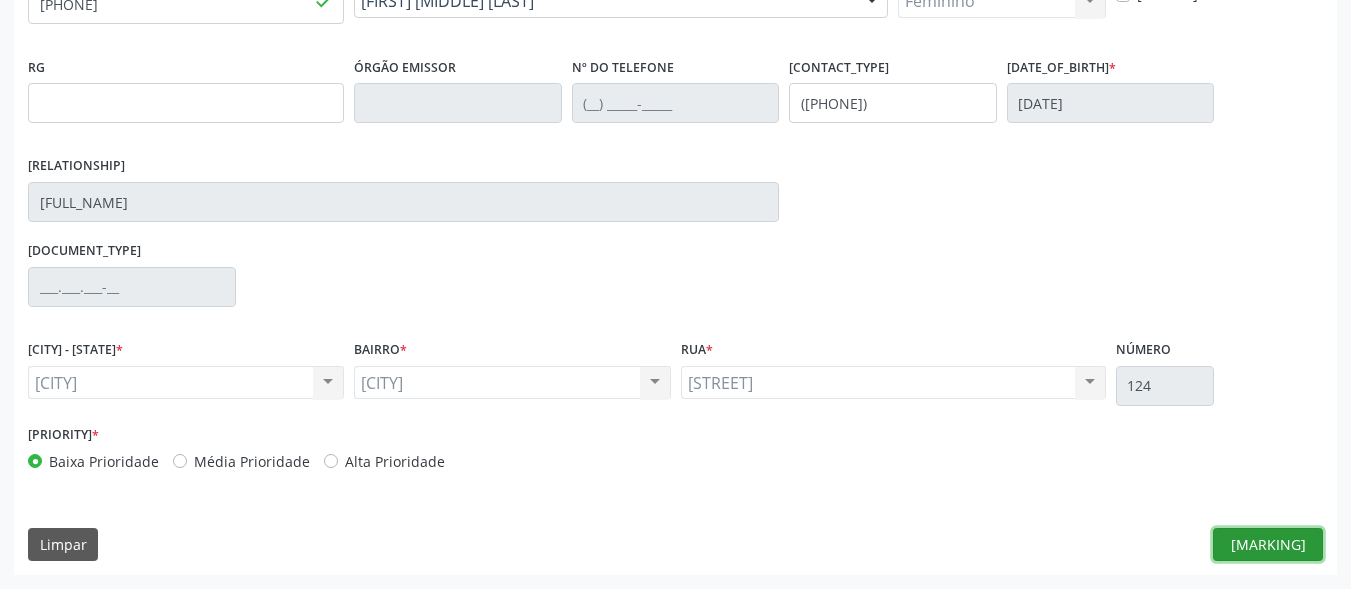 click on "[MARKING]" at bounding box center [1268, 545] 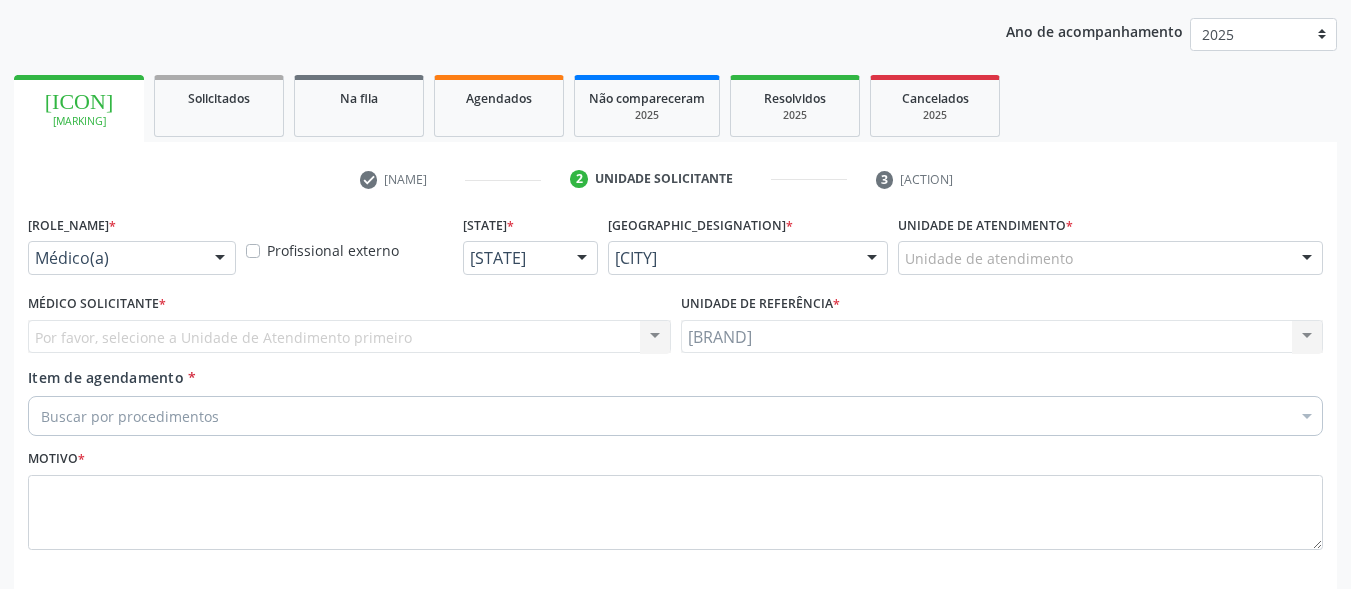 scroll, scrollTop: 117, scrollLeft: 0, axis: vertical 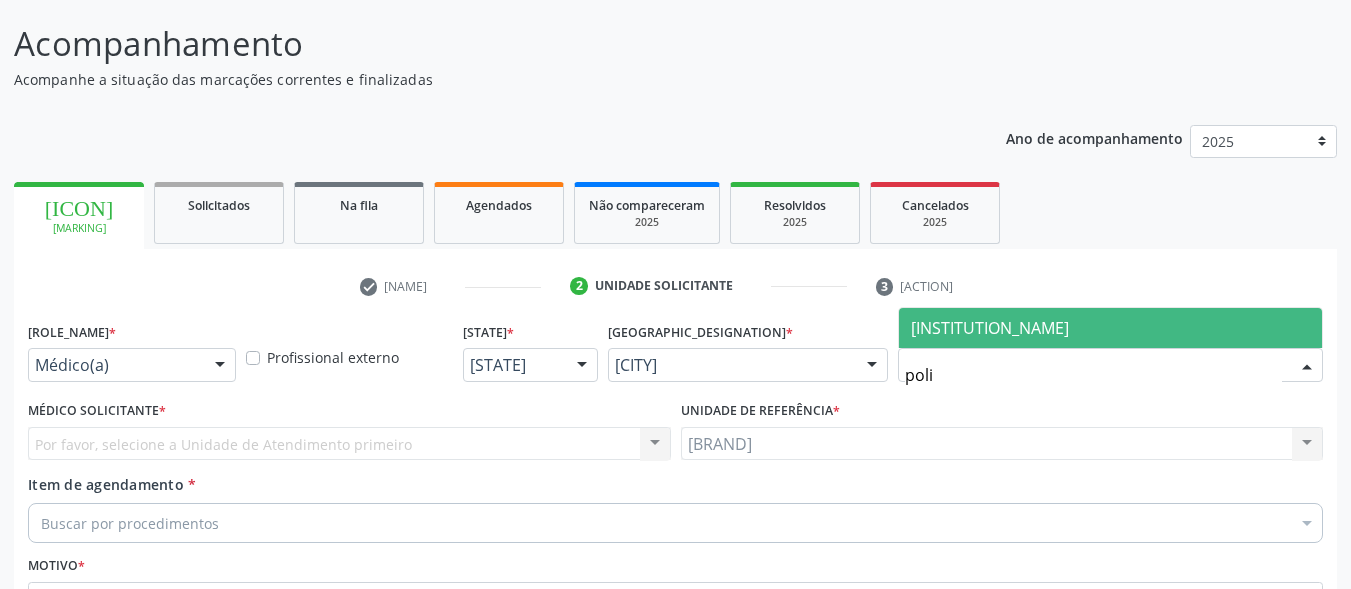 click on "[INSTITUTION_NAME]" at bounding box center [1110, 328] 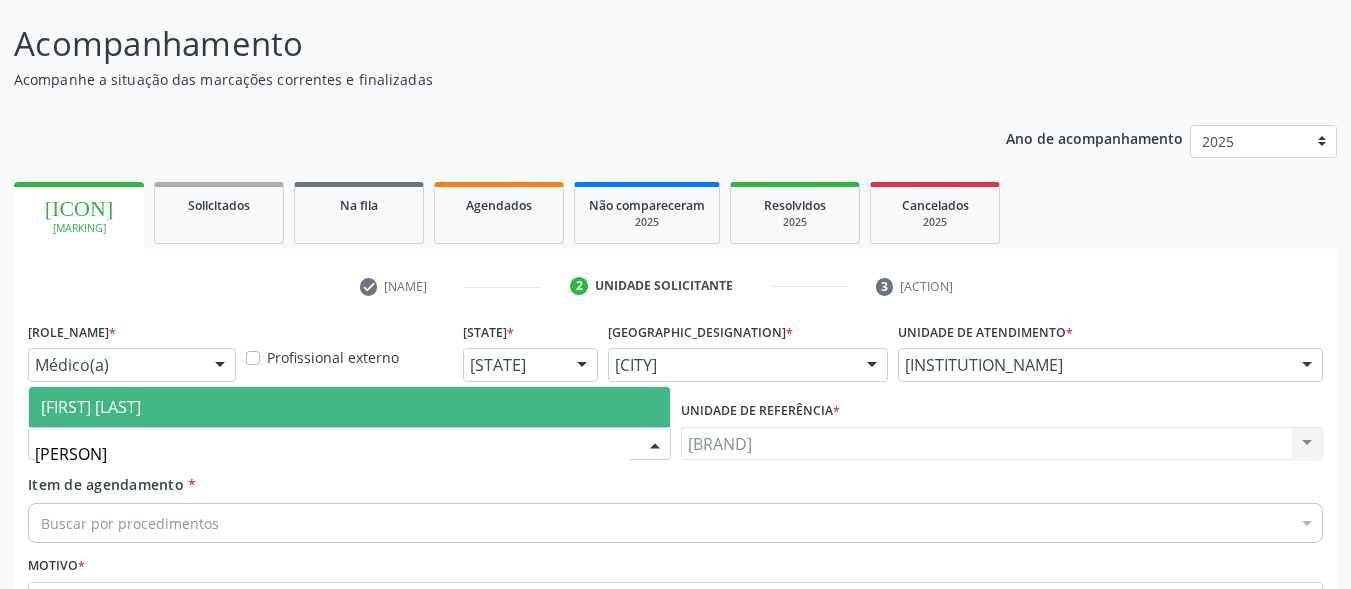 click on "[PERSON]" at bounding box center (332, 454) 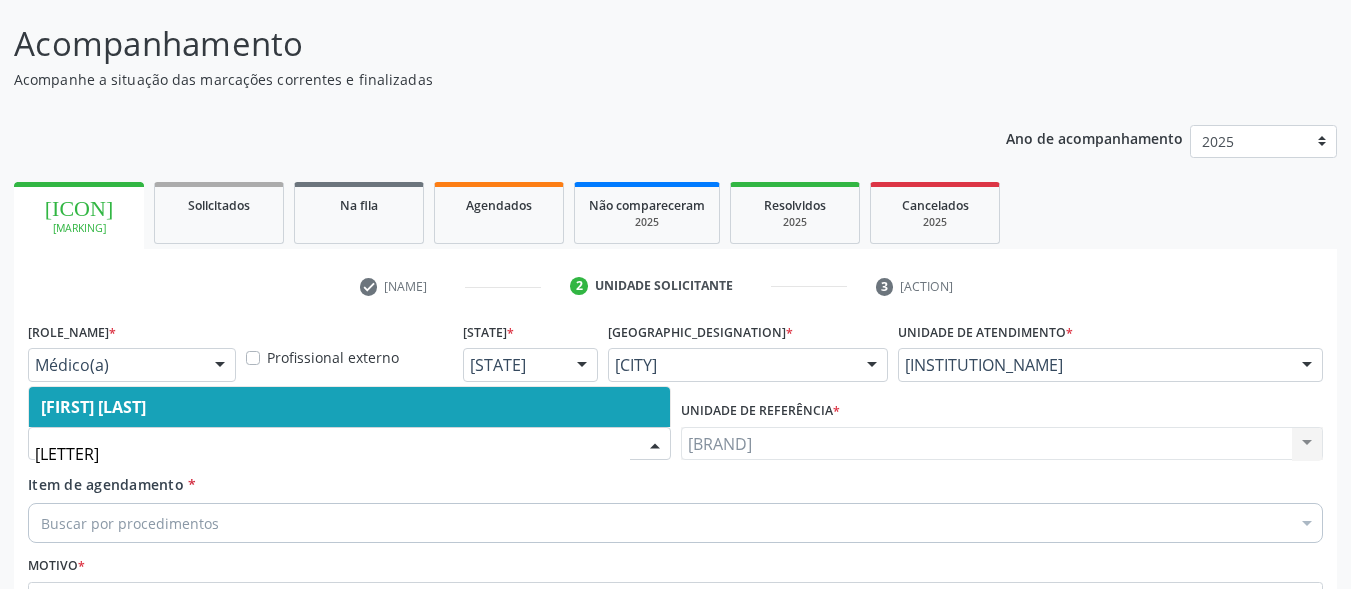 click on "[FIRST] [LAST]" at bounding box center [349, 407] 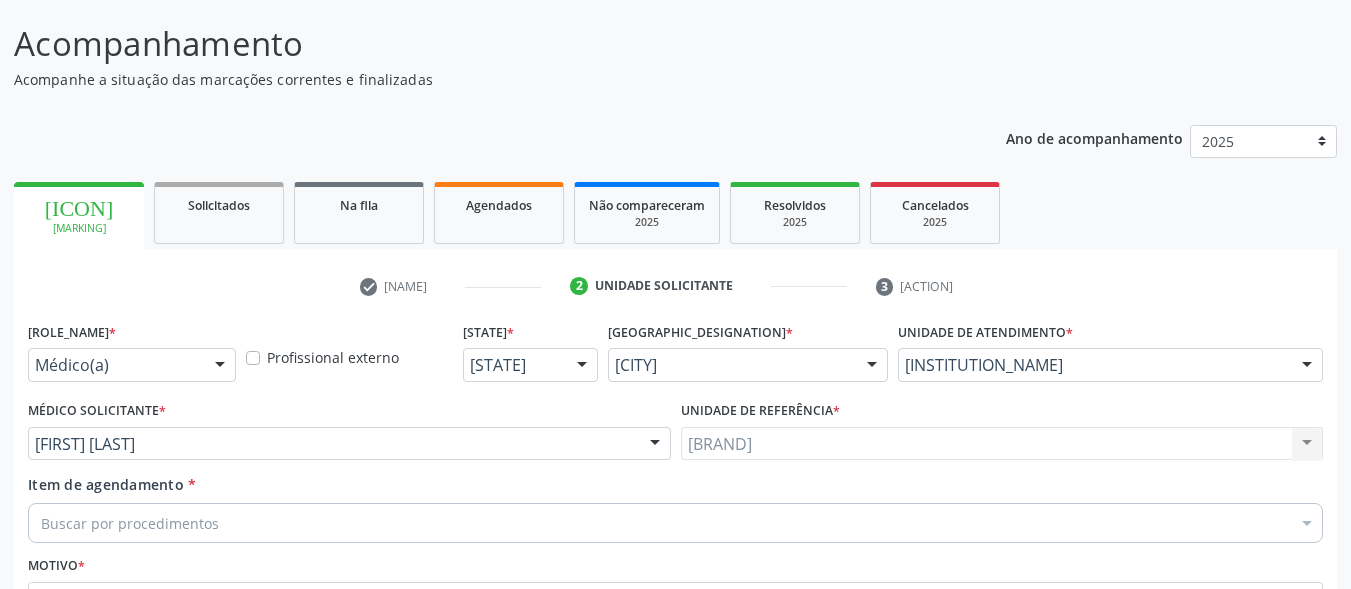 scroll, scrollTop: 217, scrollLeft: 0, axis: vertical 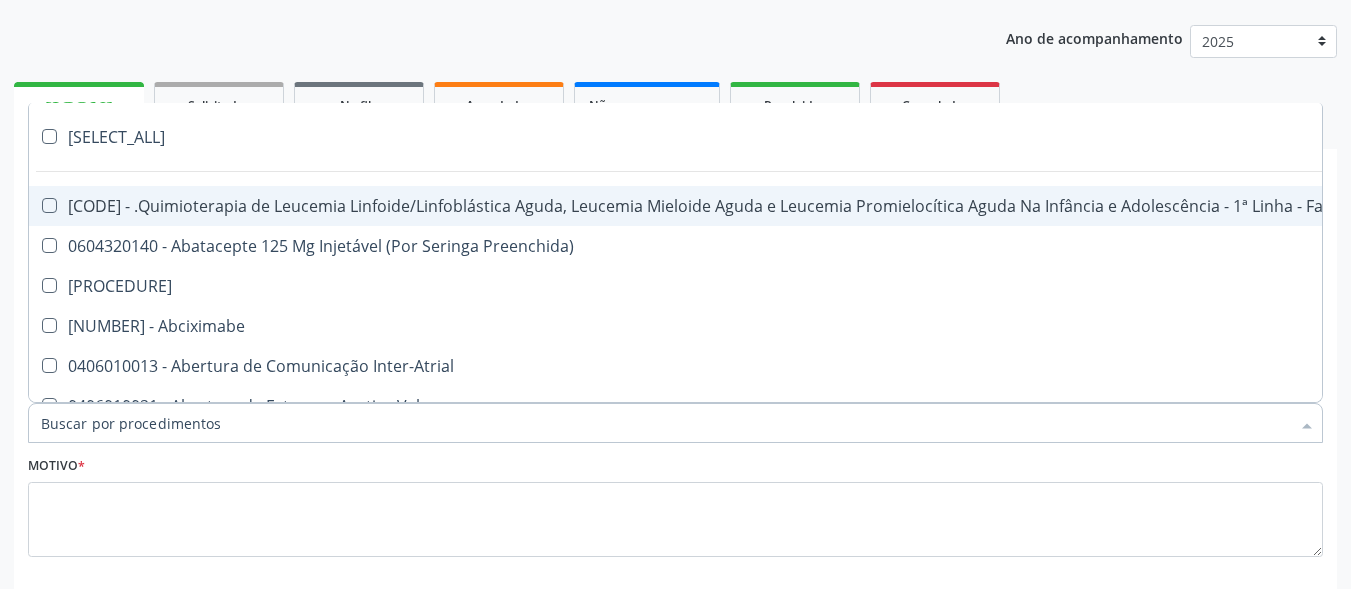 click on "Item de agendamento
*" at bounding box center [665, 423] 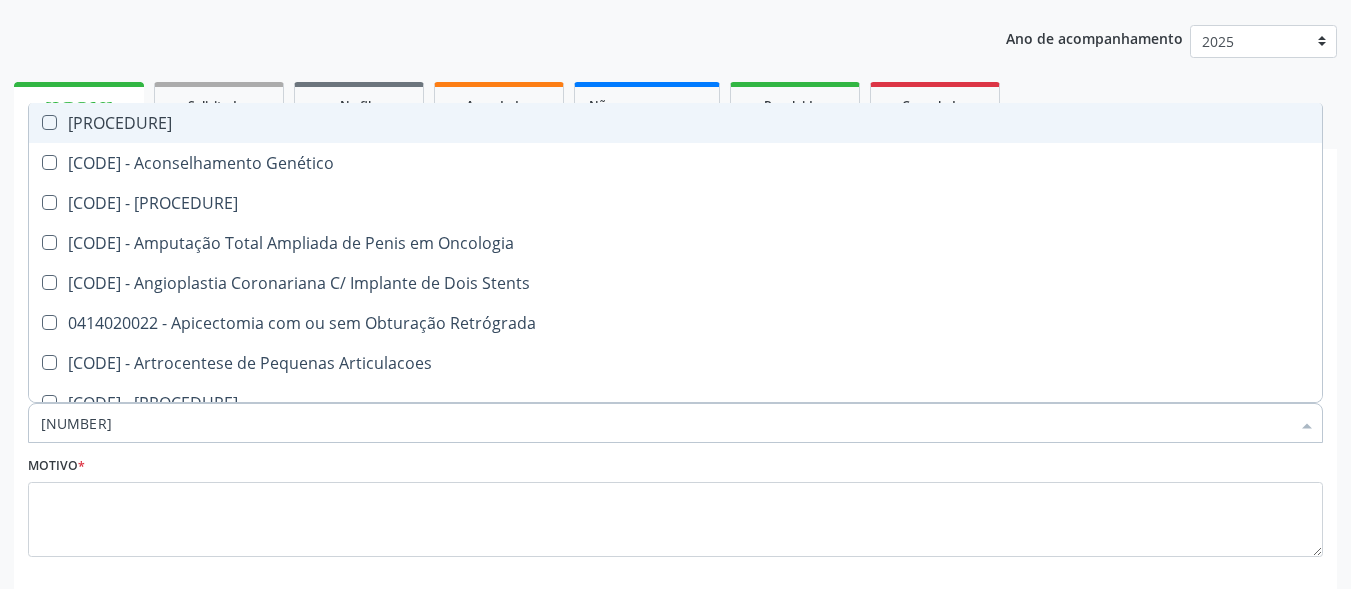 type on "2" 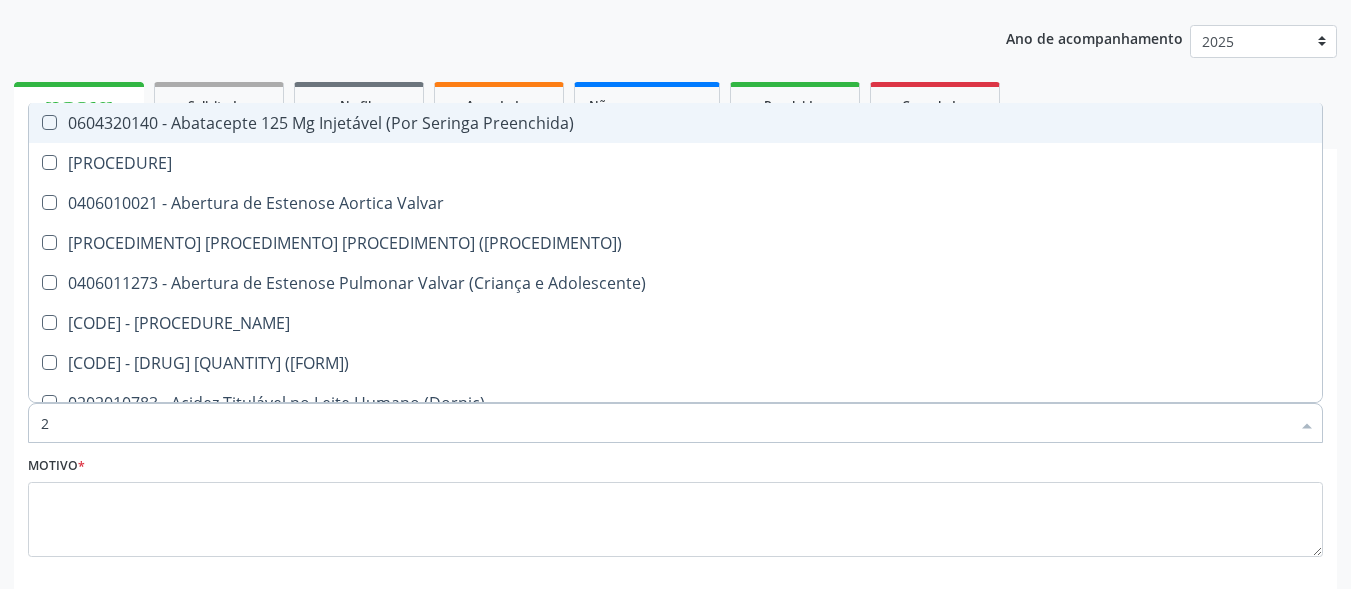 type 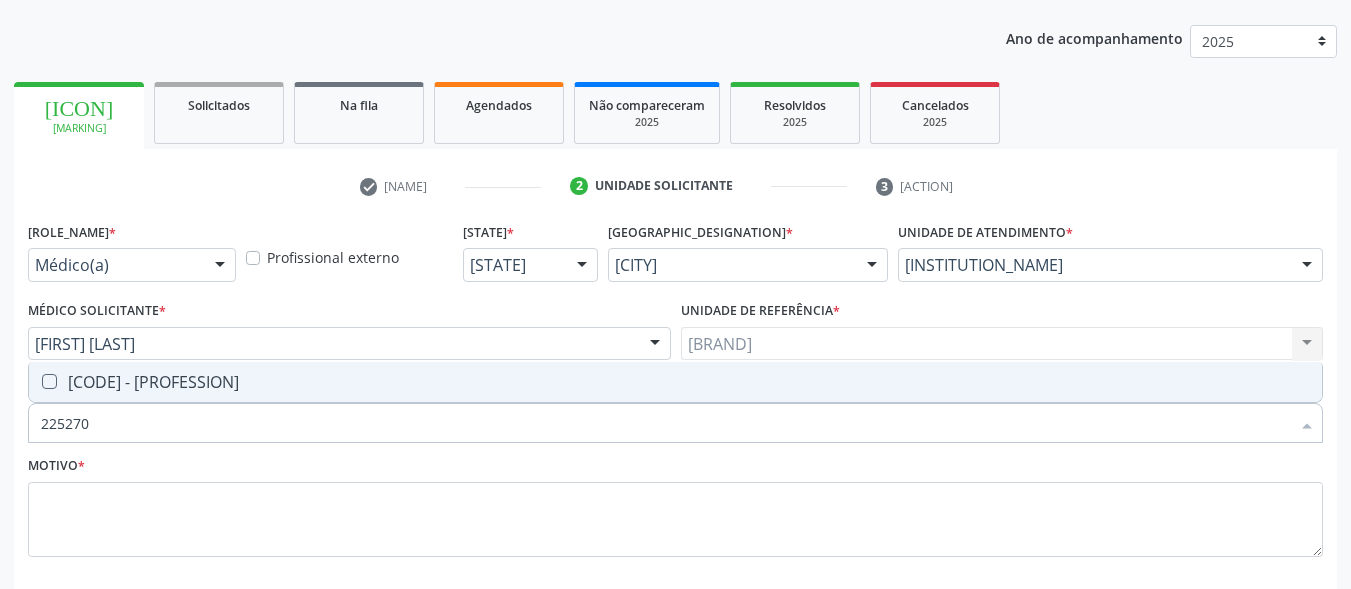 click on "[CODE] - [PROFESSION]" at bounding box center [675, 382] 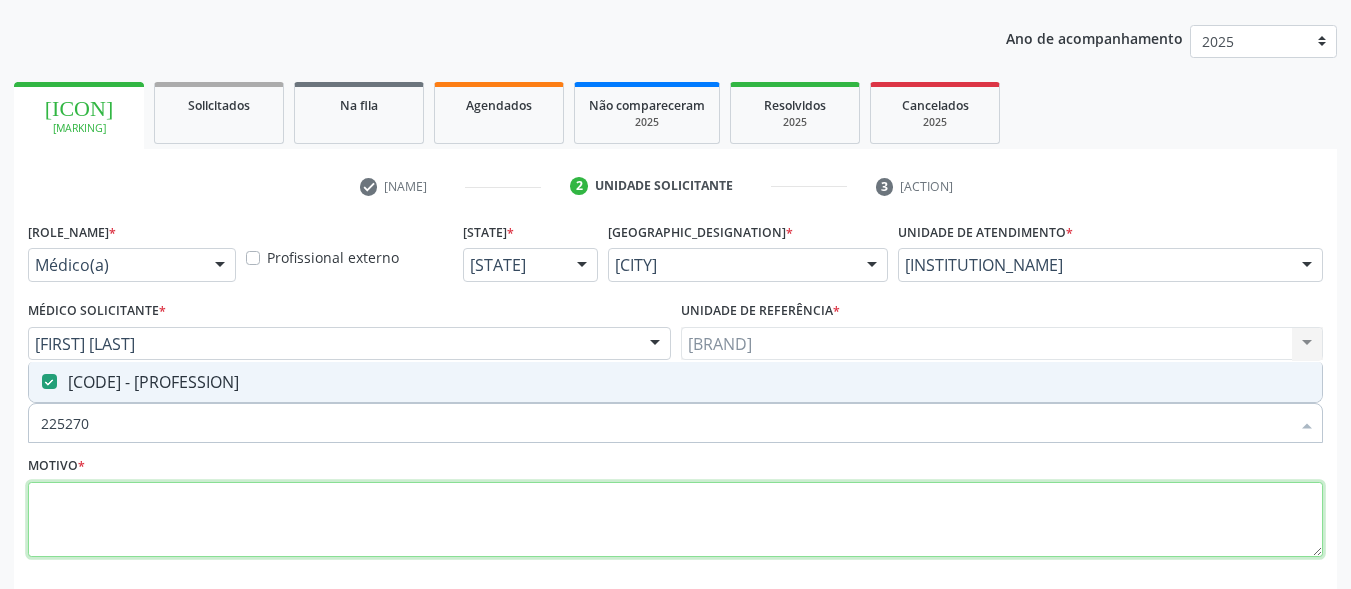 click at bounding box center [675, 520] 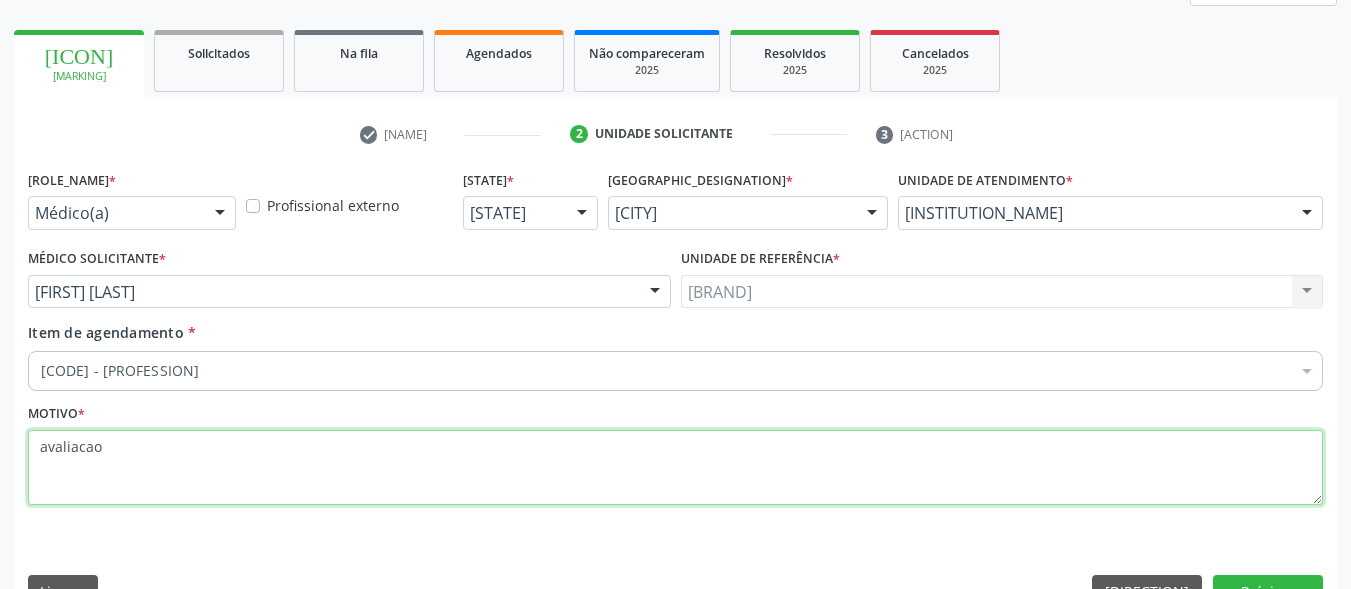 scroll, scrollTop: 317, scrollLeft: 0, axis: vertical 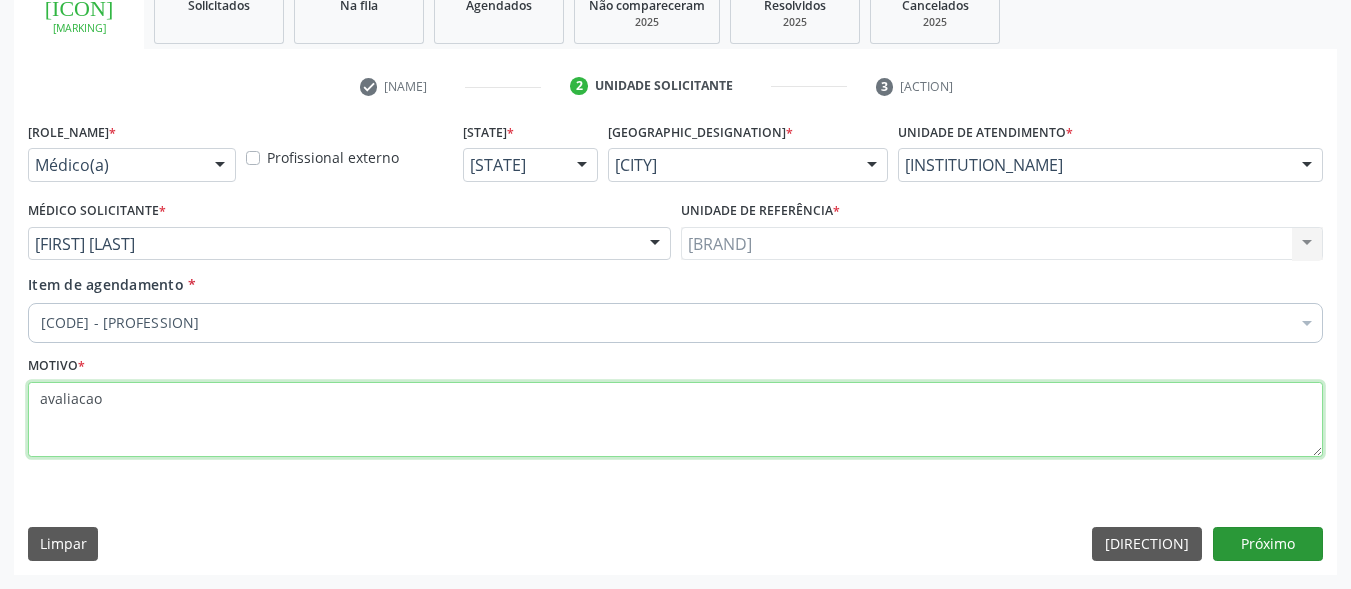 type on "avaliacao" 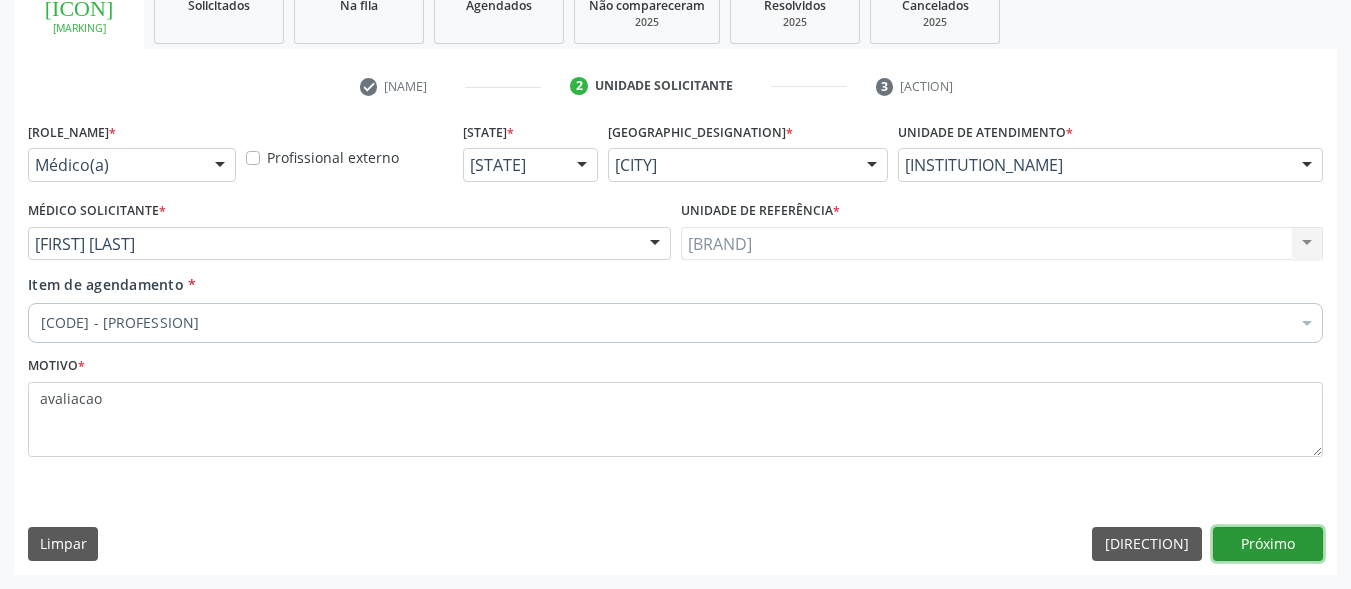 click on "Próximo" at bounding box center (1268, 544) 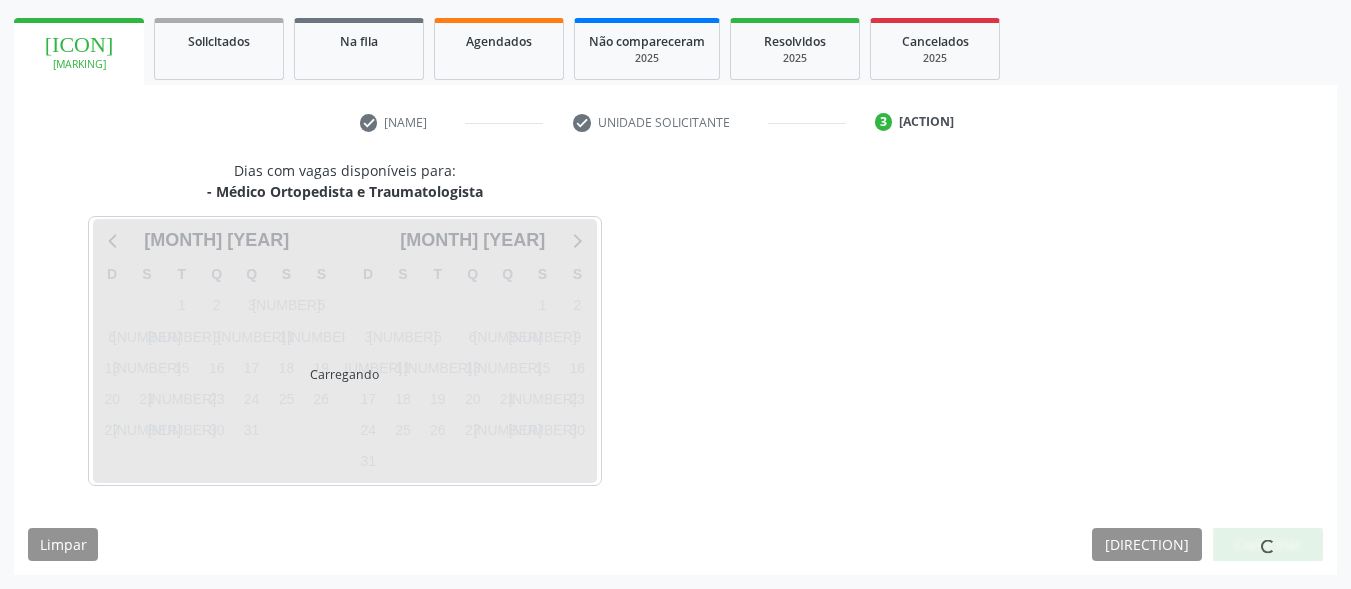 scroll, scrollTop: 281, scrollLeft: 0, axis: vertical 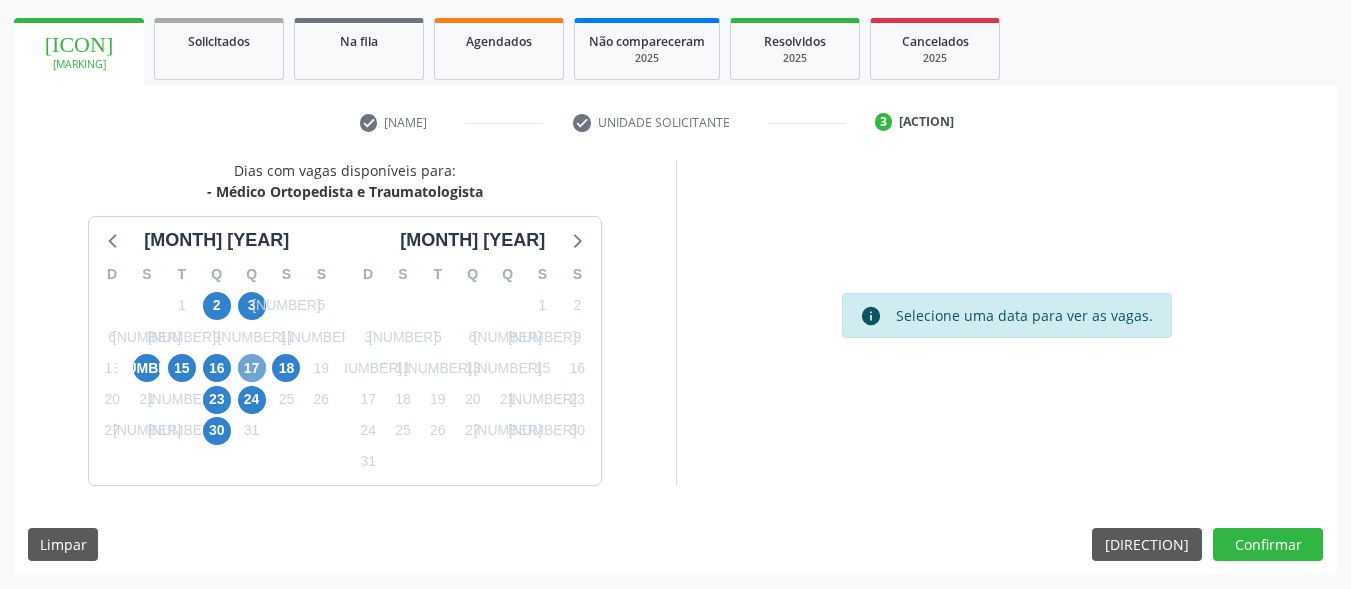 click on "17" at bounding box center [252, 368] 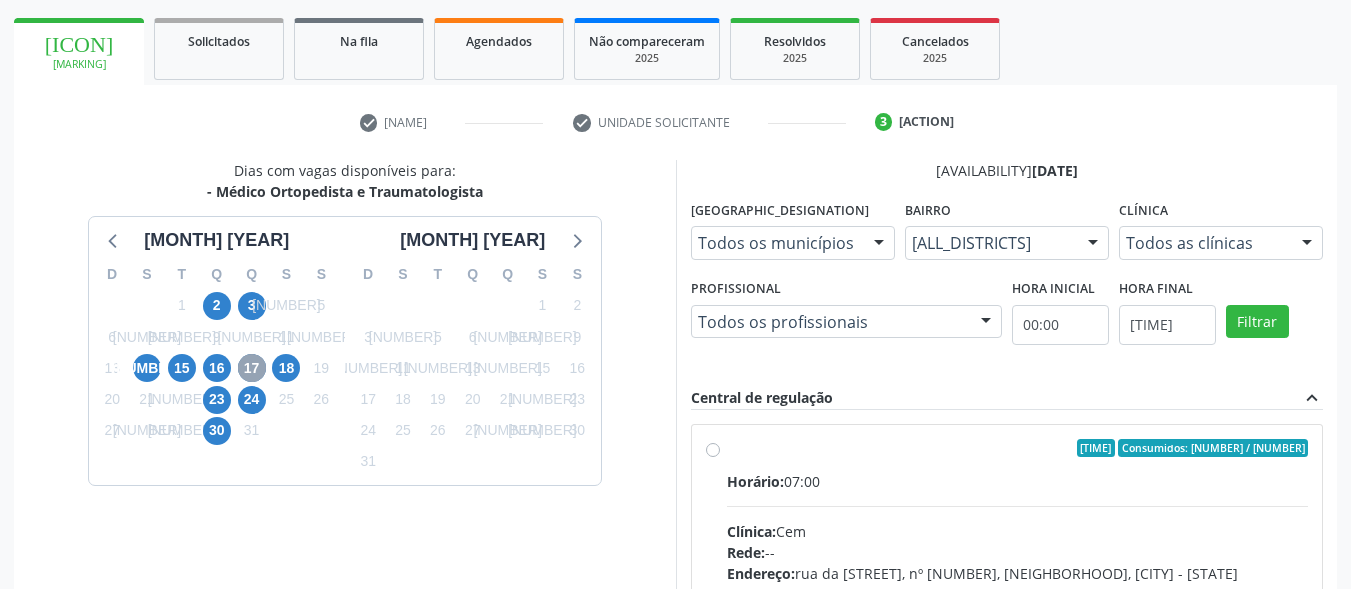 scroll, scrollTop: 381, scrollLeft: 0, axis: vertical 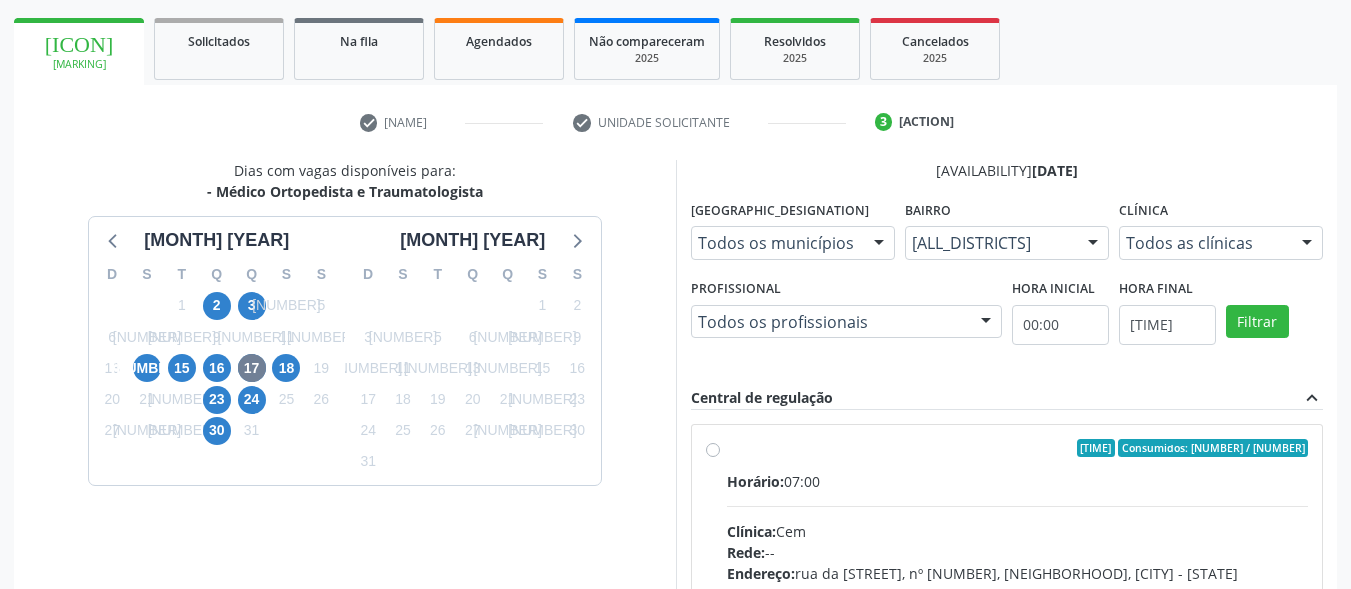 click on "[ORDER] [CONSUMED] / [TOTAL] [TIME] [TIME]
[PLACE]:  [PLACE]
[NETWORK]:
--
[ADDRESS]:   [STREET], [NUMBER], [NEIGHBORHOOD], [CITY] - [STATE]
[PHONE]:   --
[PROFESSIONAL]:
[PERSON]
[ADDITIONAL_INFO]
[AGE_RANGE]:
[AGE] [AGE]
[GENDER]:
[GENDER] [GENDER]
[ADDITIONAL_INFO]:
--" at bounding box center (1018, 592) 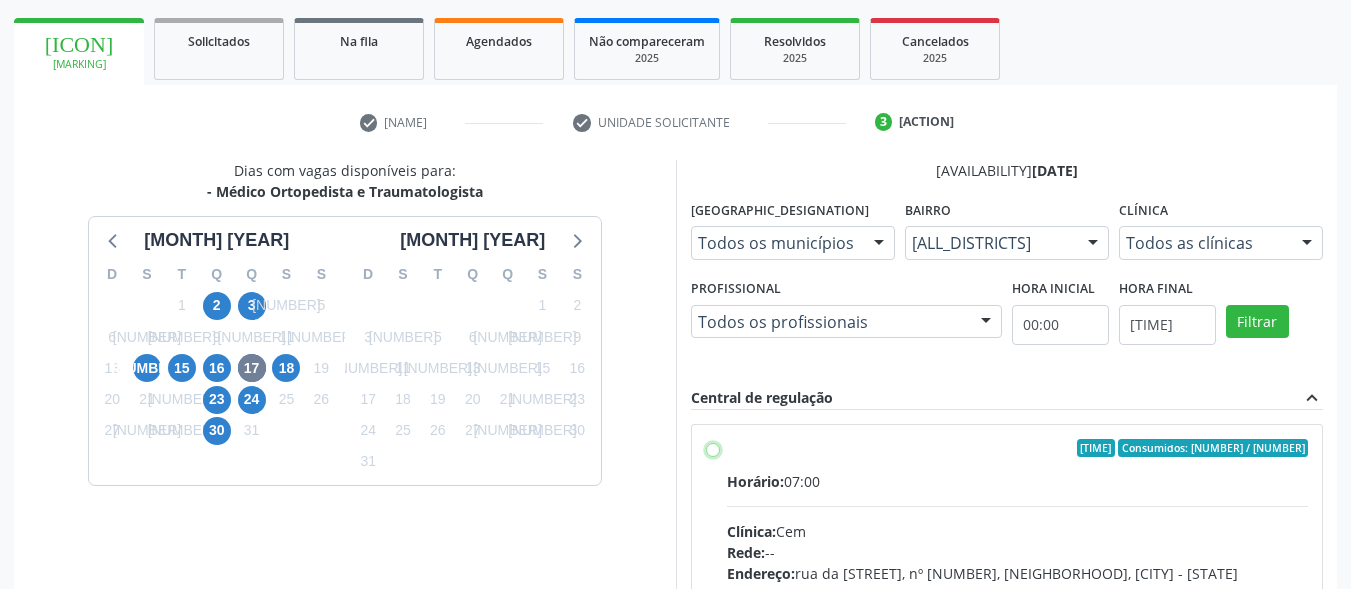 click on "[ORDER] [CONSUMED] / [TOTAL] [TIME] [TIME]
[PLACE]:  [PLACE]
[NETWORK]:
--
[ADDRESS]:   [STREET], [NUMBER], [NEIGHBORHOOD], [CITY] - [STATE]
[PHONE]:   --
[PROFESSIONAL]:
[PERSON]
[ADDITIONAL_INFO]
[AGE_RANGE]:
[AGE] [AGE]
[GENDER]:
[GENDER] [GENDER]
[ADDITIONAL_INFO]:
--" at bounding box center [713, 448] 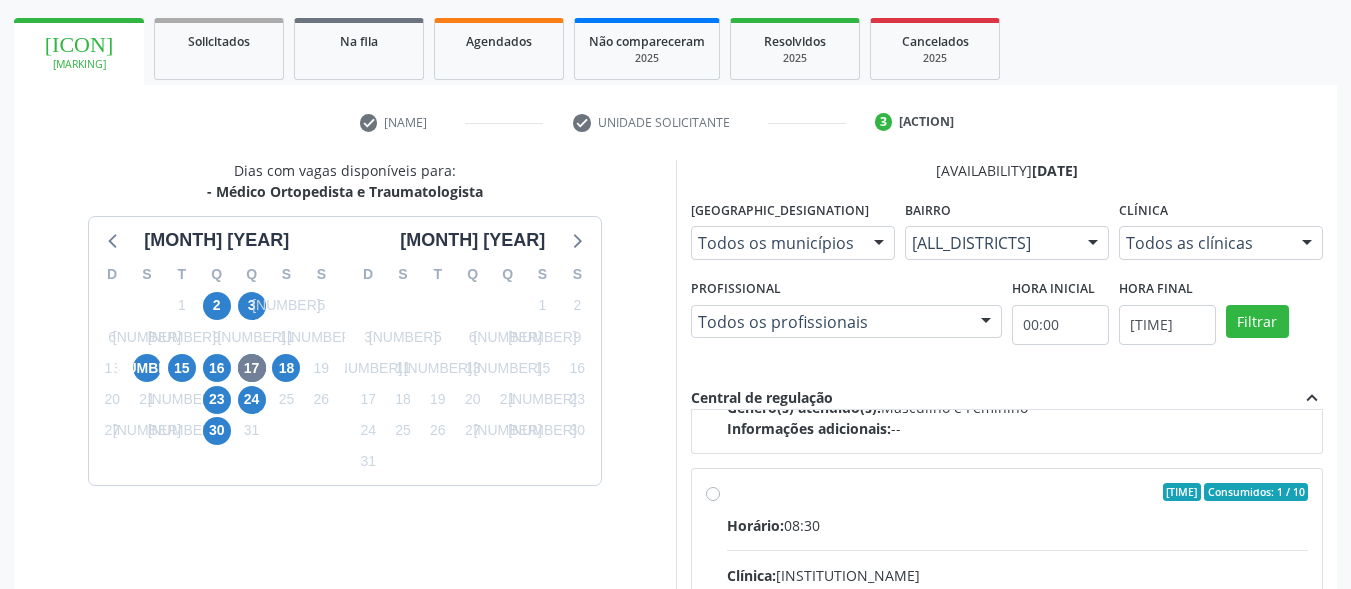scroll, scrollTop: 800, scrollLeft: 0, axis: vertical 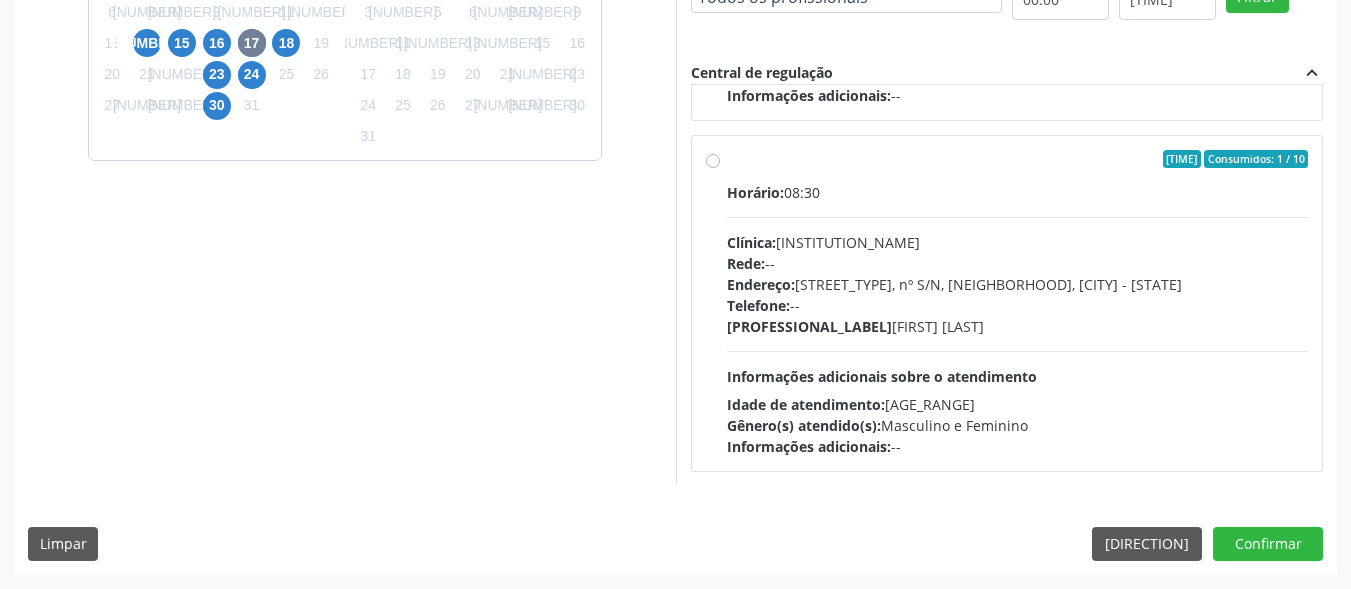 click on "Ordem de chegada
Consumidos: 1 / 10
Horário:   08:30
Clínica:  [NAME]
Rede:
--
Endereço:   Predio, nº S/N, [NEIGHBORHOOD], [CITY] - [STATE]
Telefone:   --
Profissional:
[FIRST] [LAST]
Informações adicionais sobre o atendimento
Idade de atendimento:
de 0 a 120 anos
Gênero(s) atendido(s):
Masculino e Feminino
Informações adicionais:
--" at bounding box center [1018, 303] 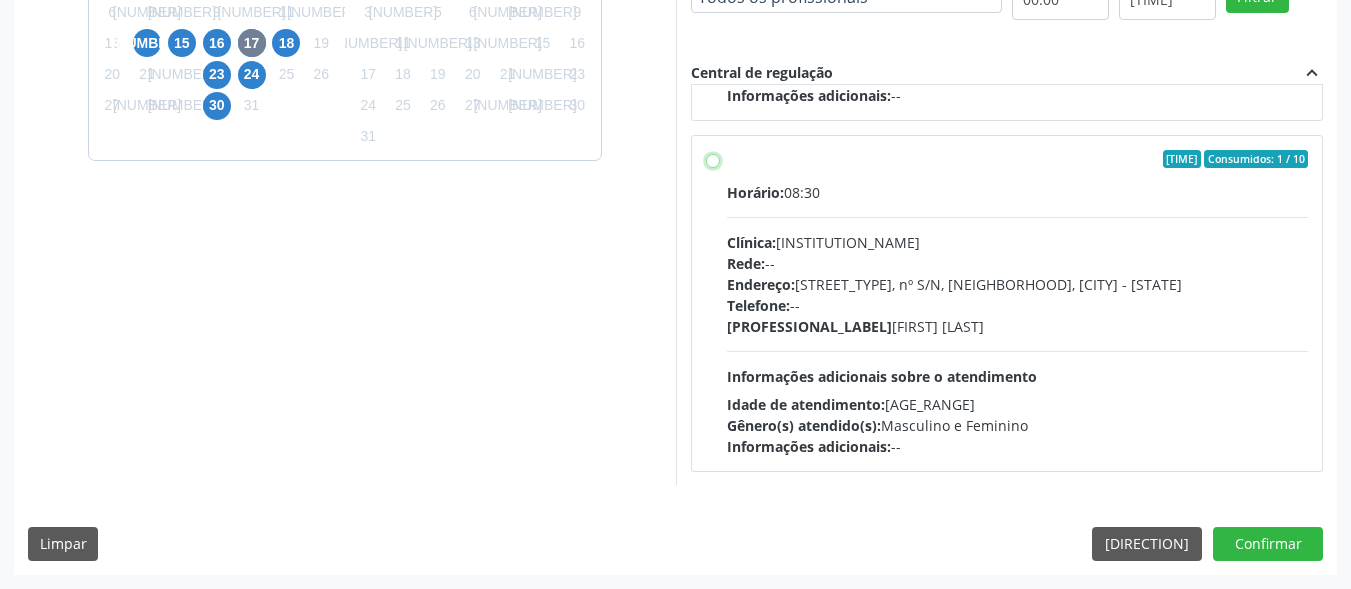 click on "Ordem de chegada
Consumidos: 1 / 10
Horário:   08:30
Clínica:  [NAME]
Rede:
--
Endereço:   Predio, nº S/N, [NEIGHBORHOOD], [CITY] - [STATE]
Telefone:   --
Profissional:
[FIRST] [LAST]
Informações adicionais sobre o atendimento
Idade de atendimento:
de 0 a 120 anos
Gênero(s) atendido(s):
Masculino e Feminino
Informações adicionais:
--" at bounding box center (713, 159) 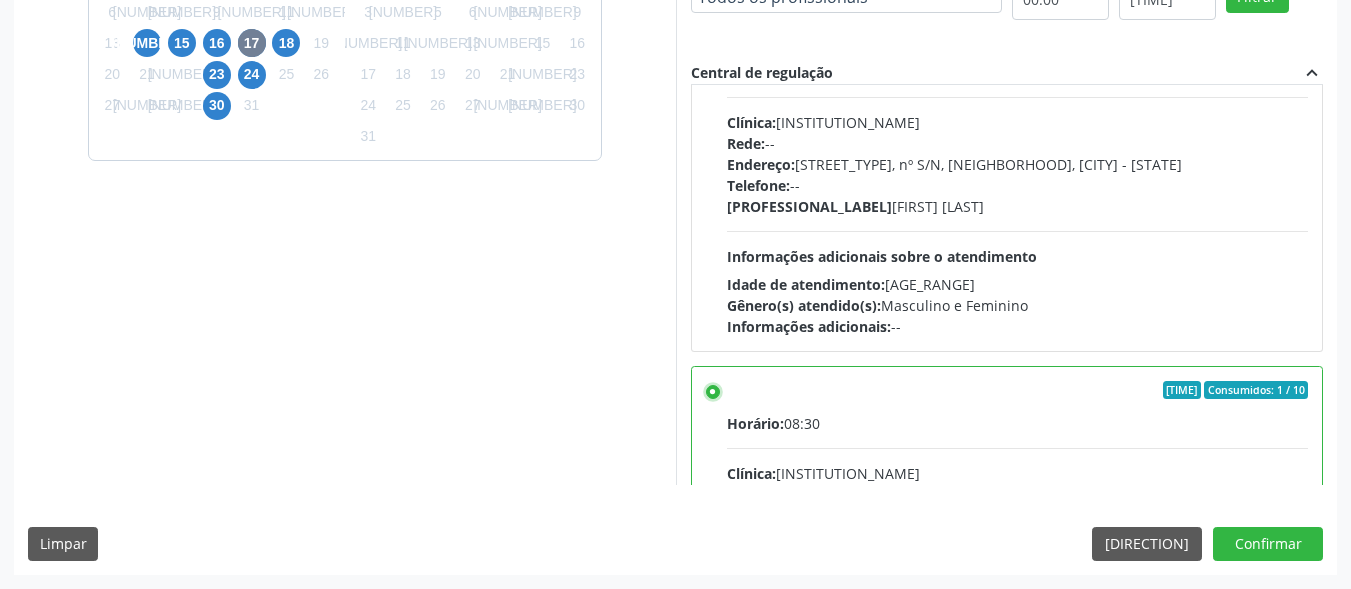 scroll, scrollTop: 365, scrollLeft: 0, axis: vertical 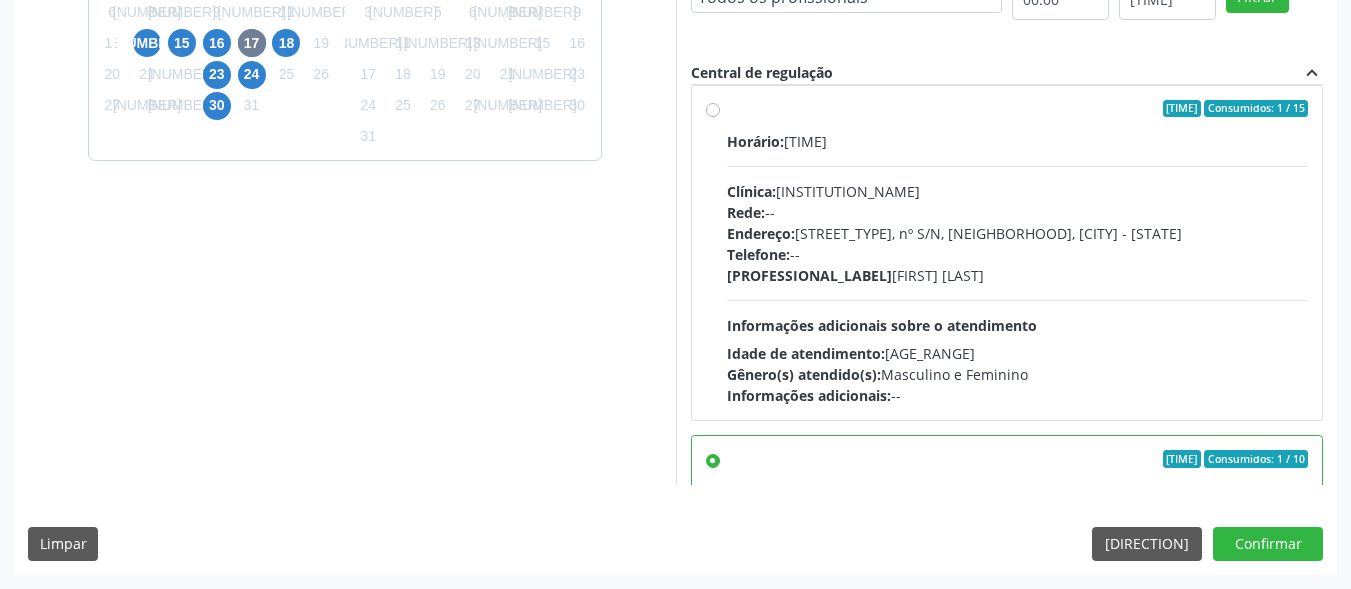click on "[PROCEDIMENTO] [PROCEDIMENTO] / [PROCEDIMENTO] [PROCEDIMENTO]
Consumidos: [NUMBER] / [NUMBER]
Horário:   [TIME]
Clínica:  [LOCAL]
Rede:
--
Endereço:   [BUILDING], [NUMBER] [NEIGHBORHOOD], [CITY] - [STATE]
Telefone:   [PHONE]
Profissional:
[FULL_NAME]
Informações adicionais sobre o atendimento
Idade de atendimento:
[AGE_RANGE] [AGE_RANGE]
Gênero(s) atendido(s):
[GENDER] e [GENDER]
Informações adicionais:
--" at bounding box center (1007, 253) 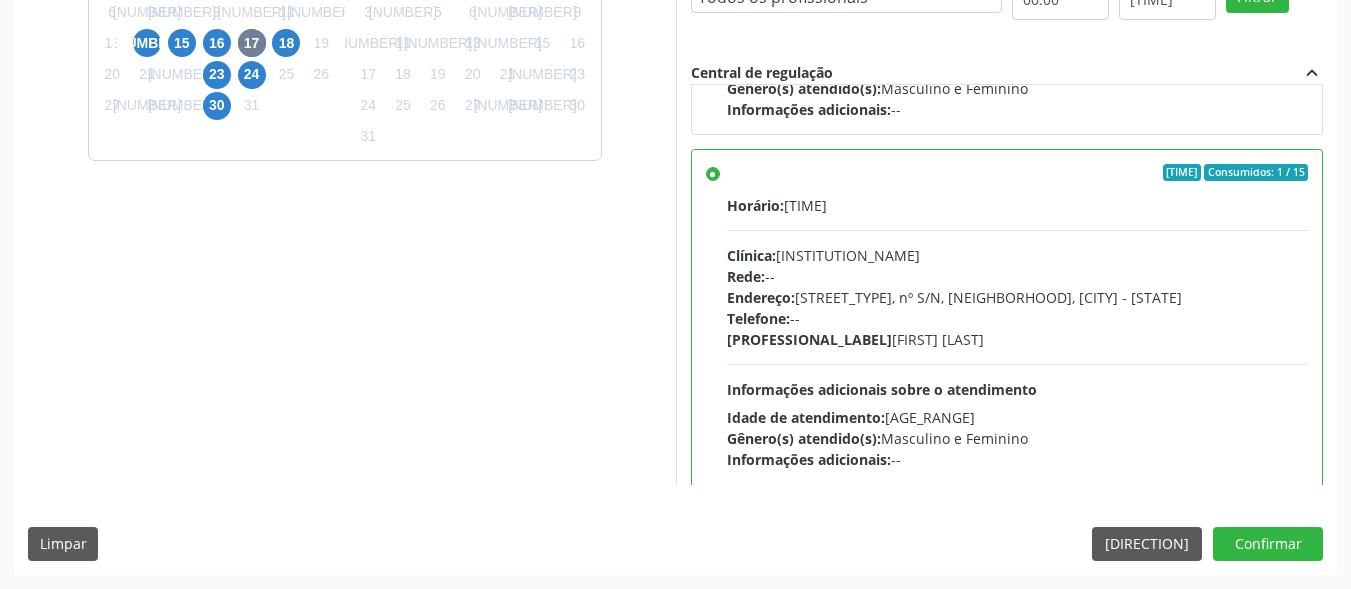 scroll, scrollTop: 201, scrollLeft: 0, axis: vertical 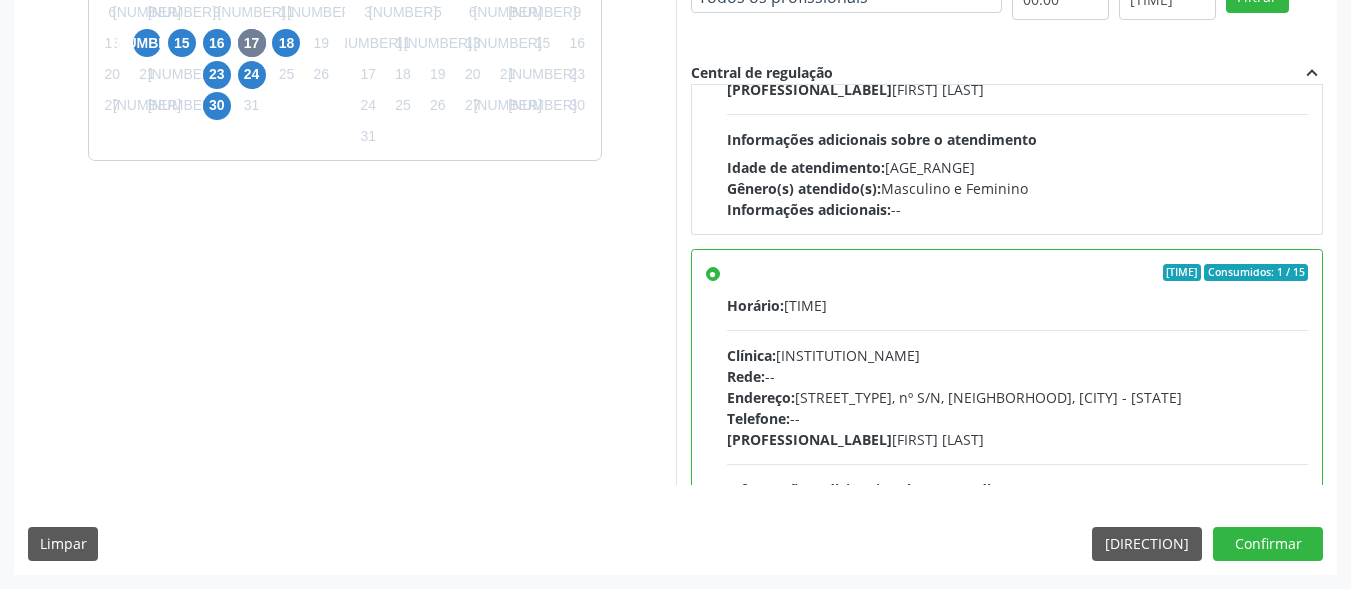 click on "[PROCEDIMENTO] [PROCEDIMENTO] / [PROCEDIMENTO] [PROCEDIMENTO]
Consumidos: [NUMBER] / [NUMBER]
Horário:   [TIME]
Clínica:  [LOCAL]
Rede:
--
Endereço:   [BUILDING], [NUMBER] [NEIGHBORHOOD], [CITY] - [STATE]
Telefone:   [PHONE]
Profissional:
[FULL_NAME]
Informações adicionais sobre o atendimento
Idade de atendimento:
[AGE_RANGE] [AGE_RANGE]
Gênero(s) atendido(s):
[GENDER] e [GENDER]
Informações adicionais:
--" at bounding box center (1018, 417) 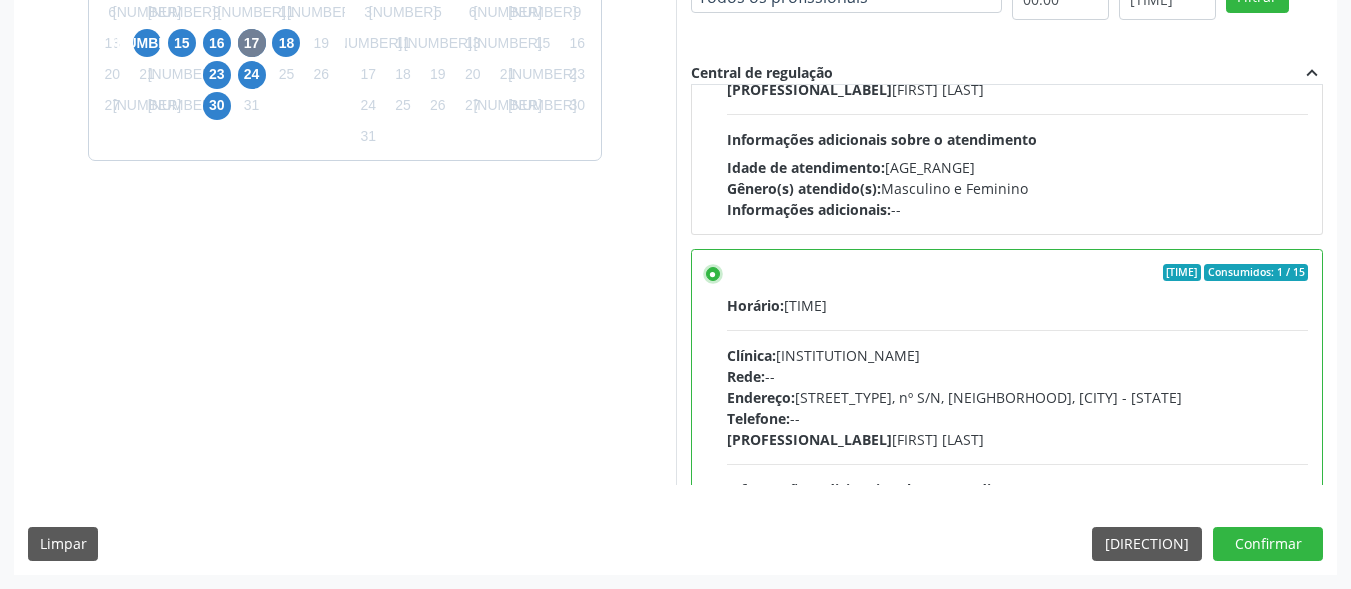 click on "[PROCEDIMENTO] [PROCEDIMENTO] / [PROCEDIMENTO] [PROCEDIMENTO]
Consumidos: [NUMBER] / [NUMBER]
Horário:   [TIME]
Clínica:  [LOCAL]
Rede:
--
Endereço:   [BUILDING], [NUMBER] [NEIGHBORHOOD], [CITY] - [STATE]
Telefone:   [PHONE]
Profissional:
[FULL_NAME]
Informações adicionais sobre o atendimento
Idade de atendimento:
[AGE_RANGE] [AGE_RANGE]
Gênero(s) atendido(s):
[GENDER] e [GENDER]
Informações adicionais:
--" at bounding box center [713, 273] 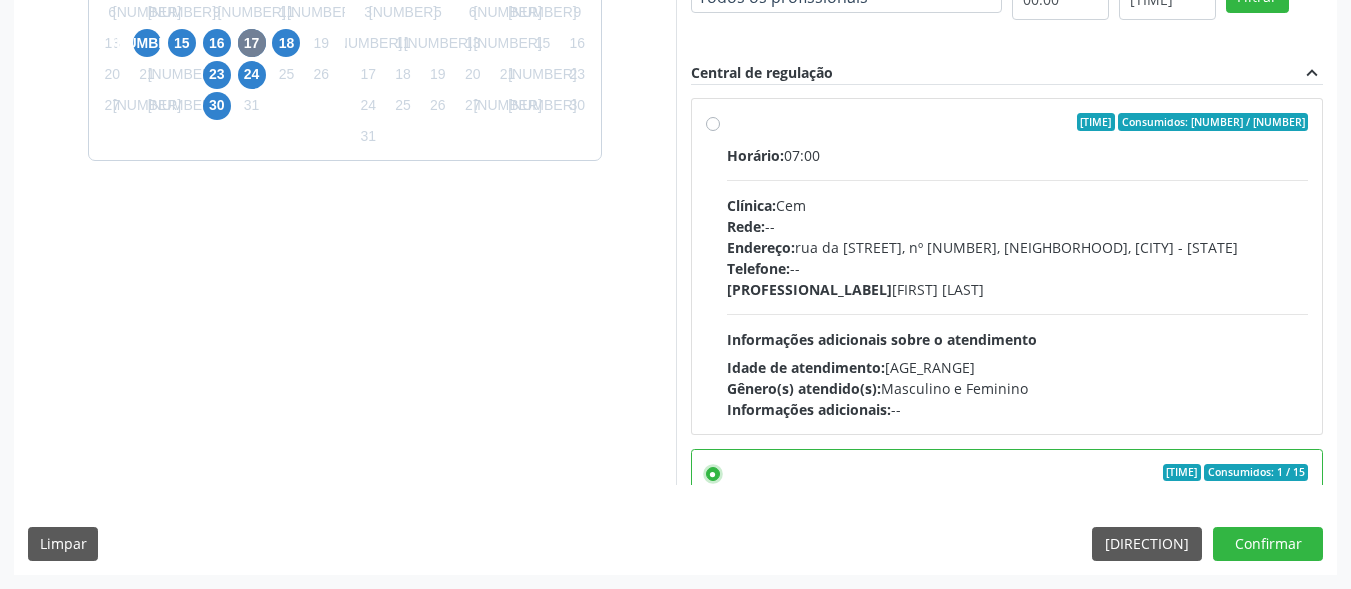 scroll, scrollTop: 0, scrollLeft: 0, axis: both 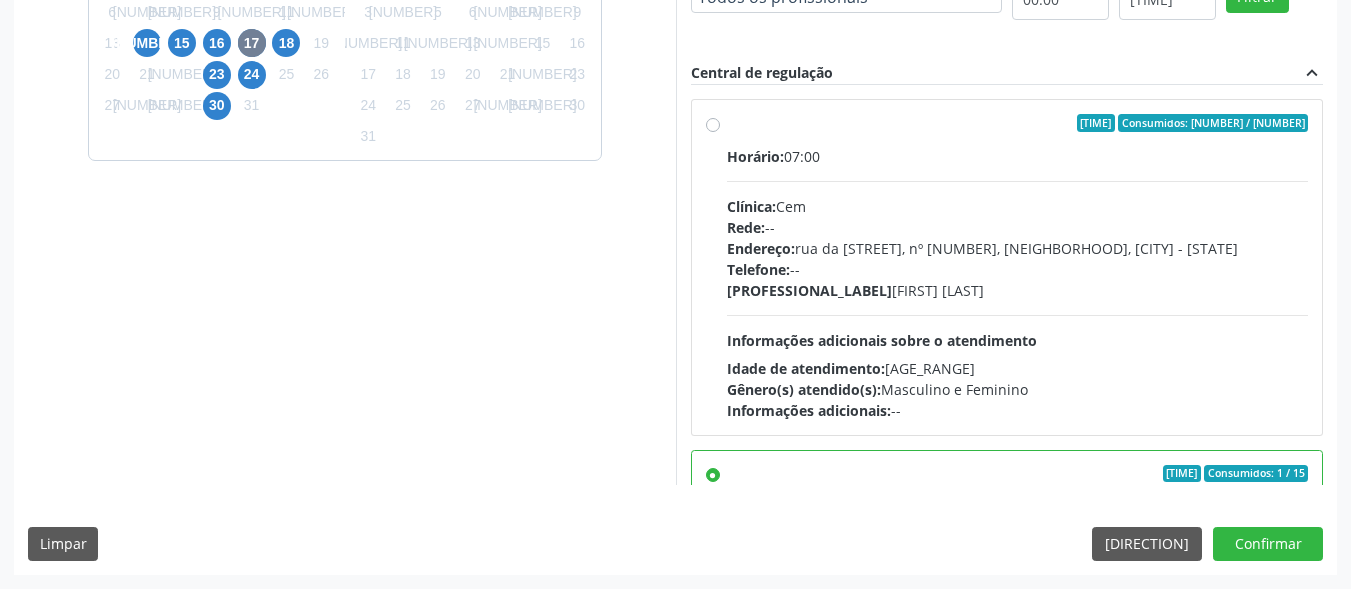 click on "[ORDER] [CONSUMED] / [TOTAL] [TIME] [TIME]
[PLACE]:  [PLACE]
[NETWORK]:
--
[ADDRESS]:   [STREET], [NUMBER], [NEIGHBORHOOD], [CITY] - [STATE]
[PHONE]:   --
[PROFESSIONAL]:
[PERSON]
[ADDITIONAL_INFO]
[AGE_RANGE]:
[AGE] [AGE]
[GENDER]:
[GENDER] [GENDER]
[ADDITIONAL_INFO]:
--" at bounding box center [1007, 267] 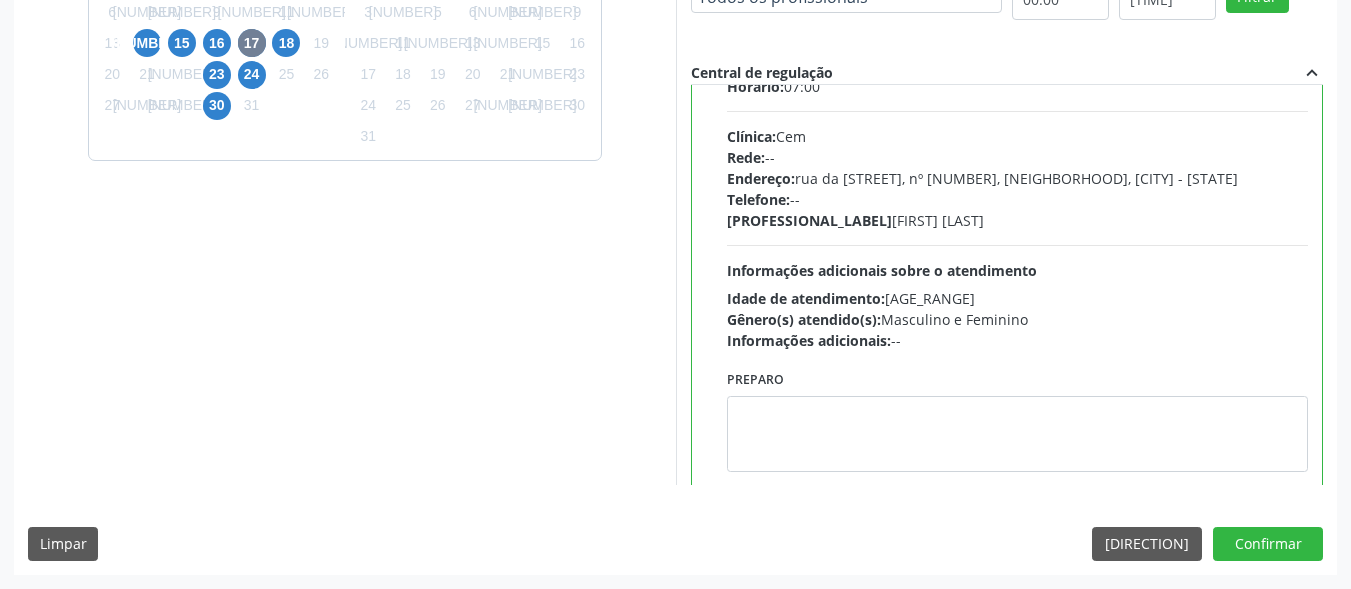 scroll, scrollTop: 100, scrollLeft: 0, axis: vertical 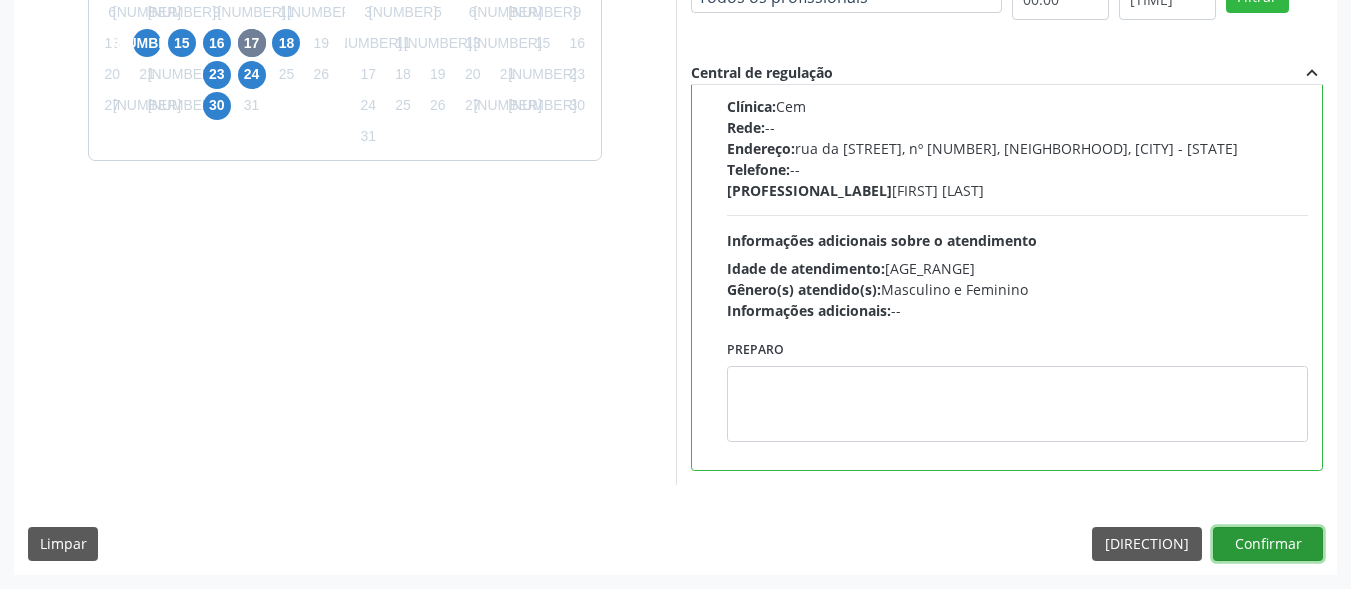 click on "Confirmar" at bounding box center [1268, 544] 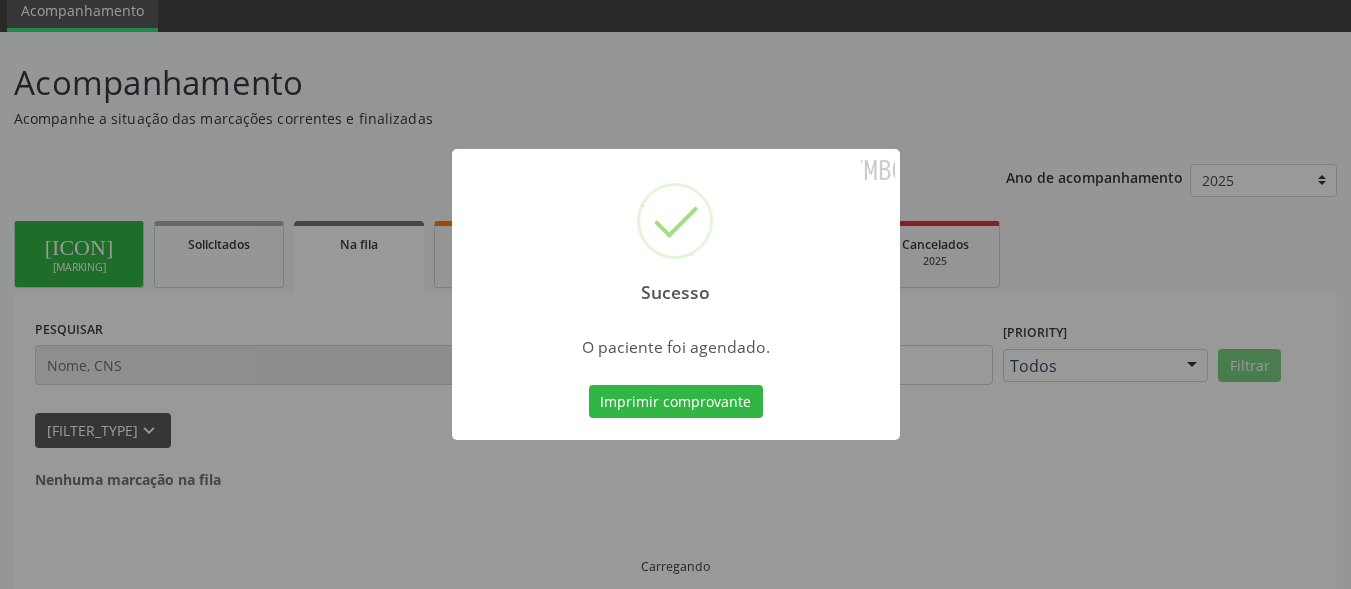 scroll, scrollTop: 14, scrollLeft: 0, axis: vertical 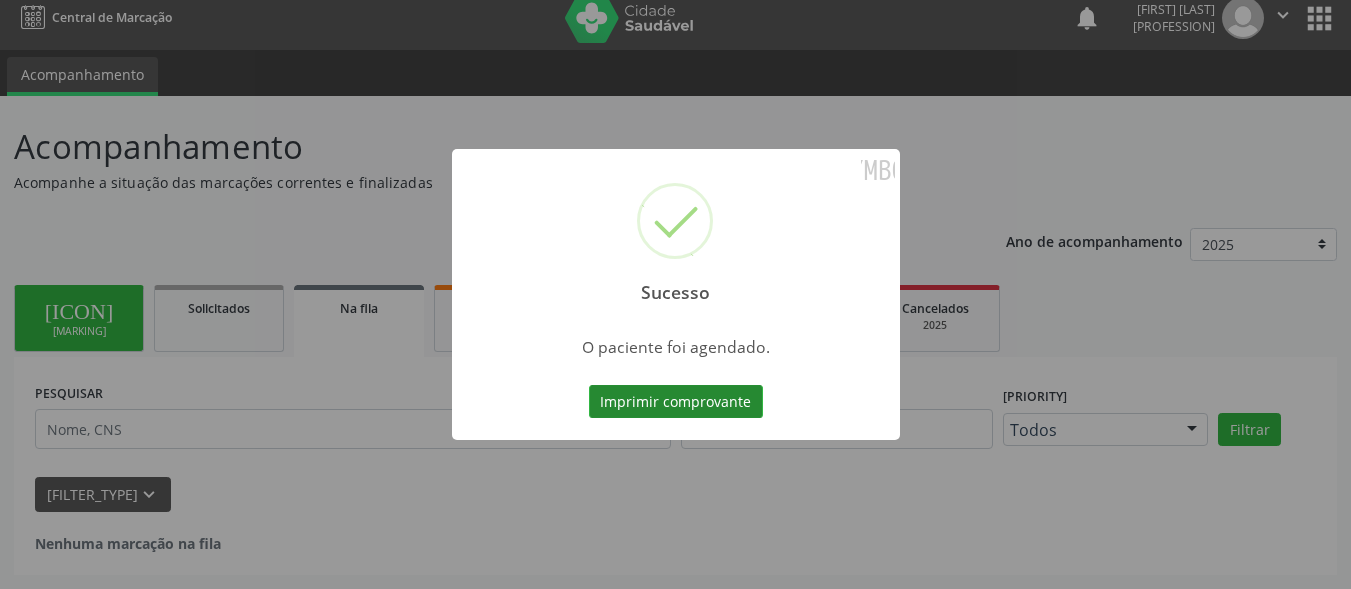 click on "Imprimir comprovante" at bounding box center (676, 402) 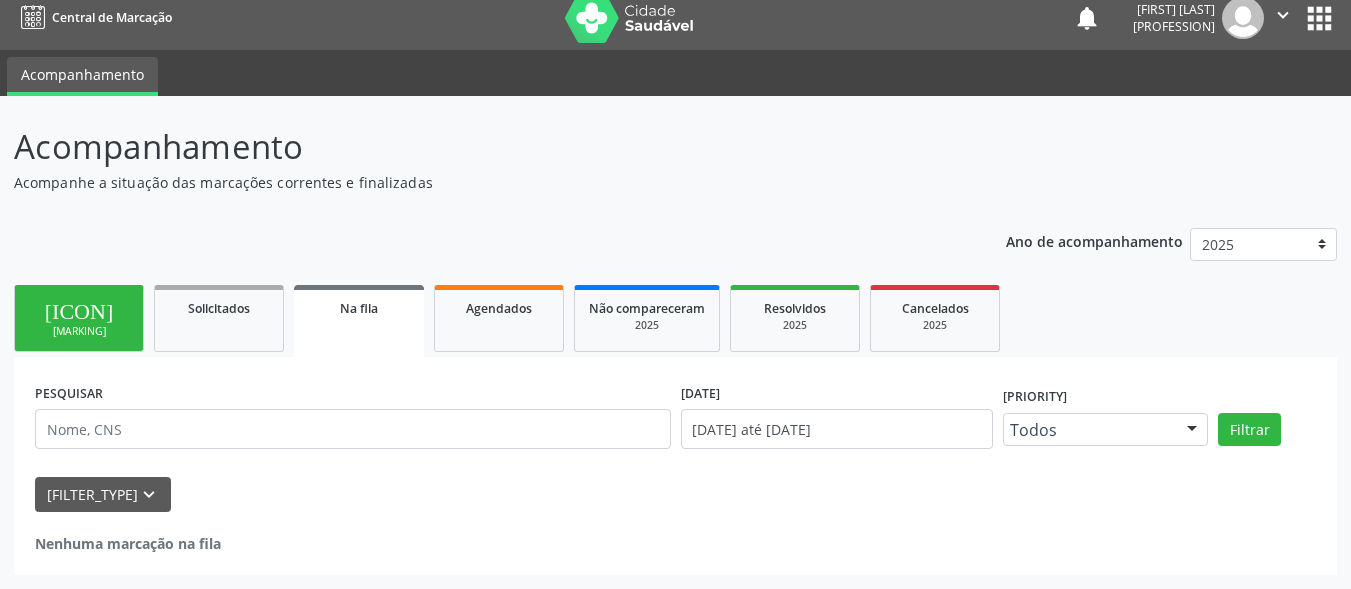 click on "[MARKING]" at bounding box center [79, 331] 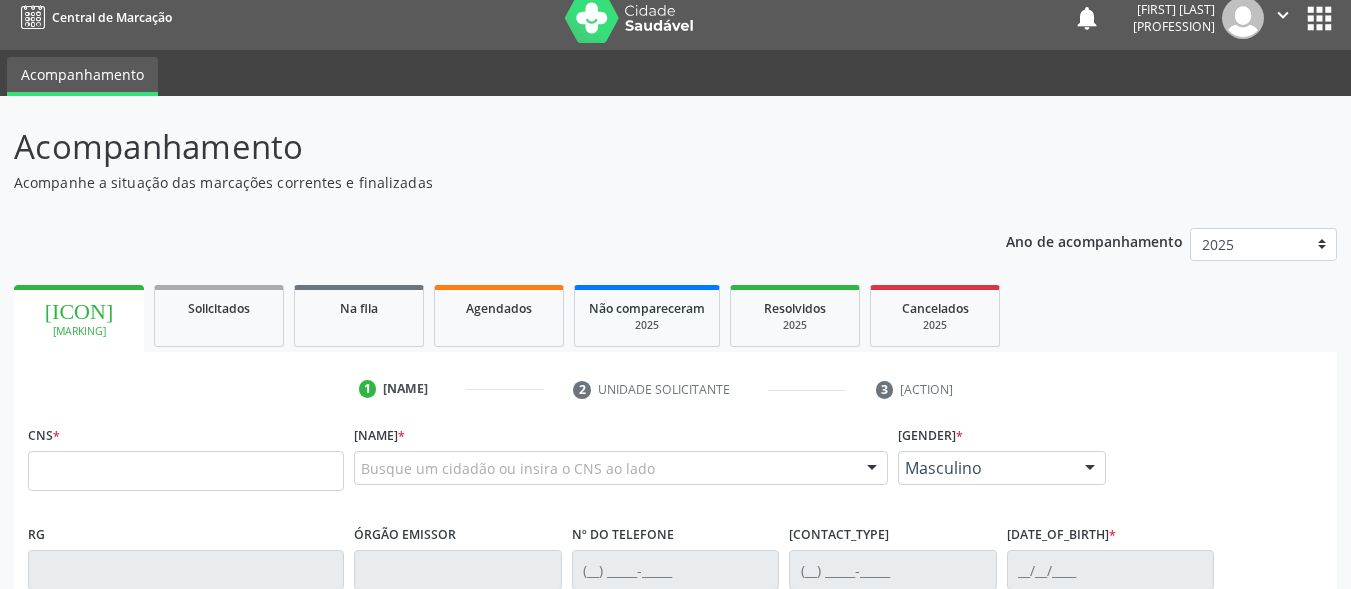 click on "[ICON]" at bounding box center [79, 308] 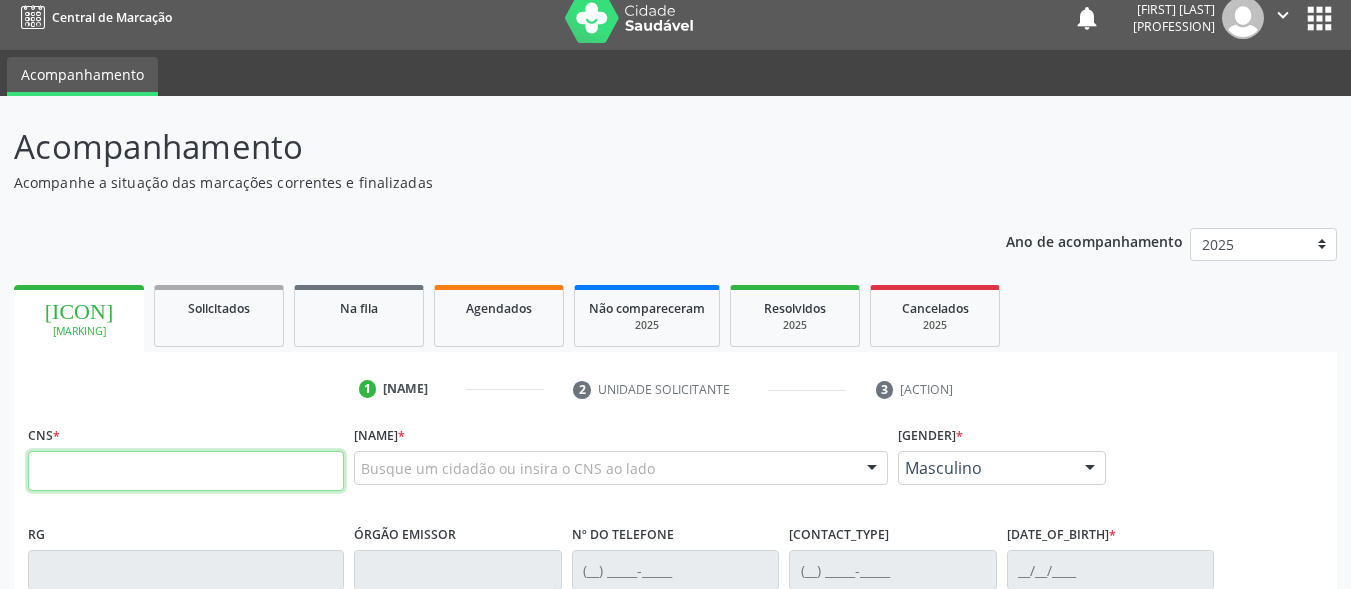 click at bounding box center (186, 471) 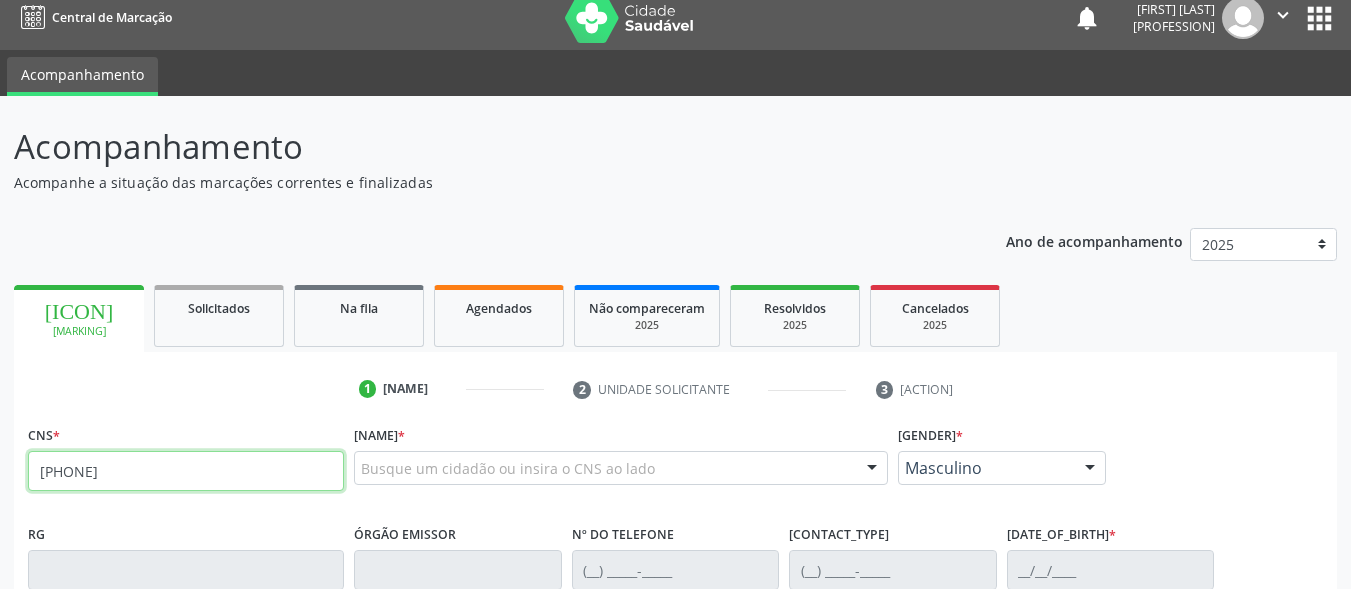 click on "[PHONE]" at bounding box center [186, 471] 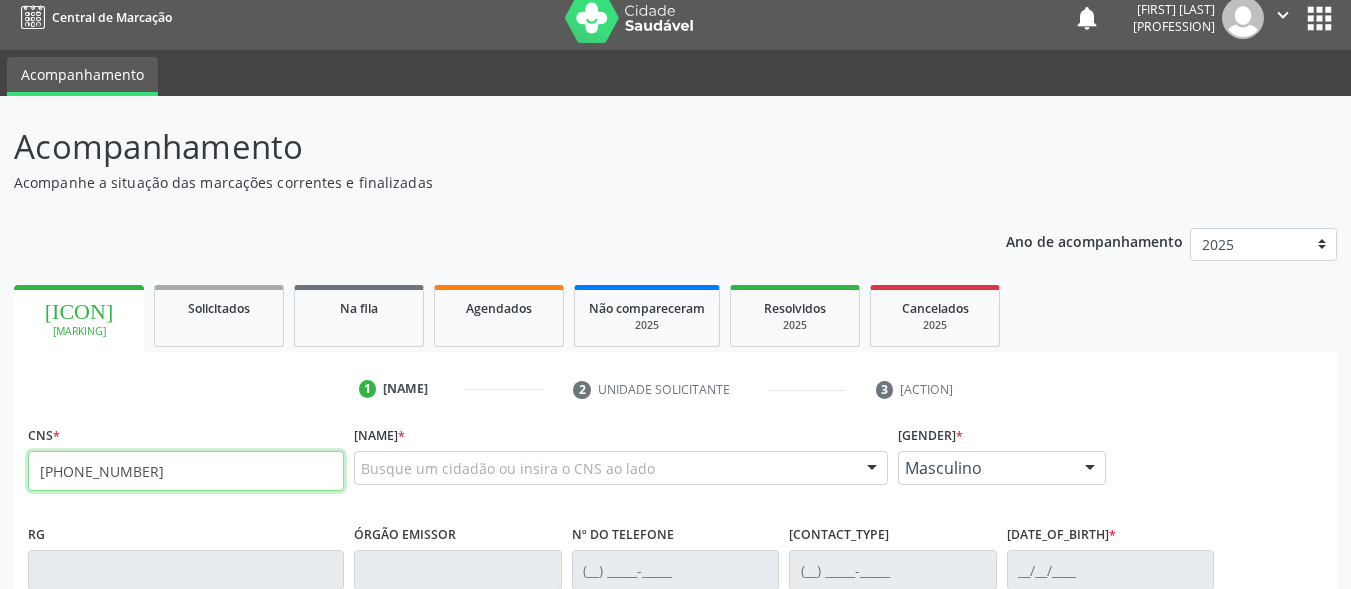 type on "[PHONE_NUMBER]" 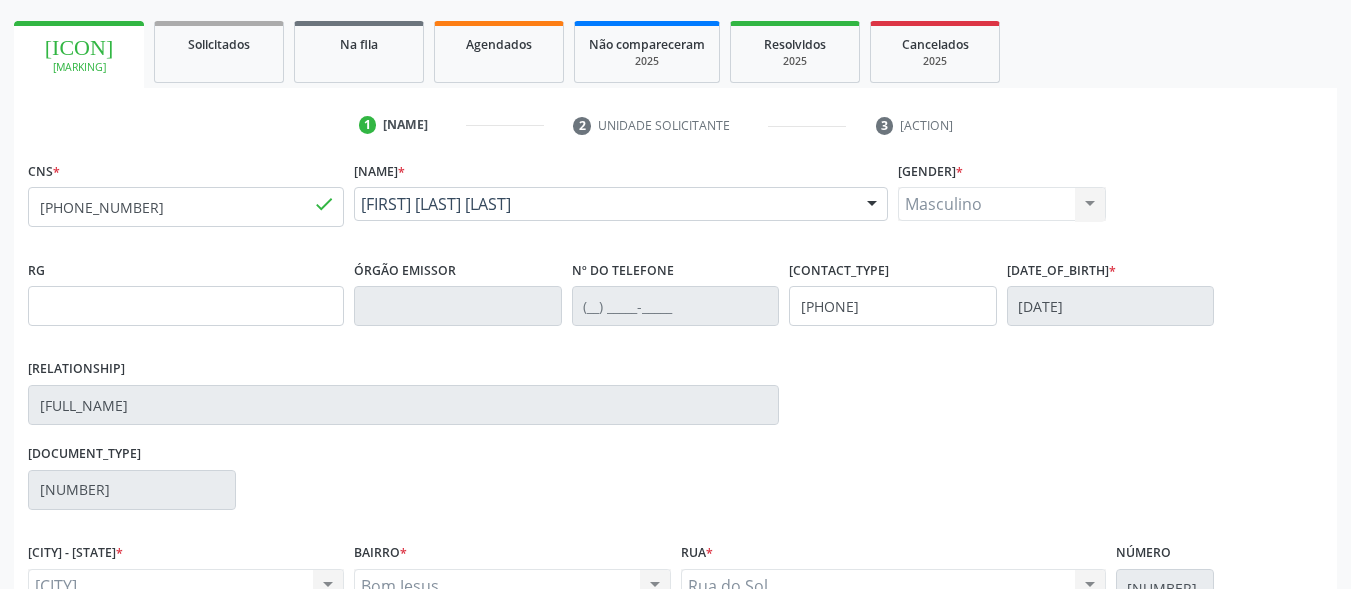 scroll, scrollTop: 314, scrollLeft: 0, axis: vertical 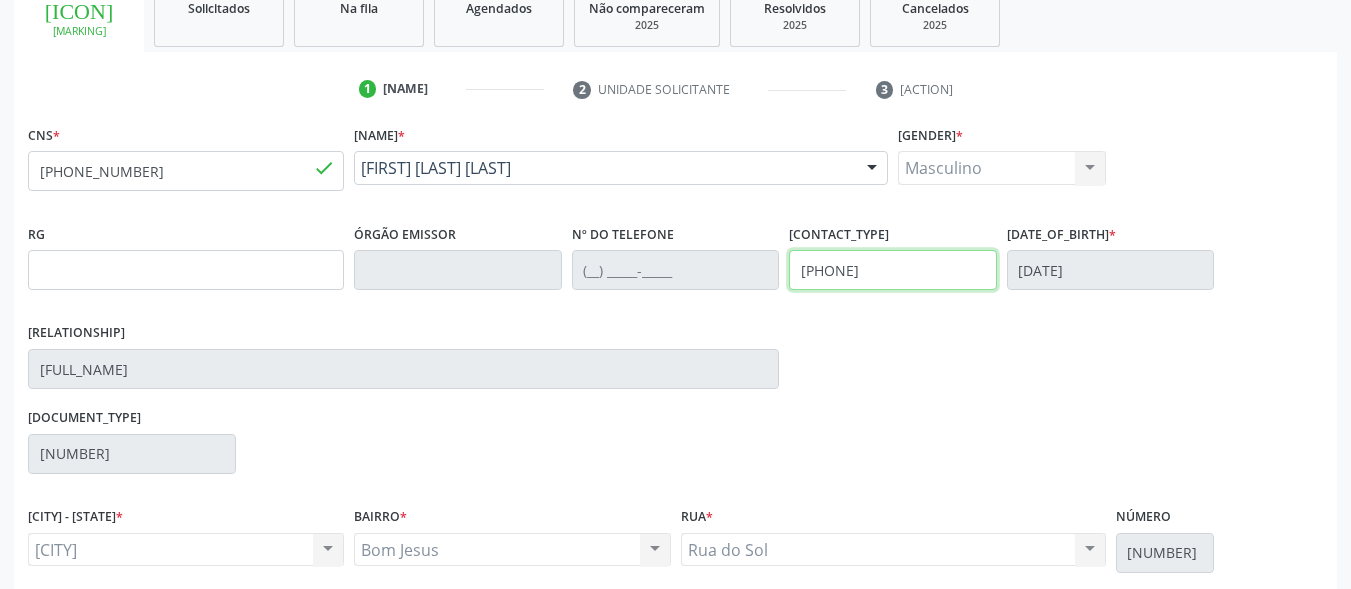 click on "[PHONE]" at bounding box center [893, 270] 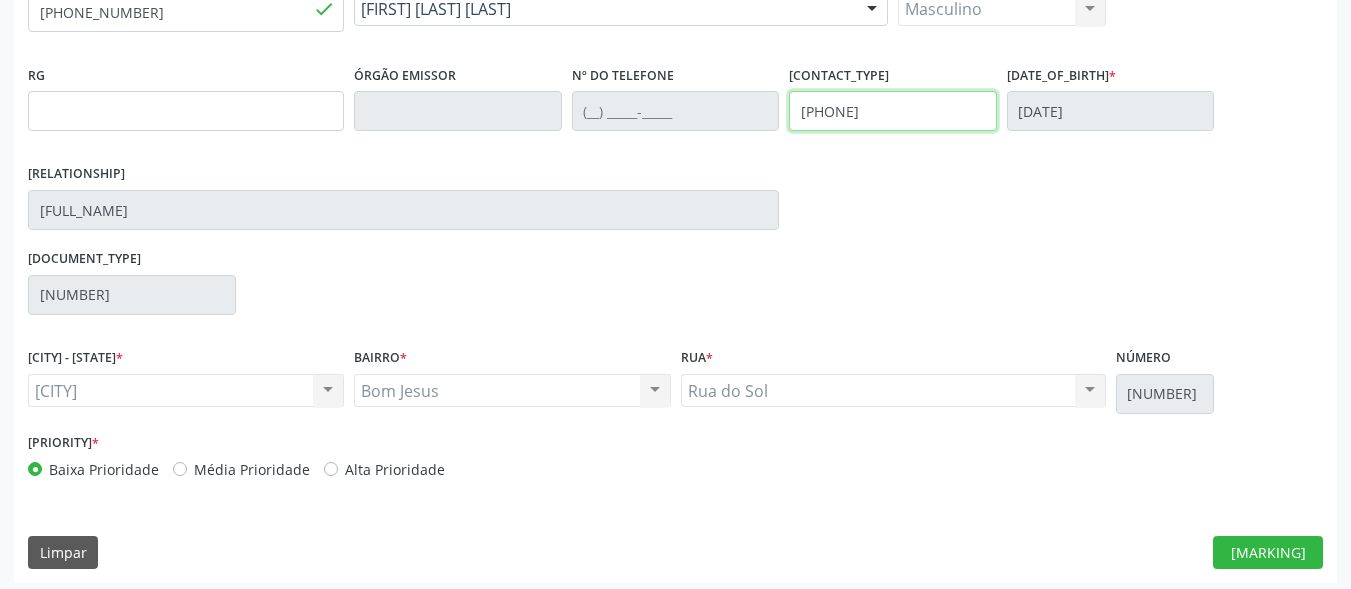 scroll, scrollTop: 481, scrollLeft: 0, axis: vertical 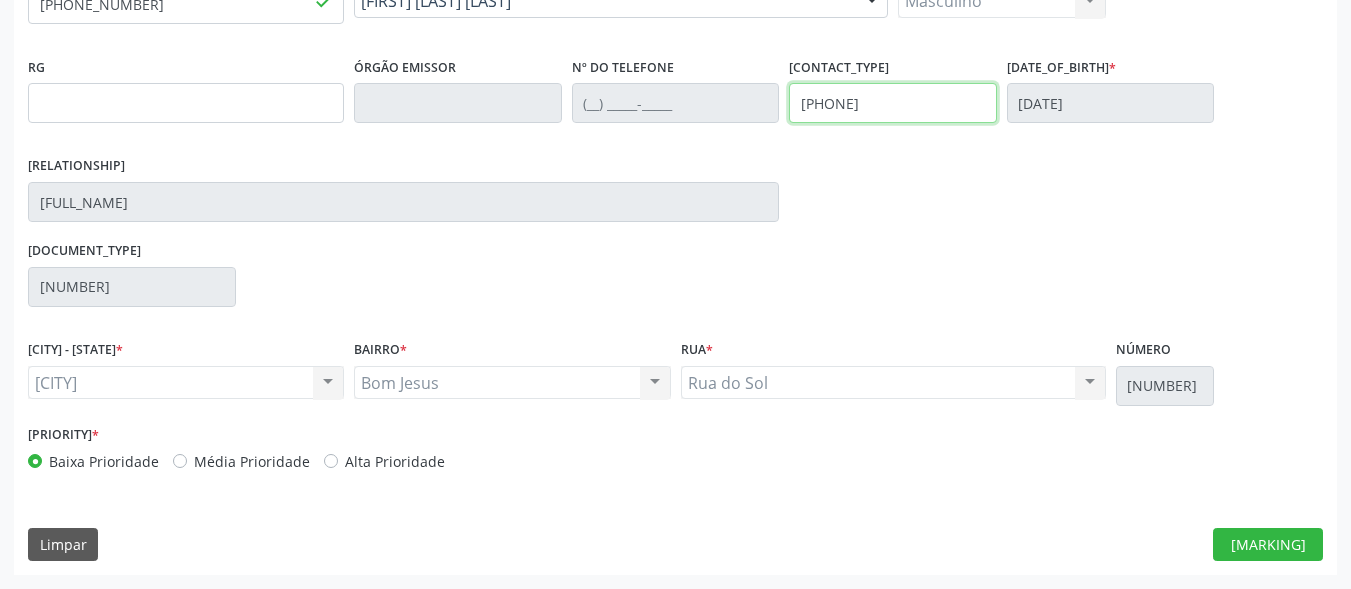 type on "[PHONE]" 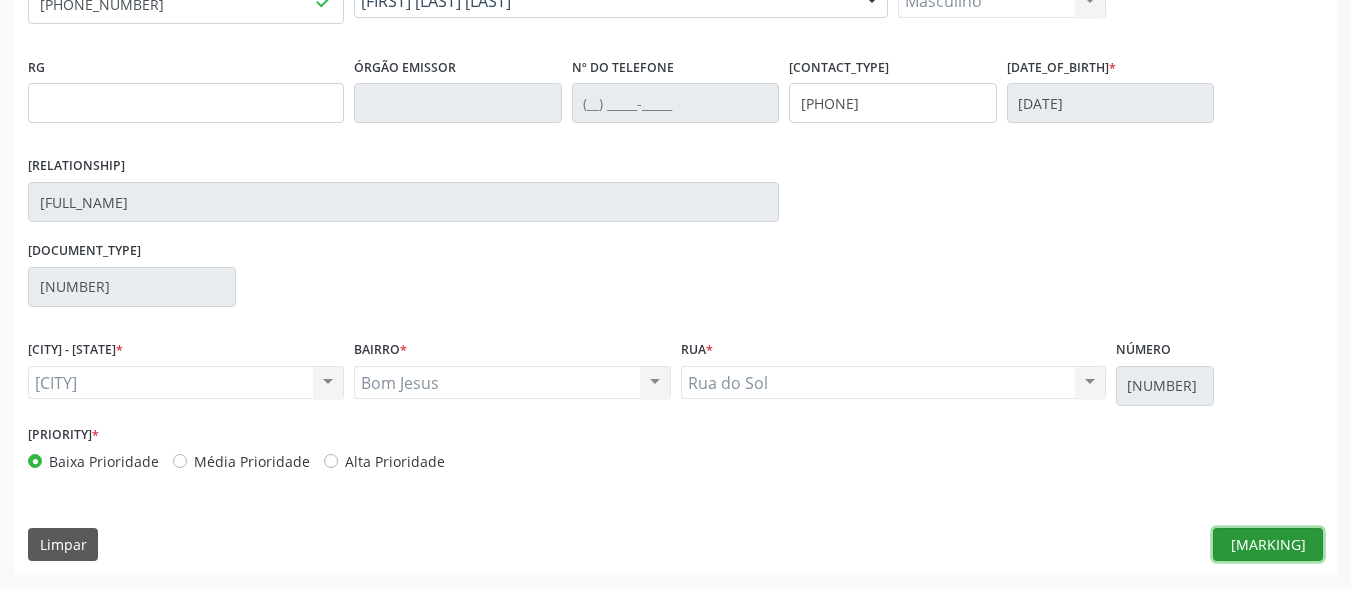 click on "[MARKING]" at bounding box center [1268, 545] 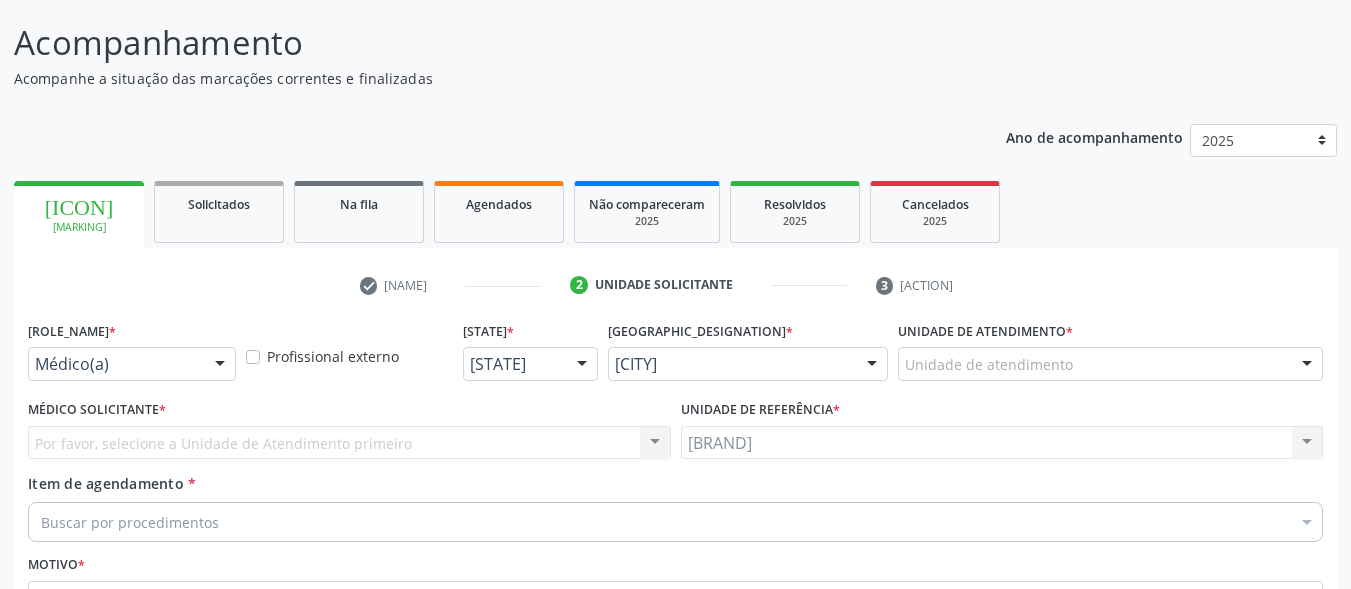 scroll, scrollTop: 117, scrollLeft: 0, axis: vertical 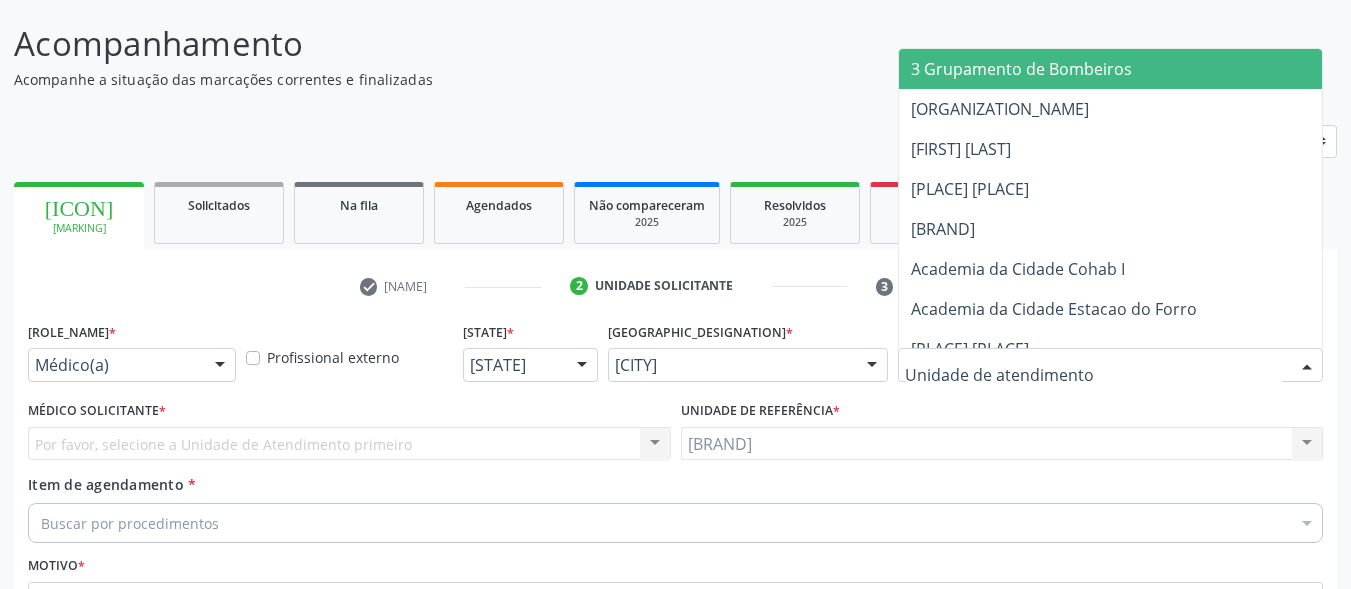 click at bounding box center [1093, 375] 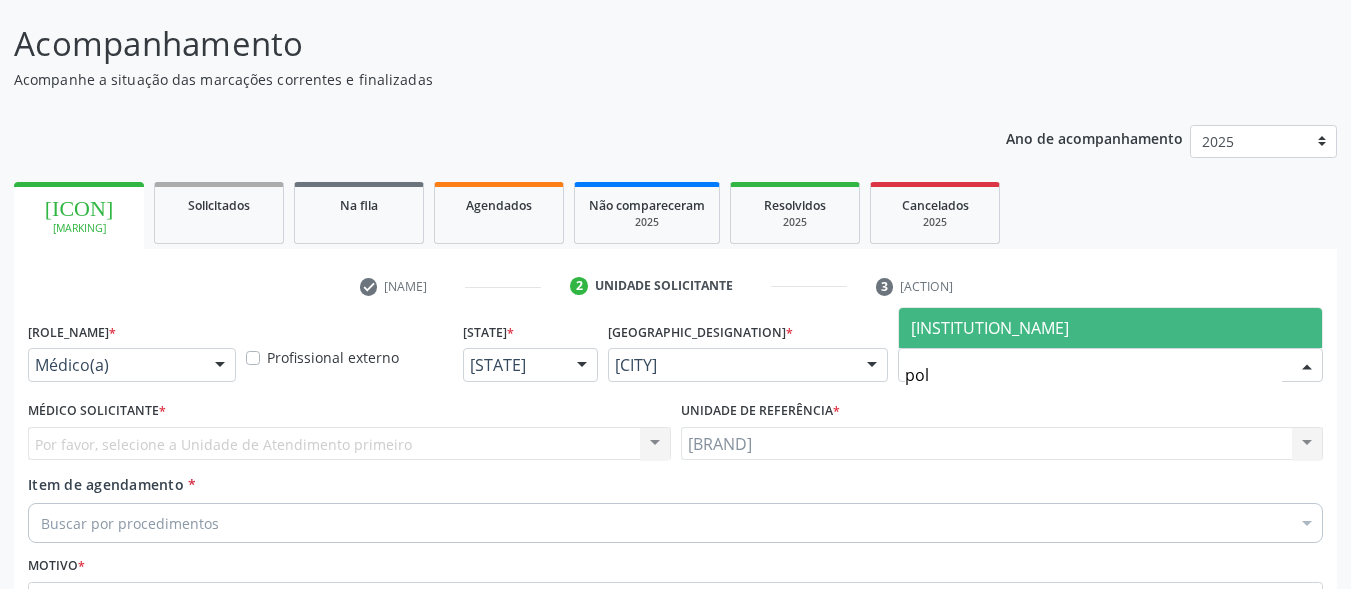 click on "[INSTITUTION_NAME]" at bounding box center (990, 328) 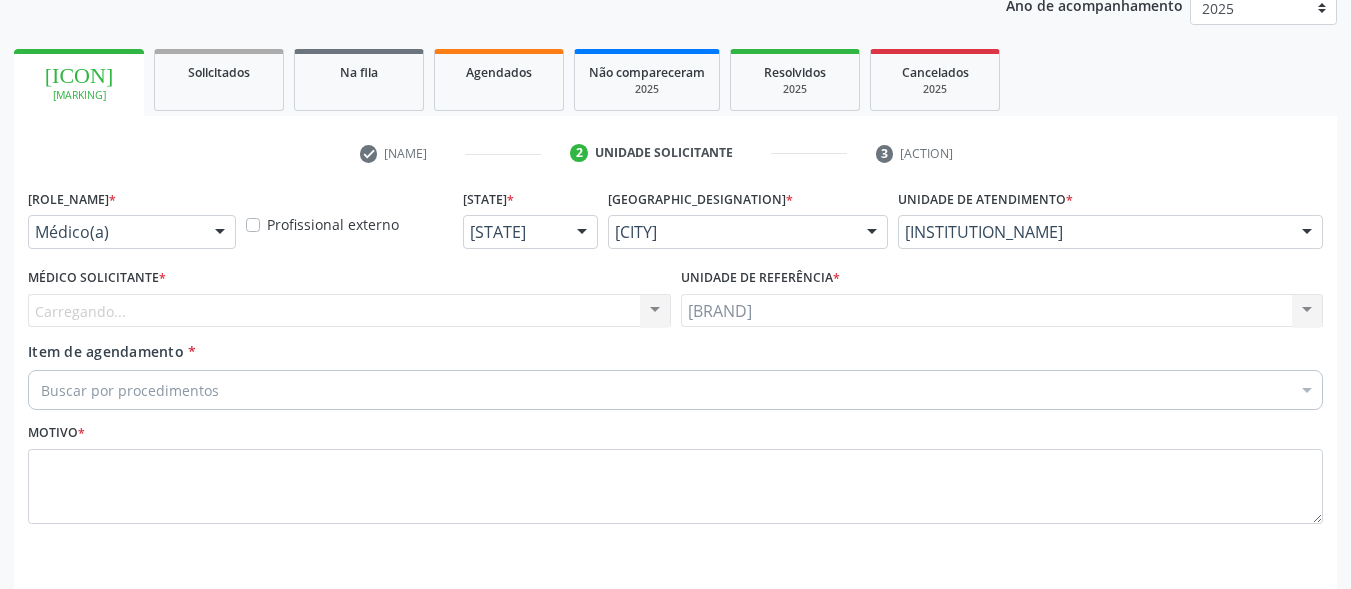 scroll, scrollTop: 317, scrollLeft: 0, axis: vertical 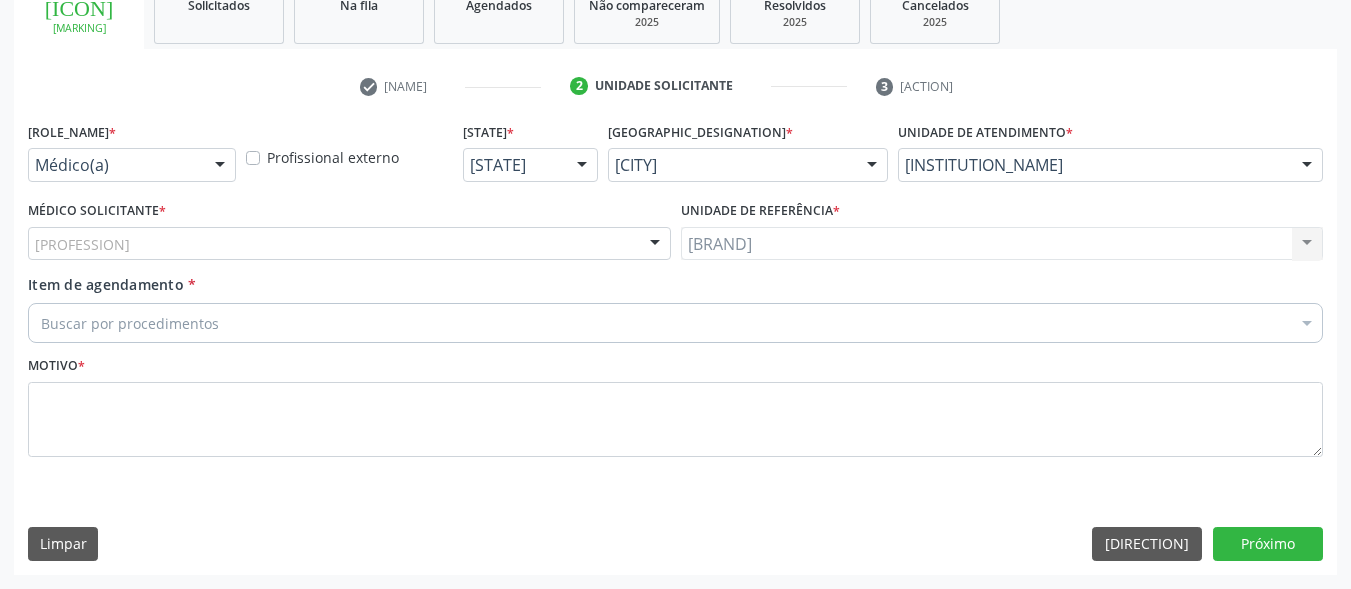 click on "[PROFESSION]" at bounding box center (349, 244) 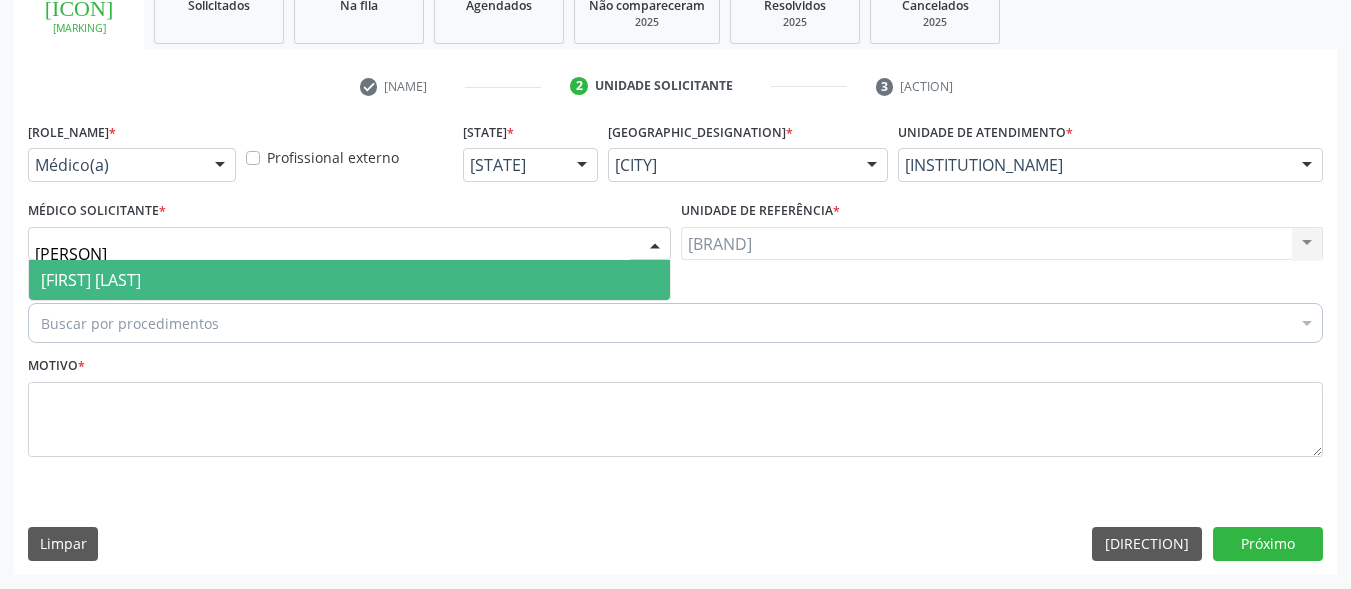click on "[FIRST] [LAST]" at bounding box center [91, 280] 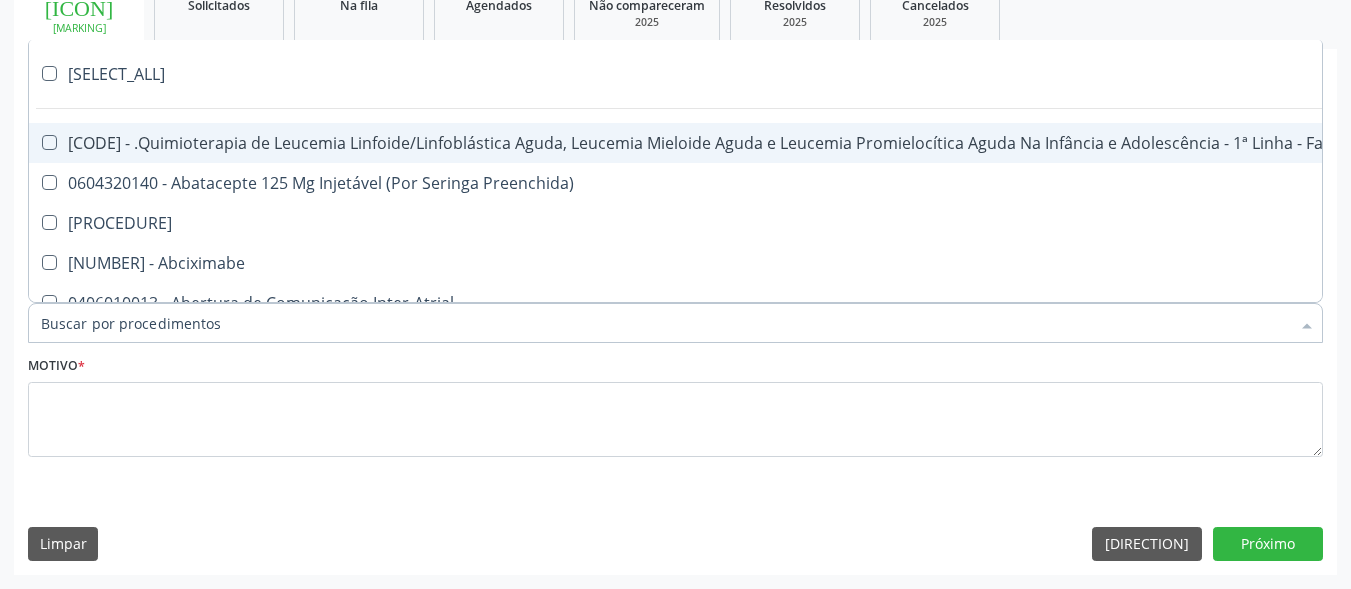 click at bounding box center [675, 323] 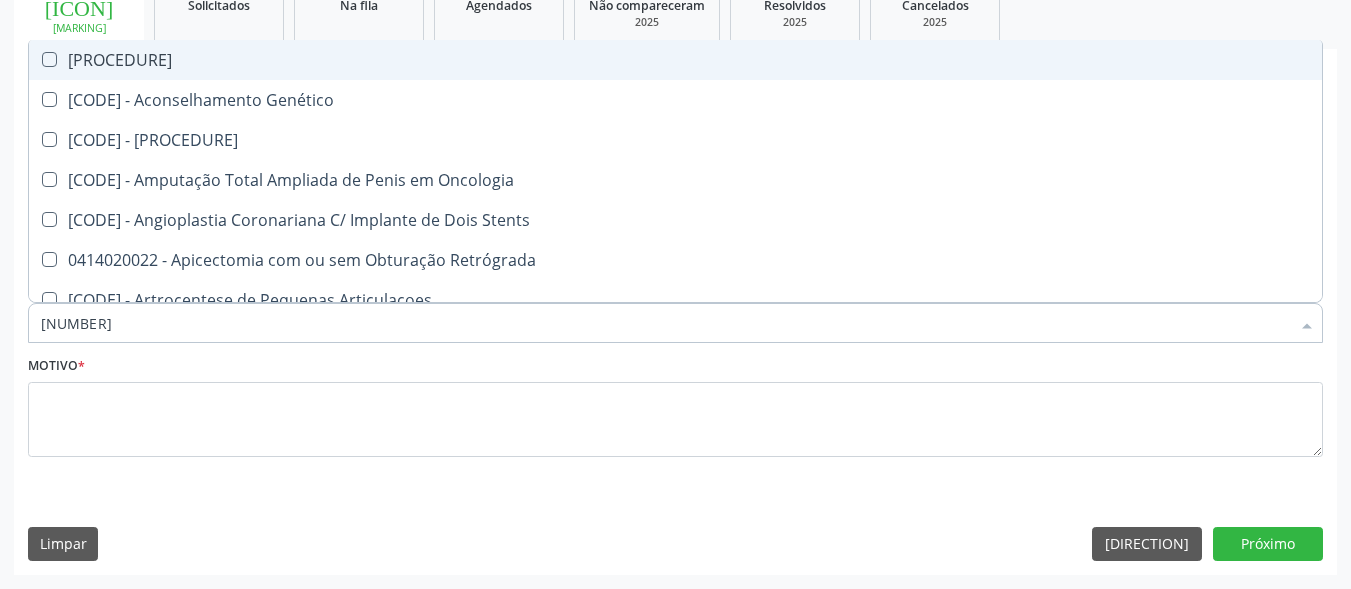 type on "2" 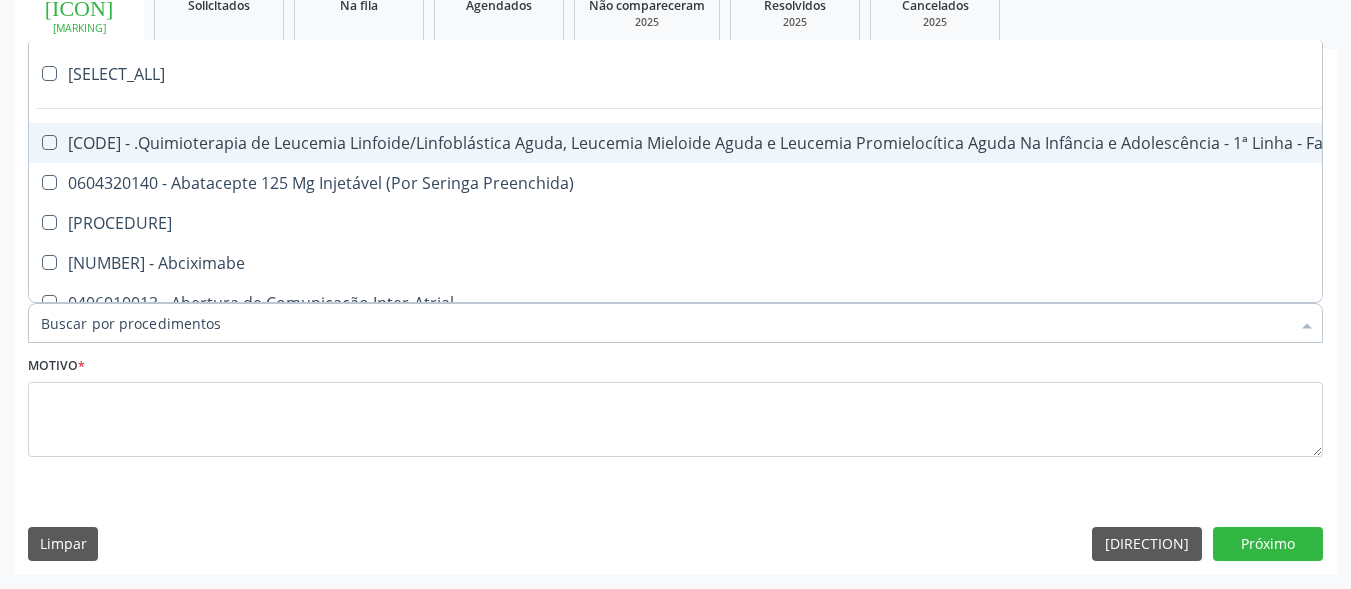 type on "2" 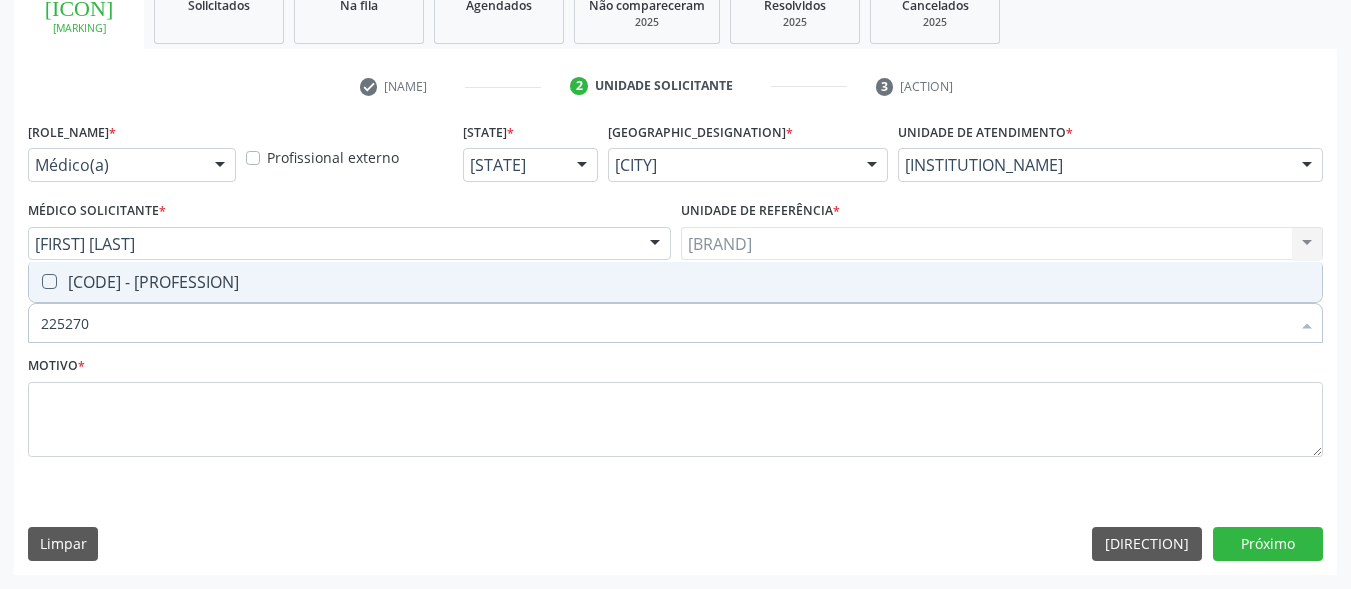 click on "[CODE] - [PROFESSION]" at bounding box center [675, 282] 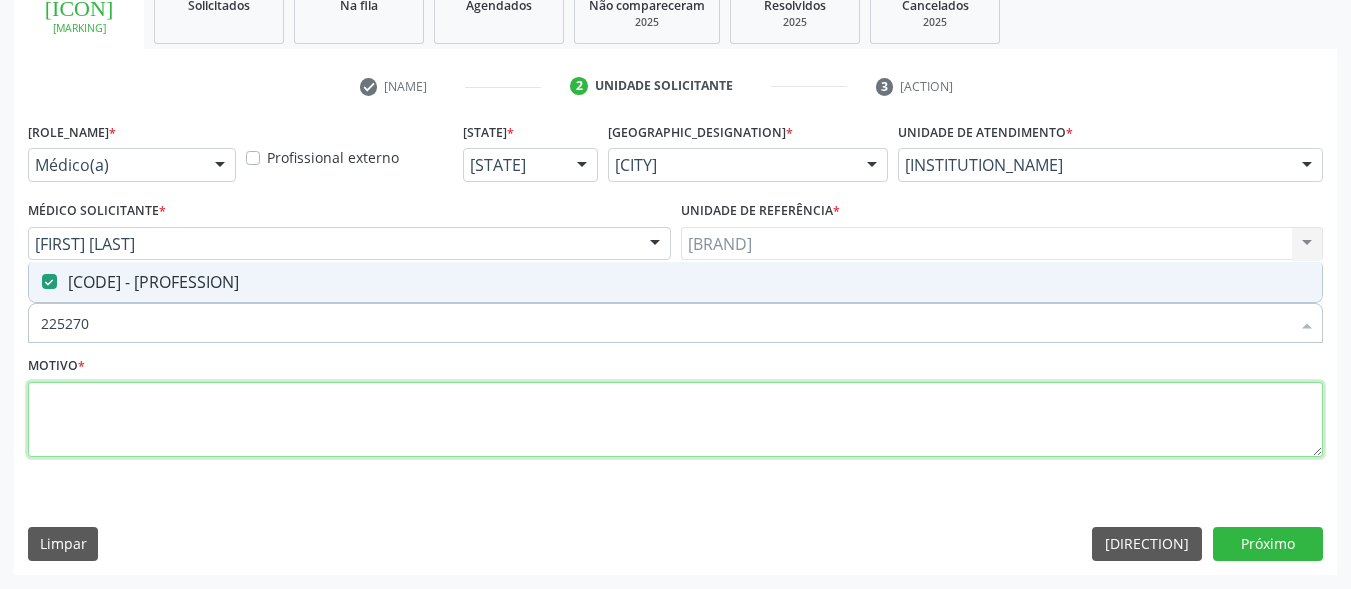 click at bounding box center (675, 420) 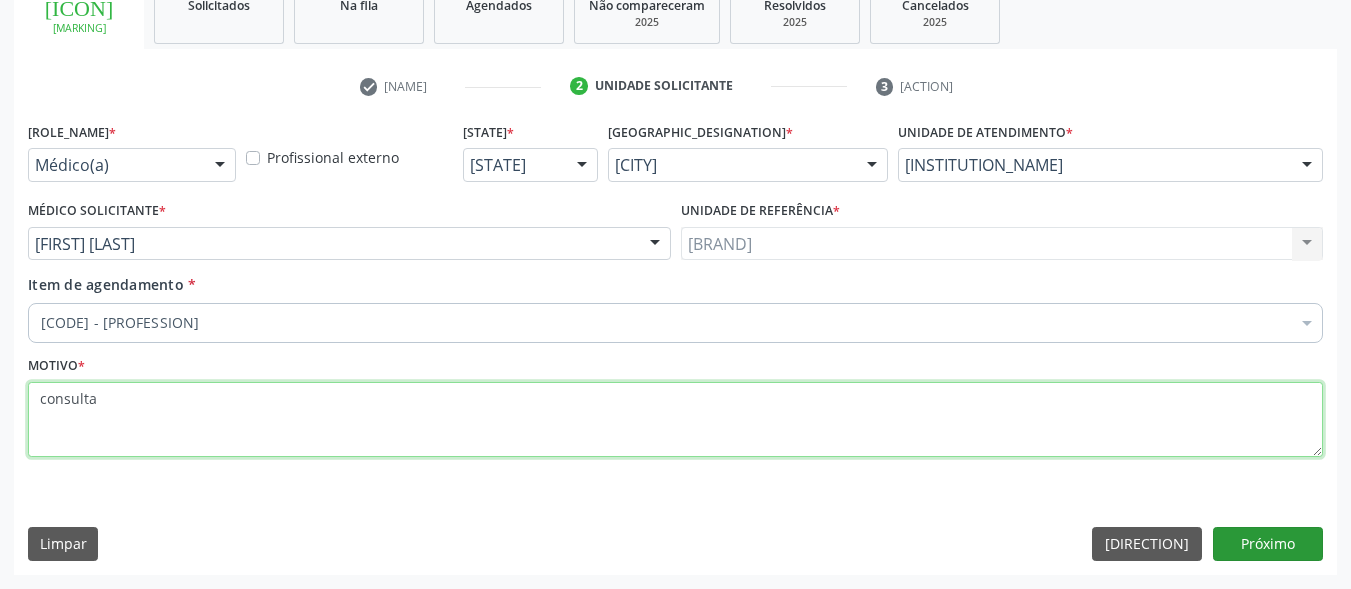 type on "consulta" 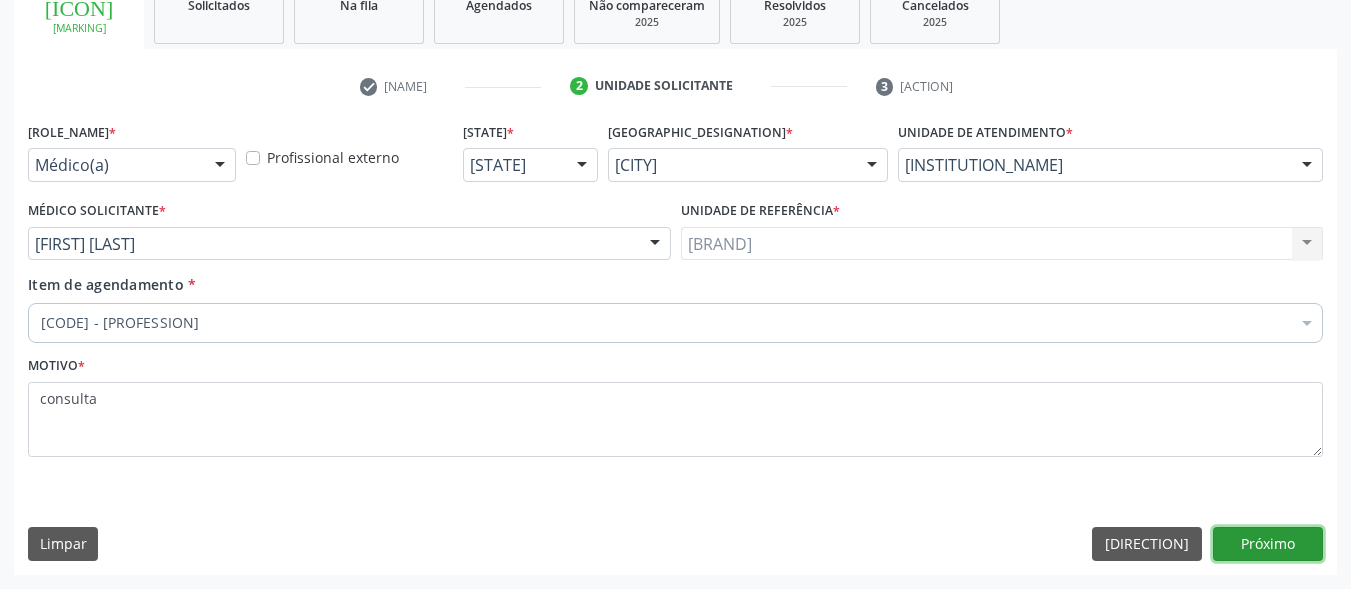 click on "Próximo" at bounding box center [1268, 544] 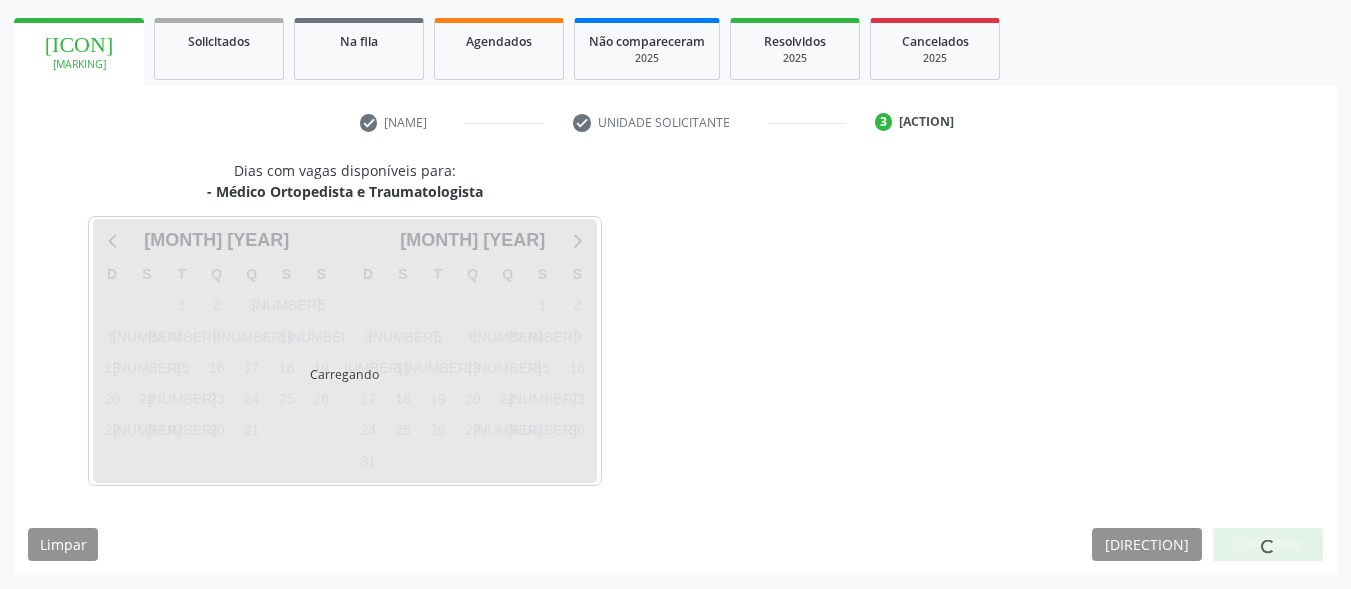 scroll, scrollTop: 281, scrollLeft: 0, axis: vertical 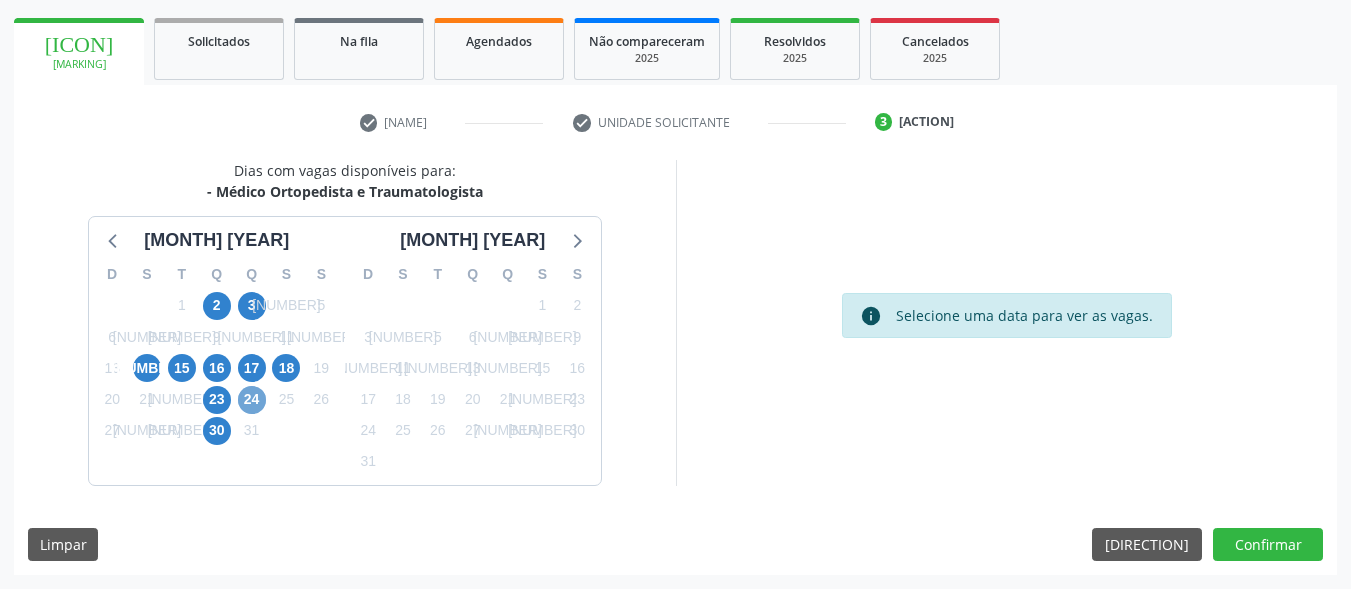click on "24" at bounding box center (252, 400) 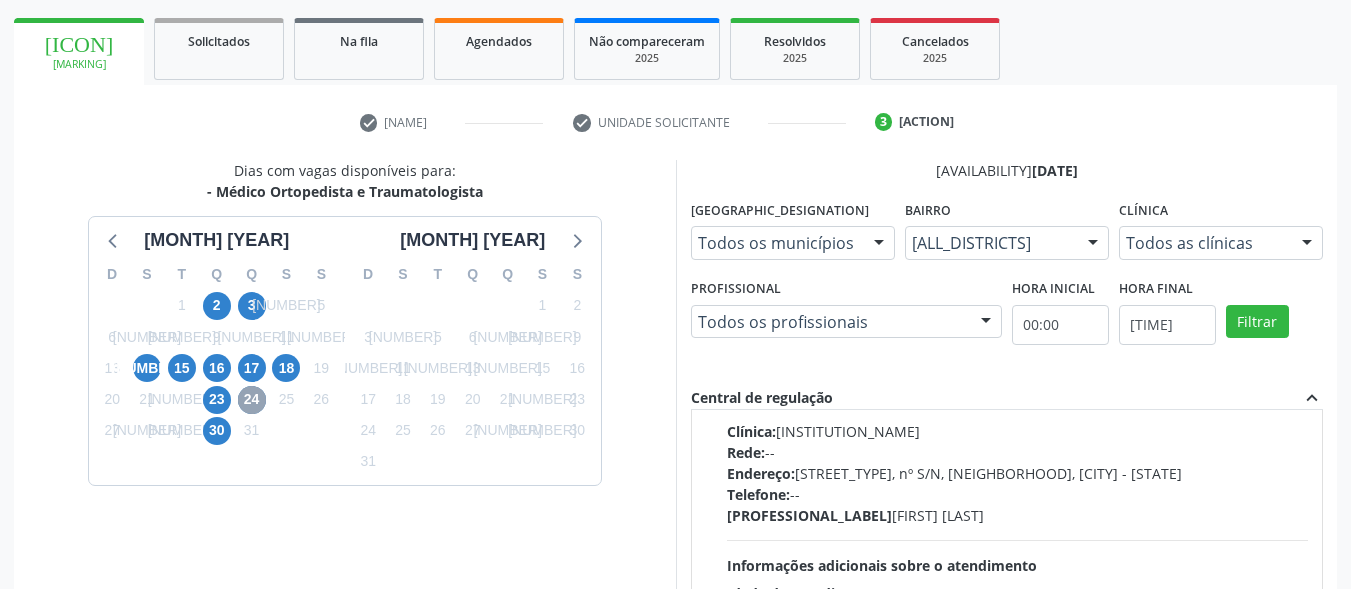 scroll, scrollTop: 0, scrollLeft: 0, axis: both 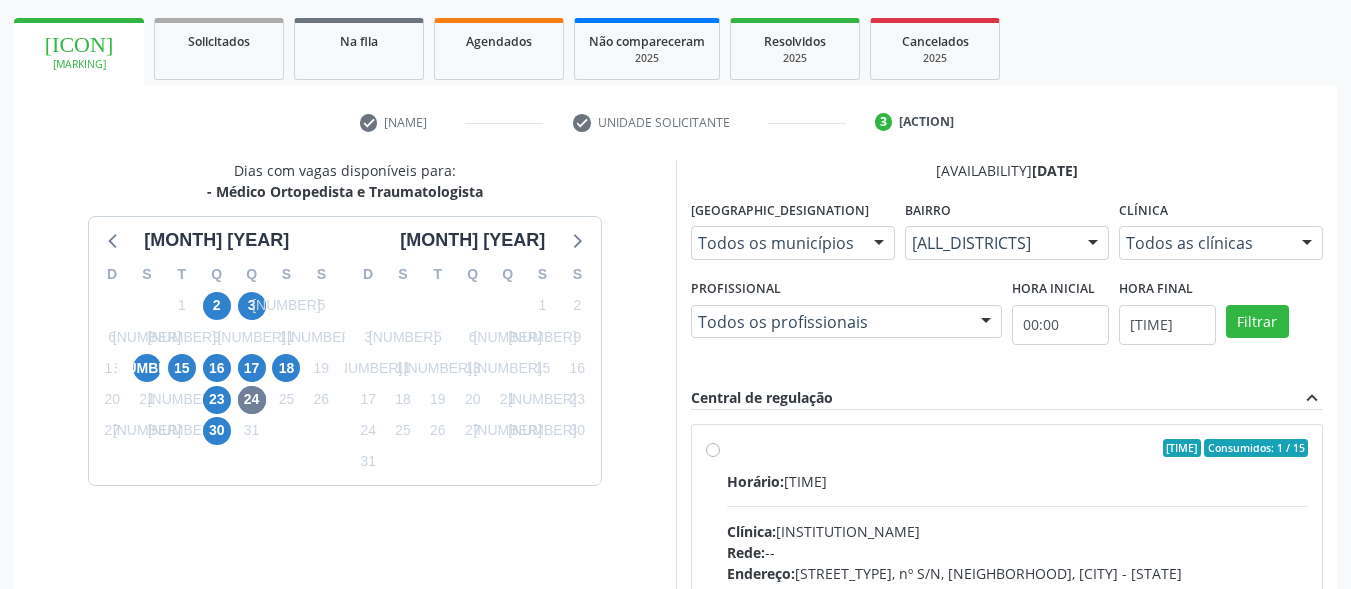 click on "[PROCEDIMENTO] [PROCEDIMENTO] / [PROCEDIMENTO] [PROCEDIMENTO]
Consumidos: [NUMBER] / [NUMBER]
Horário:   [TIME]
Clínica:  [LOCAL]
Rede:
--
Endereço:   [BUILDING], [NUMBER] [NEIGHBORHOOD], [CITY] - [STATE]
Telefone:   [PHONE]
Profissional:
[FULL_NAME]
Informações adicionais sobre o atendimento
Idade de atendimento:
[AGE_RANGE] [AGE_RANGE]
Gênero(s) atendido(s):
[GENDER] e [GENDER]
Informações adicionais:
--" at bounding box center [1018, 592] 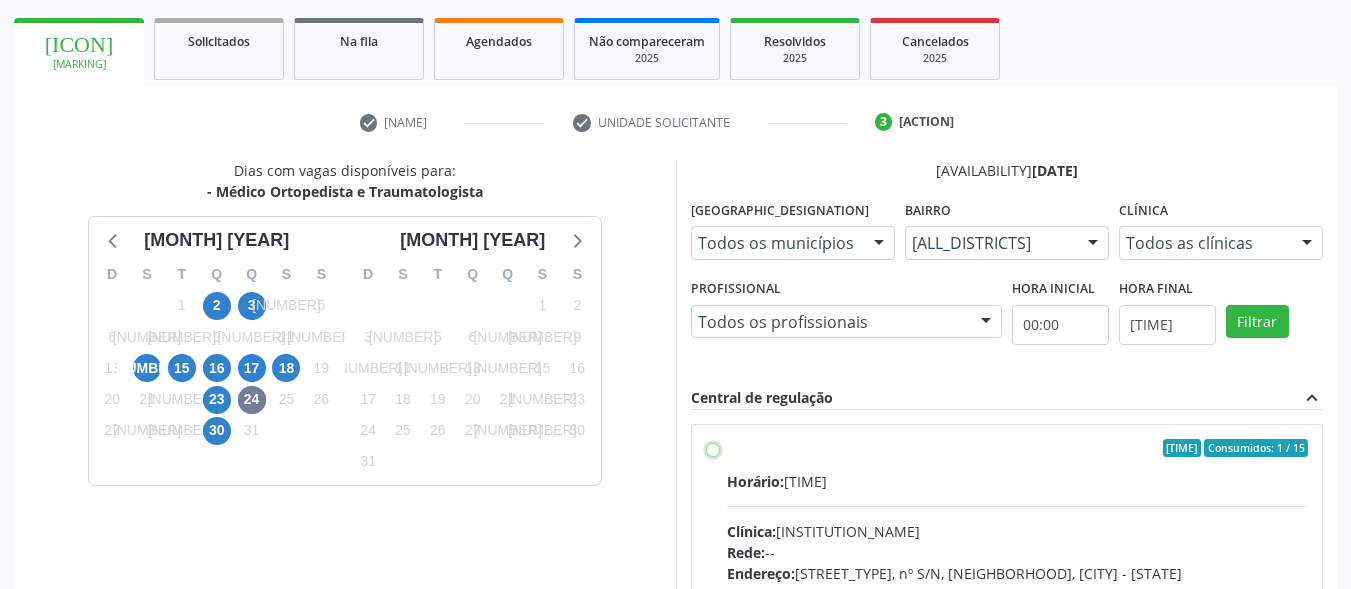 click on "[PROCEDIMENTO] [PROCEDIMENTO] / [PROCEDIMENTO] [PROCEDIMENTO]
Consumidos: [NUMBER] / [NUMBER]
Horário:   [TIME]
Clínica:  [LOCAL]
Rede:
--
Endereço:   [BUILDING], [NUMBER] [NEIGHBORHOOD], [CITY] - [STATE]
Telefone:   [PHONE]
Profissional:
[FULL_NAME]
Informações adicionais sobre o atendimento
Idade de atendimento:
[AGE_RANGE] [AGE_RANGE]
Gênero(s) atendido(s):
[GENDER] e [GENDER]
Informações adicionais:
--" at bounding box center (713, 448) 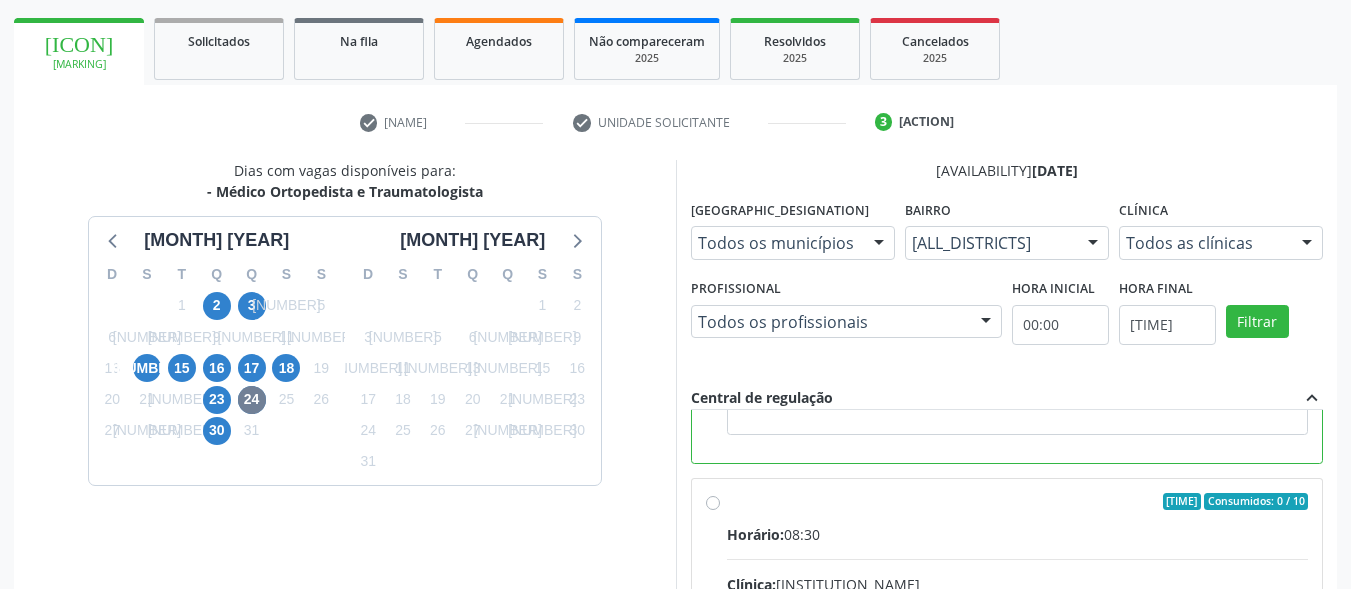 scroll, scrollTop: 450, scrollLeft: 0, axis: vertical 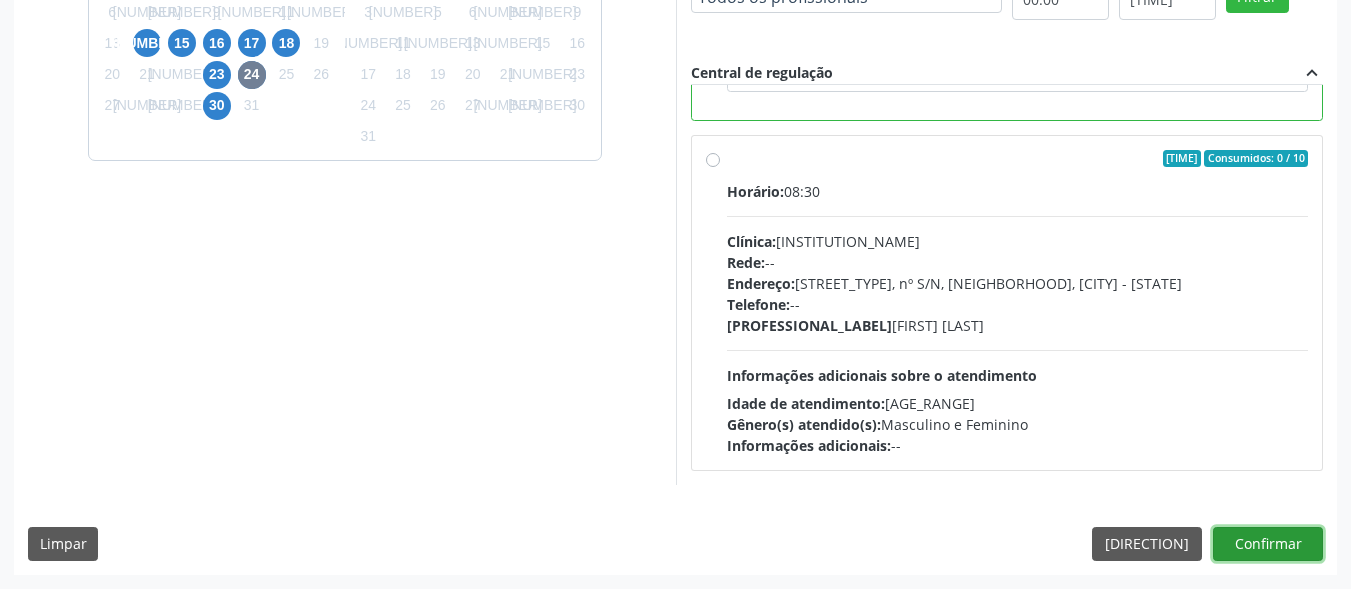 click on "Confirmar" at bounding box center [1268, 544] 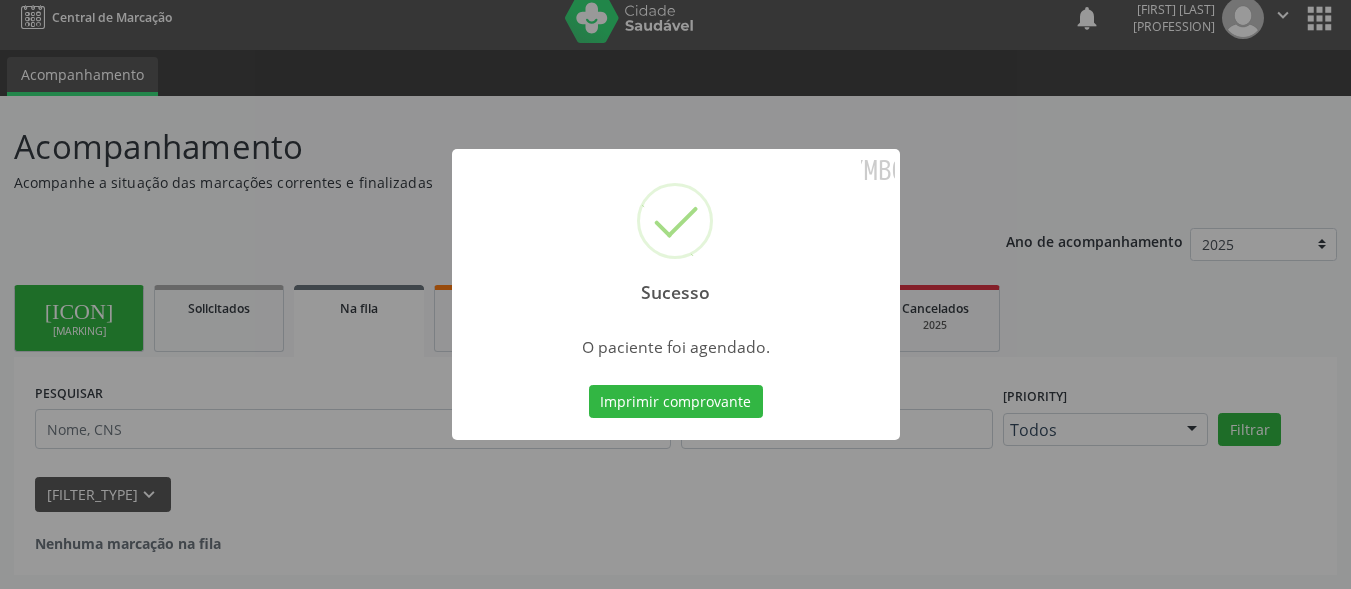 scroll, scrollTop: 14, scrollLeft: 0, axis: vertical 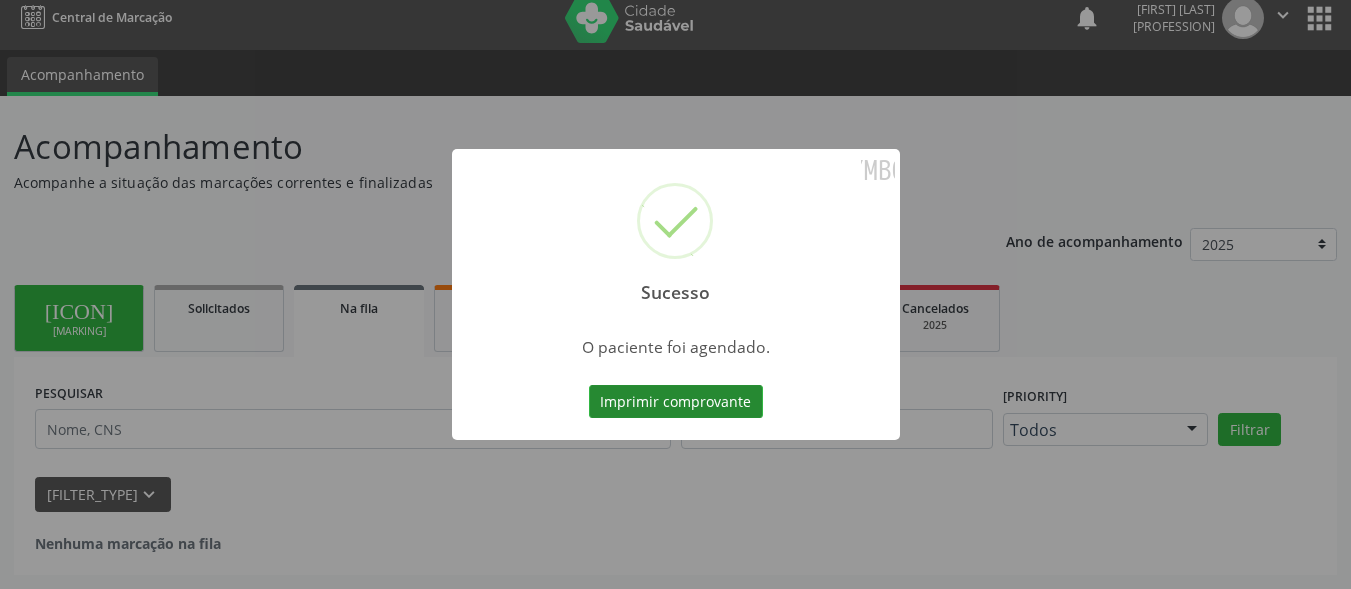 click on "Imprimir comprovante" at bounding box center [676, 402] 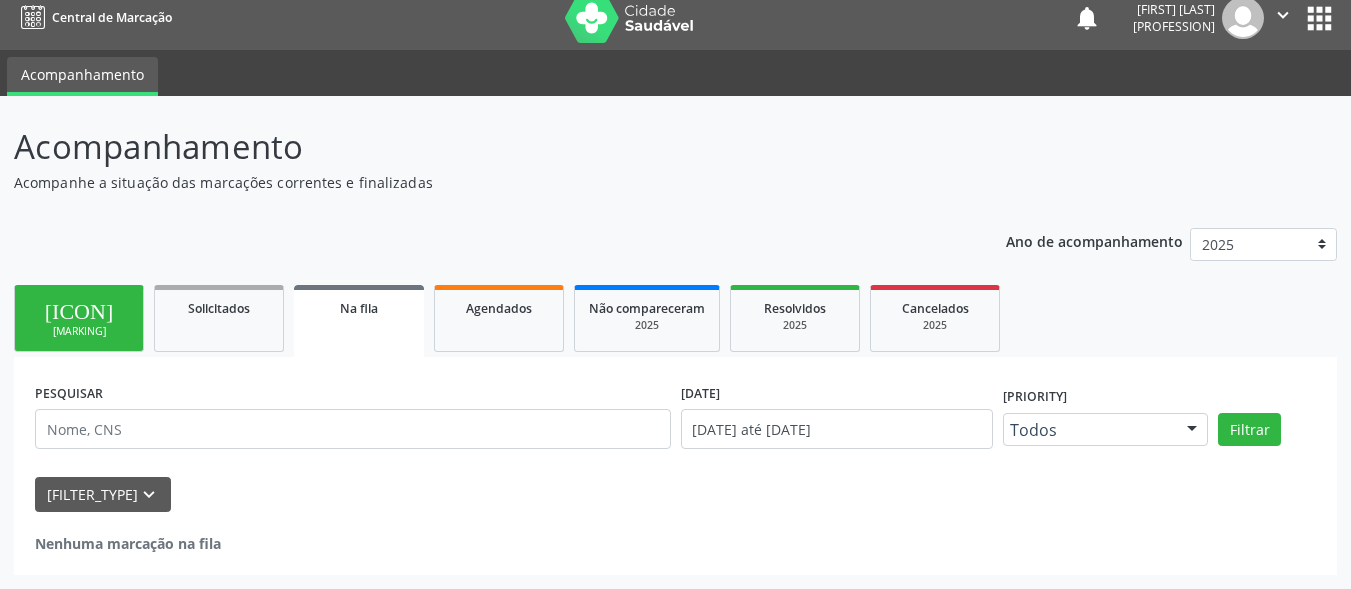 drag, startPoint x: 37, startPoint y: 302, endPoint x: 57, endPoint y: 311, distance: 21.931713 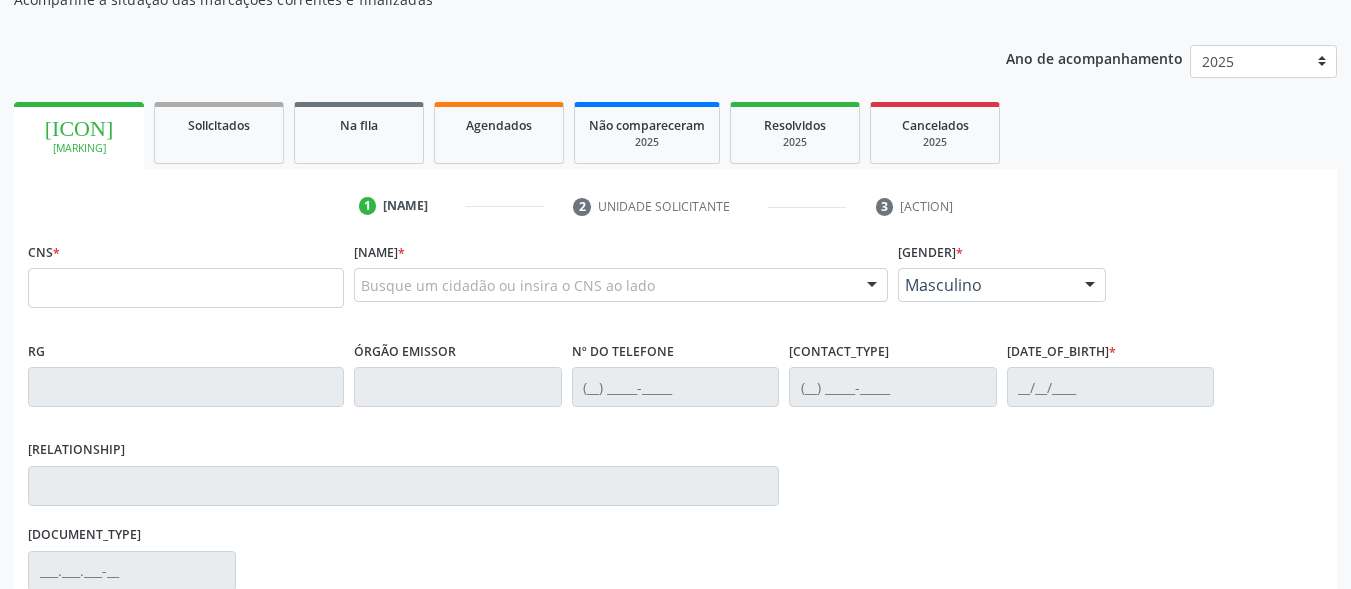 scroll, scrollTop: 214, scrollLeft: 0, axis: vertical 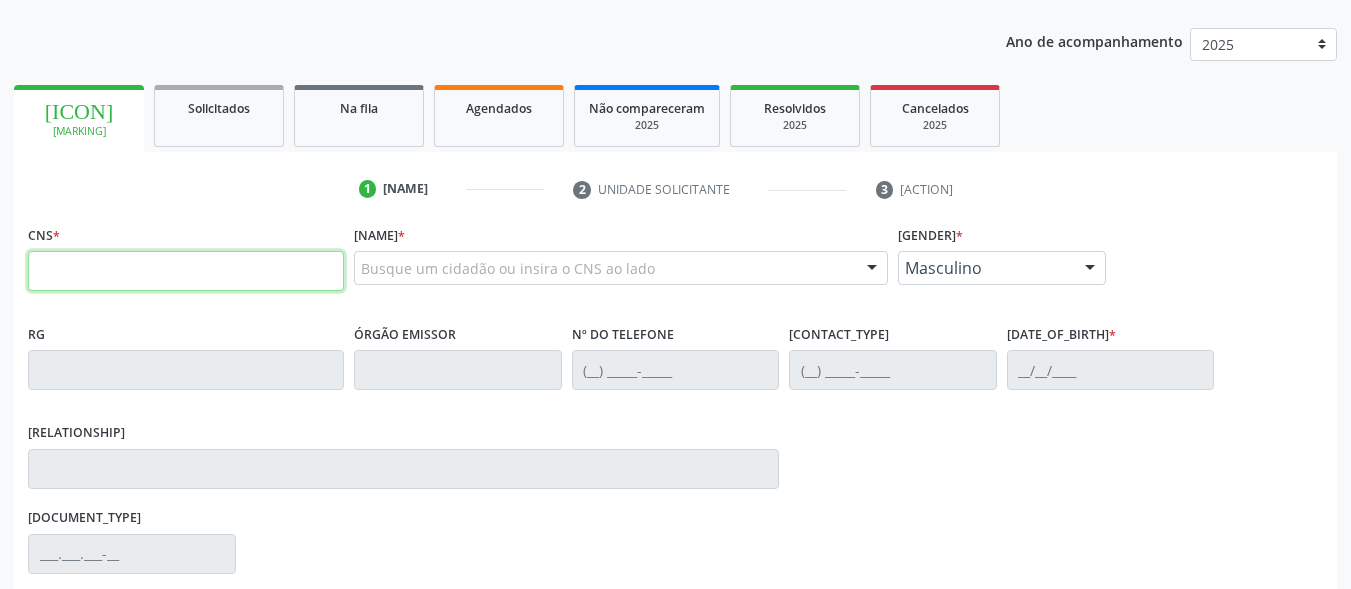 click at bounding box center (186, 271) 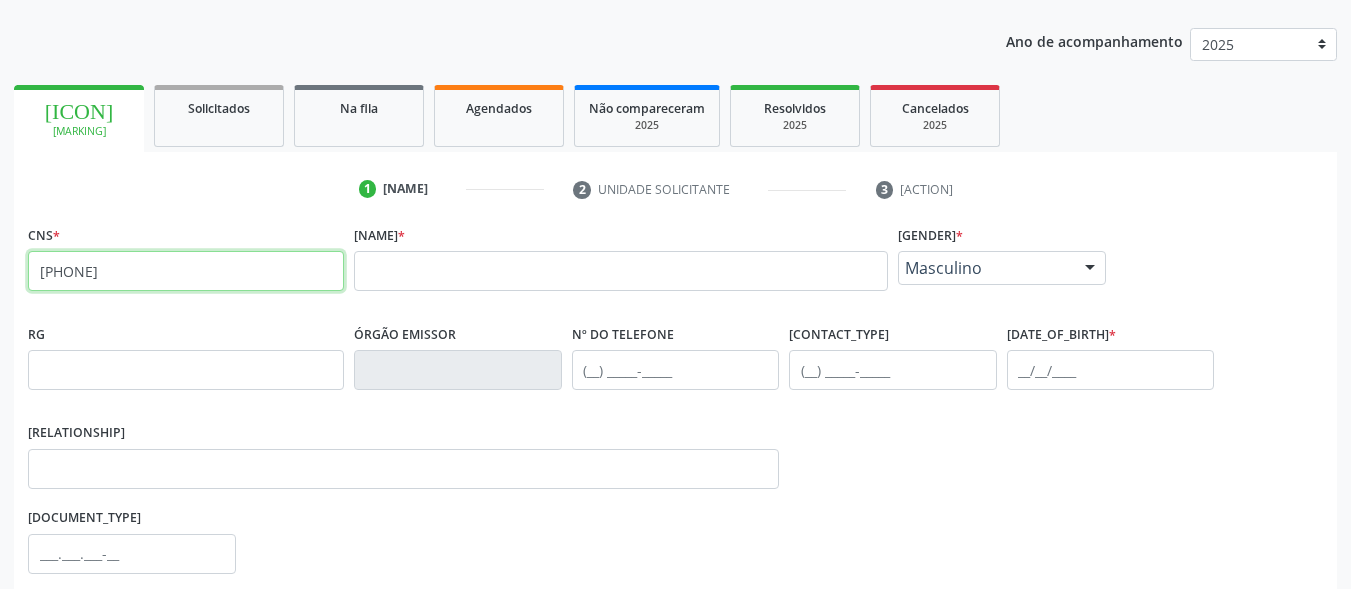 click on "[PHONE]" at bounding box center [186, 271] 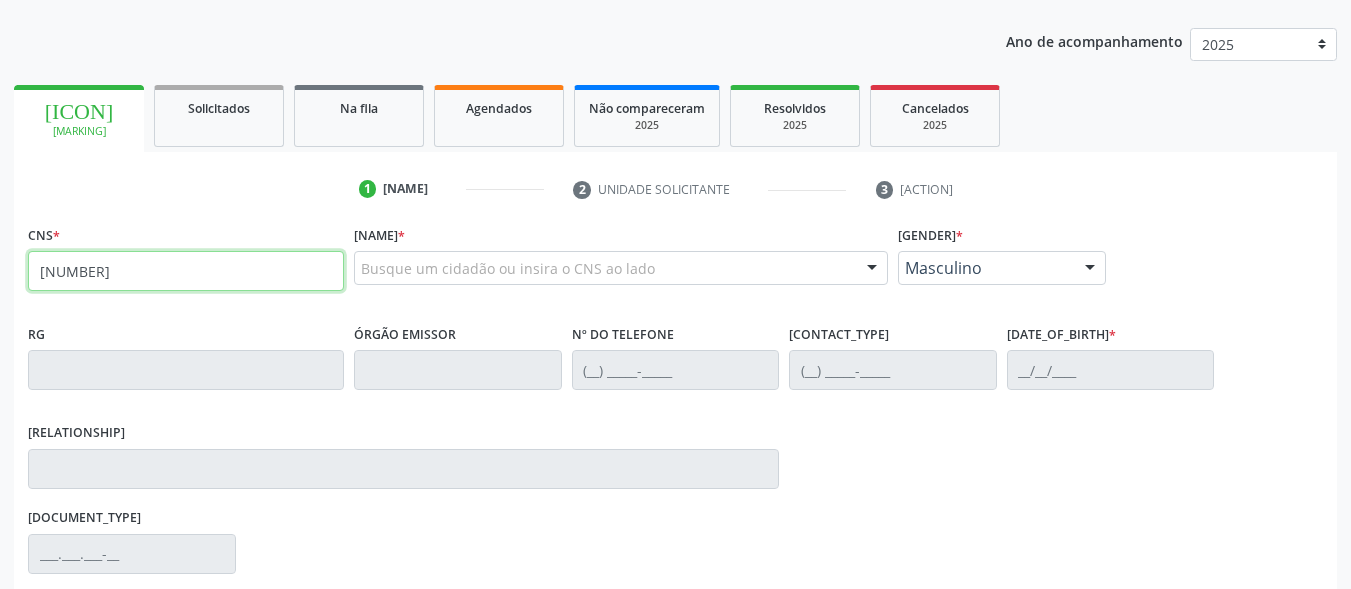 type on "[NUMBER]" 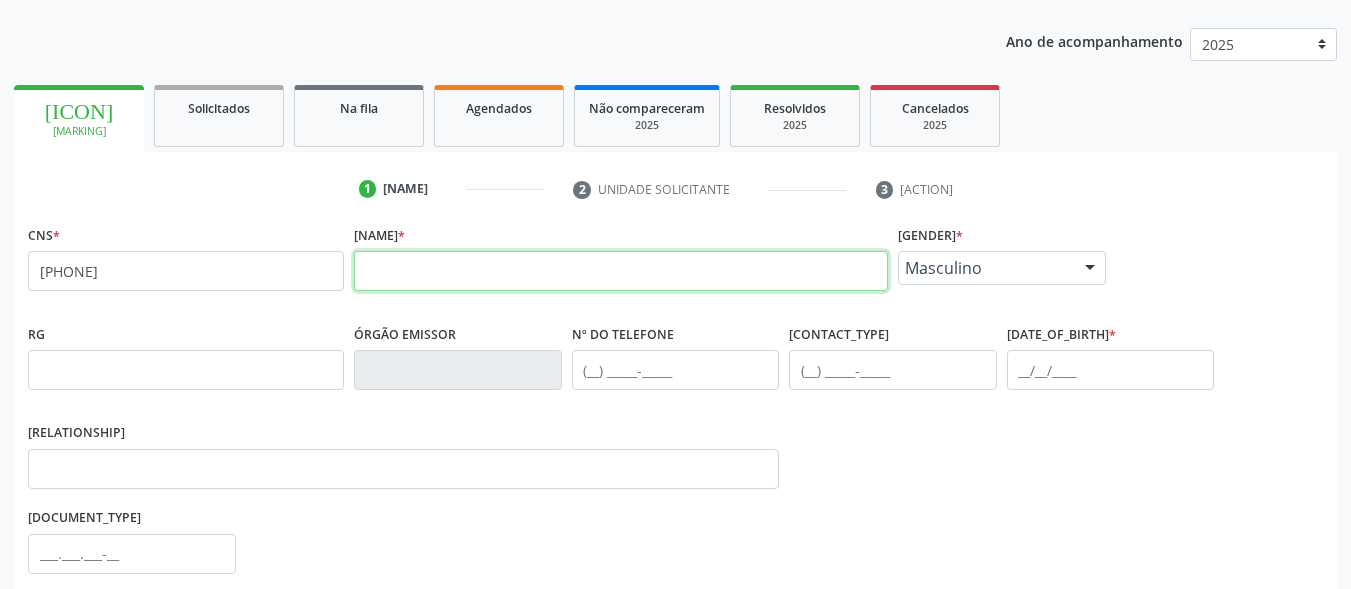 click at bounding box center [621, 271] 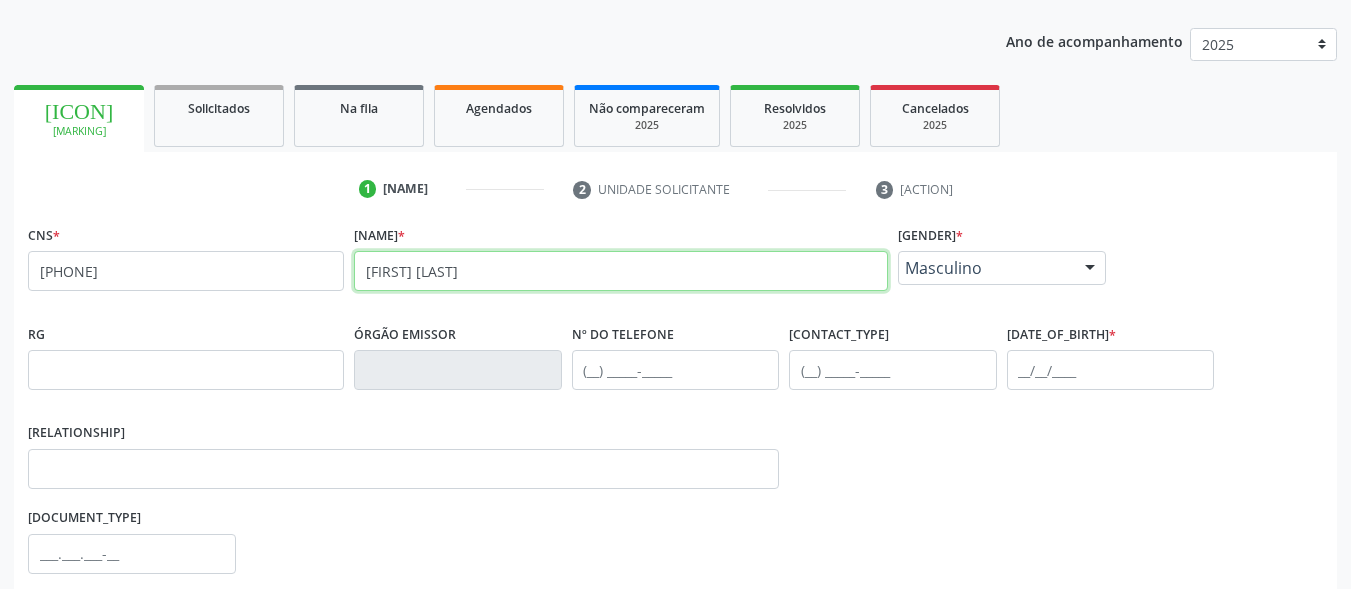 type on "[FIRST] [LAST]" 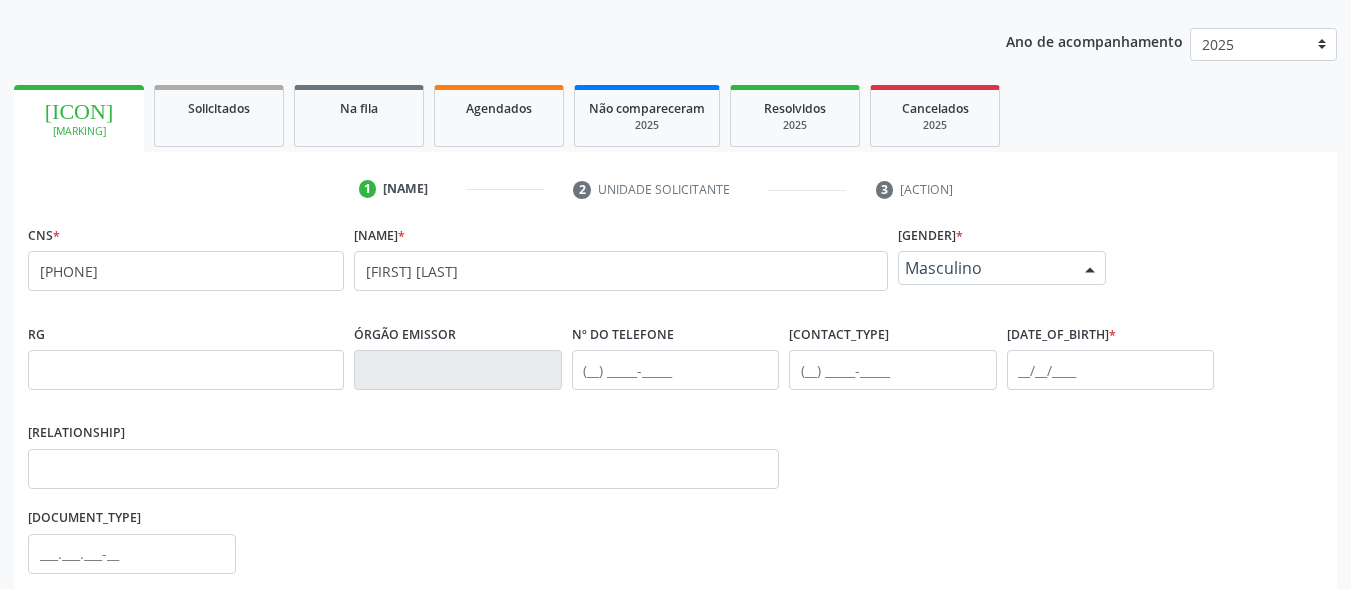click on "Masculino" at bounding box center [985, 268] 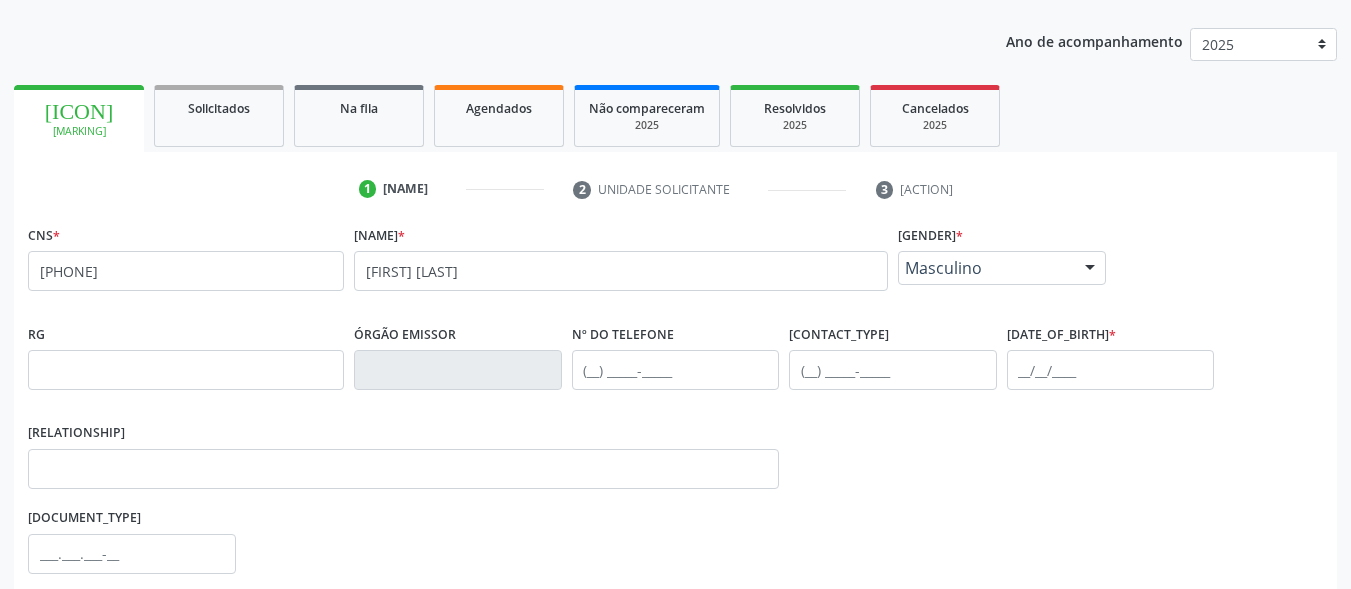 click on "Masculino" at bounding box center [985, 268] 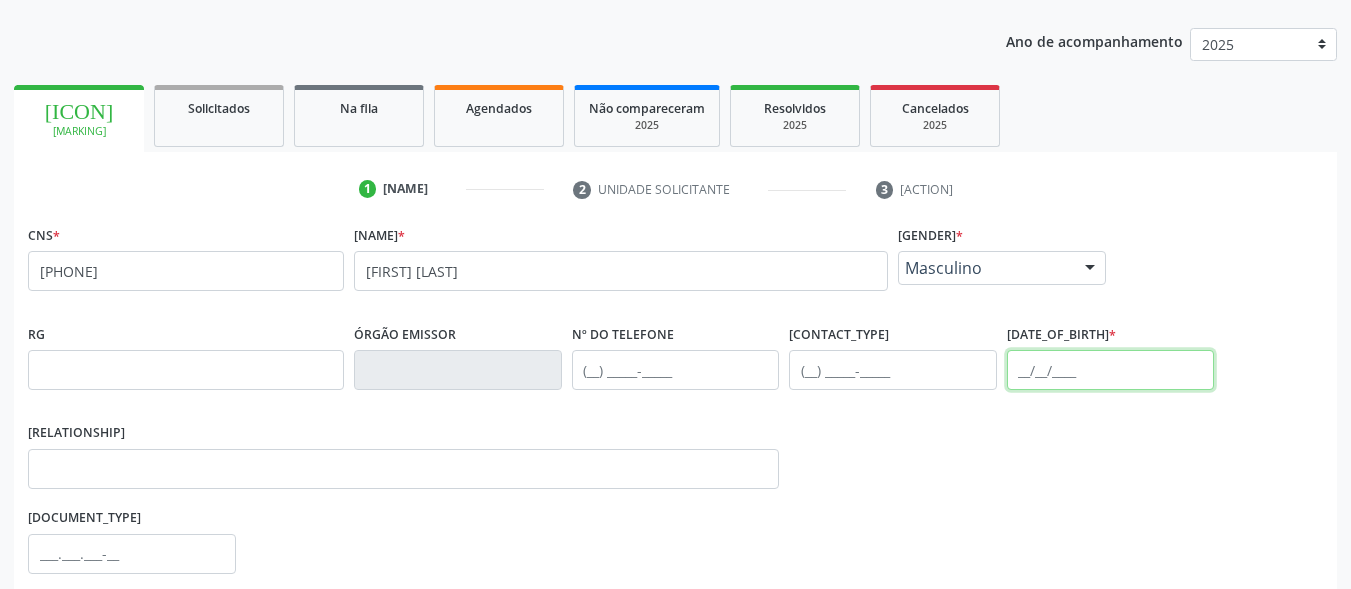 click at bounding box center [1111, 370] 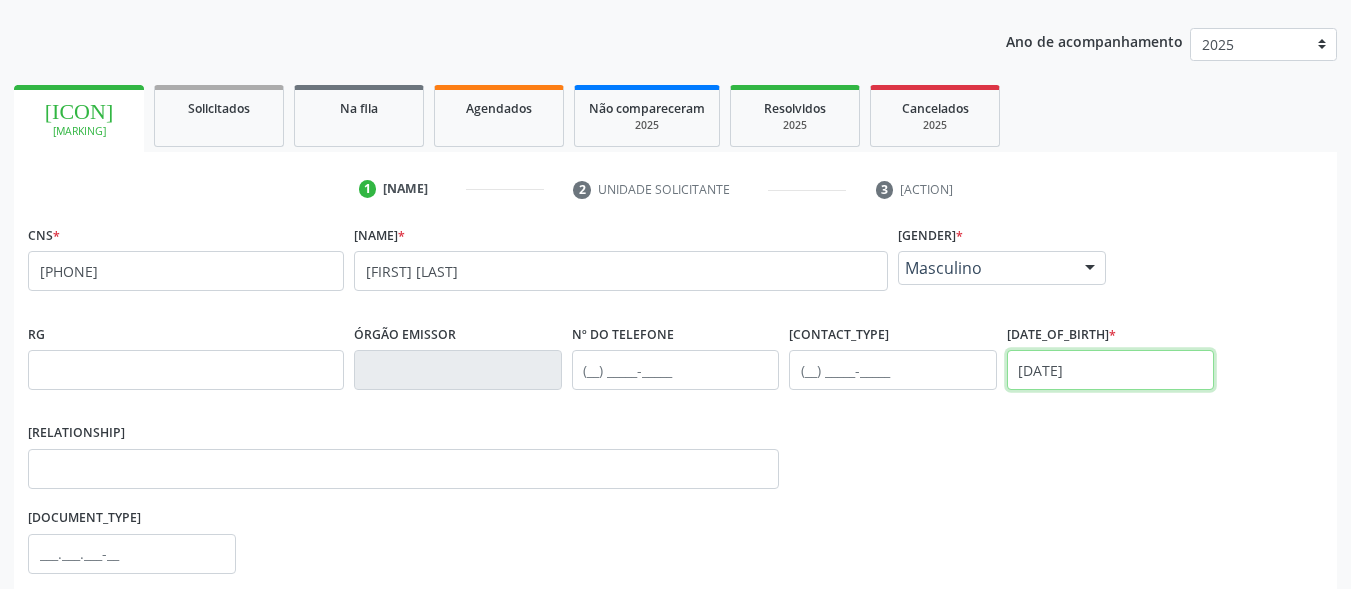 type on "[DATE]" 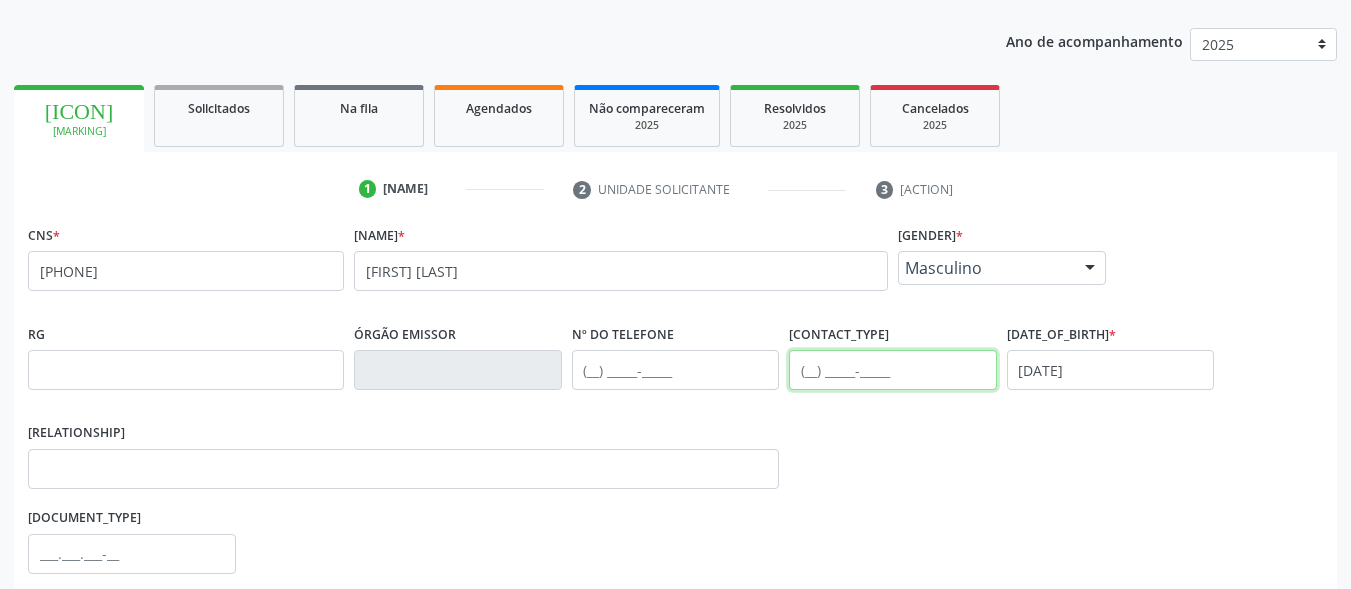 click at bounding box center (893, 370) 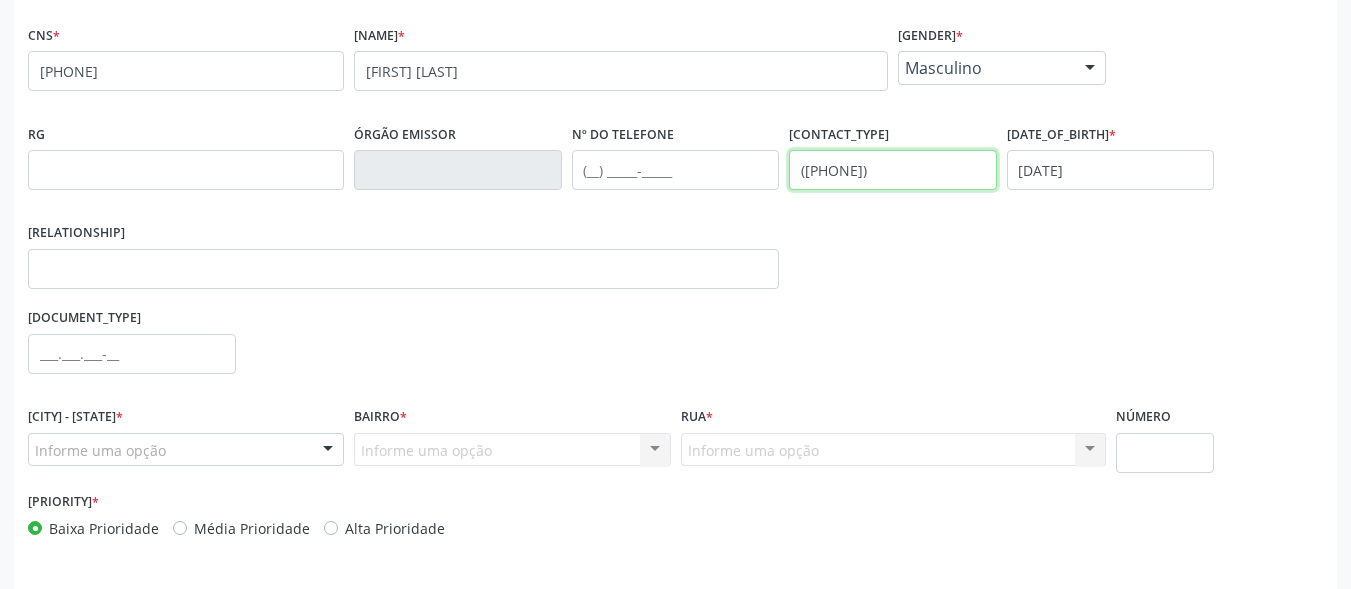 scroll, scrollTop: 481, scrollLeft: 0, axis: vertical 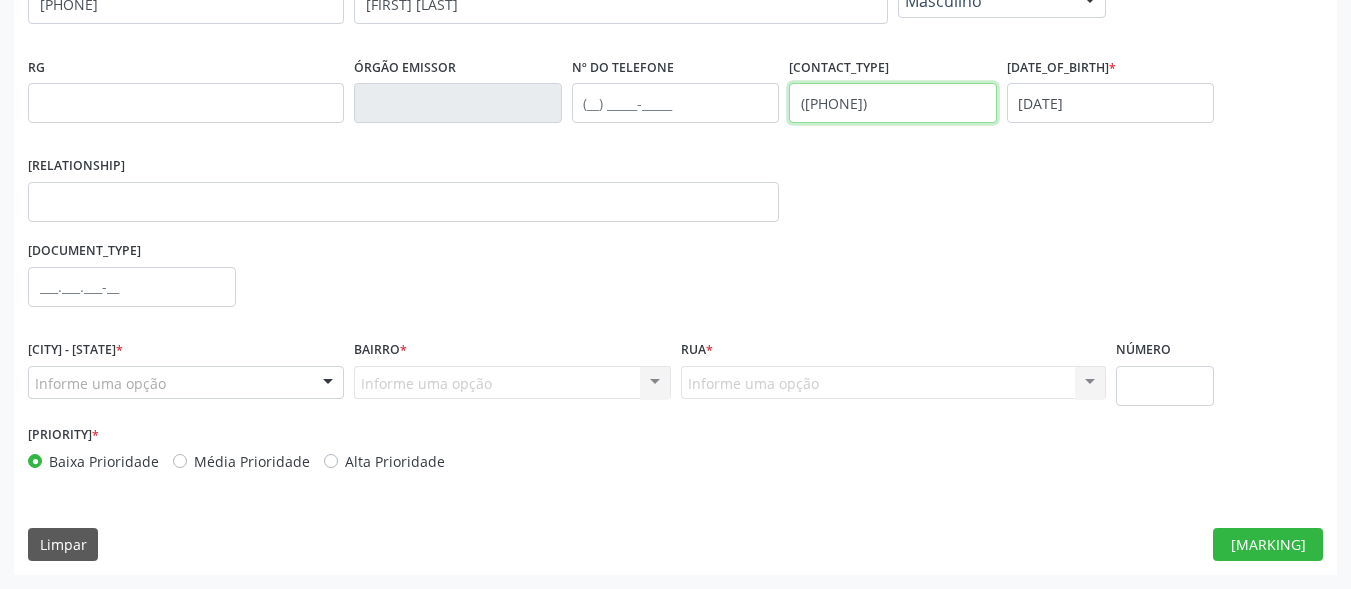 type on "([PHONE])" 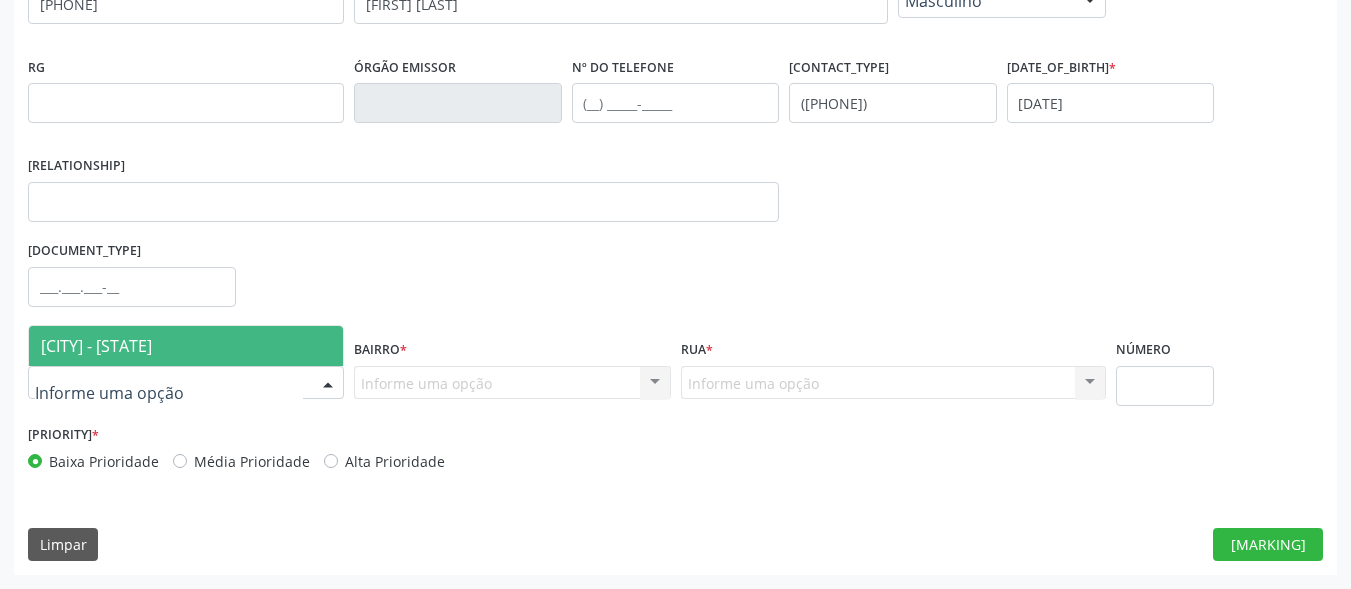 click at bounding box center [186, 383] 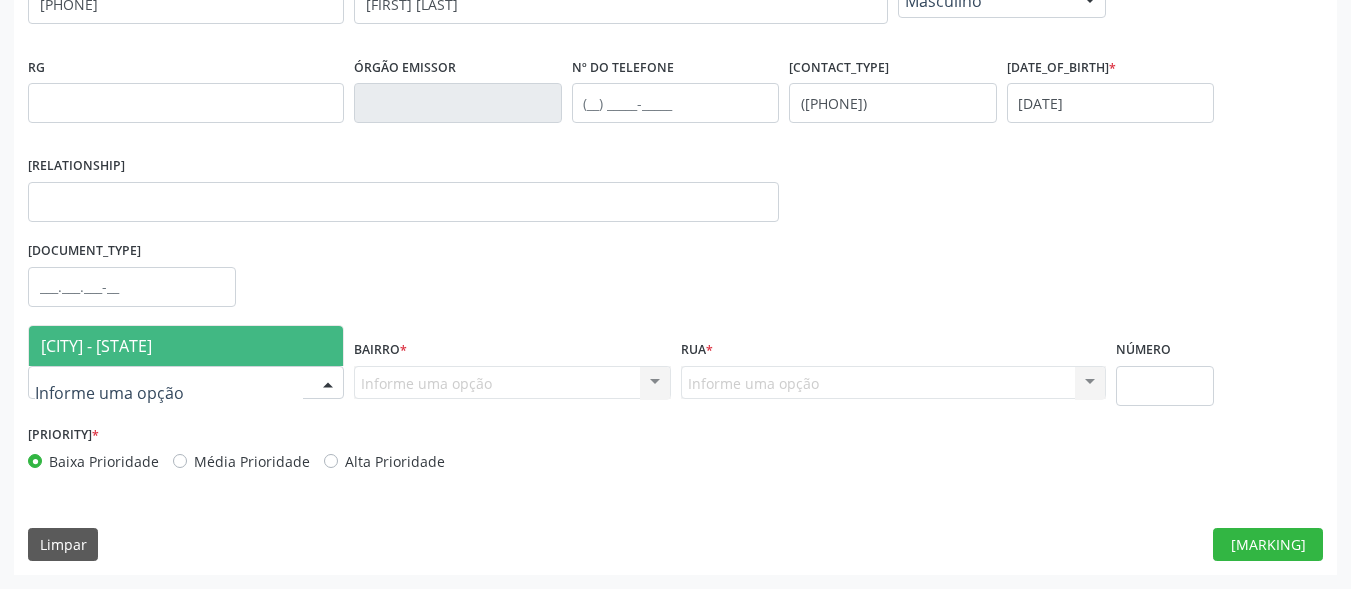 click on "[CITY] - [STATE]" at bounding box center [186, 346] 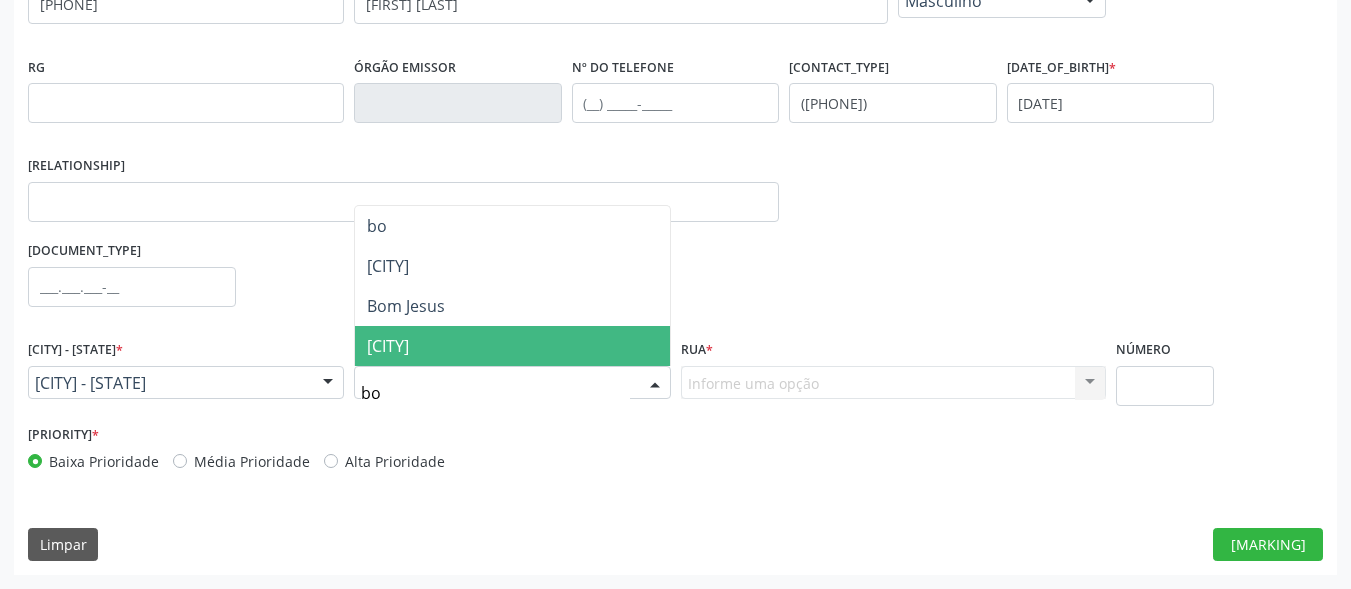 click on "[CITY]" at bounding box center (388, 346) 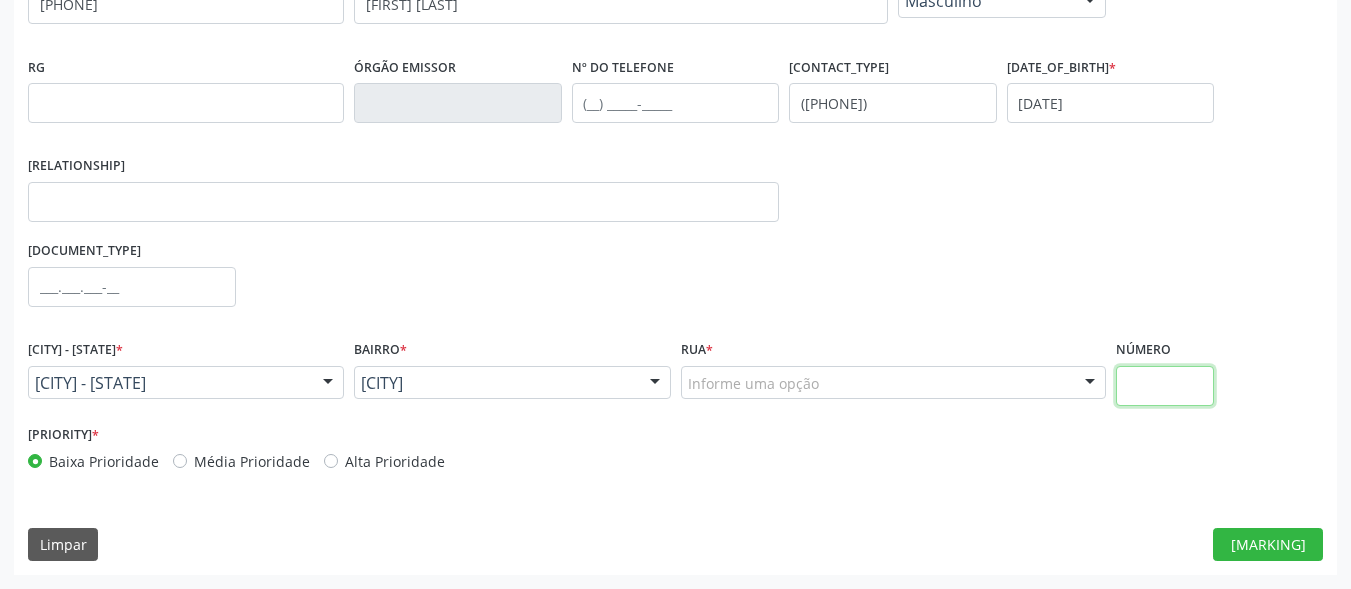 click at bounding box center (1165, 386) 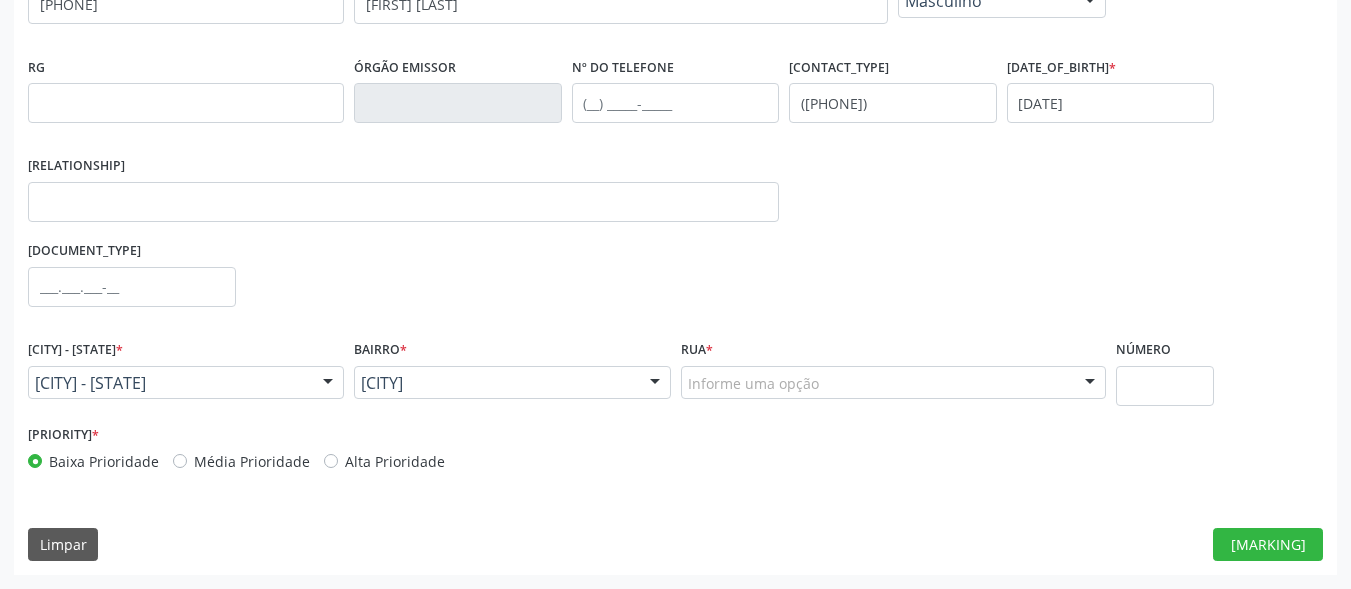 click on "Informe uma opção" at bounding box center [893, 383] 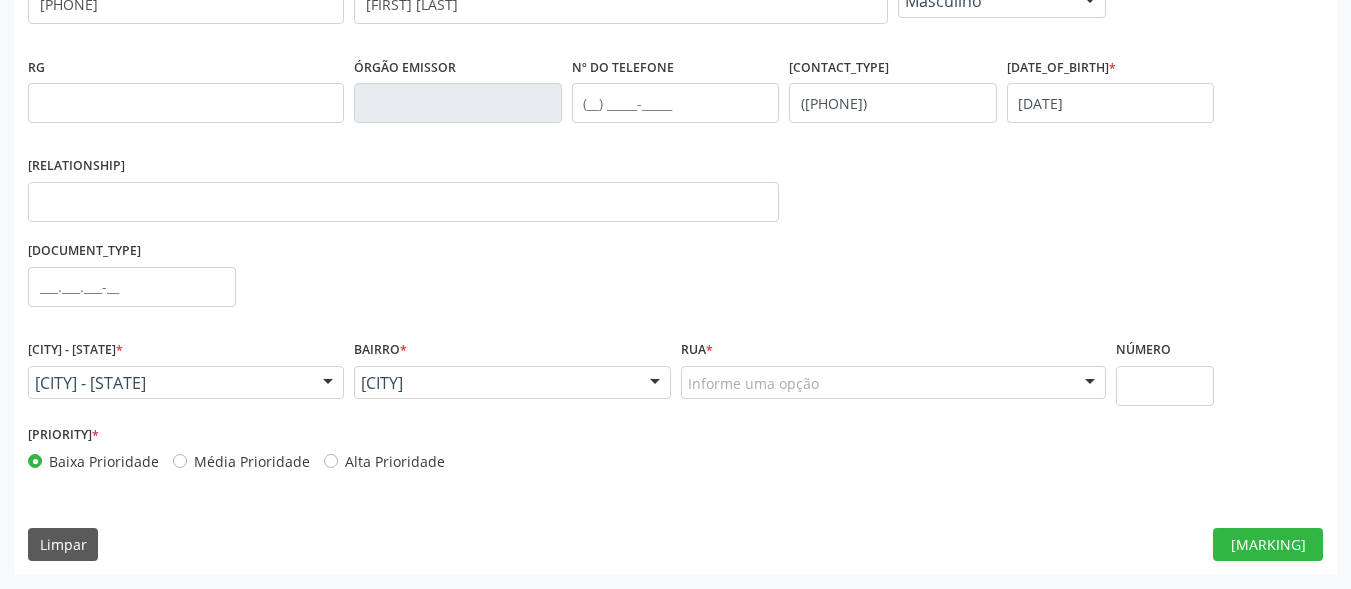 click at bounding box center [1090, 384] 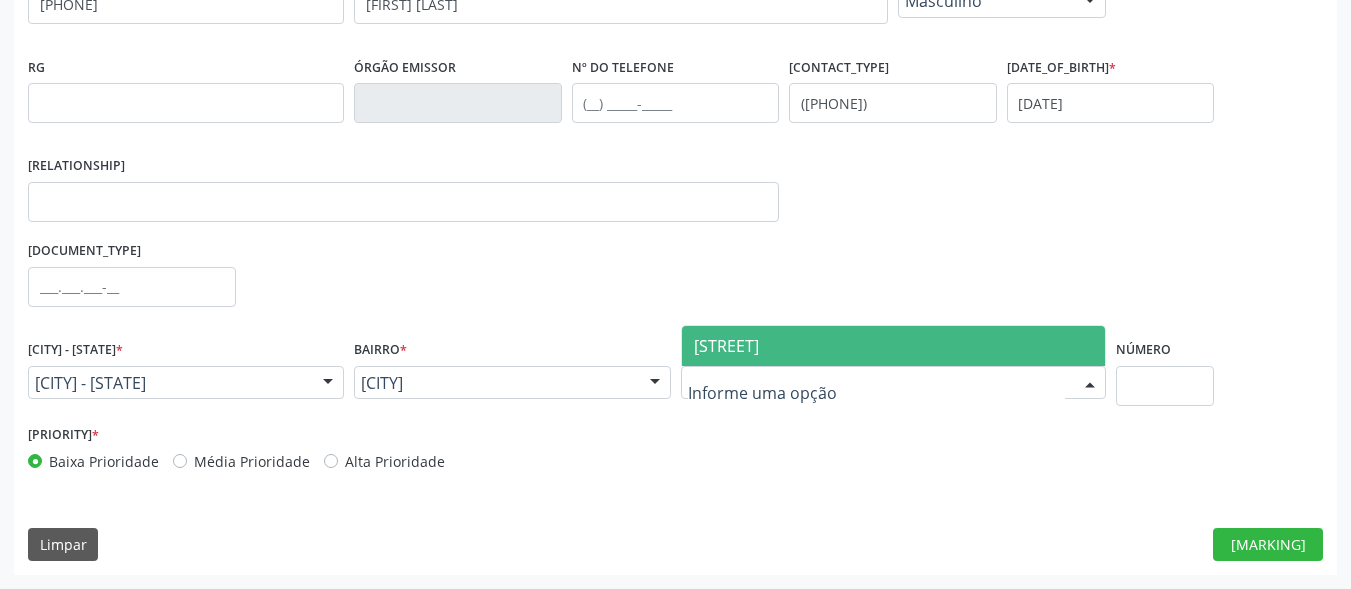 click at bounding box center (893, 383) 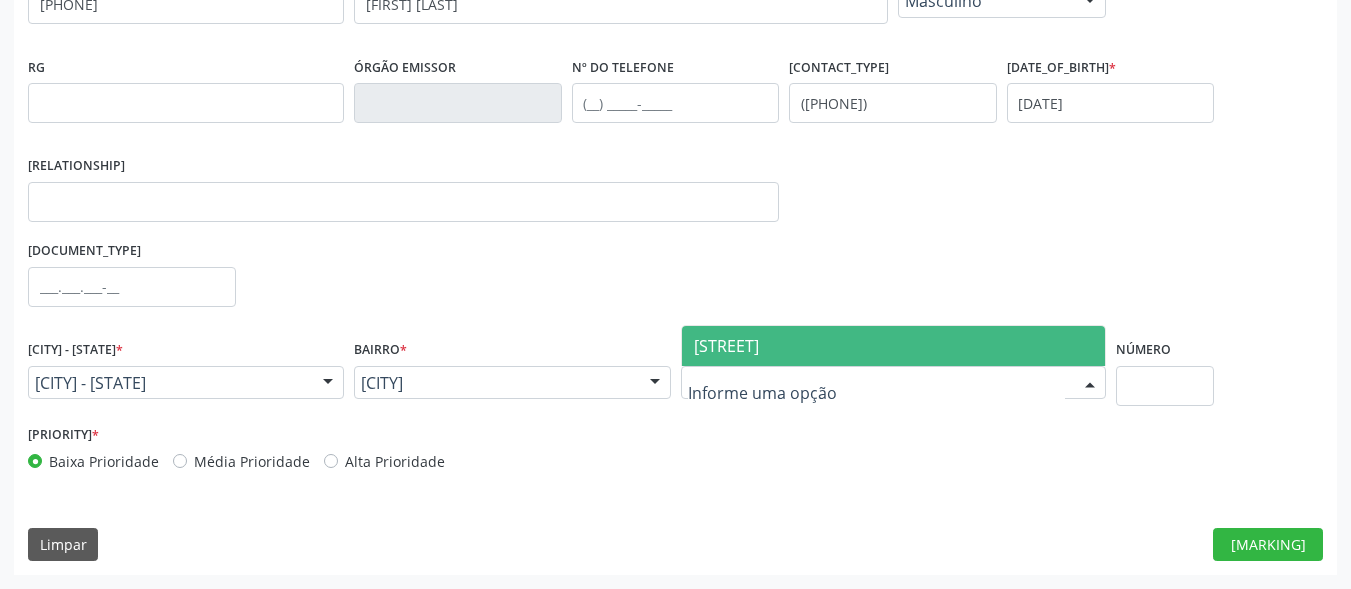 click on "[STREET]" at bounding box center (893, 346) 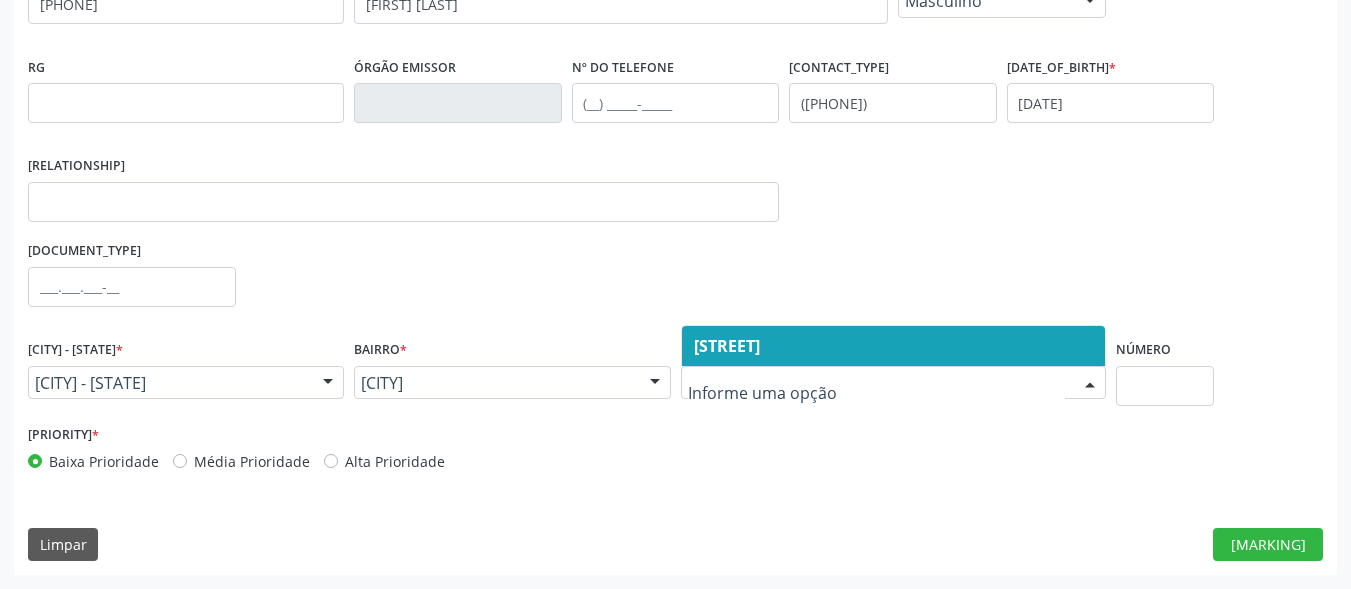 click at bounding box center [876, 393] 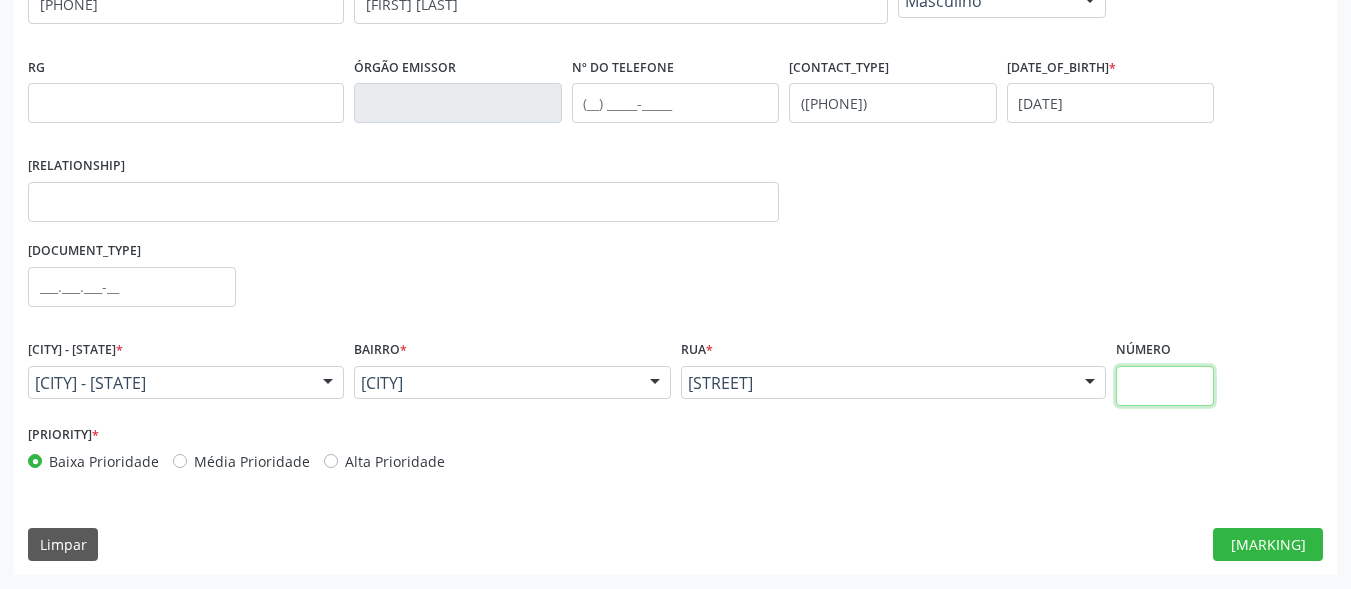 click at bounding box center [1165, 386] 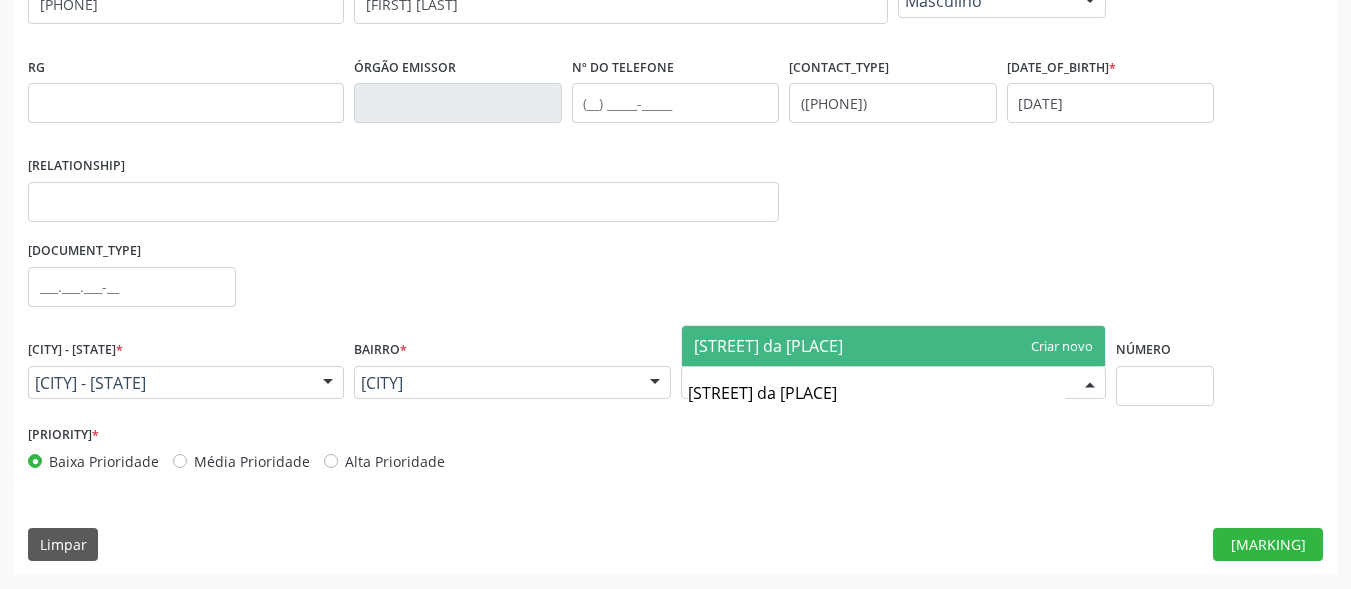 click on "[STREET] da [PLACE]" at bounding box center [893, 346] 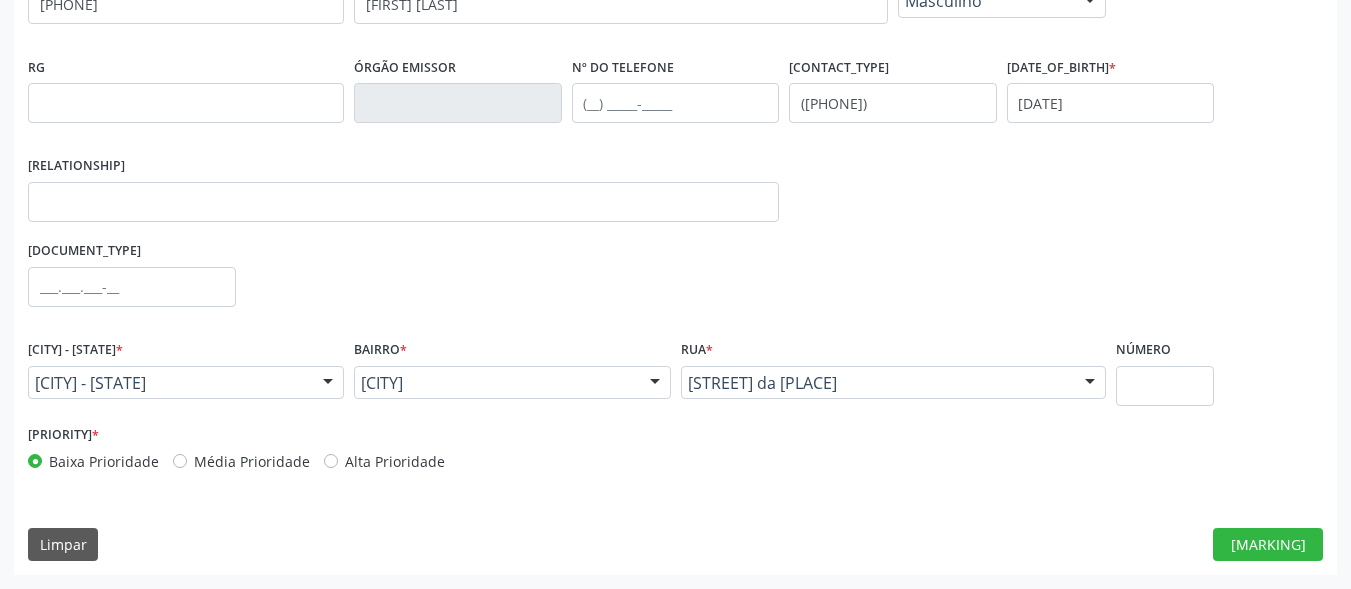 drag, startPoint x: 823, startPoint y: 351, endPoint x: 822, endPoint y: 363, distance: 12.0415945 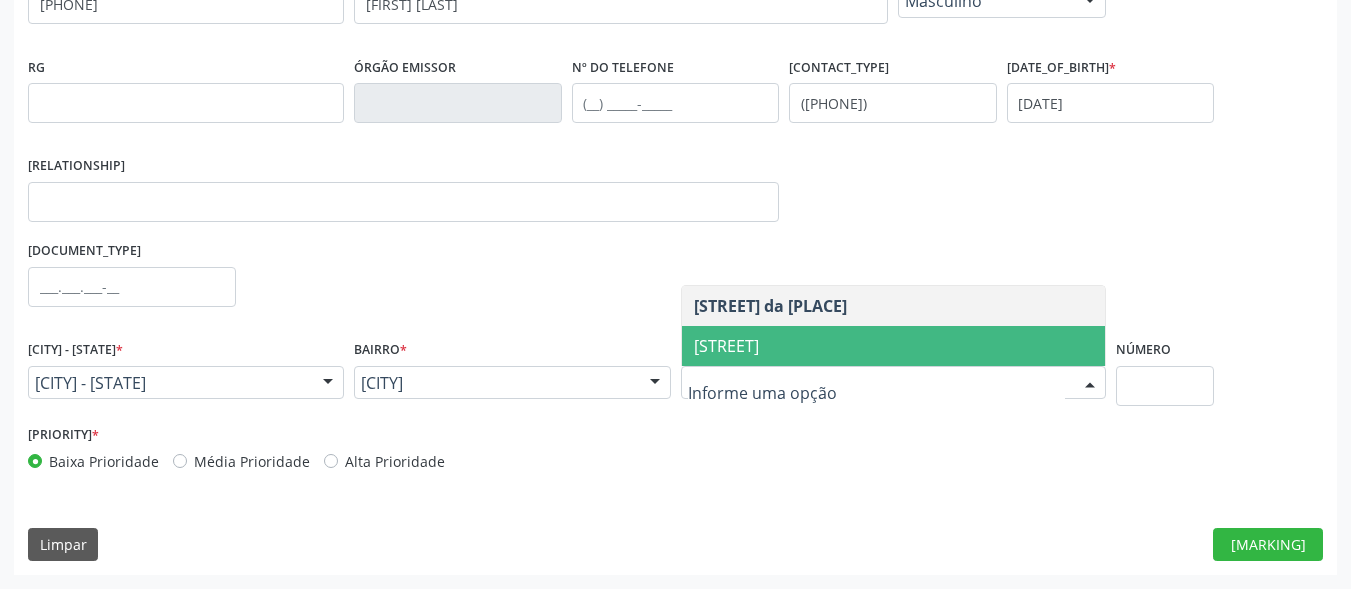 click on "[STREET] [STREET]
Nenhum resultado encontrado para: " [SEARCH_QUERY] "
Nenhuma opção encontrada. Digite para adicionar." at bounding box center (893, 383) 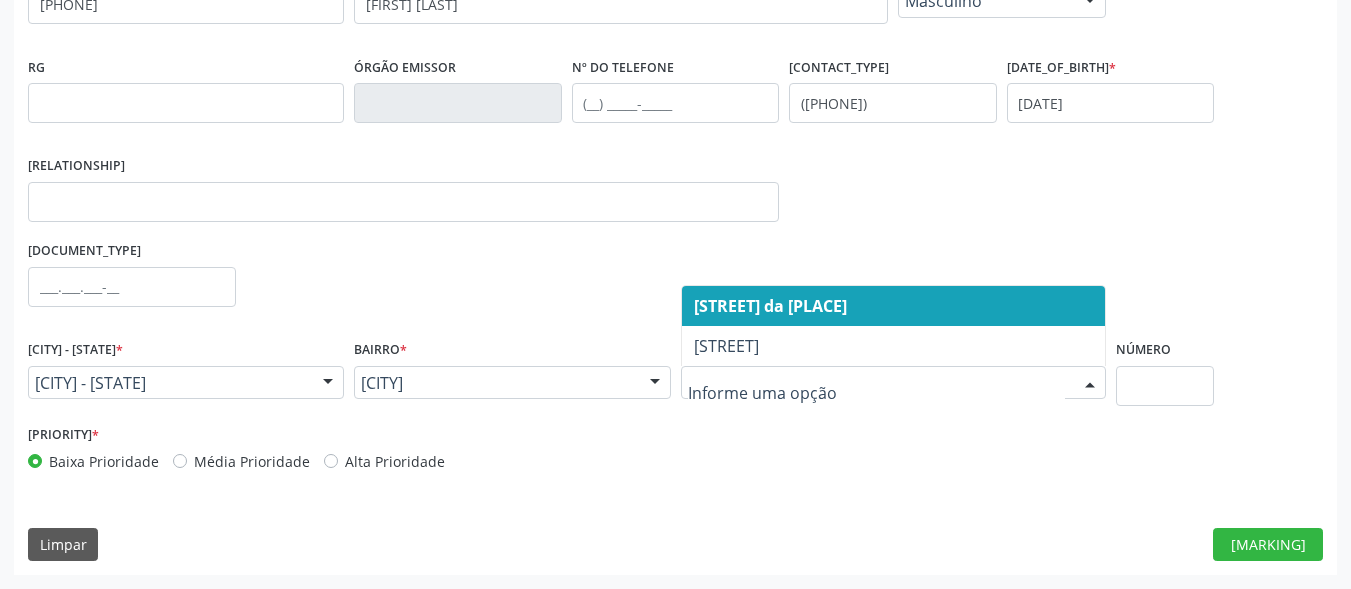 click on "[STREET] da [PLACE]" at bounding box center (770, 306) 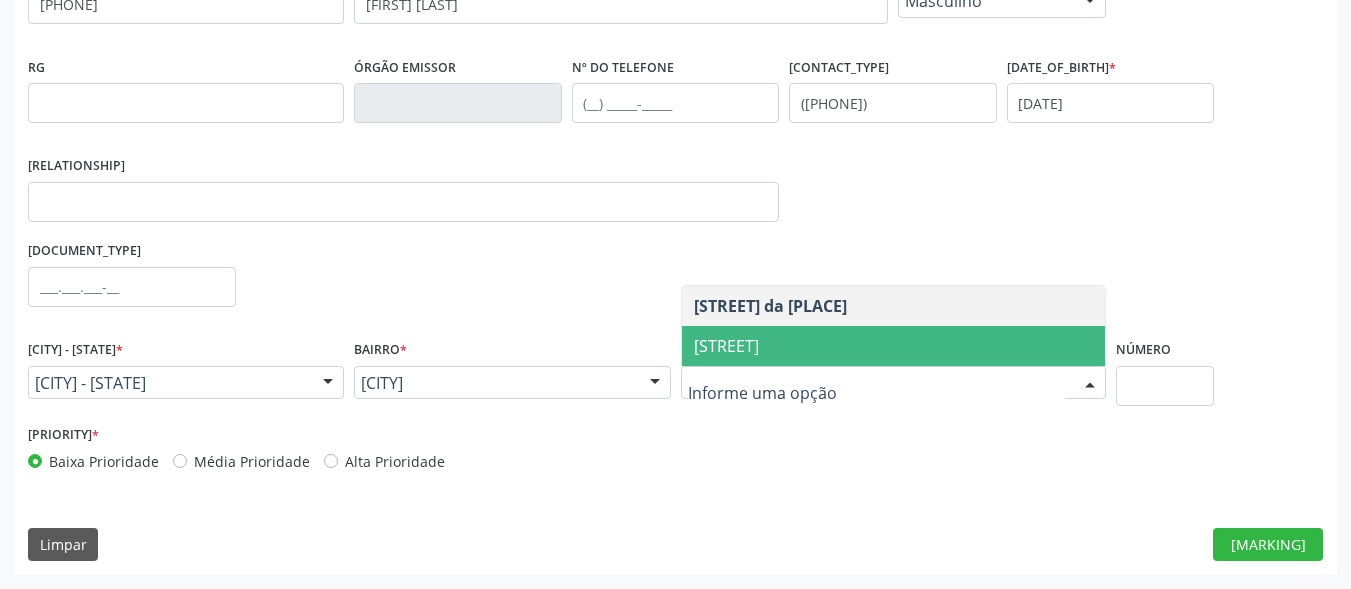 click on "[STREET]" at bounding box center (893, 346) 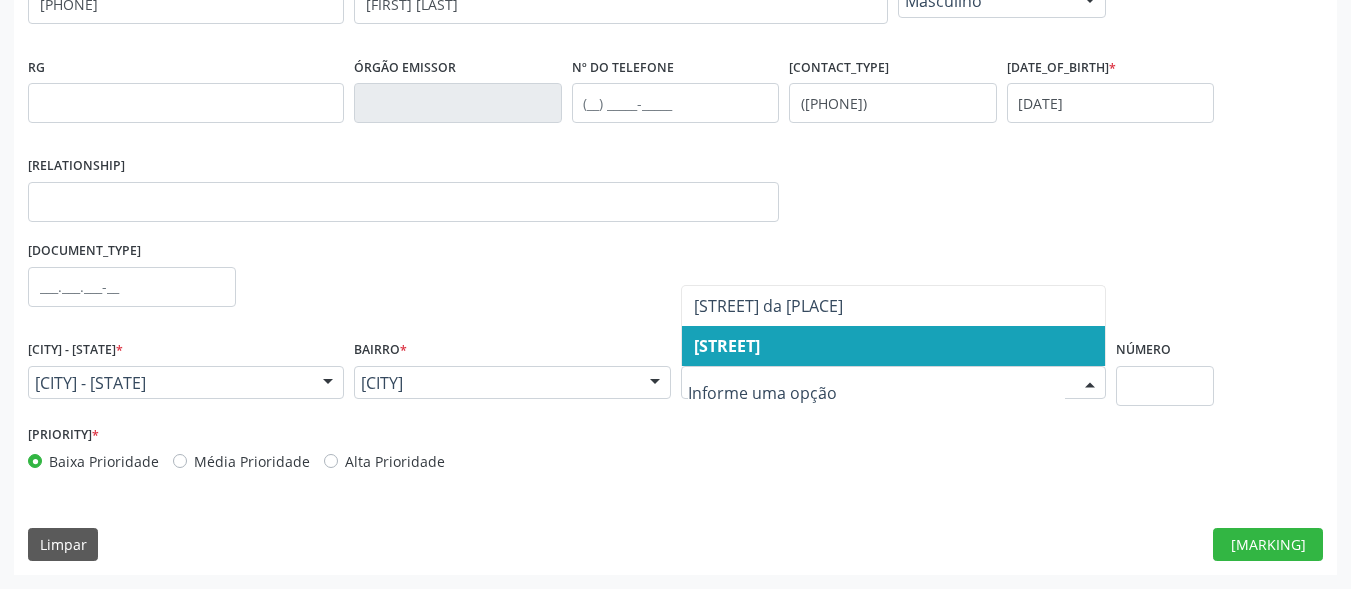 click at bounding box center (1090, 384) 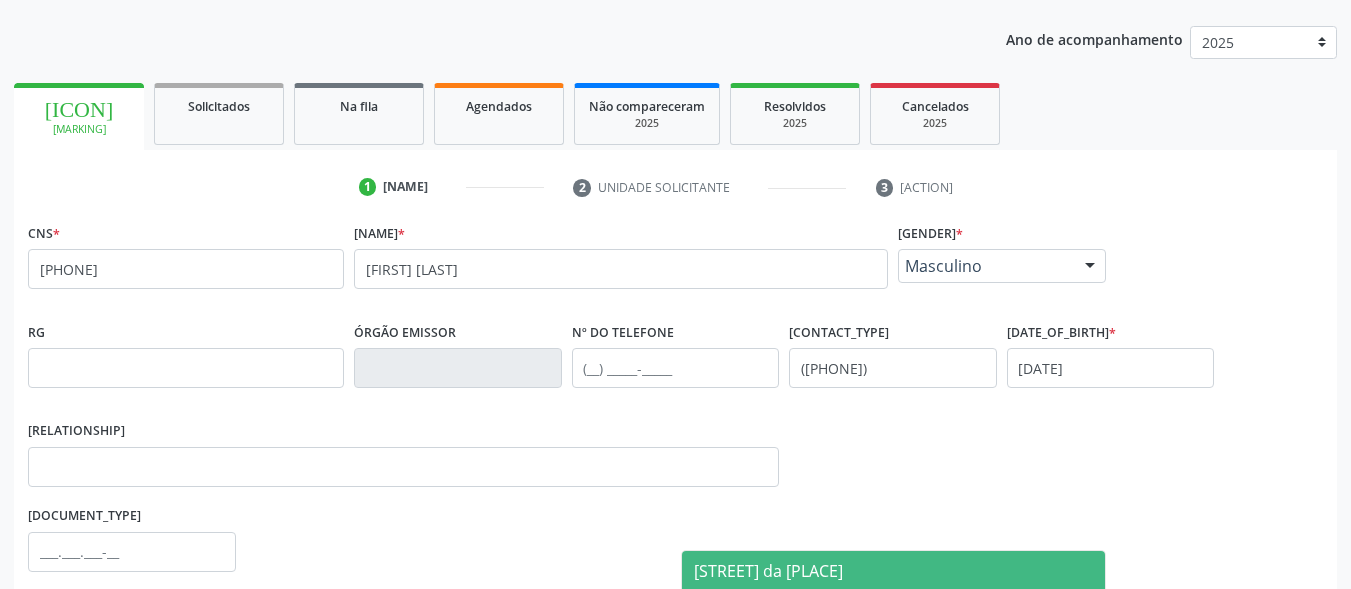 scroll, scrollTop: 181, scrollLeft: 0, axis: vertical 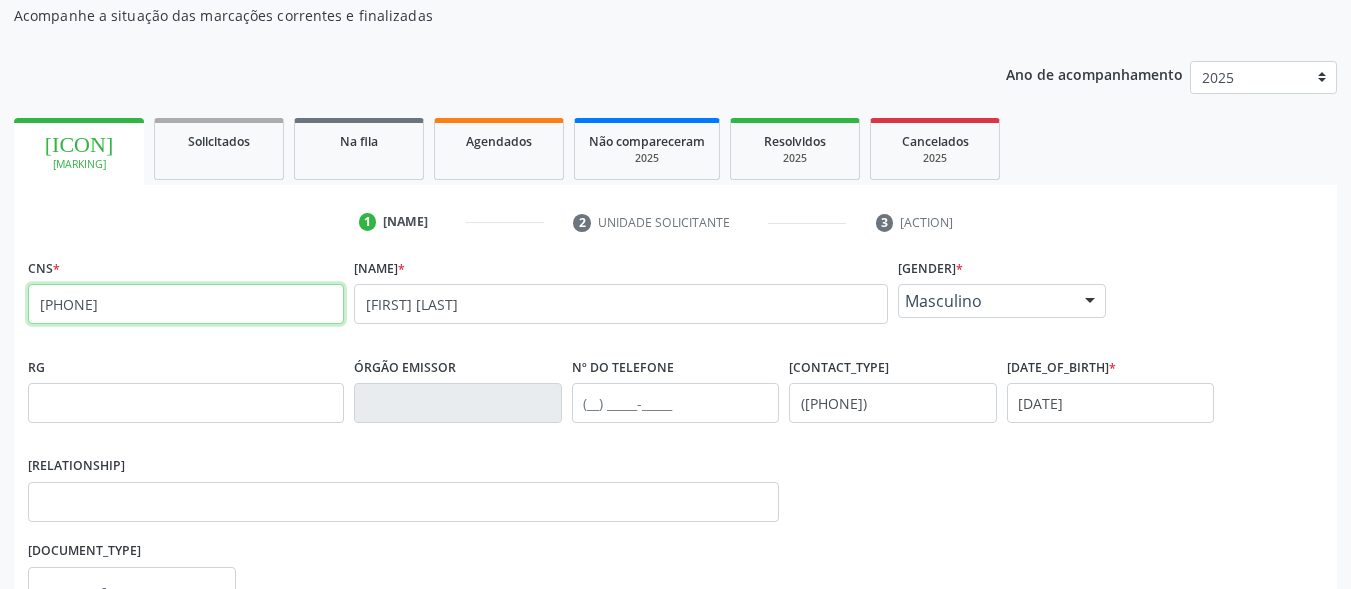 drag, startPoint x: 187, startPoint y: 289, endPoint x: 259, endPoint y: 324, distance: 80.05623 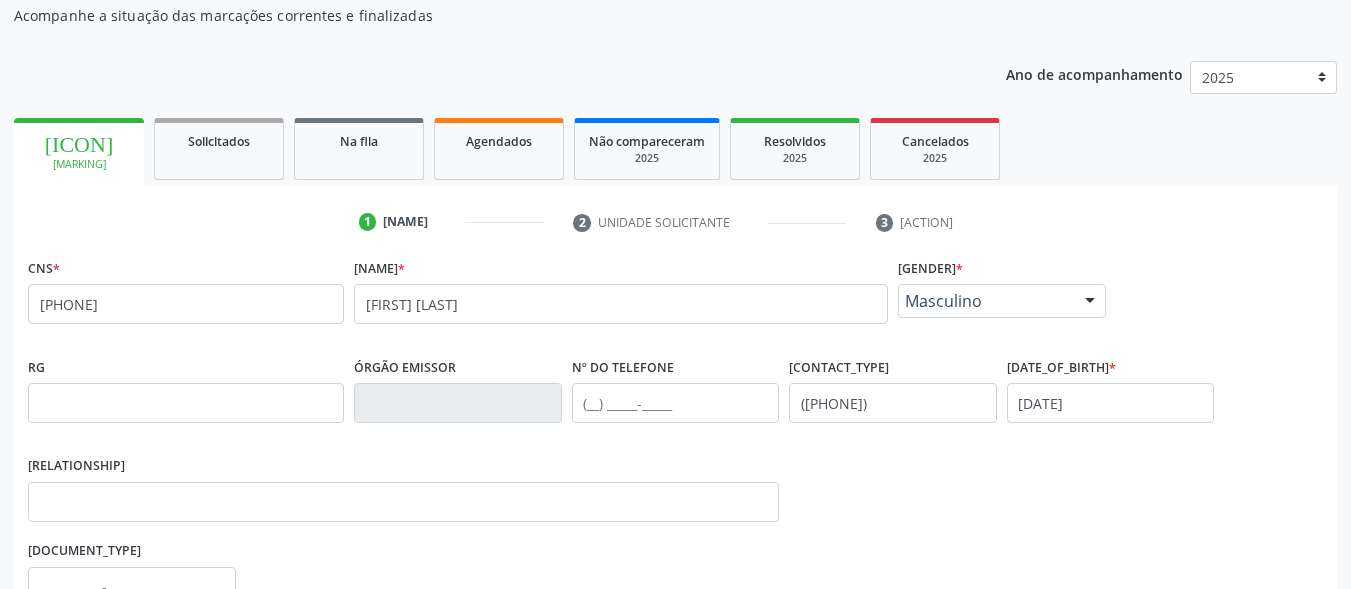 click on "[MARKING]" at bounding box center (79, 164) 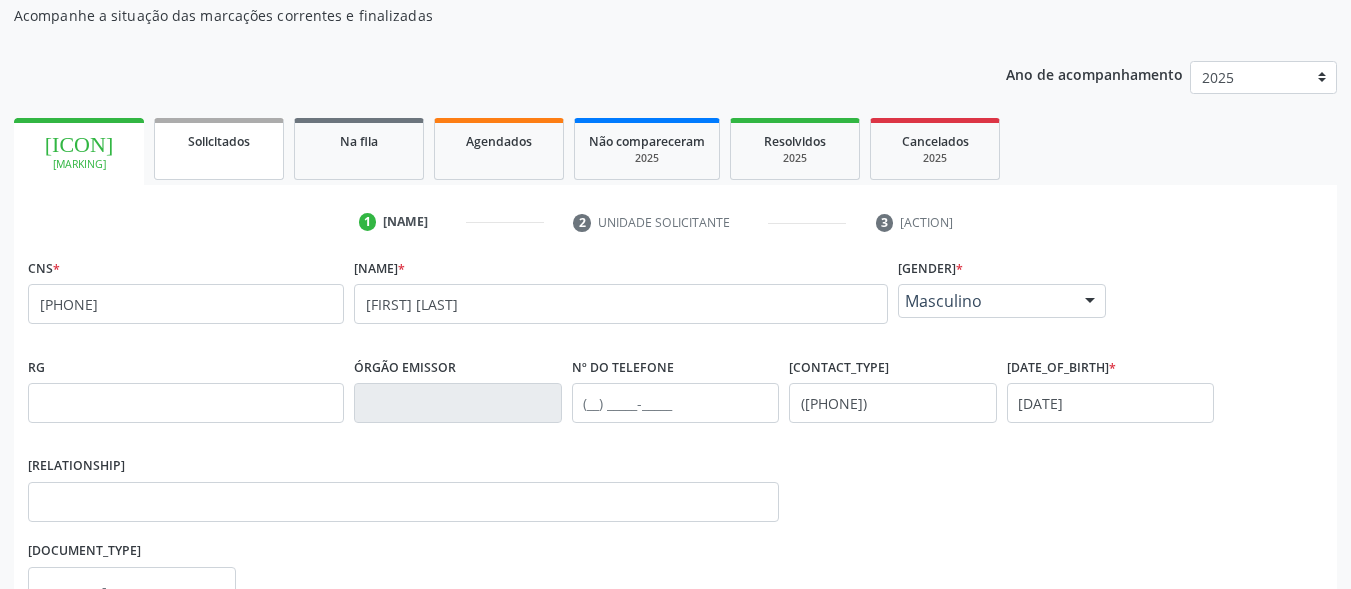 click on "Solicitados" at bounding box center (219, 149) 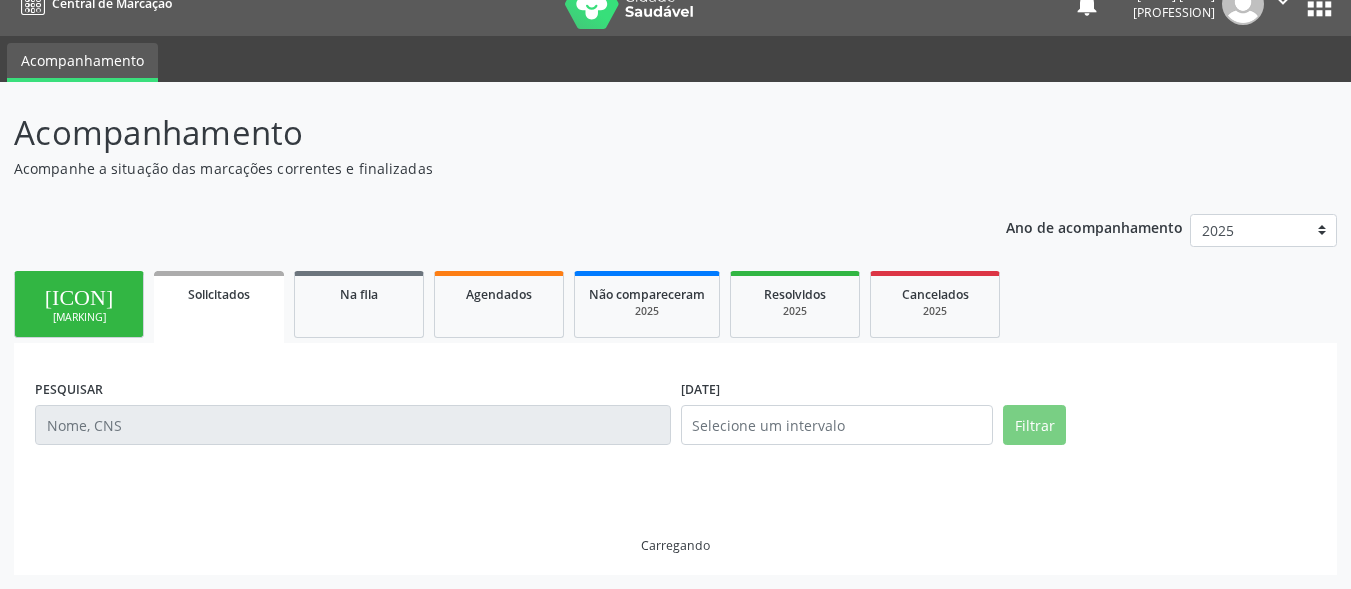 scroll, scrollTop: 0, scrollLeft: 0, axis: both 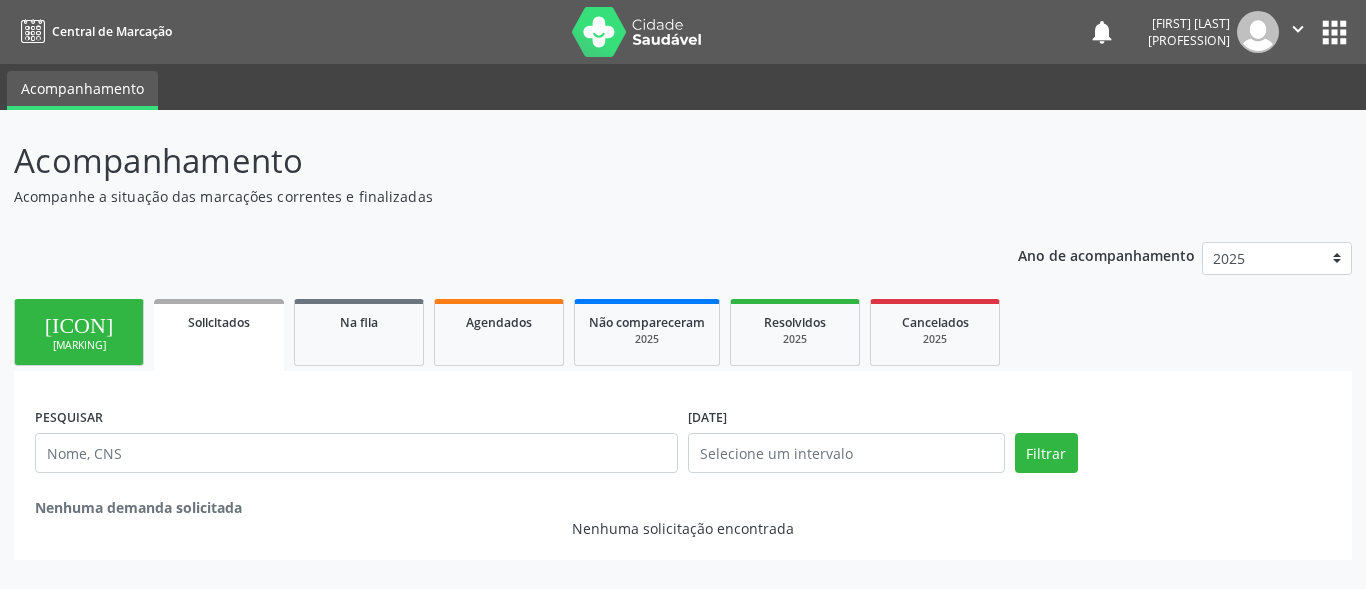 click on "person_add
Nova marcação" at bounding box center (79, 332) 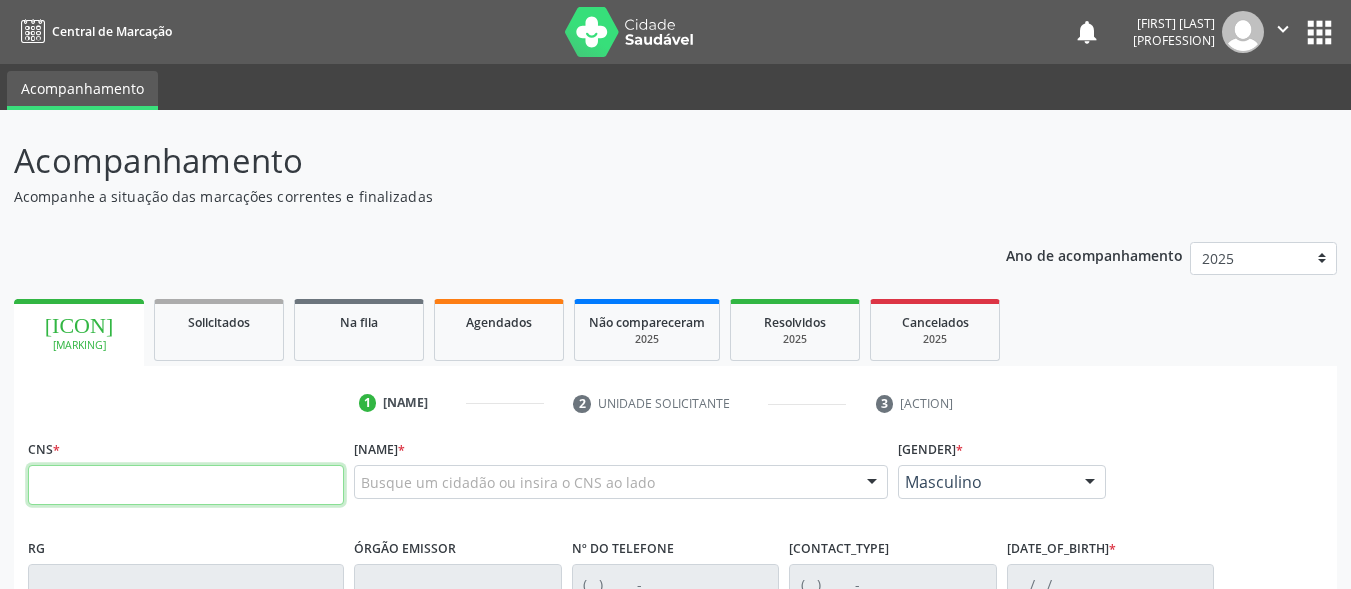 click at bounding box center [186, 485] 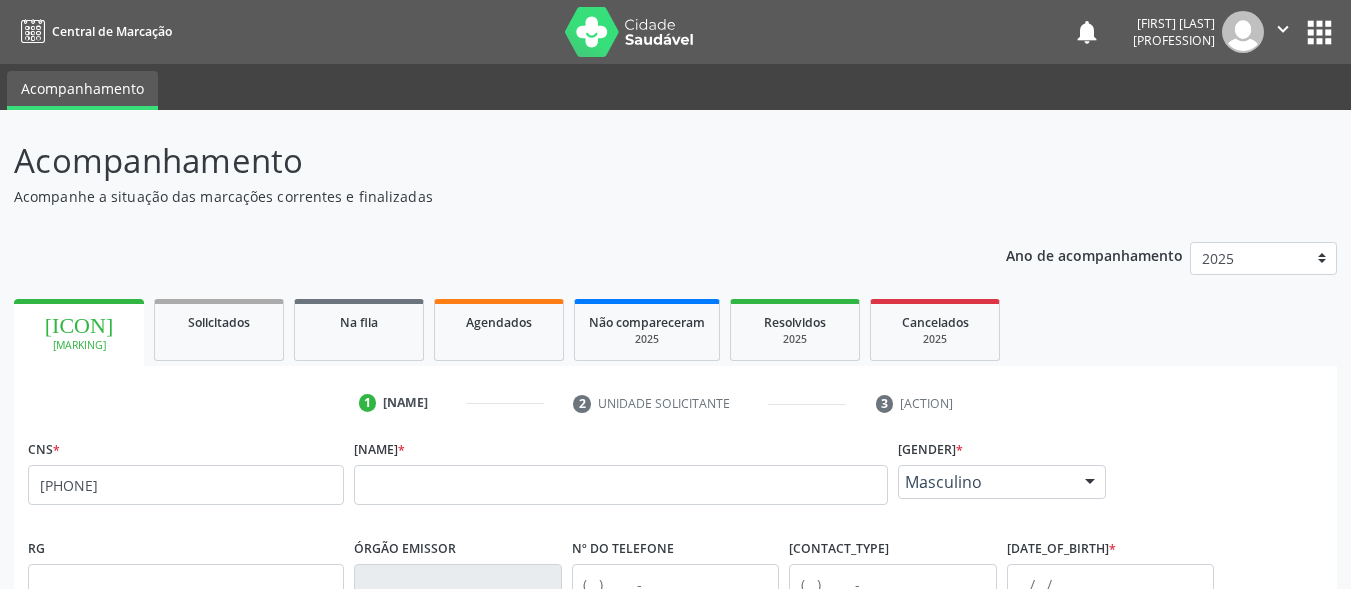 click on "none" at bounding box center (291, 482) 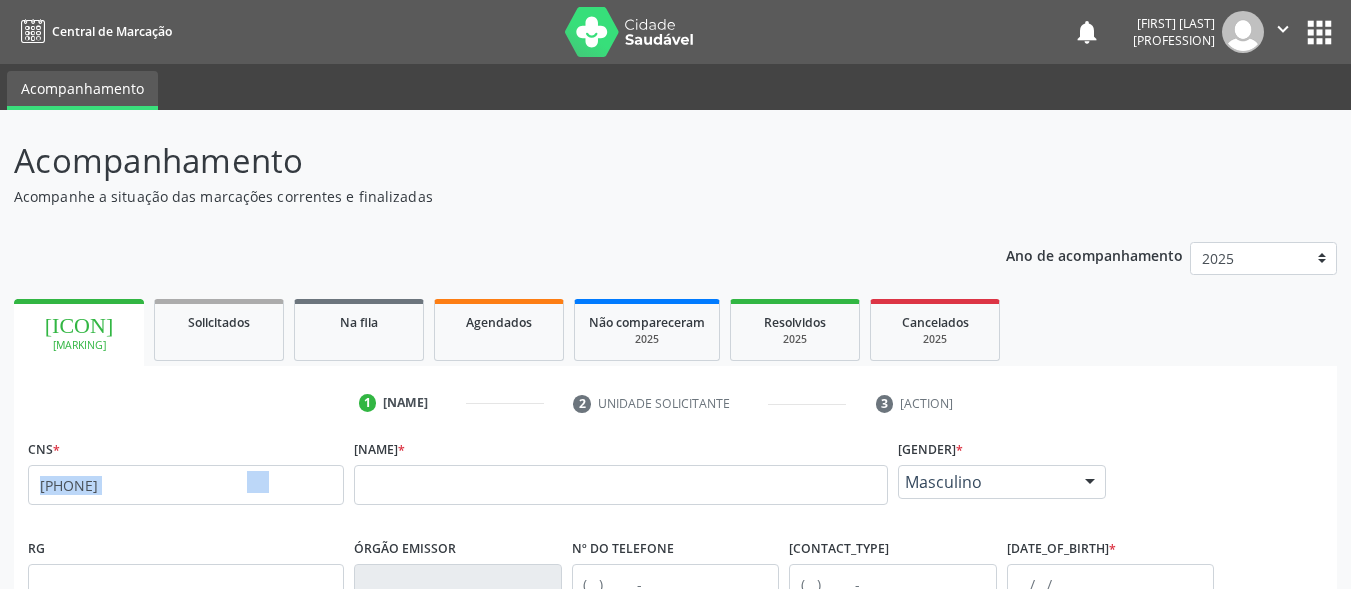drag, startPoint x: 271, startPoint y: 493, endPoint x: 156, endPoint y: 463, distance: 118.84864 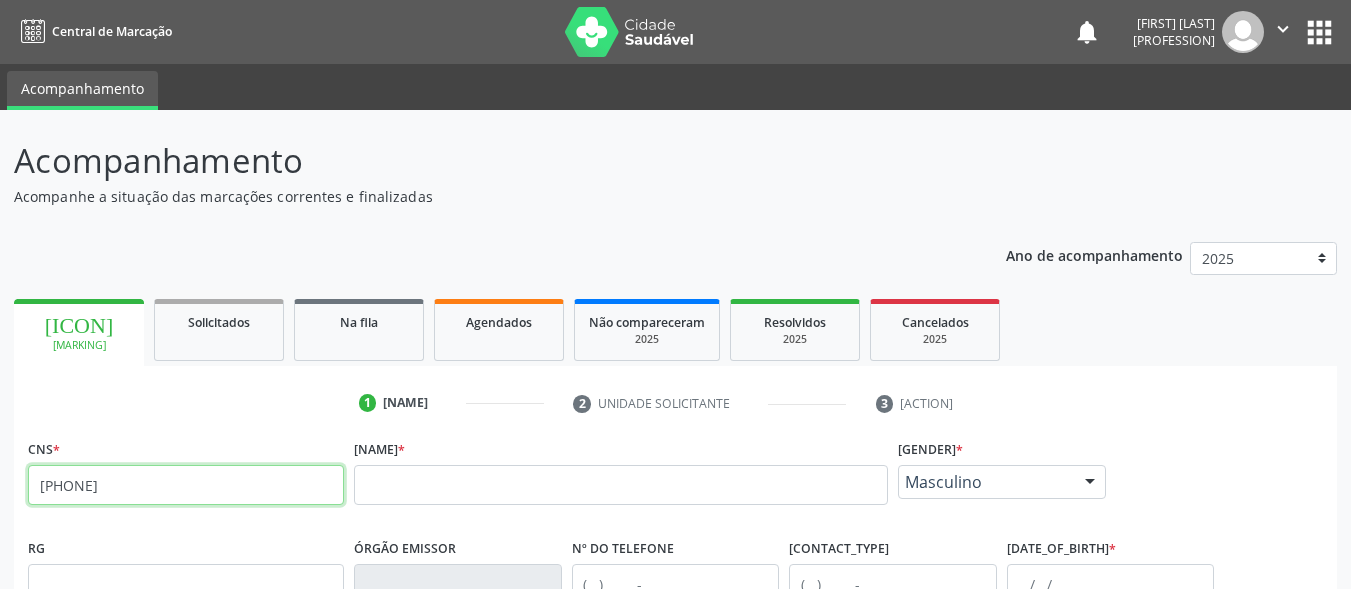 click on "[PHONE]" at bounding box center [186, 485] 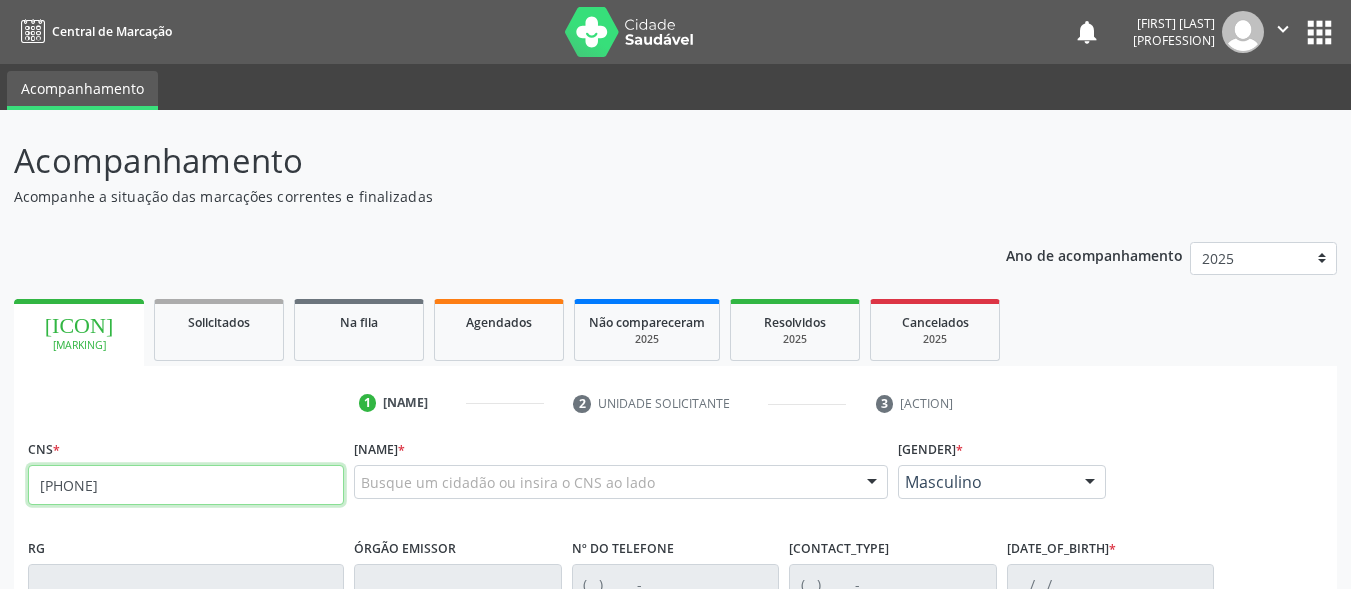 type on "[PHONE]" 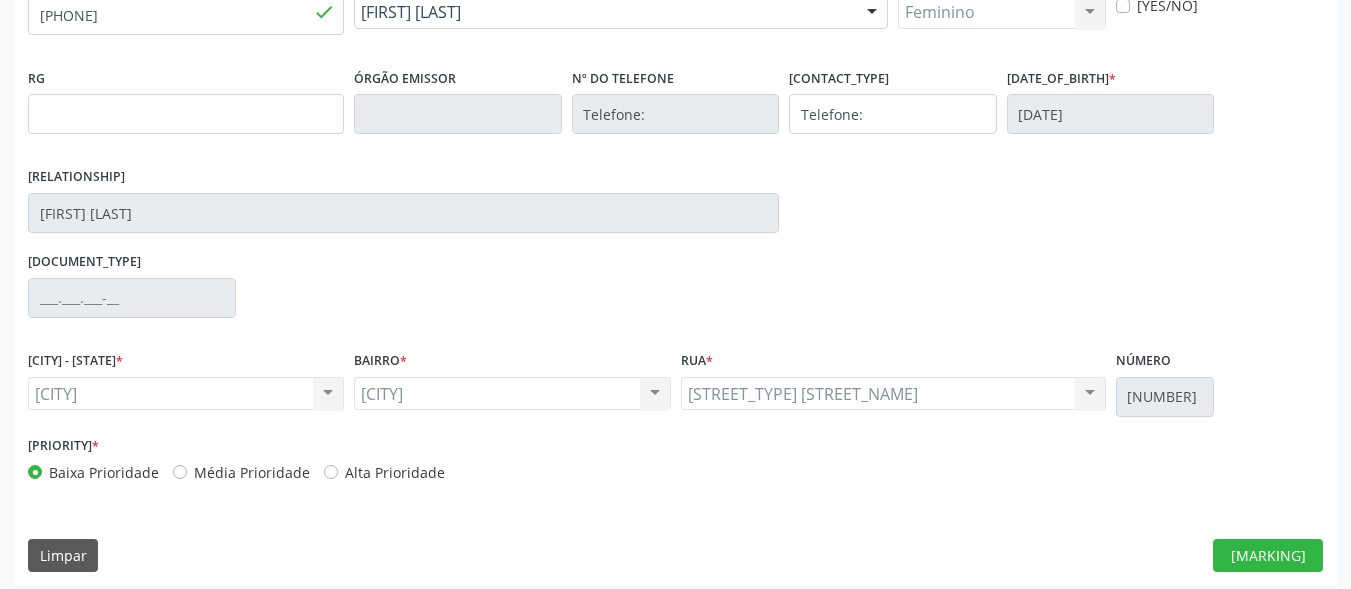 scroll, scrollTop: 481, scrollLeft: 0, axis: vertical 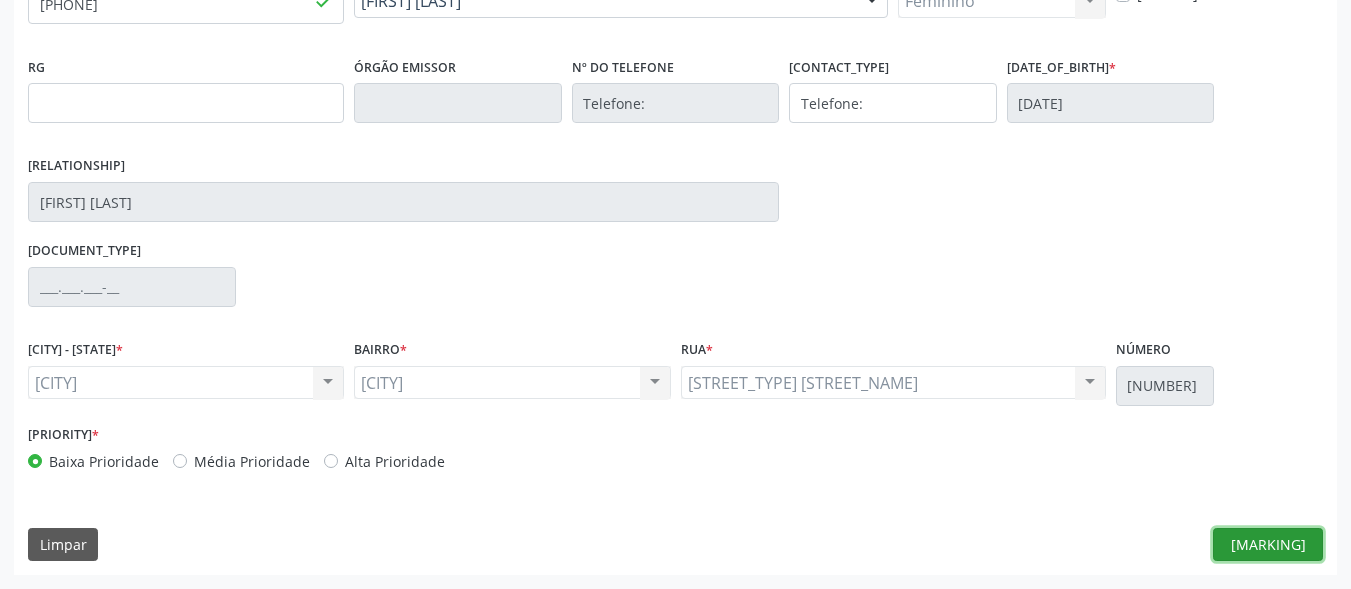 click on "[MARKING]" at bounding box center (1268, 545) 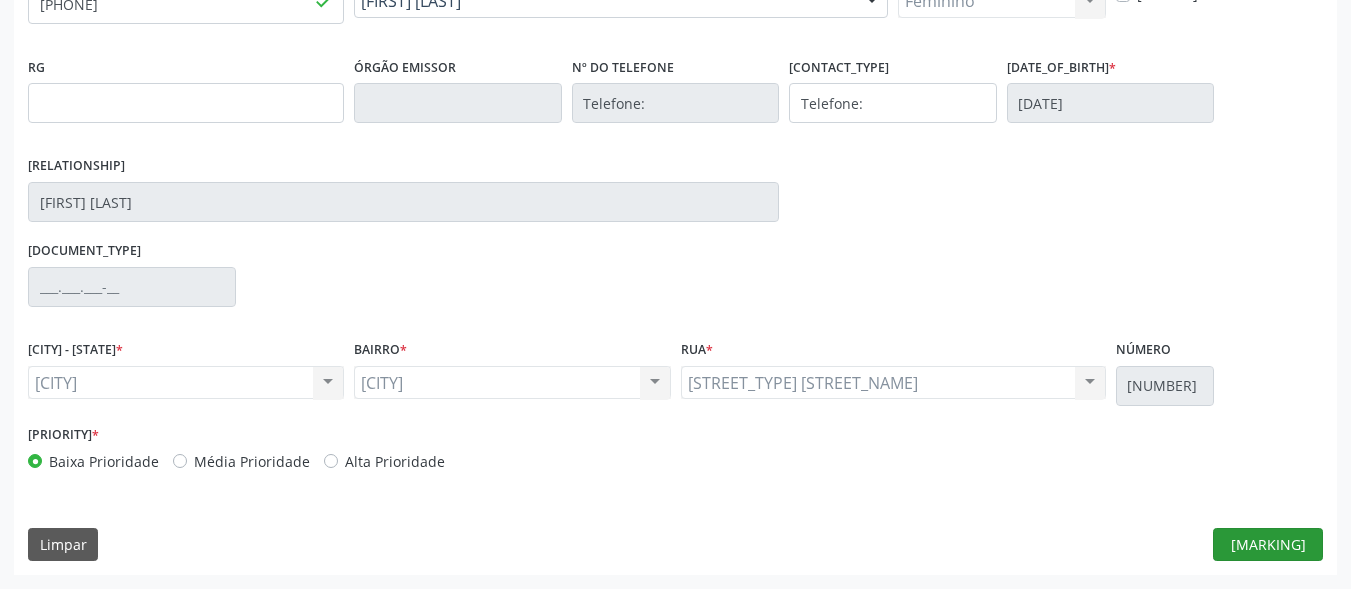 scroll, scrollTop: 317, scrollLeft: 0, axis: vertical 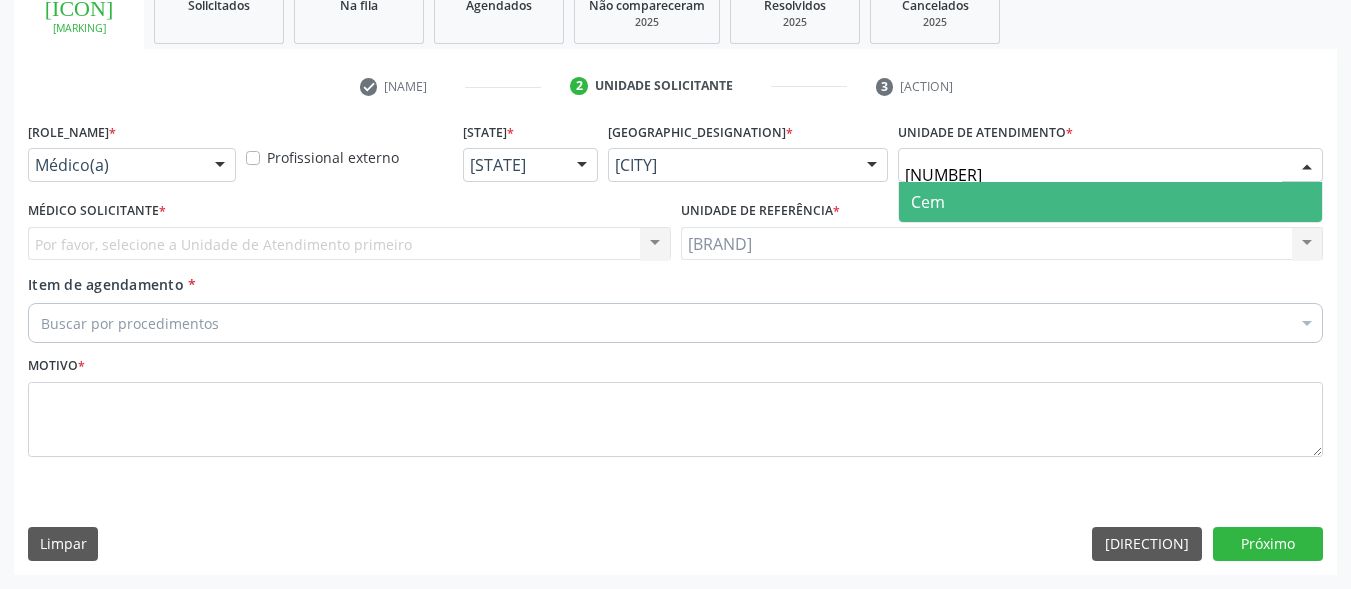 click on "Cem" at bounding box center (928, 202) 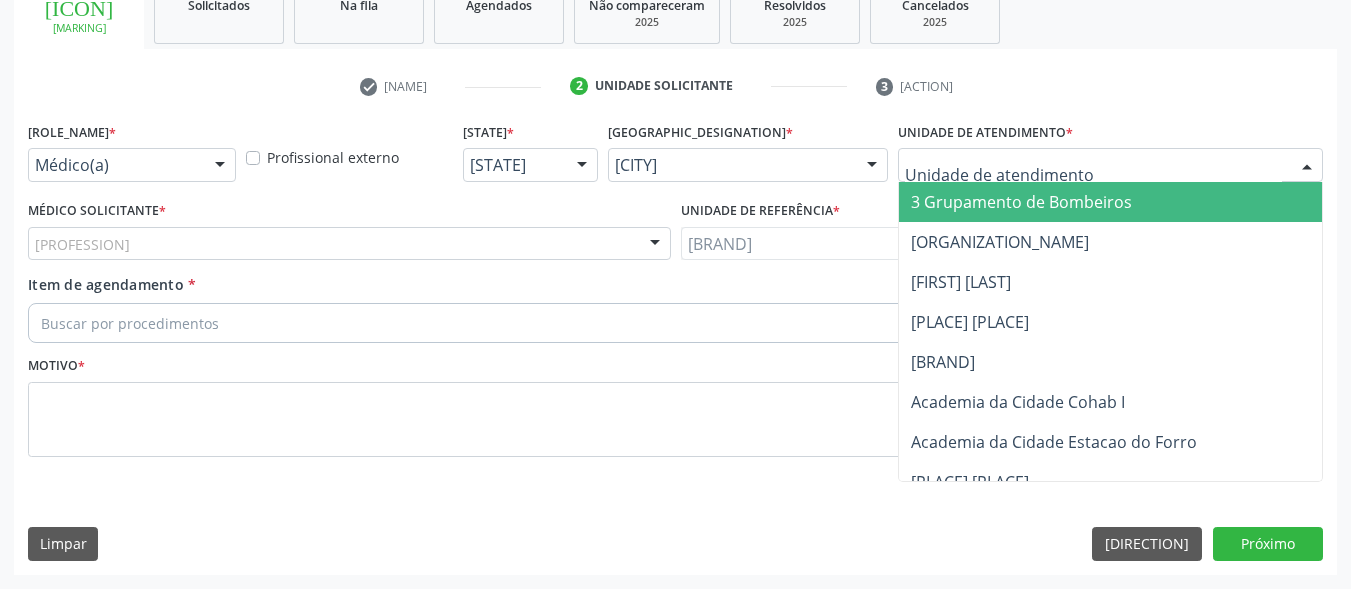 click at bounding box center (1093, 175) 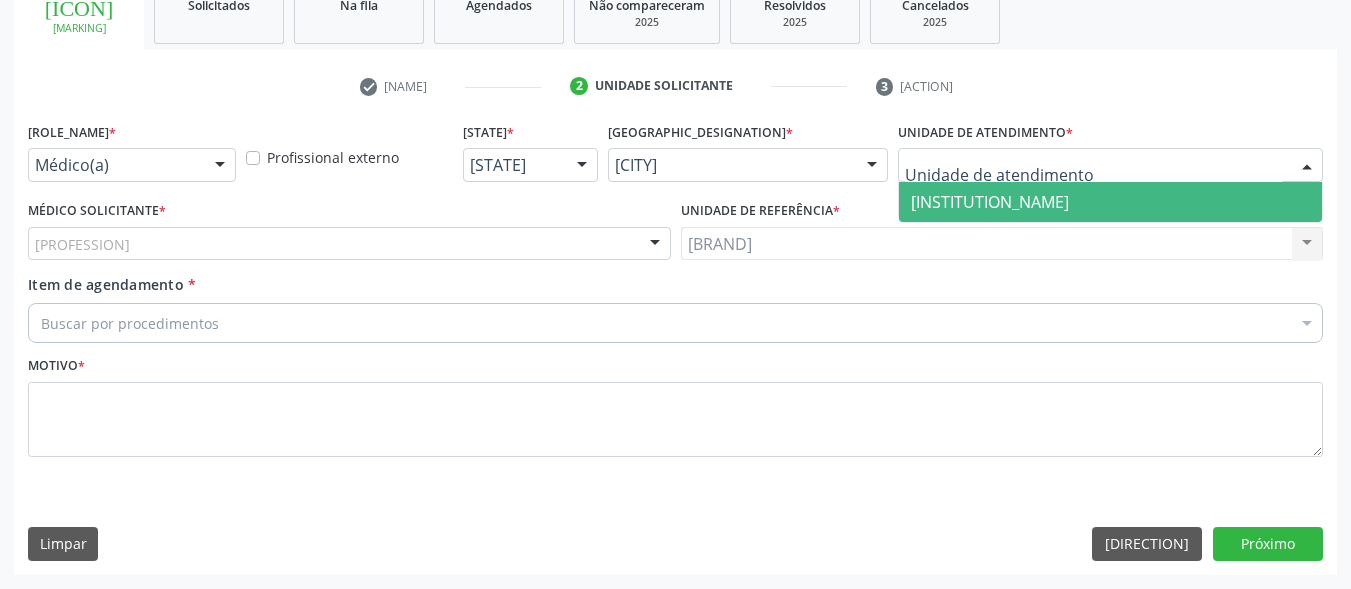 click at bounding box center (1307, 166) 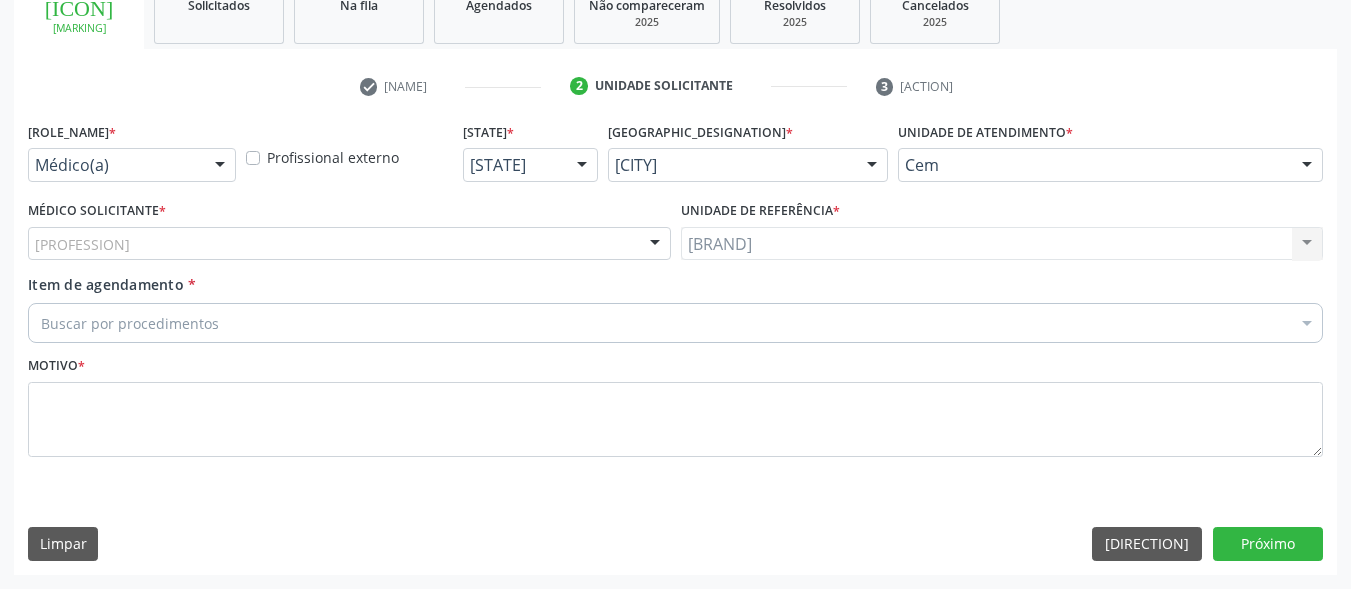 click at bounding box center (1307, 166) 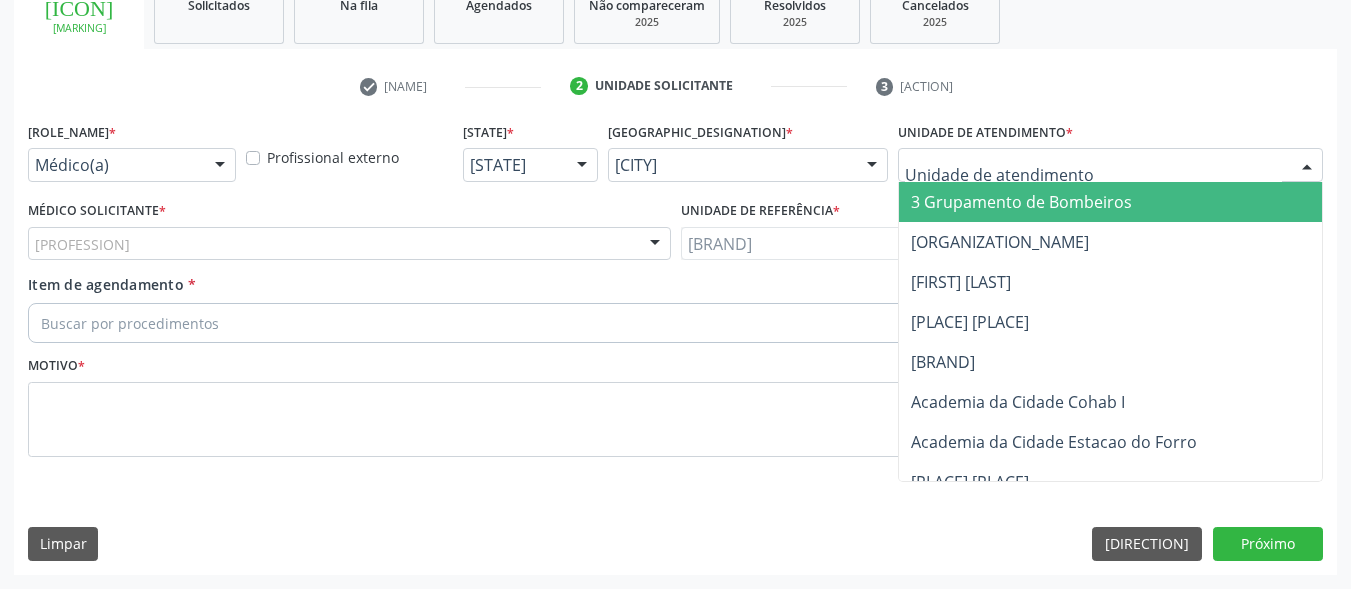 click at bounding box center (1093, 175) 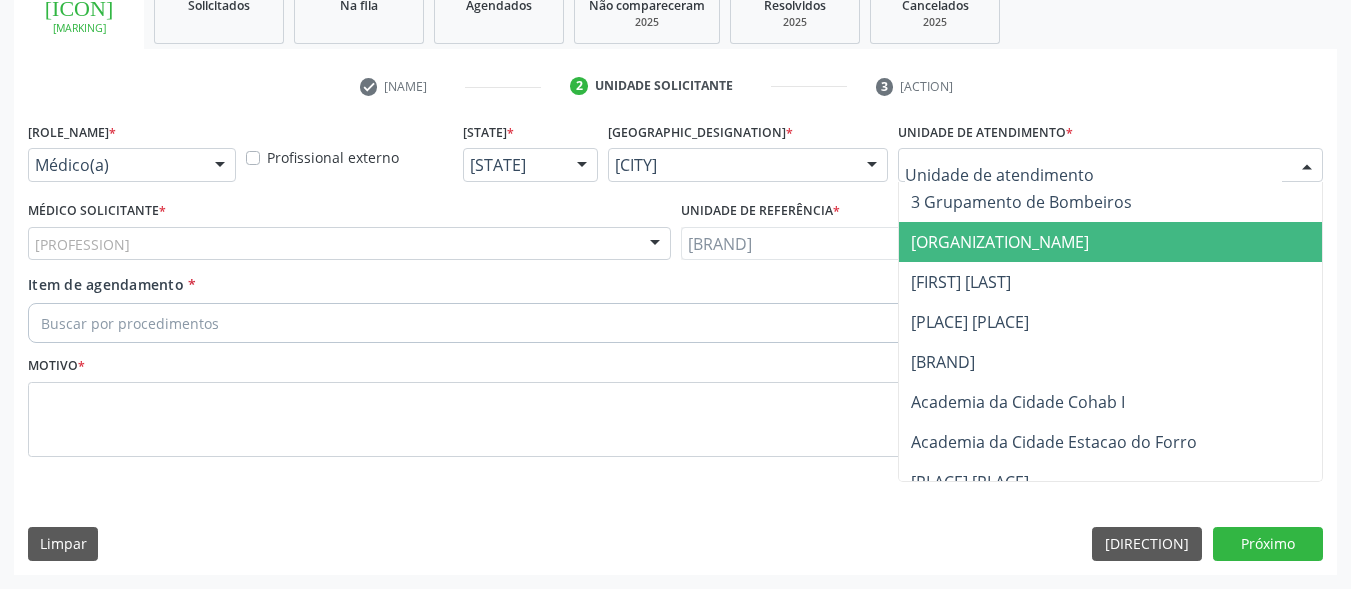 click on "[ORGANIZATION]" at bounding box center [1110, 165] 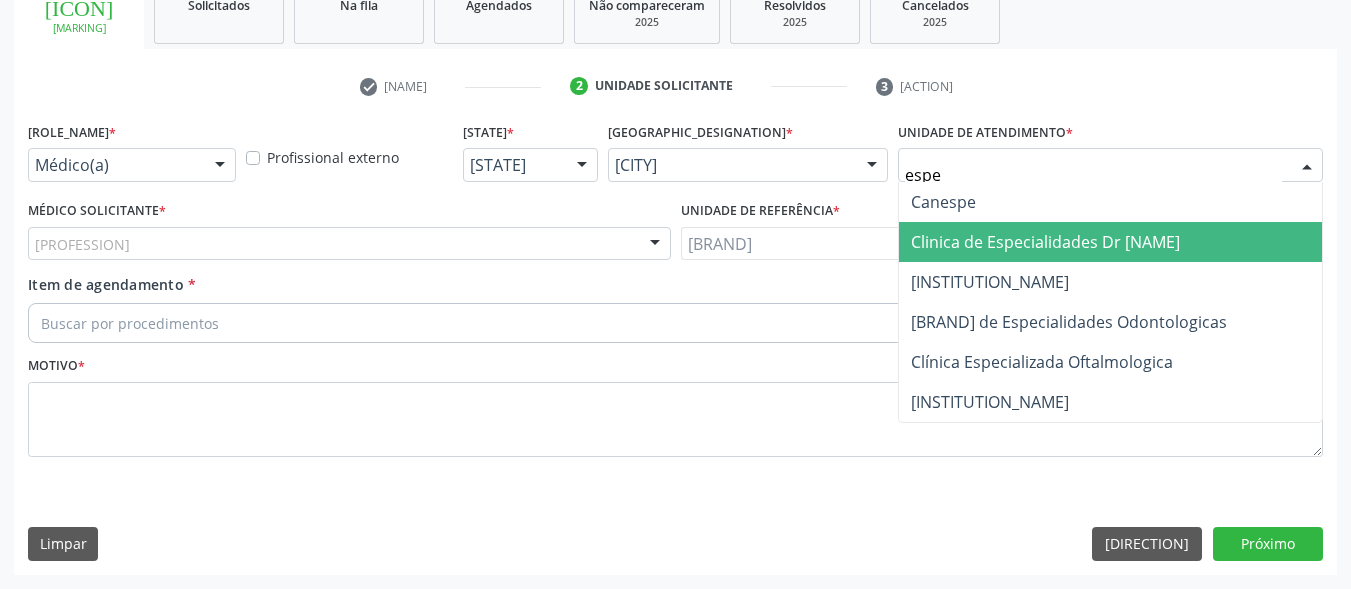 click on "Clinica de Especialidades Dr [NAME]" at bounding box center (1045, 242) 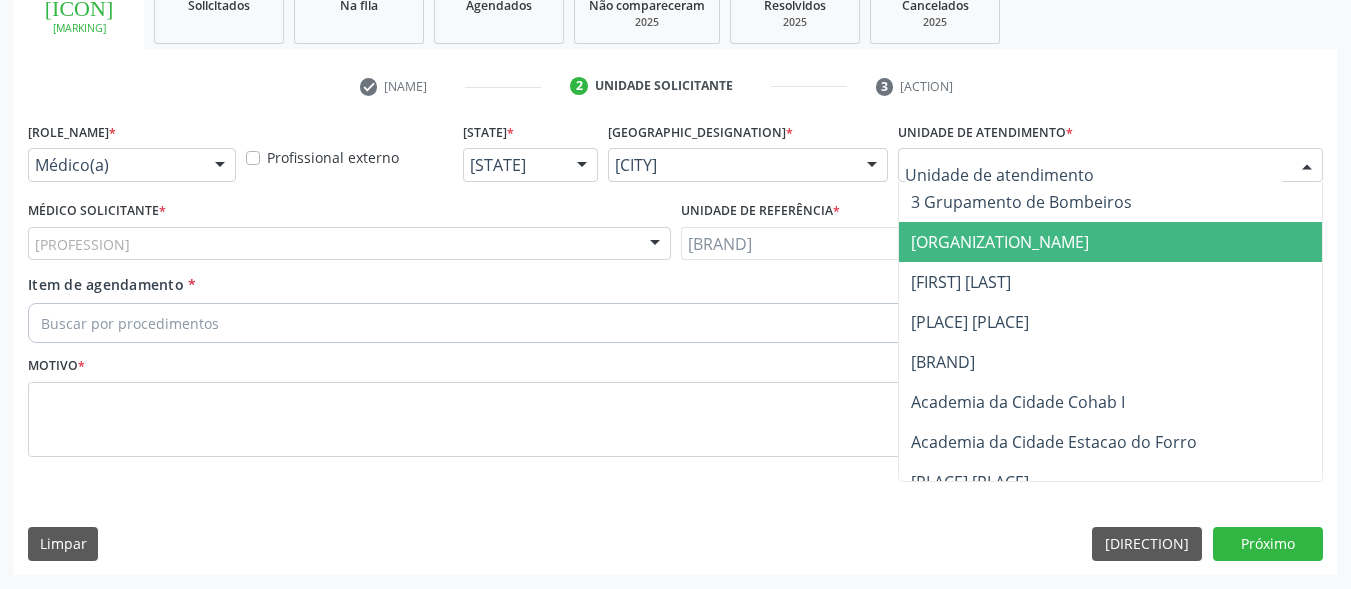 click at bounding box center (1093, 175) 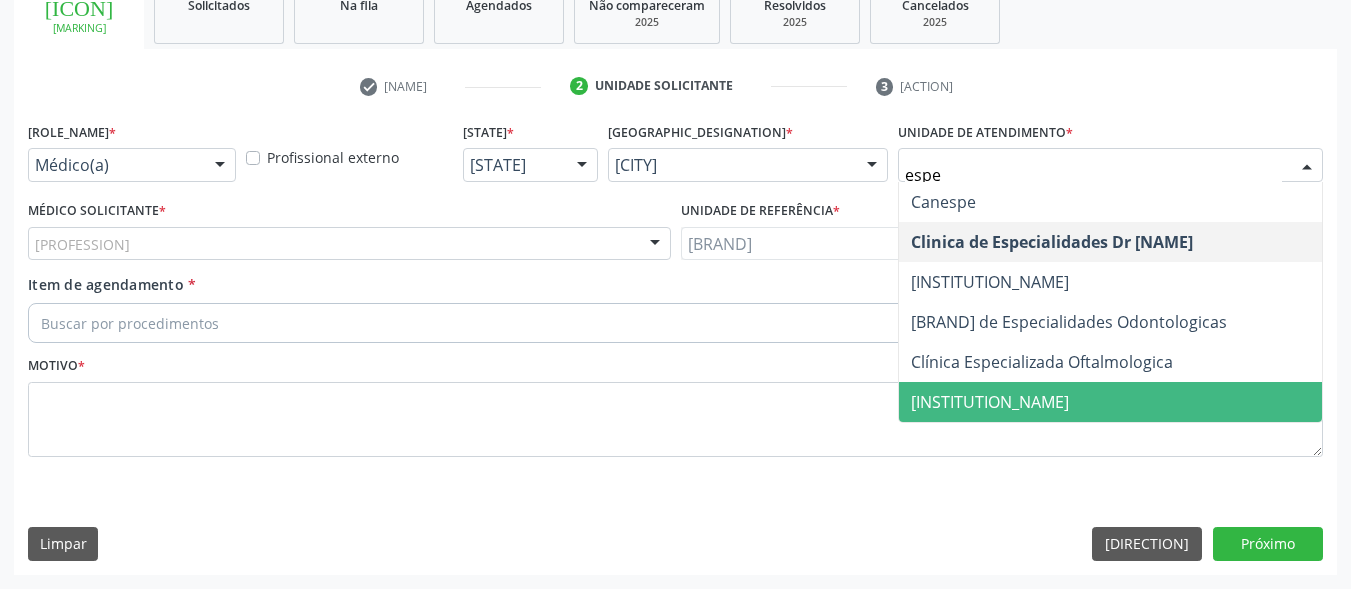 click on "[INSTITUTION_NAME]" at bounding box center (990, 402) 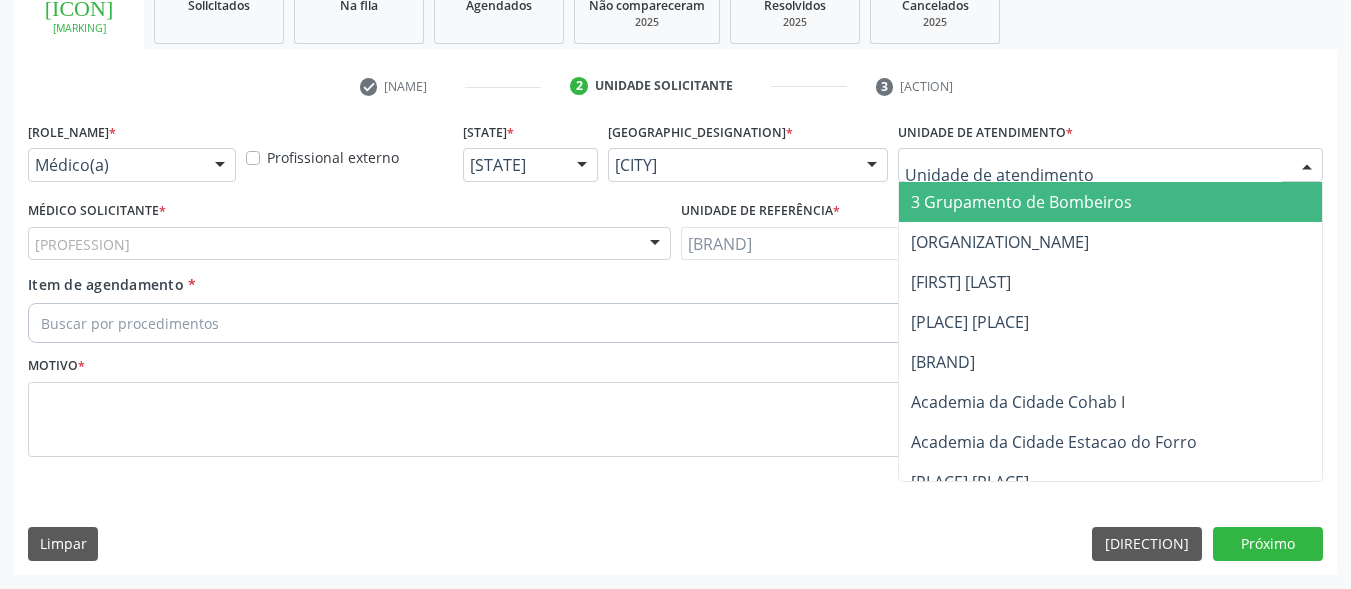 click at bounding box center [1093, 175] 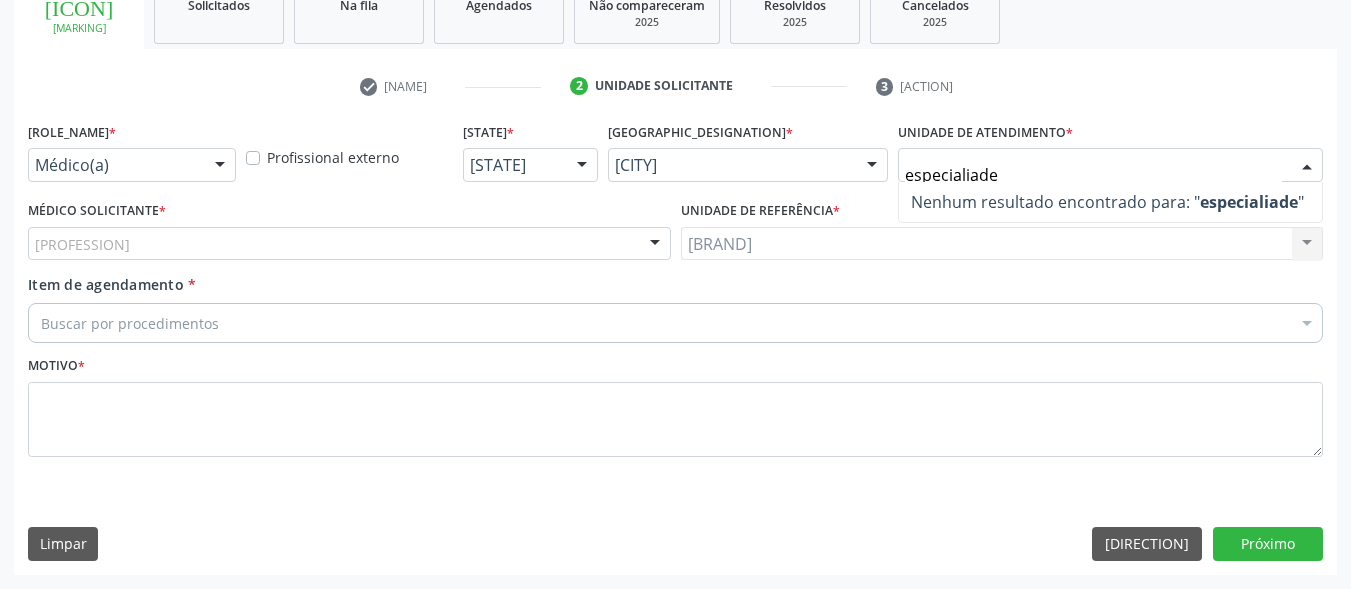 type on "especialiade c" 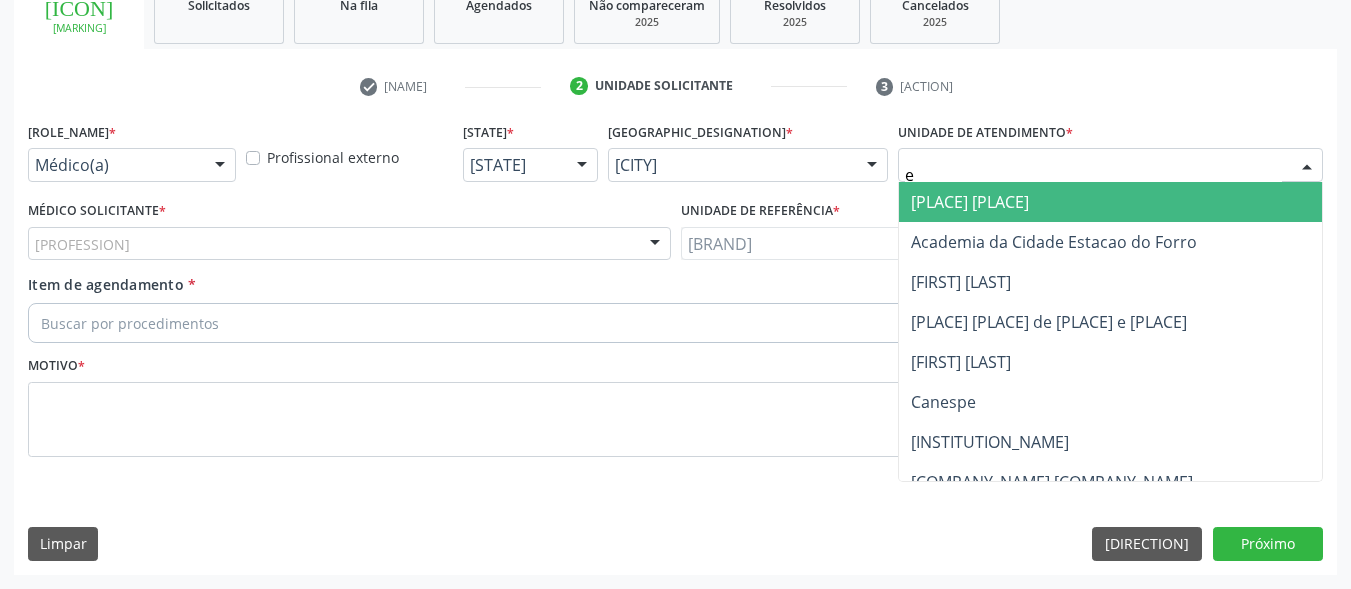 type 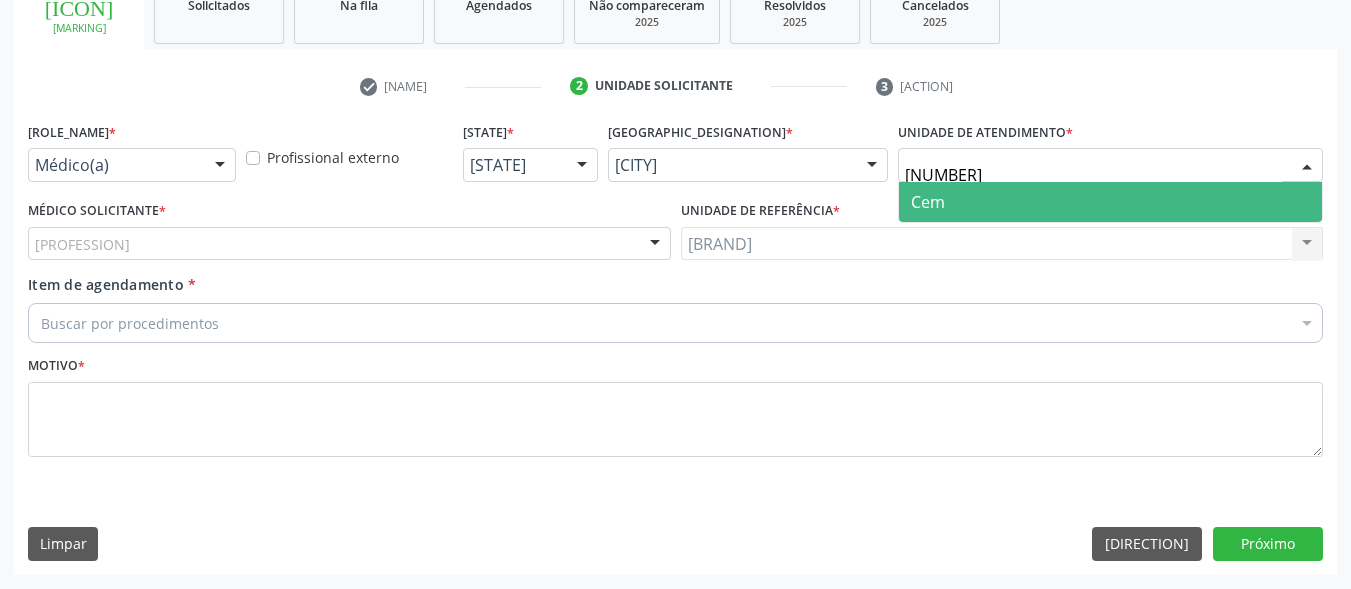 click on "Cem" at bounding box center (1110, 202) 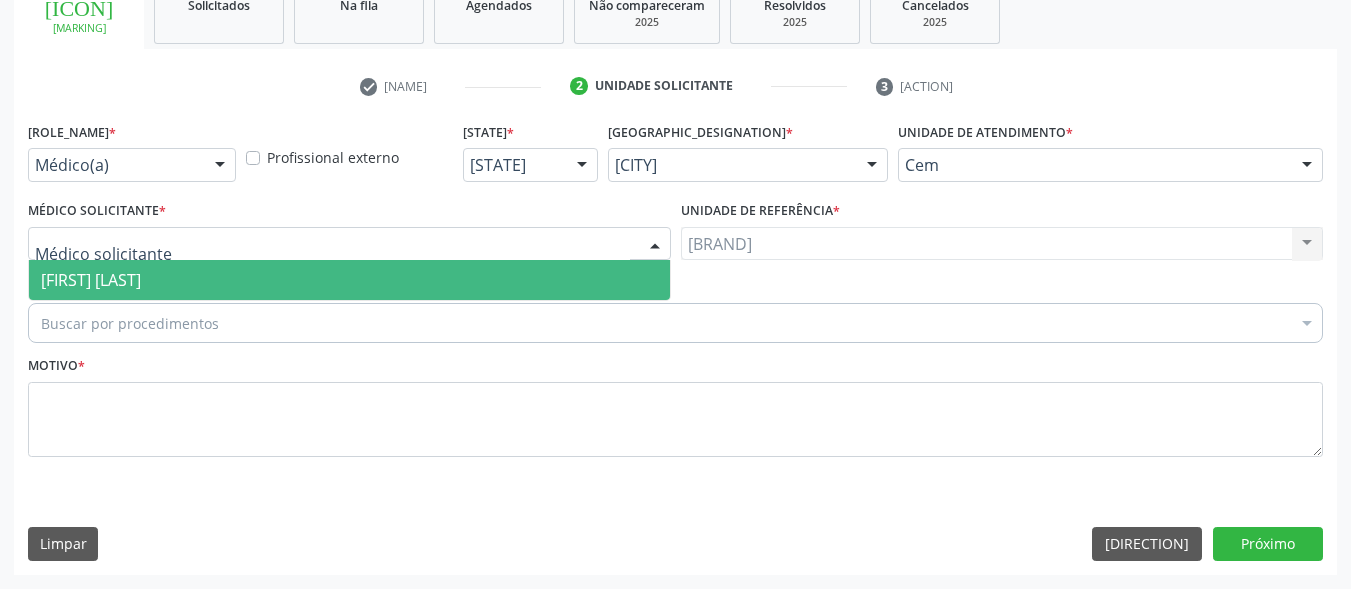 click at bounding box center (349, 244) 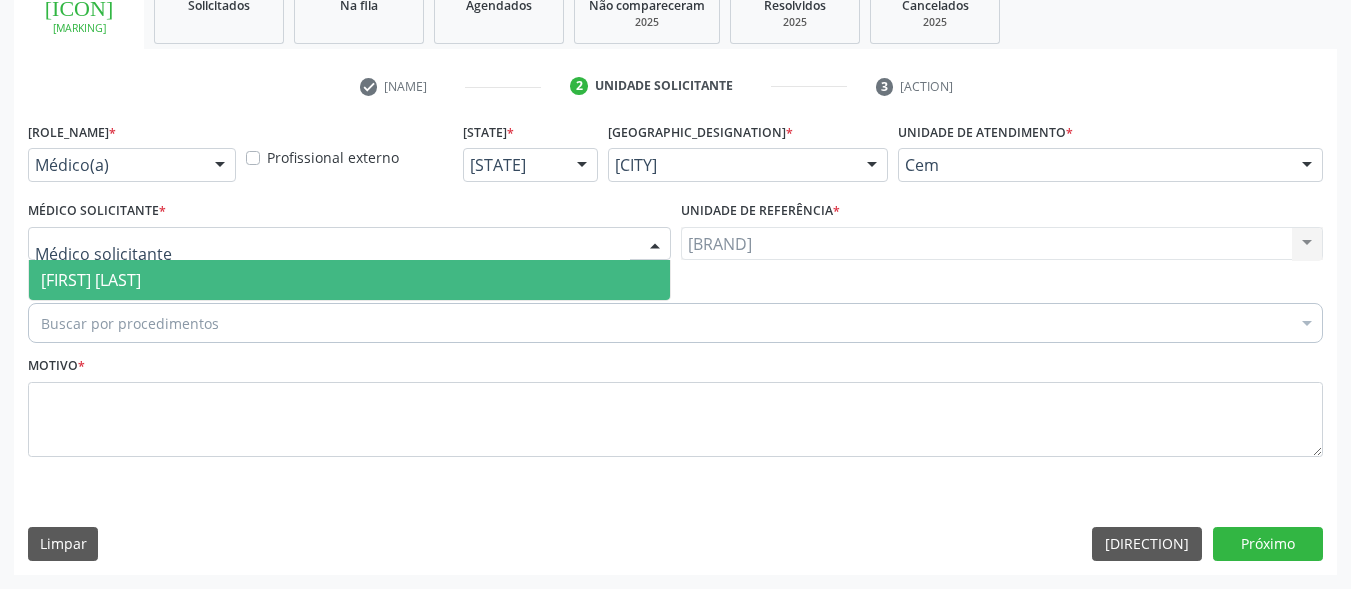 click on "[FIRST] [LAST]" at bounding box center (91, 280) 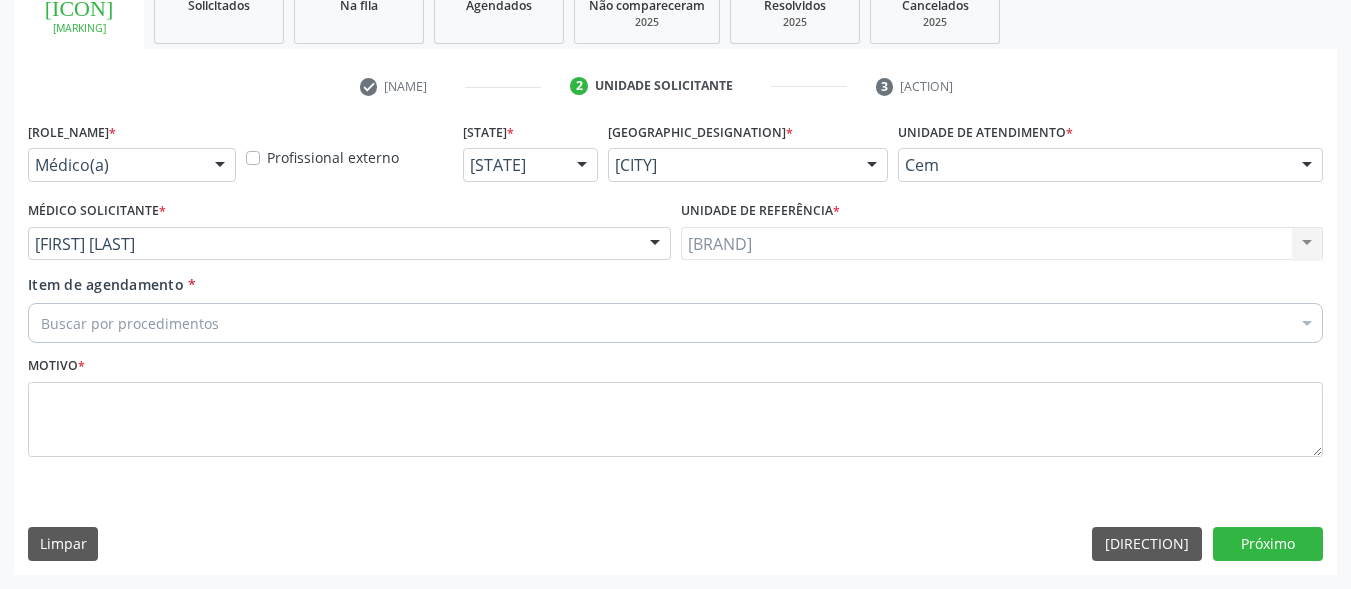click on "Buscar por procedimentos" at bounding box center [675, 323] 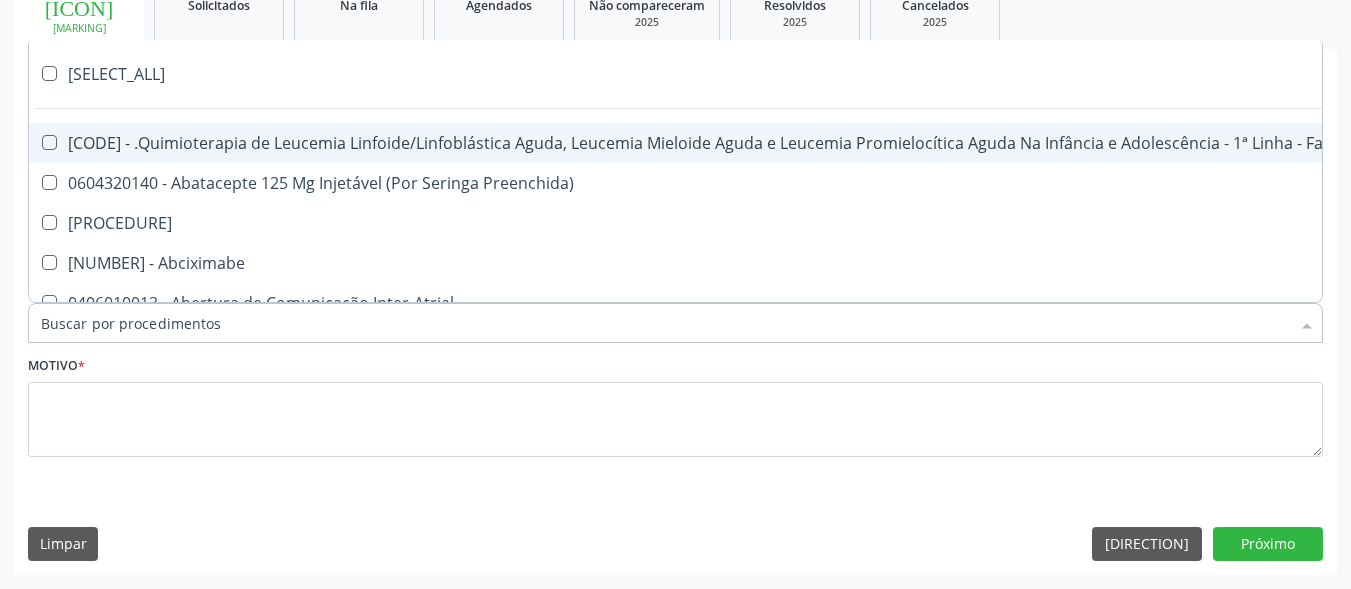 click on "Item de agendamento
*" at bounding box center [665, 323] 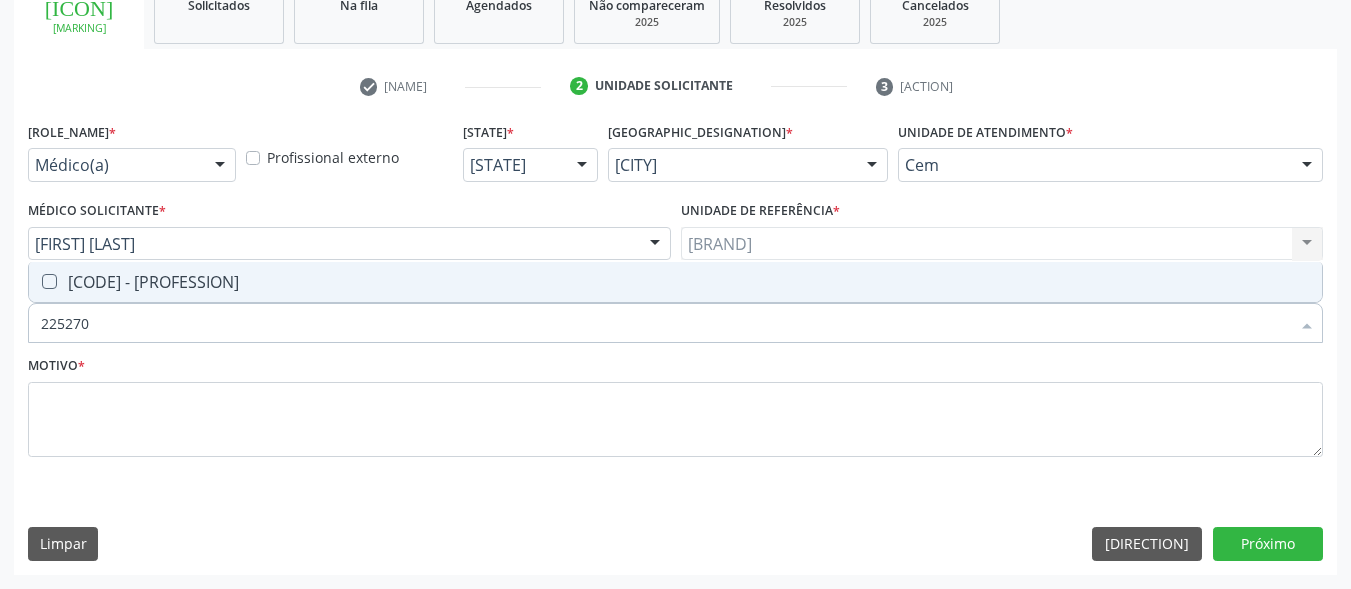 click on "[CODE] - [PROFESSION]" at bounding box center (675, 282) 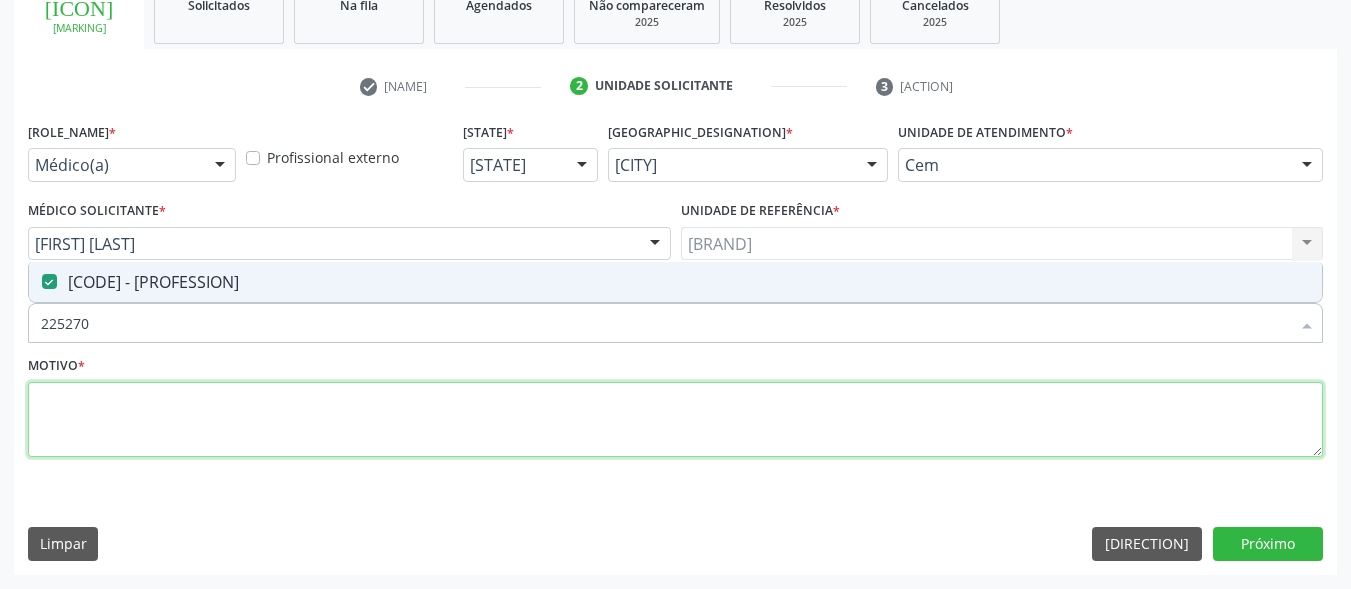 click at bounding box center [675, 420] 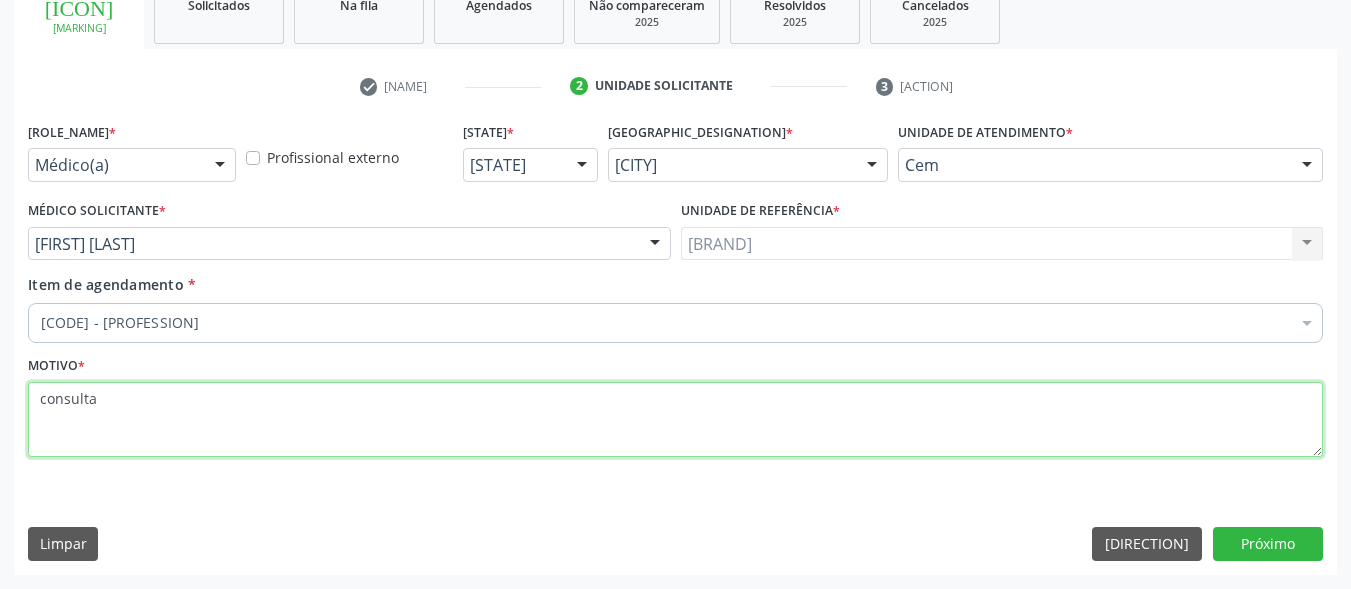 type on "consulta" 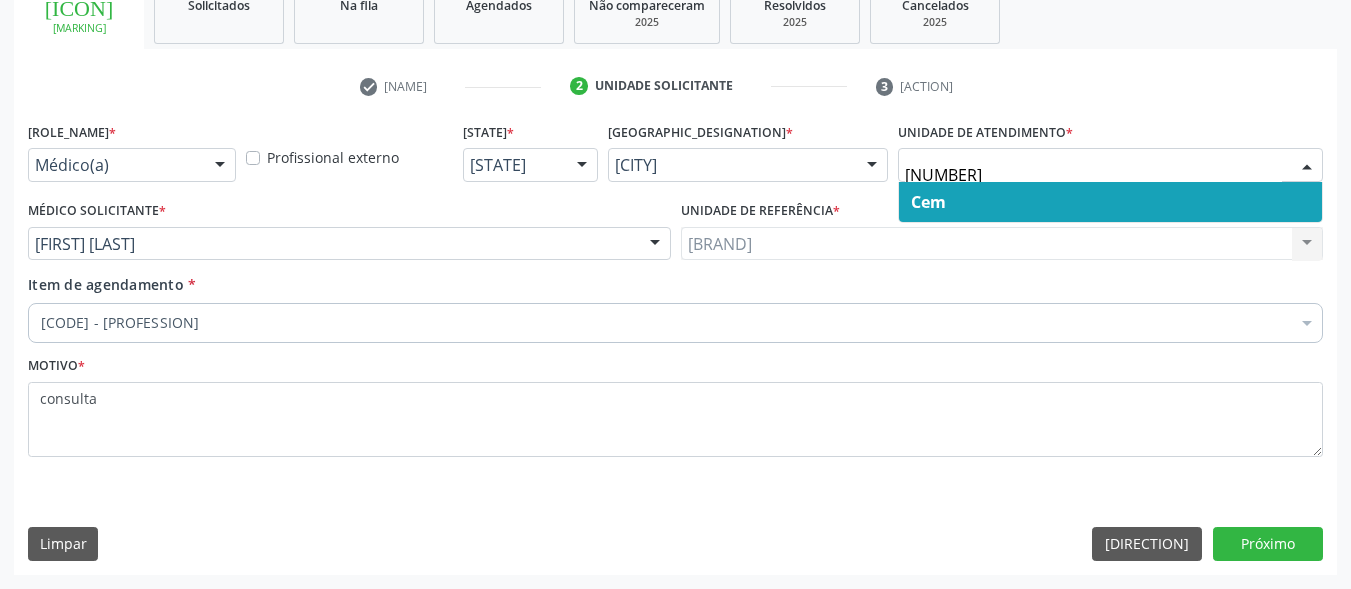 click on "Cem" at bounding box center (1110, 202) 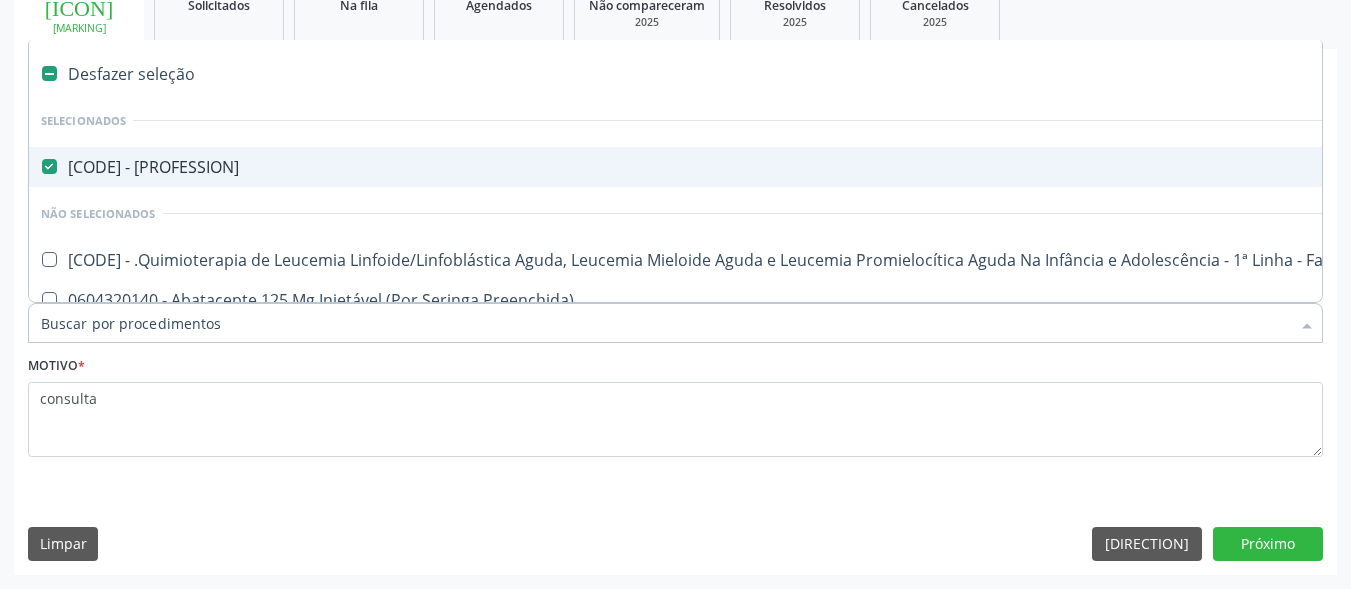 click at bounding box center (49, 166) 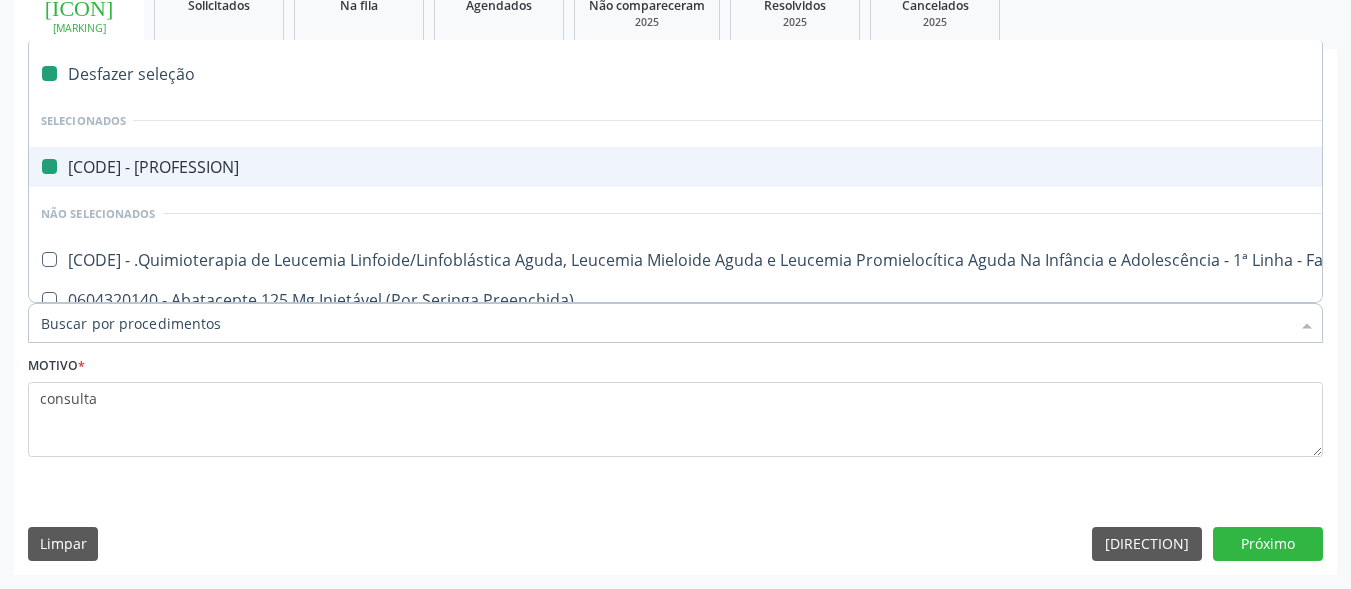 checkbox on "false" 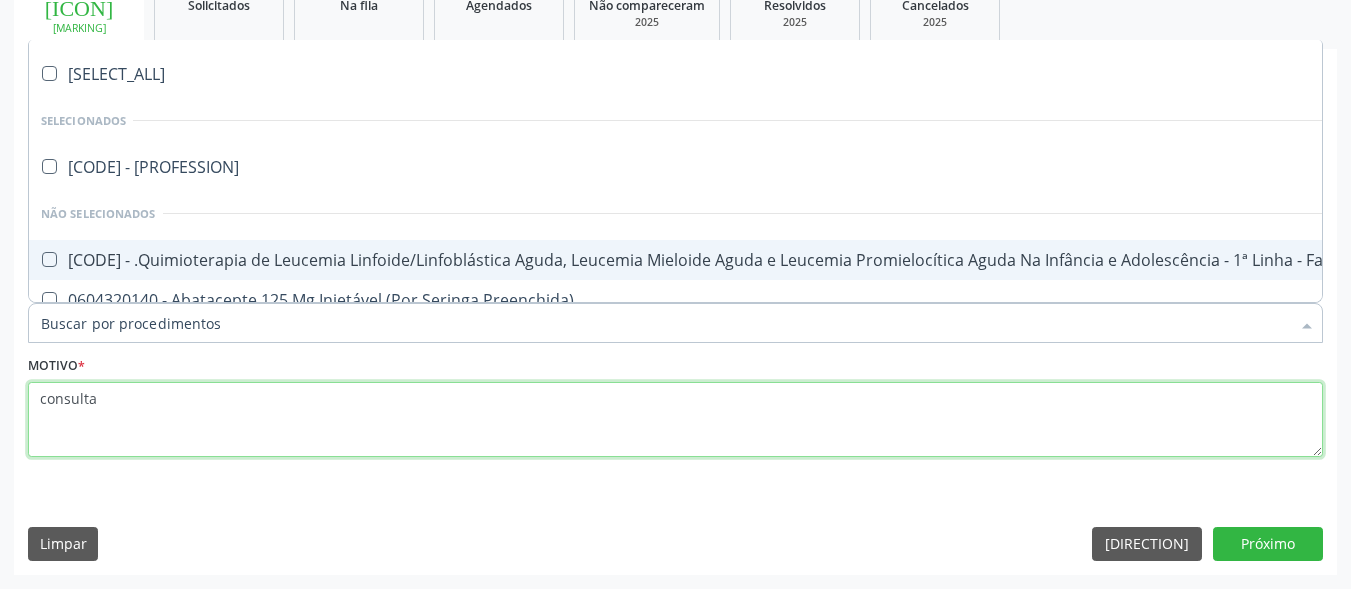click on "consulta" at bounding box center [675, 420] 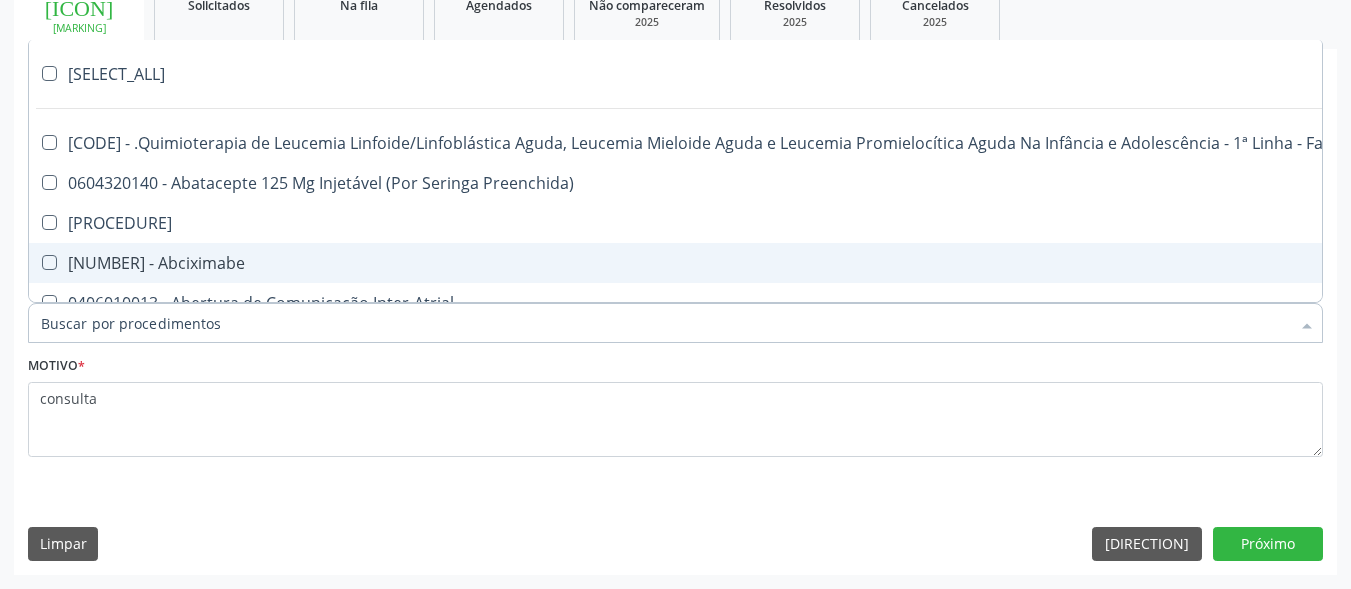 click at bounding box center [675, 323] 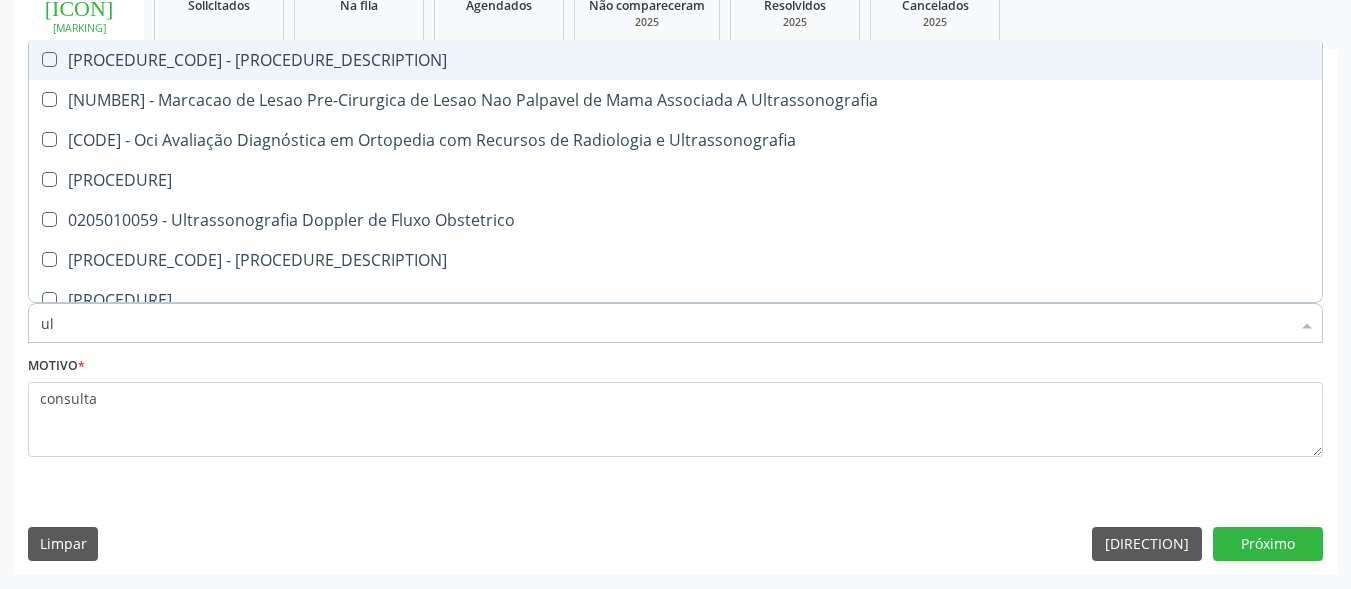 type on "[LETTER]" 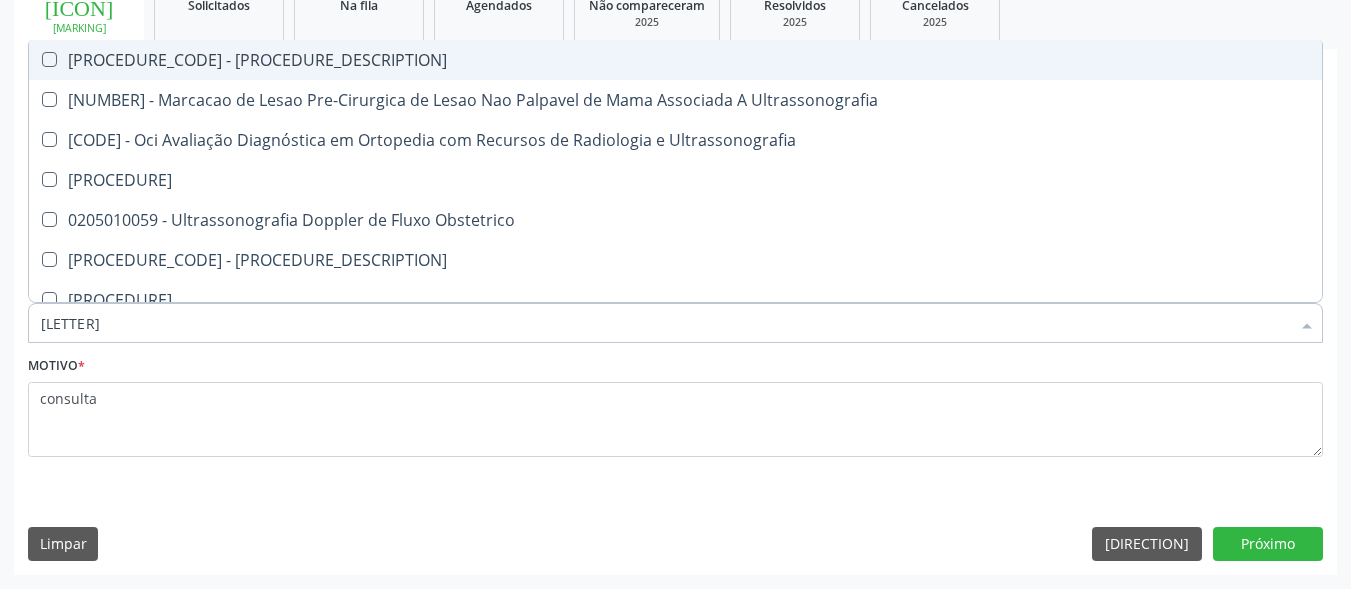 type 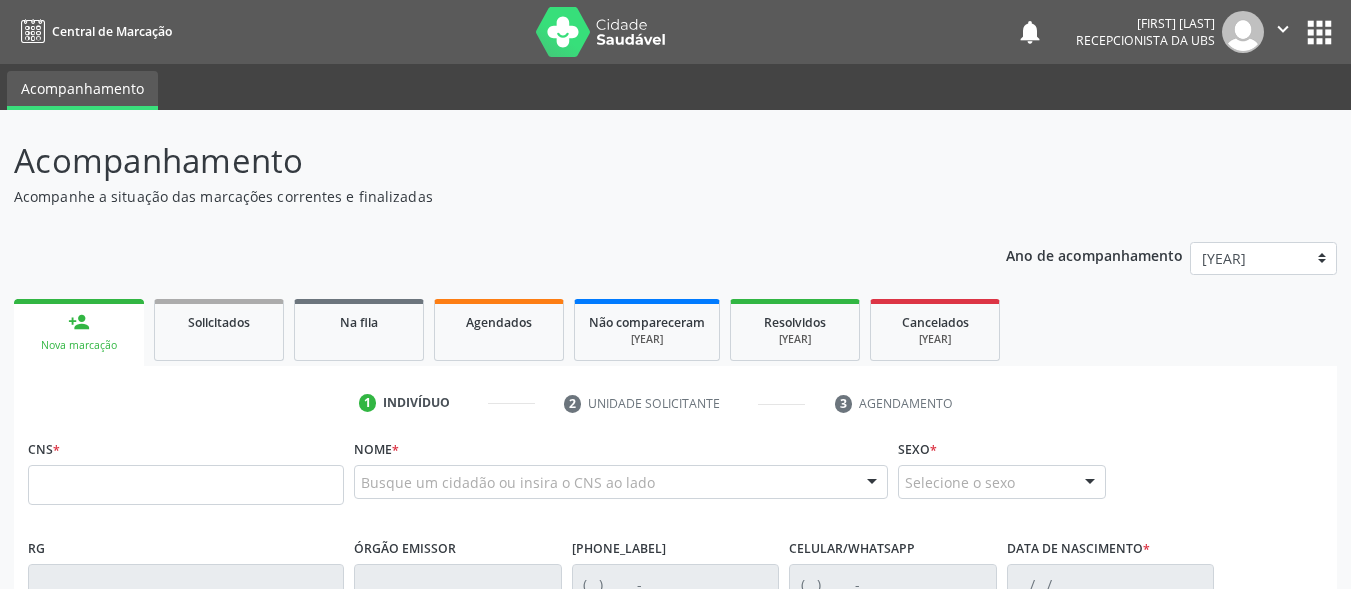 scroll, scrollTop: 0, scrollLeft: 0, axis: both 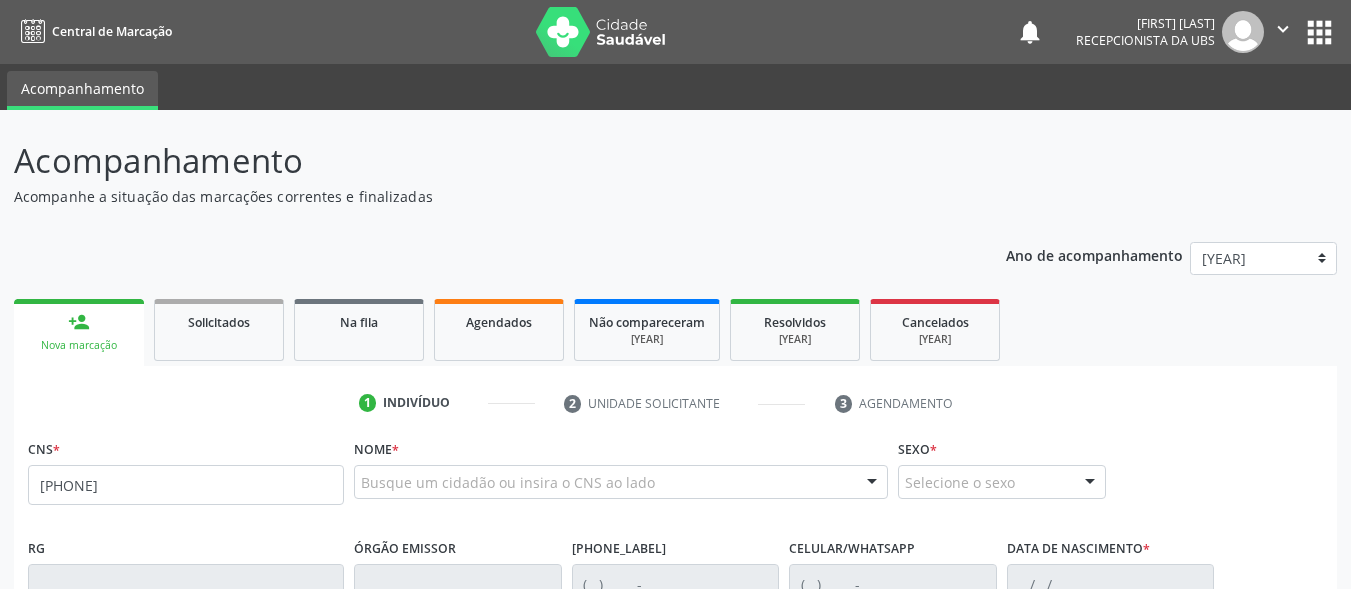 type on "703 0068 7940 8779" 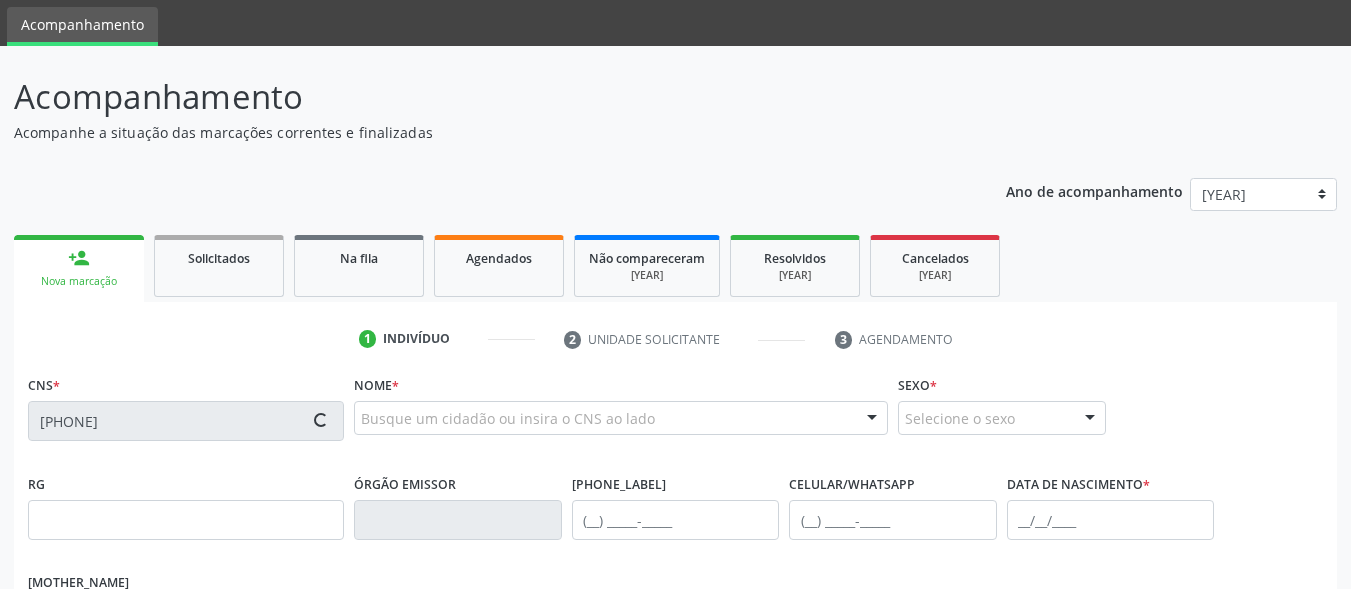 scroll, scrollTop: 100, scrollLeft: 0, axis: vertical 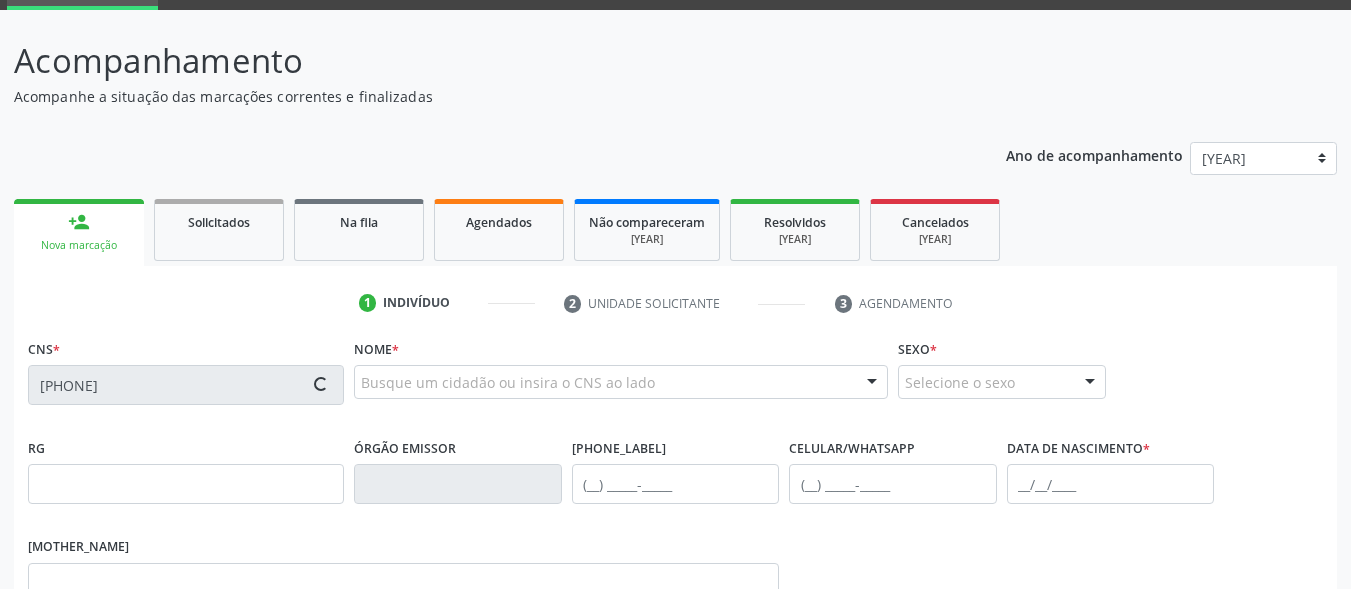 click on "[MARKING]" at bounding box center [79, 245] 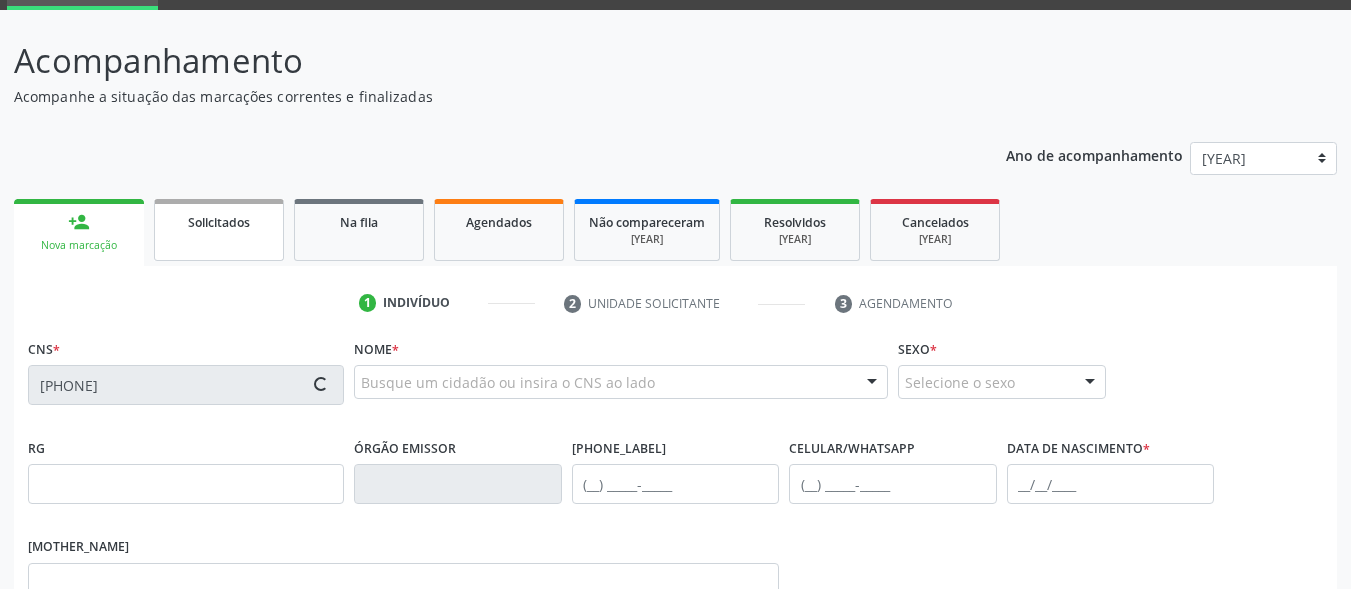 click on "Solicitados" at bounding box center [219, 230] 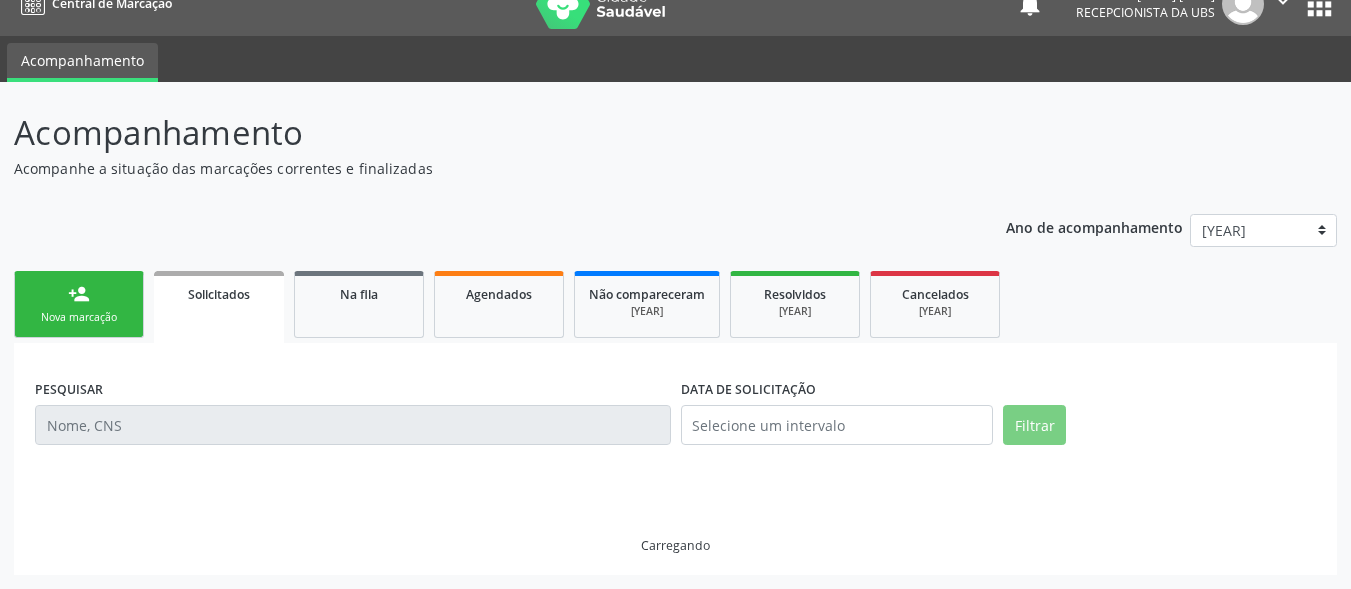scroll, scrollTop: 0, scrollLeft: 0, axis: both 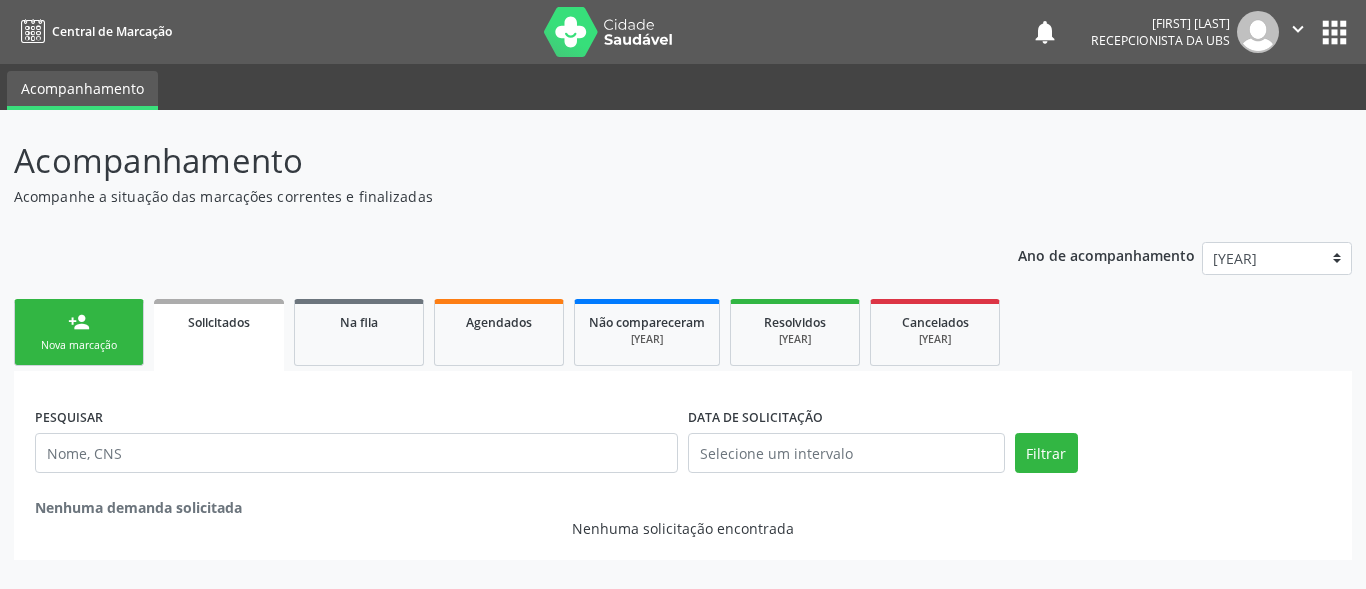 click on "person_add
Nova marcação" at bounding box center (79, 332) 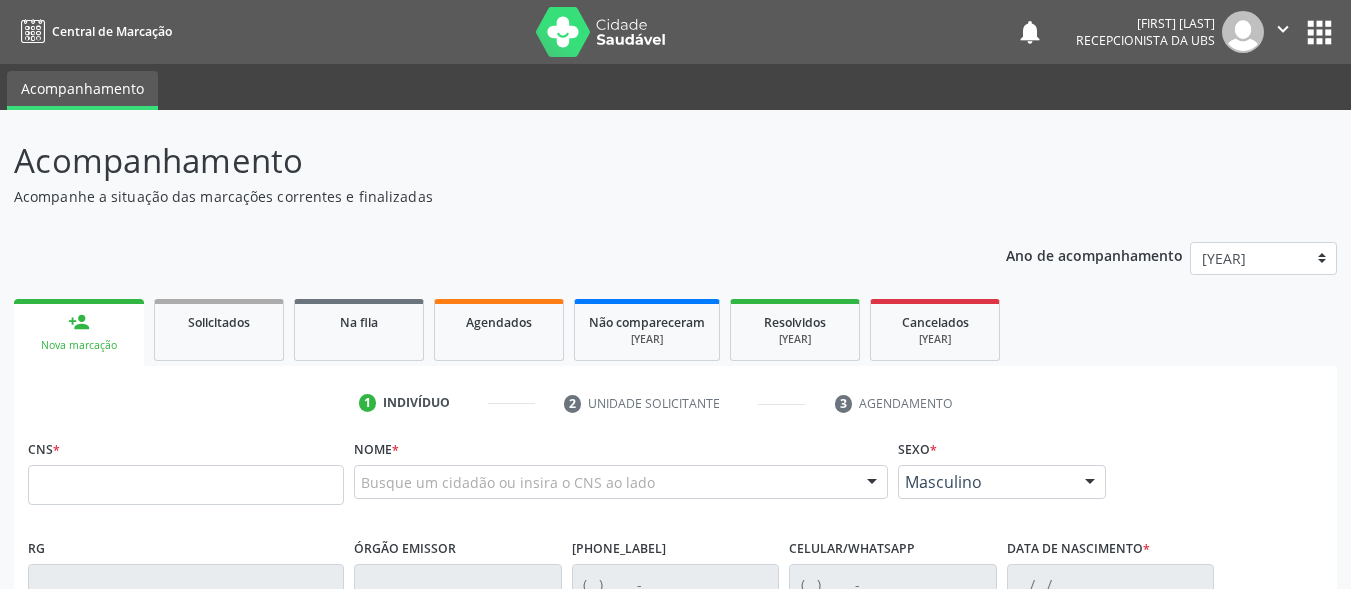 drag, startPoint x: 0, startPoint y: 373, endPoint x: 197, endPoint y: 438, distance: 207.44638 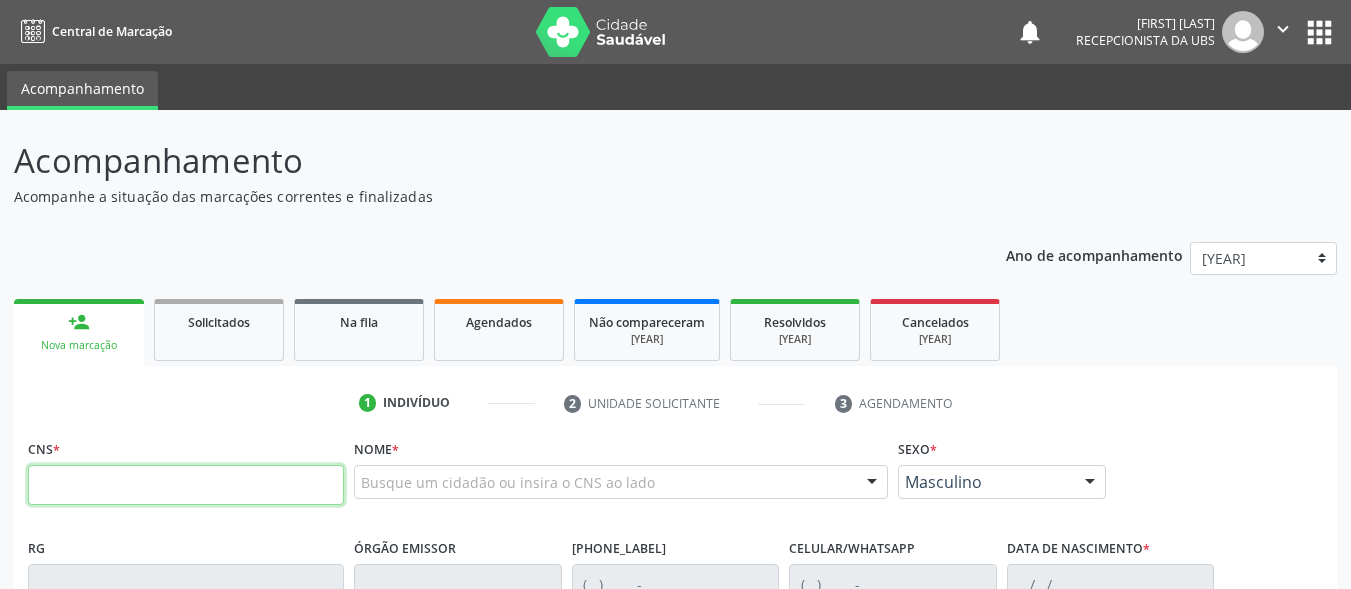 click at bounding box center (186, 485) 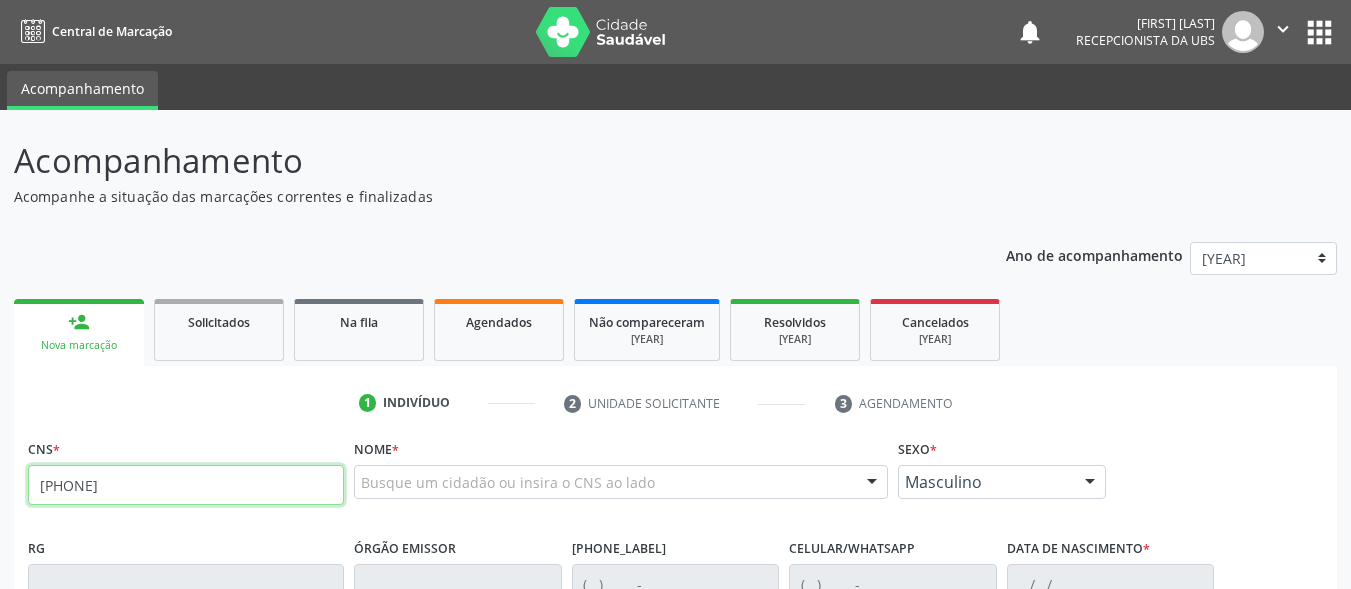 type on "703 0068 7940 8779" 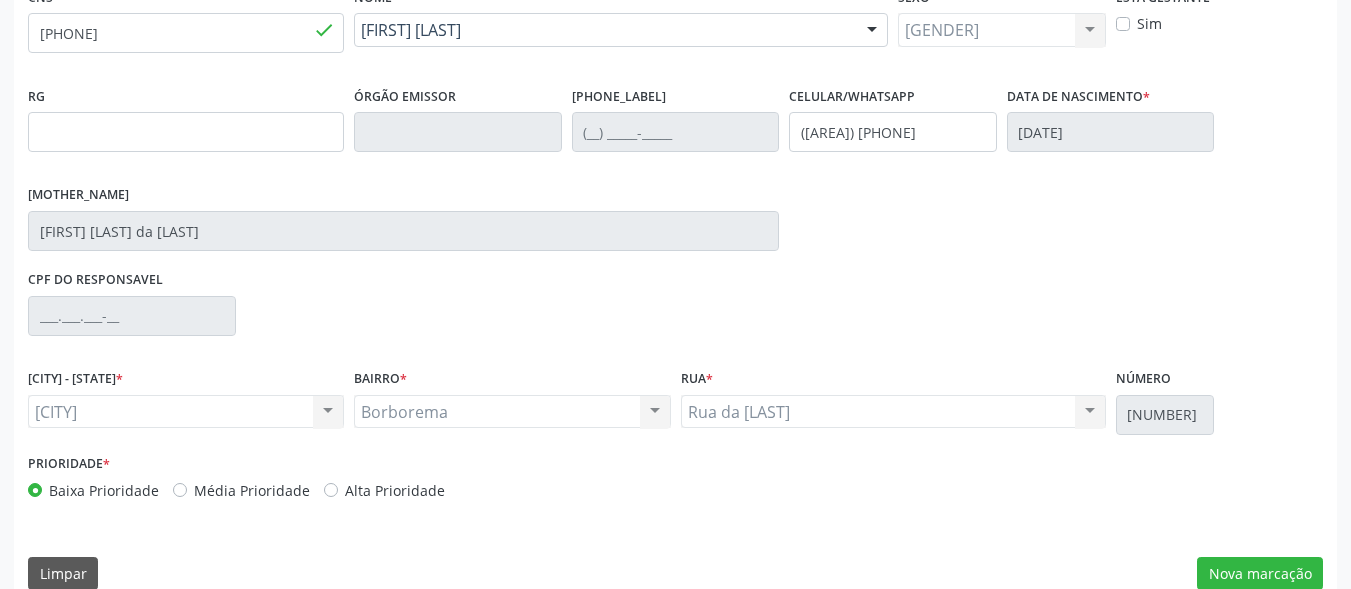 scroll, scrollTop: 481, scrollLeft: 0, axis: vertical 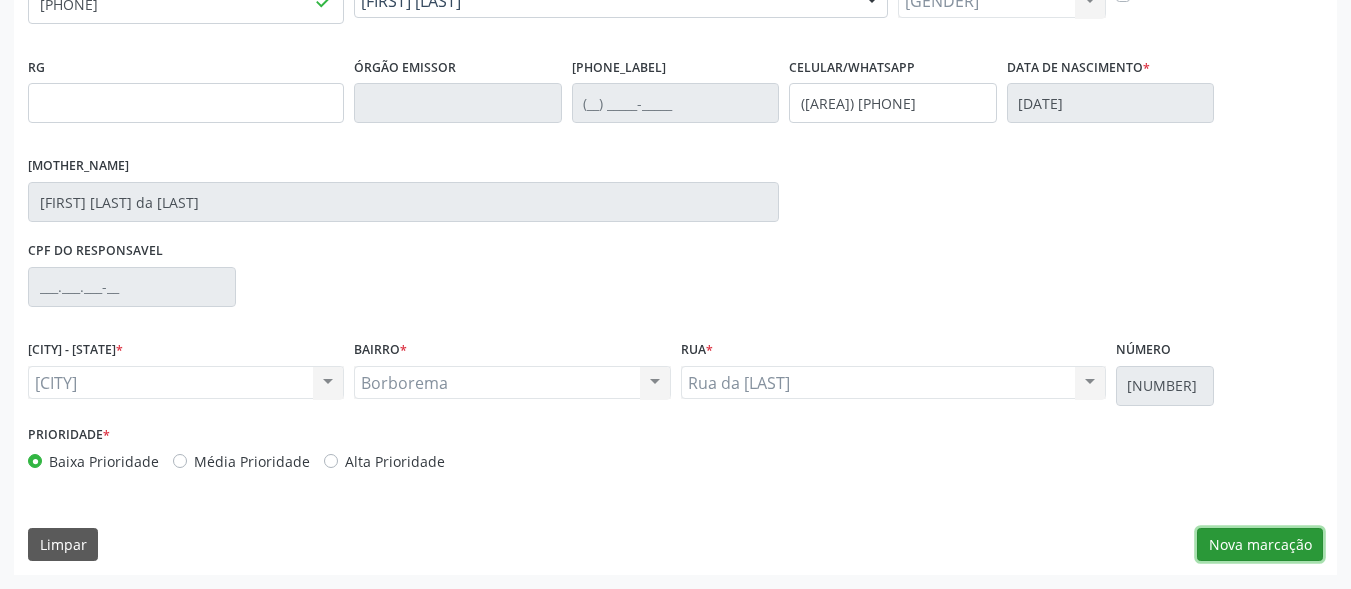 click on "[MARKING]" at bounding box center (1260, 545) 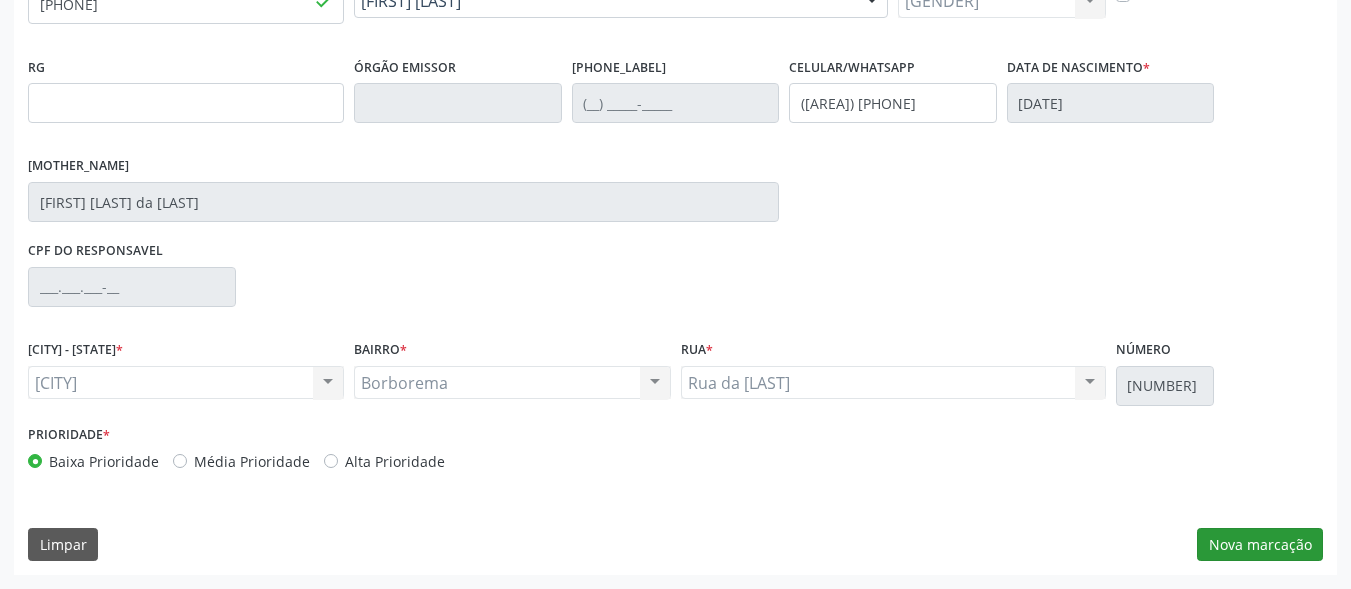 scroll, scrollTop: 317, scrollLeft: 0, axis: vertical 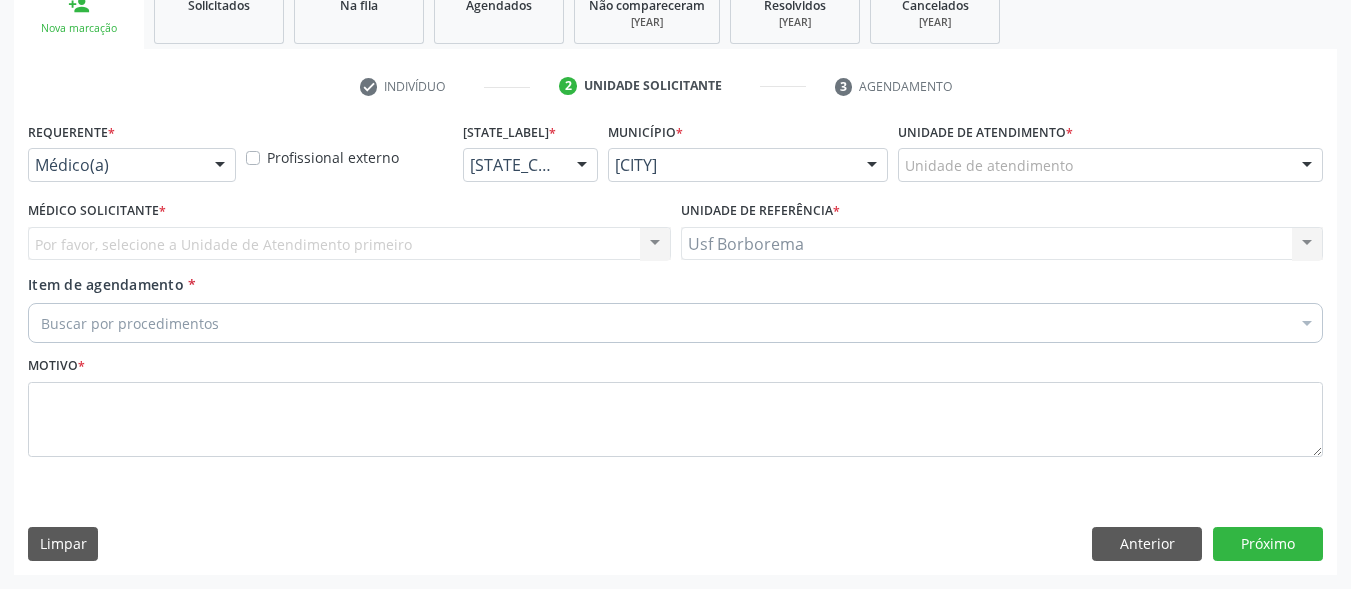 click on "Por favor, selecione a Unidade de Atendimento primeiro
Nenhum resultado encontrado para: "   "
Não há nenhuma opção para ser exibida." at bounding box center (349, 244) 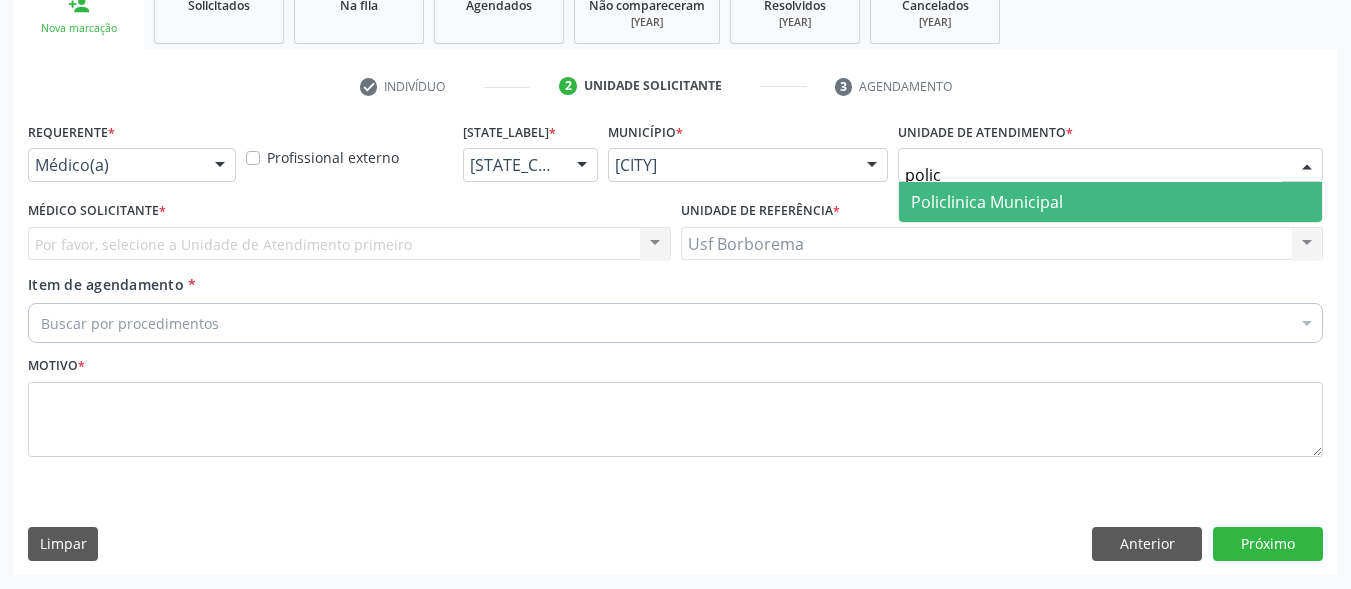 click on "[INSTITUTION_NAME]" at bounding box center (987, 202) 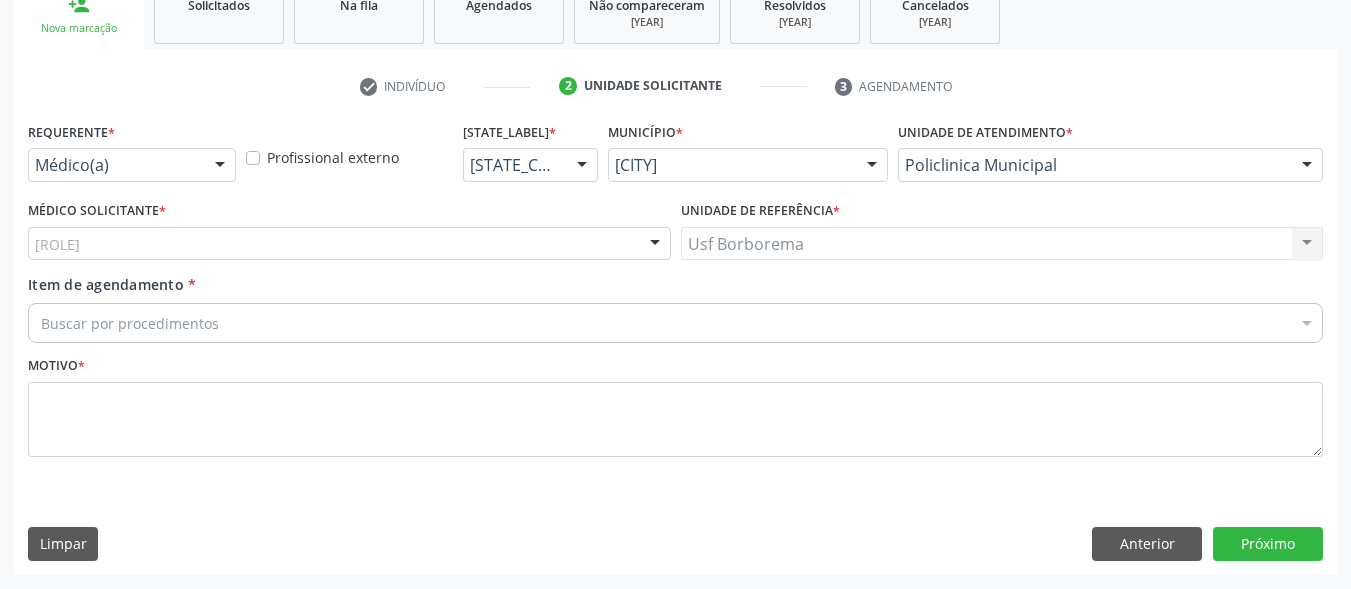 click on "[PROFESSION]" at bounding box center [349, 244] 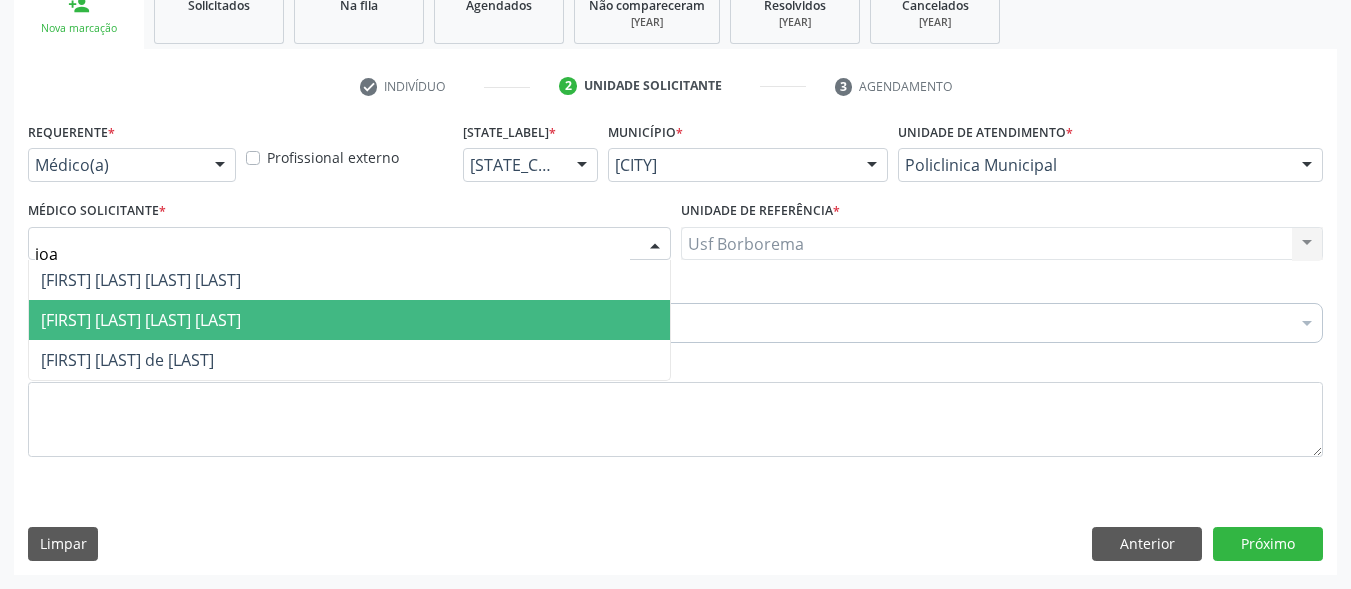 click on "[FULL_NAME]" at bounding box center (141, 320) 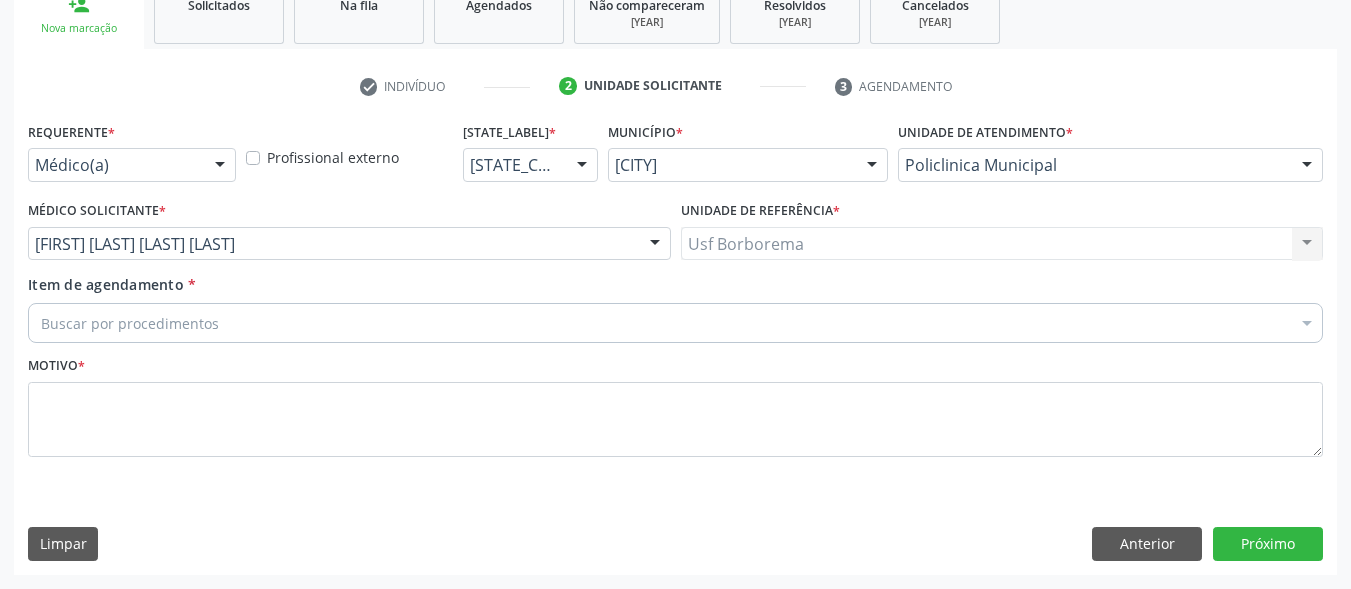 click on "Buscar por procedimentos" at bounding box center (675, 323) 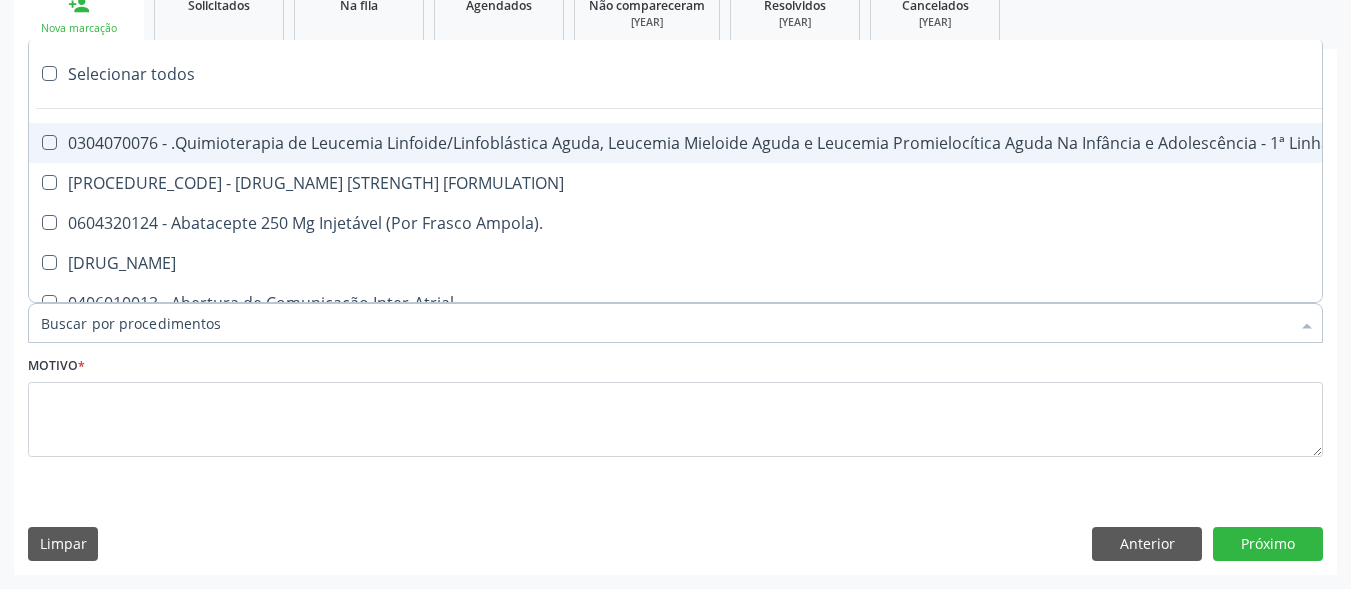 click on "Item de agendamento
*" at bounding box center (665, 323) 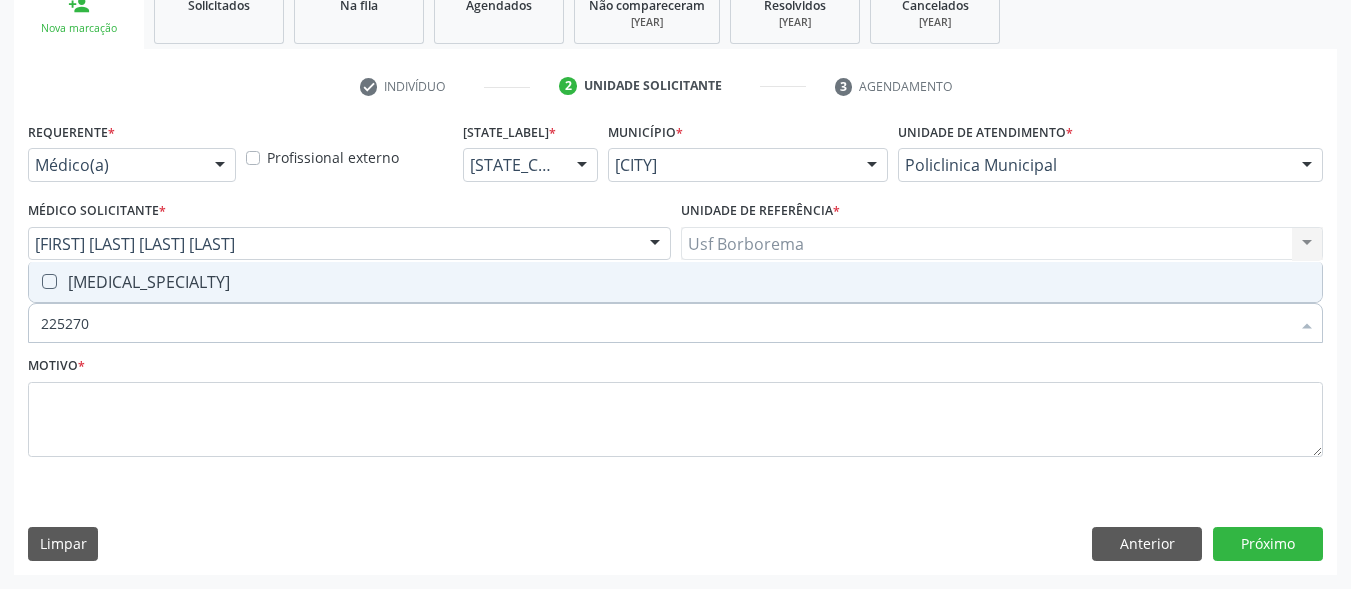 click on "[CODE] - [PROFESSION]" at bounding box center [675, 282] 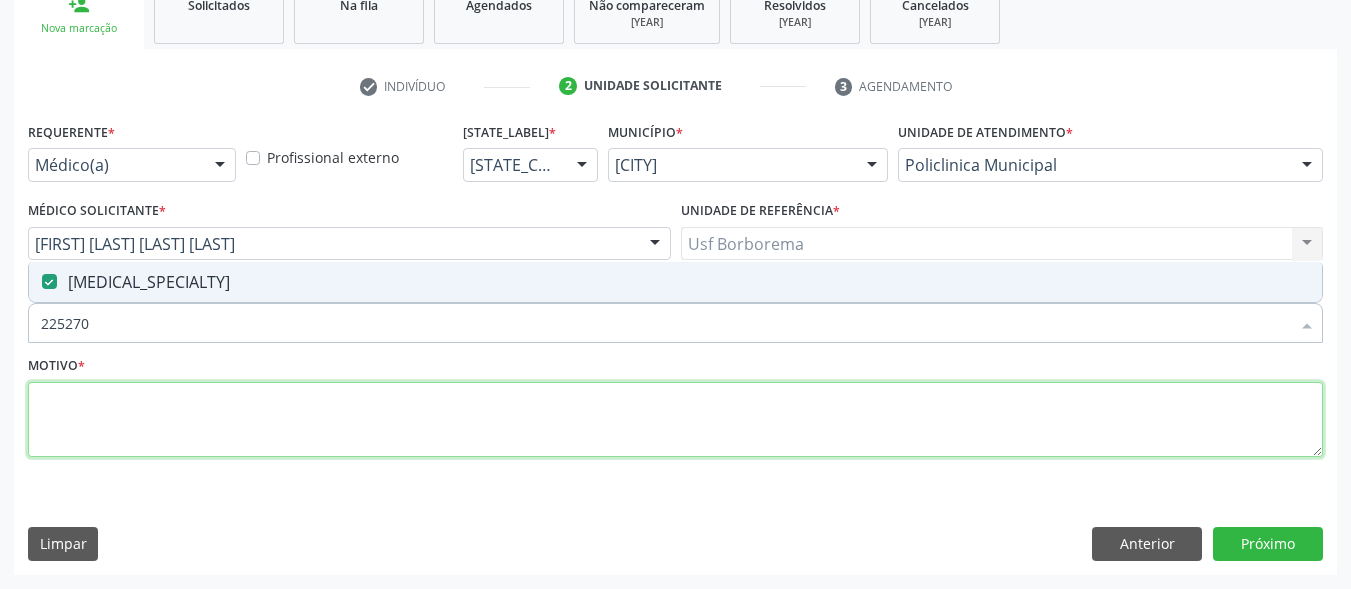 click at bounding box center (675, 420) 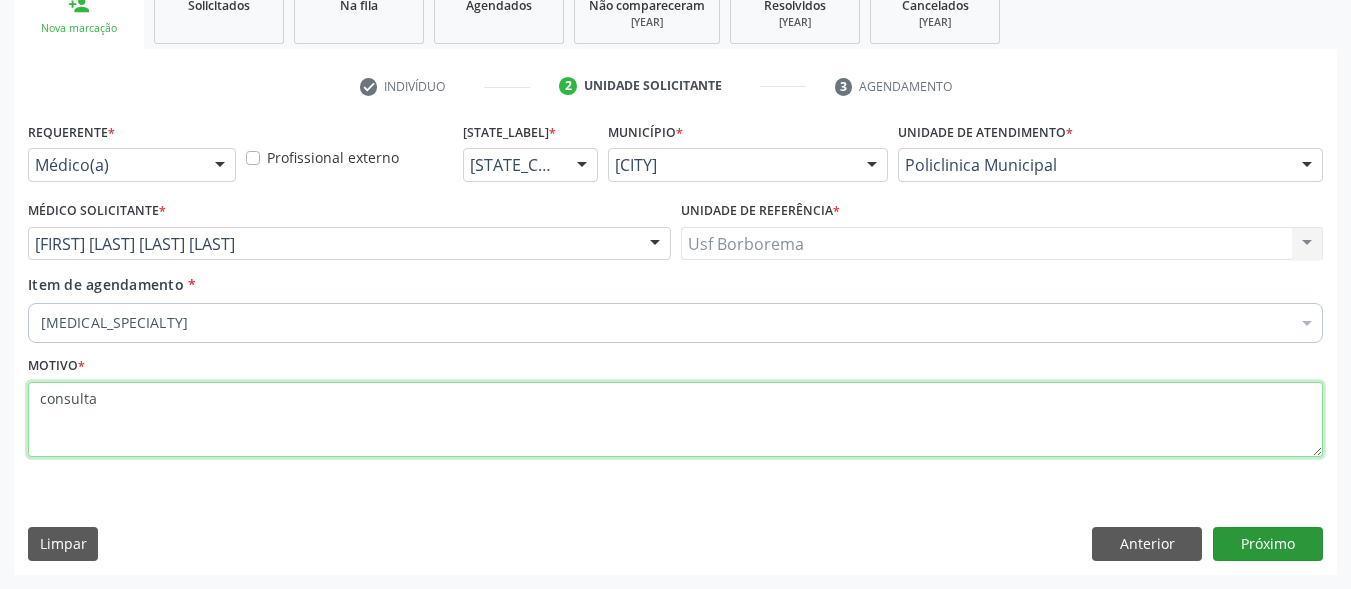 type on "consulta" 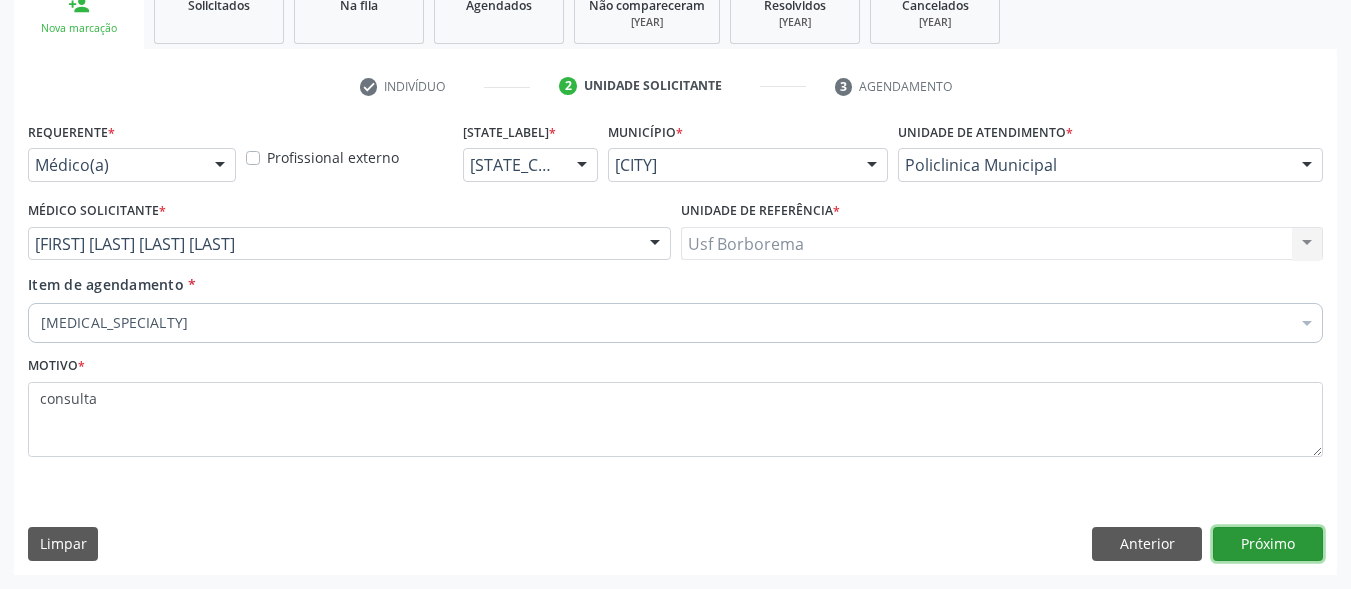 click on "Próximo" at bounding box center [1268, 544] 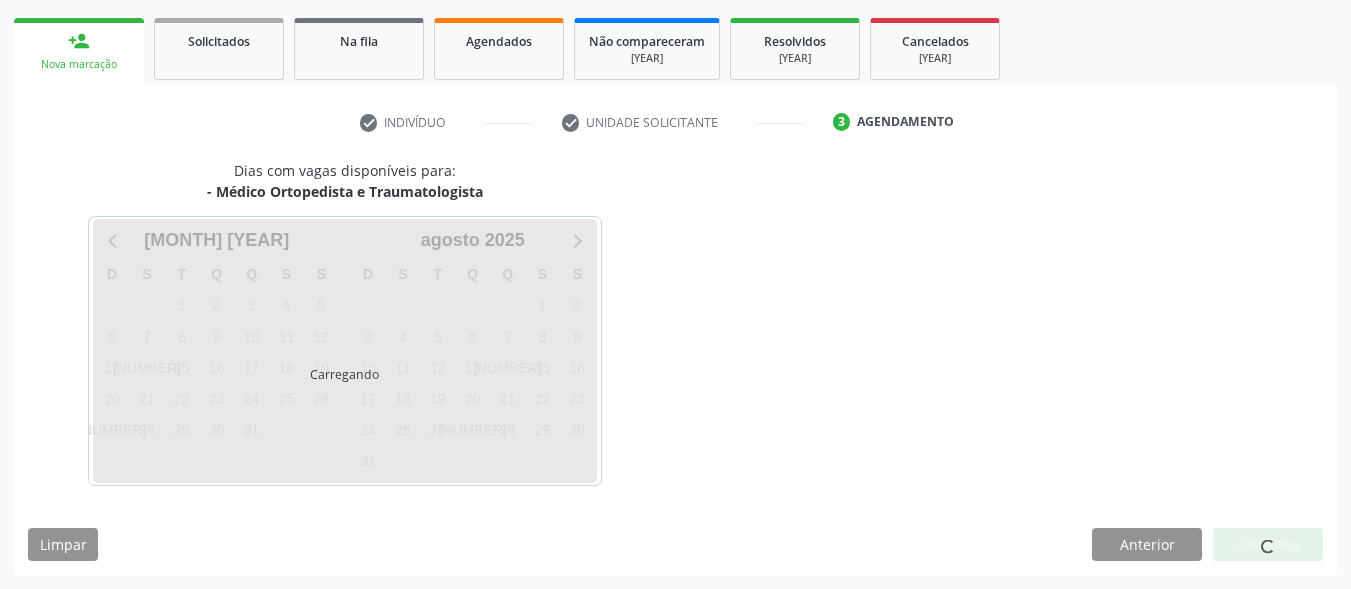 scroll, scrollTop: 281, scrollLeft: 0, axis: vertical 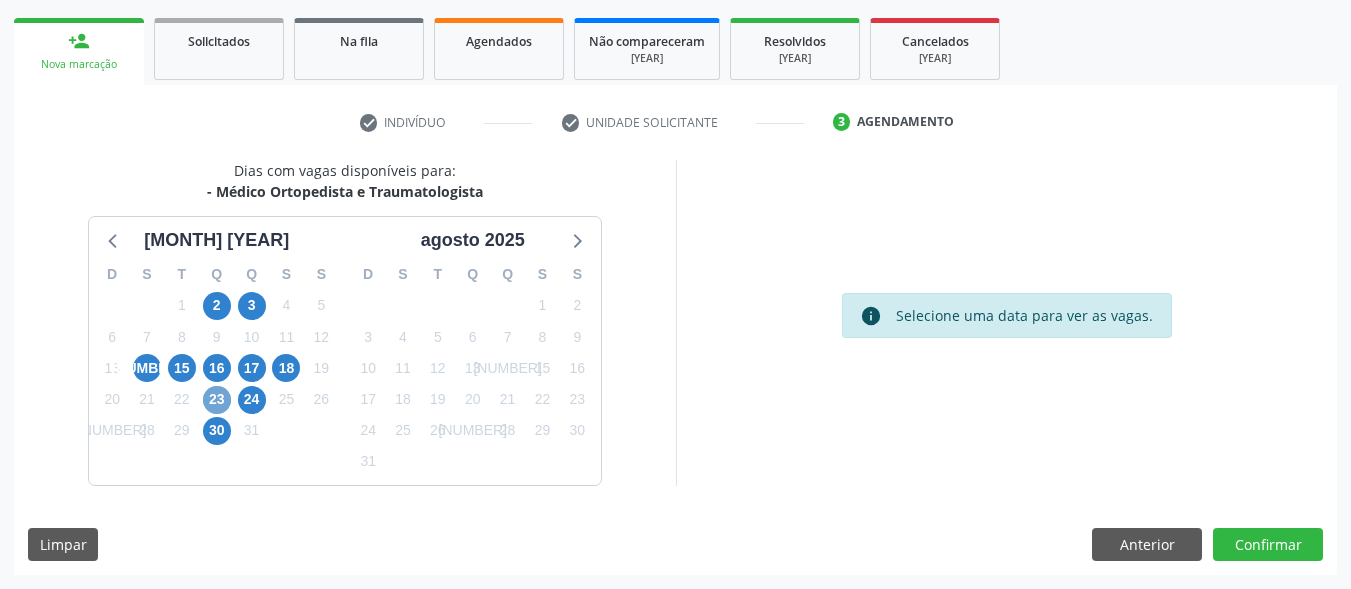 click on "23" at bounding box center [217, 400] 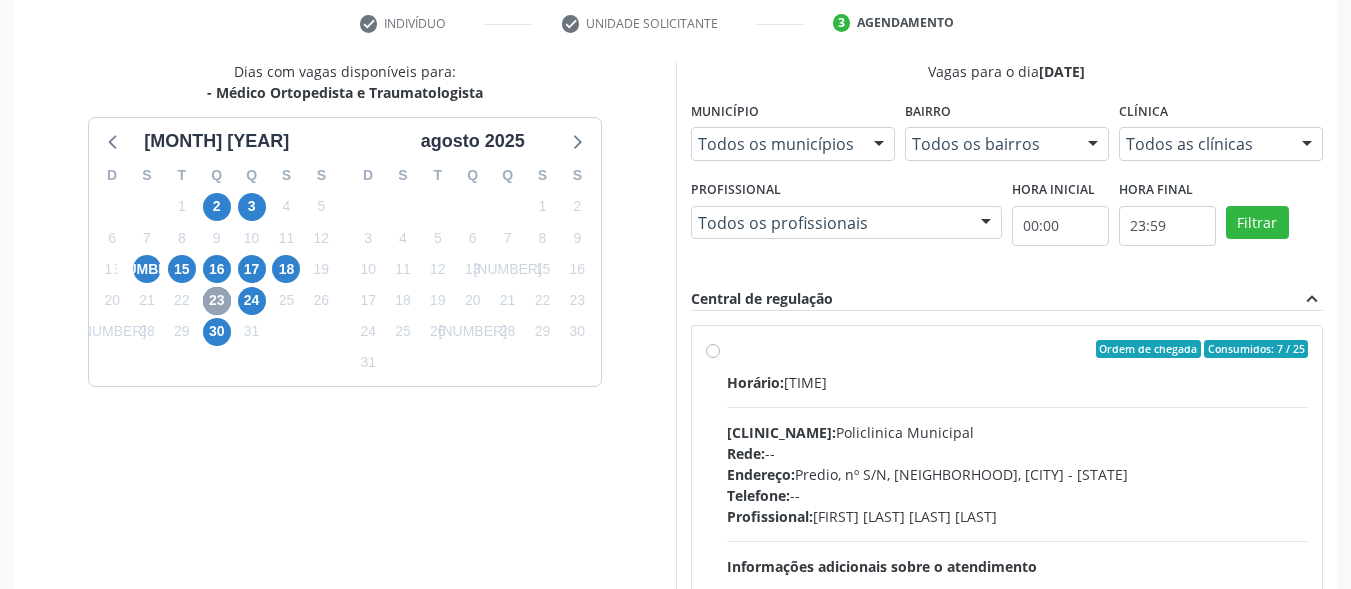 scroll, scrollTop: 381, scrollLeft: 0, axis: vertical 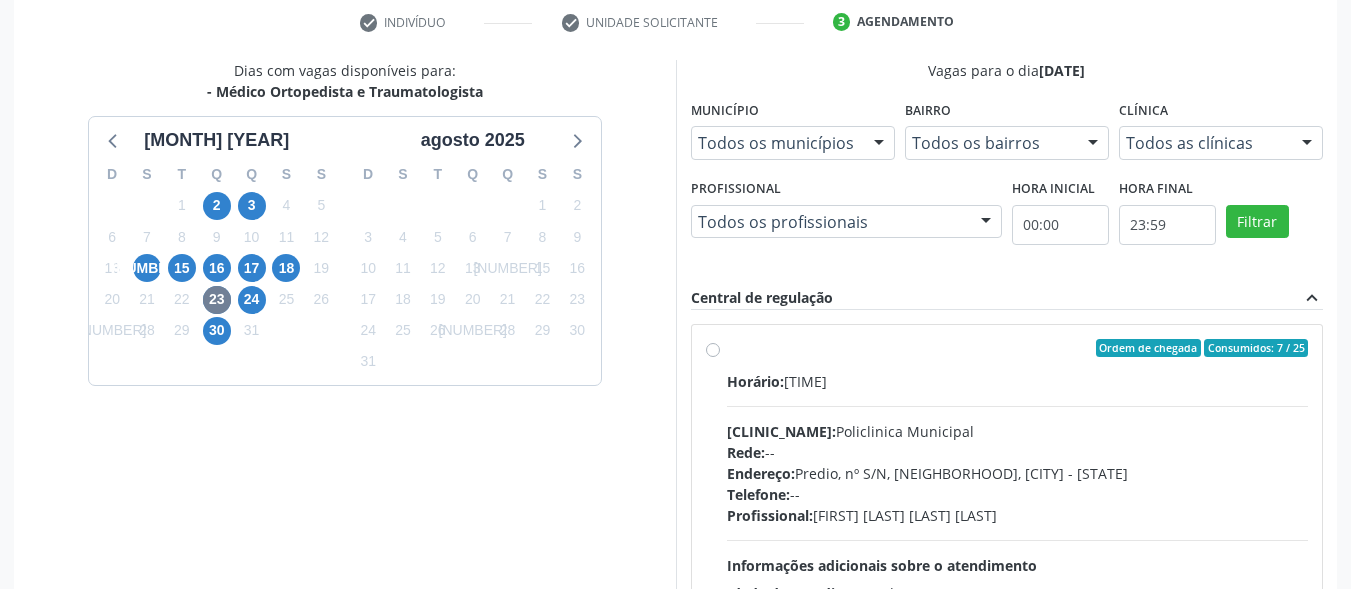 click on "Ordem de chegada
Consumidos: 7 / 25
Horário:   07:30
Clínica:  Policlinica Municipal
Rede:
--
Endereço:   Predio, nº S/N, Ipsep, Serra Talhada - PE
Telefone:   --
Profissional:
Joao Bosco Barreto Couto Neto
Informações adicionais sobre o atendimento
Idade de atendimento:
de 0 a 120 anos
Gênero(s) atendido(s):
Masculino e Feminino
Informações adicionais:
--" at bounding box center (1018, 492) 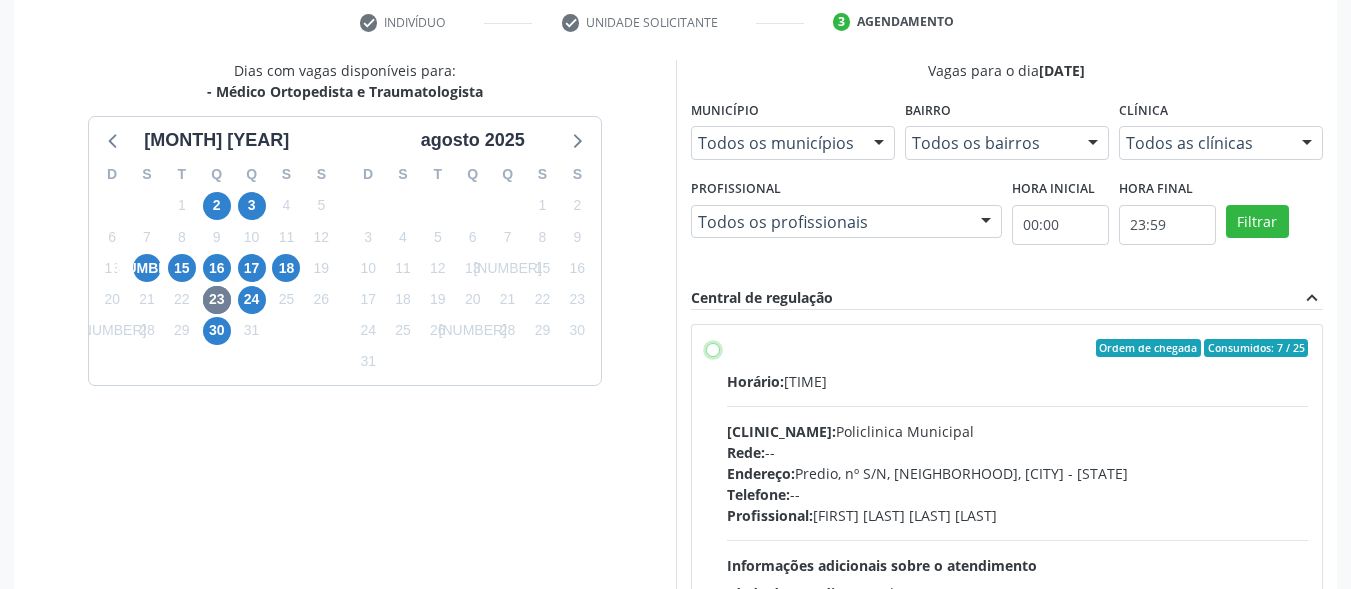 click on "Ordem de chegada
Consumidos: 7 / 25
Horário:   07:30
Clínica:  Policlinica Municipal
Rede:
--
Endereço:   Predio, nº S/N, Ipsep, Serra Talhada - PE
Telefone:   --
Profissional:
Joao Bosco Barreto Couto Neto
Informações adicionais sobre o atendimento
Idade de atendimento:
de 0 a 120 anos
Gênero(s) atendido(s):
Masculino e Feminino
Informações adicionais:
--" at bounding box center [713, 348] 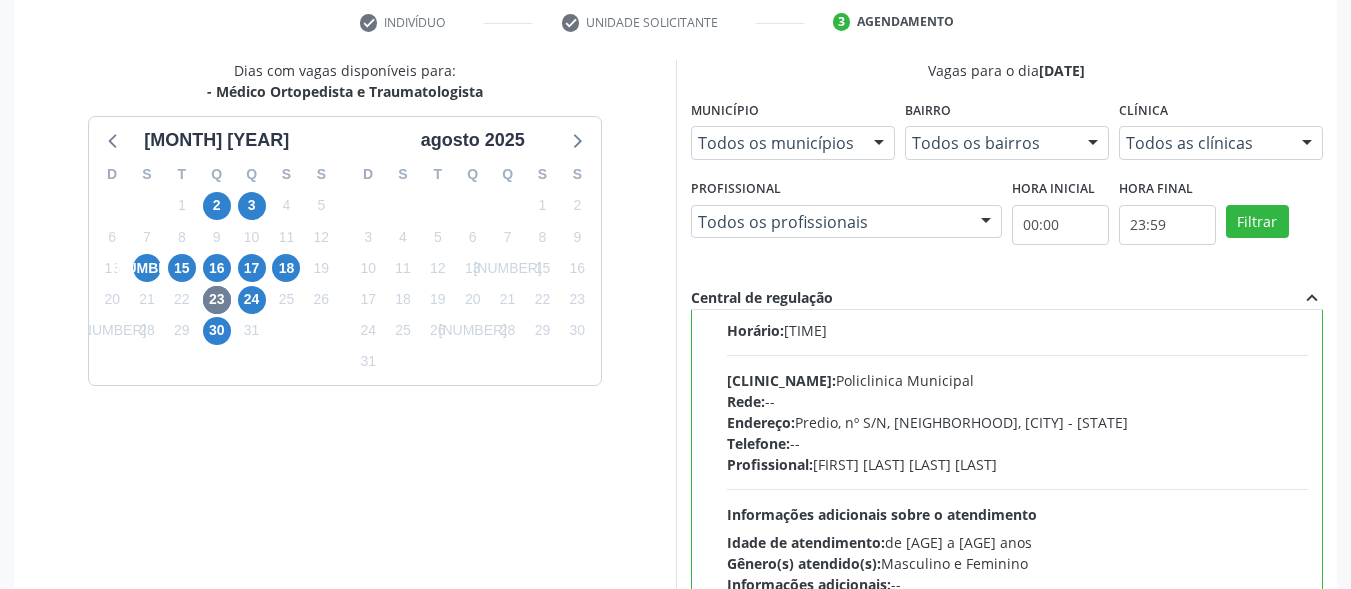 scroll, scrollTop: 99, scrollLeft: 0, axis: vertical 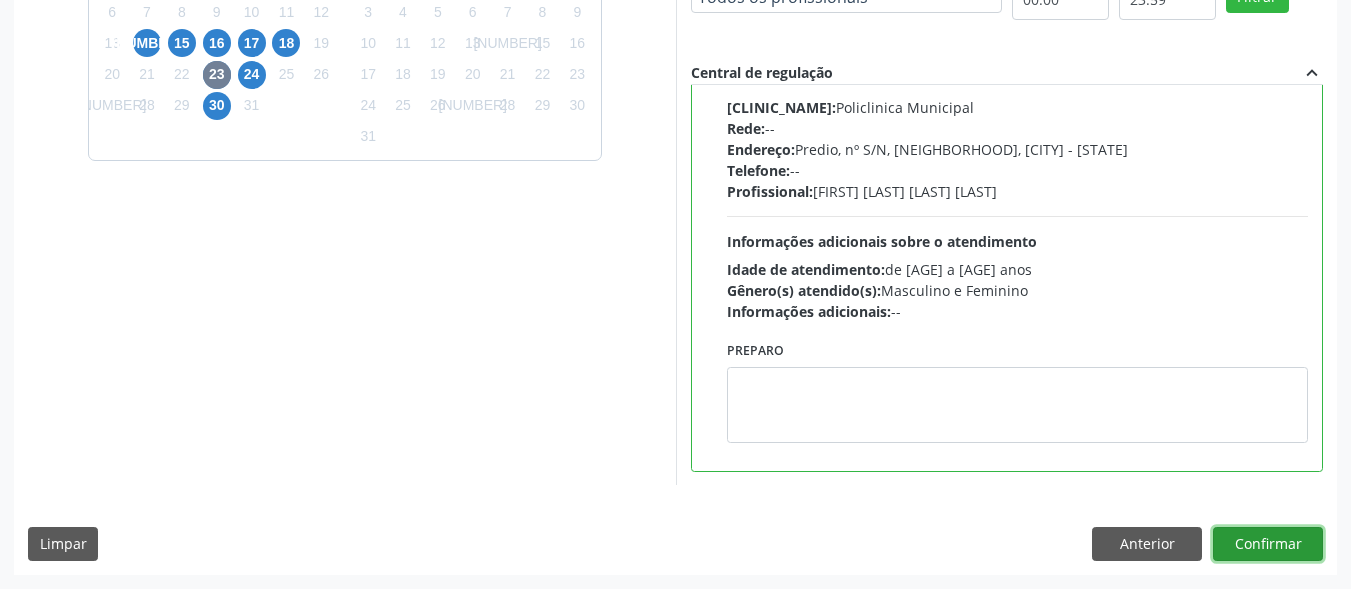 click on "Confirmar" at bounding box center [1268, 544] 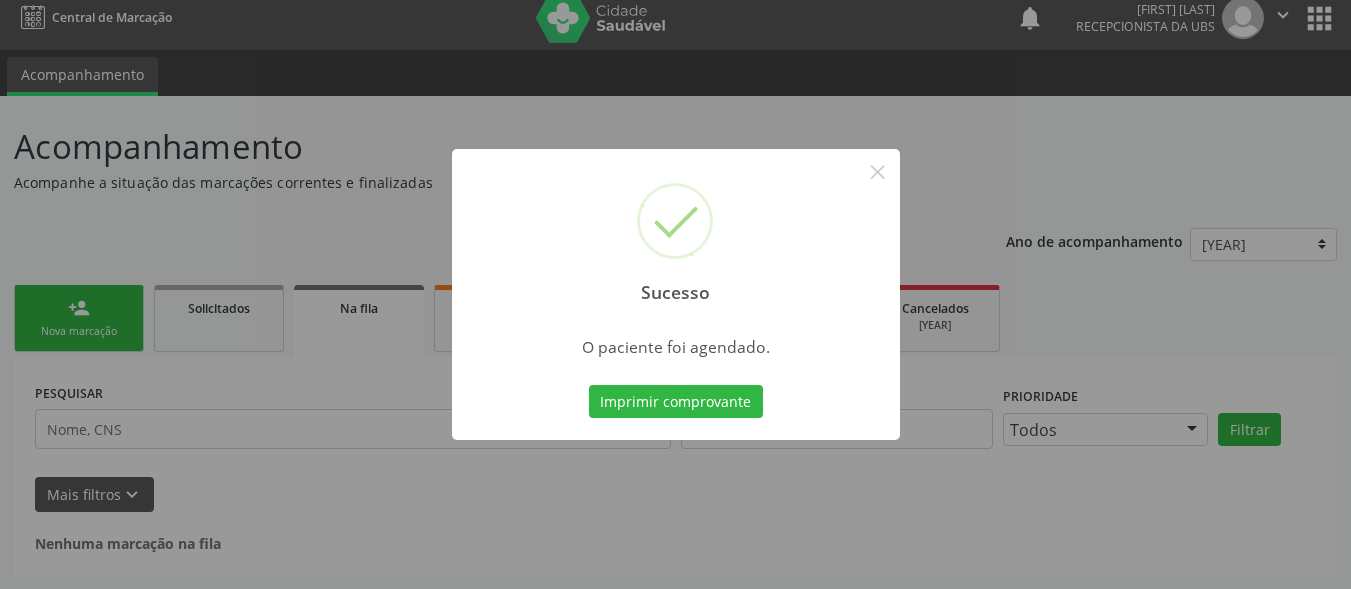 scroll, scrollTop: 14, scrollLeft: 0, axis: vertical 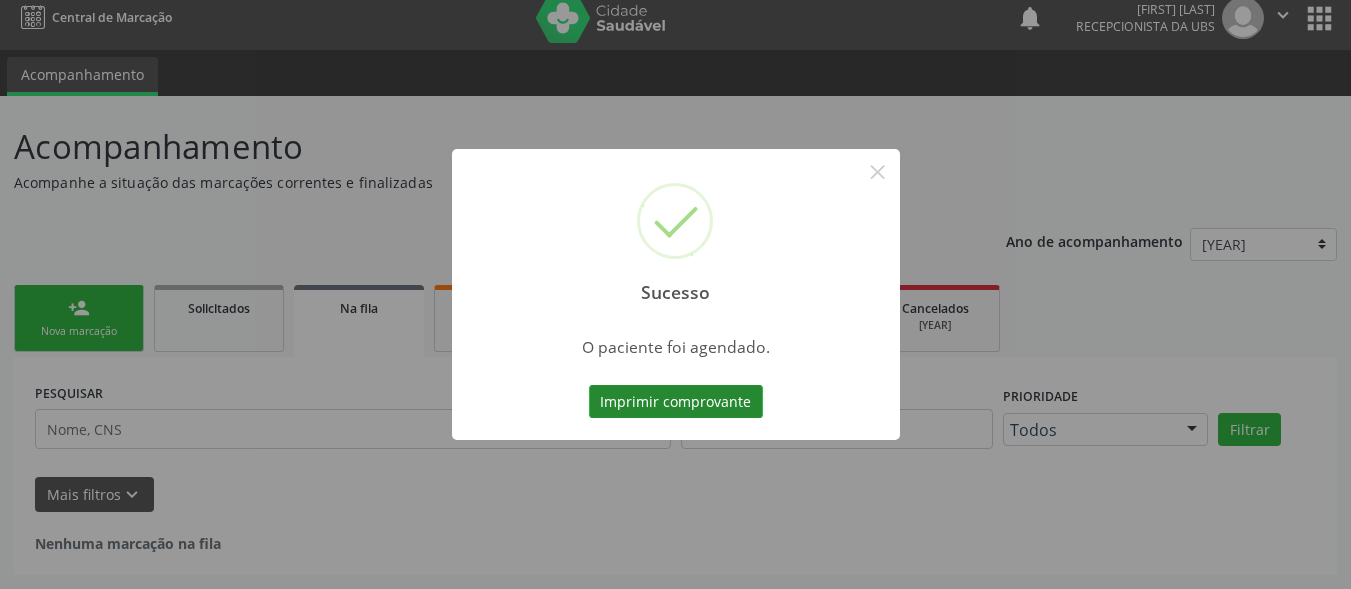 click on "Imprimir comprovante" at bounding box center [676, 402] 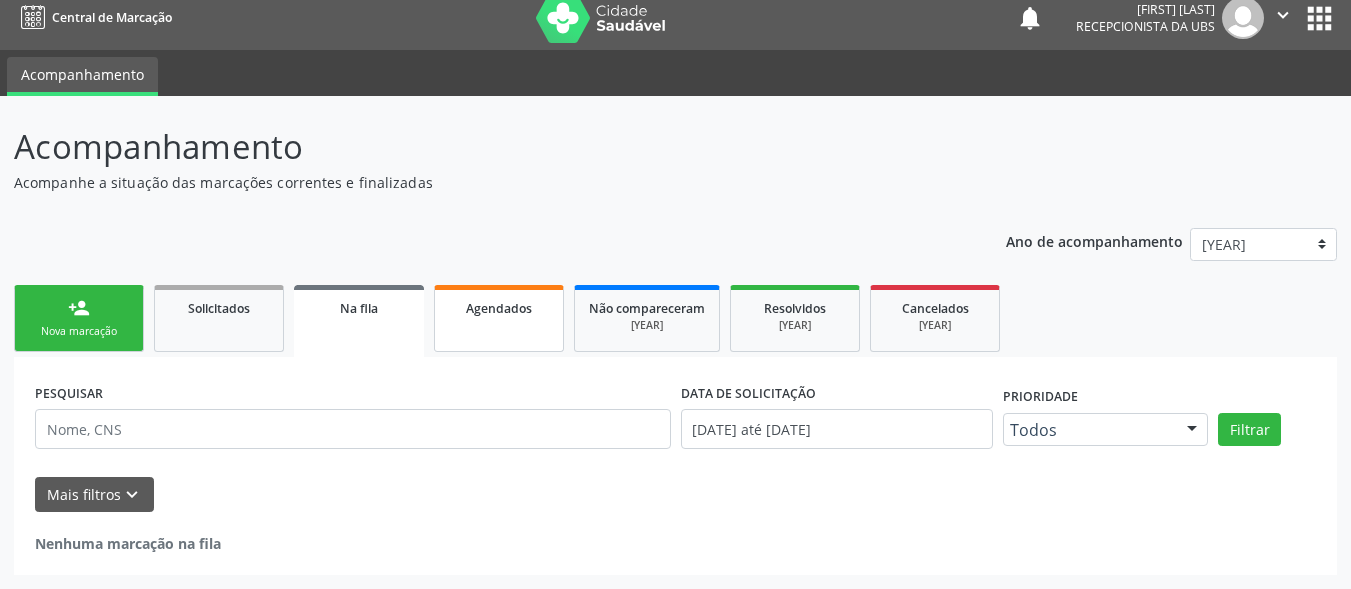 click on "Agendados" at bounding box center [499, 318] 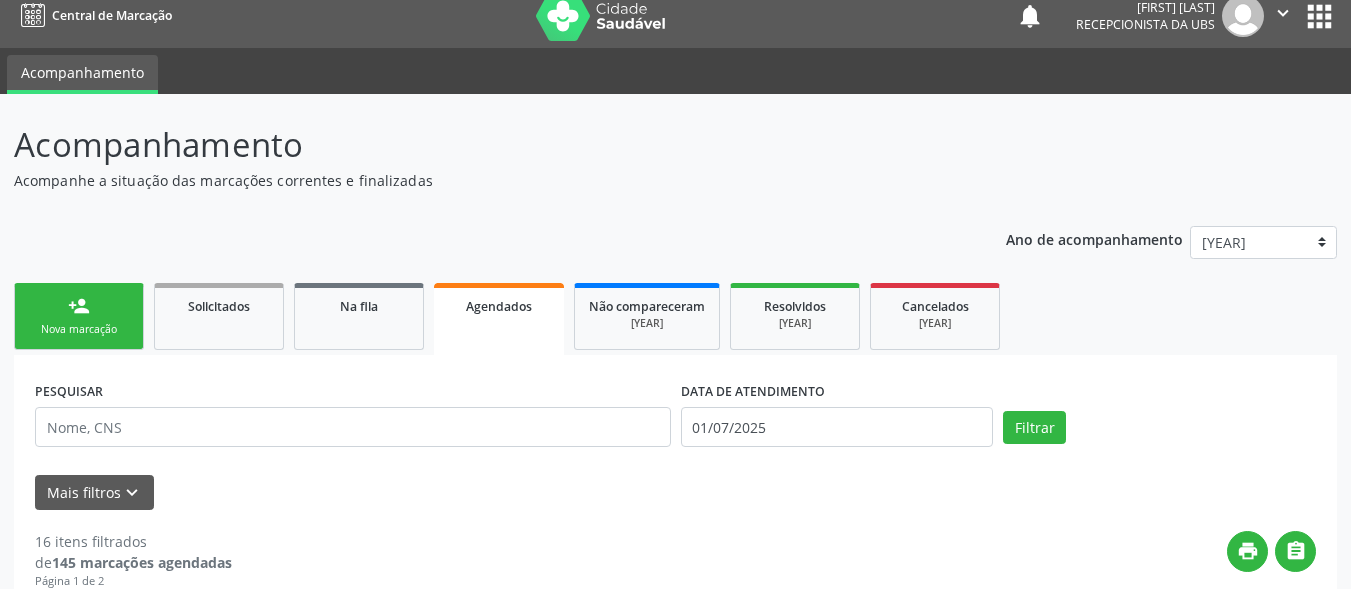 scroll, scrollTop: 14, scrollLeft: 0, axis: vertical 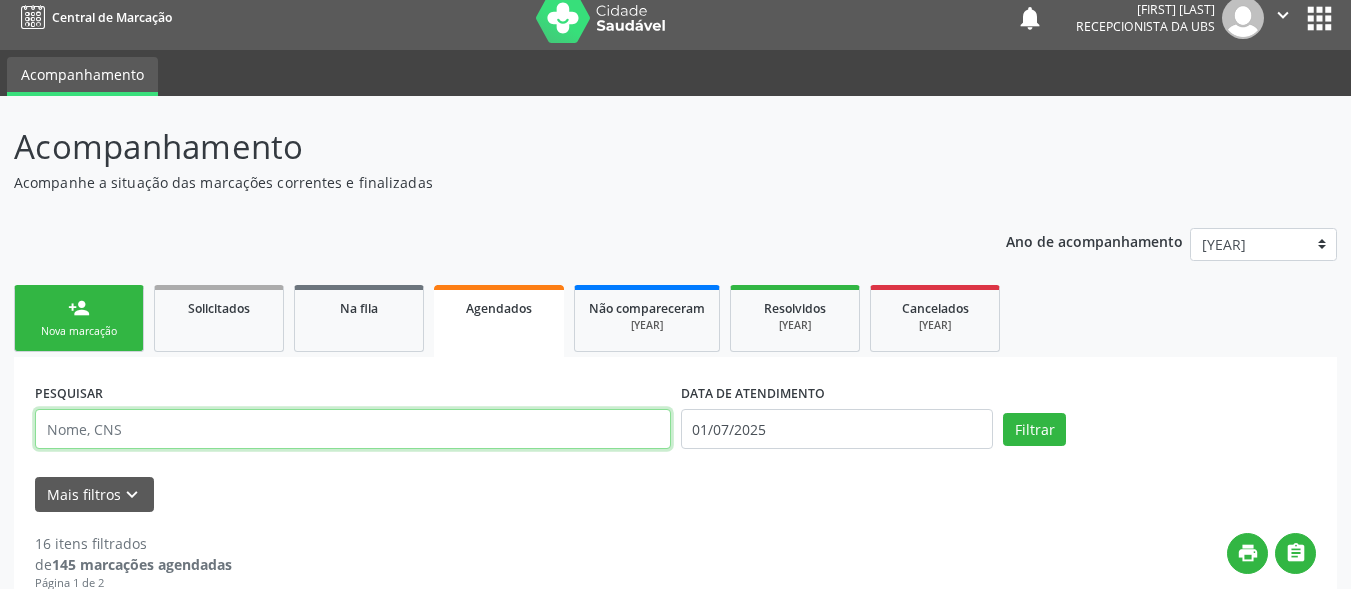 click at bounding box center (353, 429) 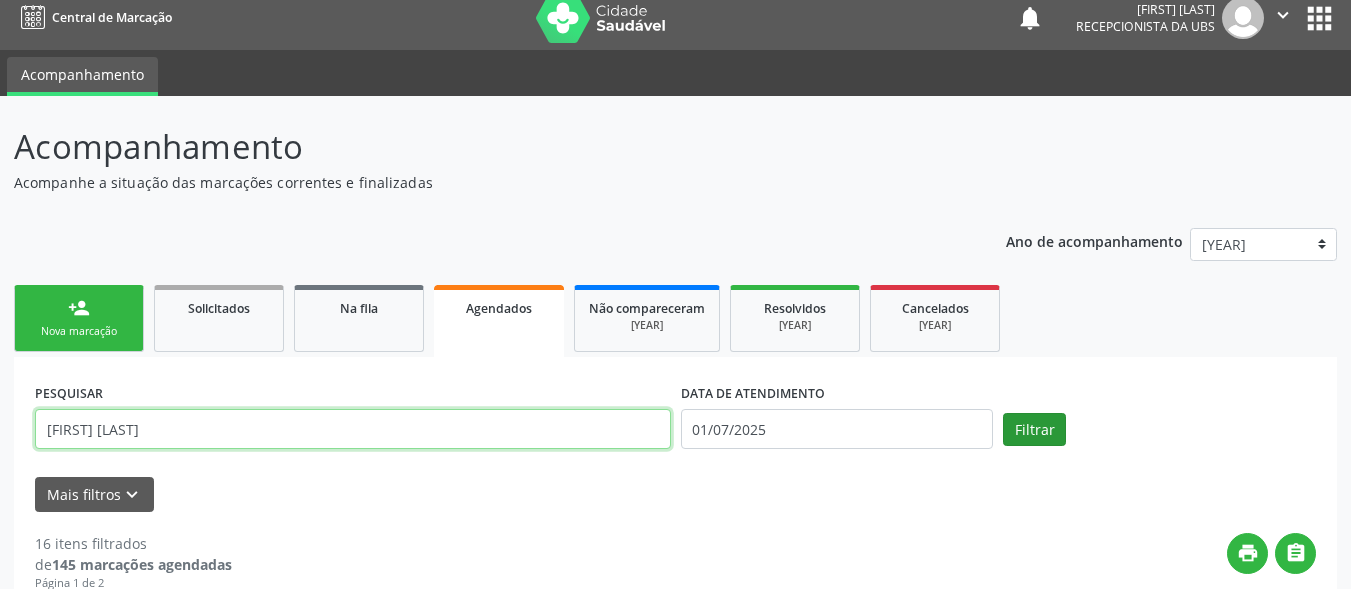 type on "rita de cassia" 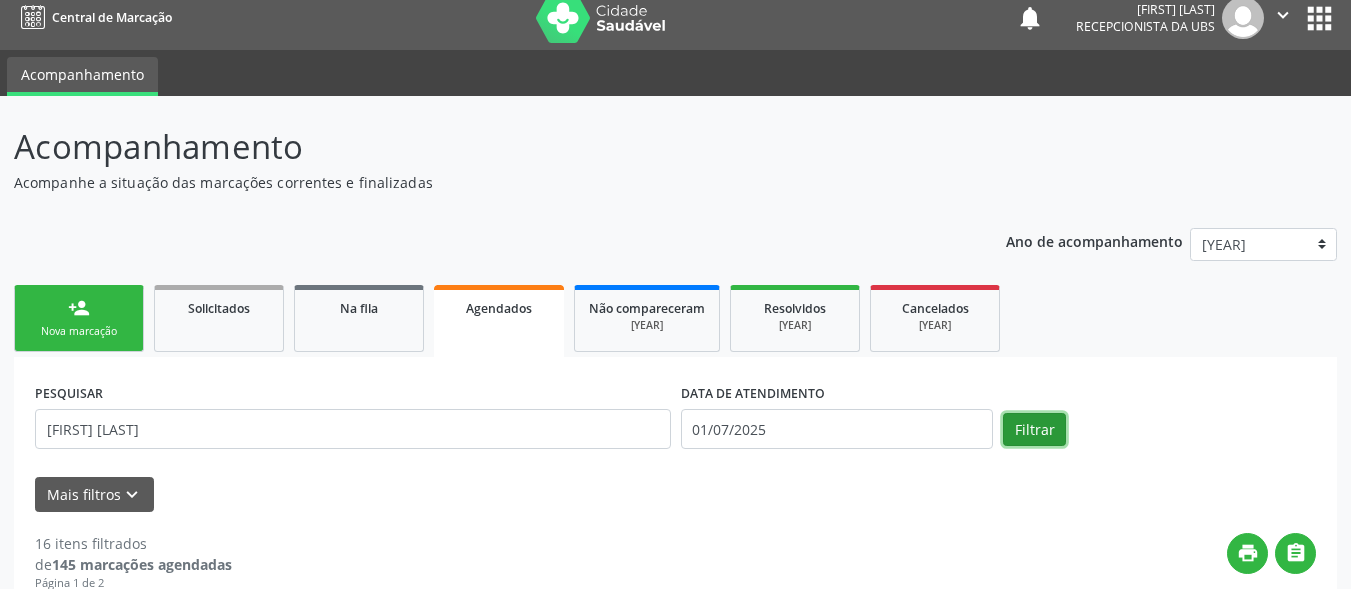 click on "Filtrar" at bounding box center (1034, 430) 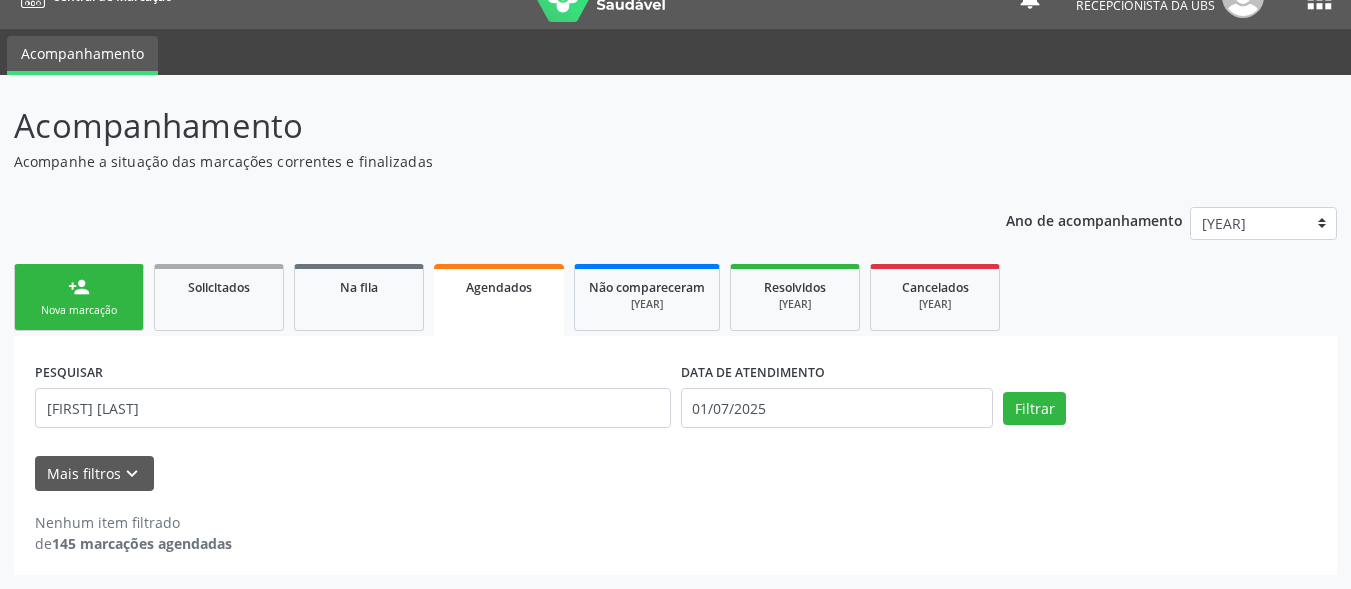 scroll, scrollTop: 35, scrollLeft: 0, axis: vertical 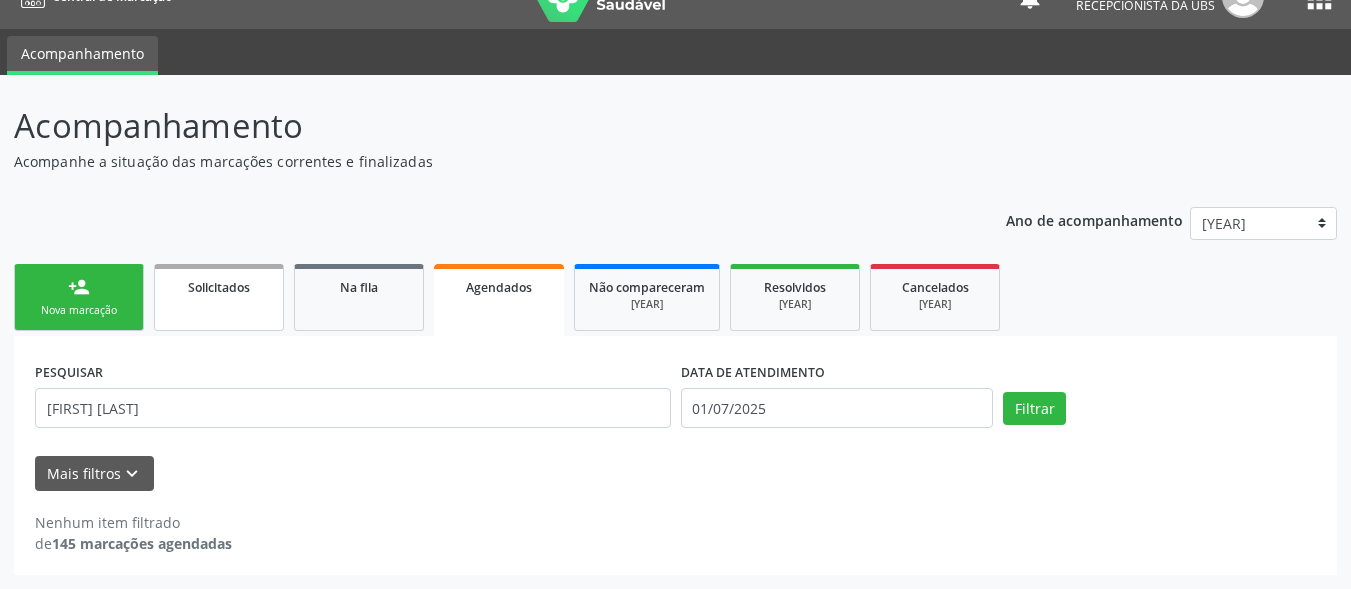 click on "Solicitados" at bounding box center (219, 297) 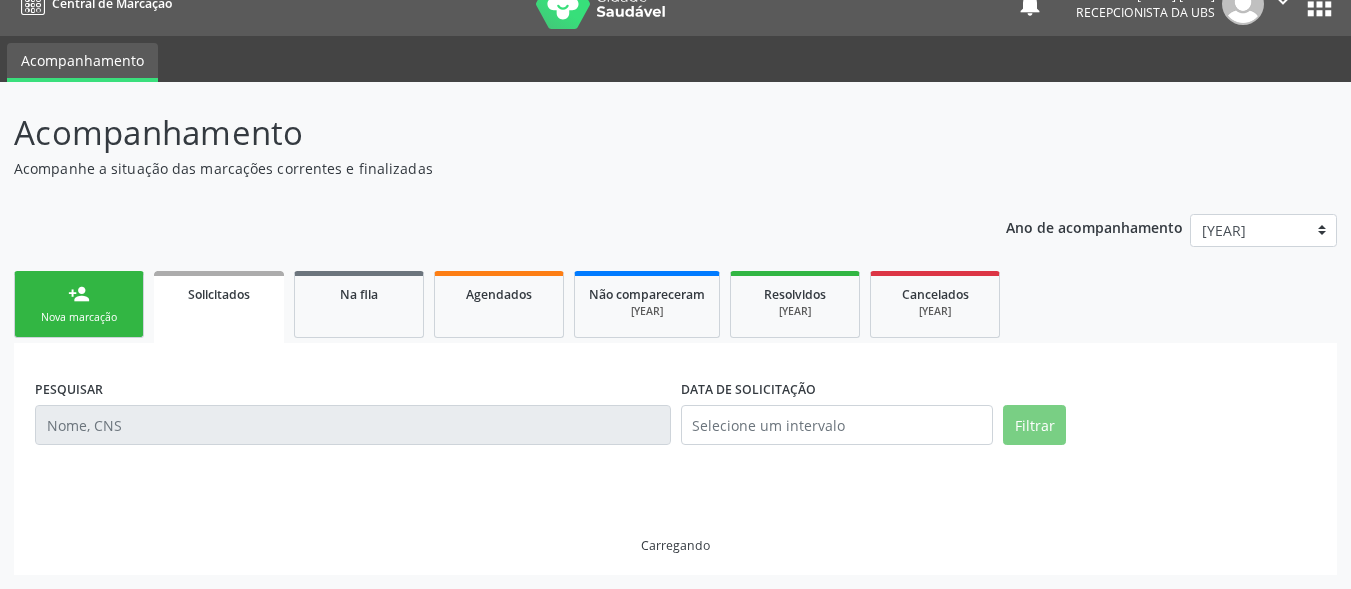 scroll, scrollTop: 0, scrollLeft: 0, axis: both 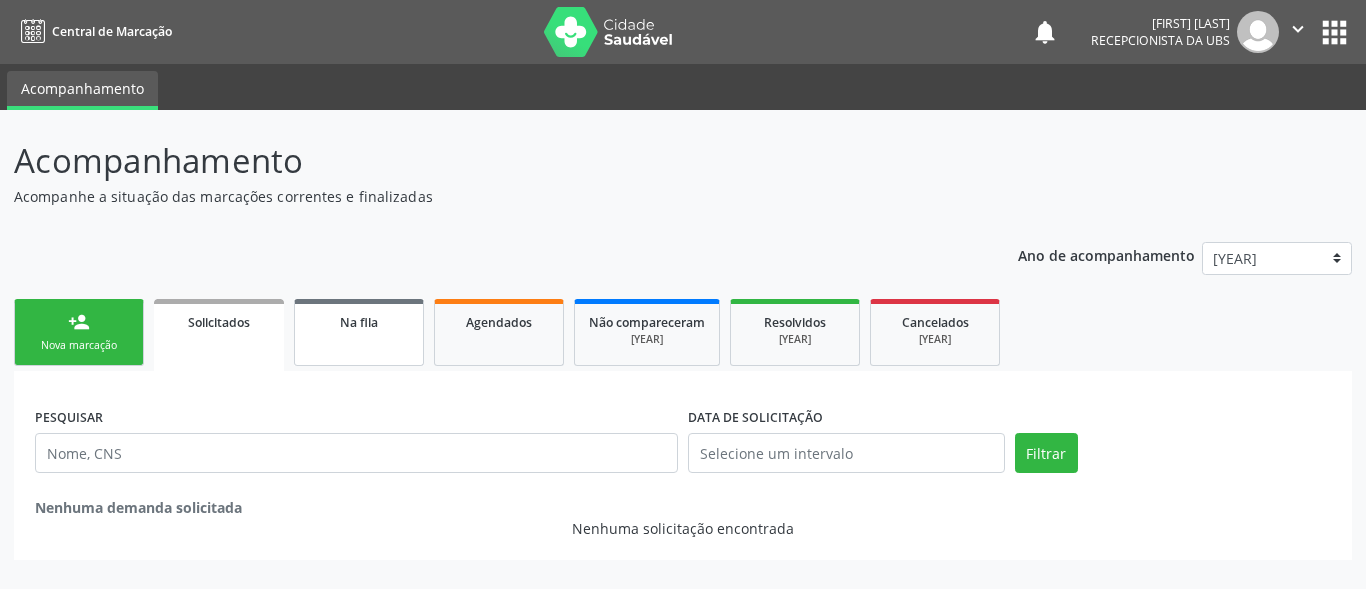 click on "Na fila" at bounding box center (359, 332) 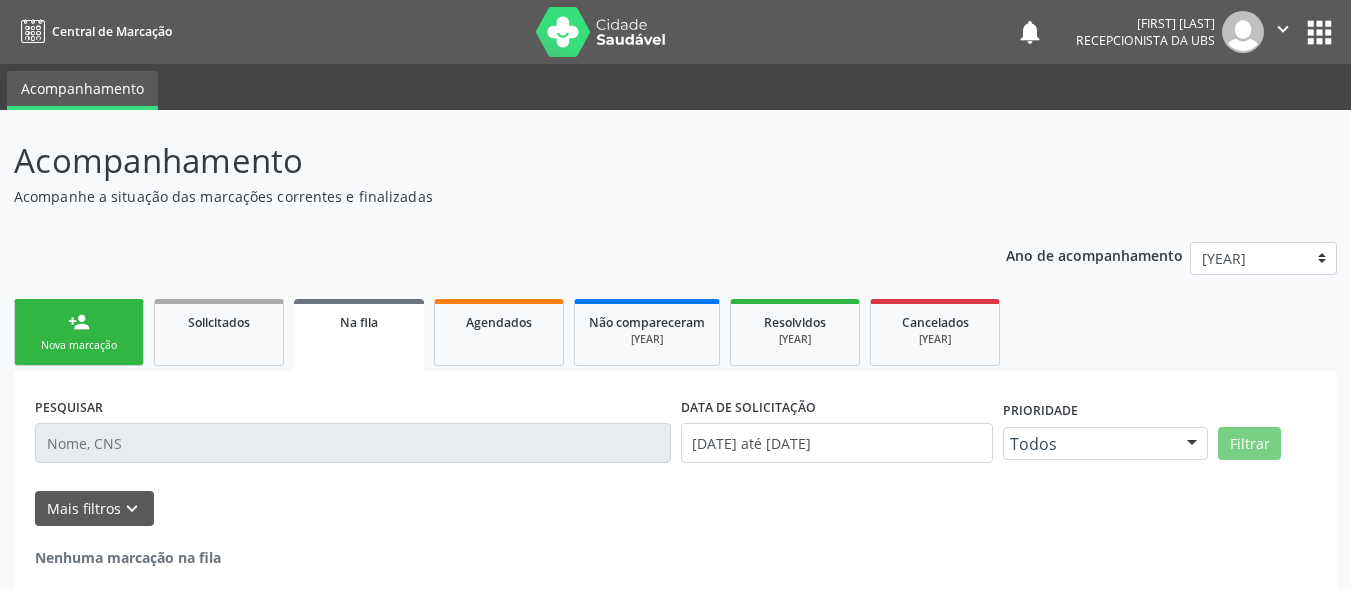click on "Na fila" at bounding box center [359, 335] 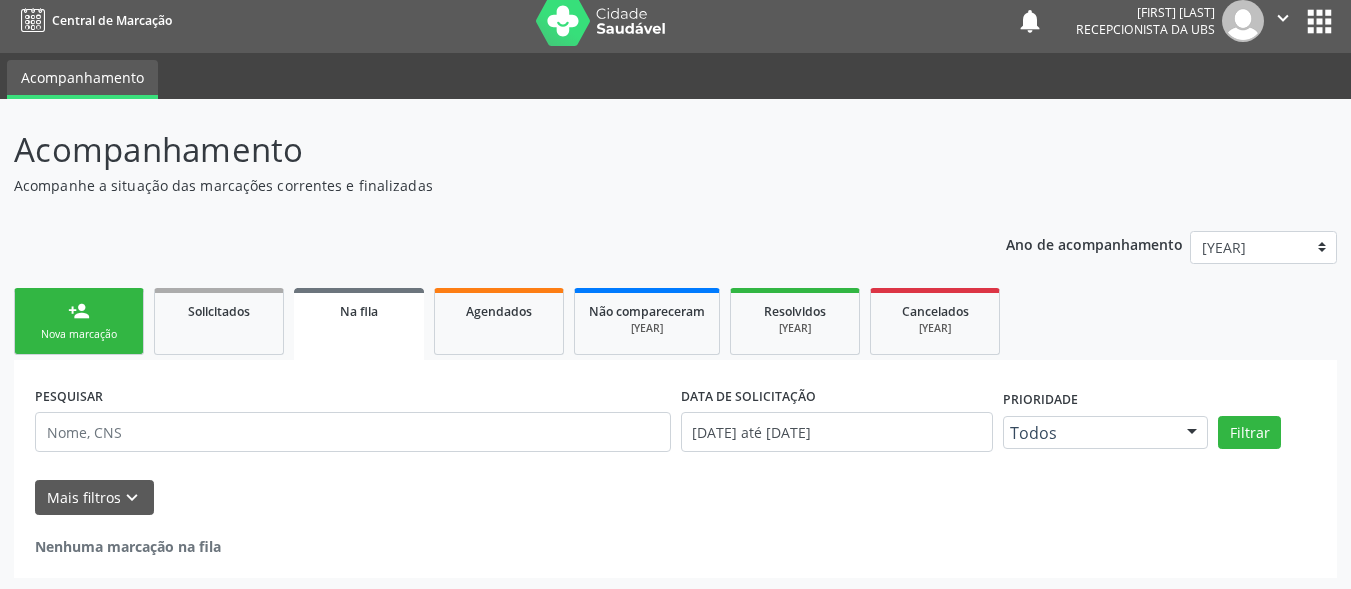scroll, scrollTop: 14, scrollLeft: 0, axis: vertical 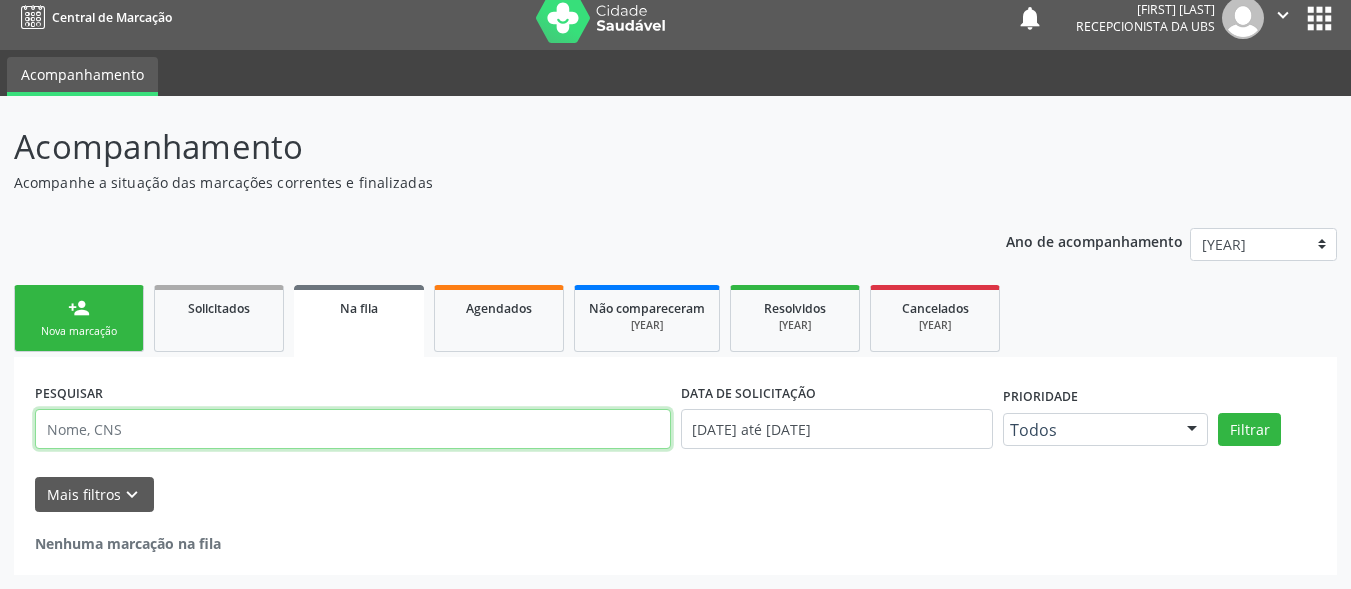 click at bounding box center (353, 429) 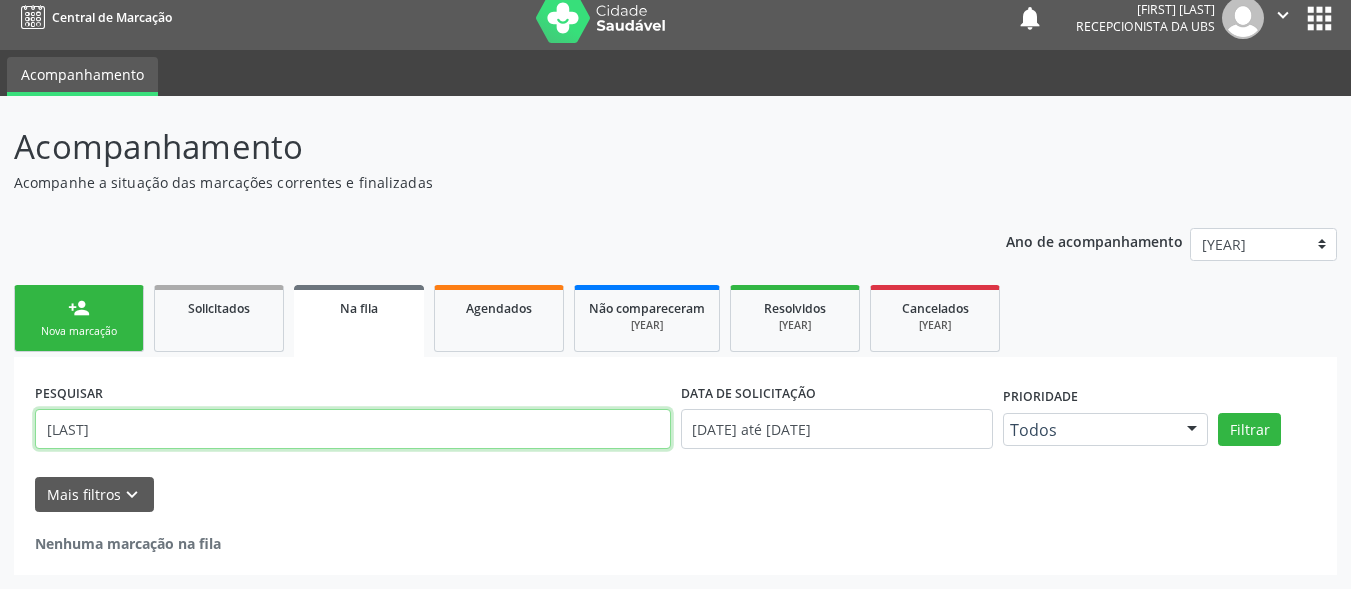 type on "rita de cassia" 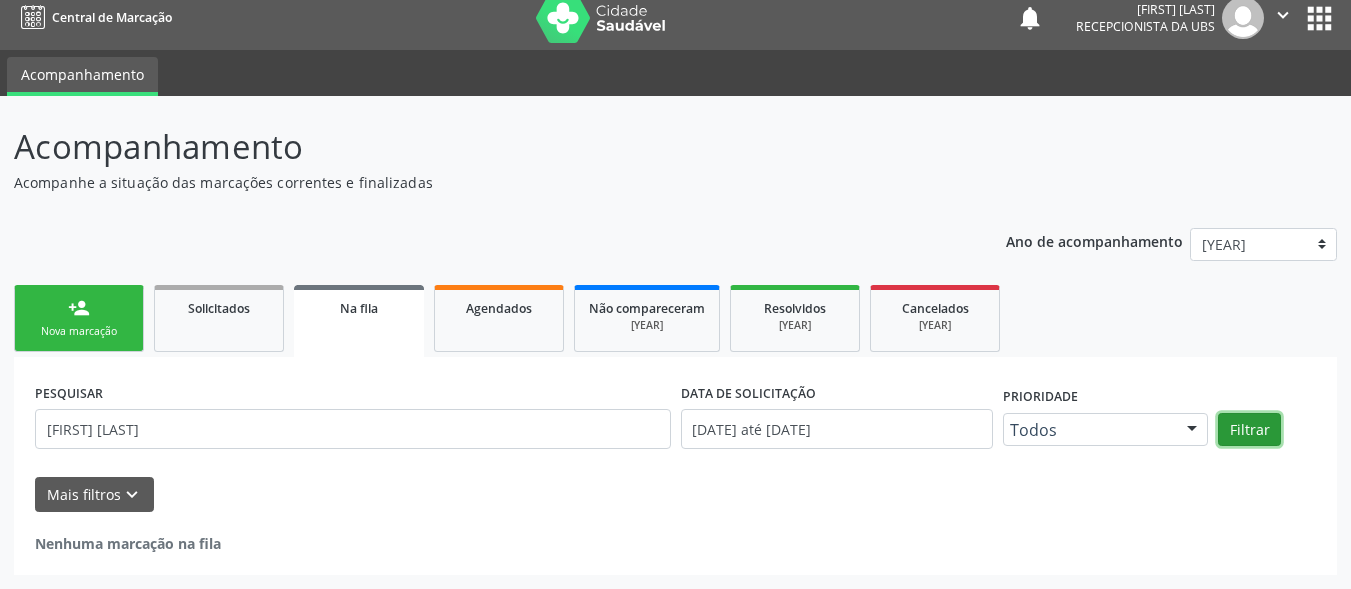click on "Filtrar" at bounding box center [1249, 430] 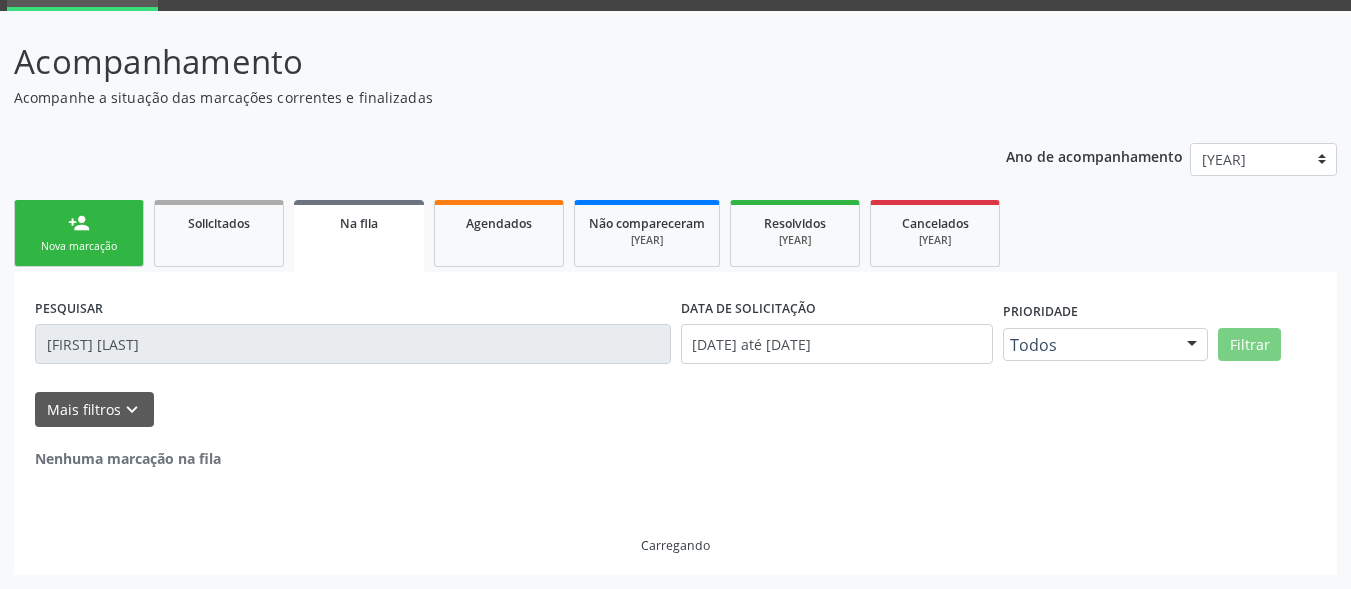 scroll, scrollTop: 14, scrollLeft: 0, axis: vertical 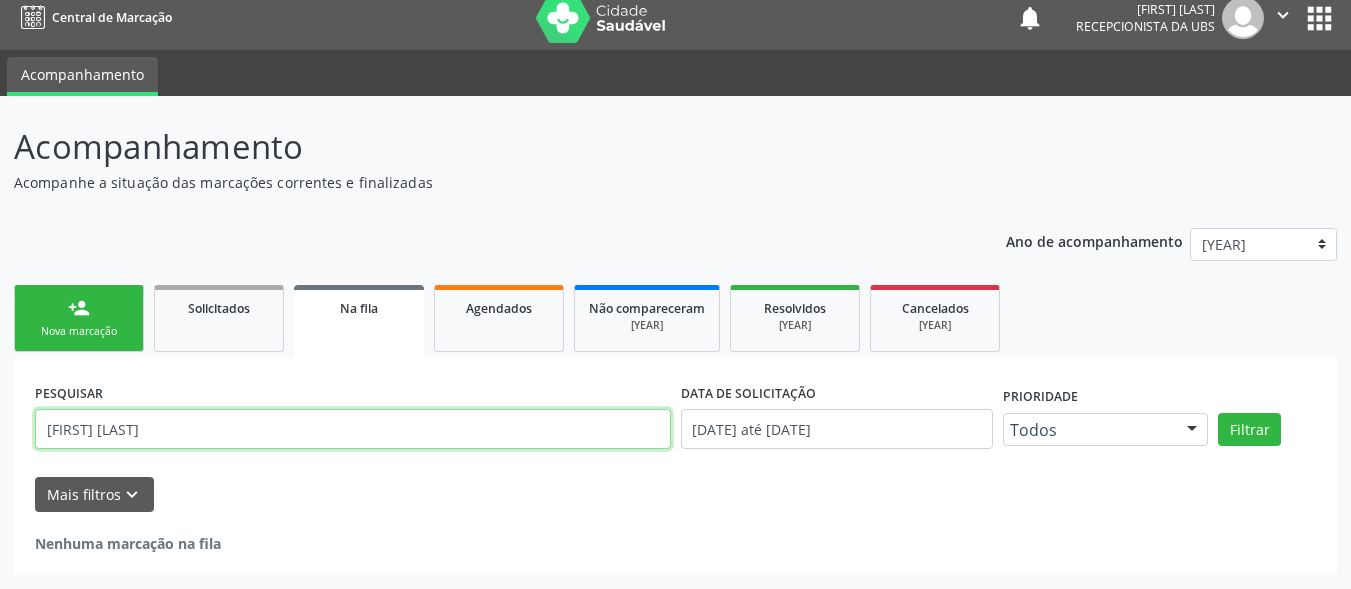 drag, startPoint x: 421, startPoint y: 431, endPoint x: 471, endPoint y: 423, distance: 50.635956 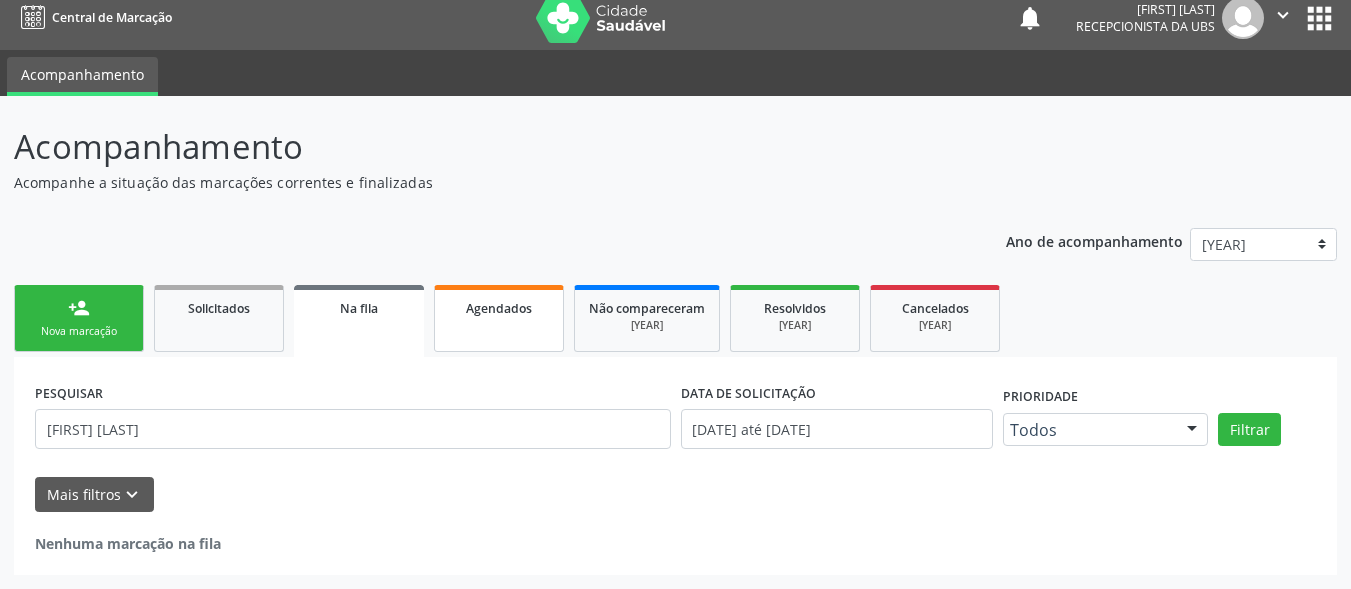 click on "Agendados" at bounding box center (499, 318) 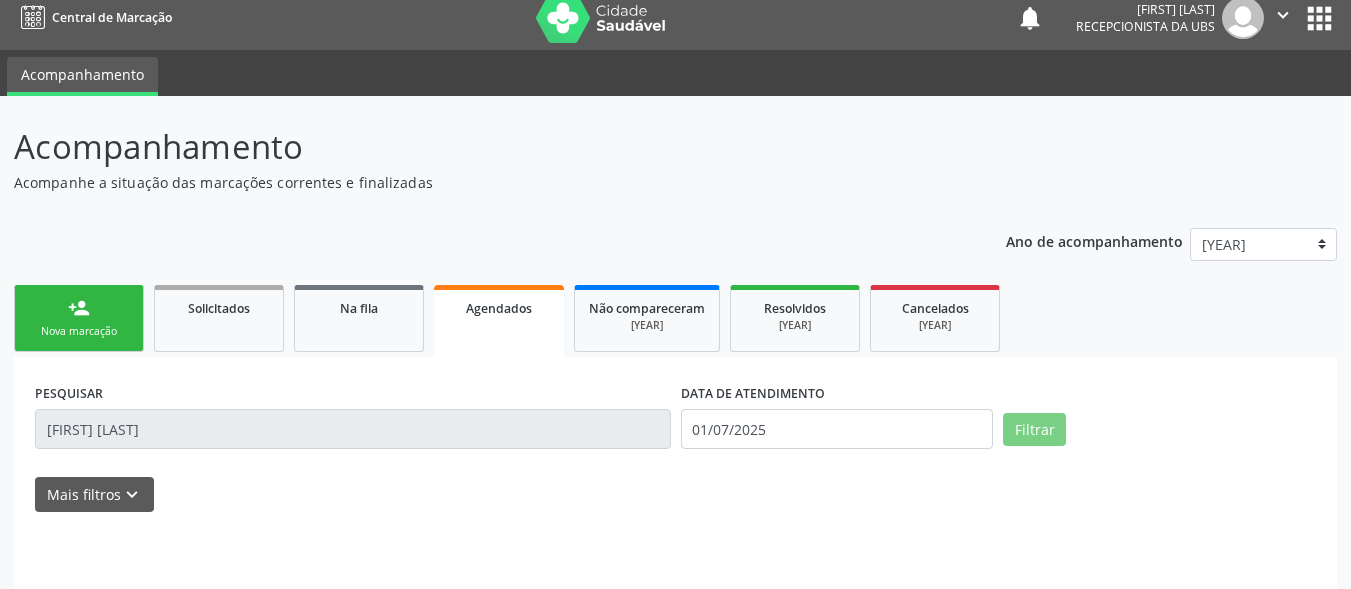 click on "Agendados" at bounding box center (499, 321) 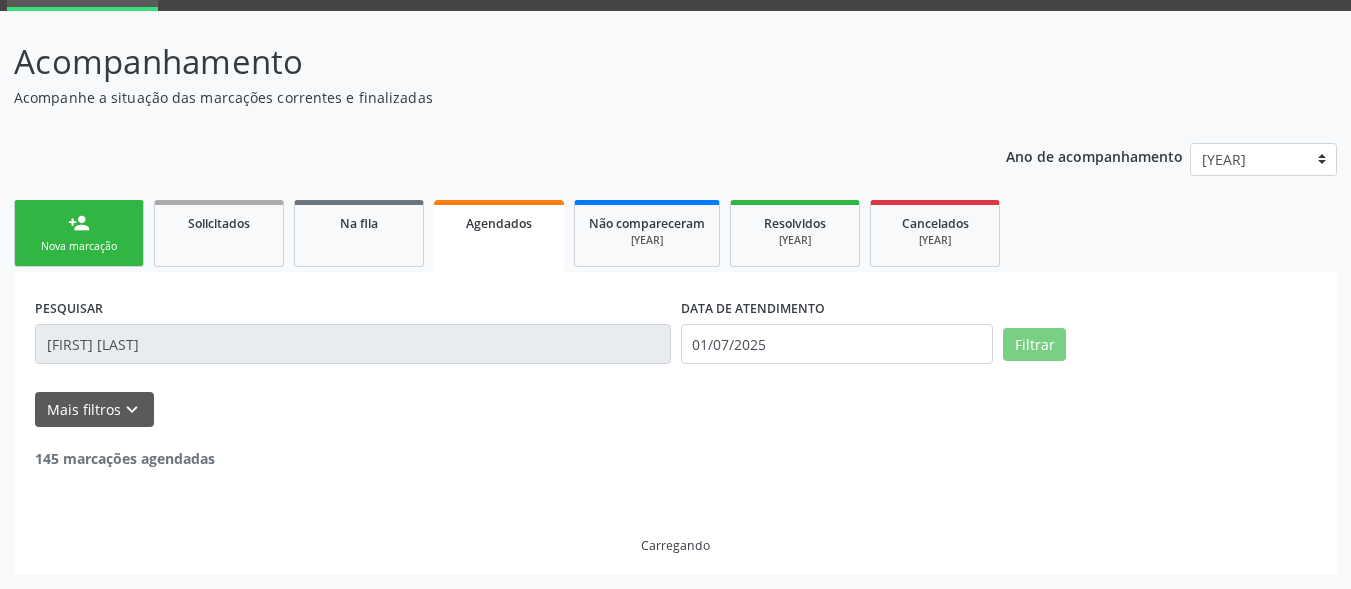 scroll, scrollTop: 35, scrollLeft: 0, axis: vertical 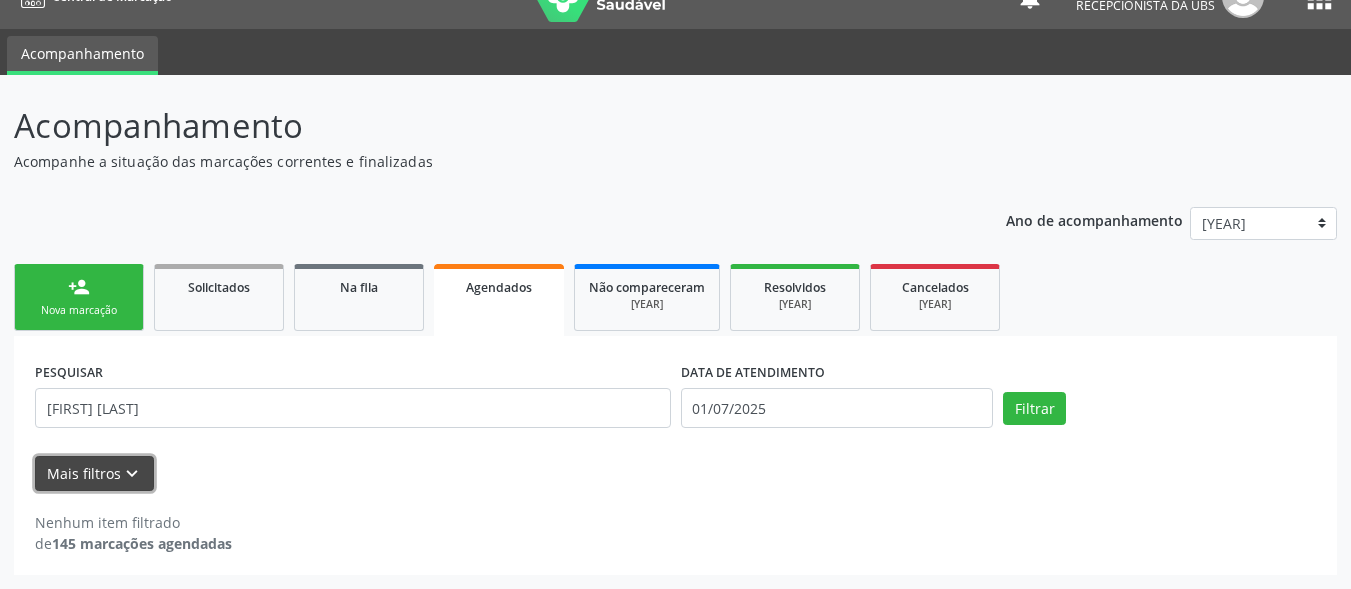 click on "keyboard_arrow_down" at bounding box center (132, 474) 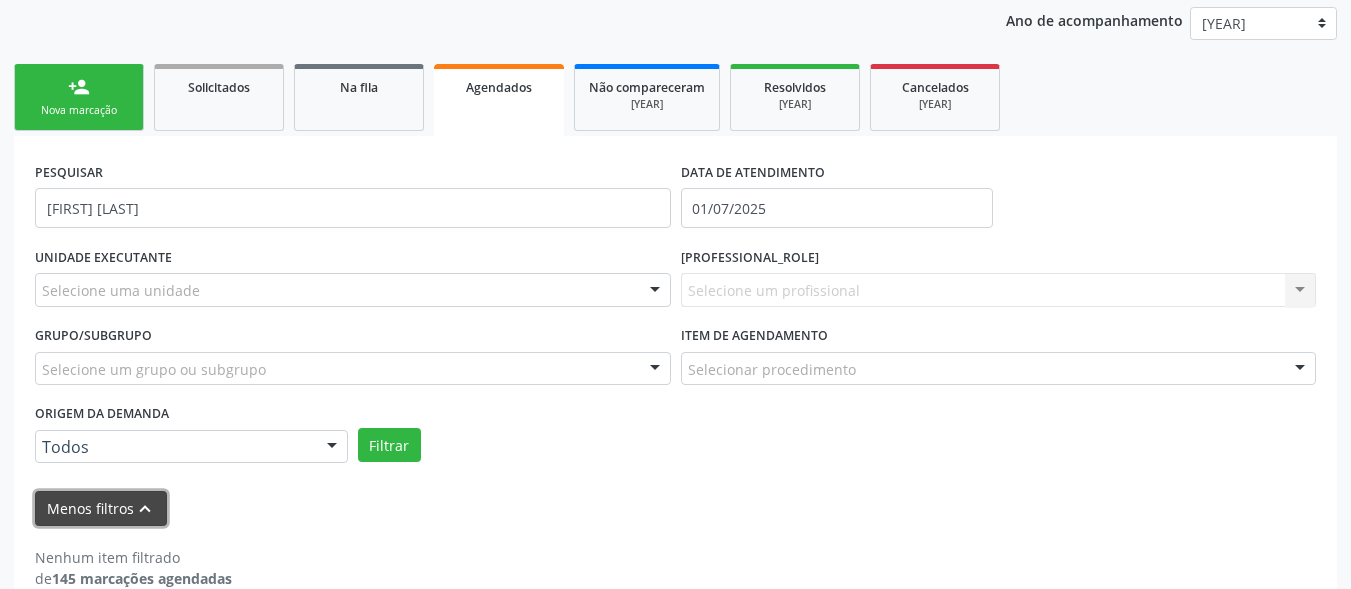 scroll, scrollTop: 270, scrollLeft: 0, axis: vertical 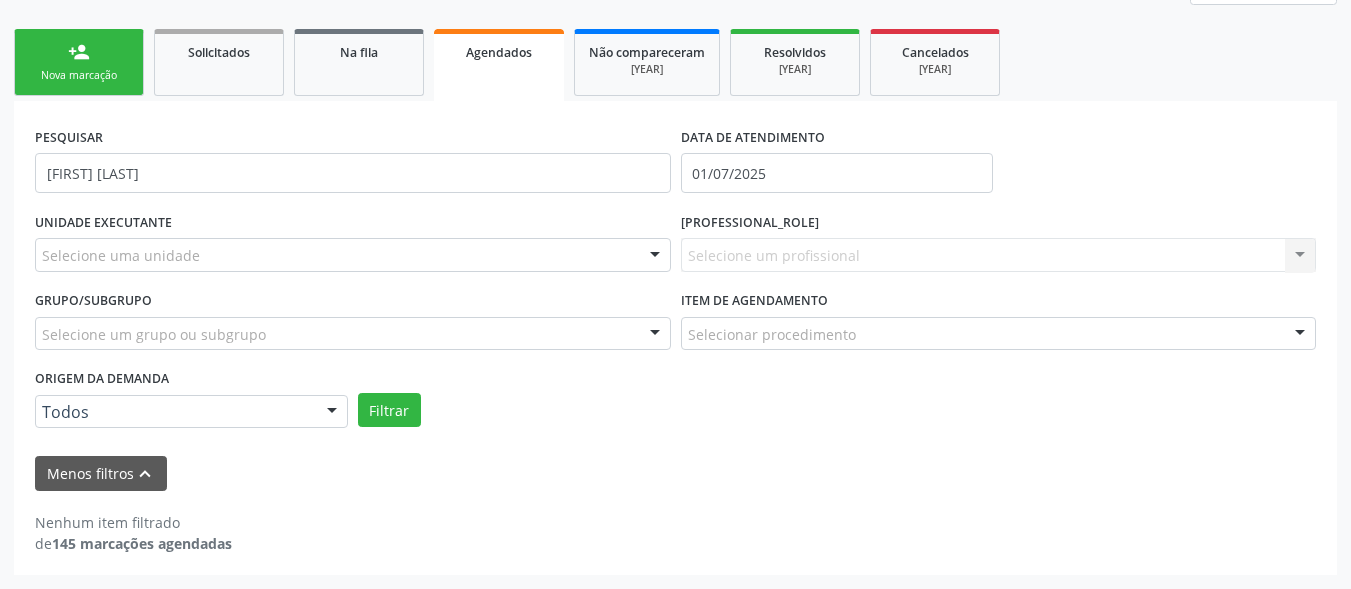 click on "Agendados" at bounding box center [499, 65] 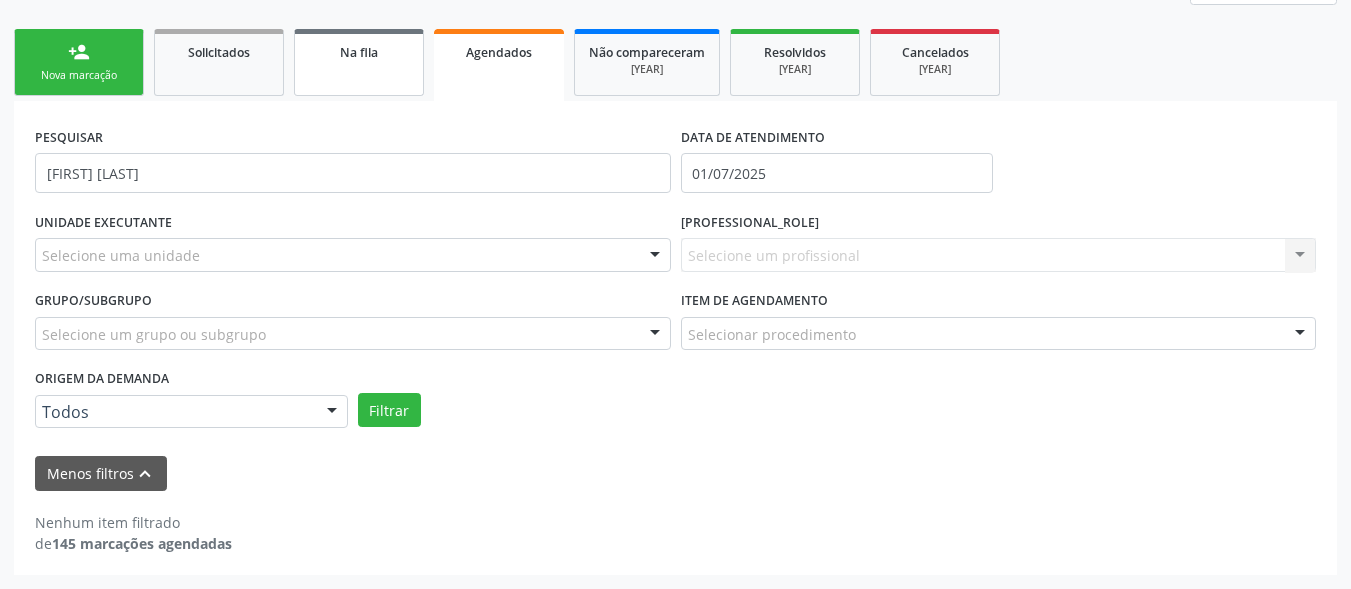 click on "Na fila" at bounding box center [359, 62] 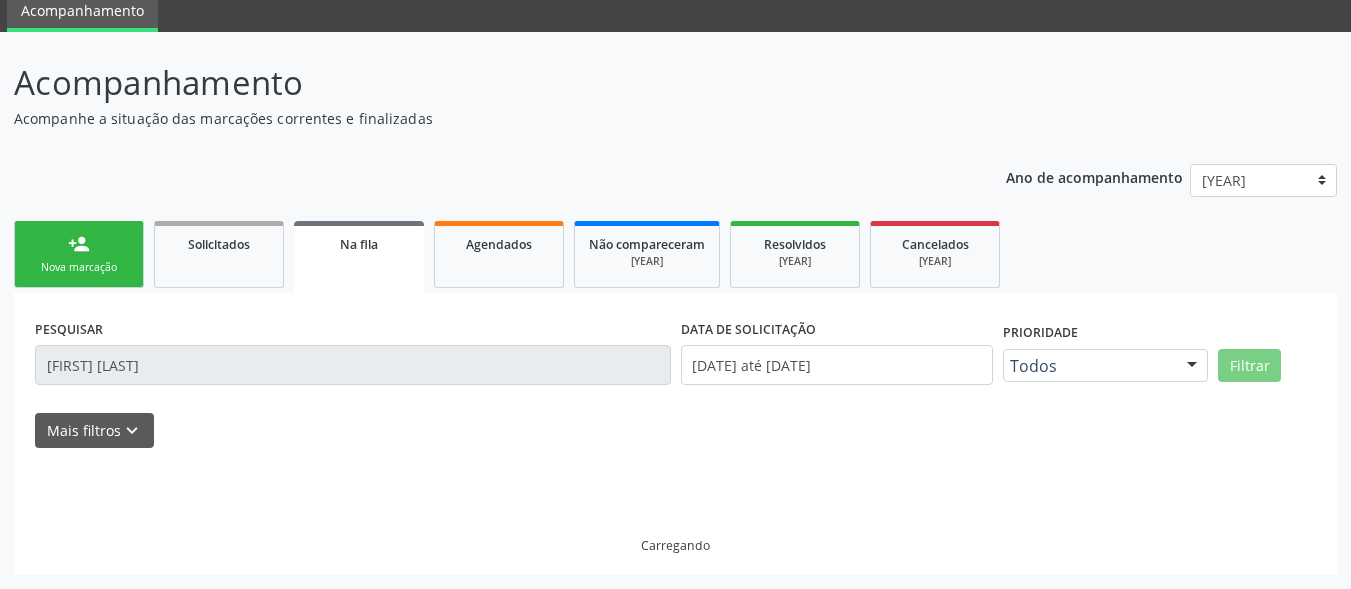 scroll, scrollTop: 78, scrollLeft: 0, axis: vertical 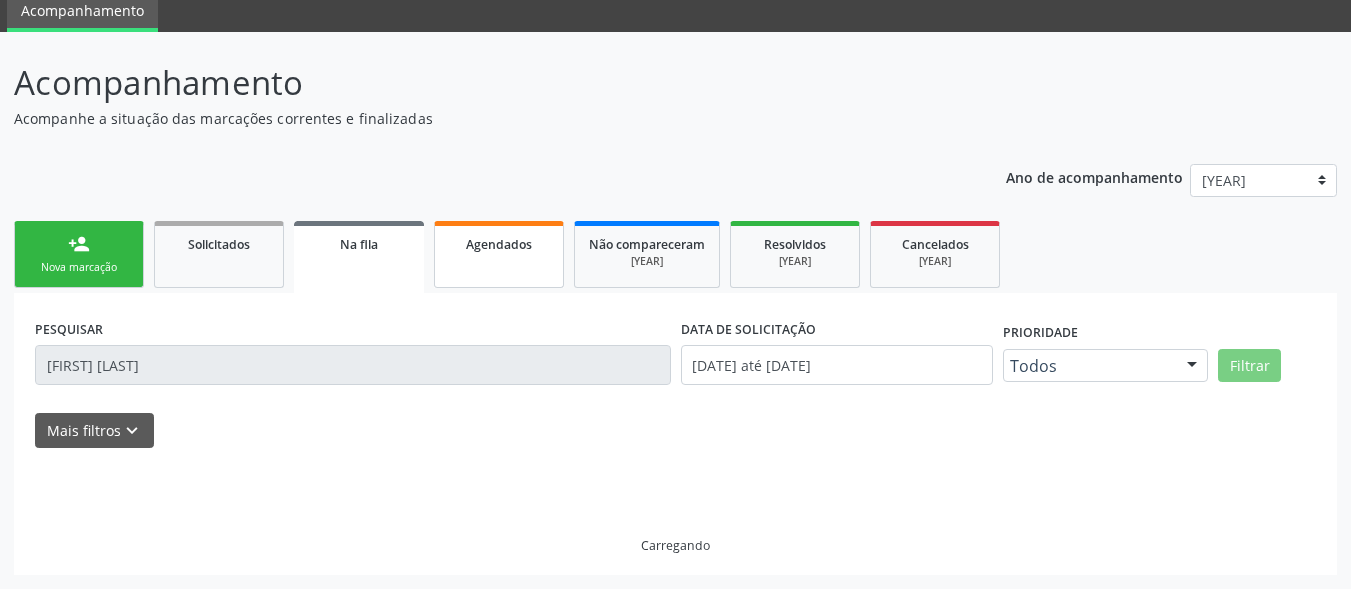 click on "Agendados" at bounding box center [499, 244] 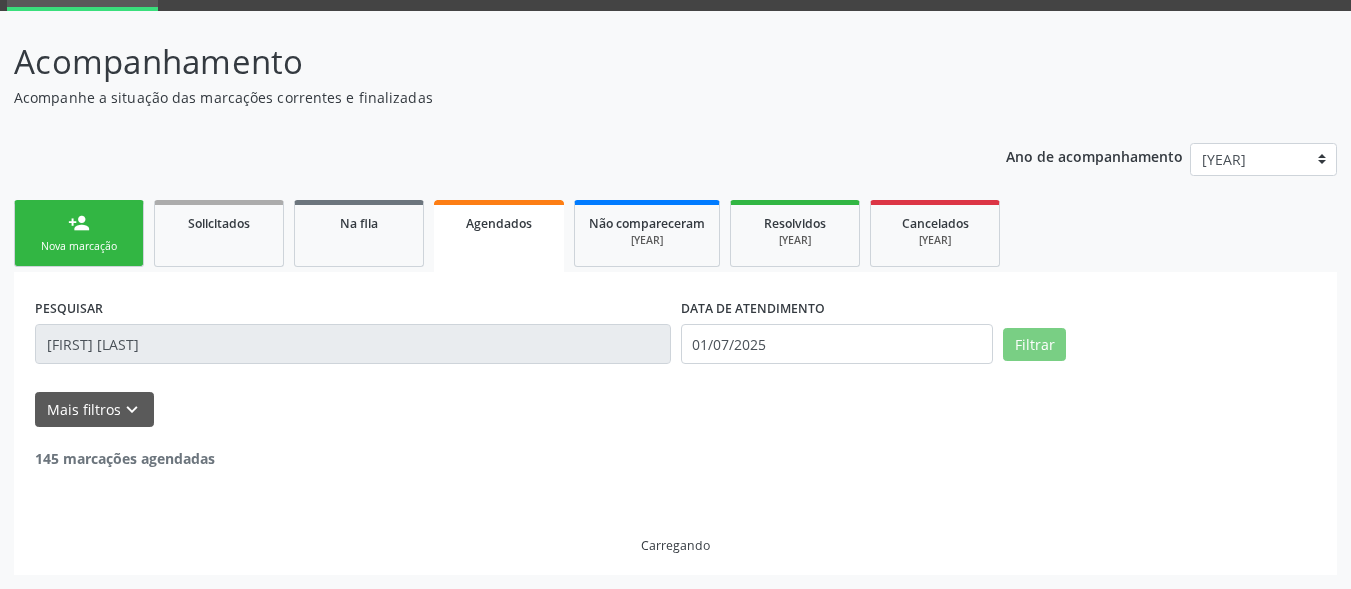 scroll, scrollTop: 35, scrollLeft: 0, axis: vertical 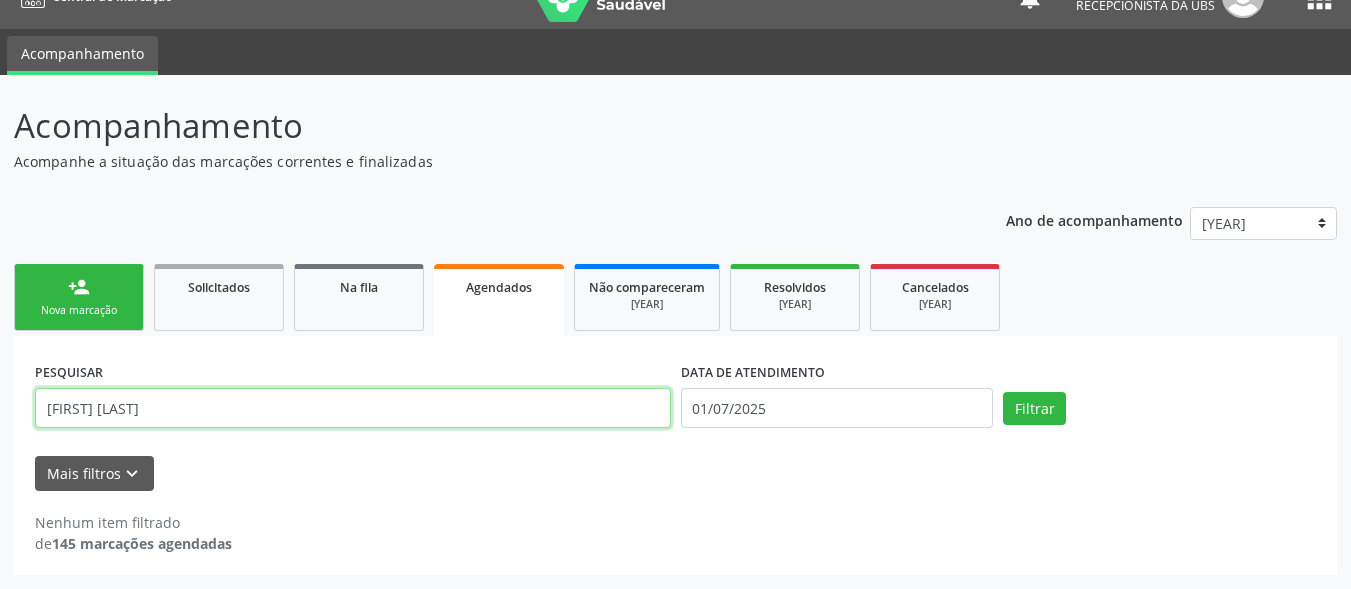 click on "rita de cassia" at bounding box center [353, 408] 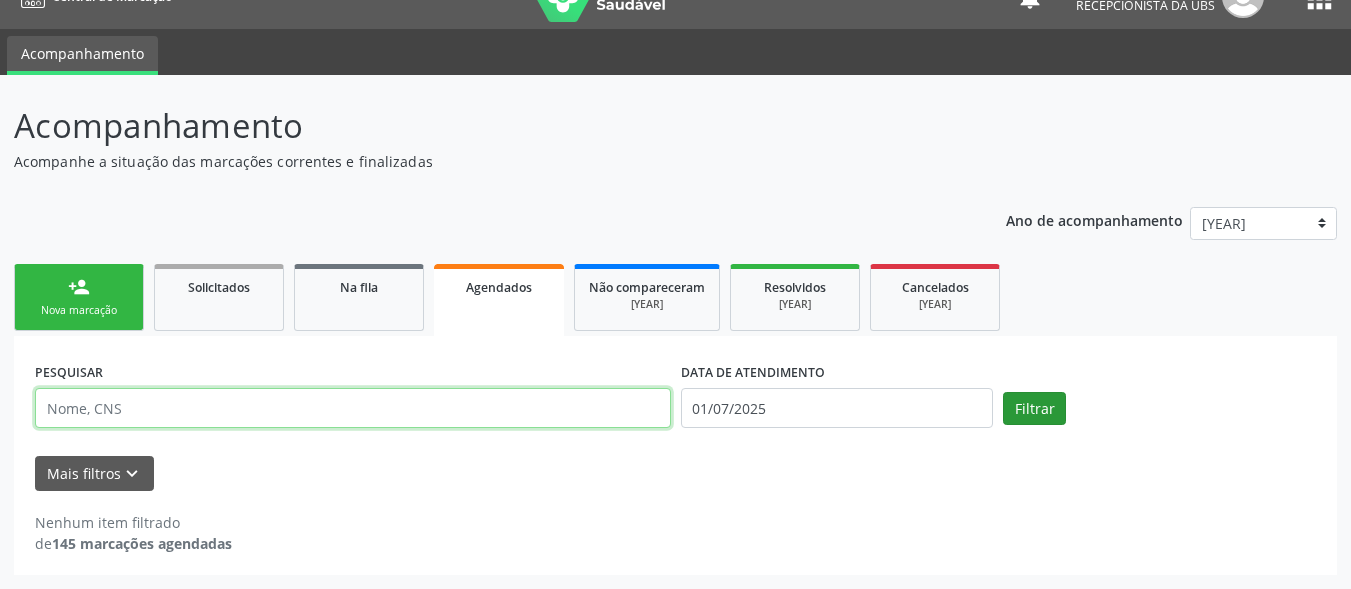 type 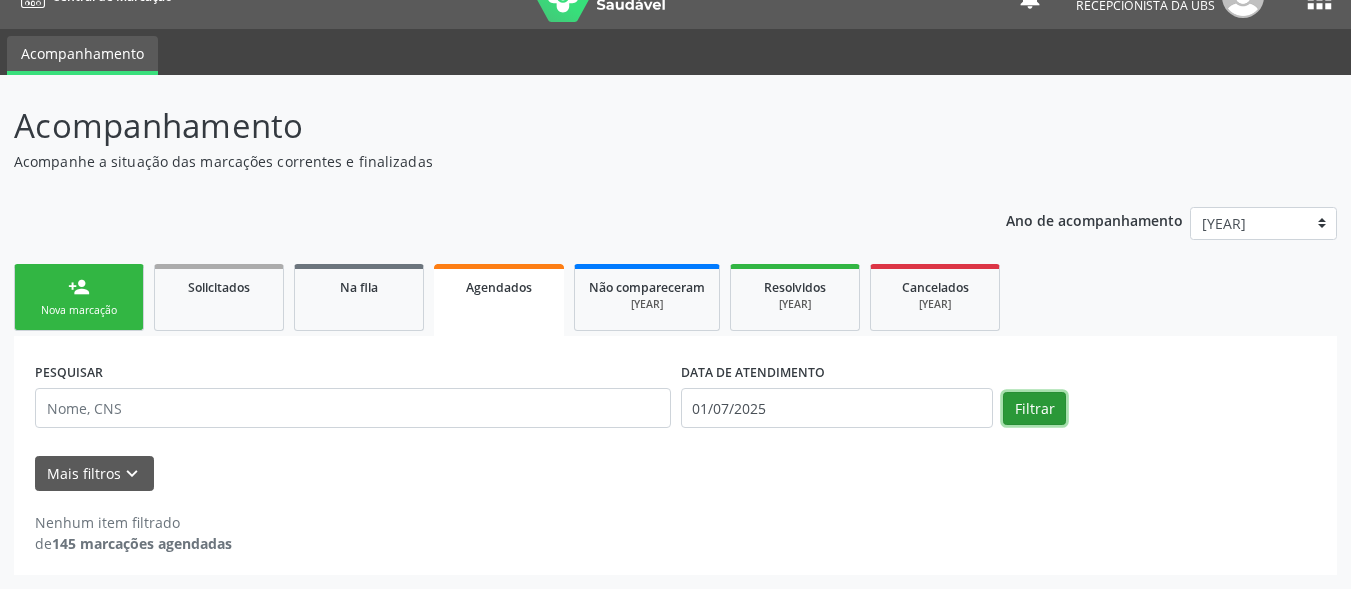 click on "Filtrar" at bounding box center [1034, 409] 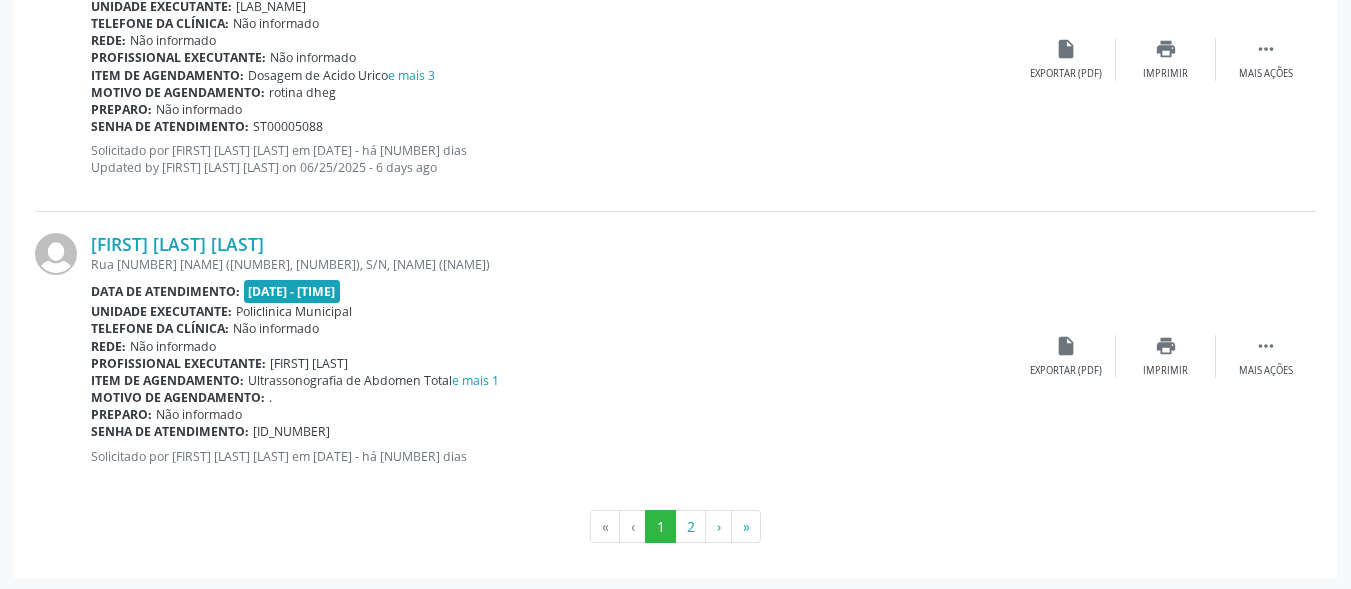 scroll, scrollTop: 4586, scrollLeft: 0, axis: vertical 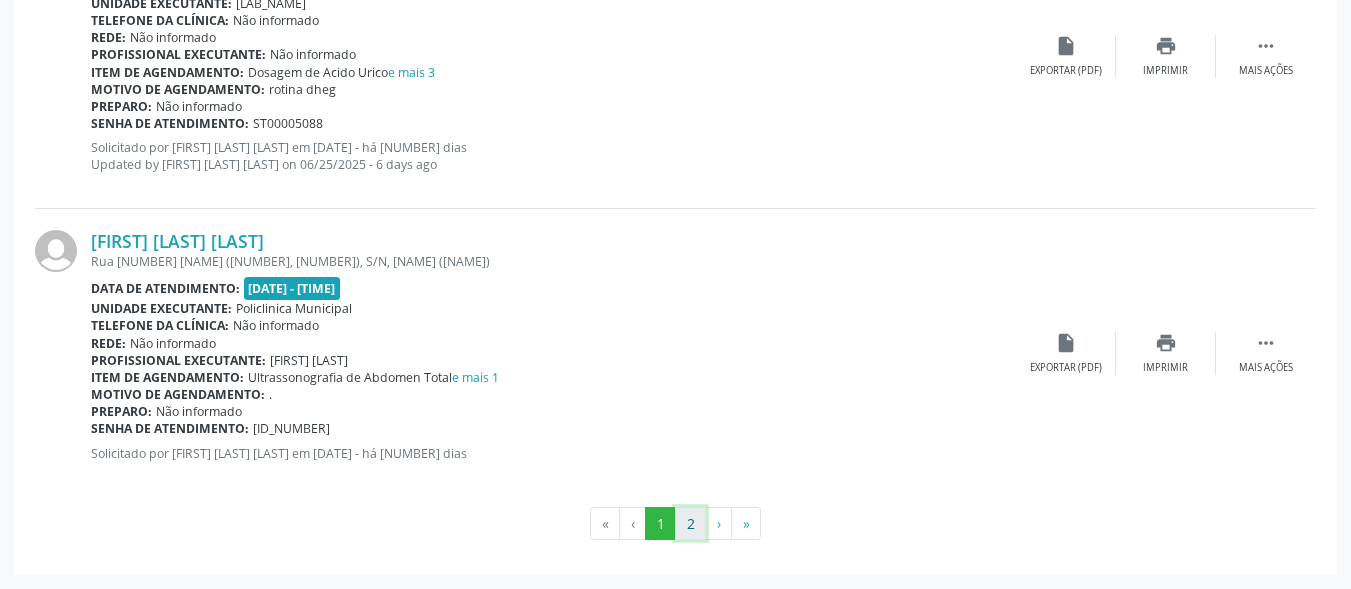 click on "2" at bounding box center [690, 524] 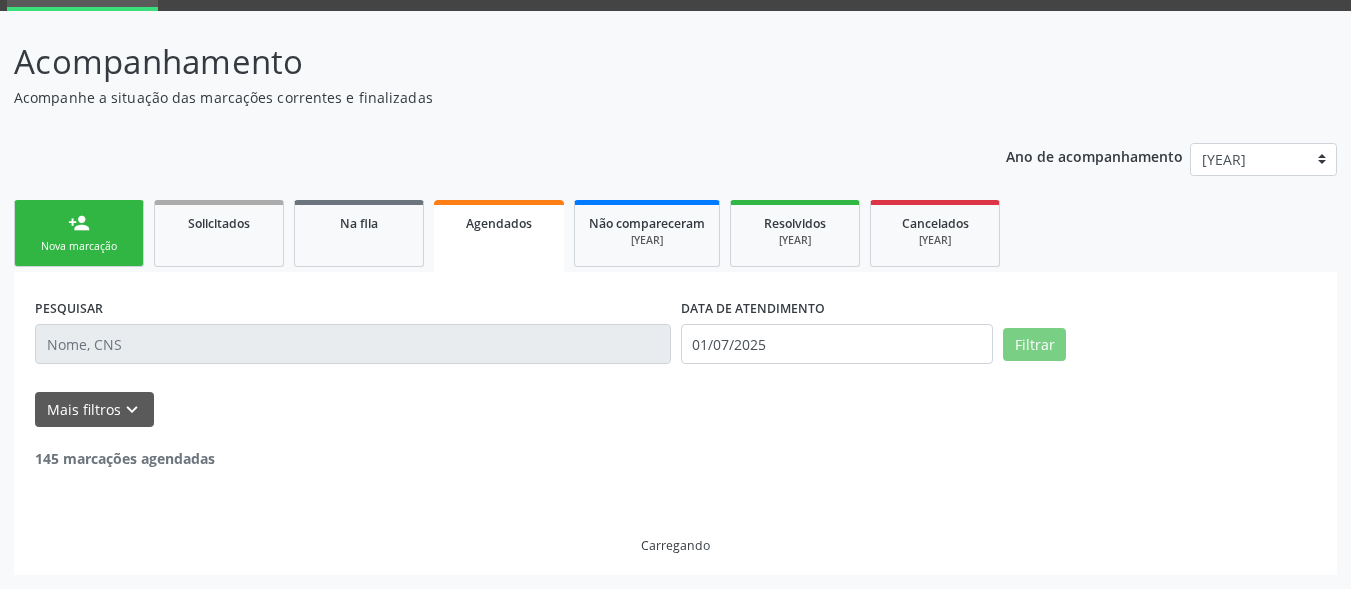 scroll, scrollTop: 396, scrollLeft: 0, axis: vertical 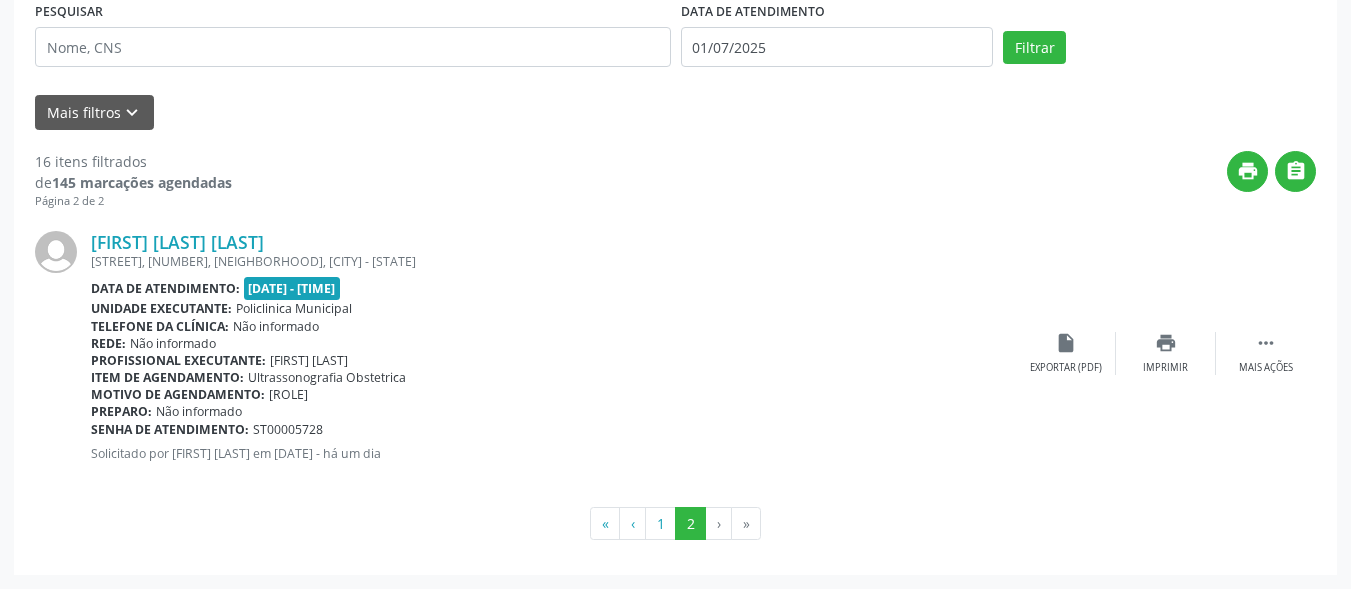 click on "›" at bounding box center [719, 524] 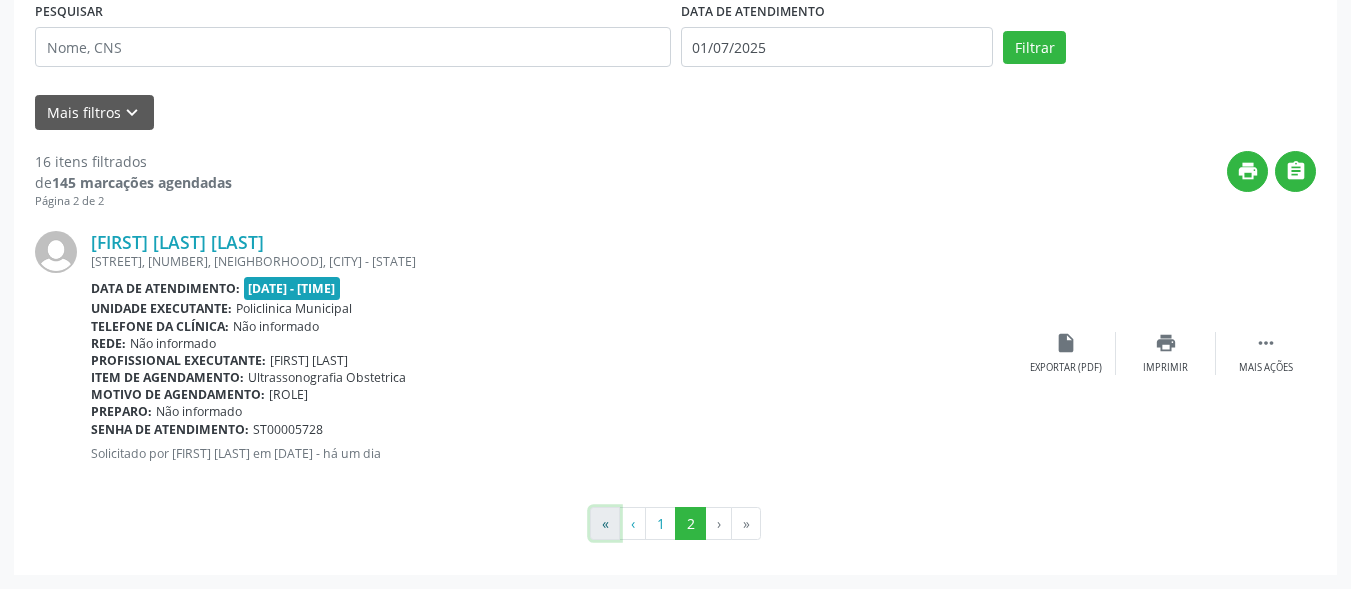 click on "«" at bounding box center (605, 524) 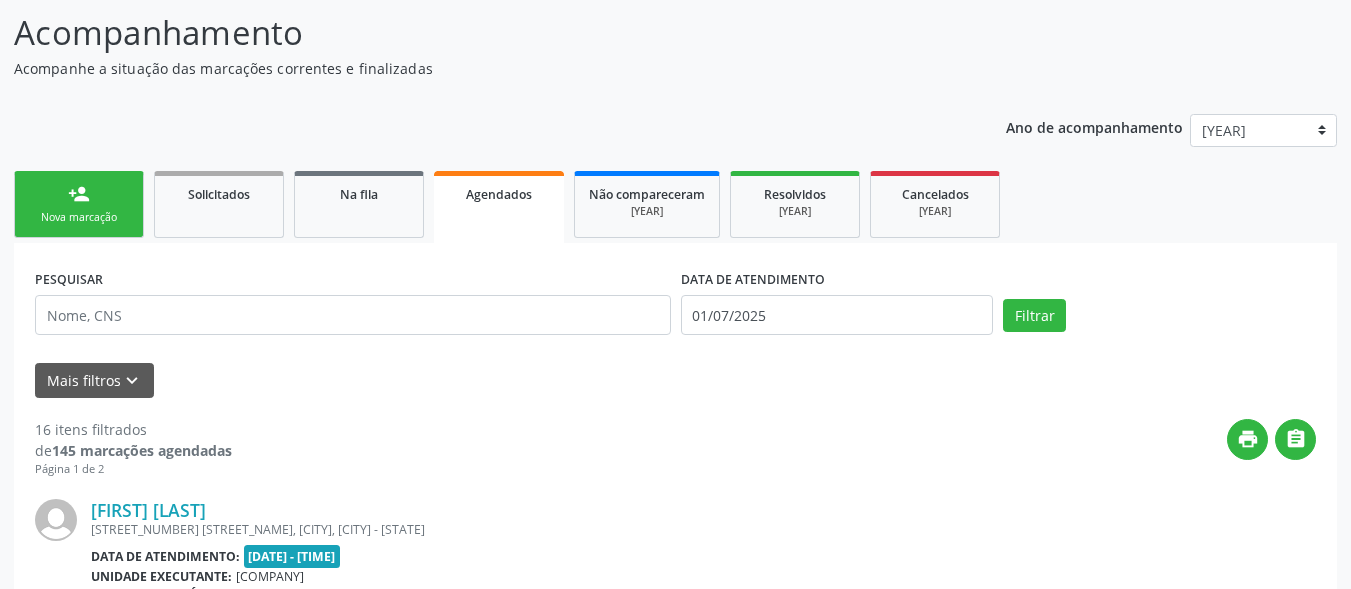 scroll, scrollTop: 96, scrollLeft: 0, axis: vertical 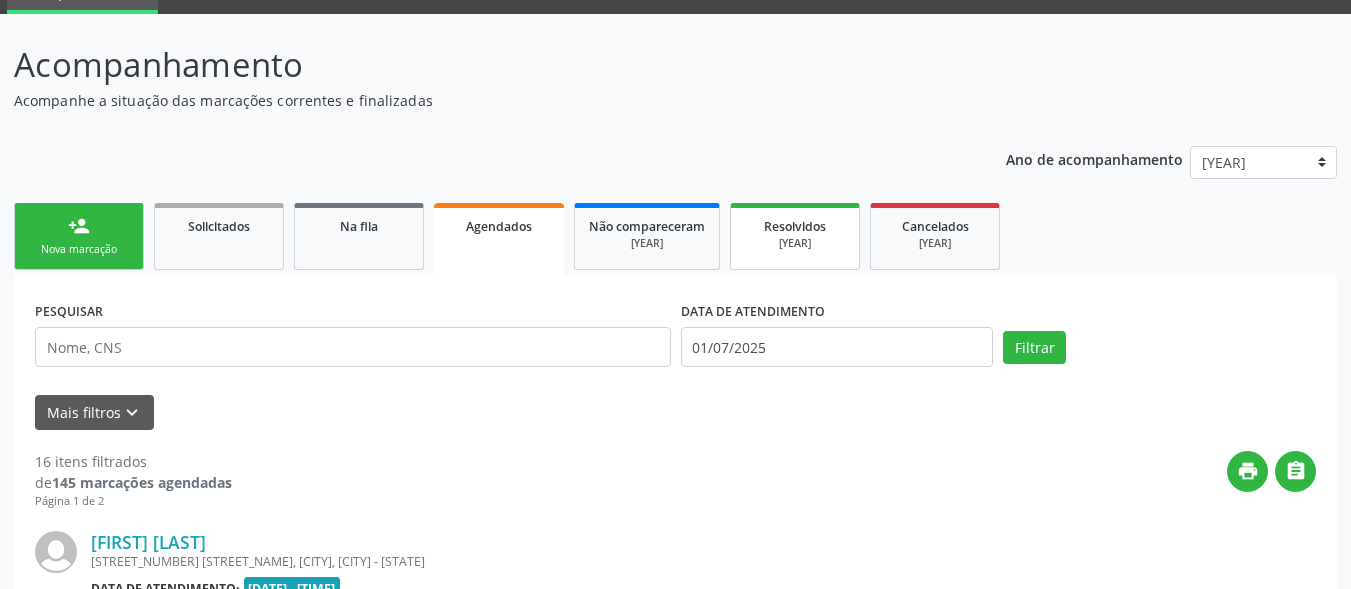 click on "2025" at bounding box center (795, 243) 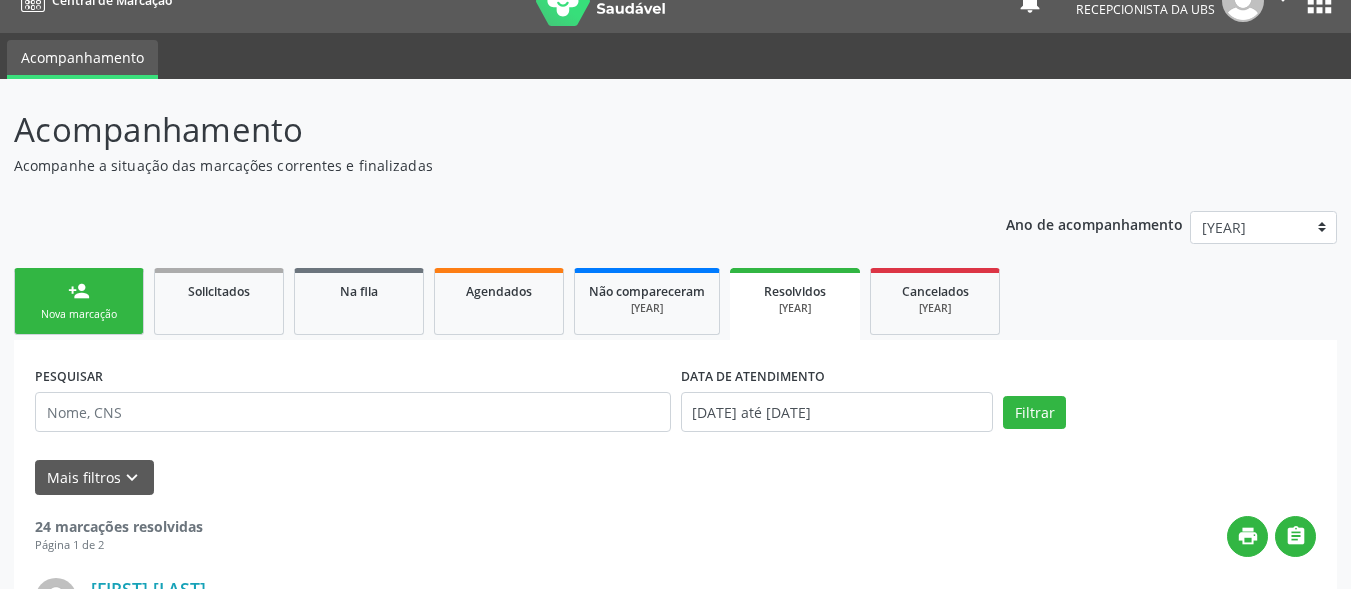 scroll, scrollTop: 0, scrollLeft: 0, axis: both 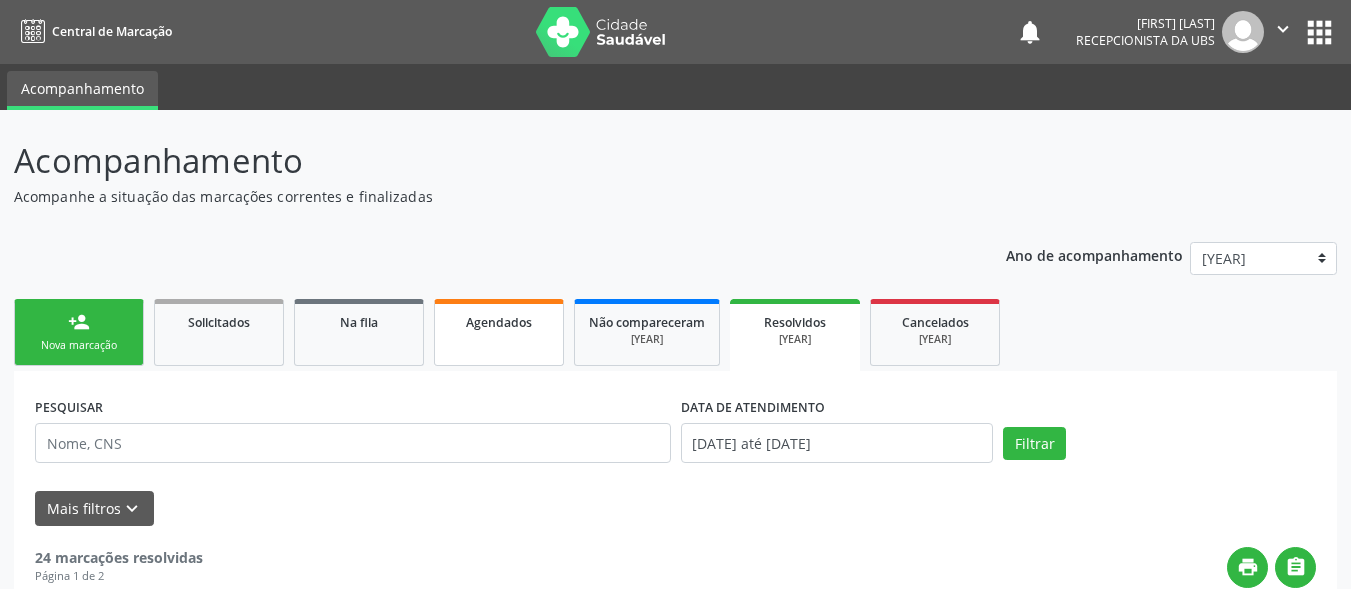 click on "Agendados" at bounding box center (499, 332) 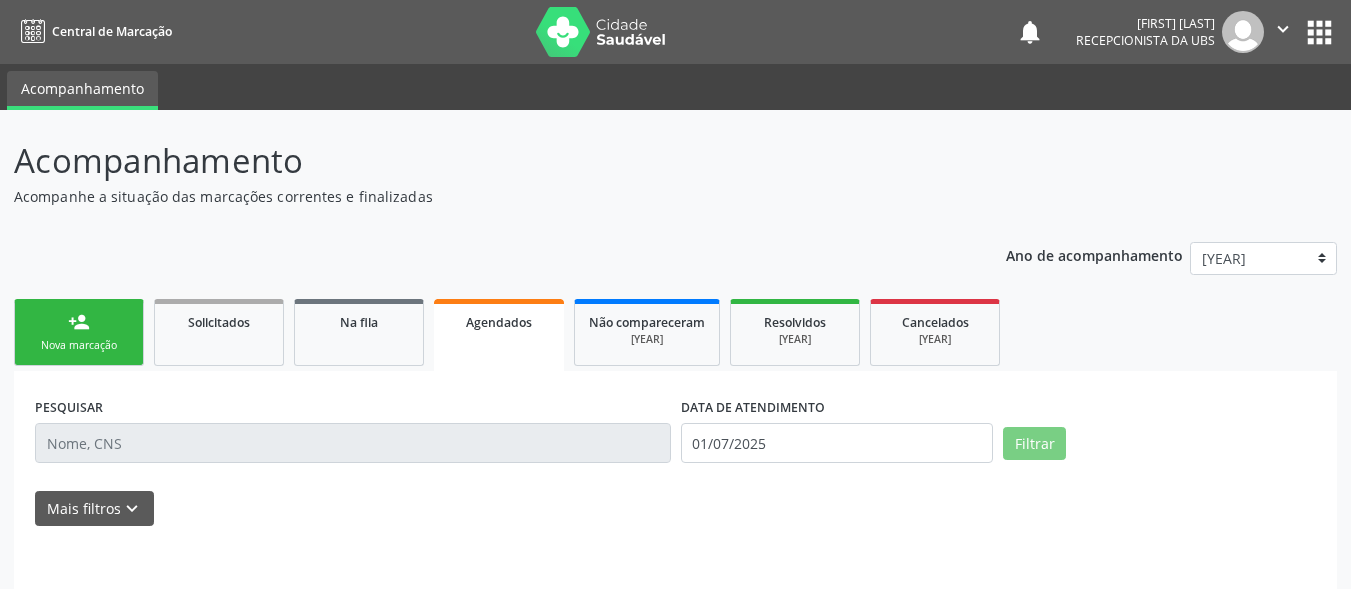 click on "Agendados" at bounding box center [499, 335] 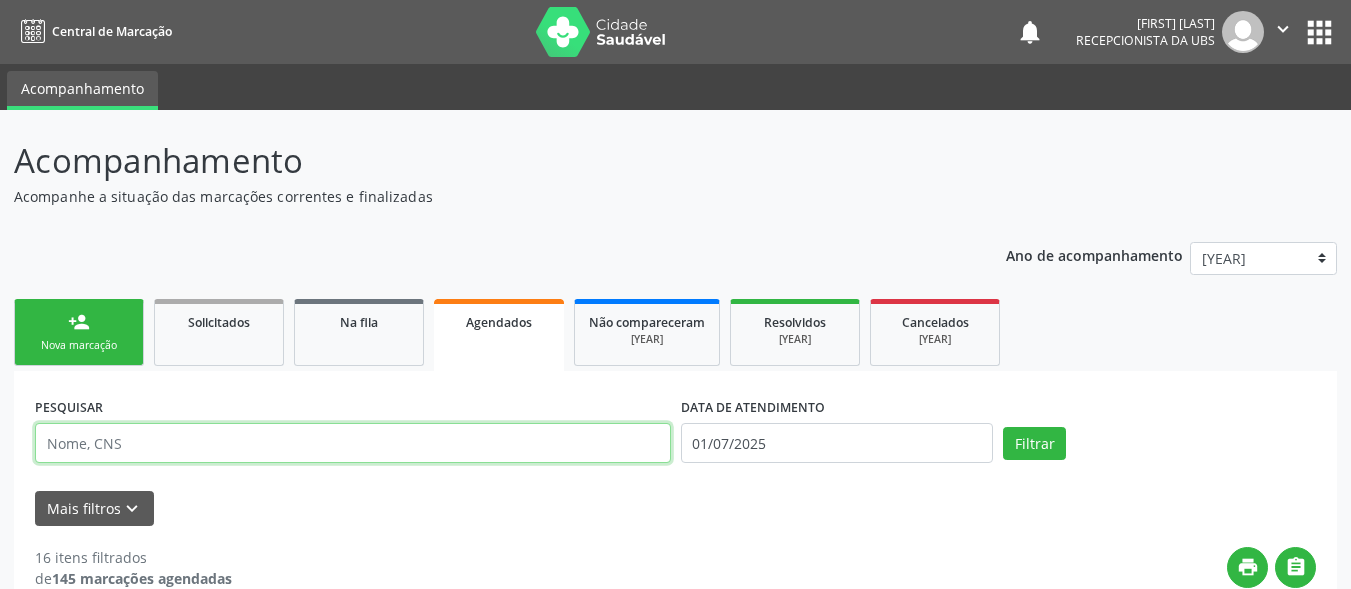 click at bounding box center (353, 443) 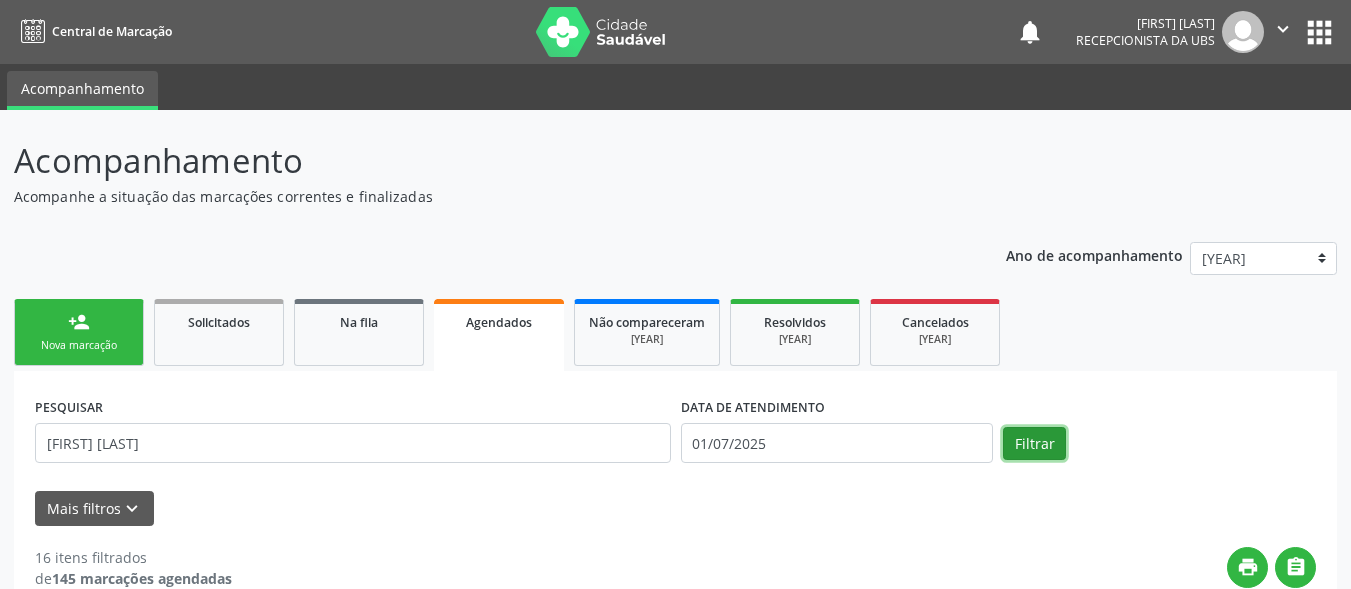 click on "Filtrar" at bounding box center (1034, 444) 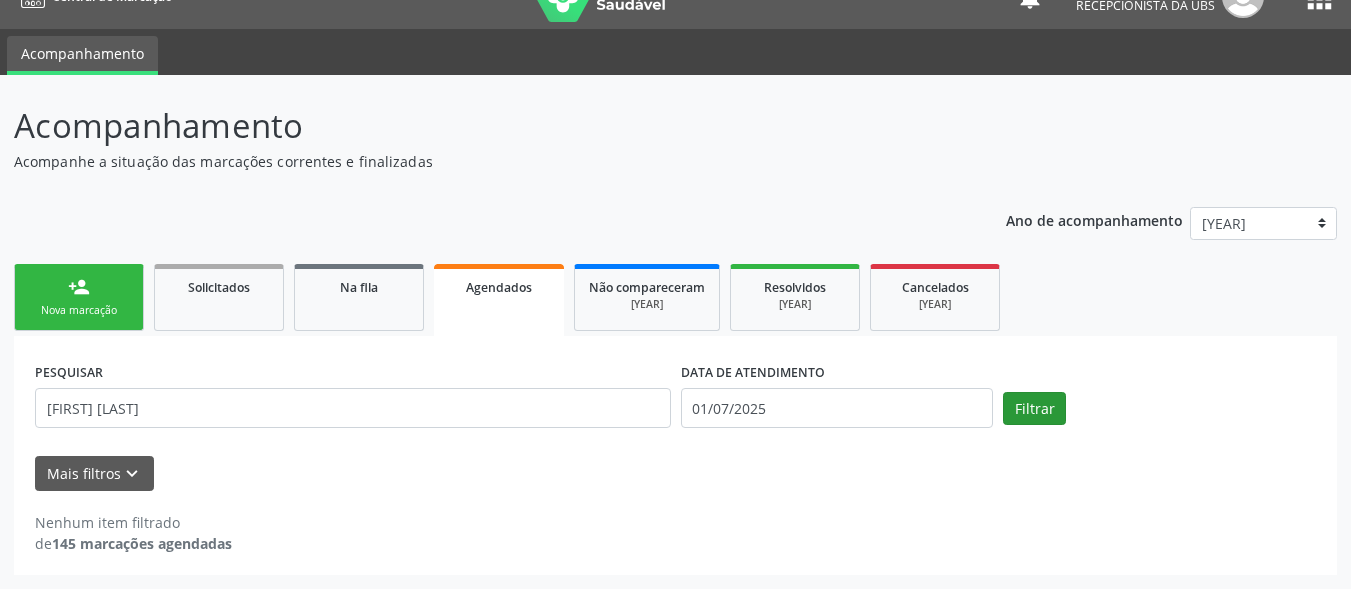scroll, scrollTop: 35, scrollLeft: 0, axis: vertical 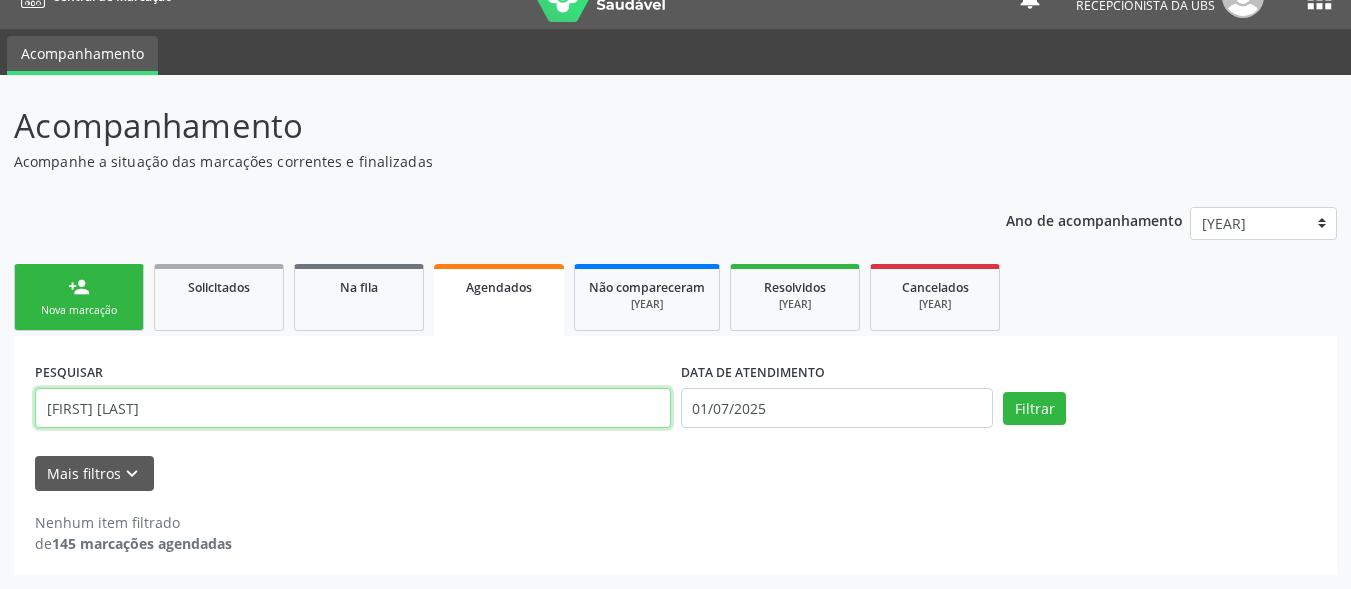 click on "rita de cassia" at bounding box center (353, 408) 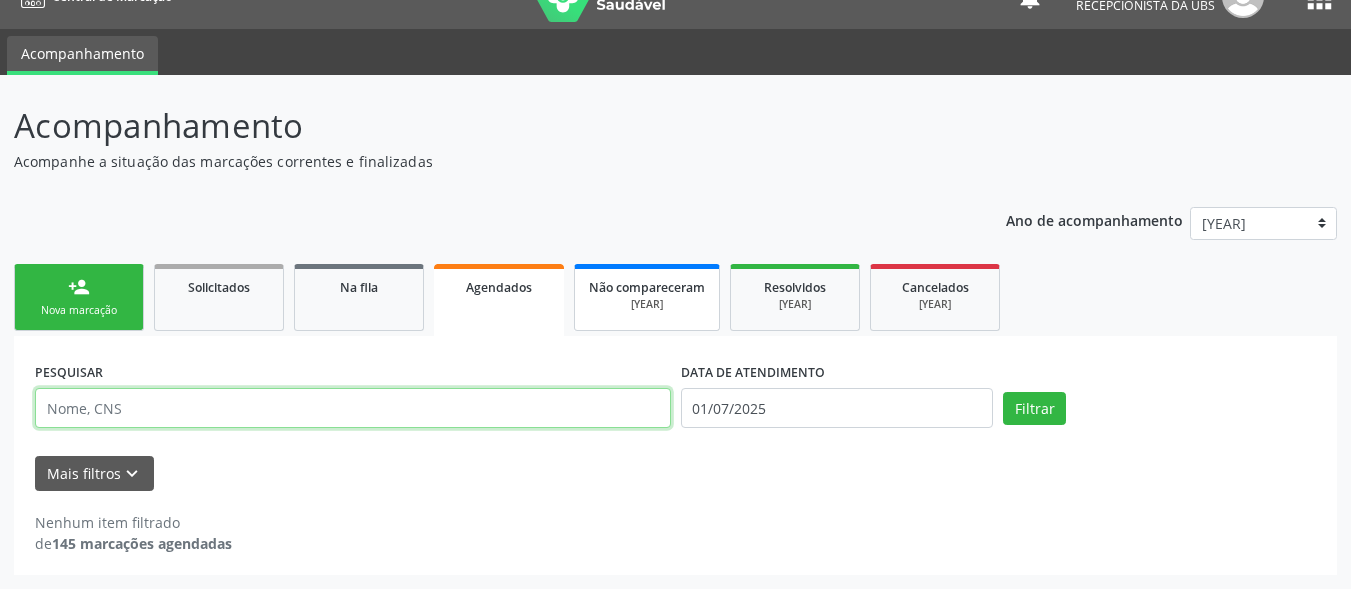 type 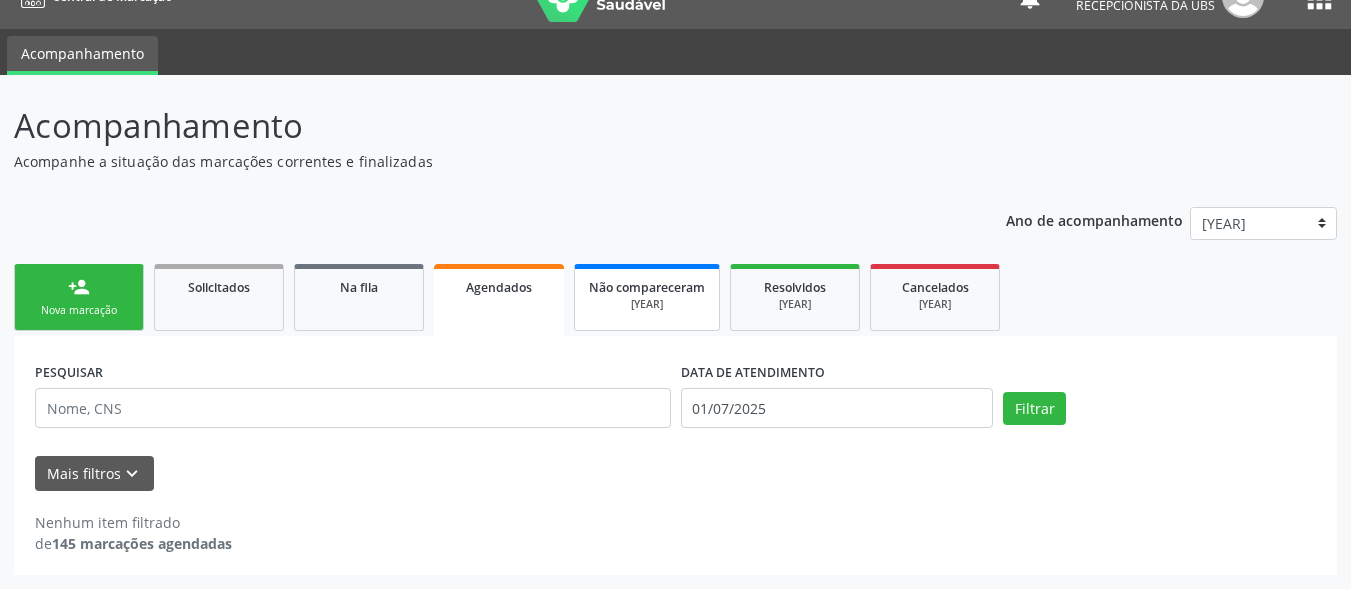 click on "Não compareceram" at bounding box center (647, 287) 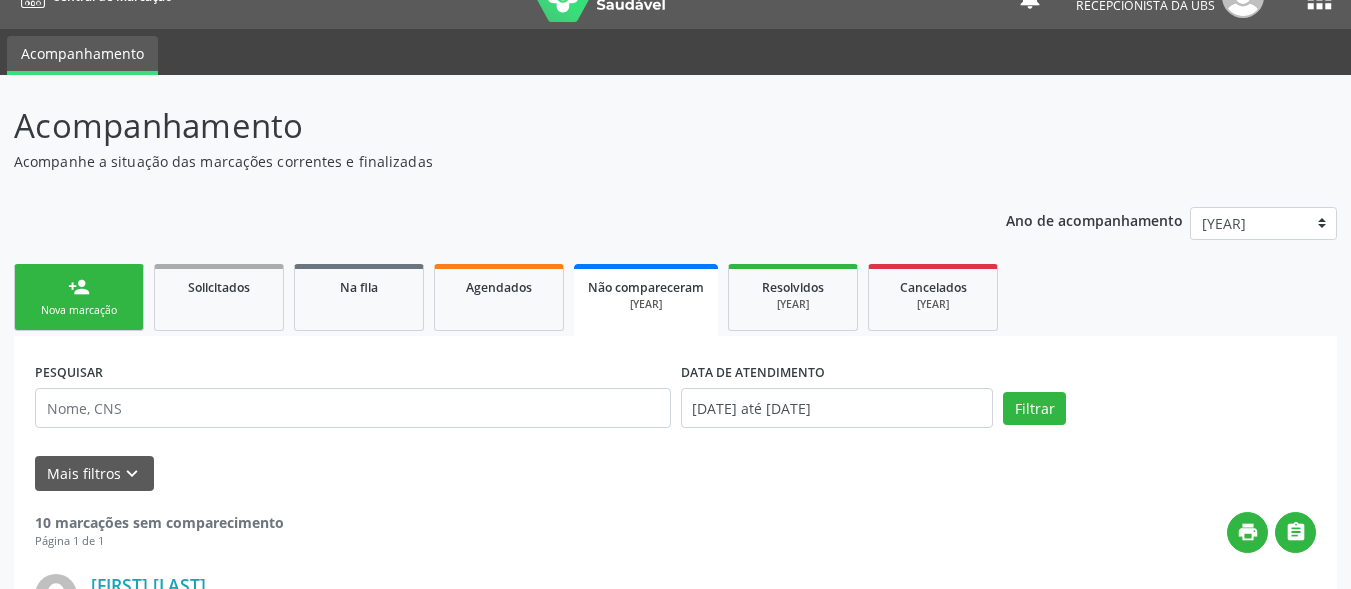 scroll, scrollTop: 0, scrollLeft: 0, axis: both 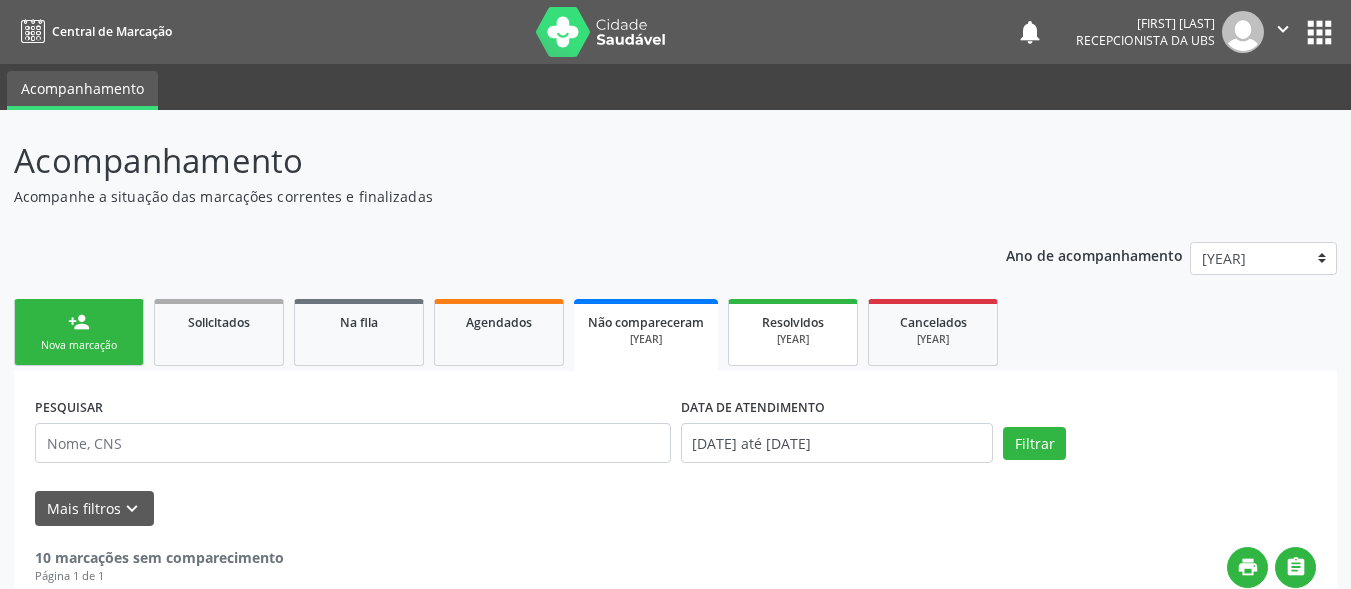 click on "2025" at bounding box center [793, 339] 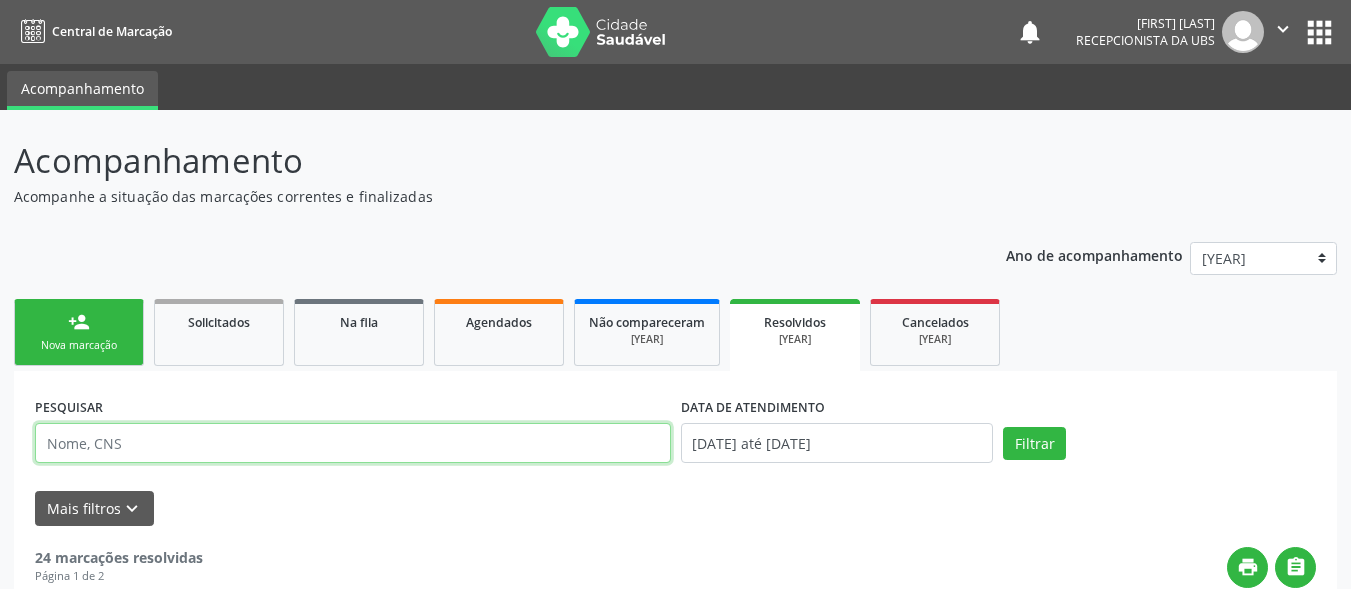 click at bounding box center (353, 443) 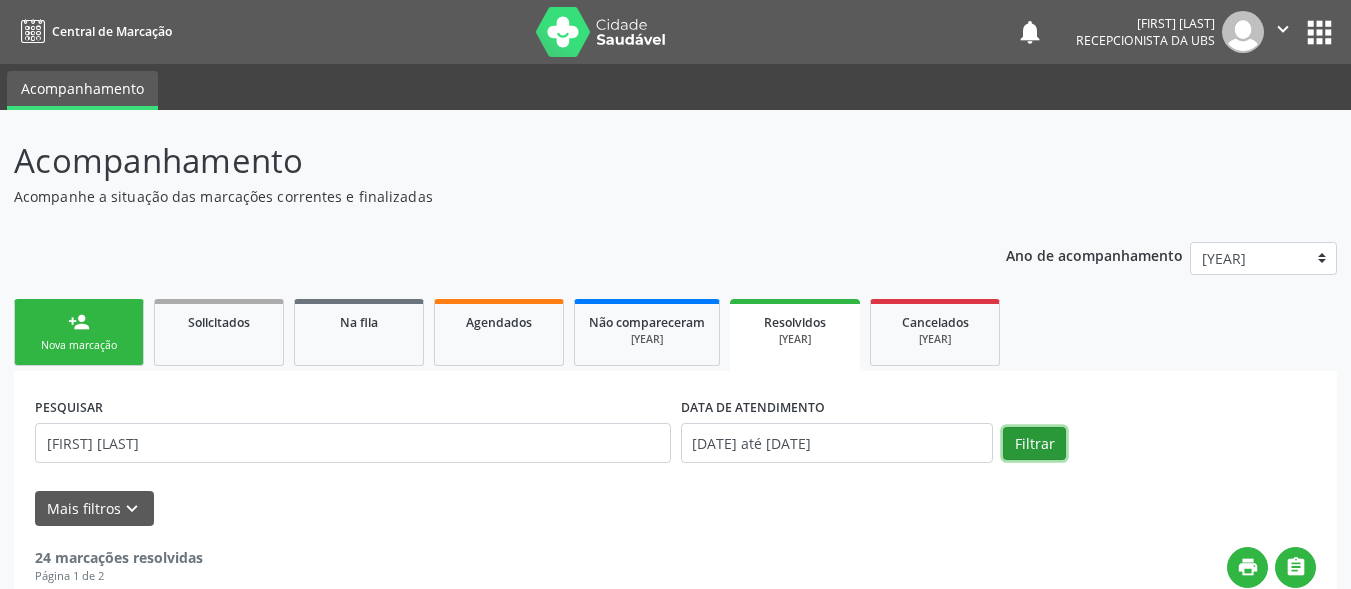 click on "Filtrar" at bounding box center (1034, 444) 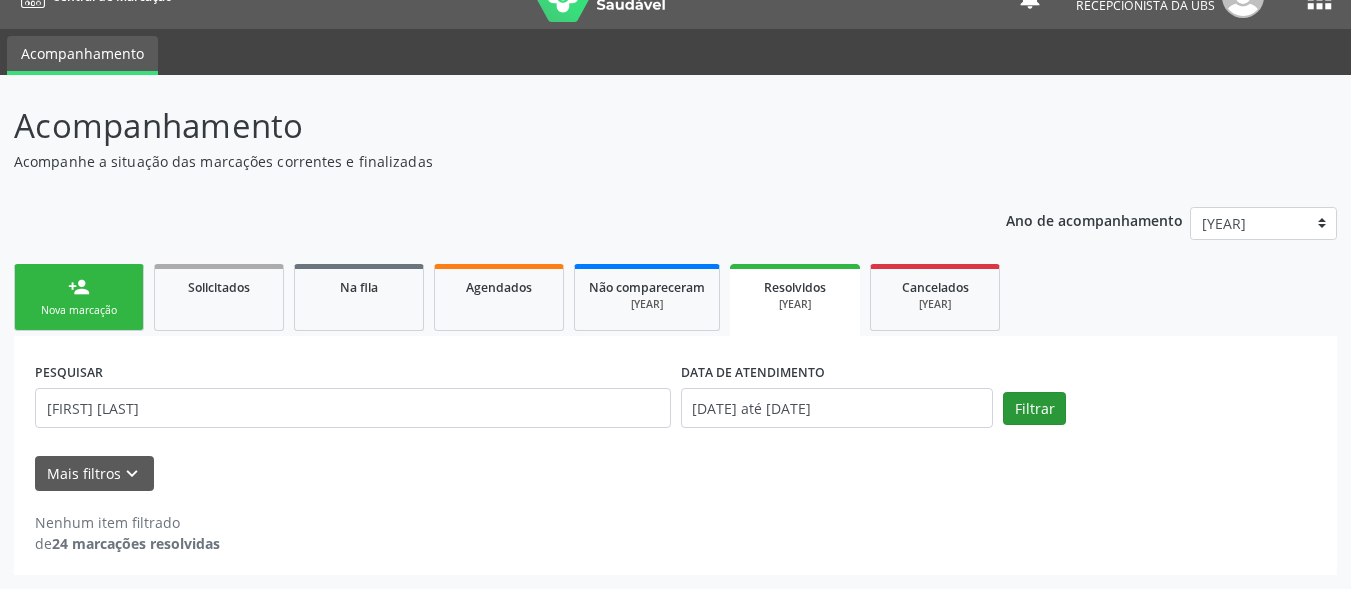 scroll, scrollTop: 35, scrollLeft: 0, axis: vertical 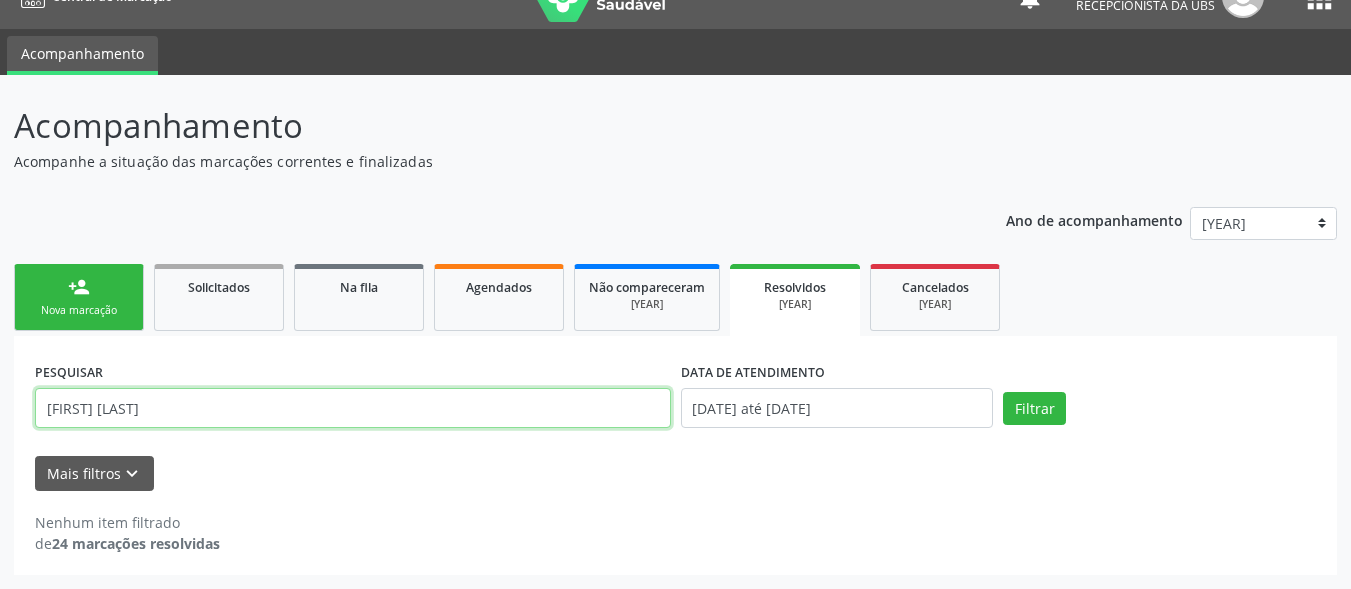 click on "rita de cassia" at bounding box center [353, 408] 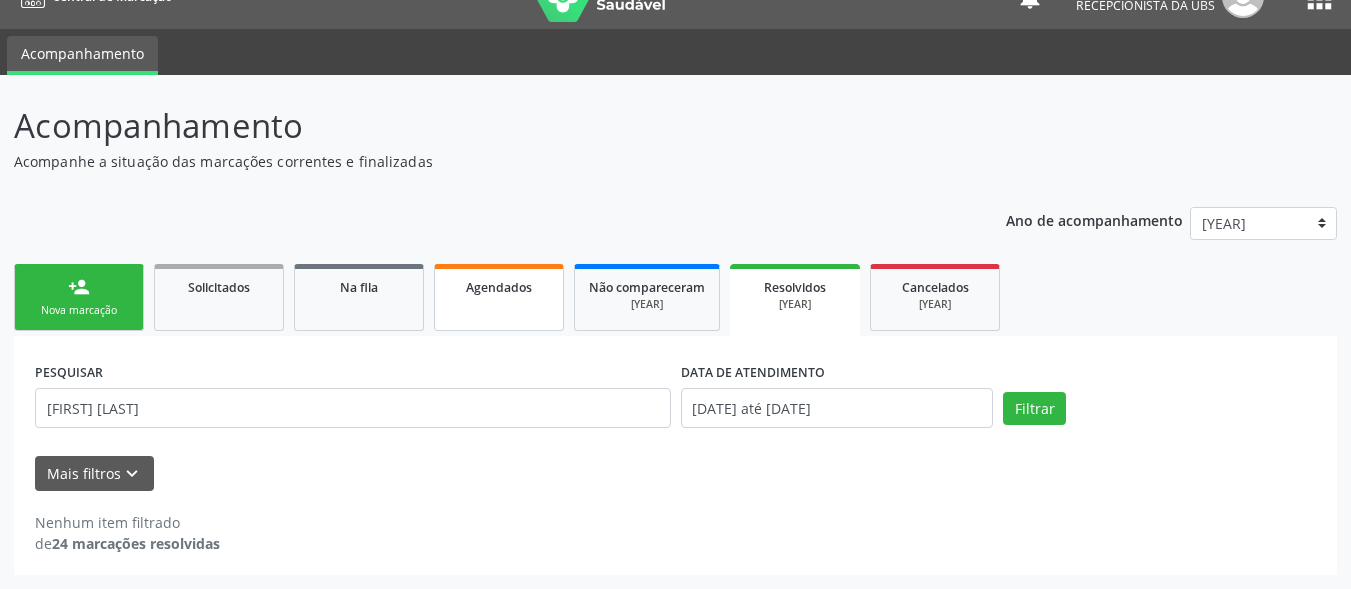 click on "Agendados" at bounding box center [499, 297] 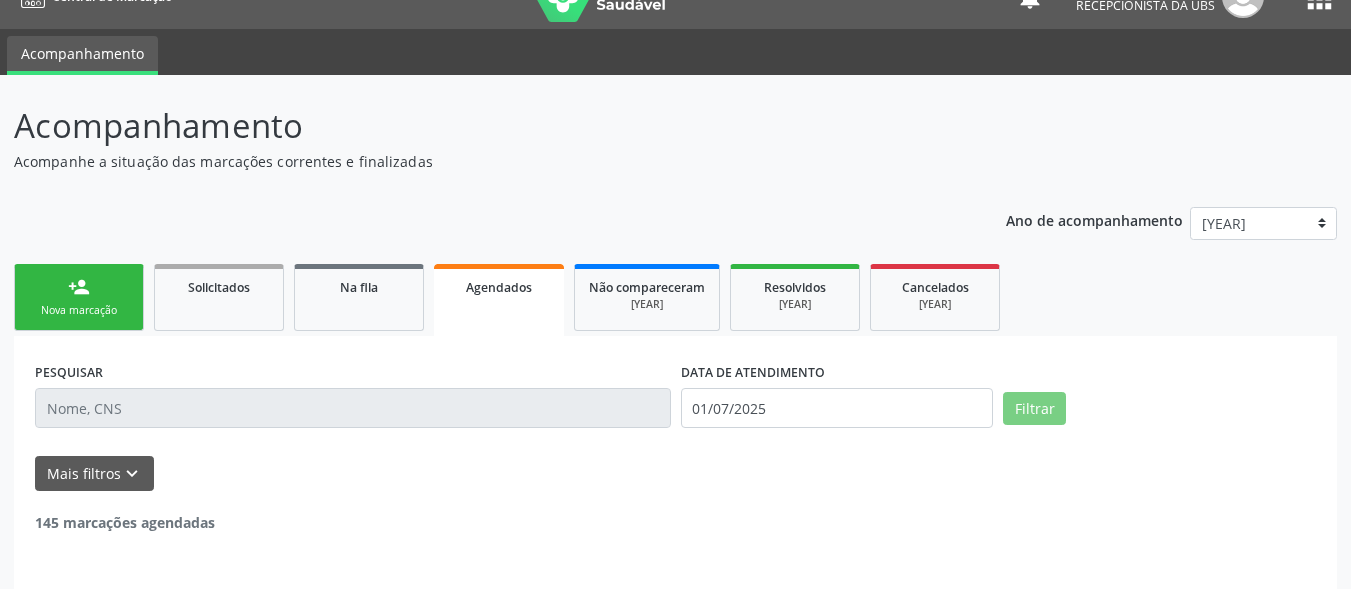 click on "Agendados" at bounding box center (499, 300) 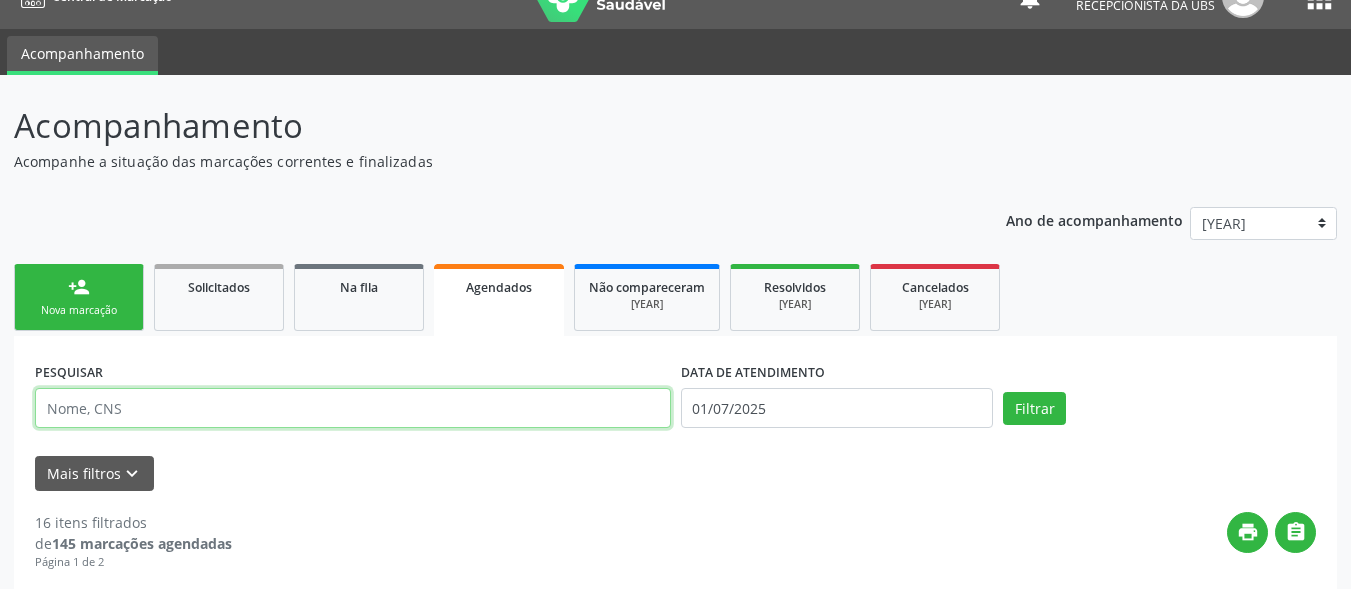 click at bounding box center [353, 408] 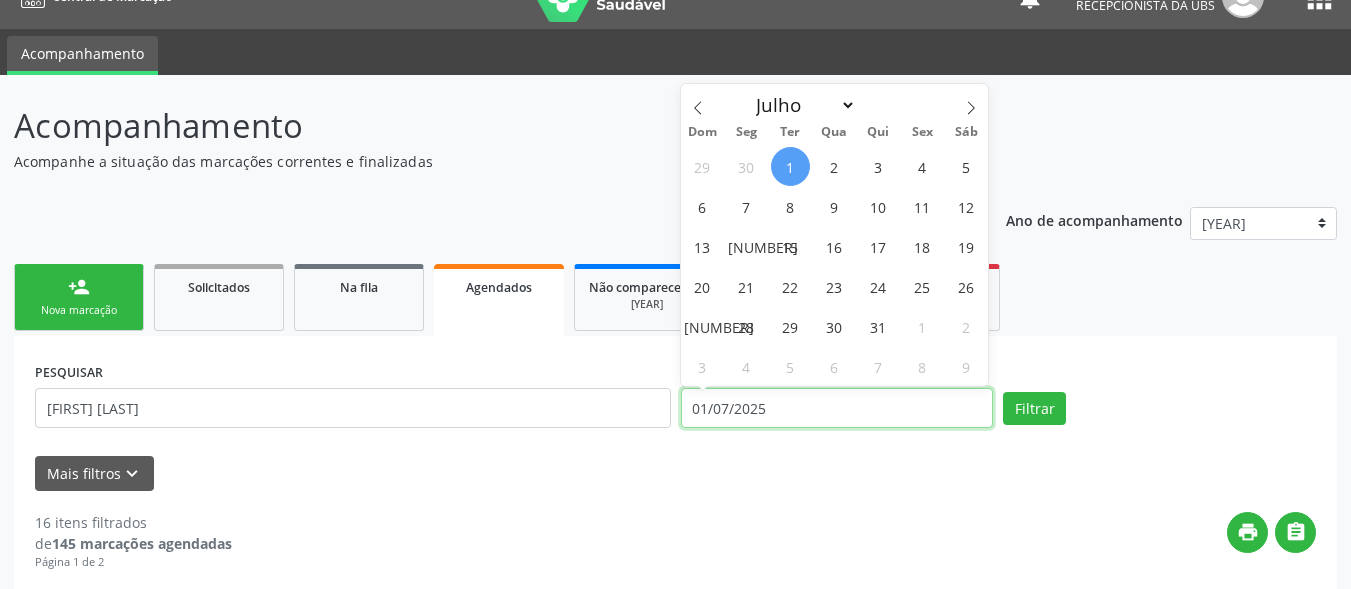 click on "01/07/2025" at bounding box center [837, 408] 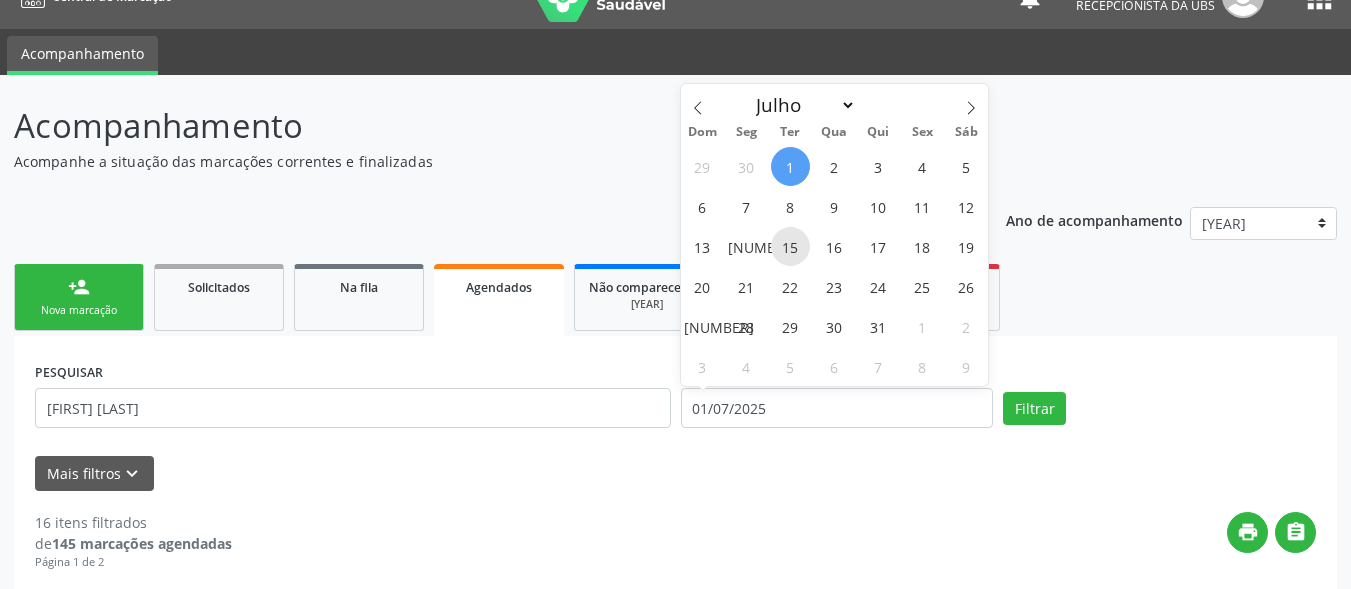 click on "15" at bounding box center (790, 246) 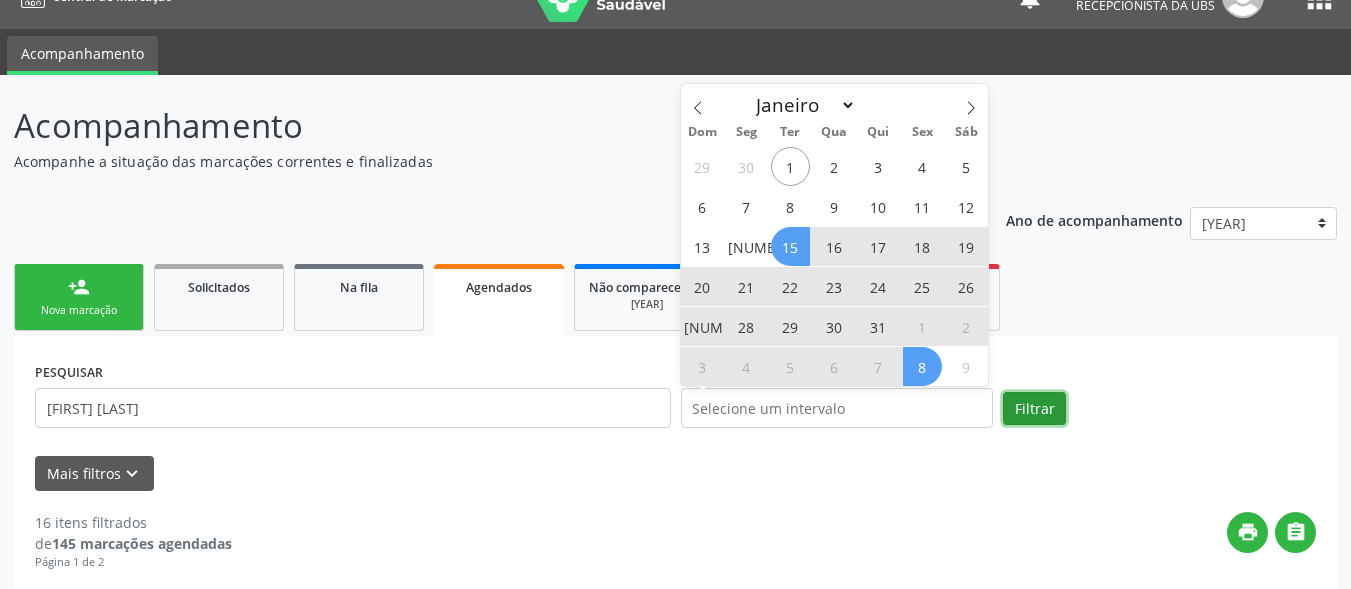 click on "Filtrar" at bounding box center (1034, 409) 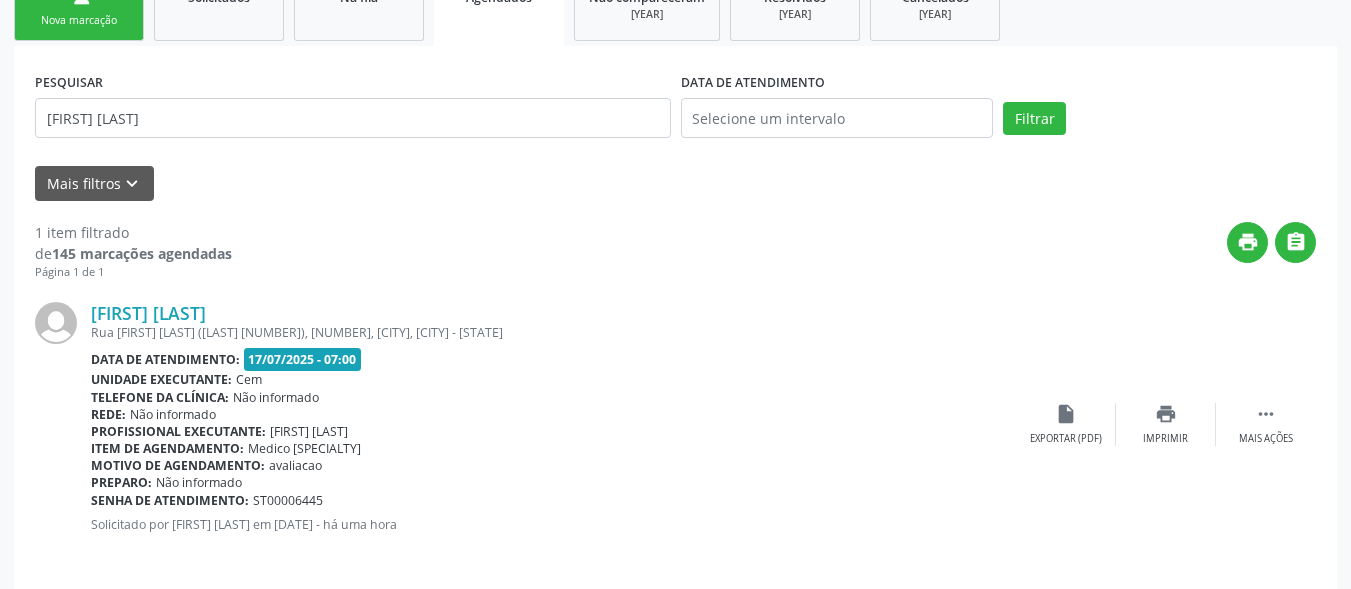 scroll, scrollTop: 339, scrollLeft: 0, axis: vertical 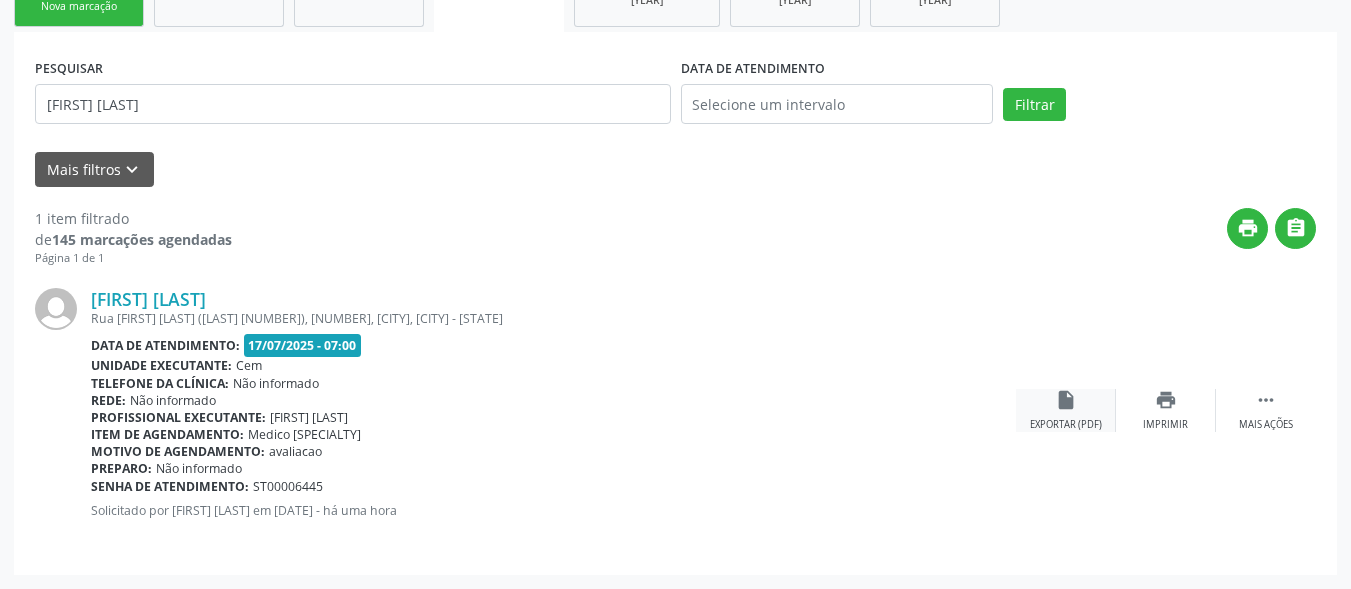 click on "Exportar (PDF)" at bounding box center [1165, 425] 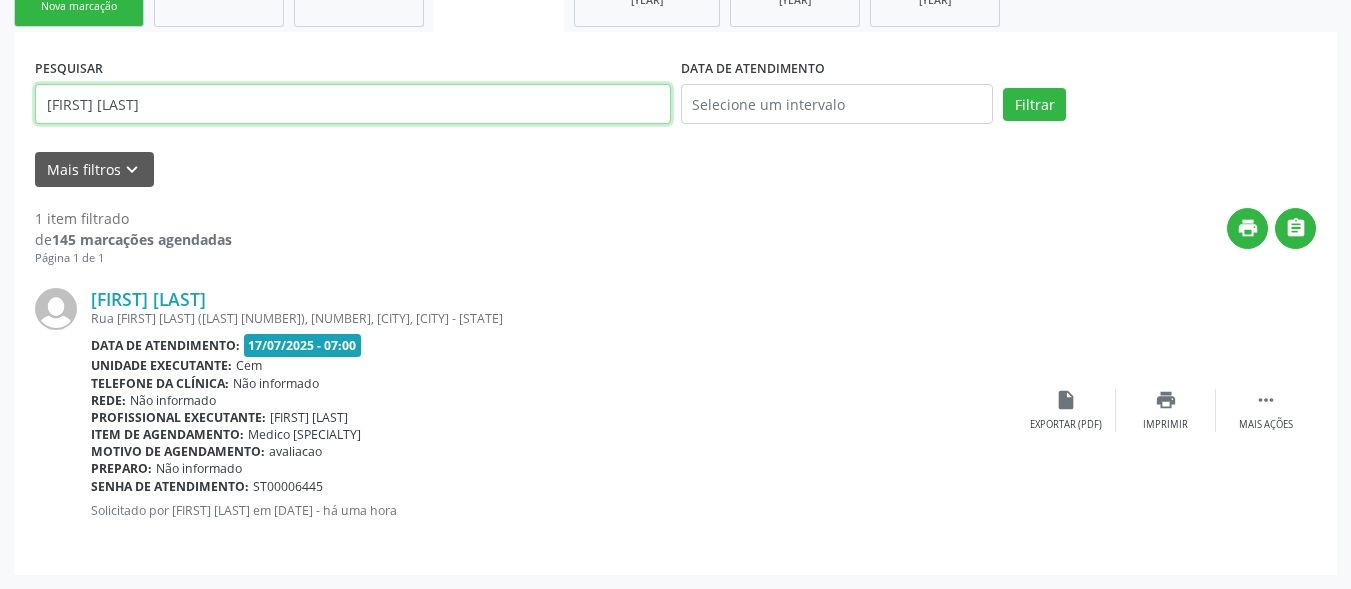 click on "rita de cassia" at bounding box center (353, 104) 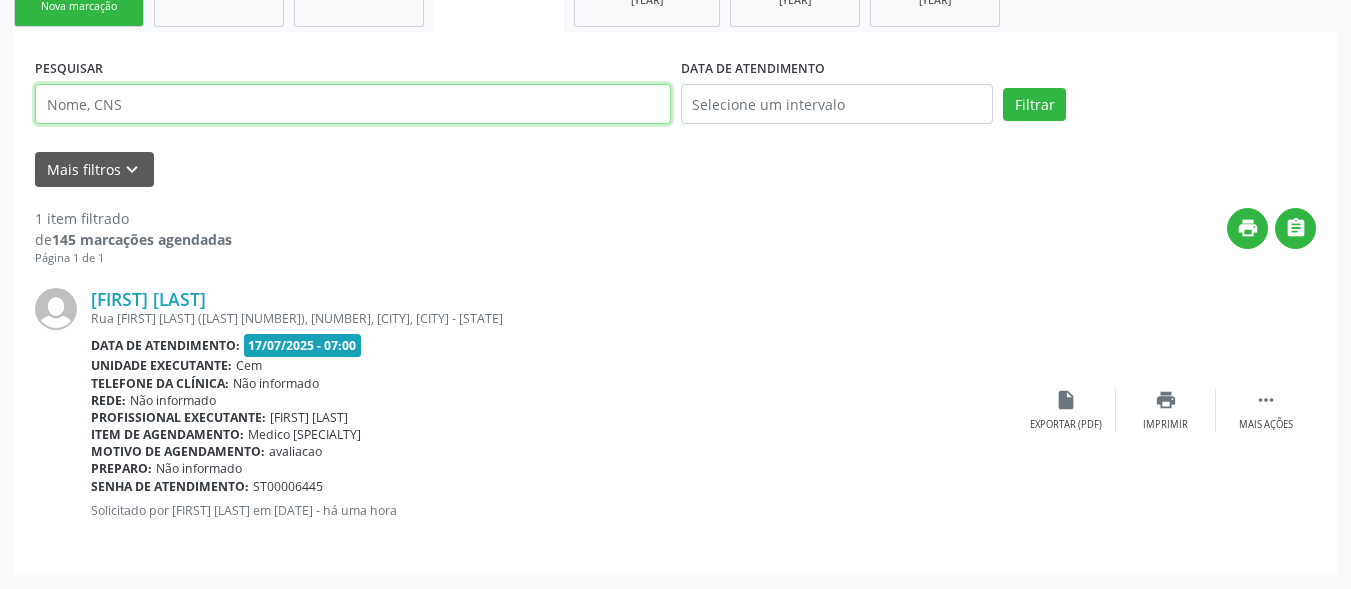 click at bounding box center (353, 104) 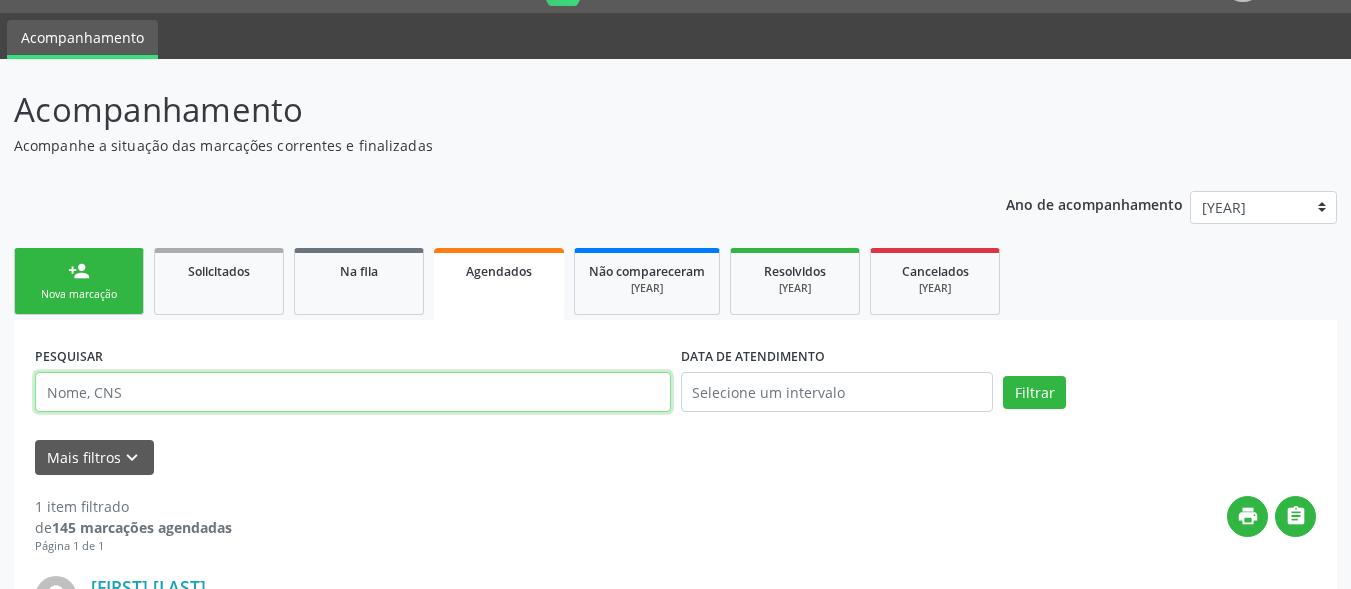 scroll, scrollTop: 39, scrollLeft: 0, axis: vertical 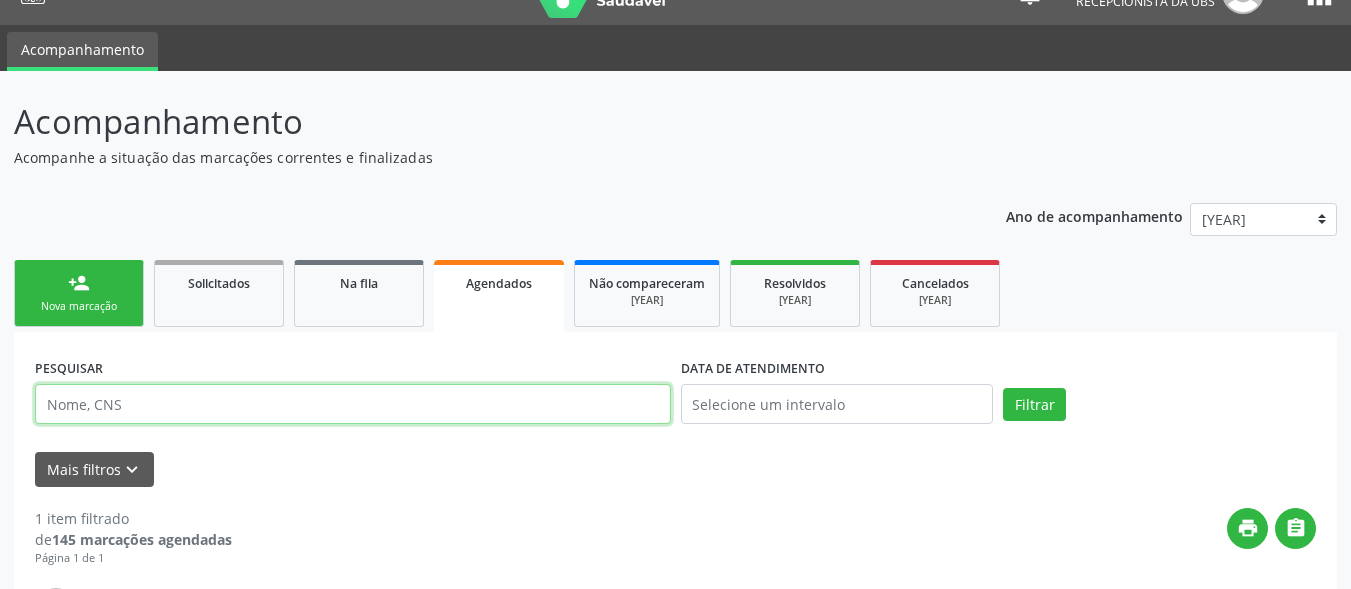 type 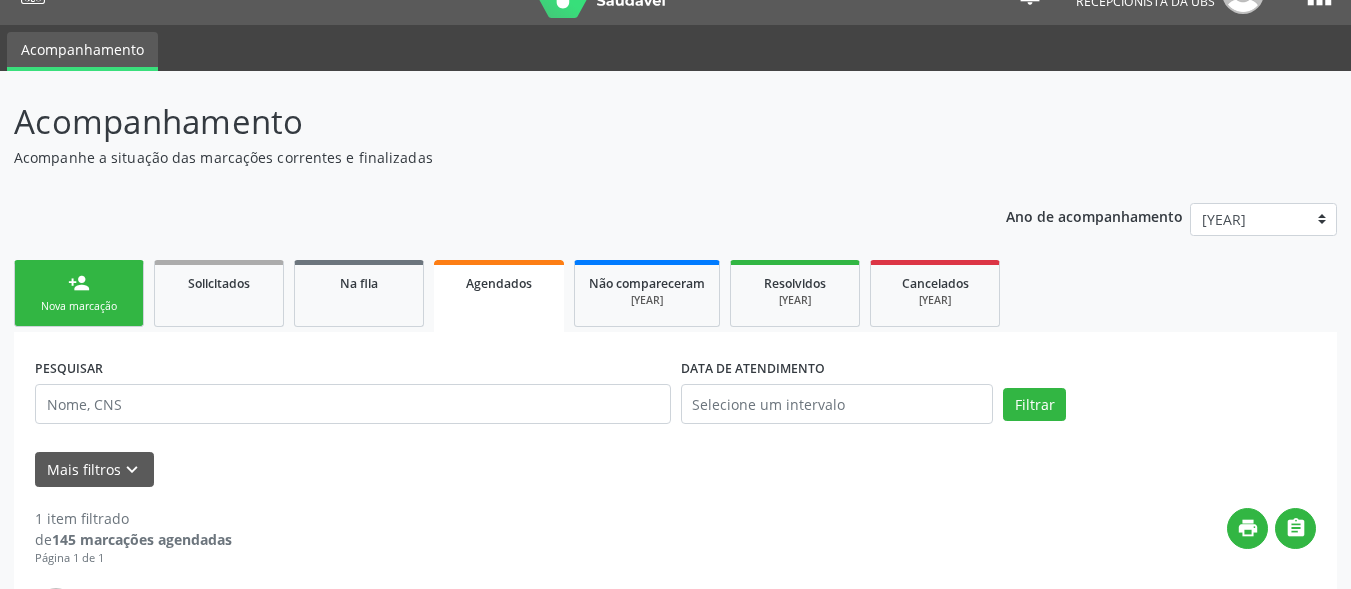 click on "[MARKING]" at bounding box center [79, 306] 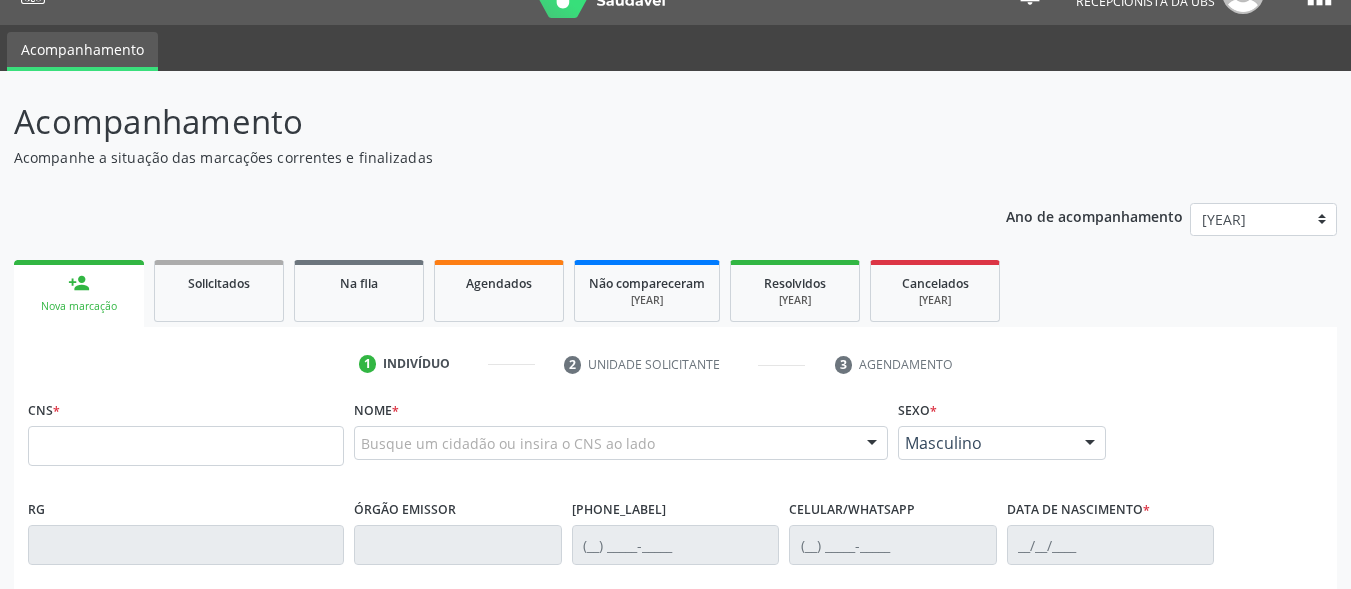 click on "person_add
Nova marcação" at bounding box center (79, 293) 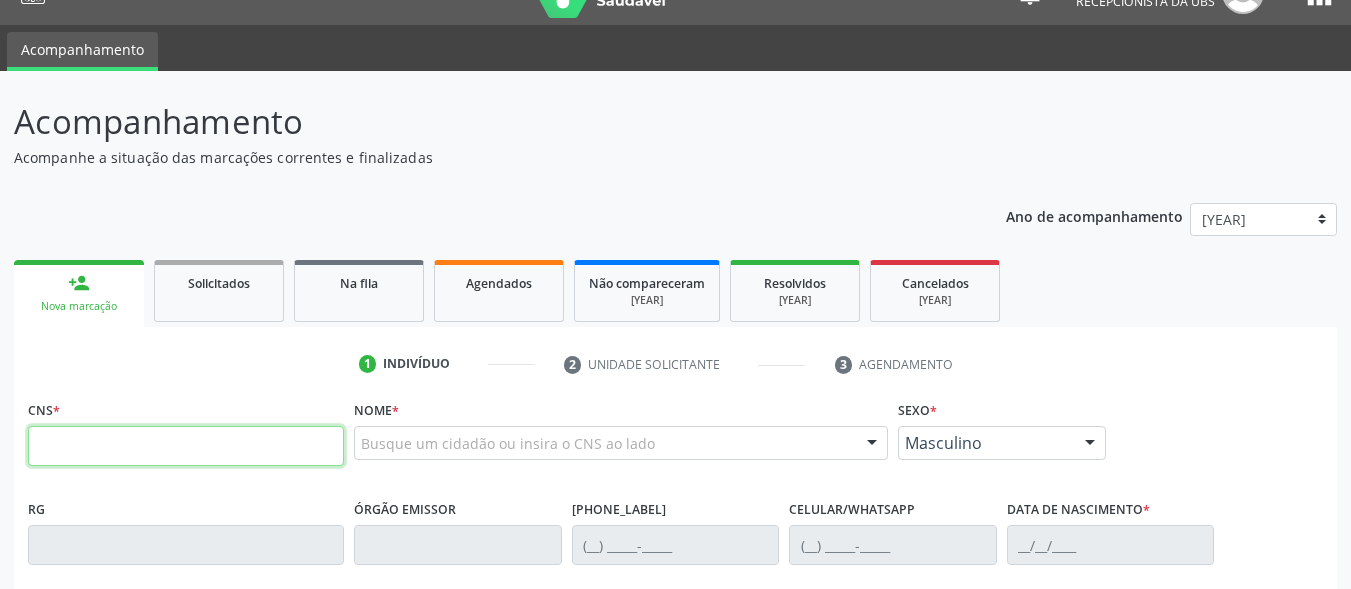click at bounding box center (186, 446) 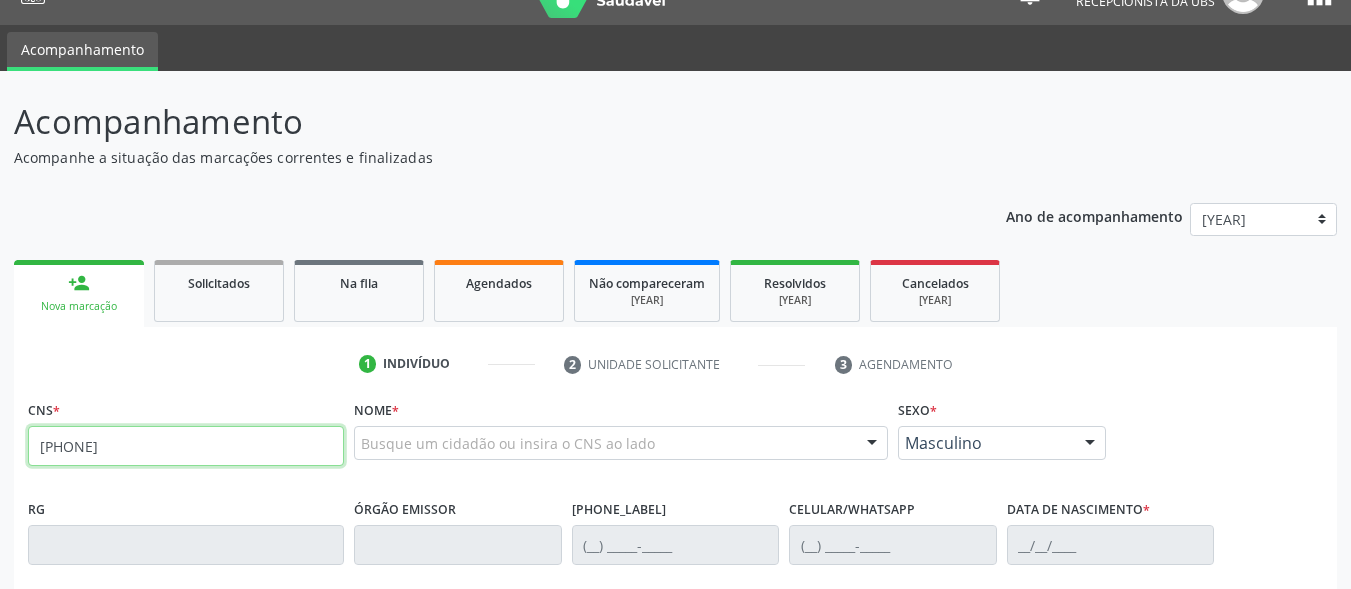 type on "704 5023 3181 6711" 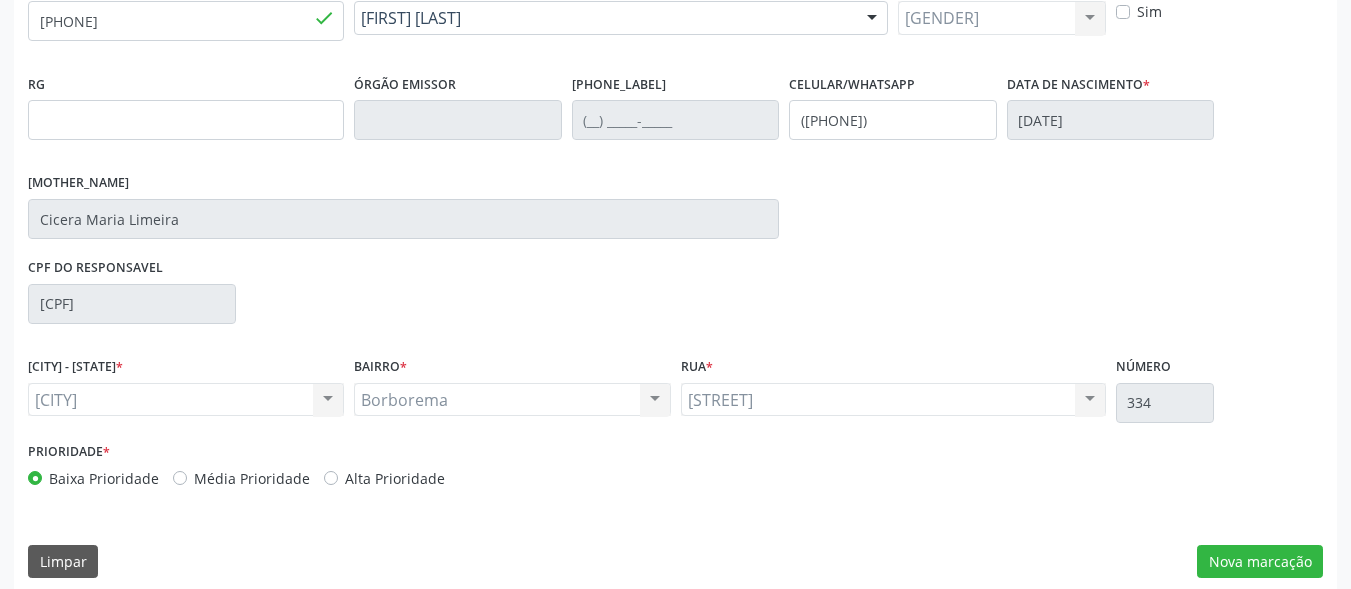 scroll, scrollTop: 481, scrollLeft: 0, axis: vertical 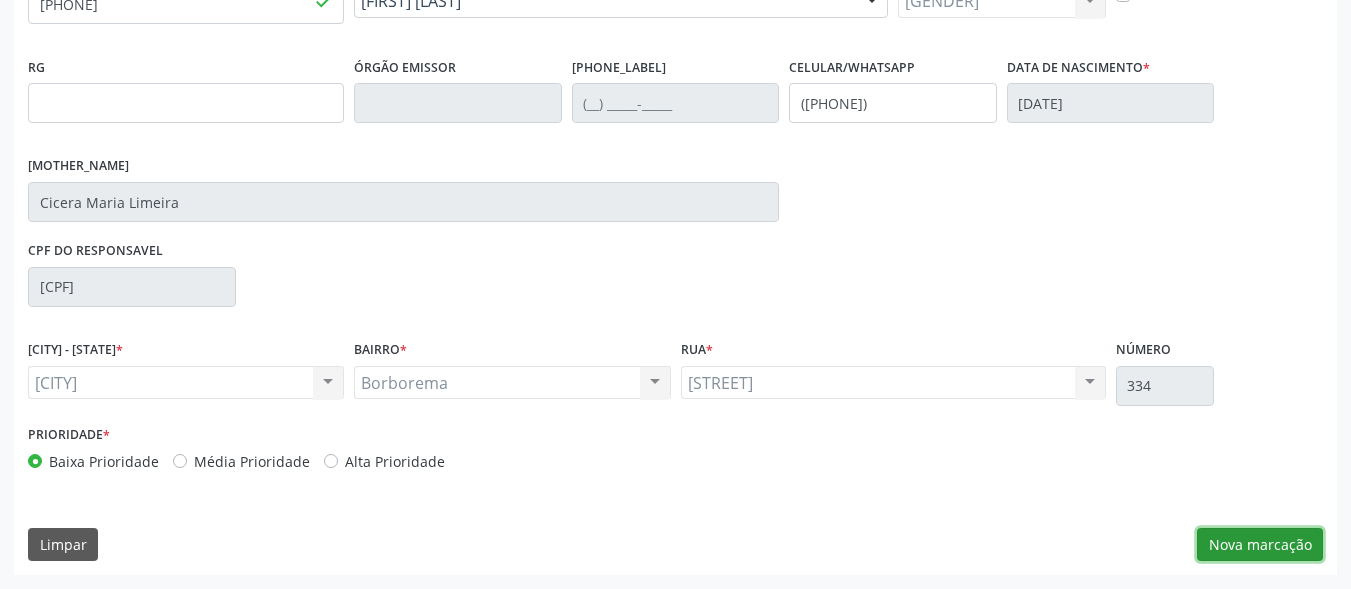 click on "[MARKING]" at bounding box center (1260, 545) 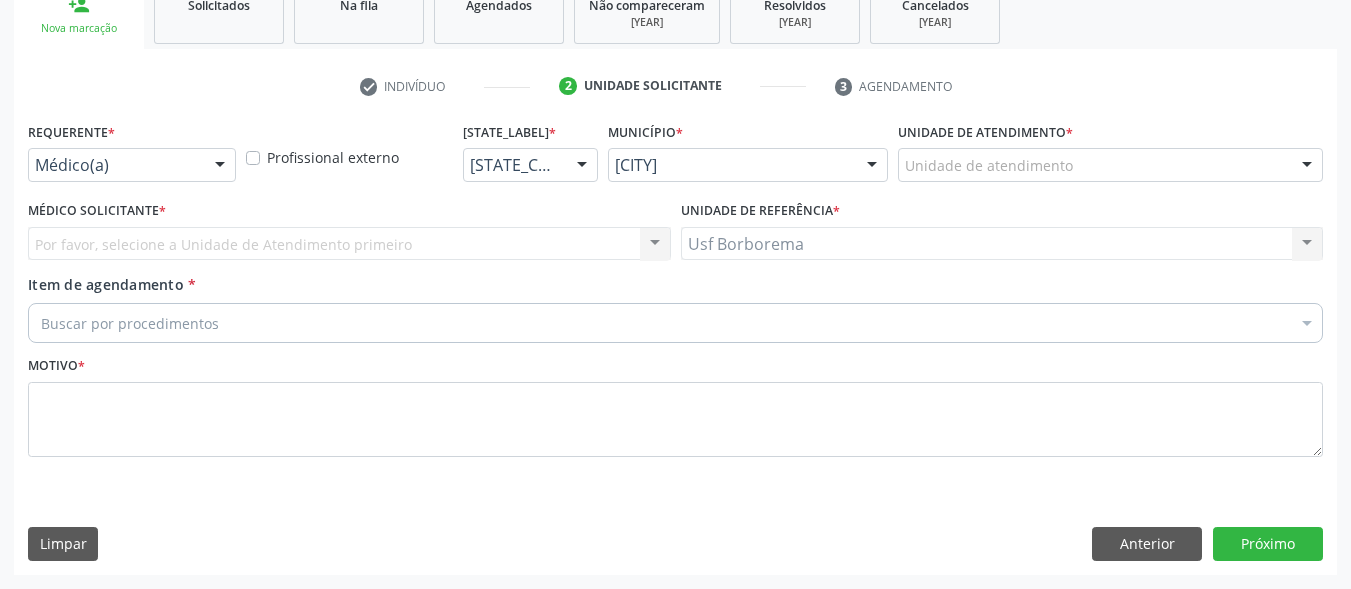 scroll, scrollTop: 317, scrollLeft: 0, axis: vertical 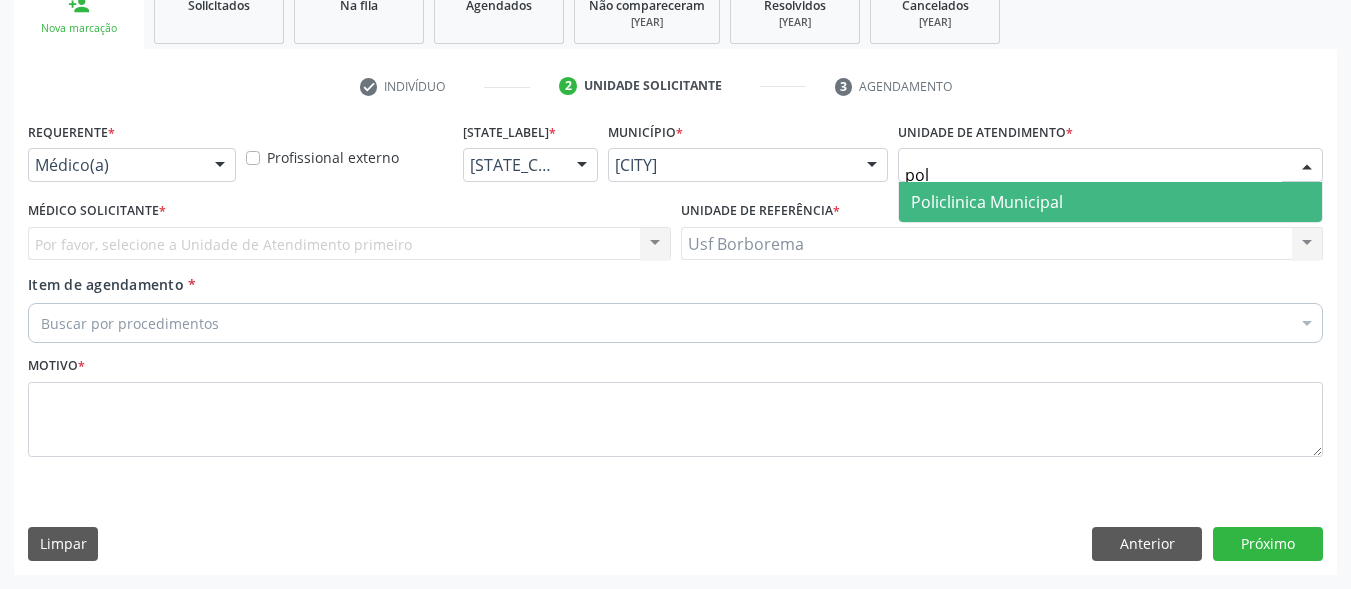 click on "[INSTITUTION_NAME]" at bounding box center [1110, 202] 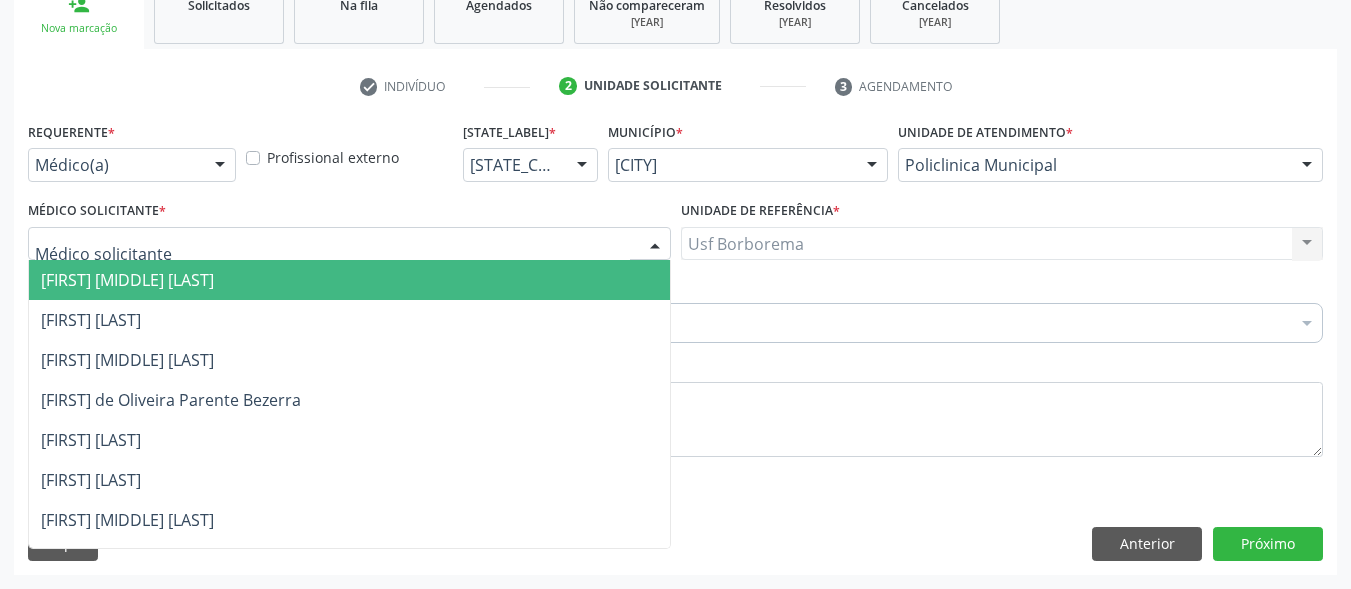 click at bounding box center [349, 244] 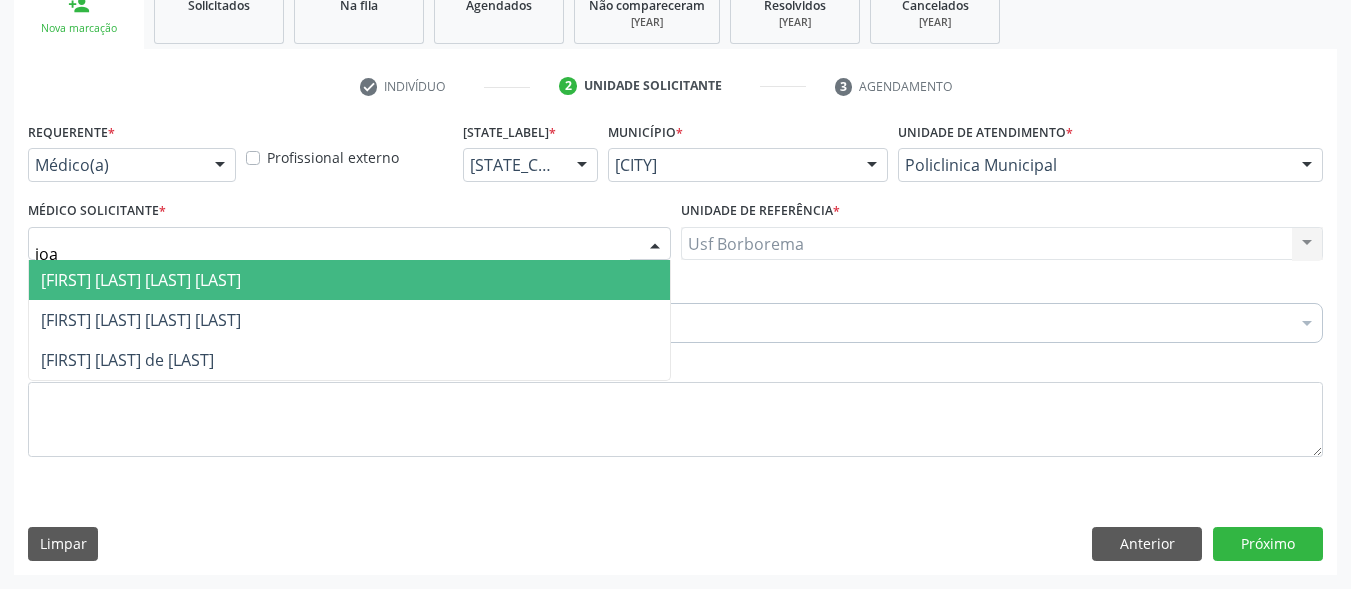 click on "[FULL_NAME]" at bounding box center (349, 280) 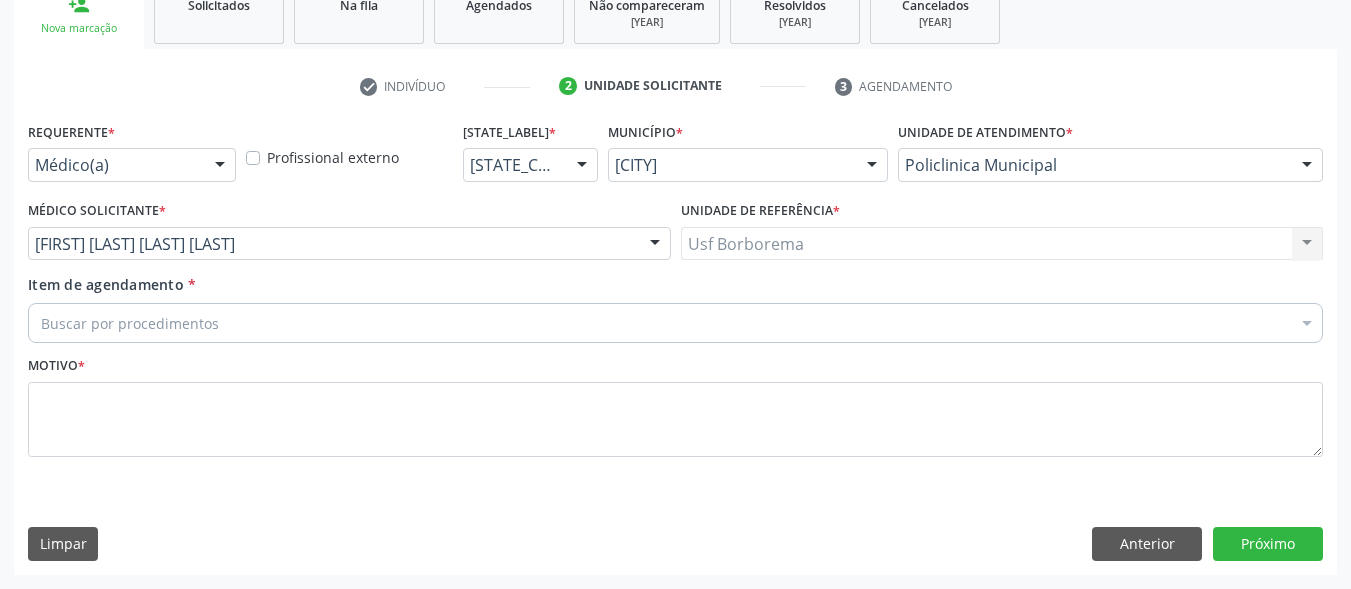 click on "Buscar por procedimentos" at bounding box center [675, 323] 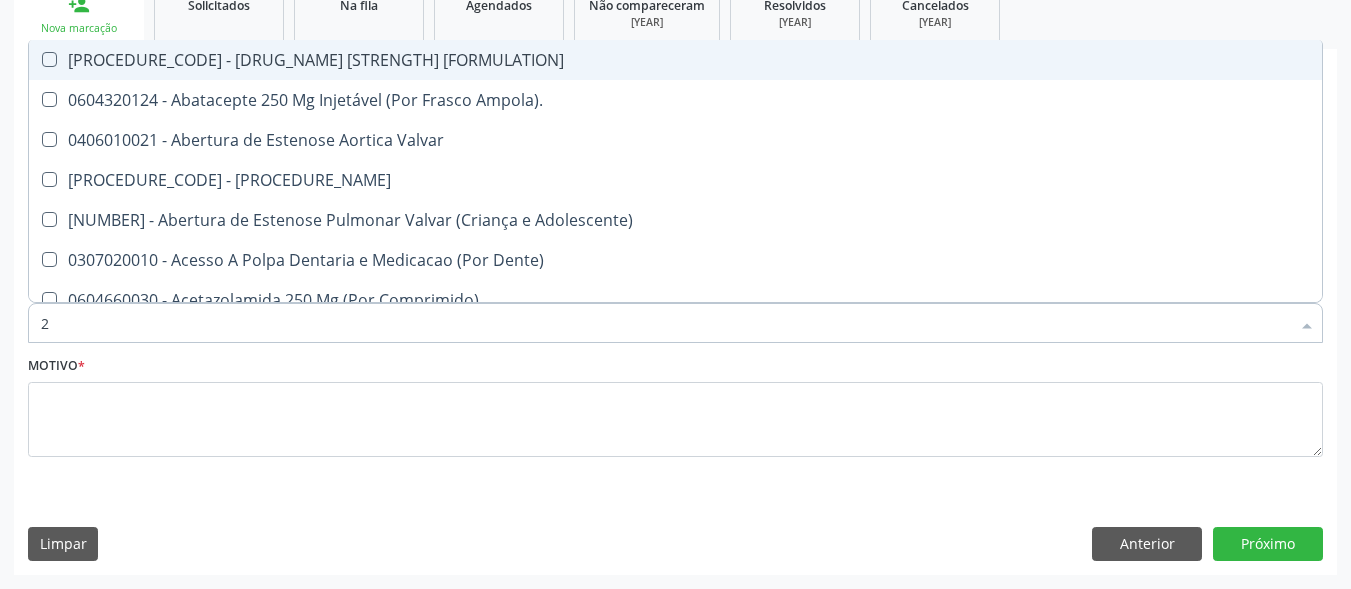 type on "[NUMBER]" 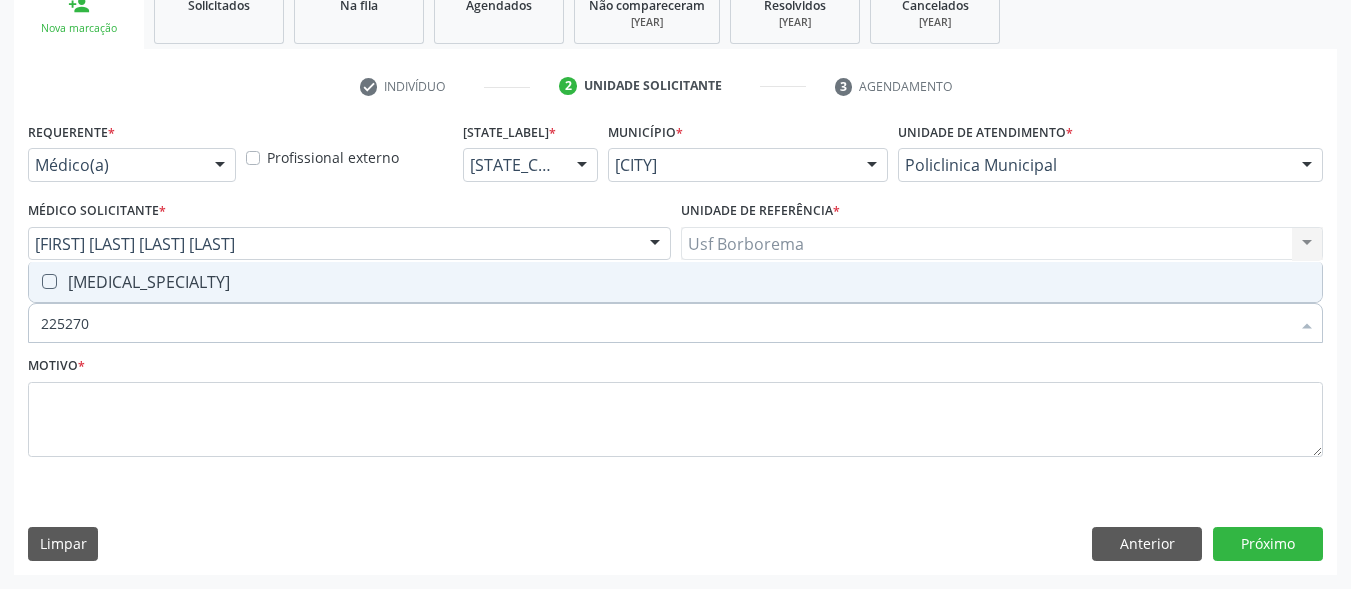 click on "[CODE] - [PROFESSION]" at bounding box center [675, 282] 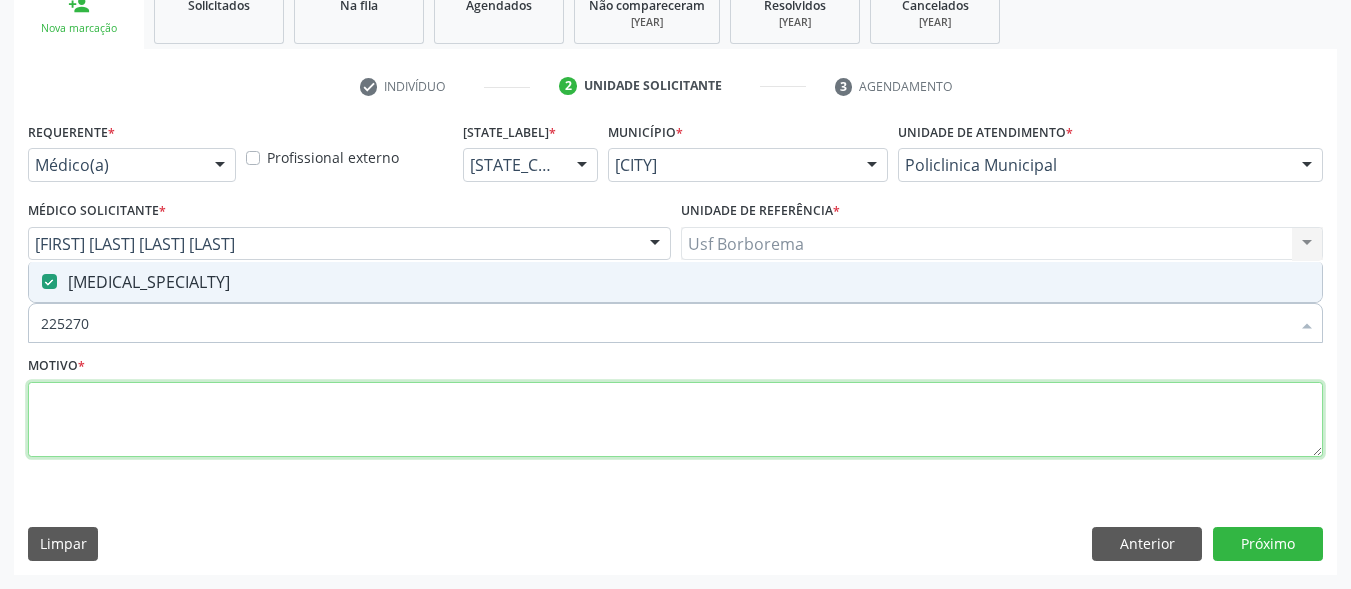click at bounding box center (675, 420) 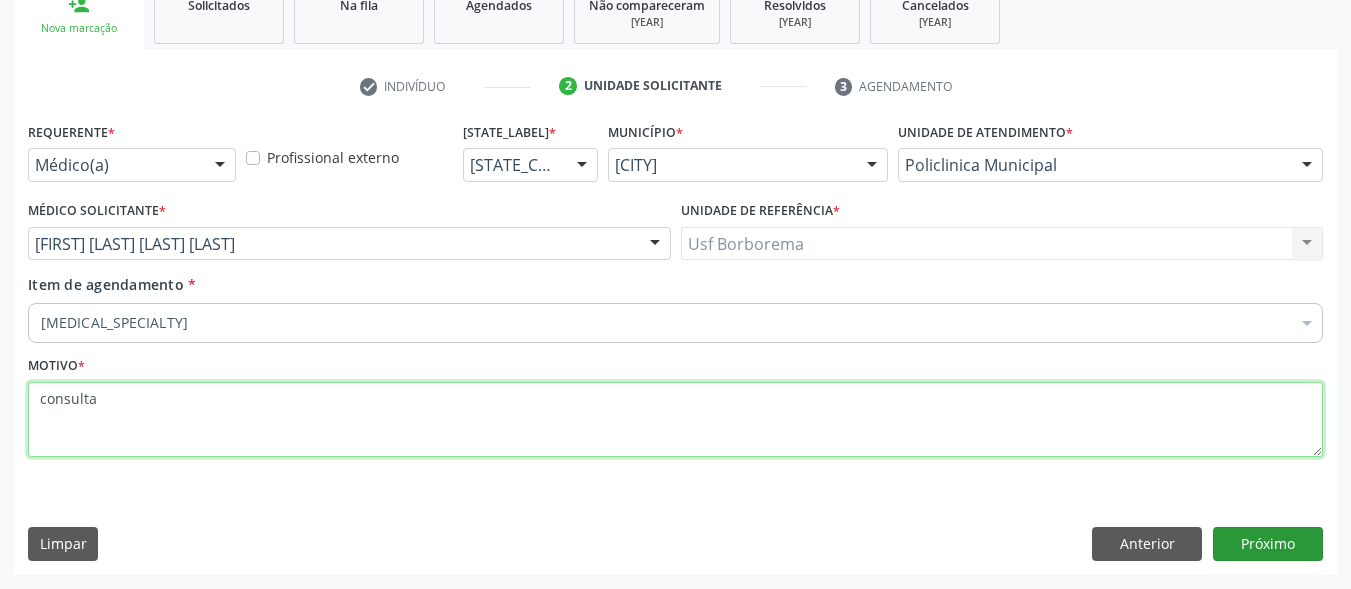 type on "consulta" 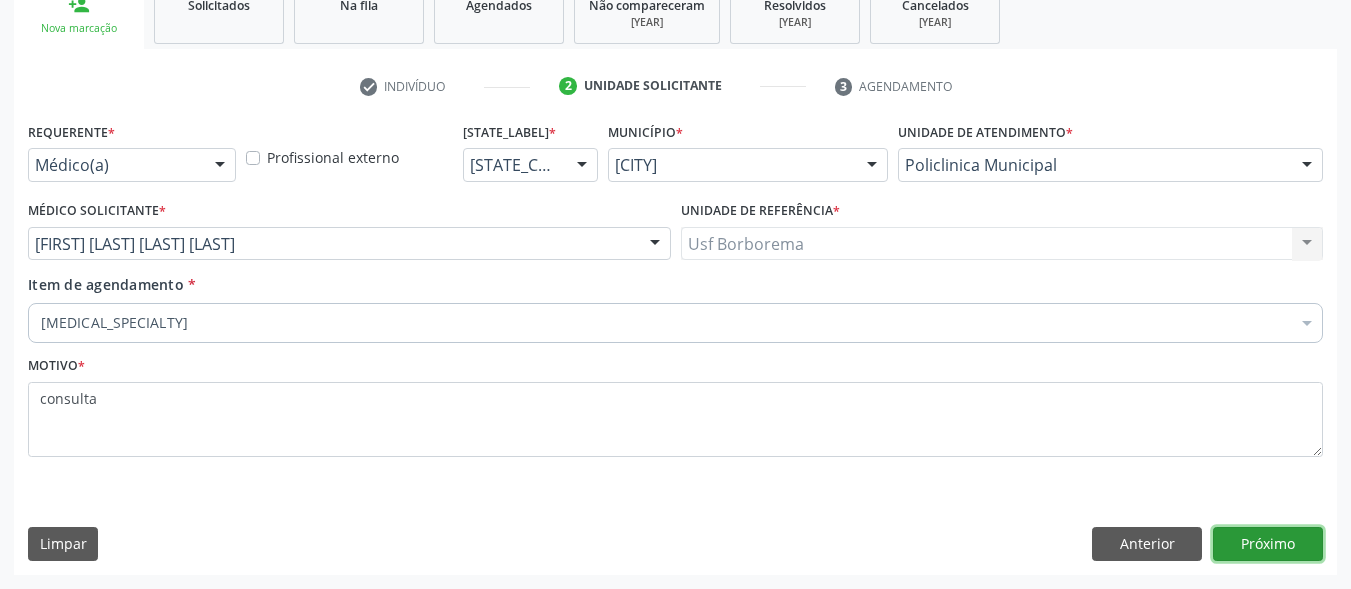 click on "Próximo" at bounding box center (1268, 544) 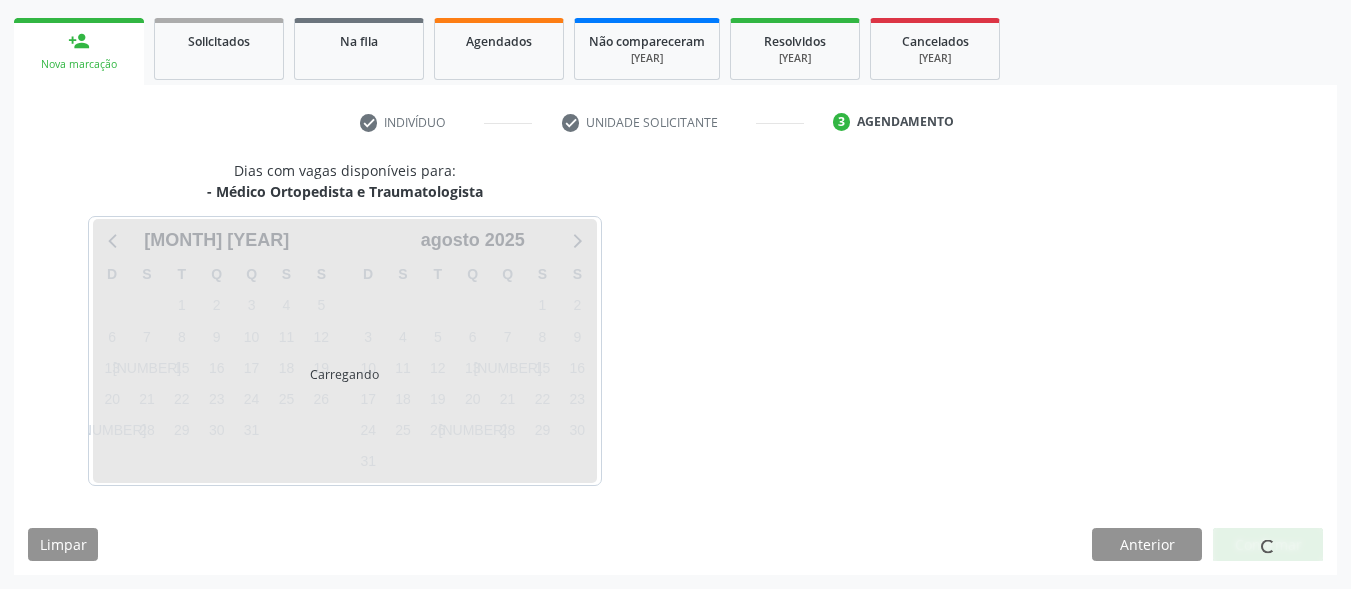 scroll, scrollTop: 281, scrollLeft: 0, axis: vertical 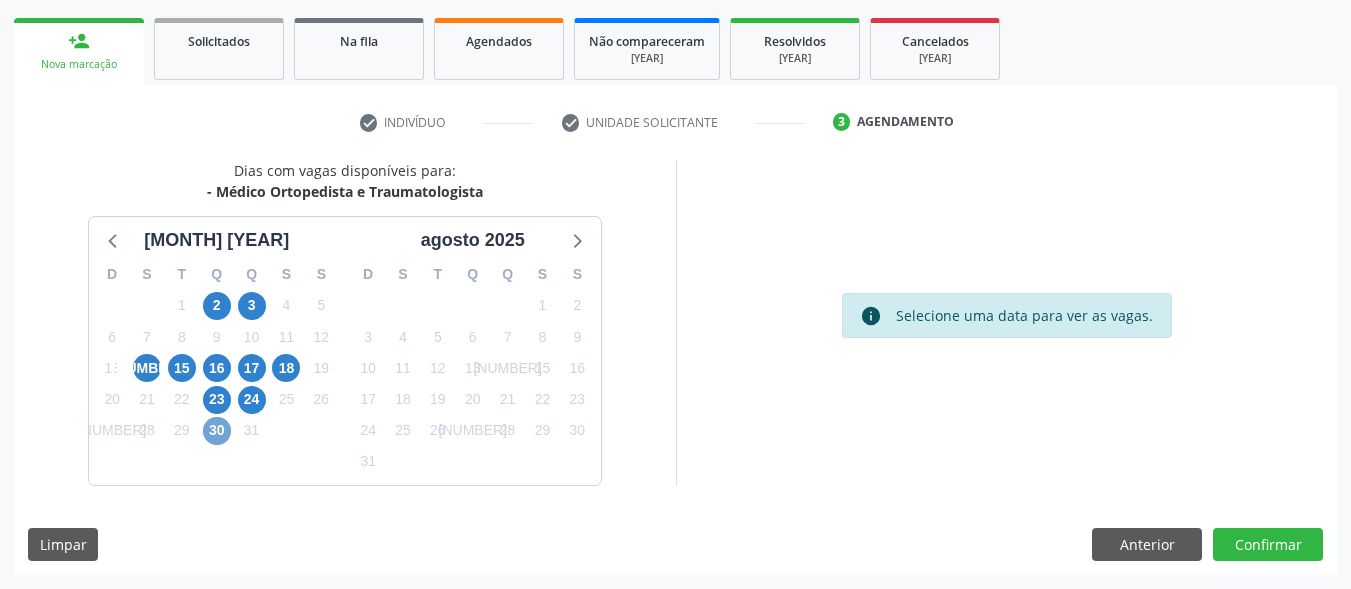 click on "30" at bounding box center (217, 431) 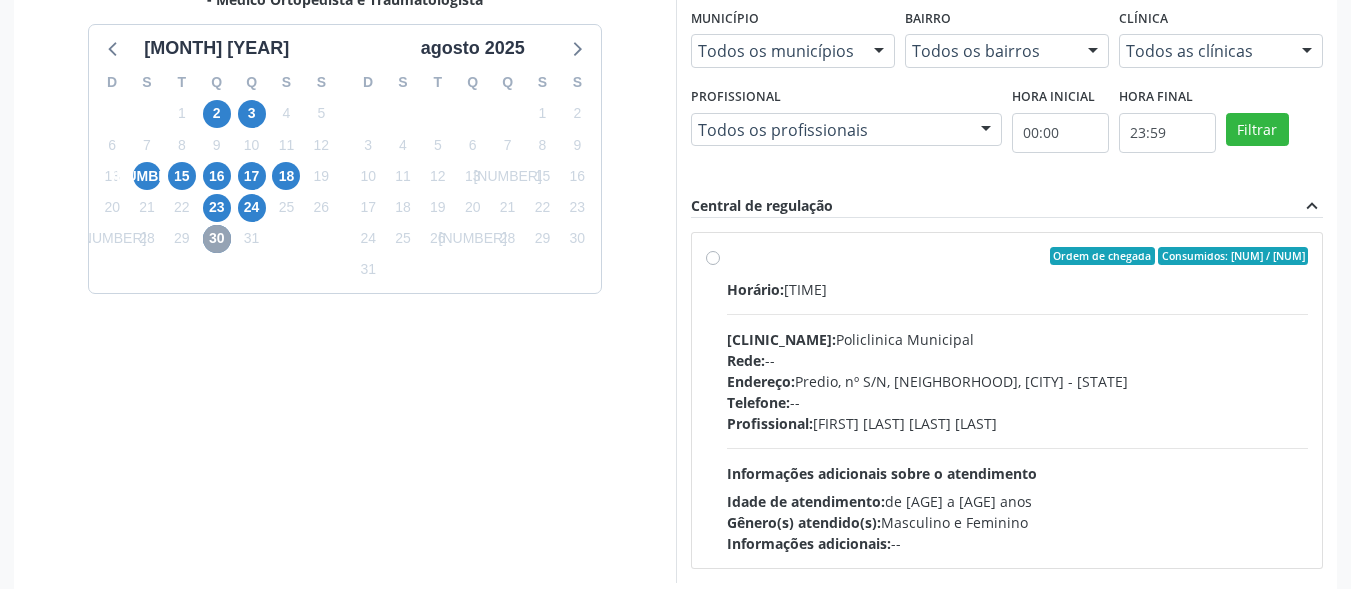 scroll, scrollTop: 481, scrollLeft: 0, axis: vertical 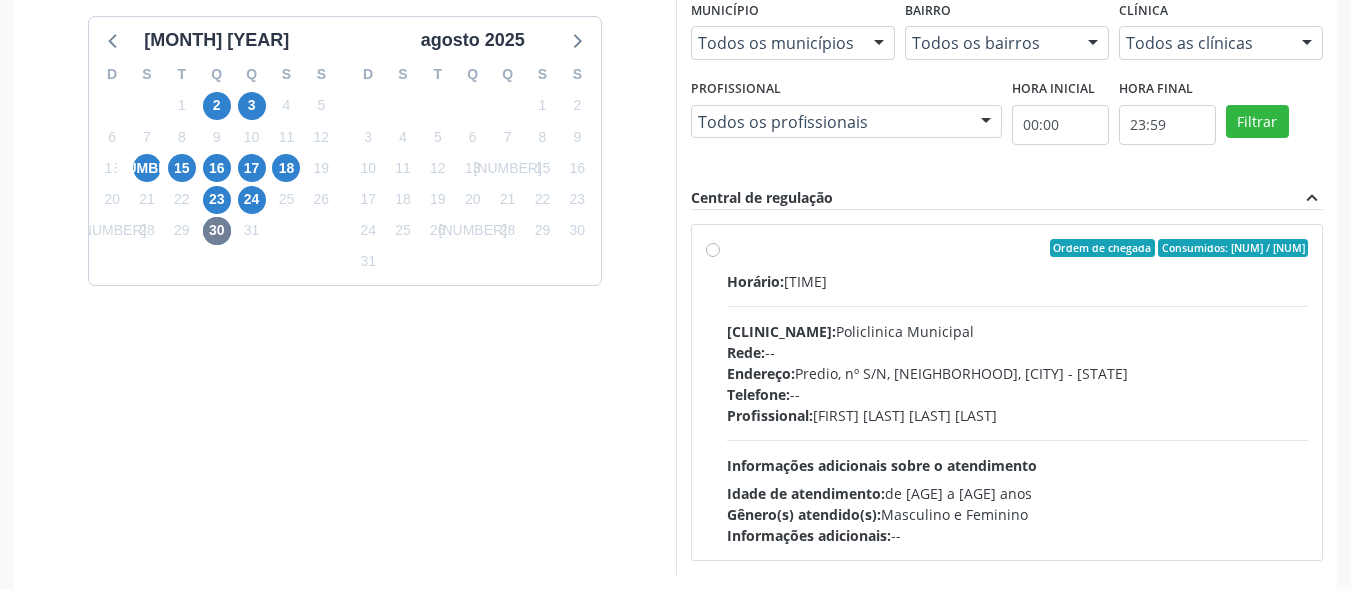 click on "Ordem de chegada
Consumidos: 2 / 25
Horário:   07:30
Clínica:  Policlinica Municipal
Rede:
--
Endereço:   Predio, nº S/N, Ipsep, Serra Talhada - PE
Telefone:   --
Profissional:
Joao Bosco Barreto Couto Neto
Informações adicionais sobre o atendimento
Idade de atendimento:
de 0 a 120 anos
Gênero(s) atendido(s):
Masculino e Feminino
Informações adicionais:
--" at bounding box center (1018, 392) 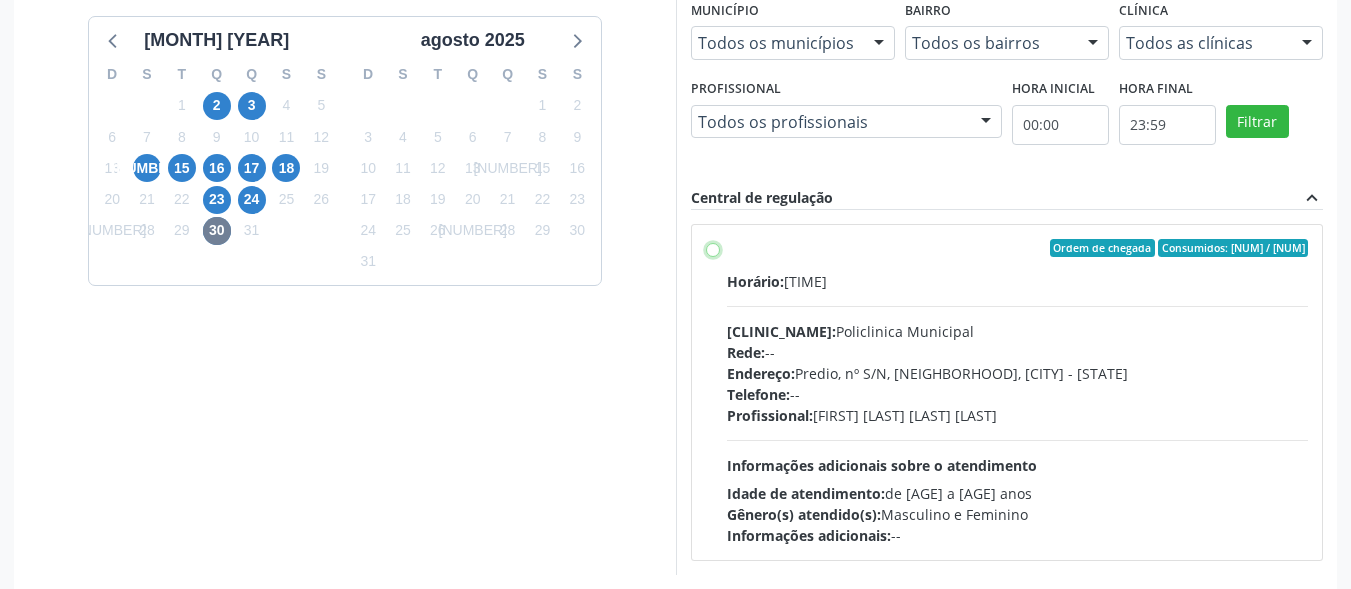 click on "Ordem de chegada
Consumidos: 2 / 25
Horário:   07:30
Clínica:  Policlinica Municipal
Rede:
--
Endereço:   Predio, nº S/N, Ipsep, Serra Talhada - PE
Telefone:   --
Profissional:
Joao Bosco Barreto Couto Neto
Informações adicionais sobre o atendimento
Idade de atendimento:
de 0 a 120 anos
Gênero(s) atendido(s):
Masculino e Feminino
Informações adicionais:
--" at bounding box center [713, 248] 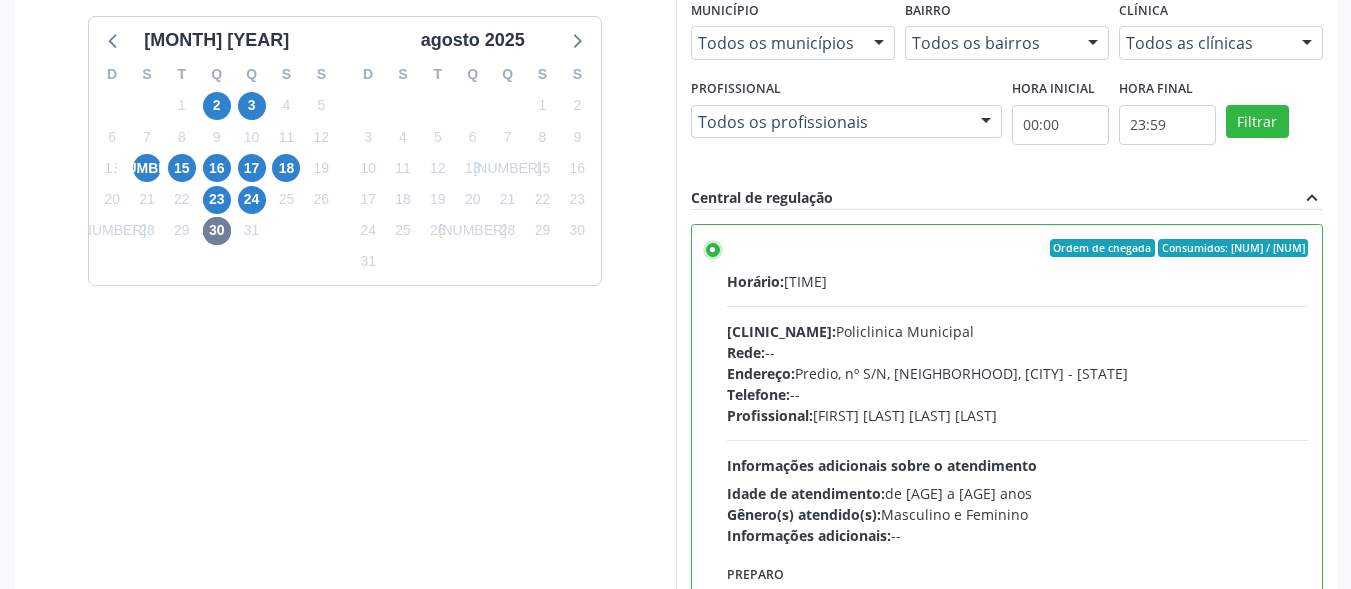 scroll, scrollTop: 99, scrollLeft: 0, axis: vertical 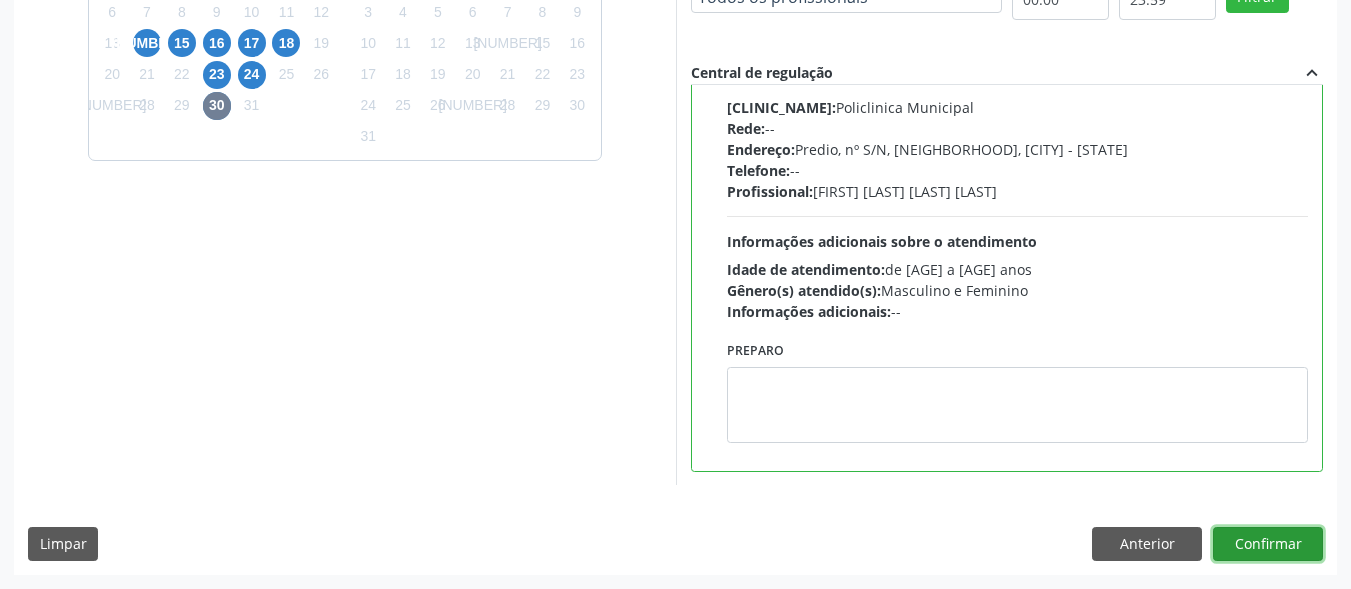 click on "Confirmar" at bounding box center [1268, 544] 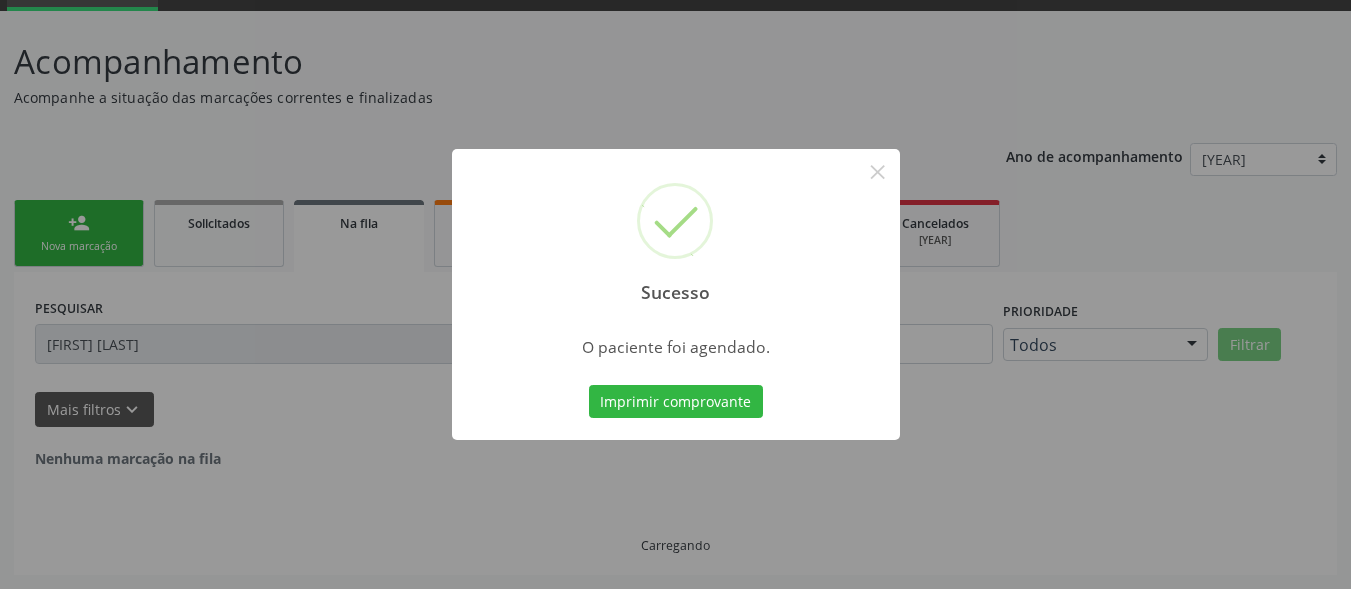 scroll, scrollTop: 78, scrollLeft: 0, axis: vertical 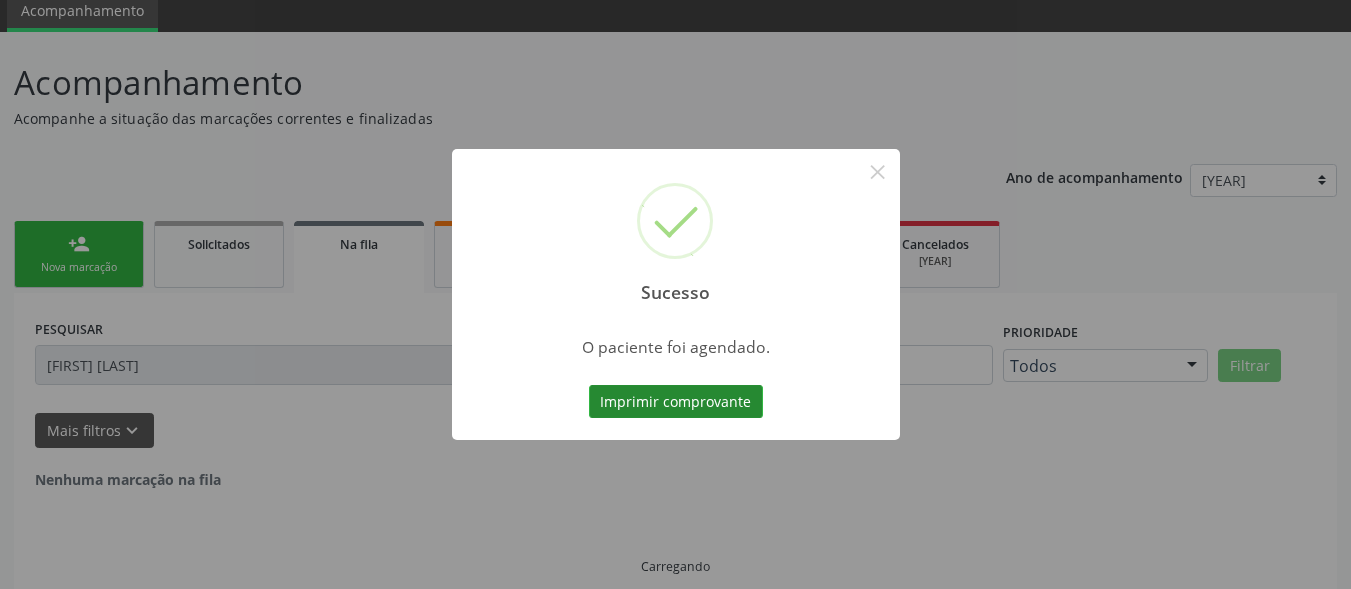 click on "Imprimir comprovante" at bounding box center [676, 402] 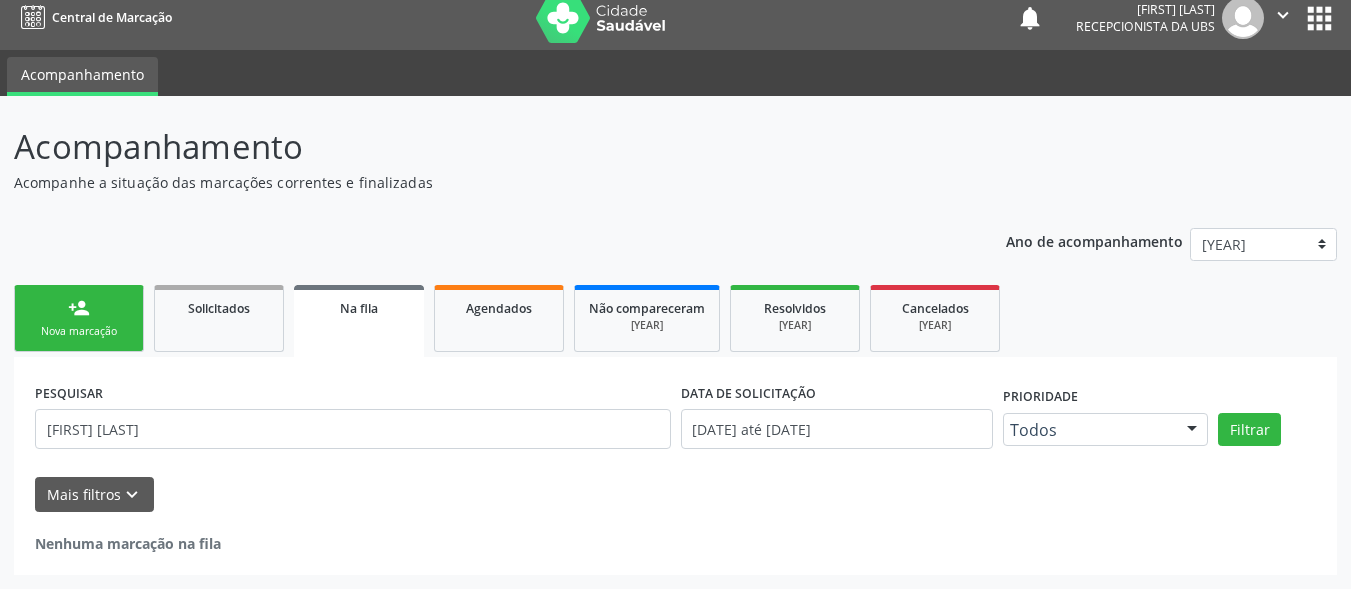 scroll, scrollTop: 14, scrollLeft: 0, axis: vertical 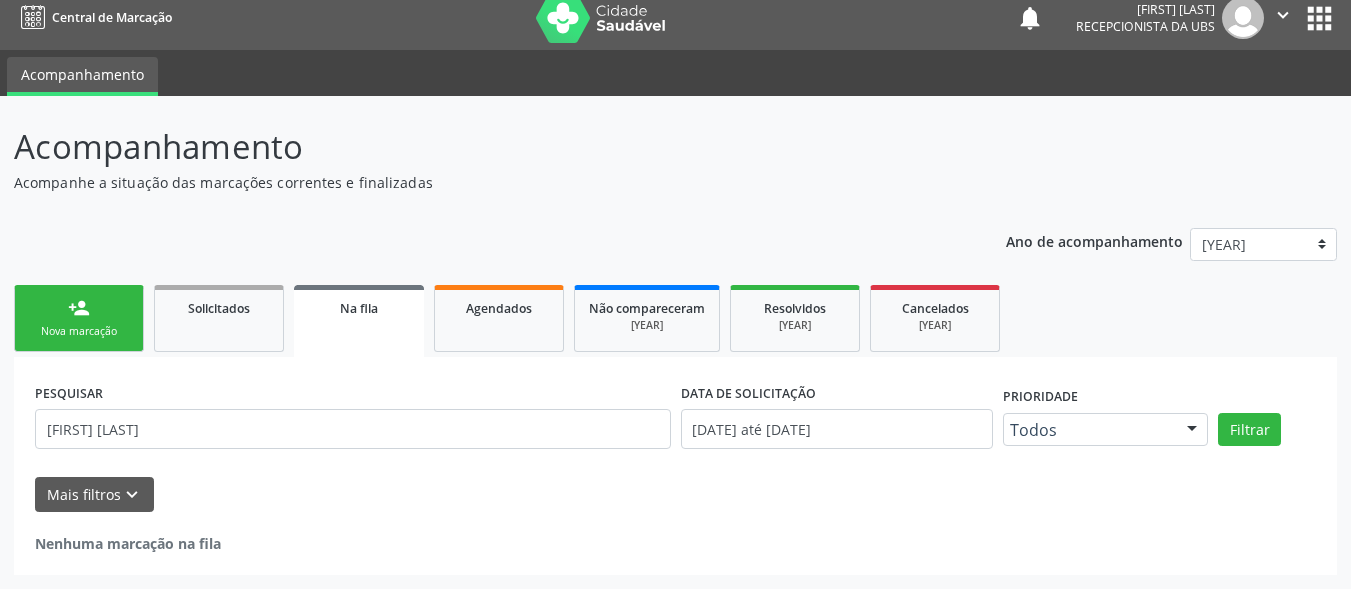click on "[MARKING]" at bounding box center (79, 331) 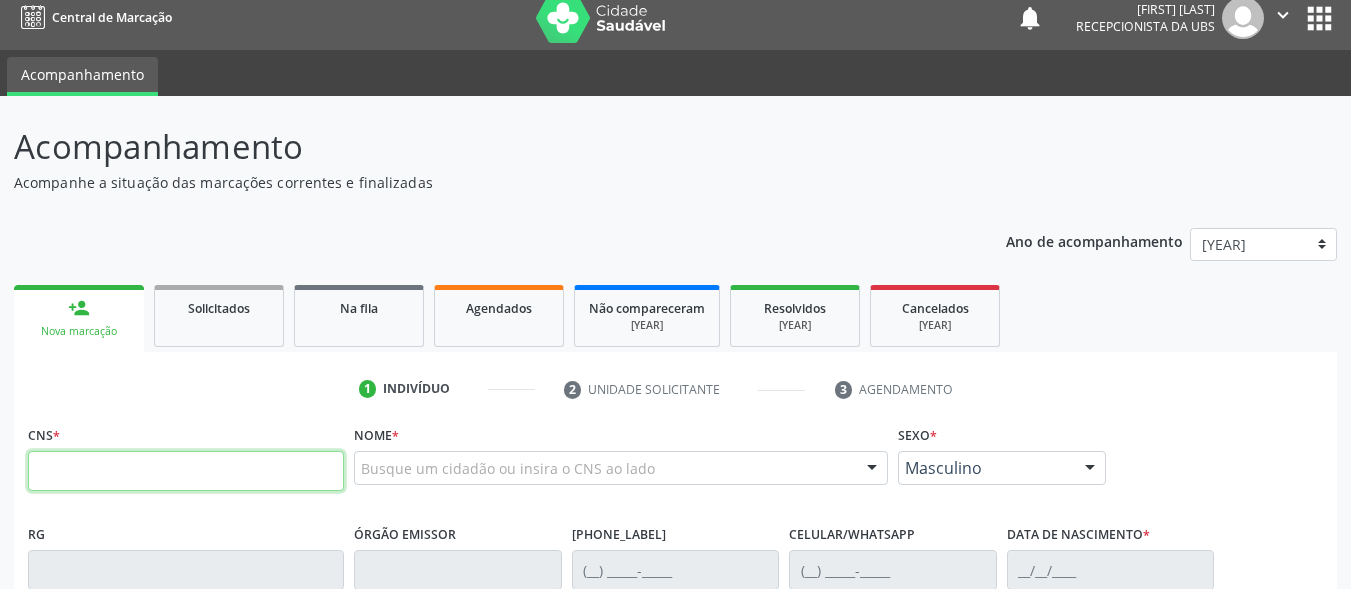 click at bounding box center (186, 471) 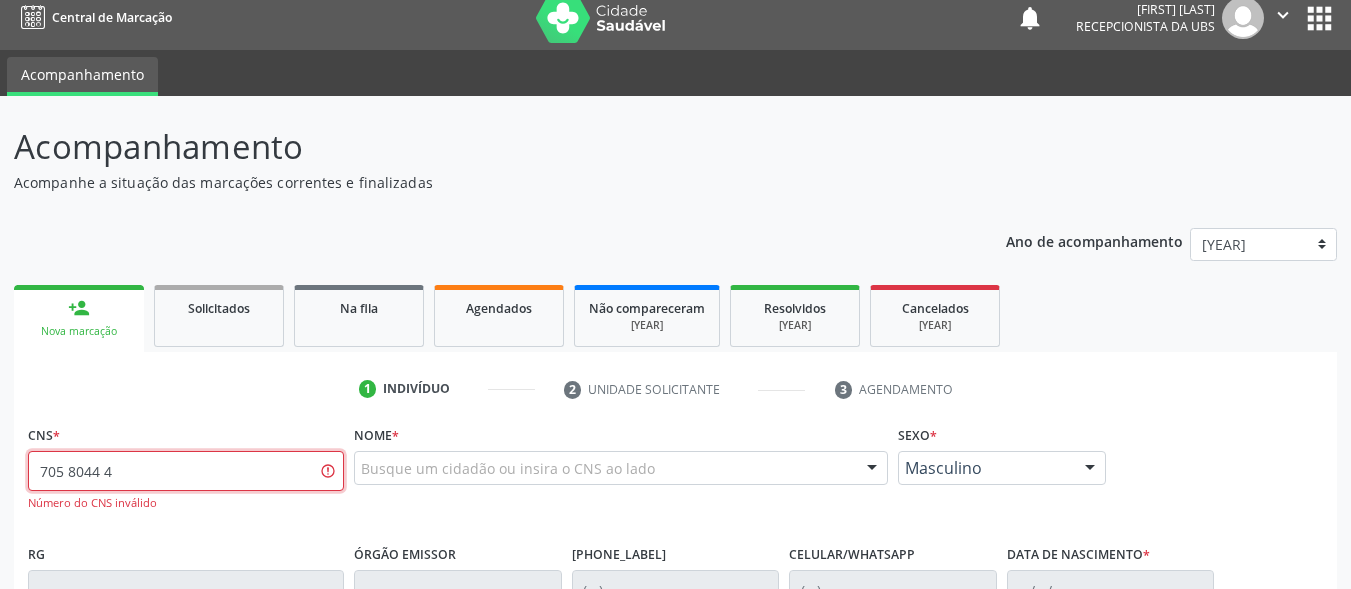 click on "705 8044 4" at bounding box center (186, 471) 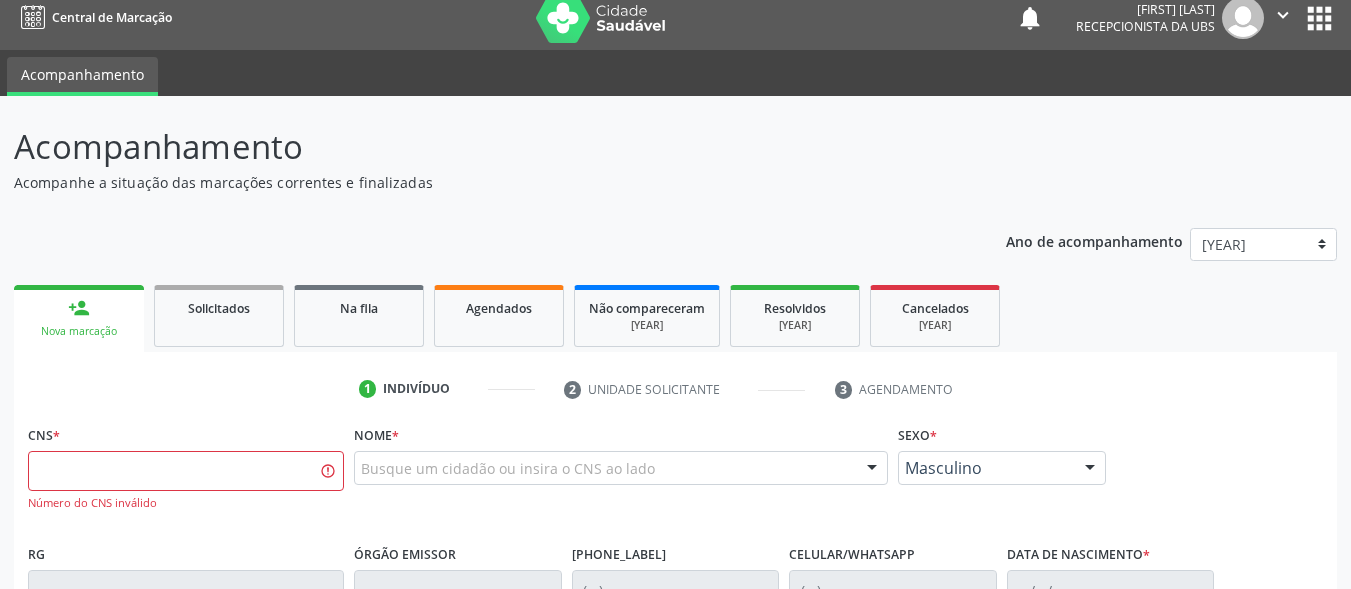 click on "1
Indivíduo
2
Unidade solicitante
3
Agendamento
CNS
*
Número do CNS inválido
Nome
*
Busque um cidadão ou insira o CNS ao lado
Nenhum resultado encontrado para: "   "
Digite o nome ou CNS para buscar um indivíduo
Sexo
*
Masculino         Masculino   Feminino
Nenhum resultado encontrado para: "   "
Não há nenhuma opção para ser exibida.
RG
Órgão emissor
Nº do Telefone
Celular/WhatsApp
Data de nascimento
*
Nome da mãe
CPF do responsável
Cidade - UF
*
Informe uma opção
Serra Talhada - PE       "
Bairro" at bounding box center (675, 717) 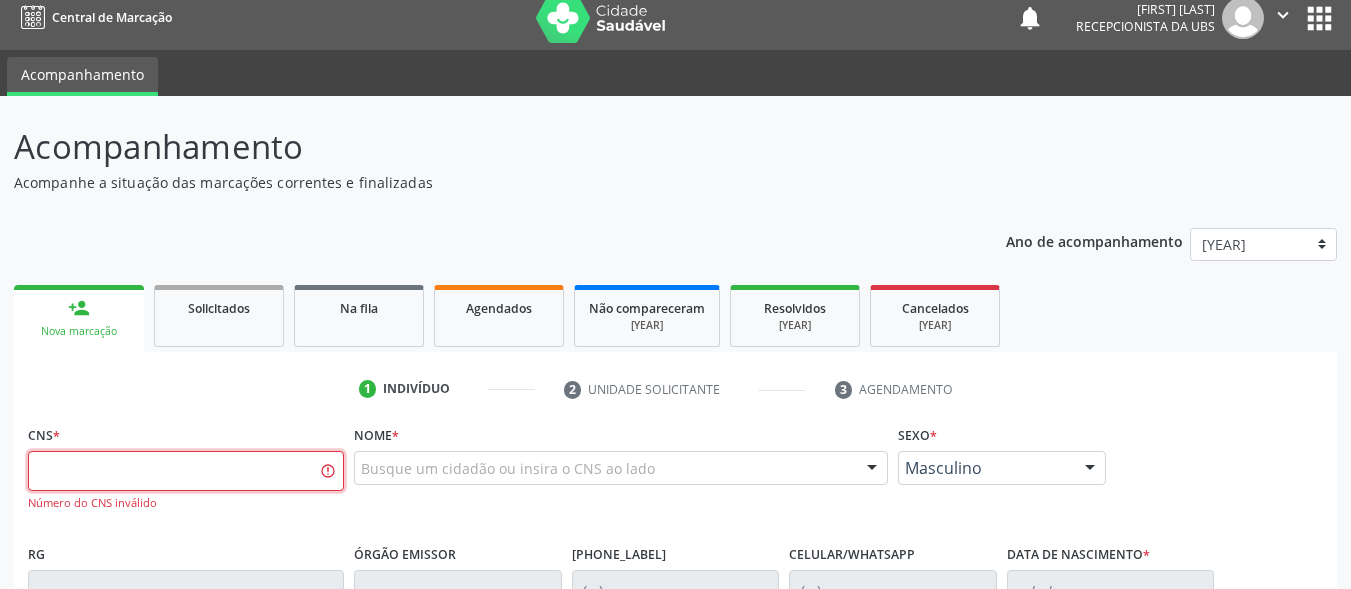 click at bounding box center (186, 471) 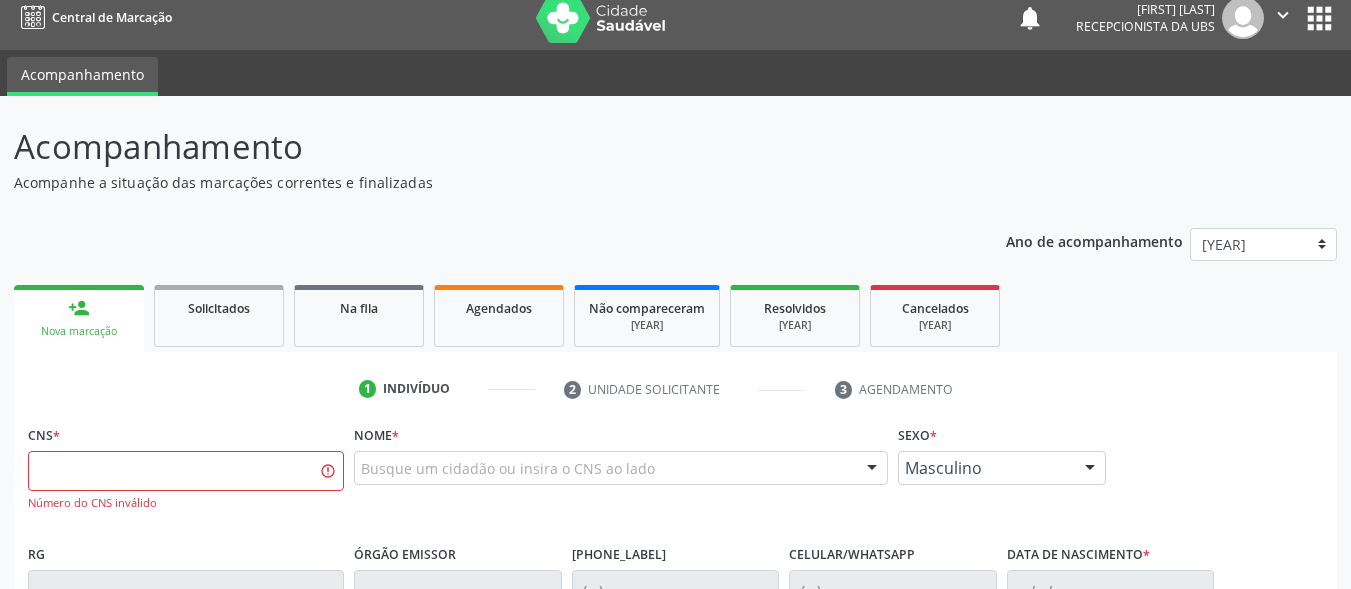 click on "person_add
Nova marcação" at bounding box center (79, 318) 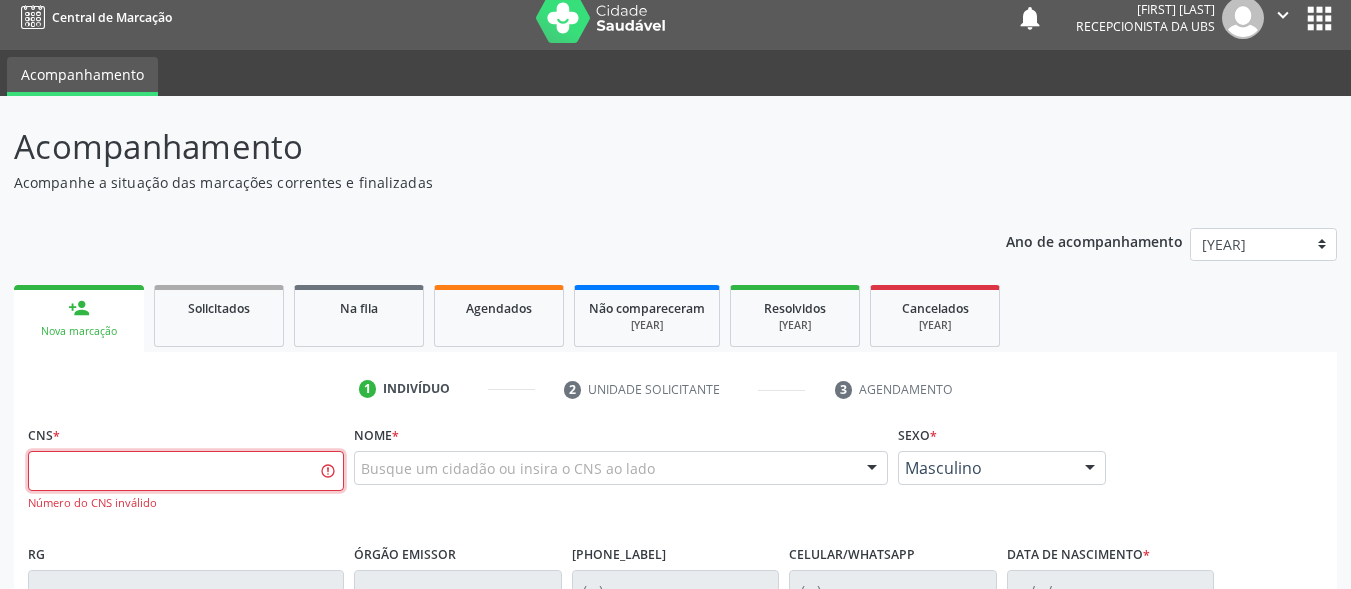 click at bounding box center (186, 471) 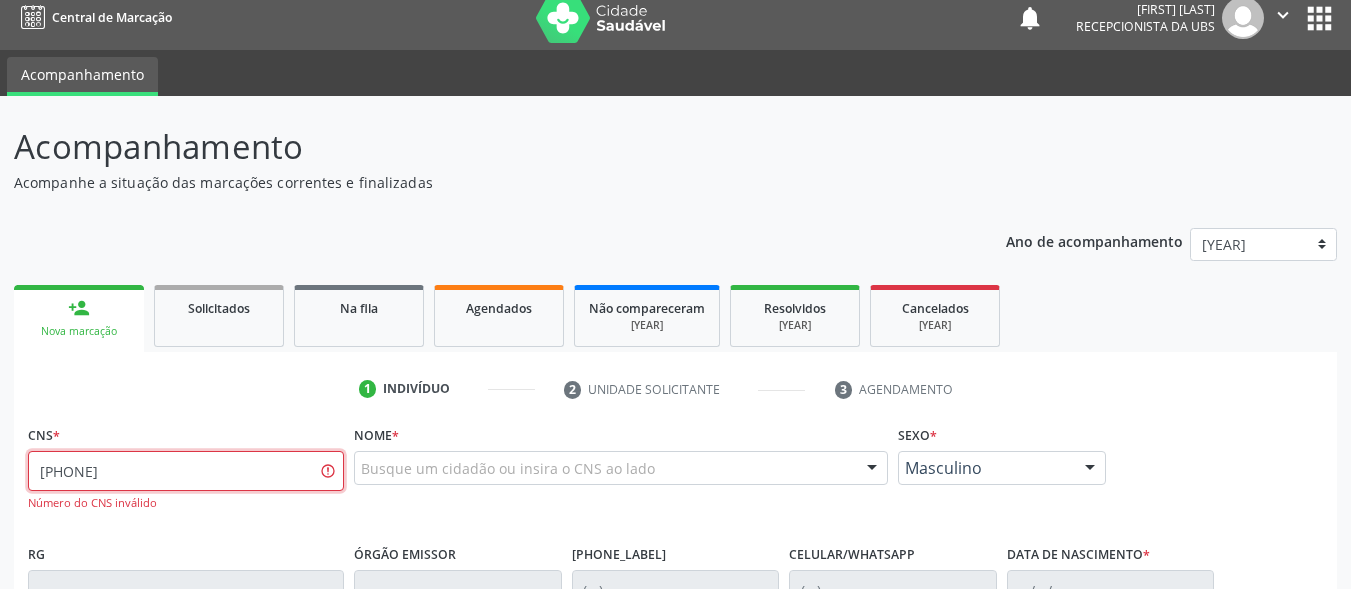 type on "705 8044 9337 7834" 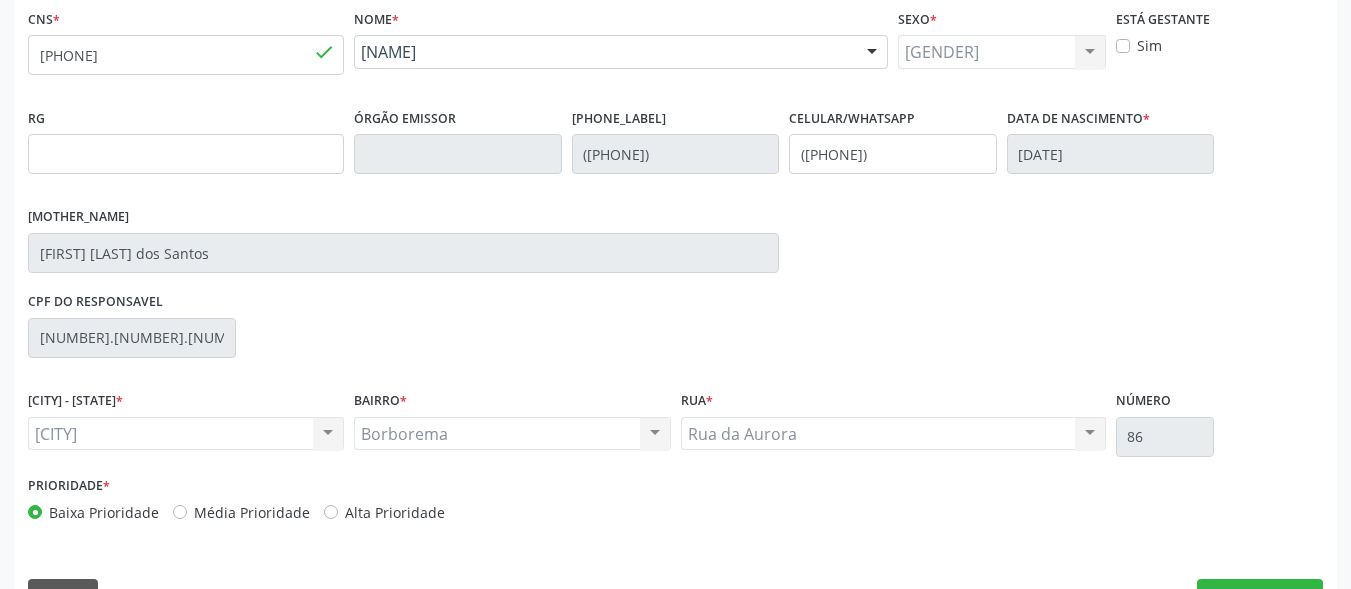 scroll, scrollTop: 481, scrollLeft: 0, axis: vertical 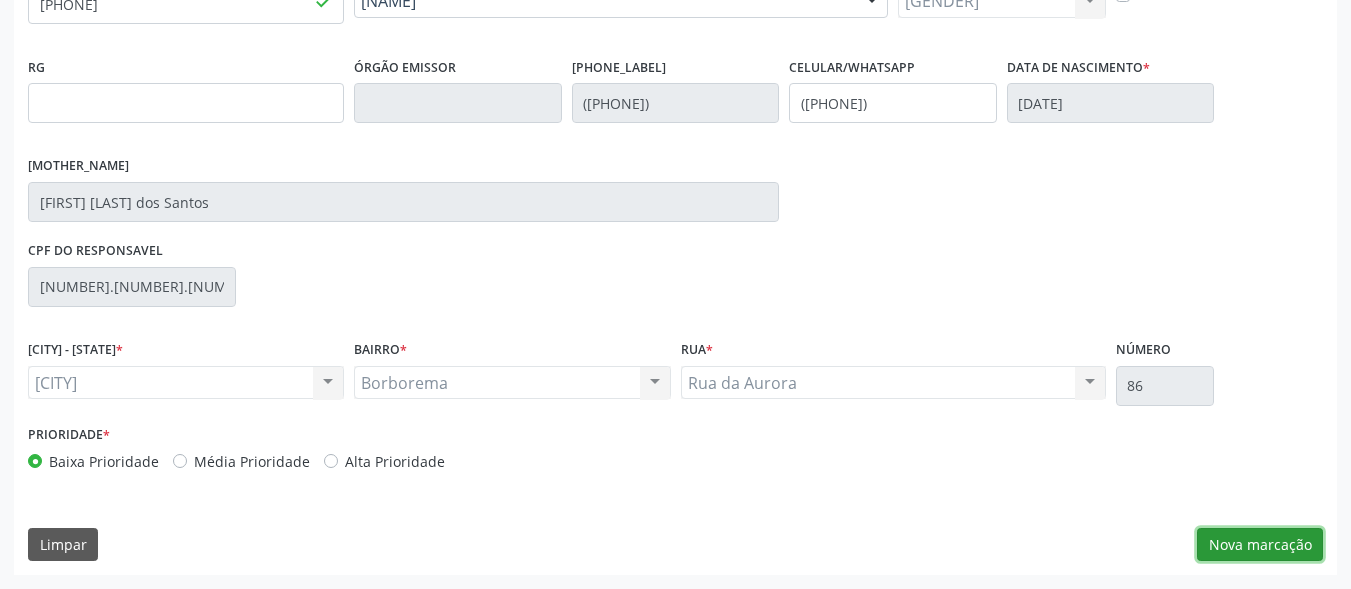 click on "[MARKING]" at bounding box center [1260, 545] 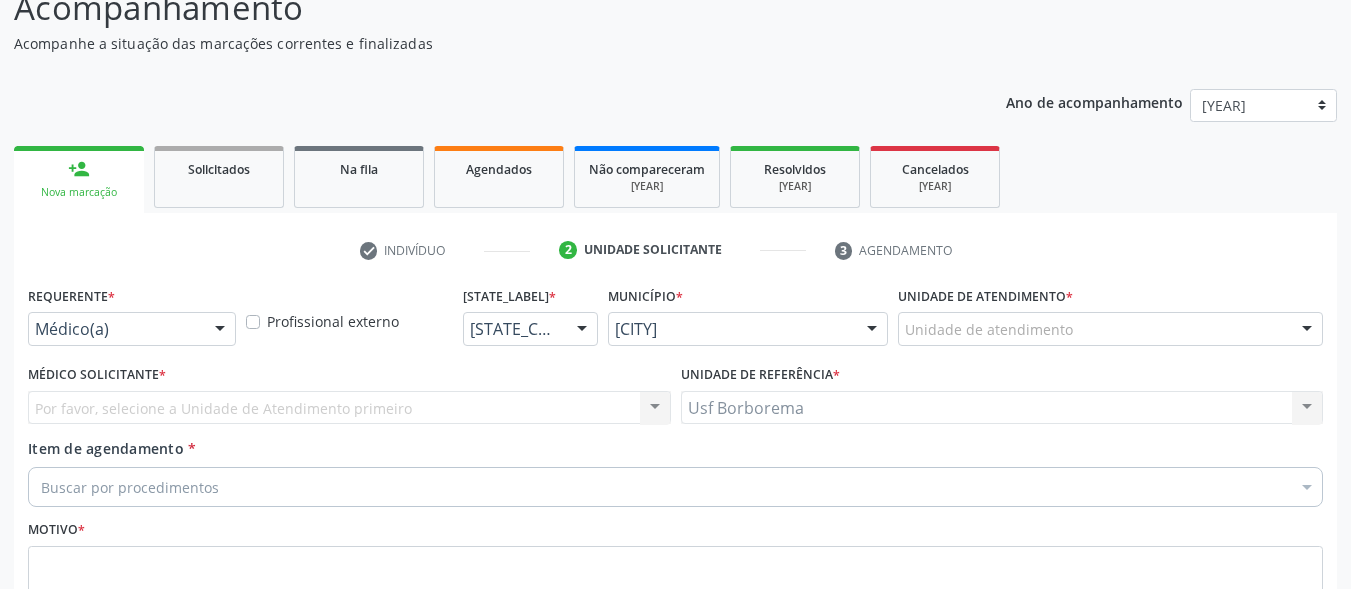 scroll, scrollTop: 117, scrollLeft: 0, axis: vertical 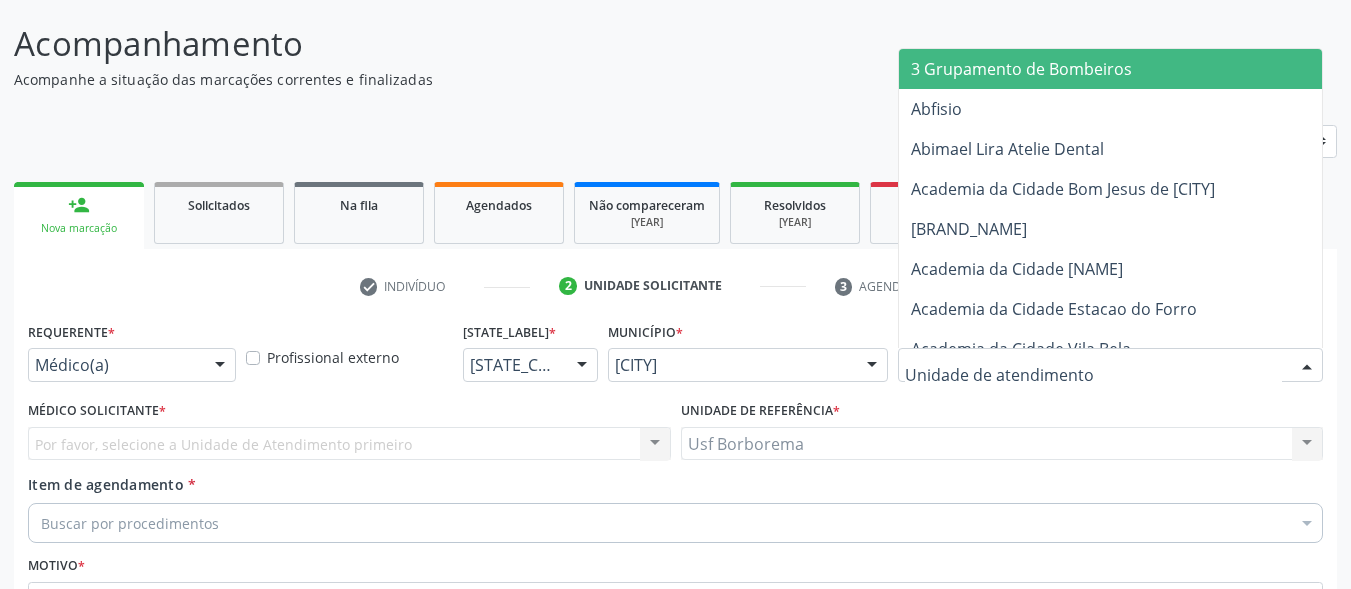 click on "Por favor, selecione a Unidade de Atendimento primeiro
Nenhum resultado encontrado para: "   "
Não há nenhuma opção para ser exibida." at bounding box center (349, 444) 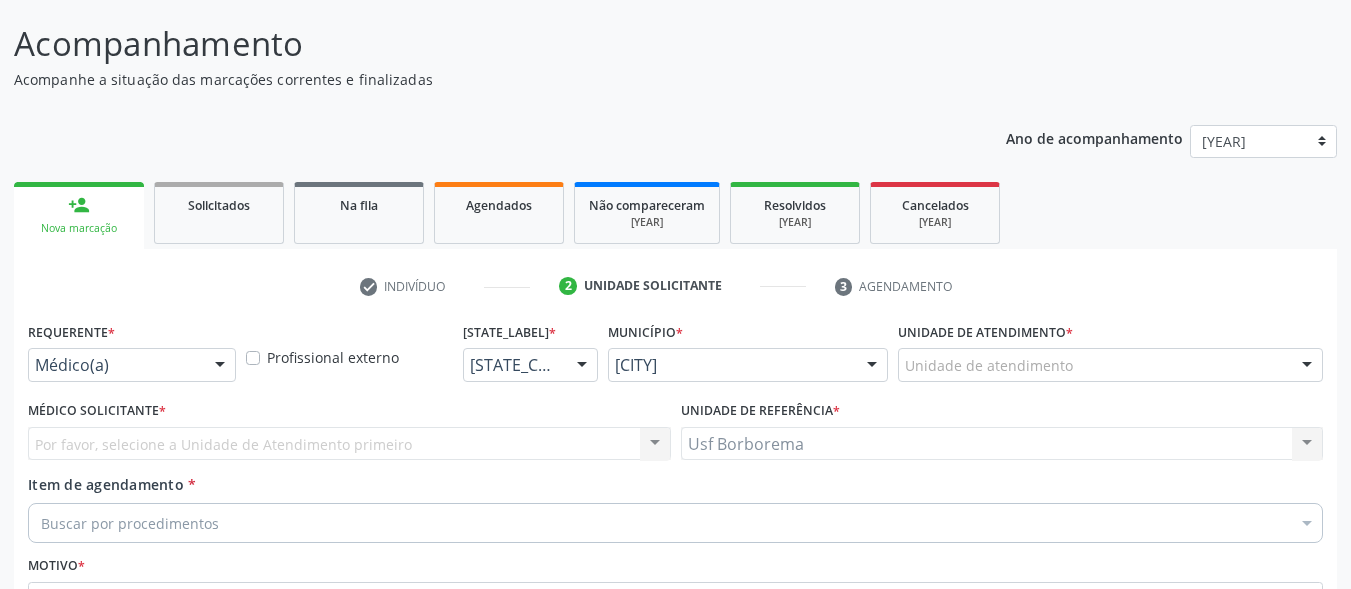 click on "Por favor, selecione a Unidade de Atendimento primeiro
Nenhum resultado encontrado para: "   "
Não há nenhuma opção para ser exibida." at bounding box center [349, 444] 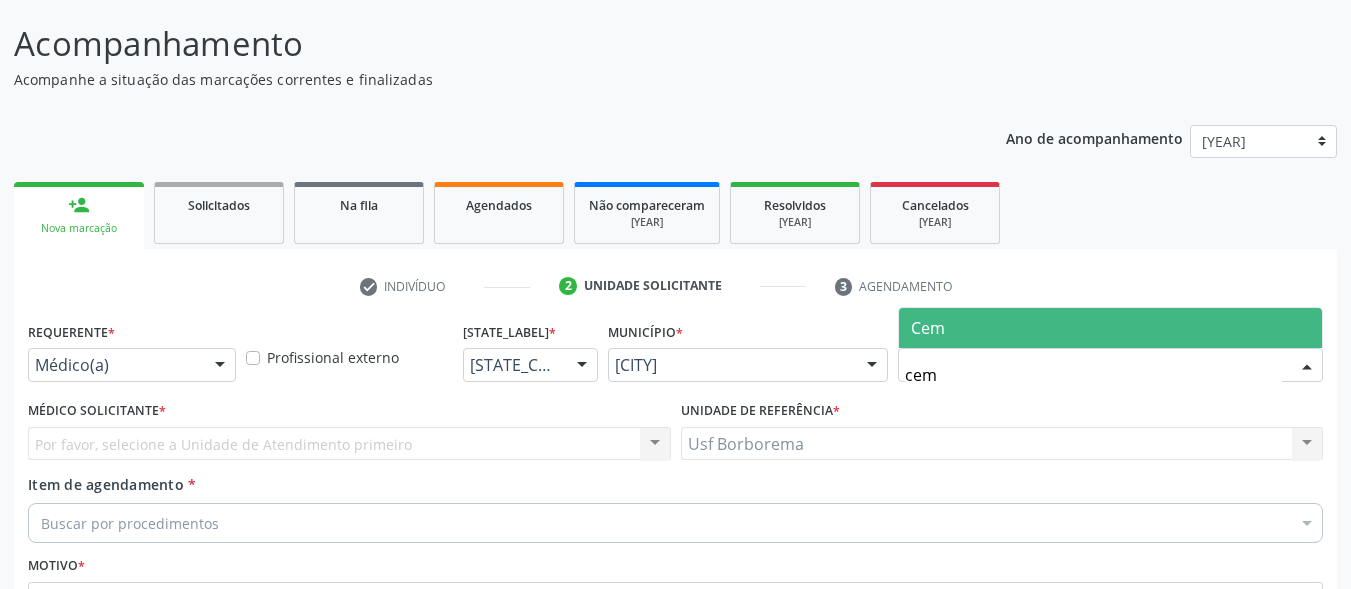 click on "[NUMBER]" at bounding box center [1093, 375] 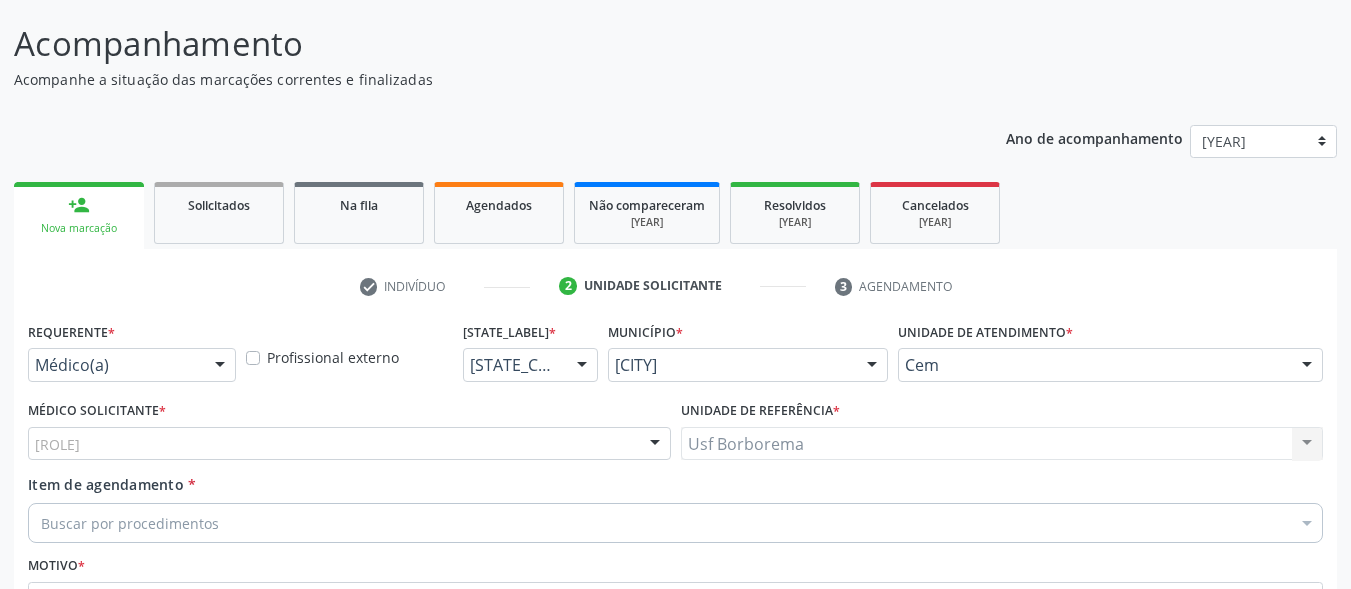 click on "[PROFESSION]" at bounding box center (349, 444) 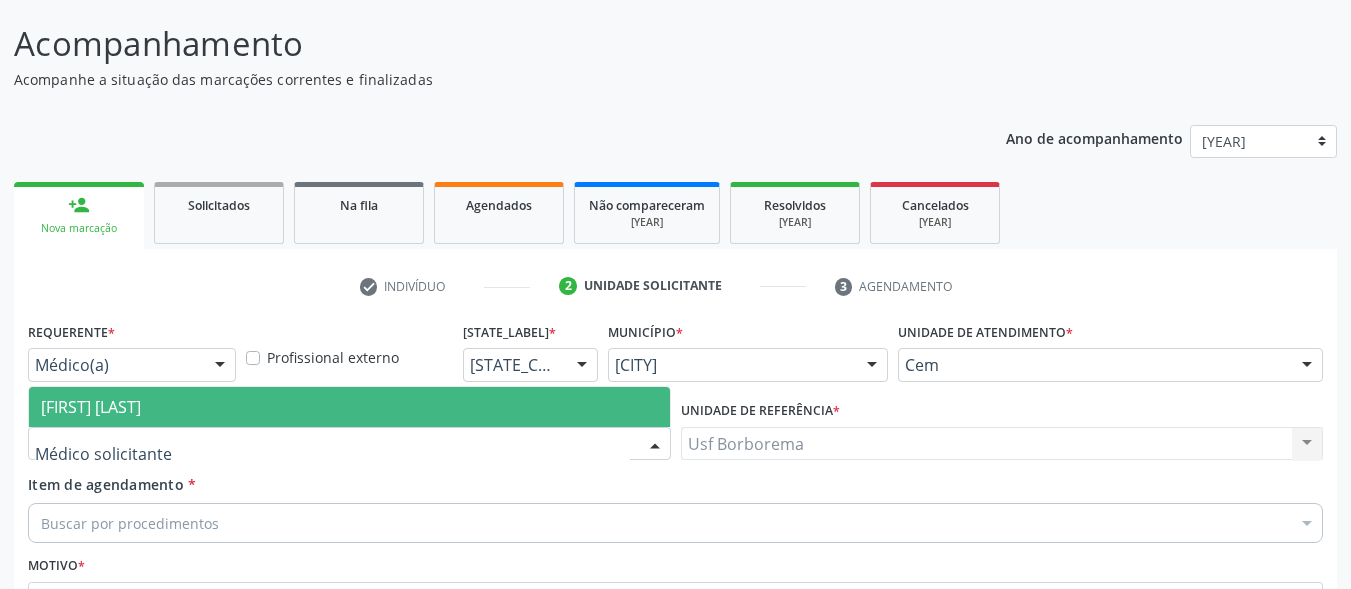 click on "[FIRST] [LAST]" at bounding box center (349, 407) 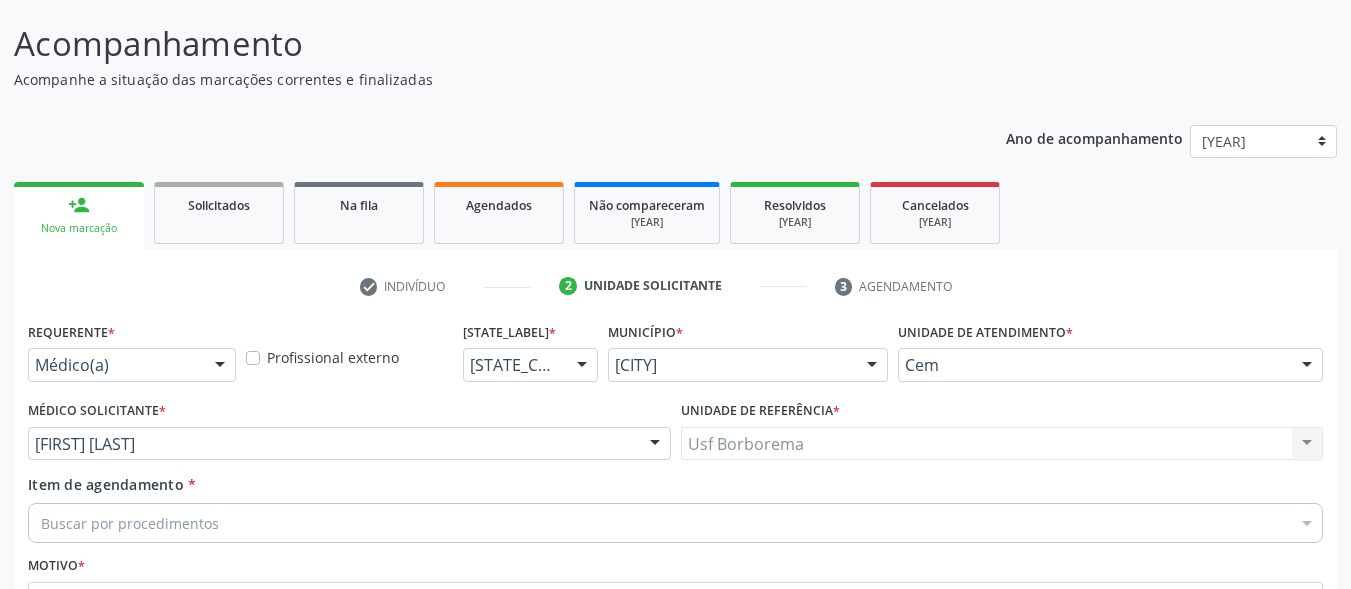 scroll, scrollTop: 217, scrollLeft: 0, axis: vertical 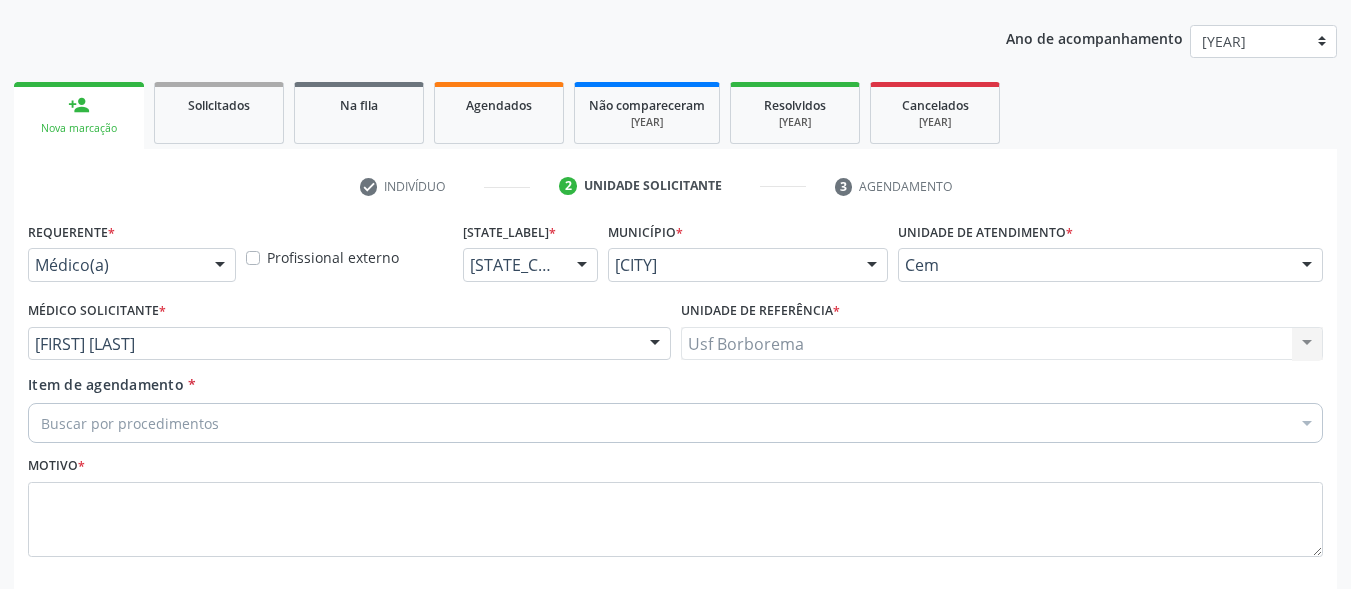 click on "Buscar por procedimentos" at bounding box center (675, 423) 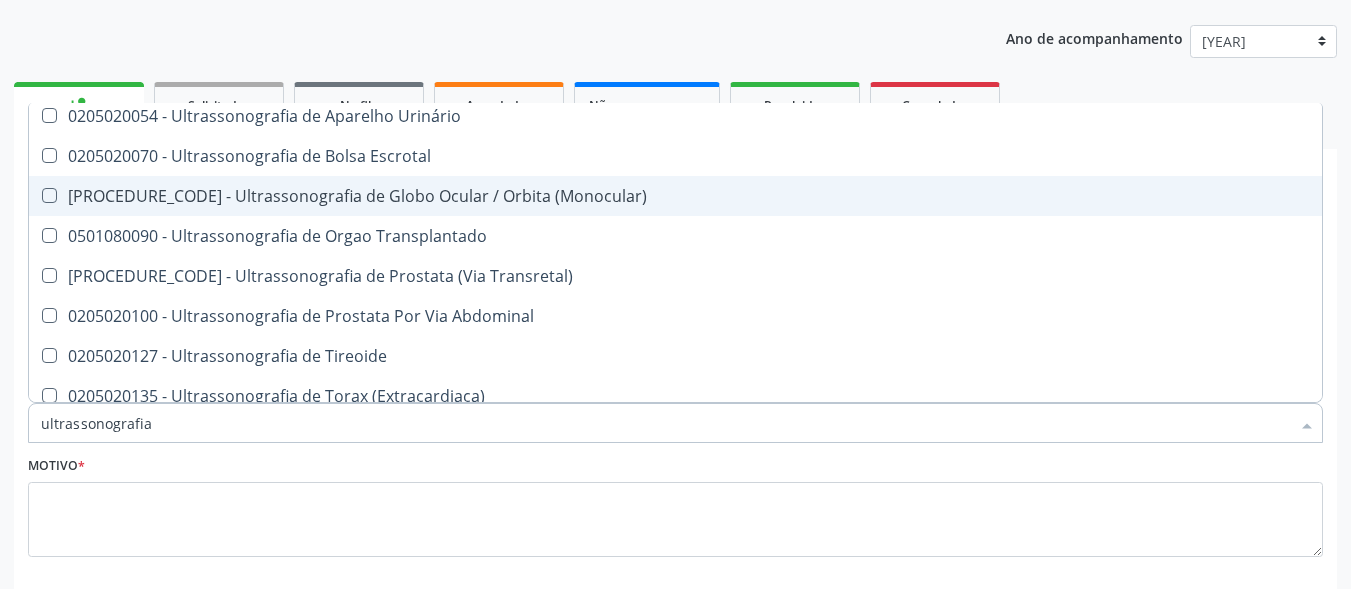 scroll, scrollTop: 541, scrollLeft: 0, axis: vertical 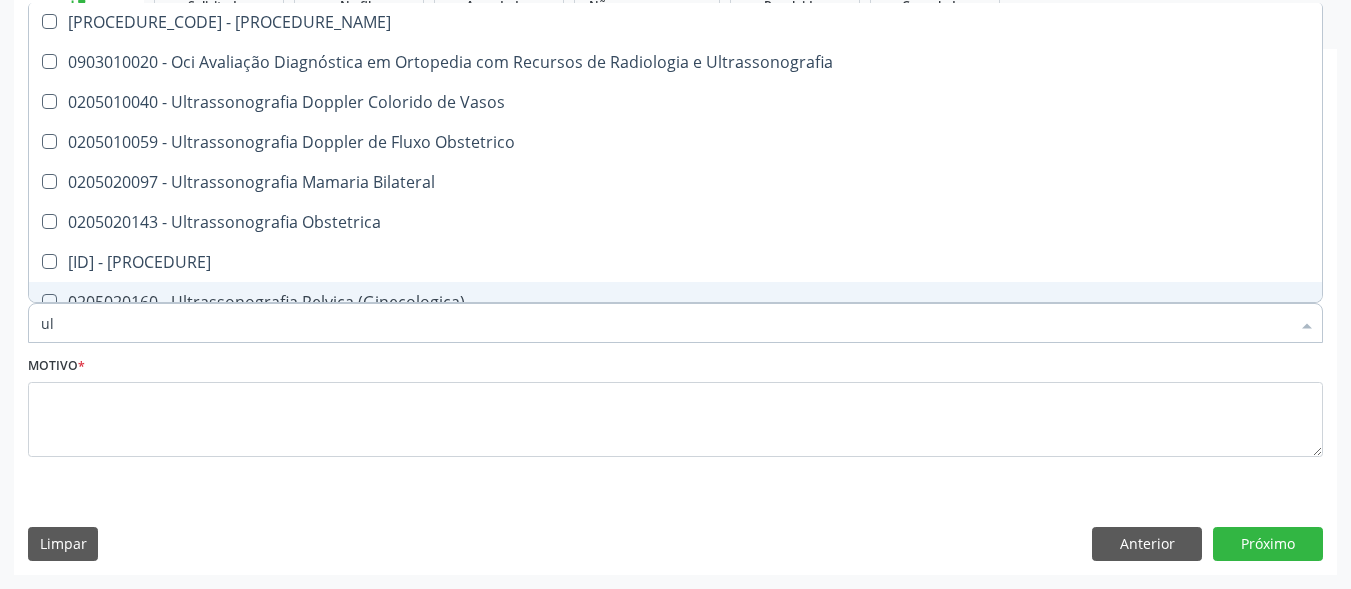 type on "[LETTER]" 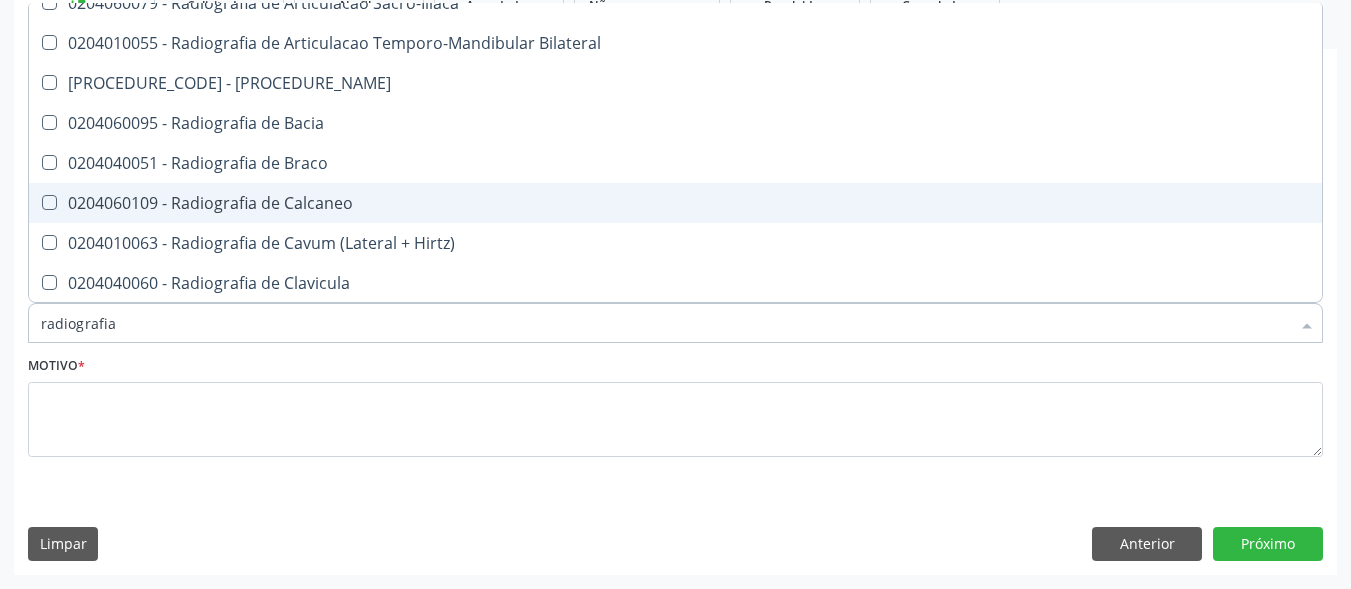 scroll, scrollTop: 800, scrollLeft: 0, axis: vertical 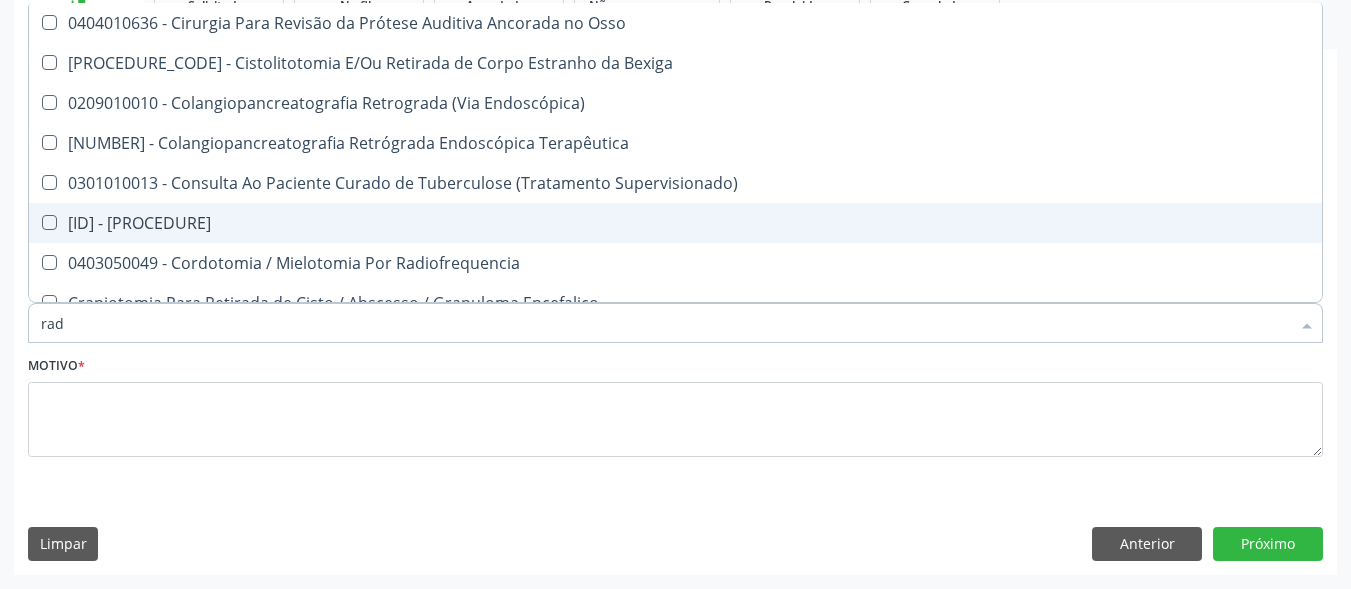 type on "ra" 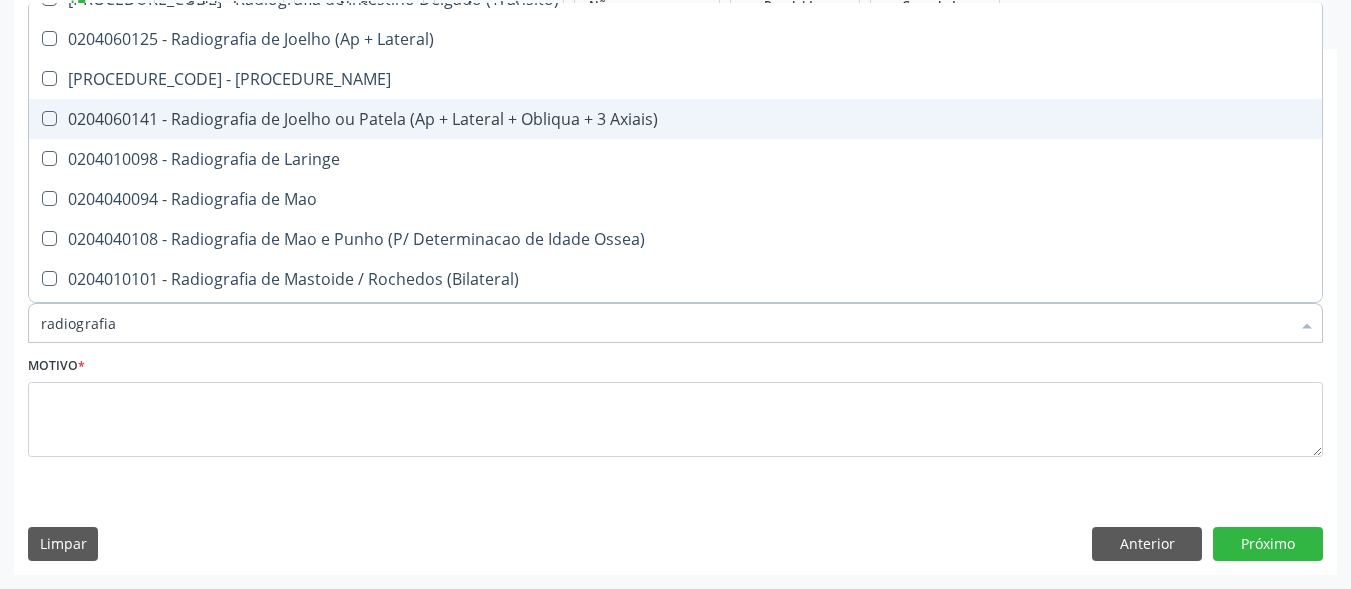 scroll, scrollTop: 1900, scrollLeft: 0, axis: vertical 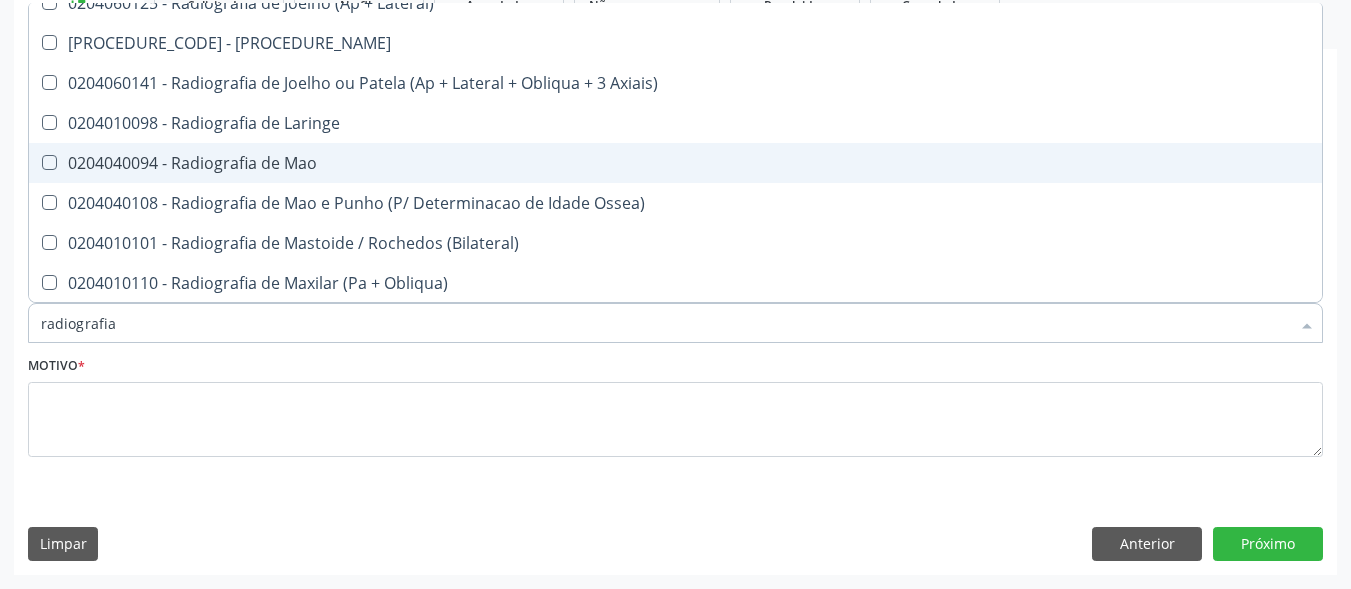 click on "0204040094 - Radiografia de Mao" at bounding box center (675, 163) 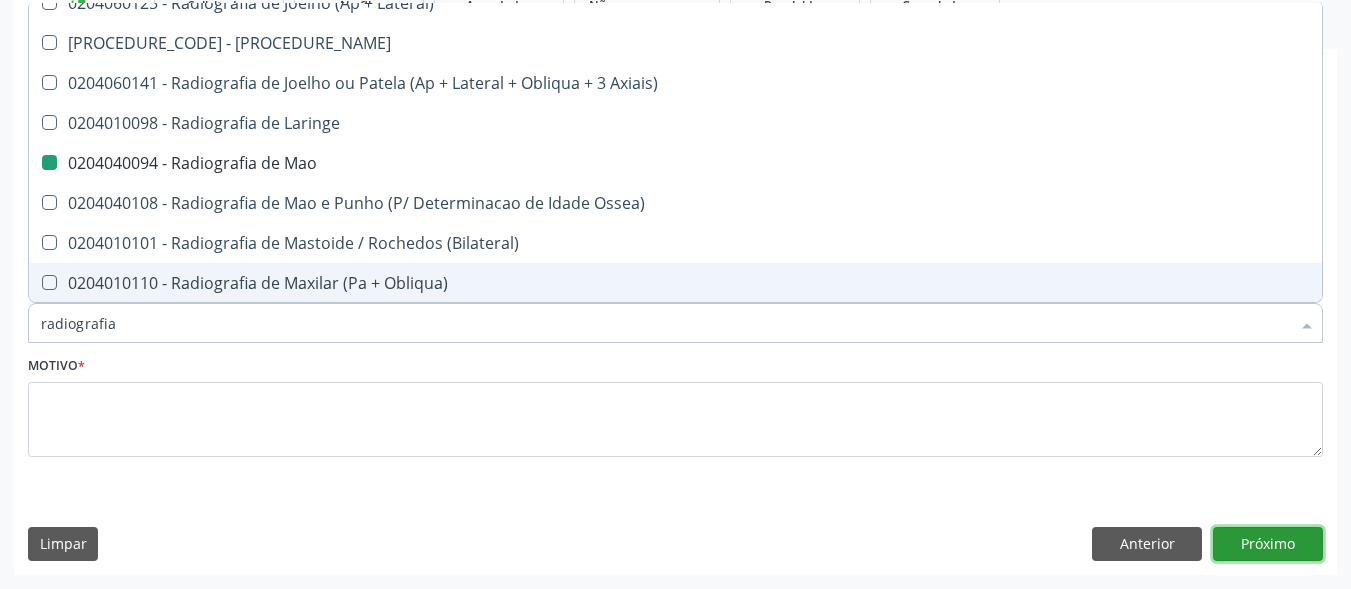 click on "Próximo" at bounding box center [1268, 544] 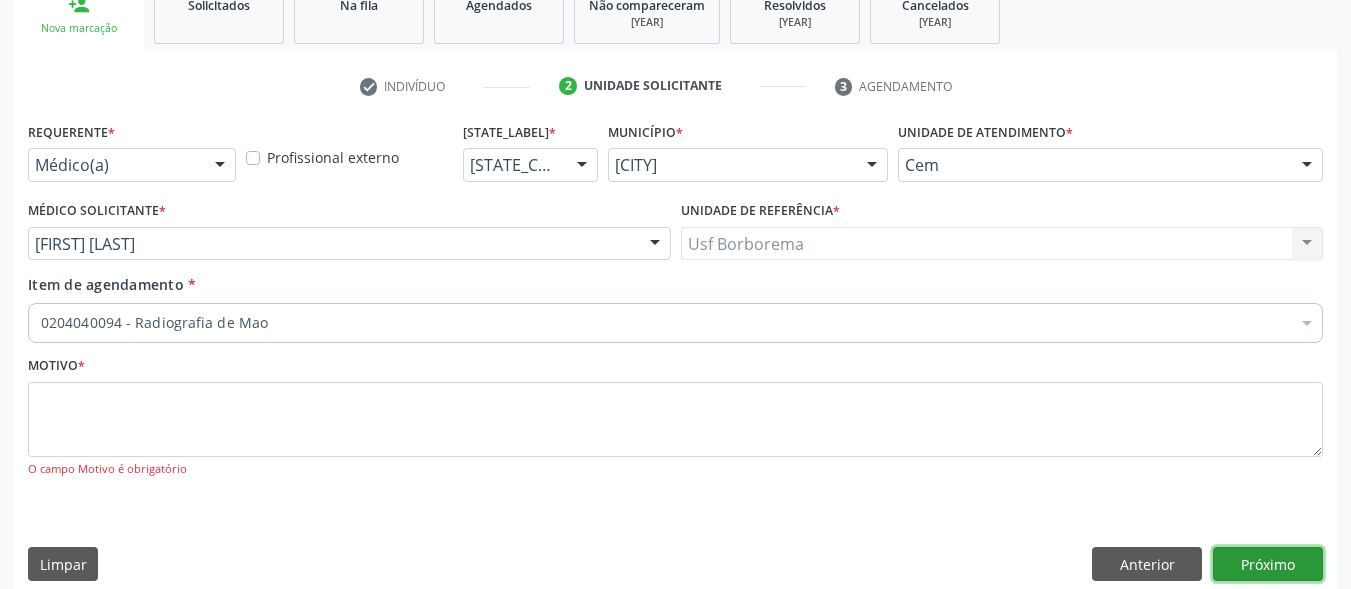 scroll, scrollTop: 0, scrollLeft: 0, axis: both 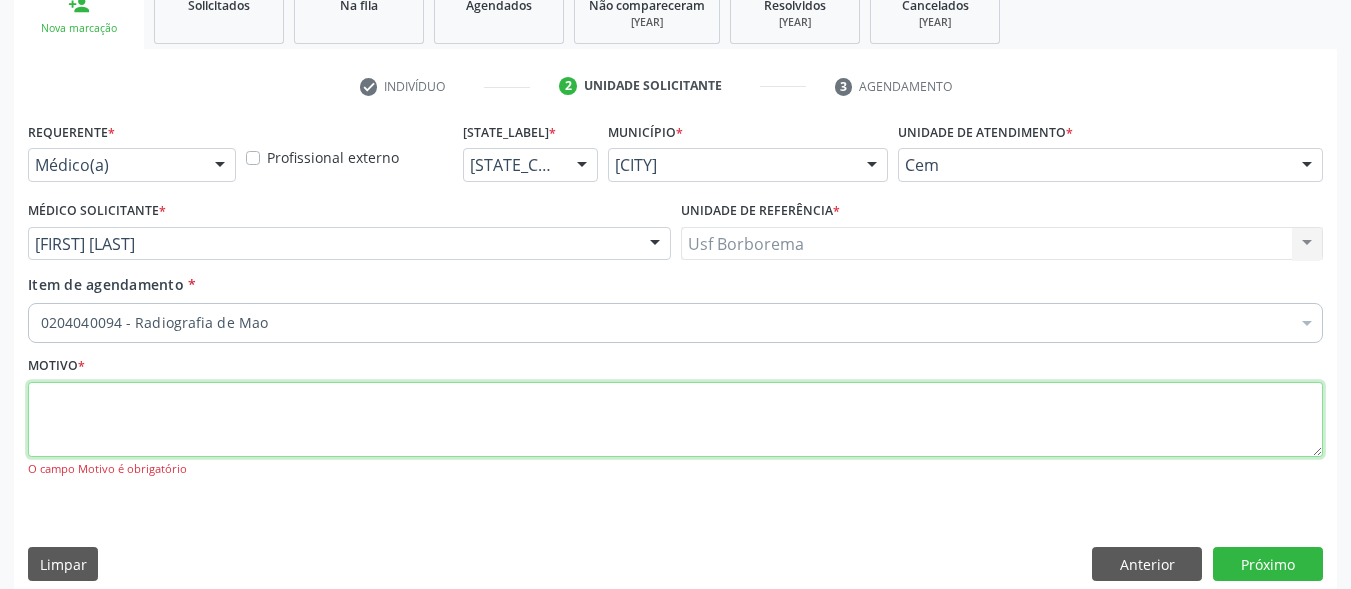 click at bounding box center (675, 420) 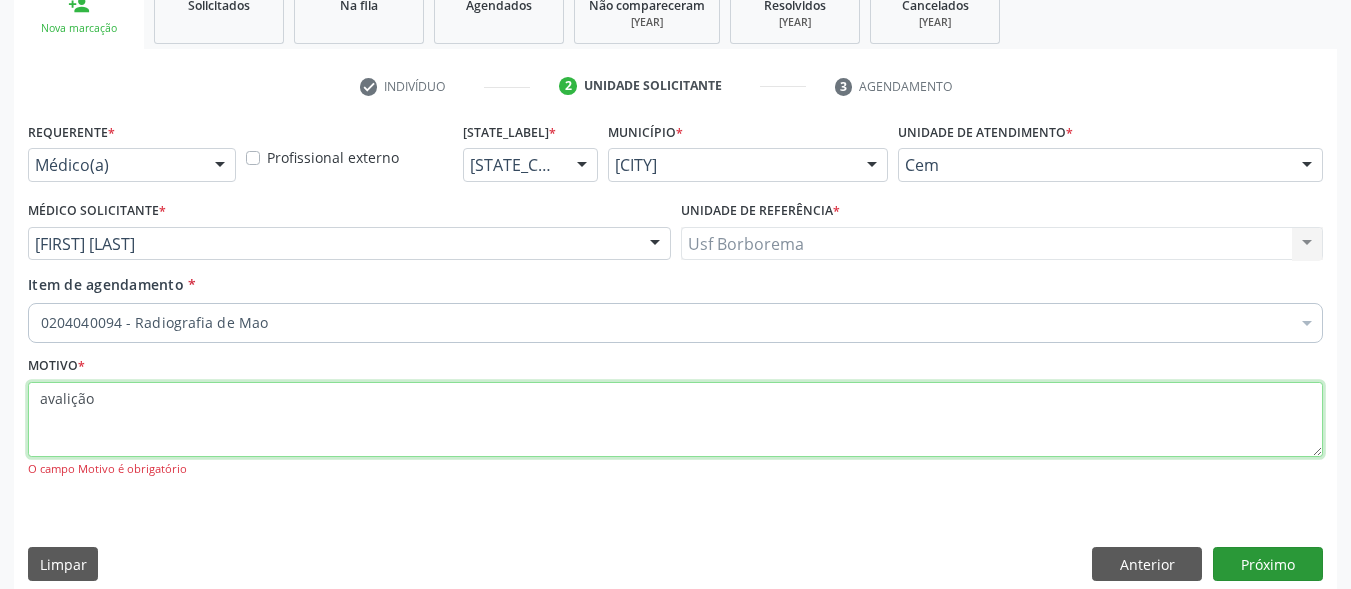type on "avalição" 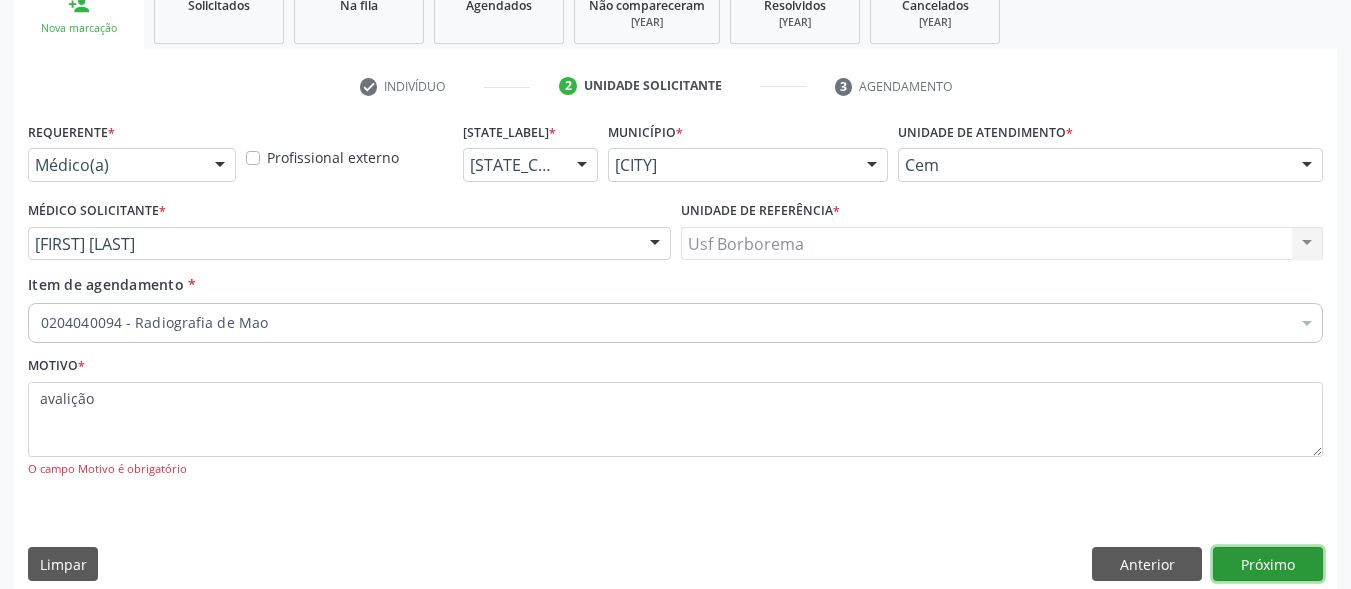 click on "Próximo" at bounding box center [1268, 564] 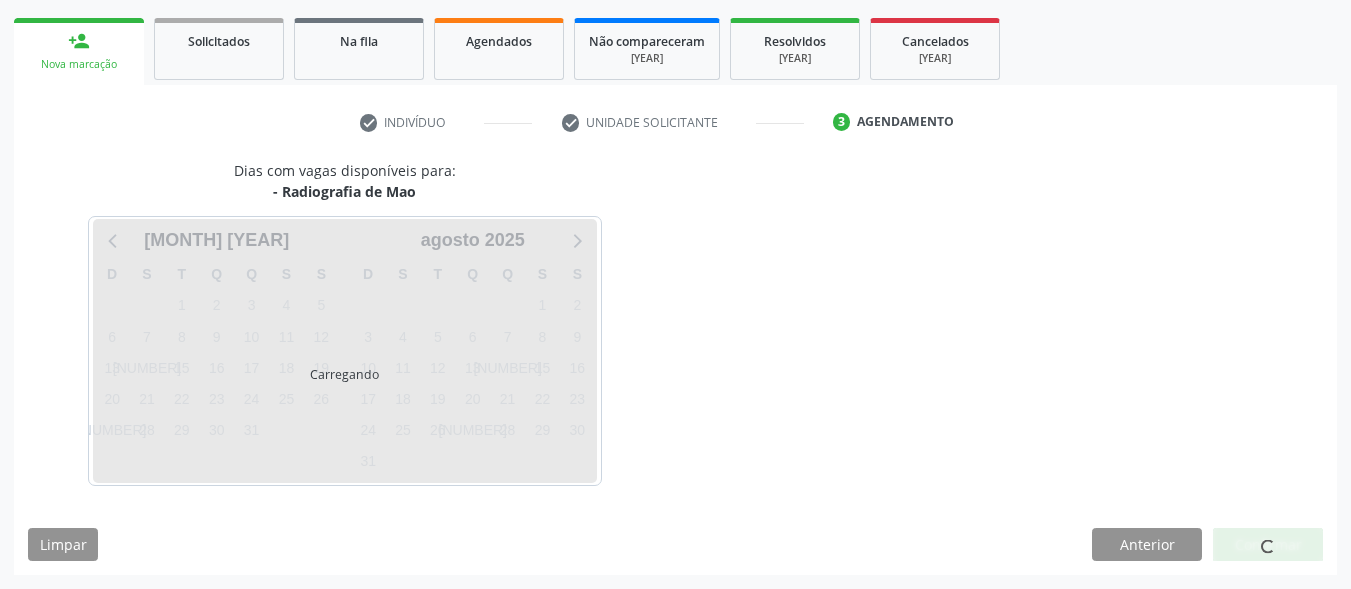 scroll, scrollTop: 281, scrollLeft: 0, axis: vertical 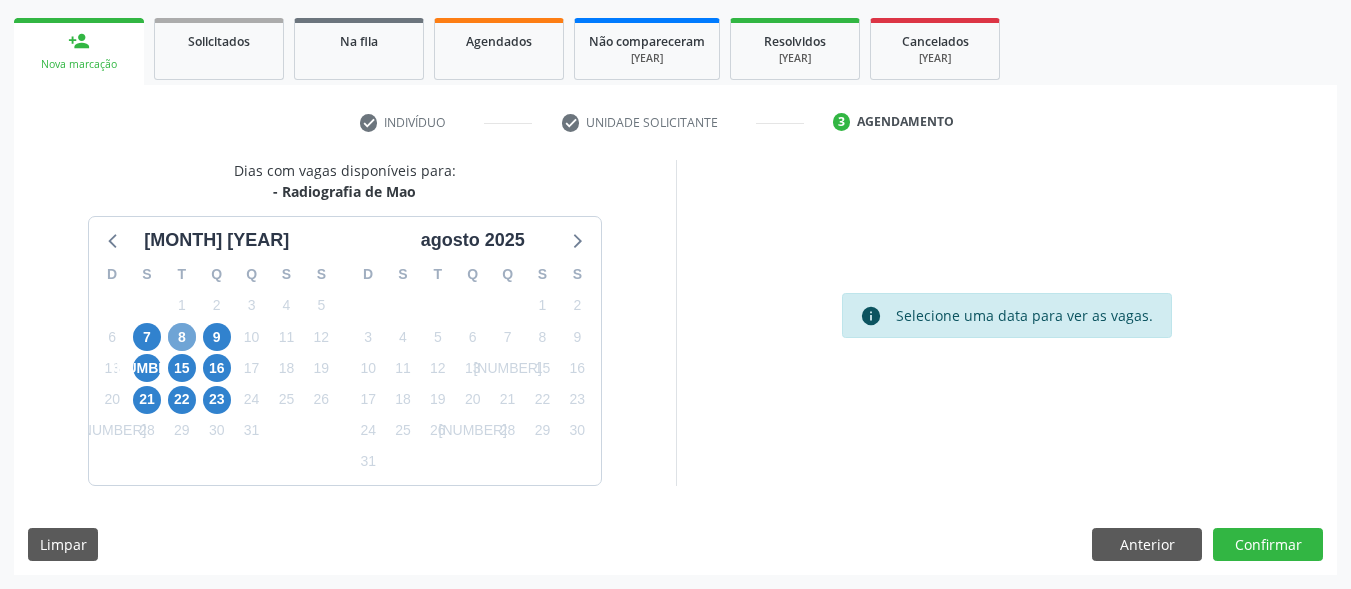 click on "[NUMBER]" at bounding box center [182, 337] 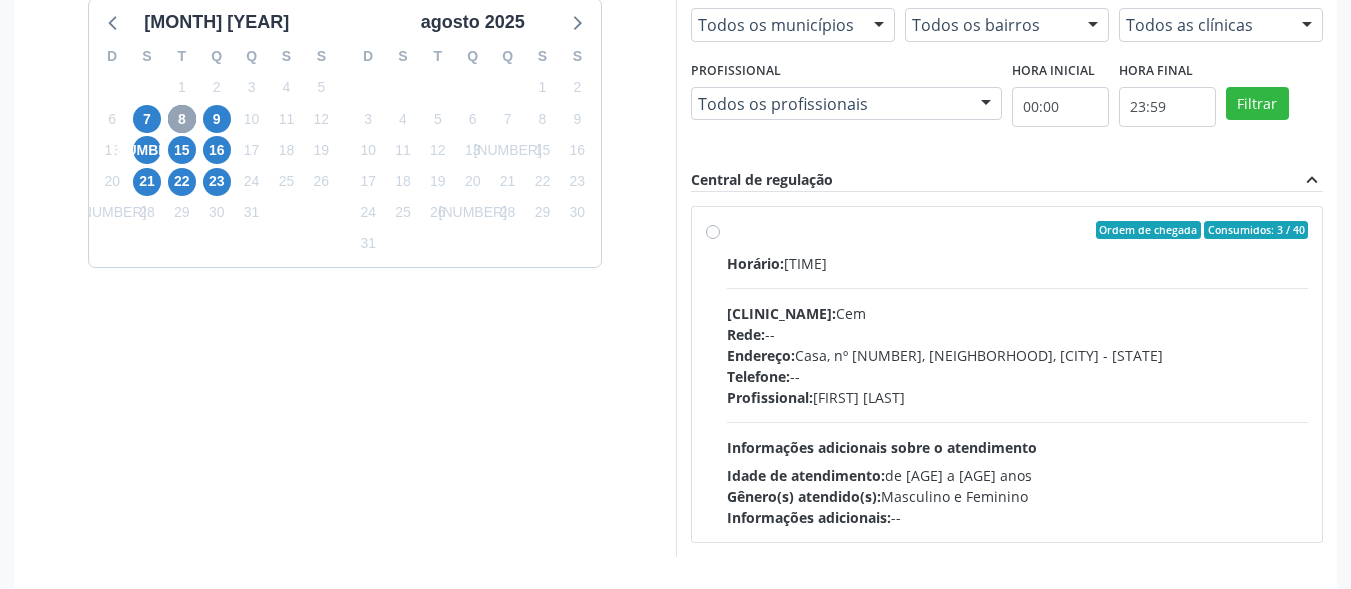 scroll, scrollTop: 570, scrollLeft: 0, axis: vertical 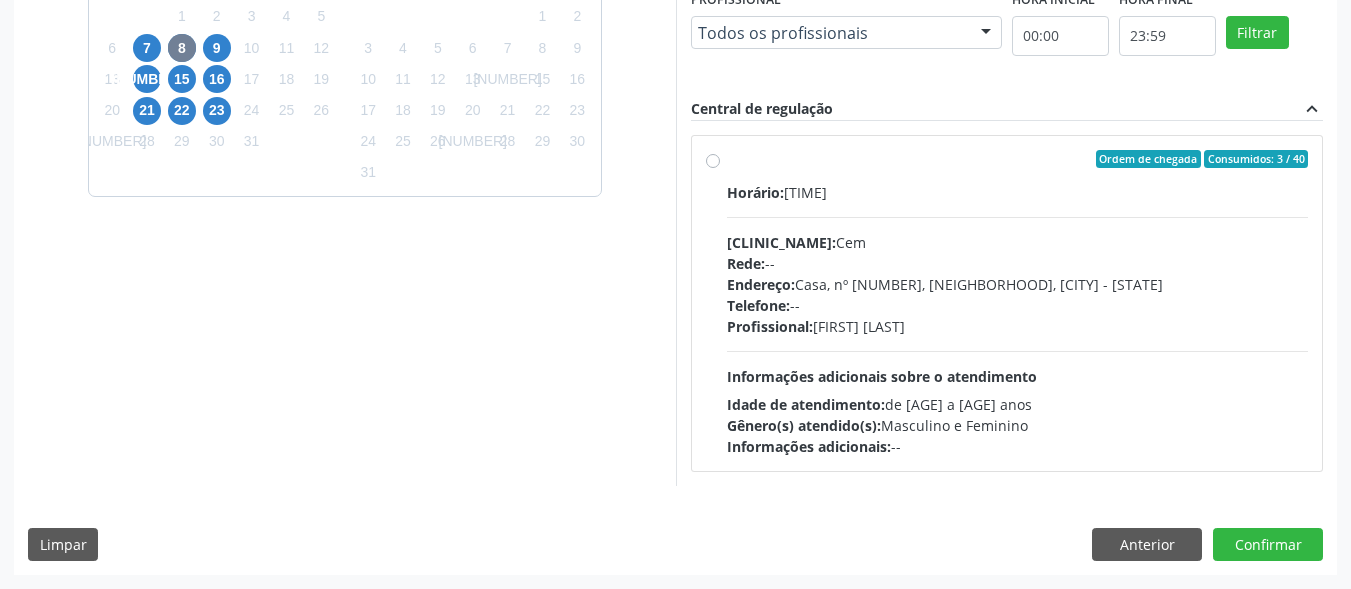 click on "Ordem de chegada
Consumidos: 3 / 40
Horário:   07:00
Clínica:  Cem
Rede:
--
Endereço:   Casa, nº 393, Nossa Senhora da Pen, Serra Talhada - PE
Telefone:   --
Profissional:
Ebenone Antonio da Silva
Informações adicionais sobre o atendimento
Idade de atendimento:
de 0 a 120 anos
Gênero(s) atendido(s):
Masculino e Feminino
Informações adicionais:
--" at bounding box center [1018, 303] 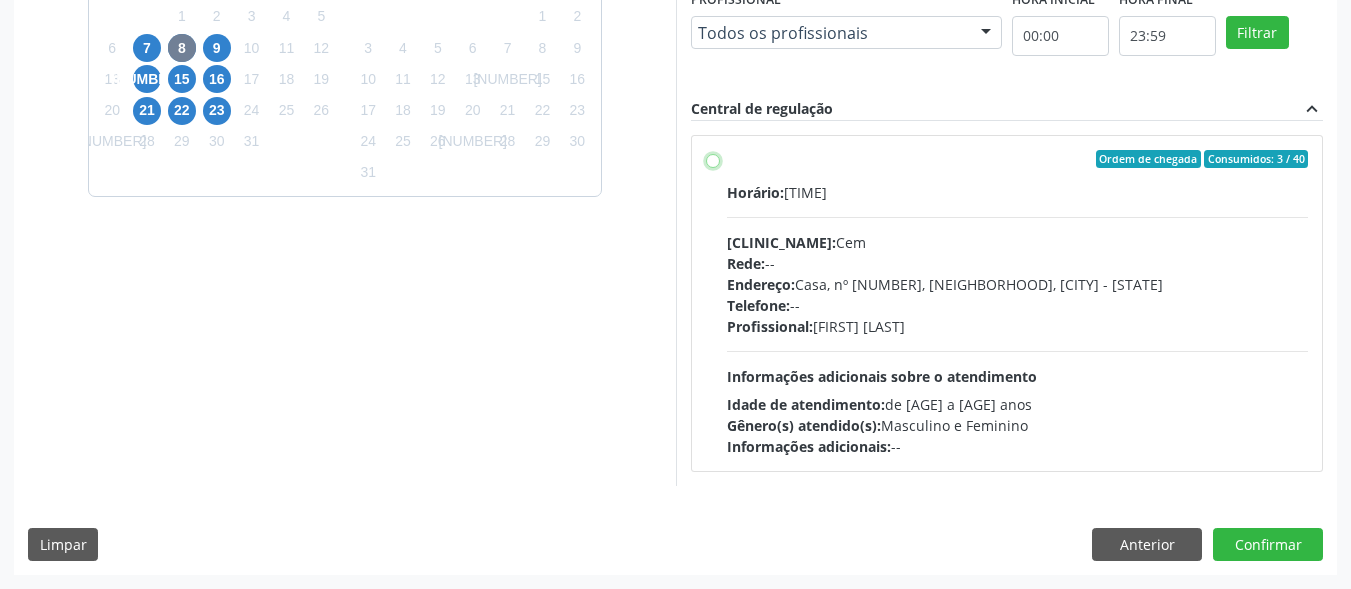 click on "Ordem de chegada
Consumidos: 3 / 40
Horário:   07:00
Clínica:  Cem
Rede:
--
Endereço:   Casa, nº 393, Nossa Senhora da Pen, Serra Talhada - PE
Telefone:   --
Profissional:
Ebenone Antonio da Silva
Informações adicionais sobre o atendimento
Idade de atendimento:
de 0 a 120 anos
Gênero(s) atendido(s):
Masculino e Feminino
Informações adicionais:
--" at bounding box center [713, 159] 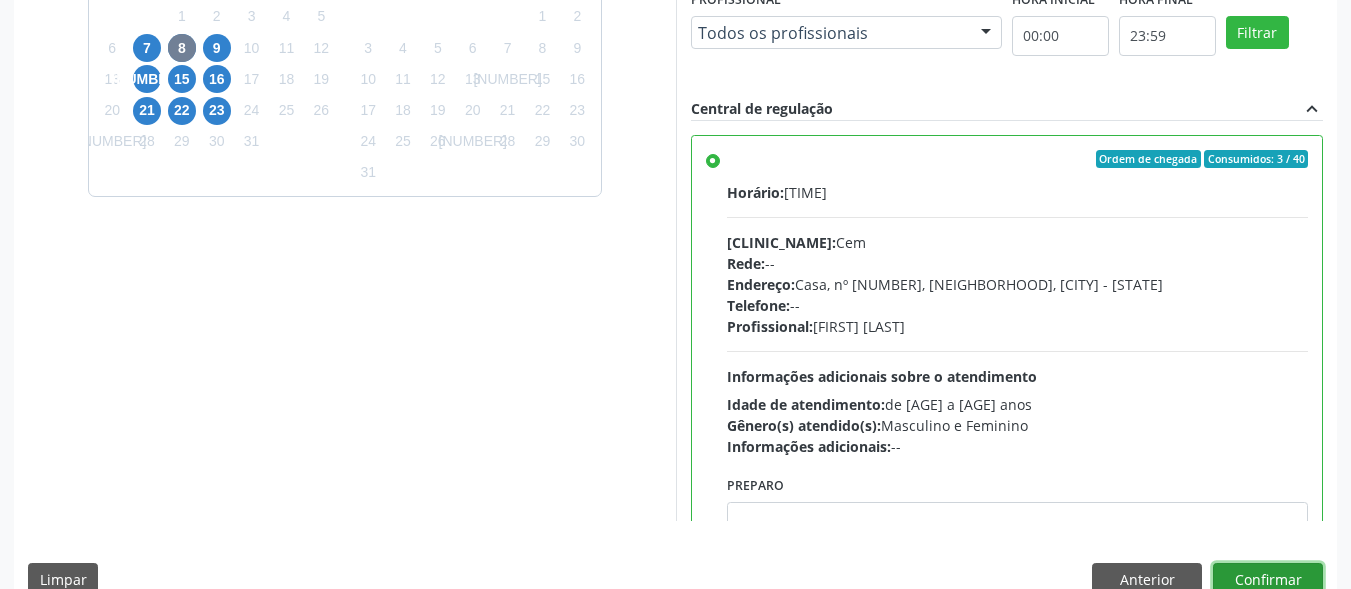 click on "Confirmar" at bounding box center [1268, 580] 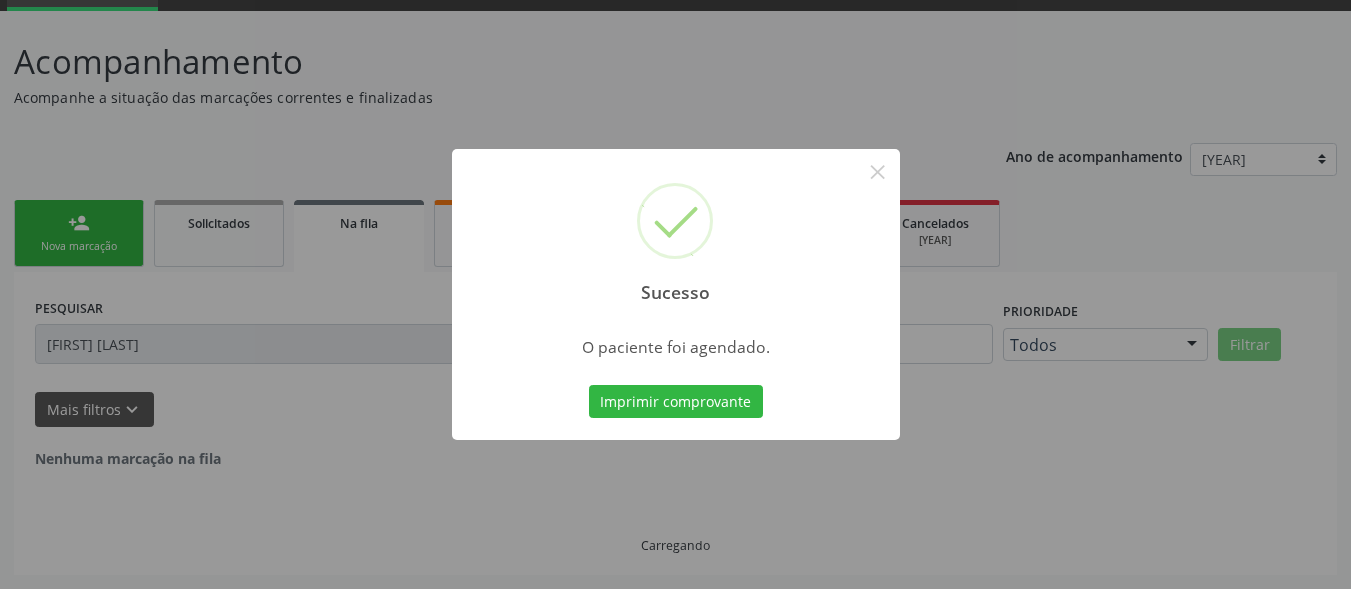 scroll, scrollTop: 78, scrollLeft: 0, axis: vertical 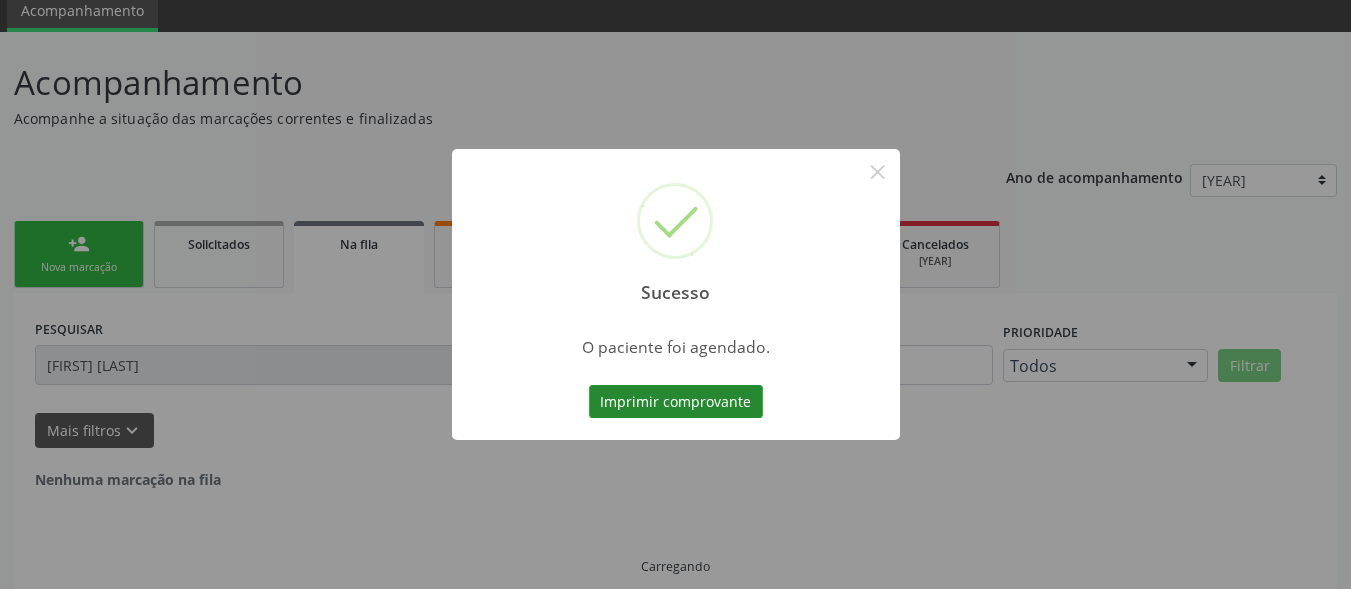 click on "Imprimir comprovante" at bounding box center (676, 402) 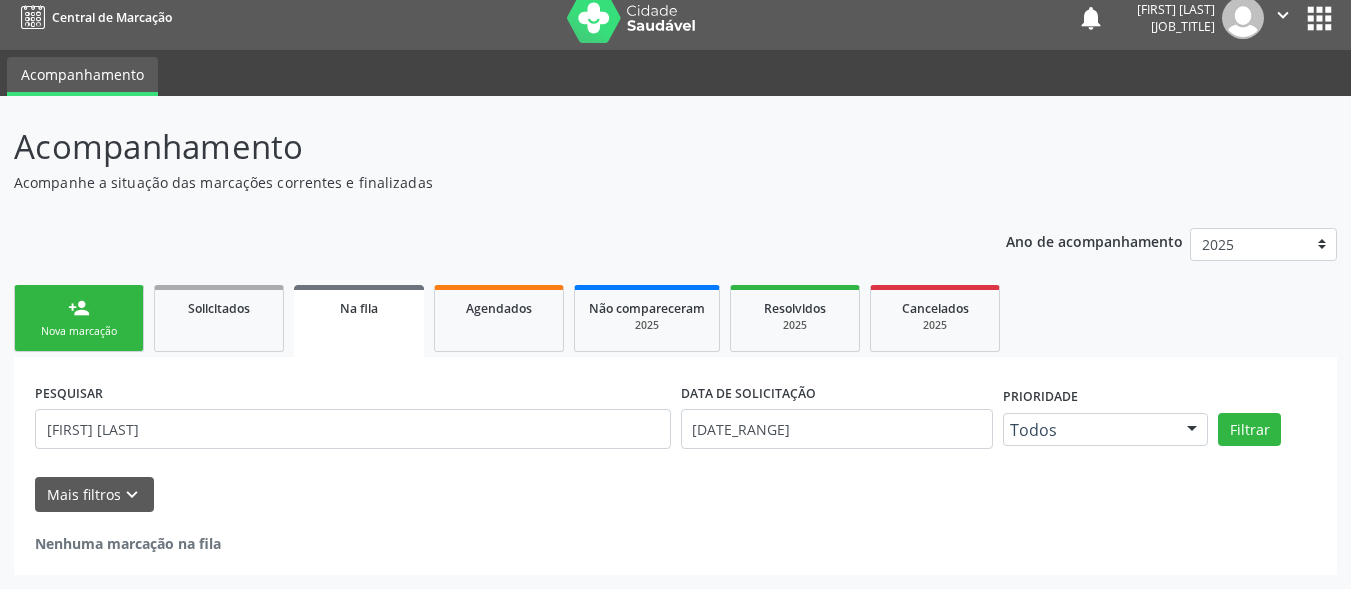 scroll, scrollTop: 14, scrollLeft: 0, axis: vertical 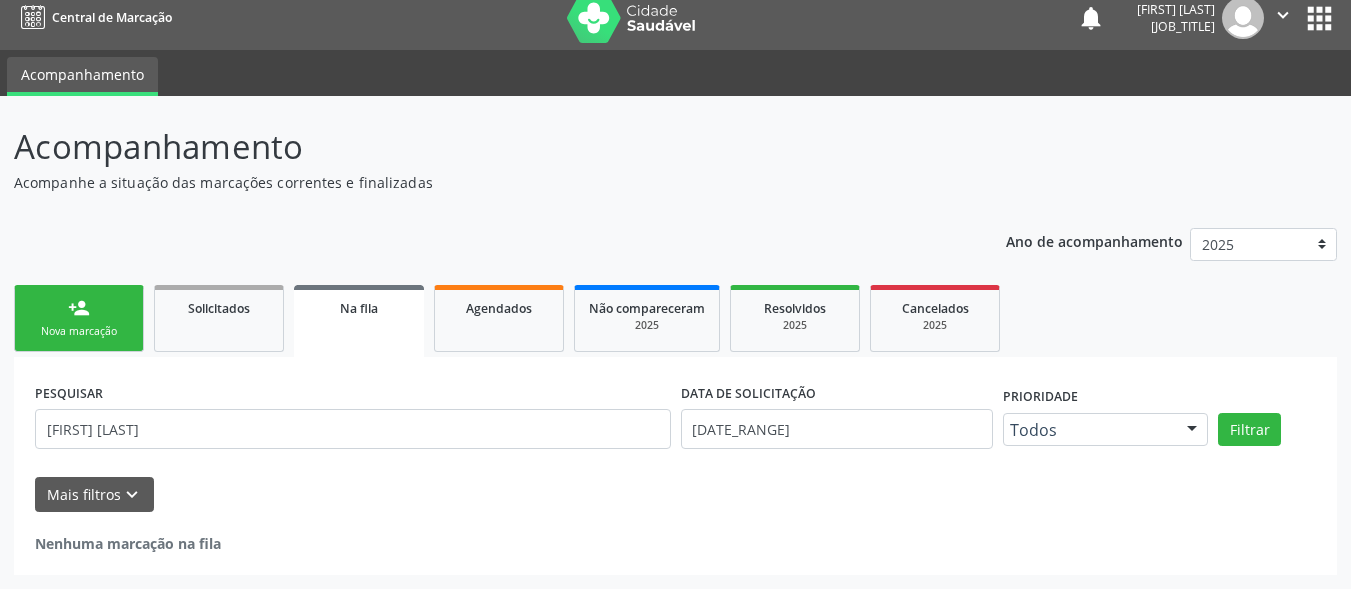 click on "person_add" at bounding box center [79, 308] 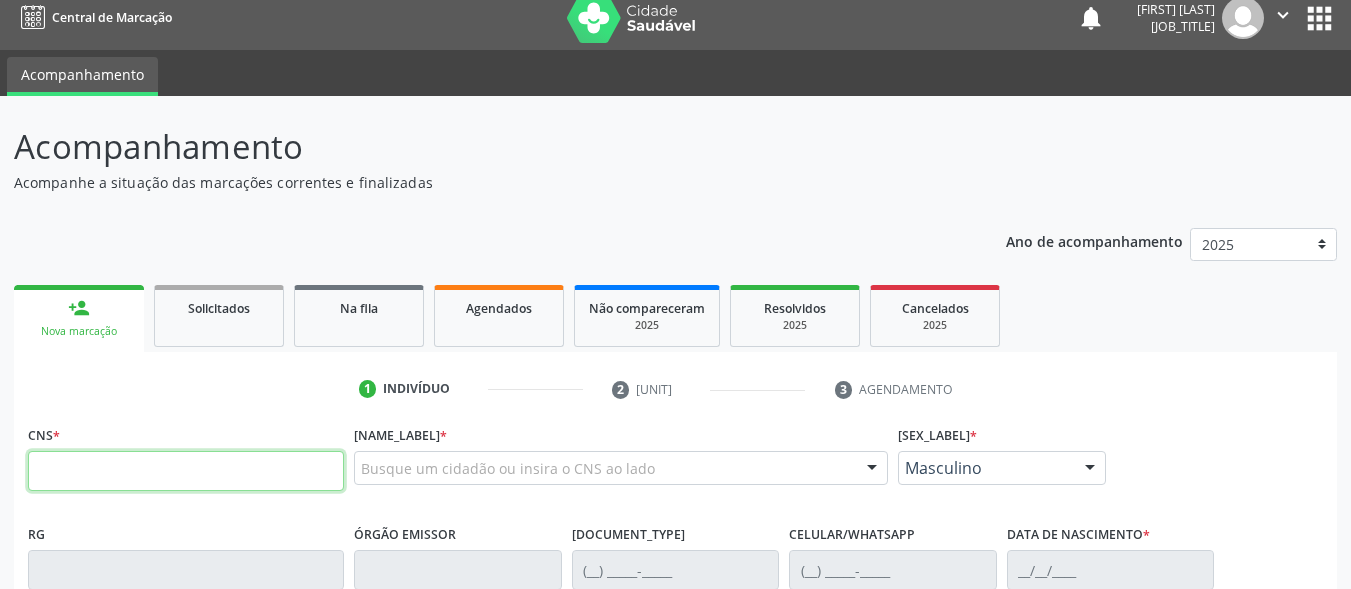 click at bounding box center (186, 471) 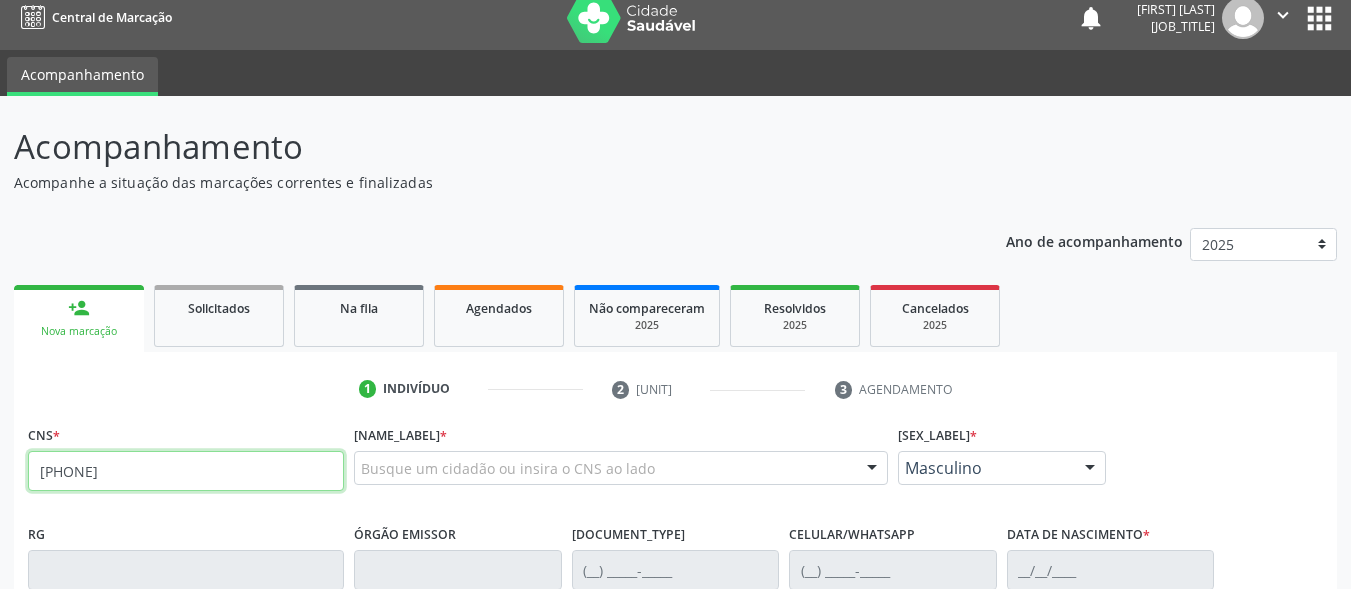 type on "[PHONE]" 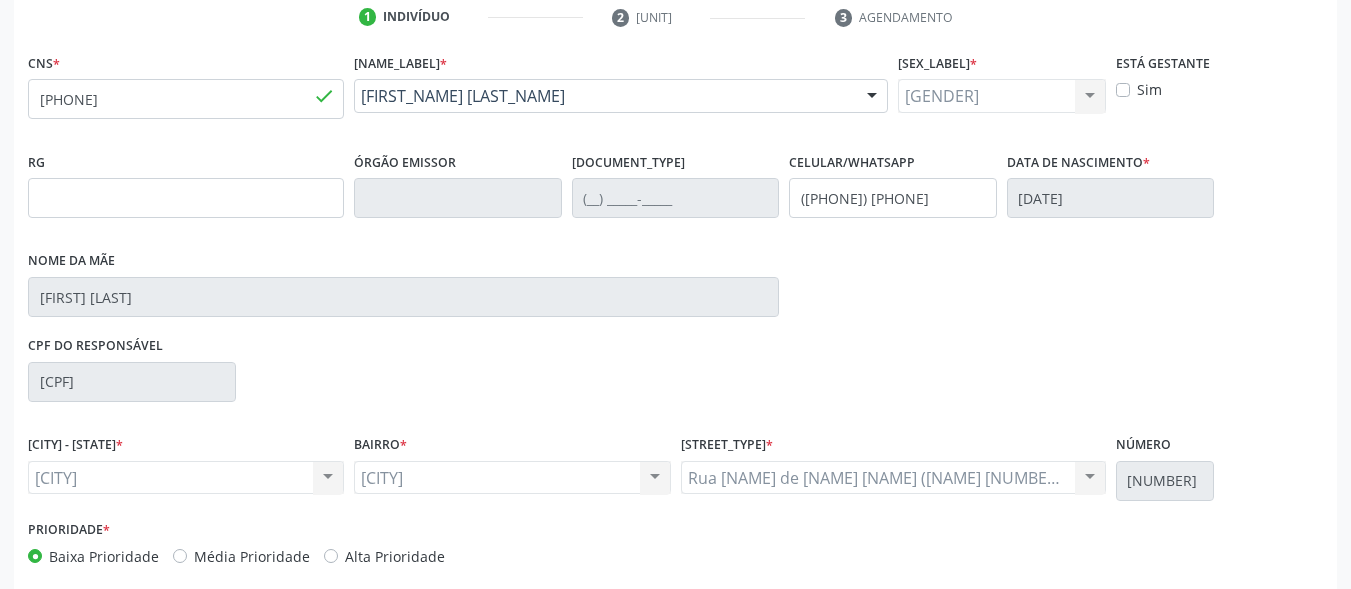 scroll, scrollTop: 481, scrollLeft: 0, axis: vertical 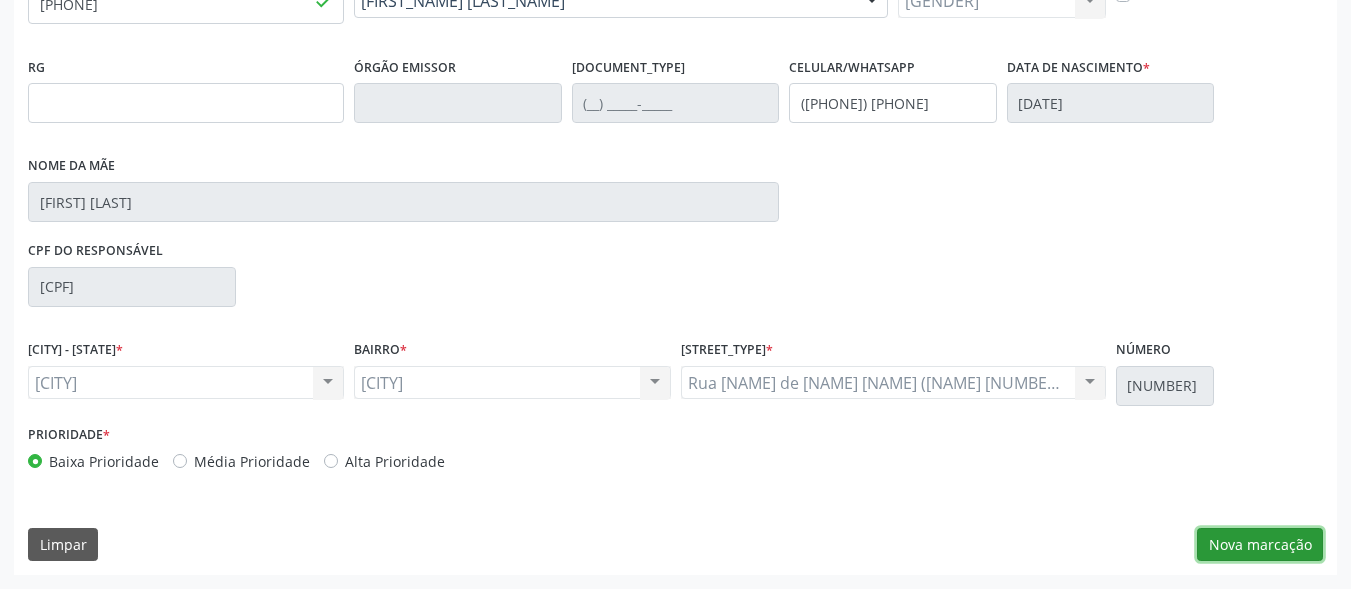 click on "Nova marcação" at bounding box center [1260, 545] 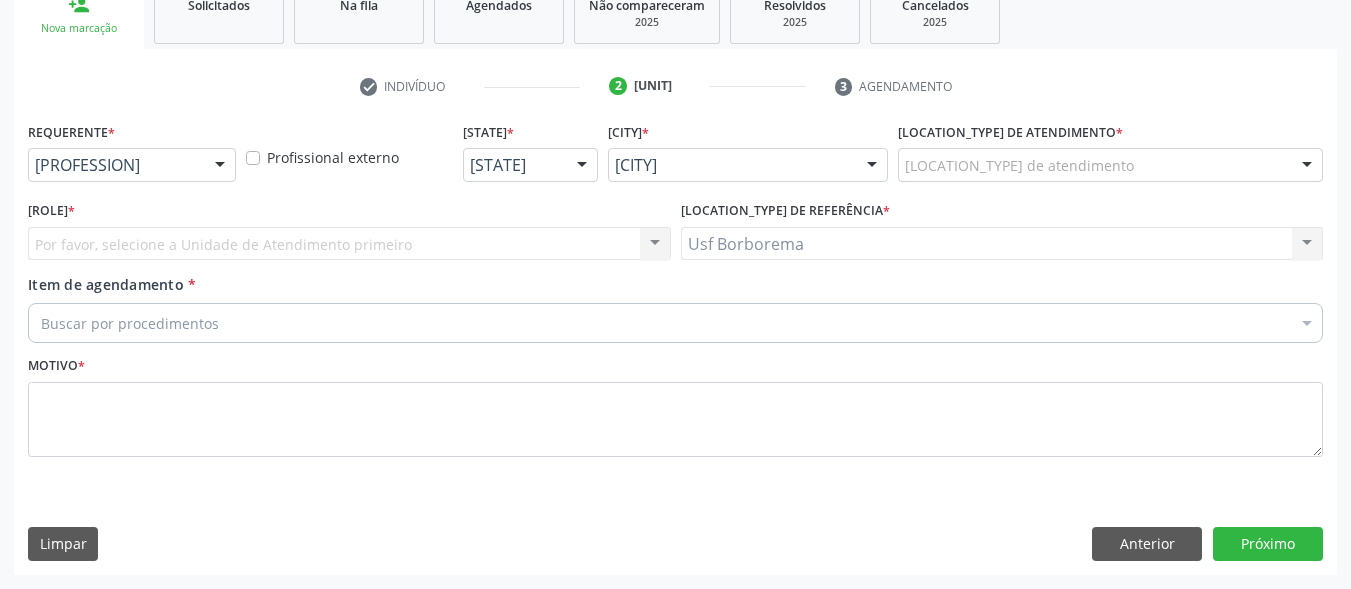 scroll, scrollTop: 317, scrollLeft: 0, axis: vertical 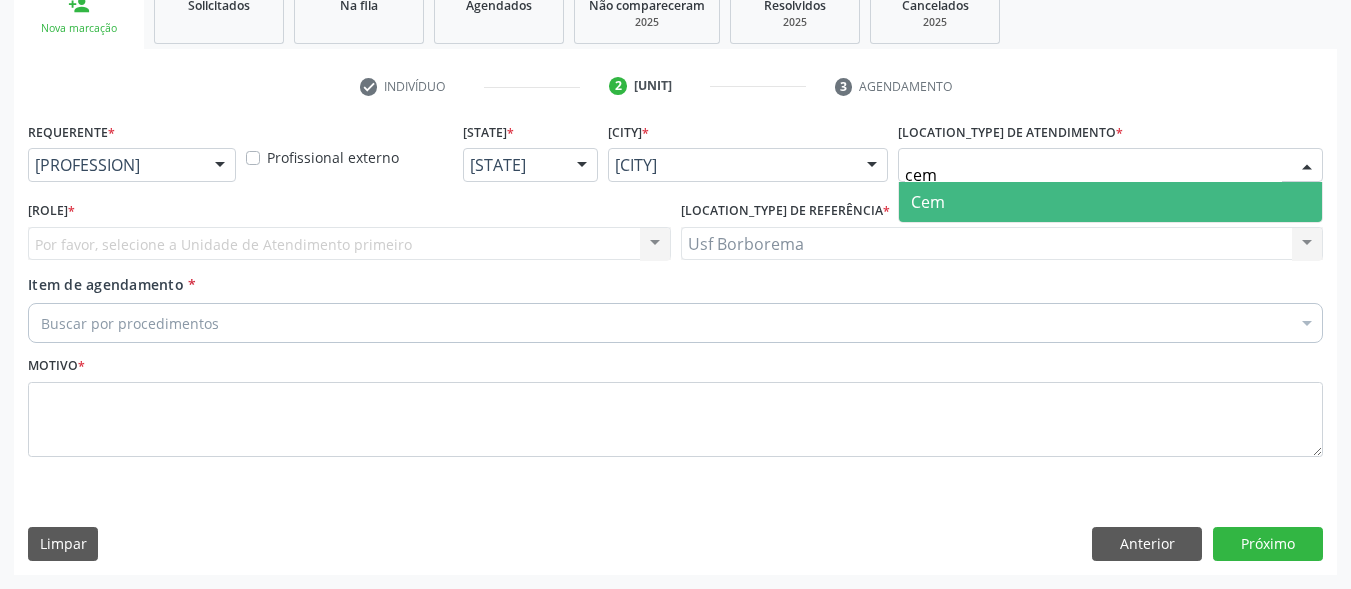 click on "[CITY]" at bounding box center [1110, 202] 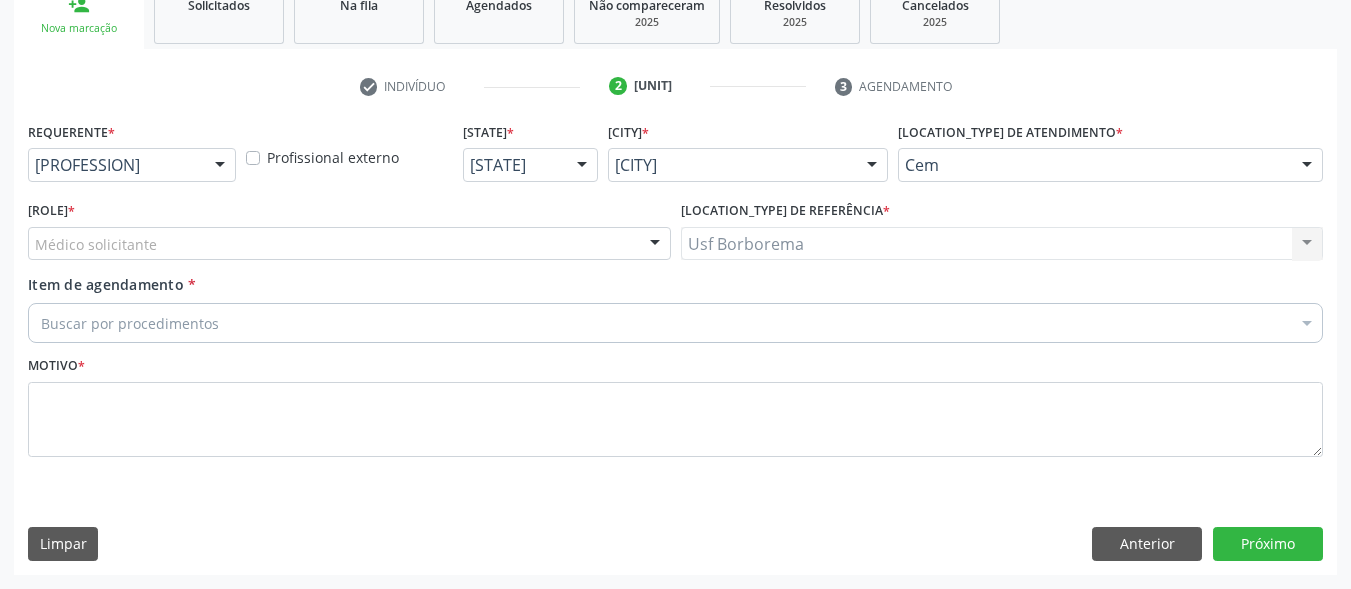 click on "[PROFESSIONAL_ROLE]" at bounding box center [349, 244] 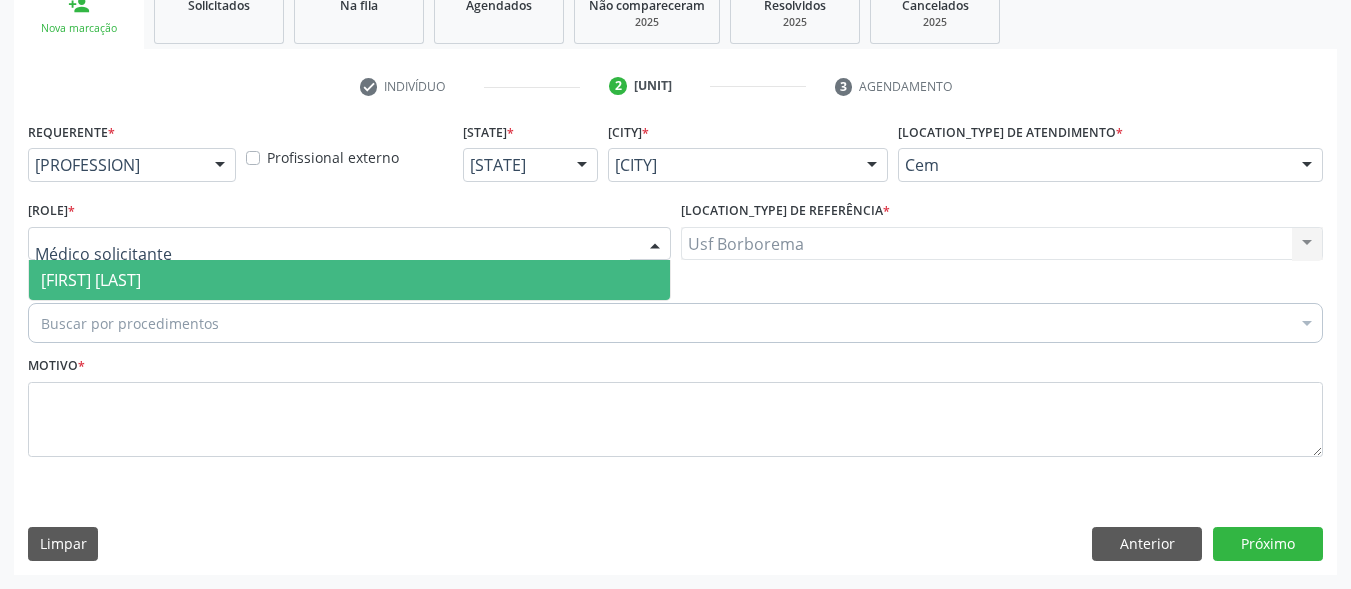 click on "Ebenone Antonio da Silva" at bounding box center [349, 280] 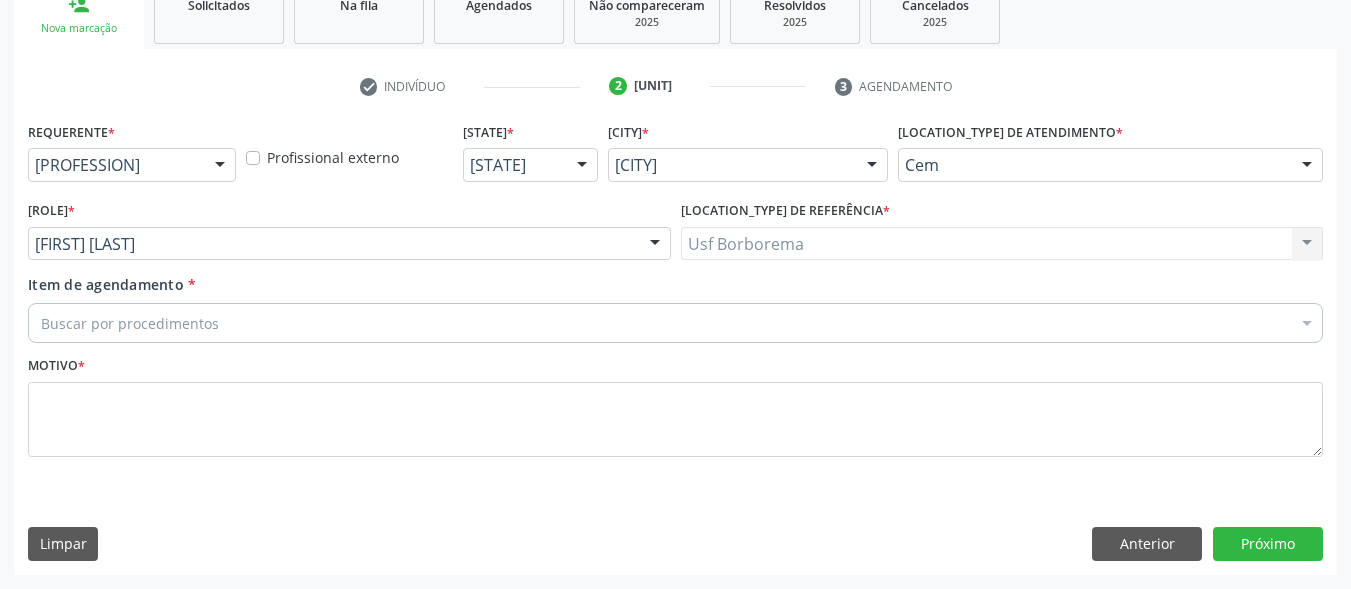 click on "Buscar por procedimentos" at bounding box center [675, 323] 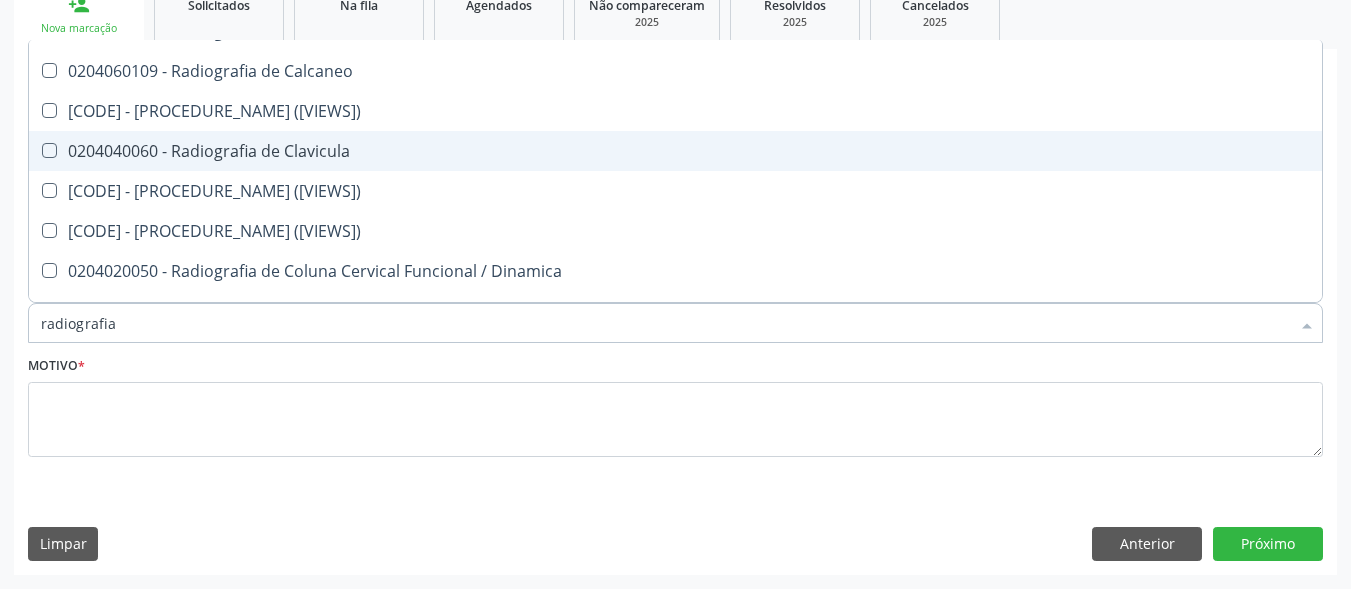 scroll, scrollTop: 900, scrollLeft: 0, axis: vertical 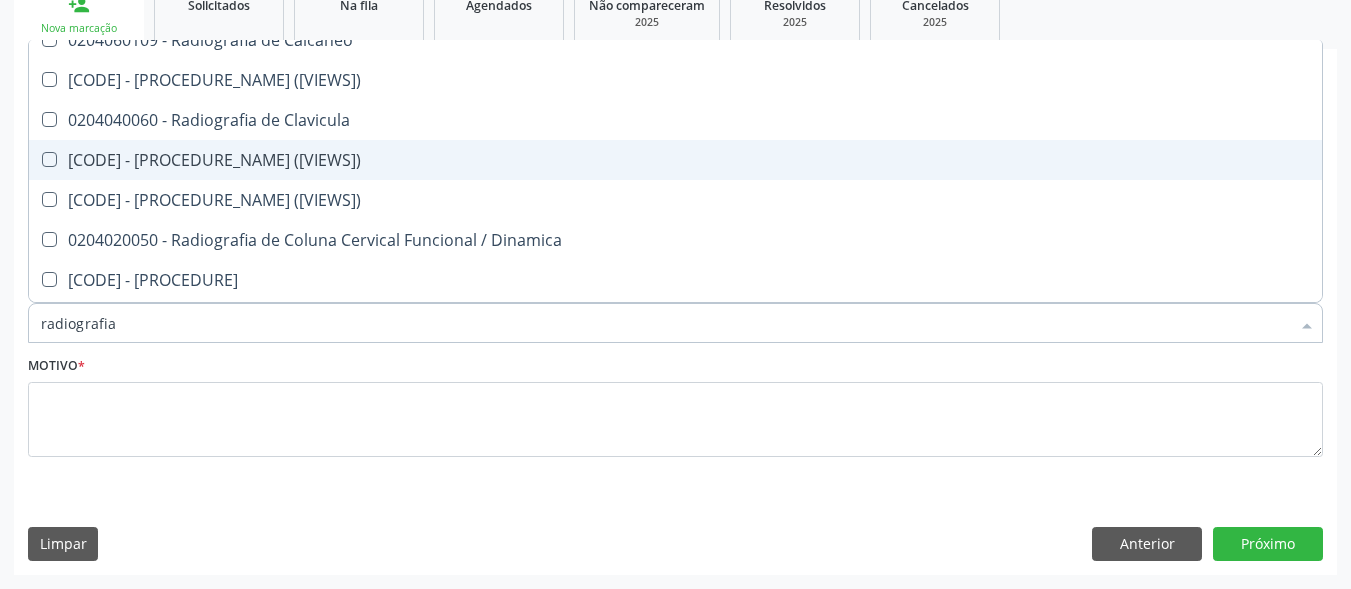 click on "0204020034 - Radiografia de Coluna Cervical (Ap + Lateral + to + Obliquas)" at bounding box center [675, 160] 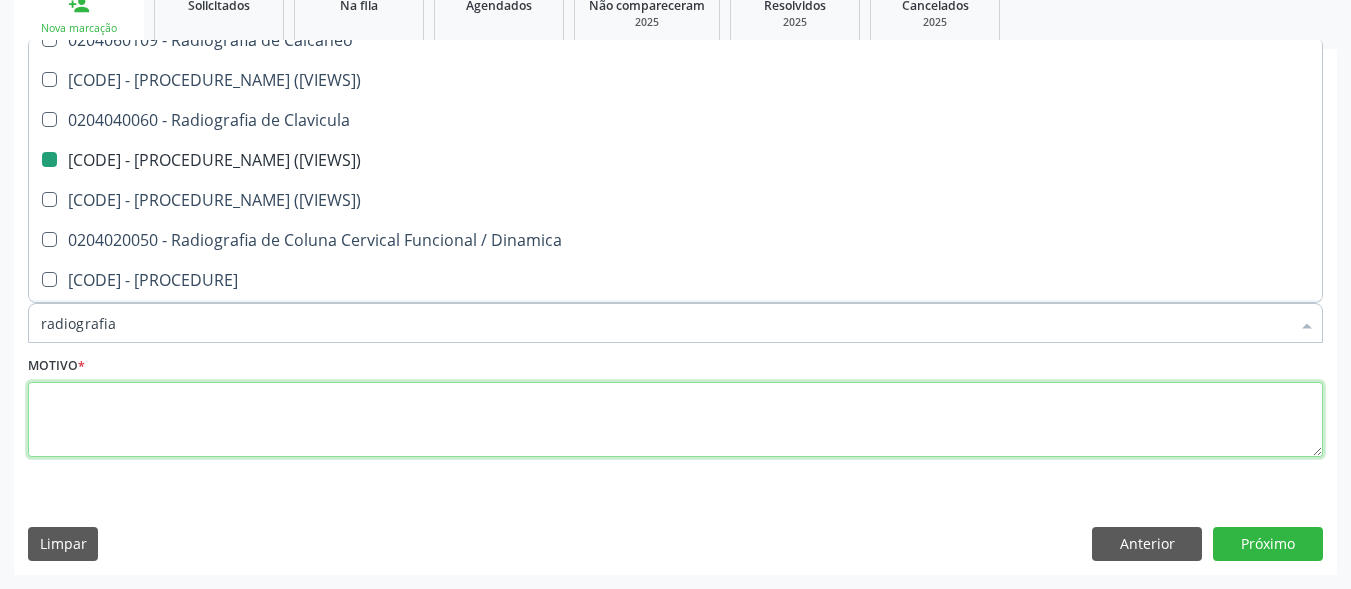 click at bounding box center (675, 420) 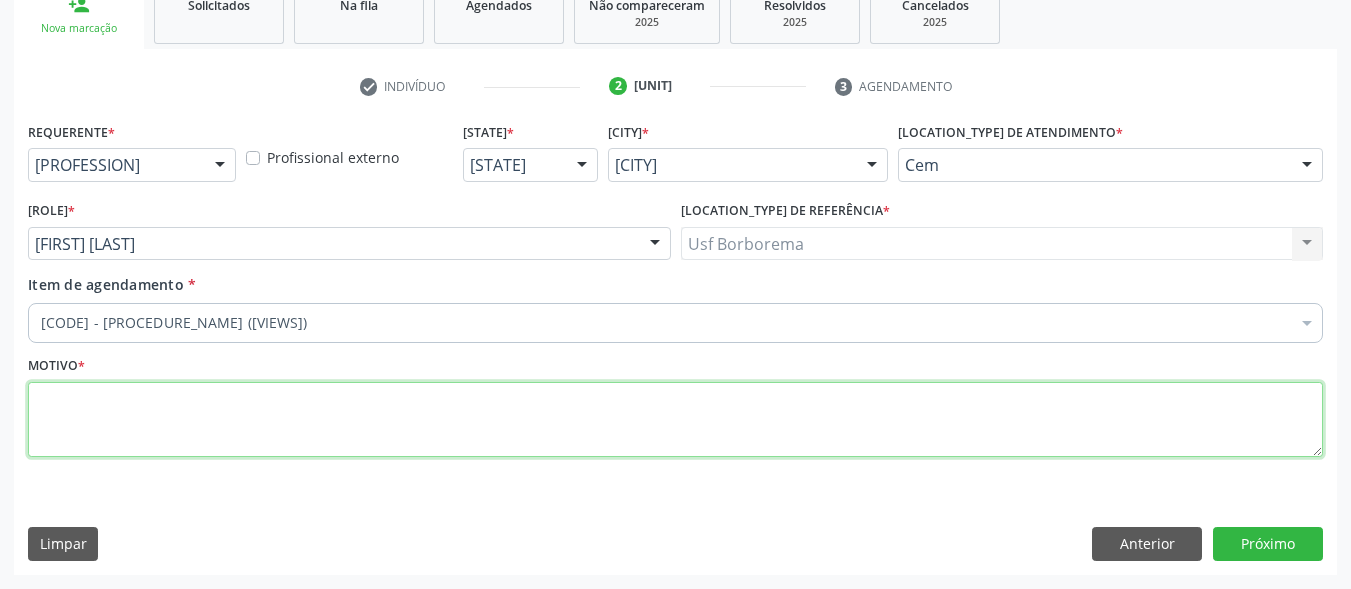 scroll, scrollTop: 0, scrollLeft: 0, axis: both 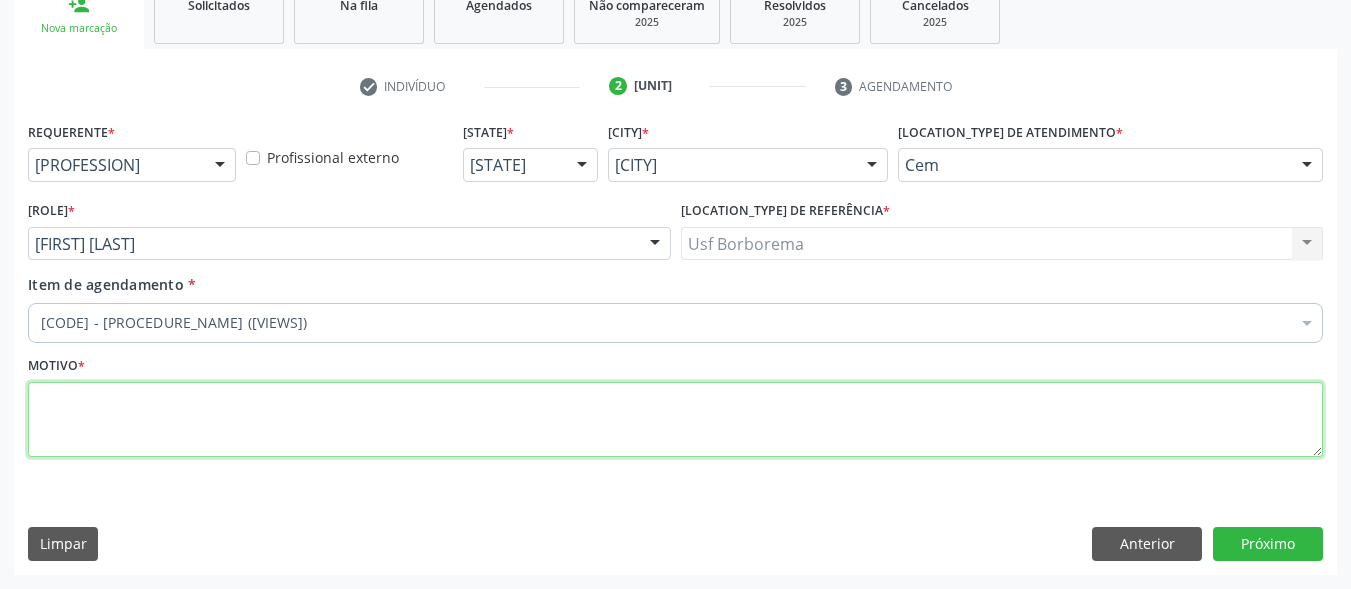 click at bounding box center (675, 420) 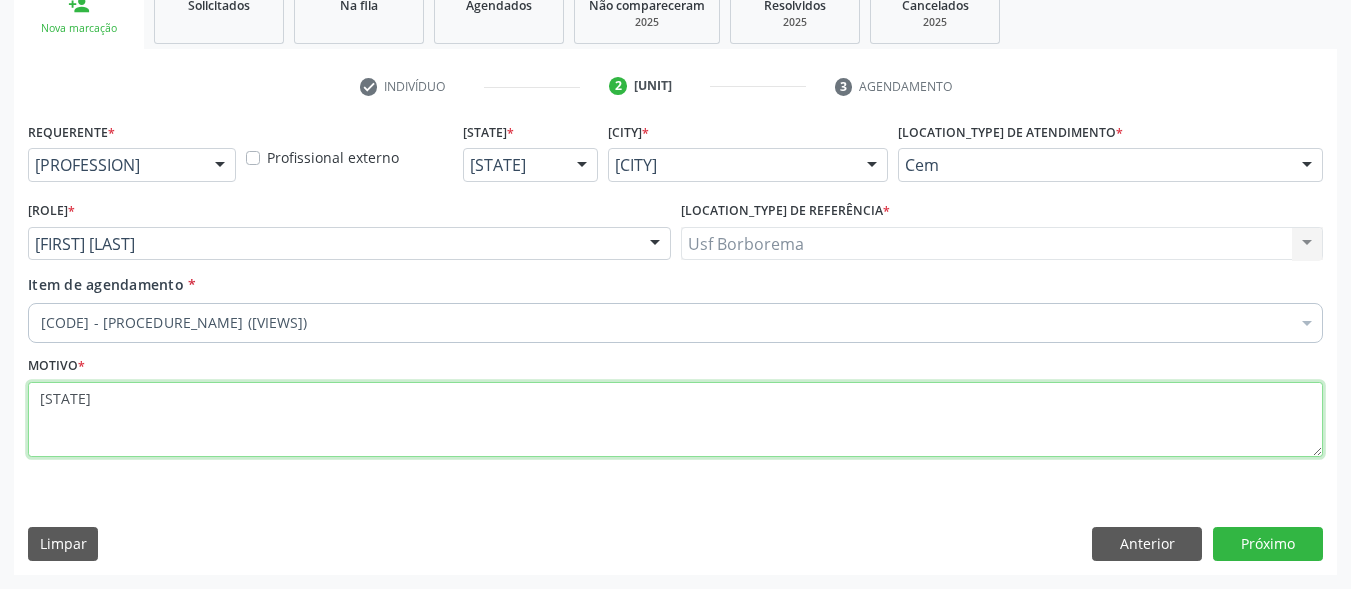 type on "[LETTER]" 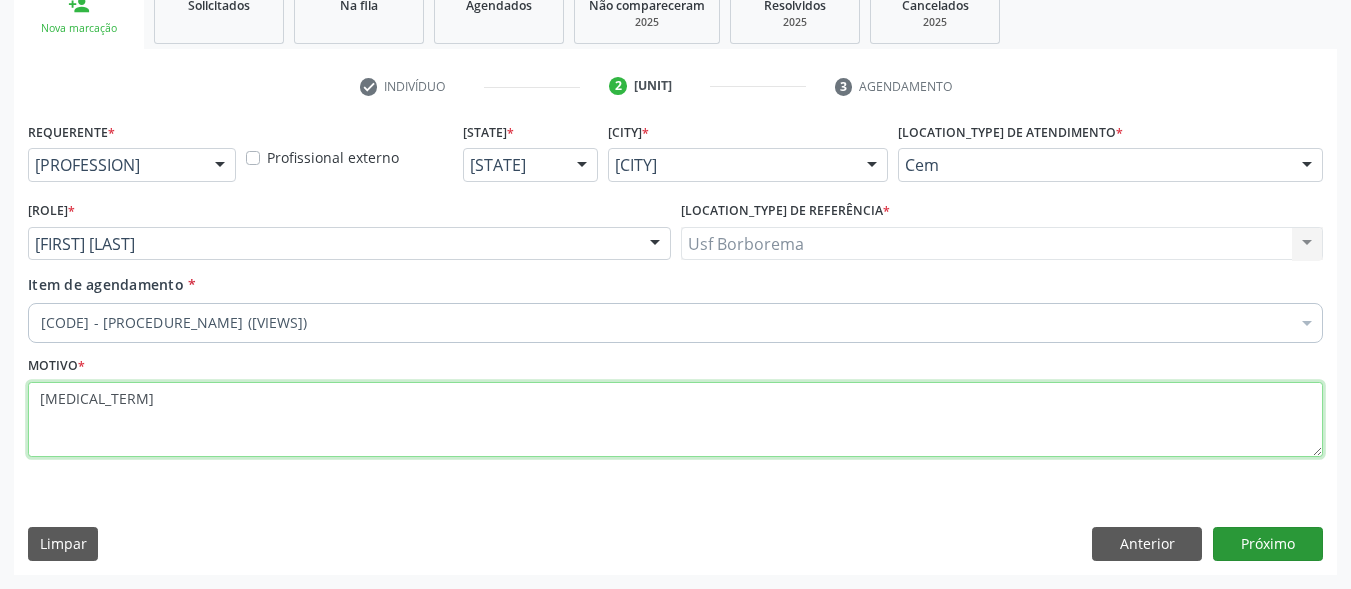 type on "cervicalgia" 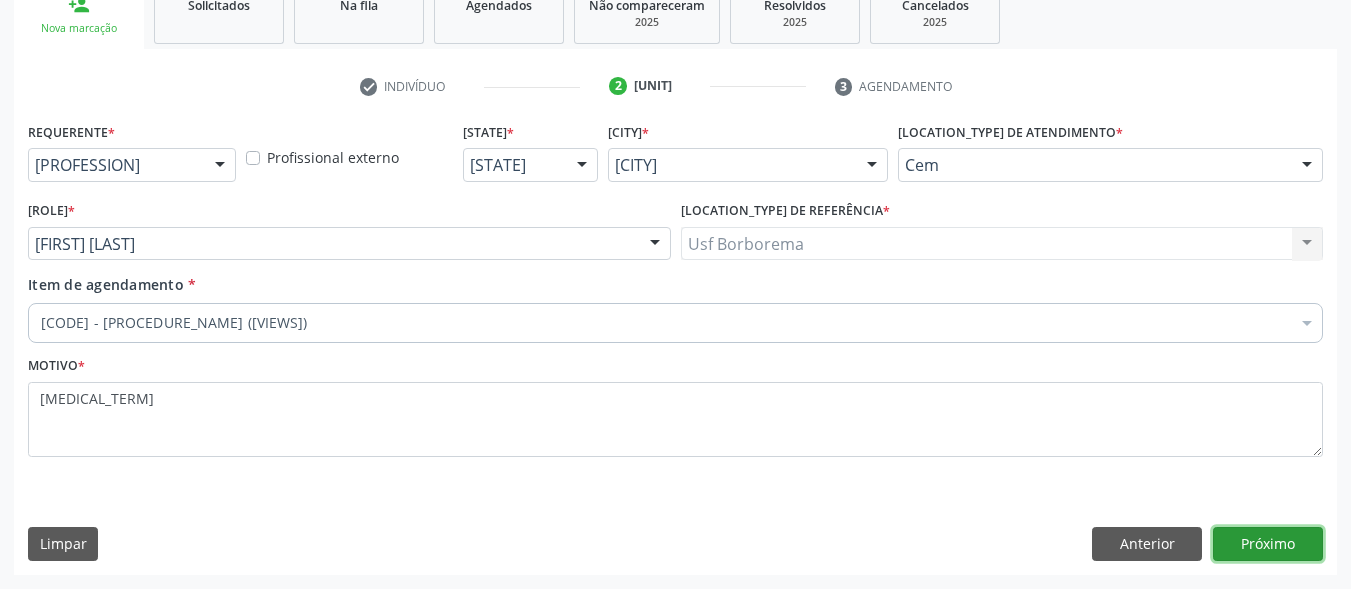 click on "Próximo" at bounding box center (1268, 544) 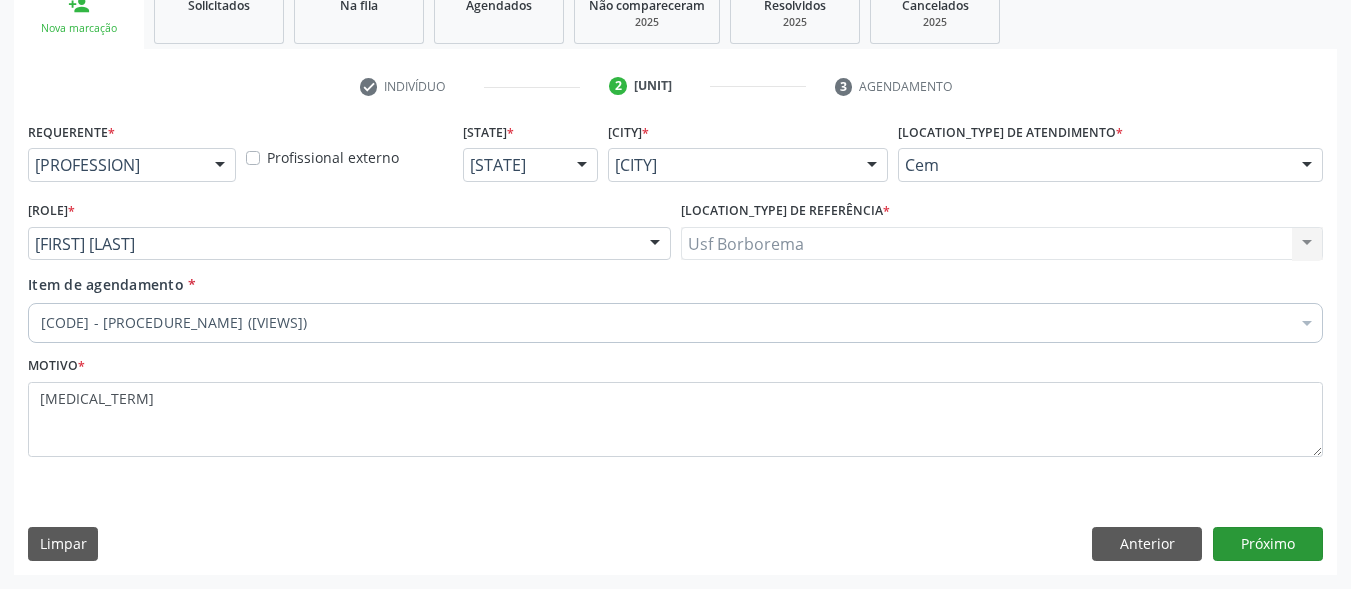 scroll, scrollTop: 281, scrollLeft: 0, axis: vertical 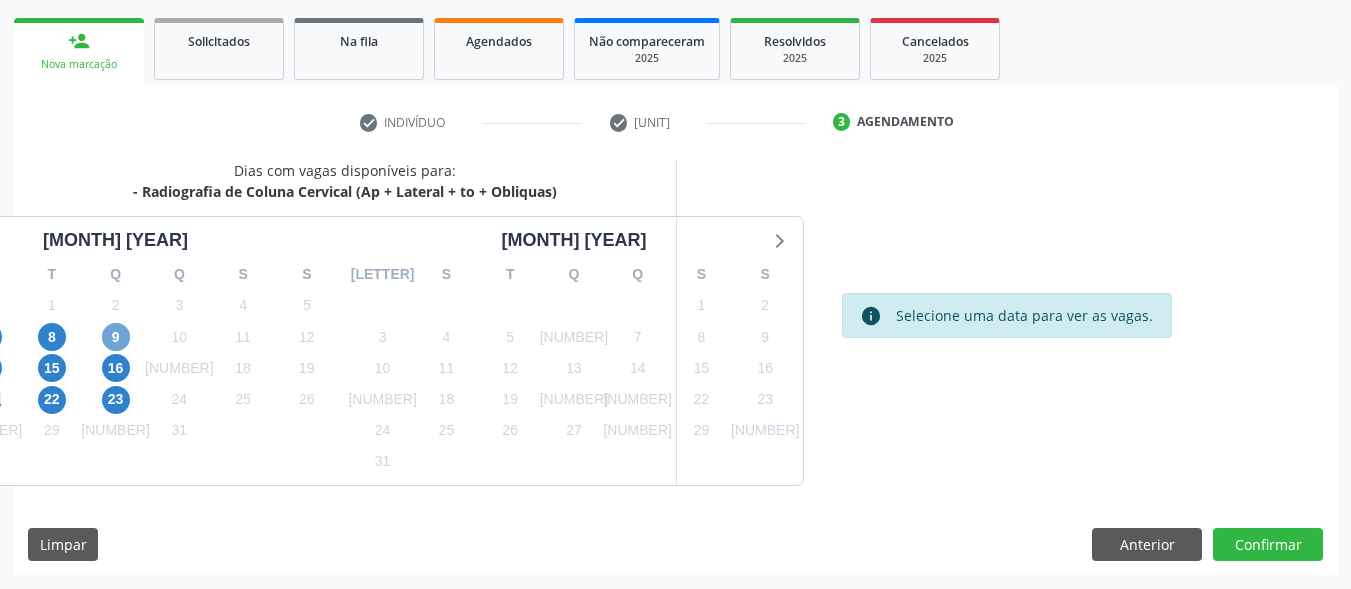 click on "9" at bounding box center [116, 337] 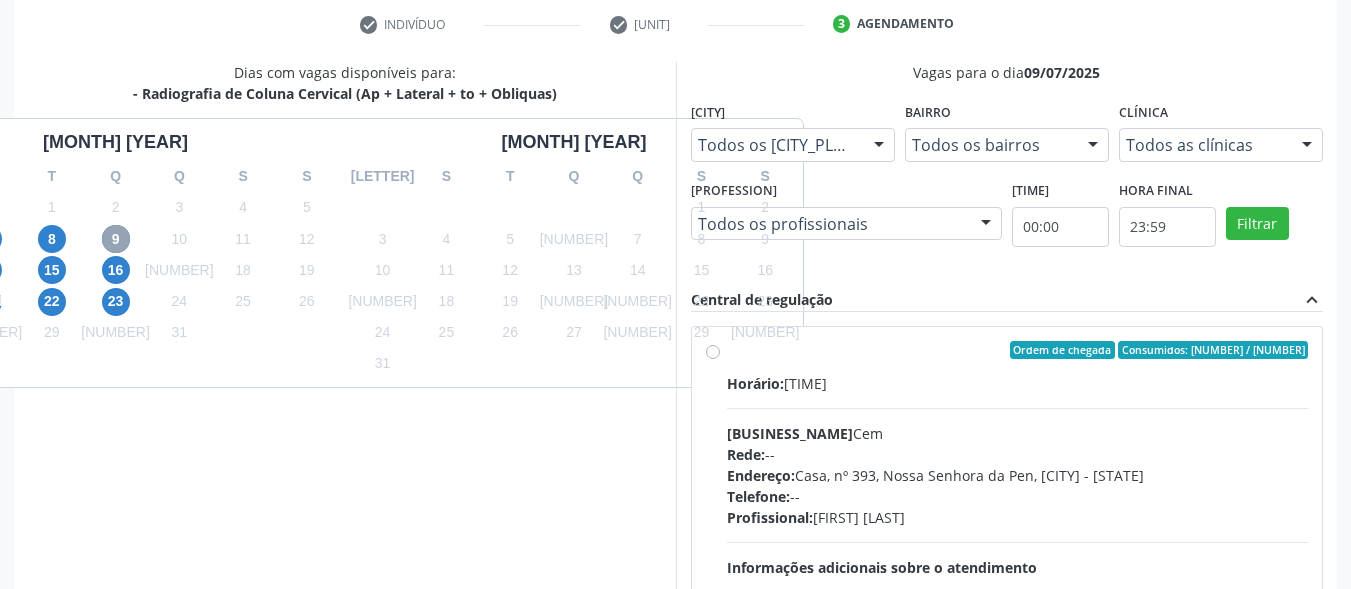 scroll, scrollTop: 570, scrollLeft: 0, axis: vertical 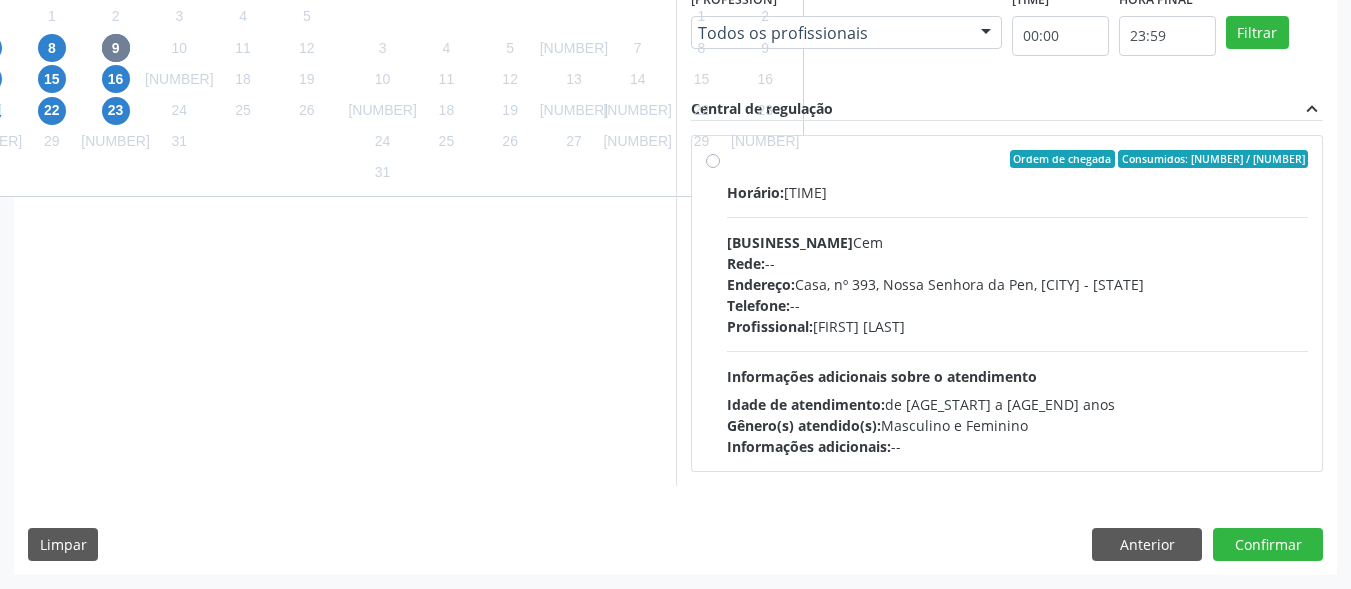 drag, startPoint x: 708, startPoint y: 132, endPoint x: 706, endPoint y: 142, distance: 10.198039 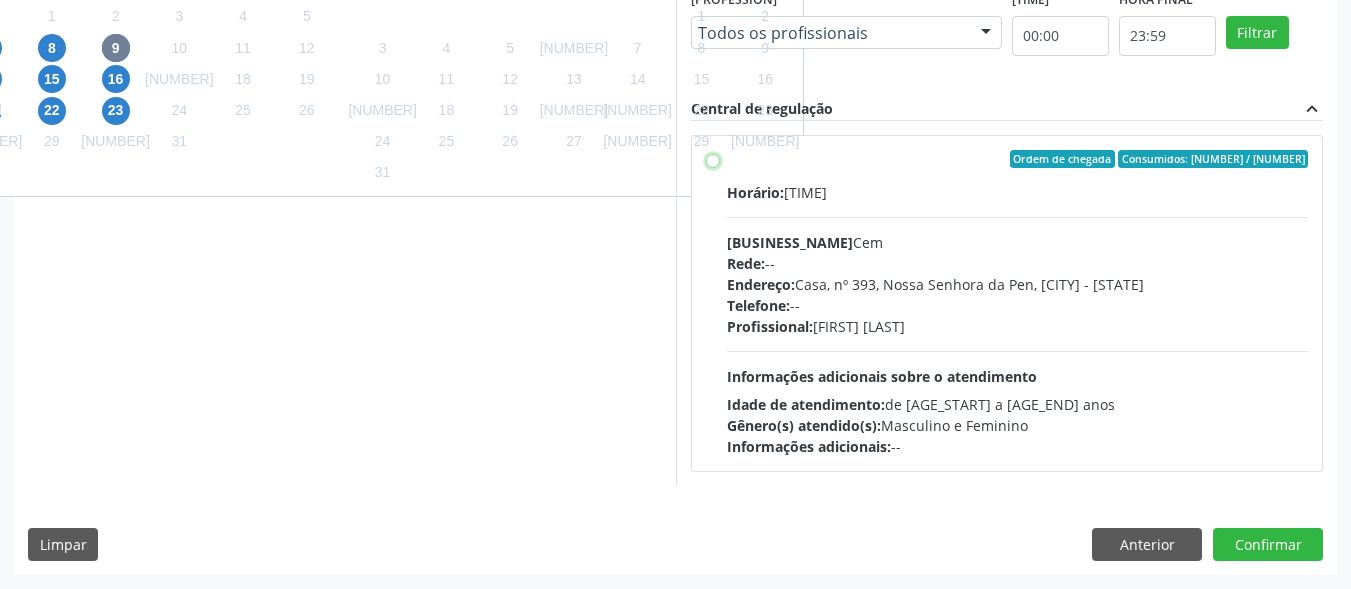 click on "Ordem de chegada
Consumidos: 2 / 40
Horário:   07:00
Clínica:  Cem
Rede:
--
Endereço:   Casa, nº 393, Nossa Senhora da Pen, Serra Talhada - PE
Telefone:   --
Profissional:
Ebenone Antonio da Silva
Informações adicionais sobre o atendimento
Idade de atendimento:
de 0 a 120 anos
Gênero(s) atendido(s):
Masculino e Feminino
Informações adicionais:
--" at bounding box center (713, 159) 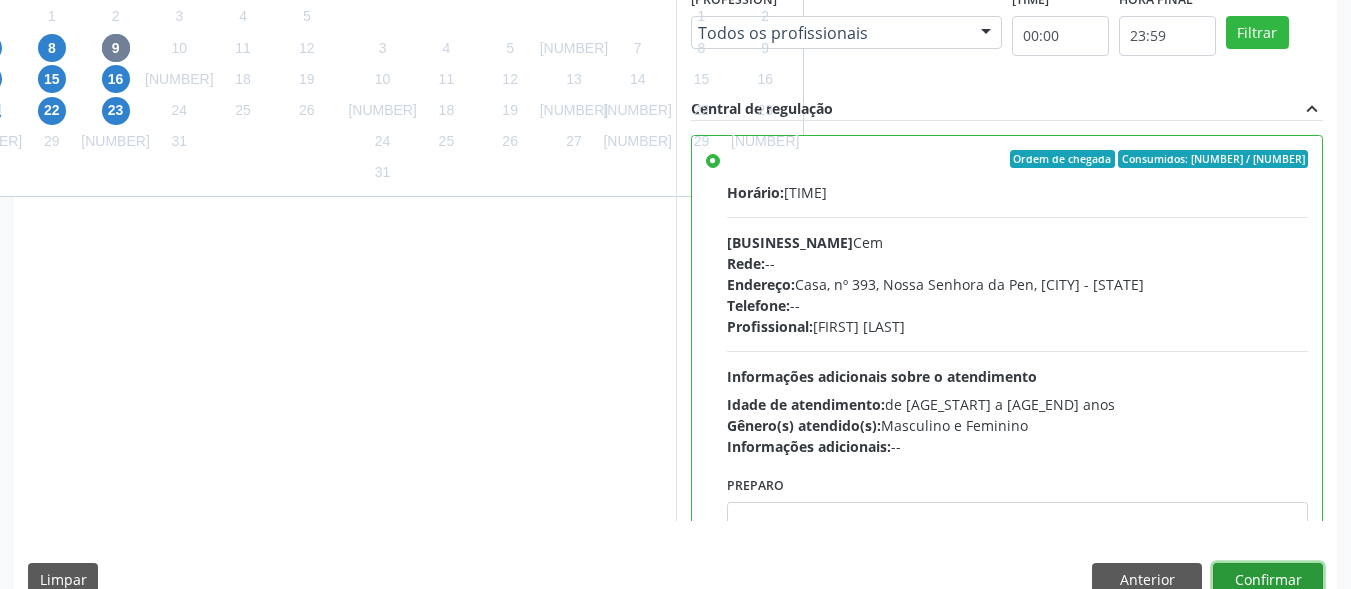 click on "Confirmar" at bounding box center [1268, 580] 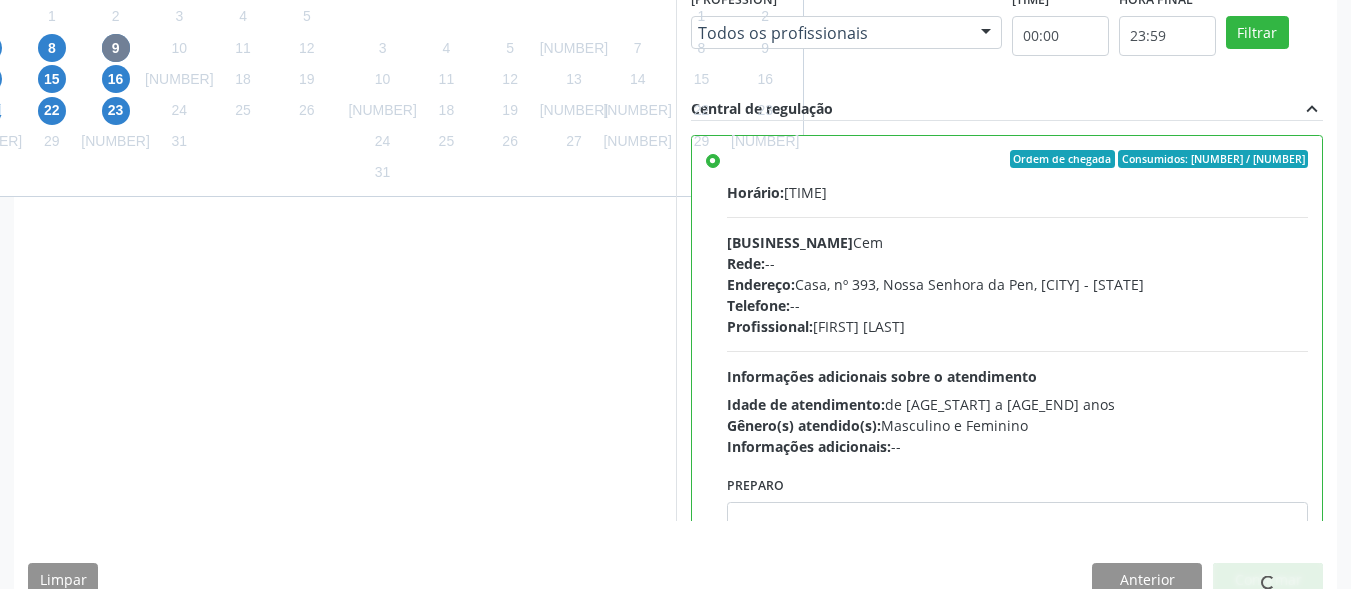 scroll, scrollTop: 78, scrollLeft: 0, axis: vertical 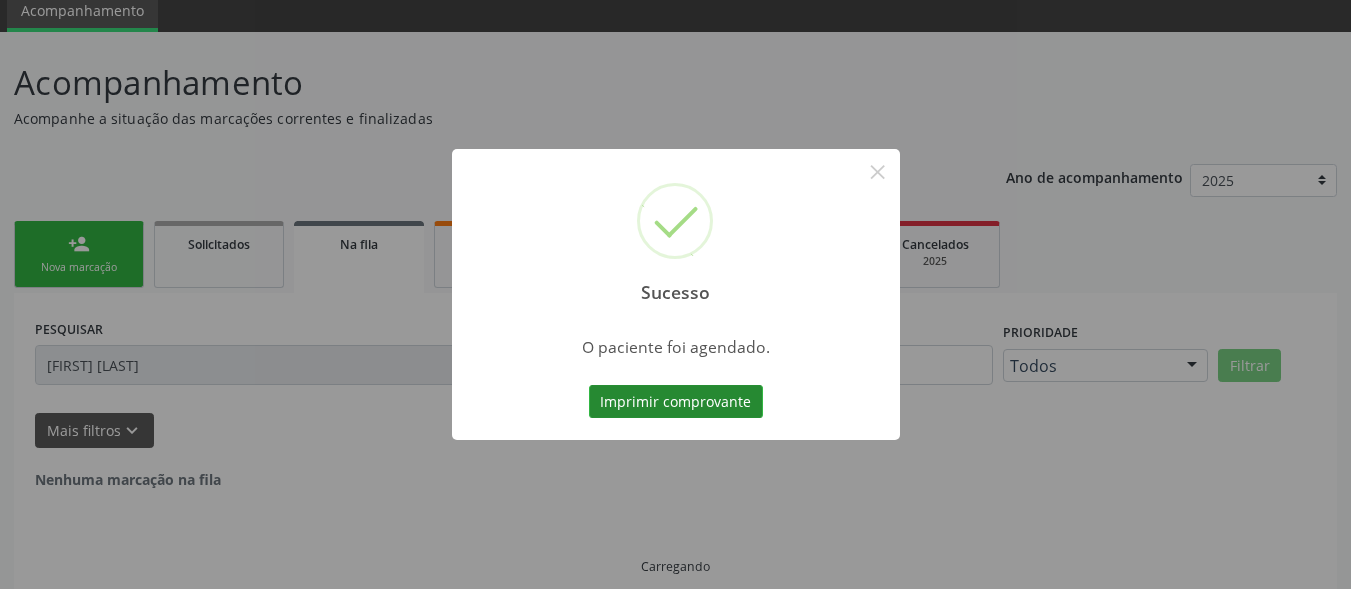 click on "Imprimir comprovante" at bounding box center (676, 402) 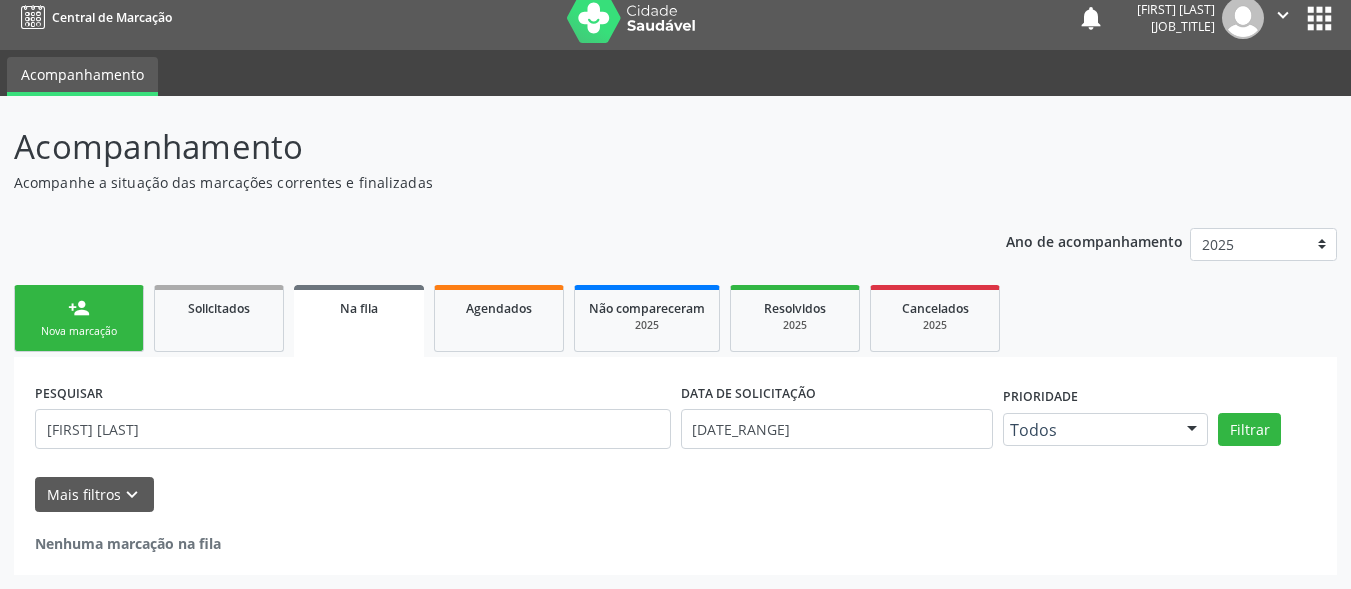 scroll, scrollTop: 14, scrollLeft: 0, axis: vertical 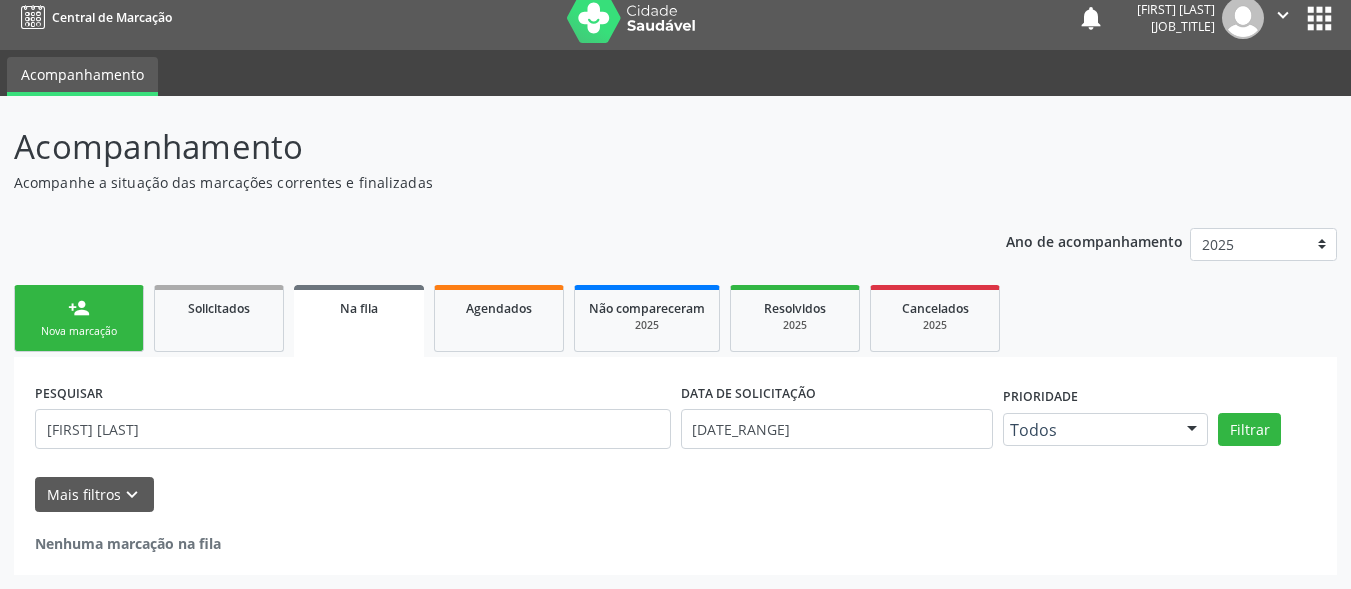 click on "person_add
Nova marcação" at bounding box center [79, 318] 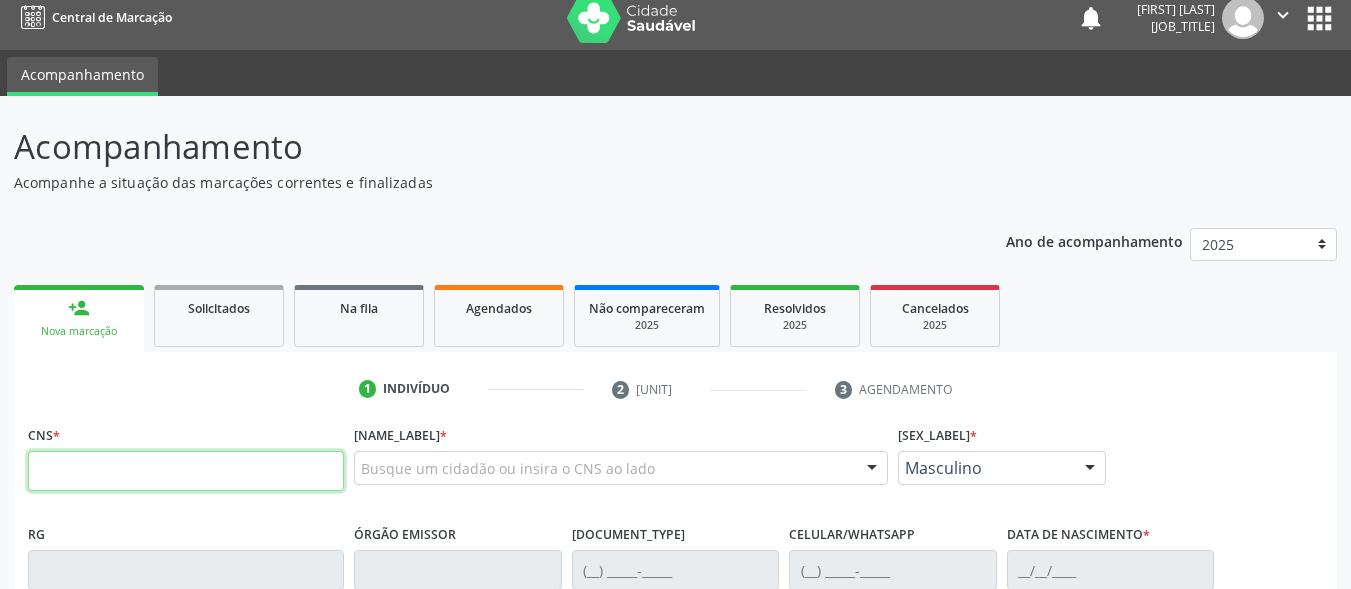 click at bounding box center [186, 471] 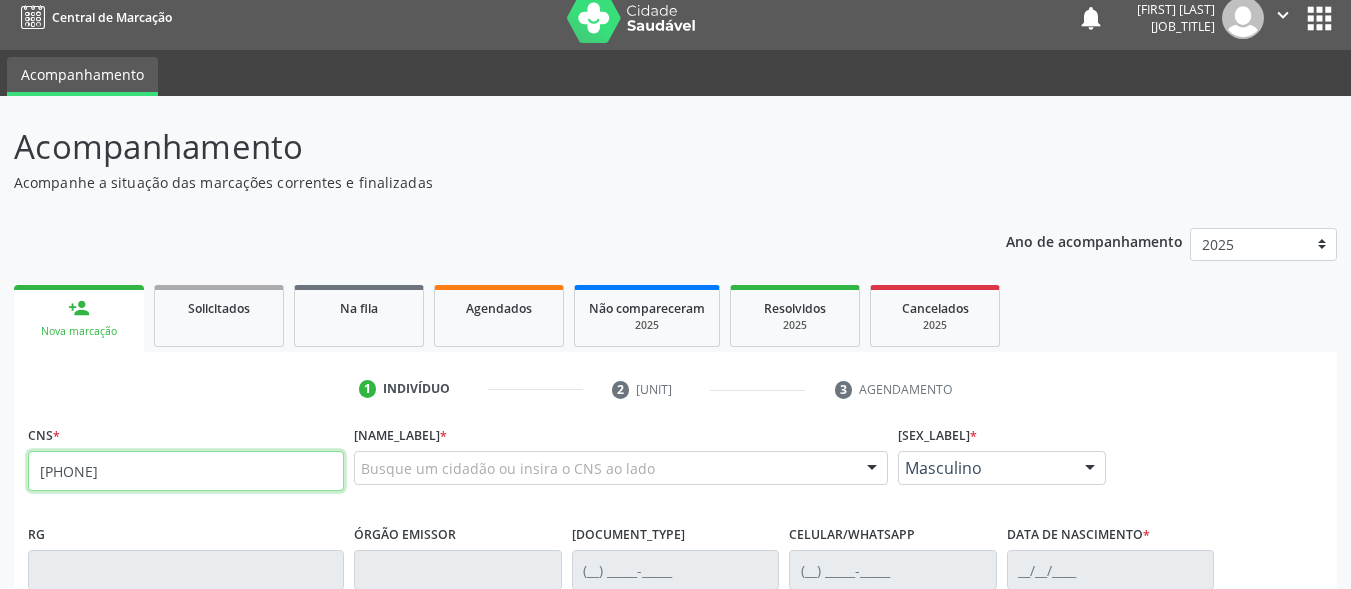 type on "704 8085 5190 3845" 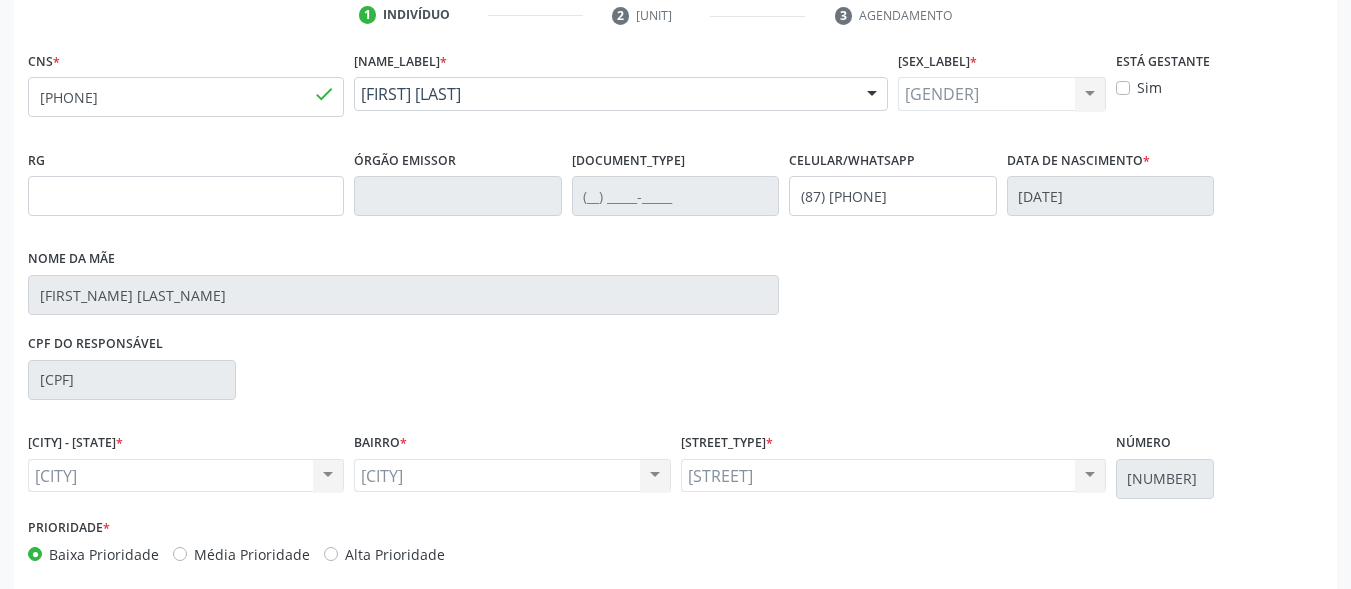 scroll, scrollTop: 481, scrollLeft: 0, axis: vertical 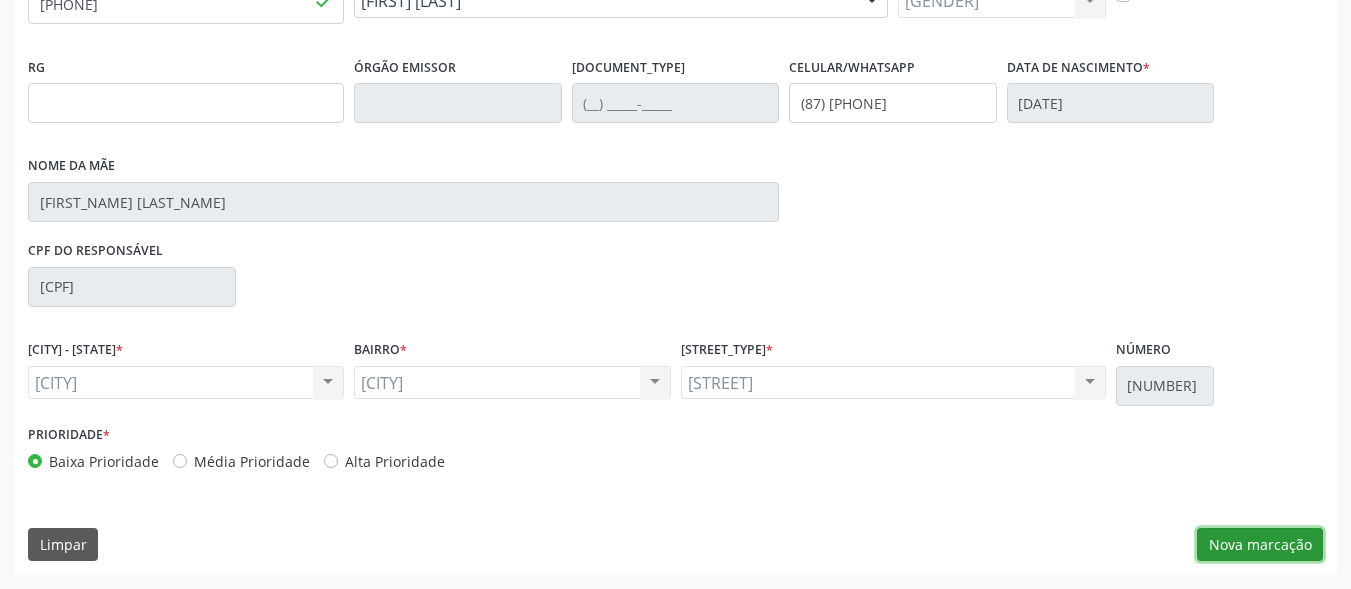 click on "[MARKING]" at bounding box center (1260, 545) 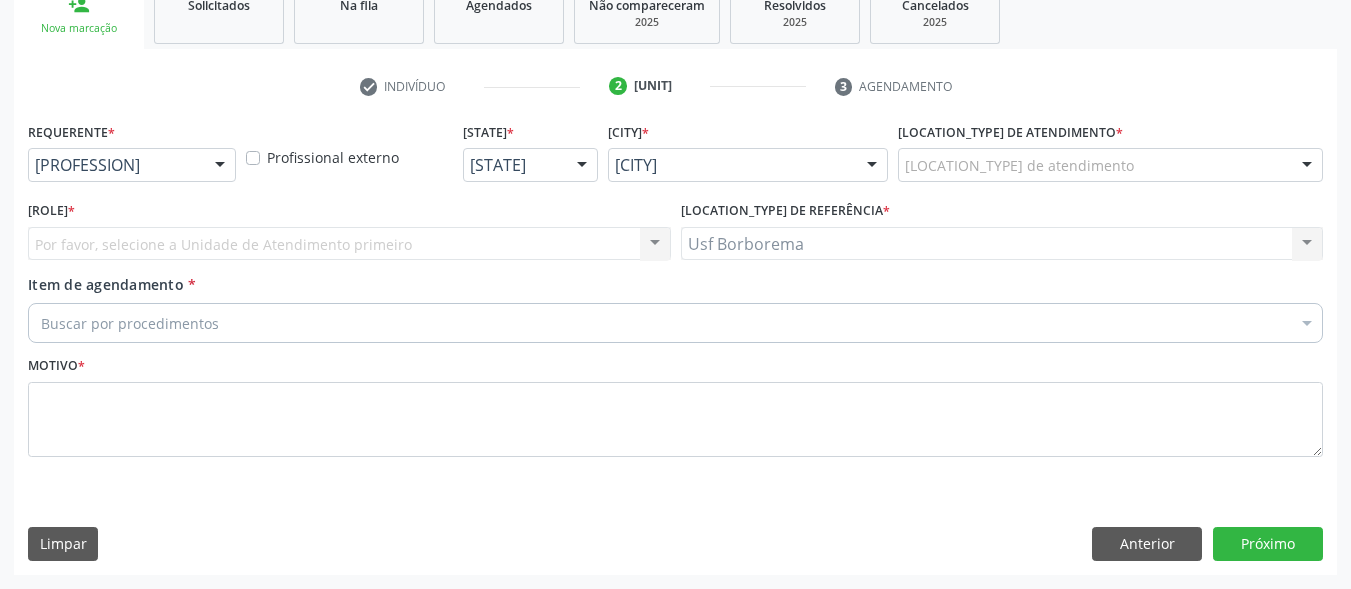 scroll, scrollTop: 217, scrollLeft: 0, axis: vertical 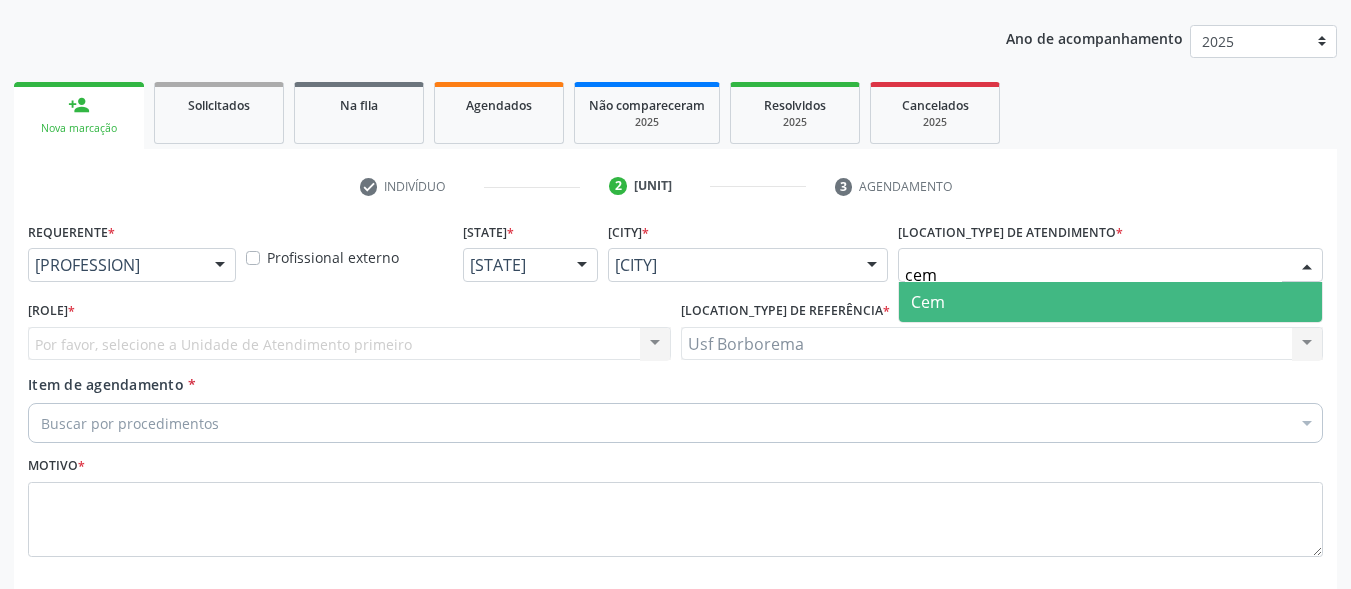 click on "Cem" at bounding box center [1110, 302] 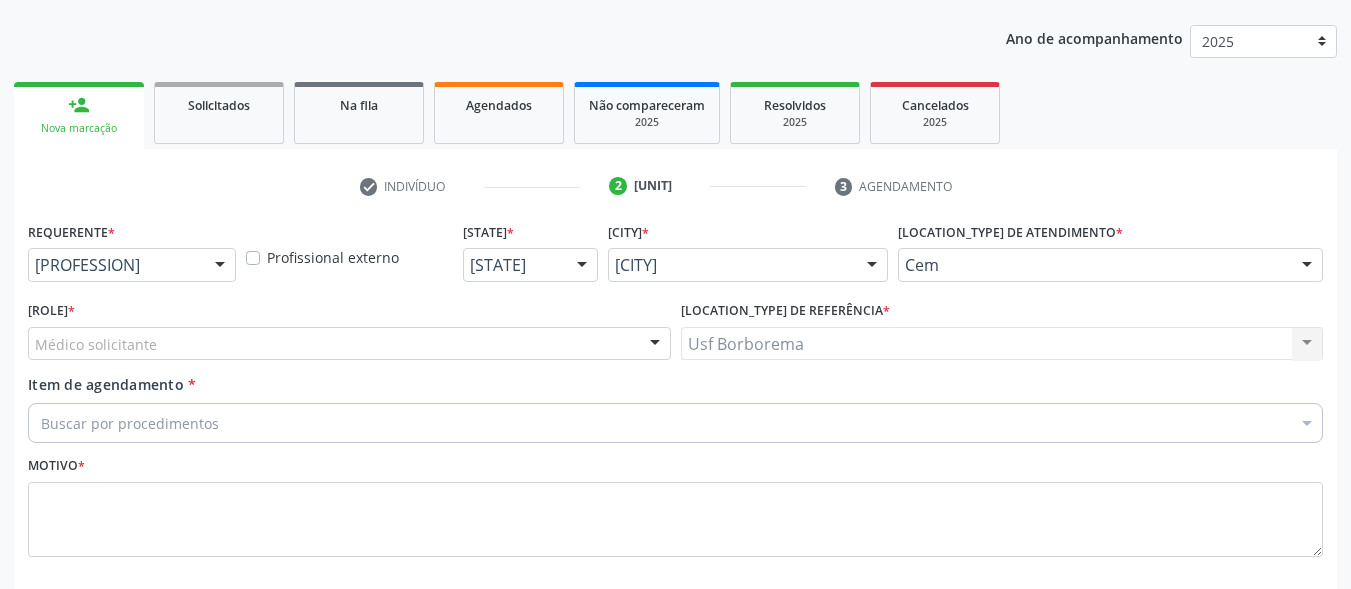 click on "[PROFESSION]" at bounding box center (349, 344) 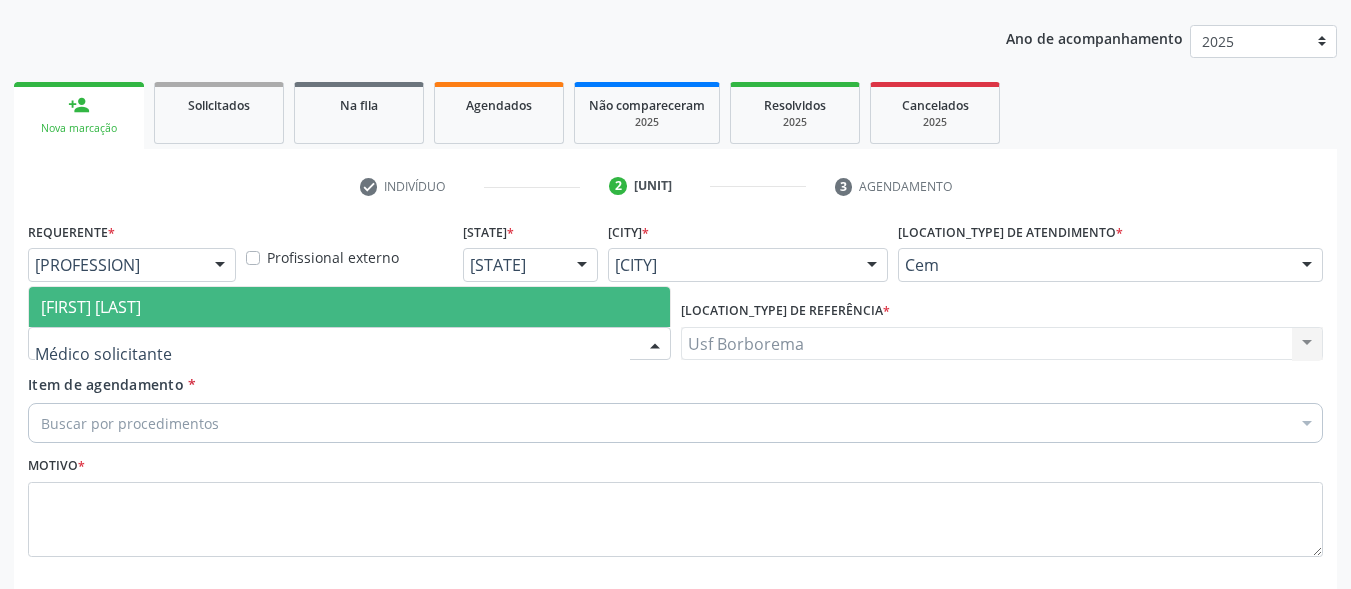 click on "[FIRST] [LAST]" at bounding box center [349, 307] 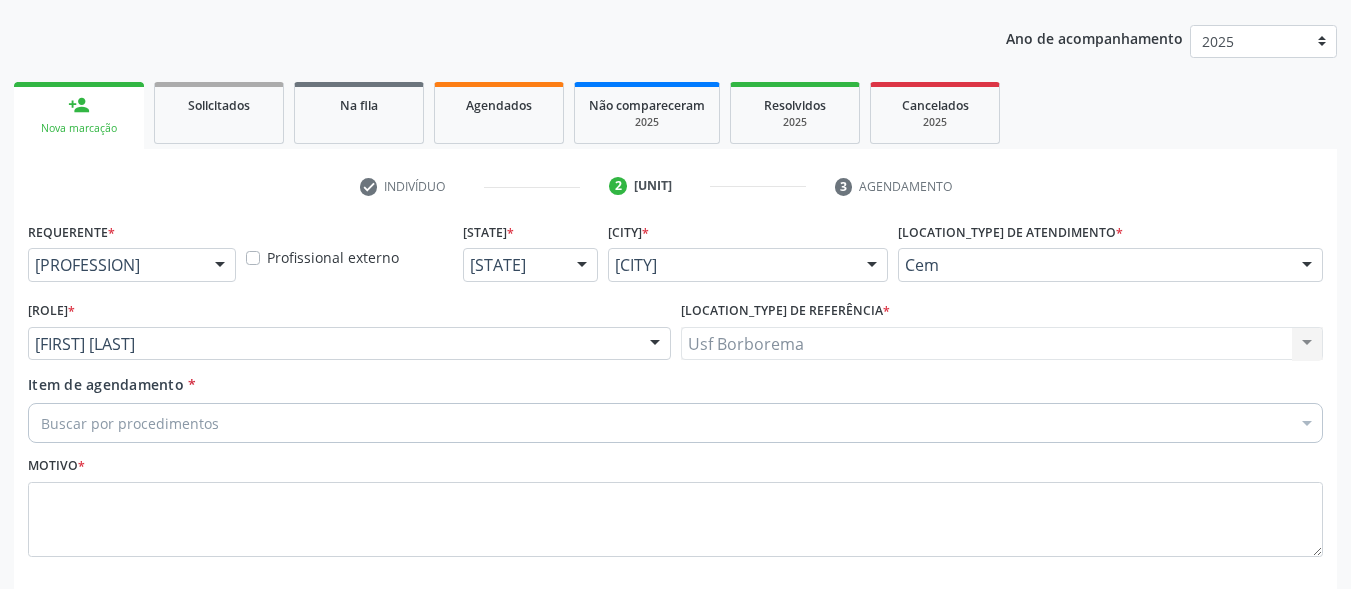 click on "Buscar por procedimentos" at bounding box center [675, 423] 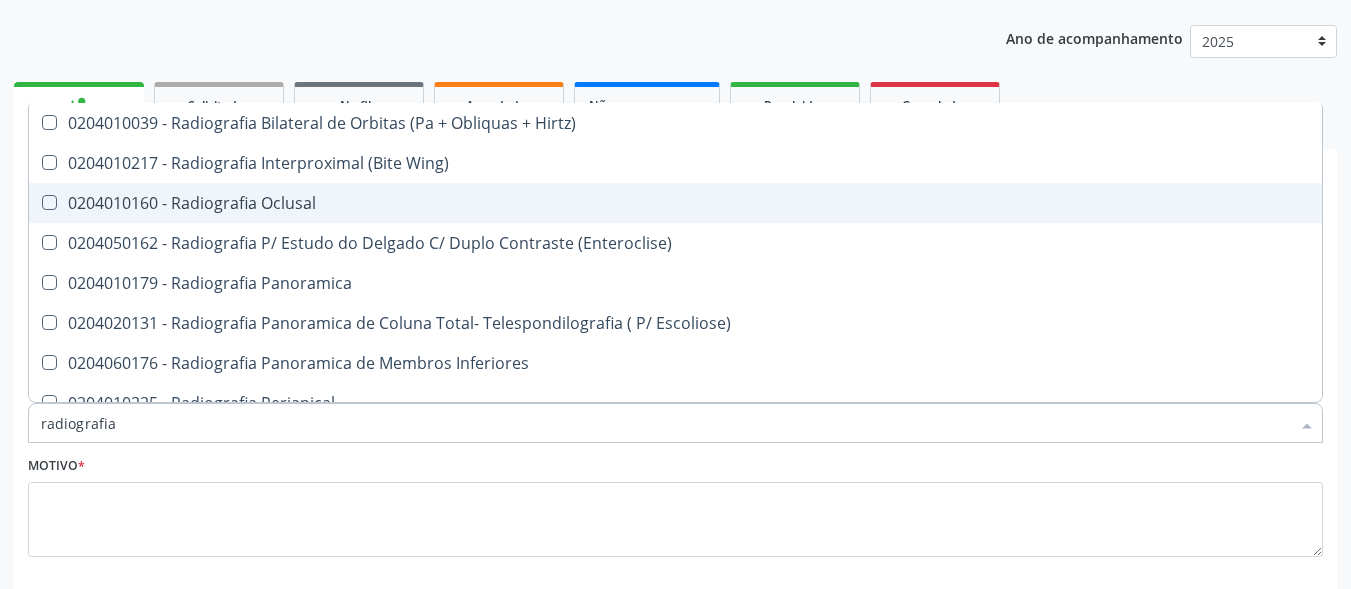 scroll, scrollTop: 117, scrollLeft: 0, axis: vertical 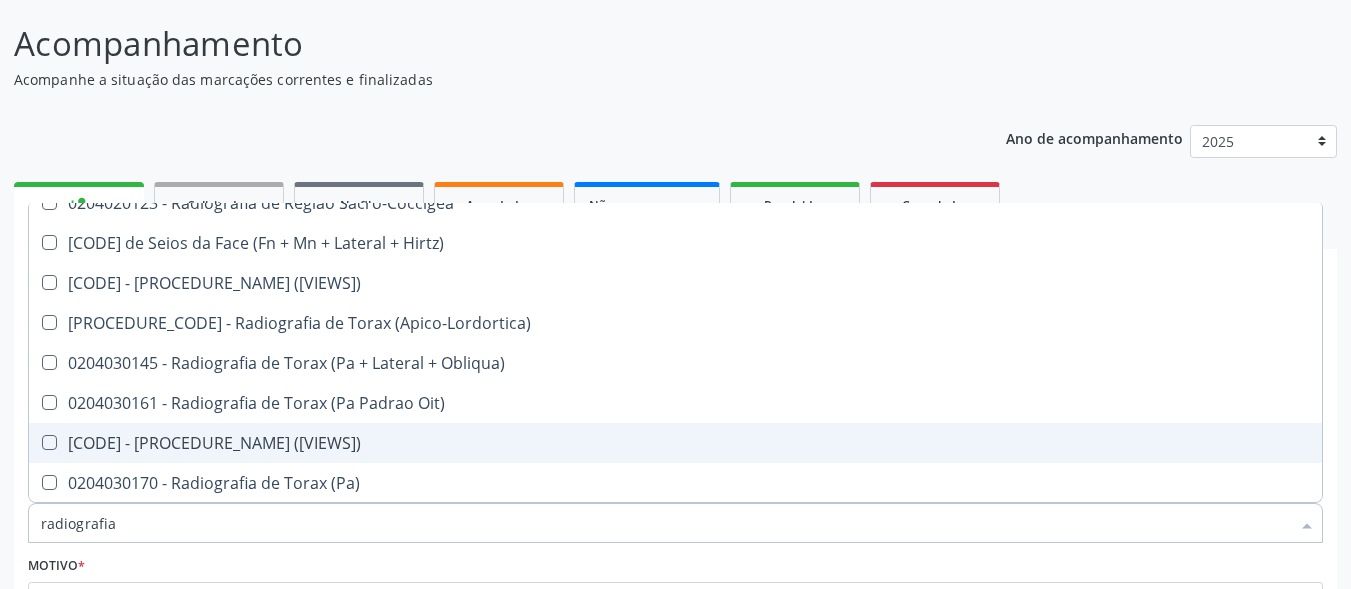 click on "0204030153 - Radiografia de Torax (Pa e Perfil)" at bounding box center (675, 443) 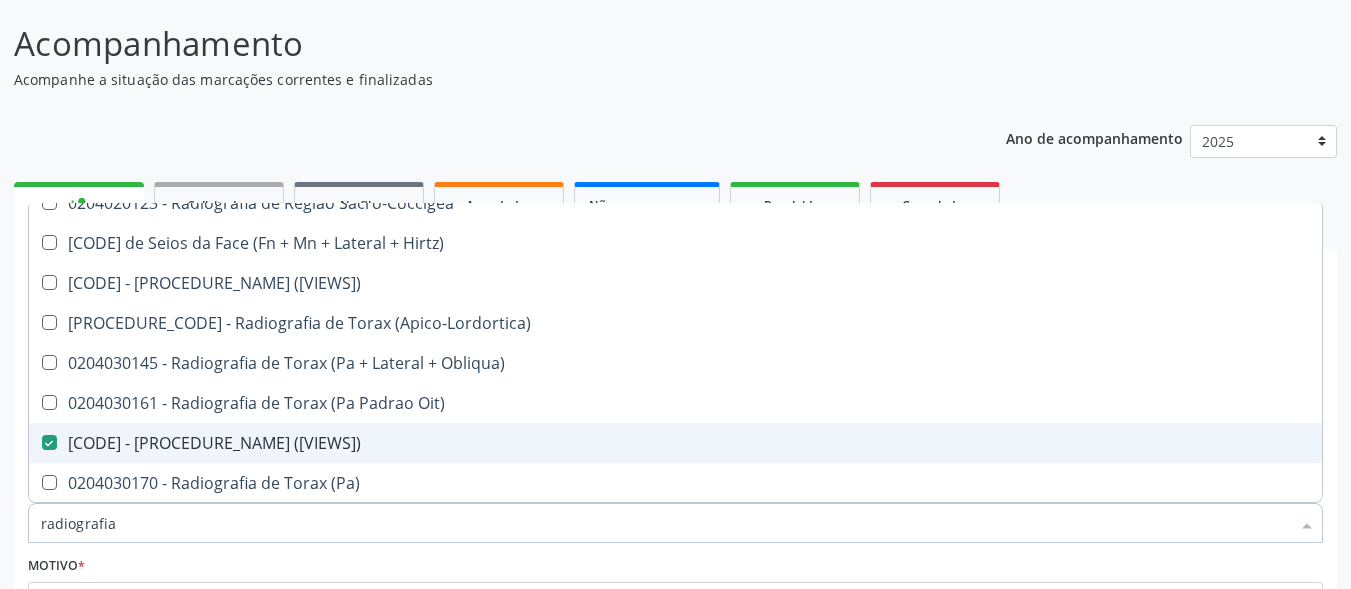 click on "0204030153 - Radiografia de Torax (Pa e Perfil)" at bounding box center [675, 443] 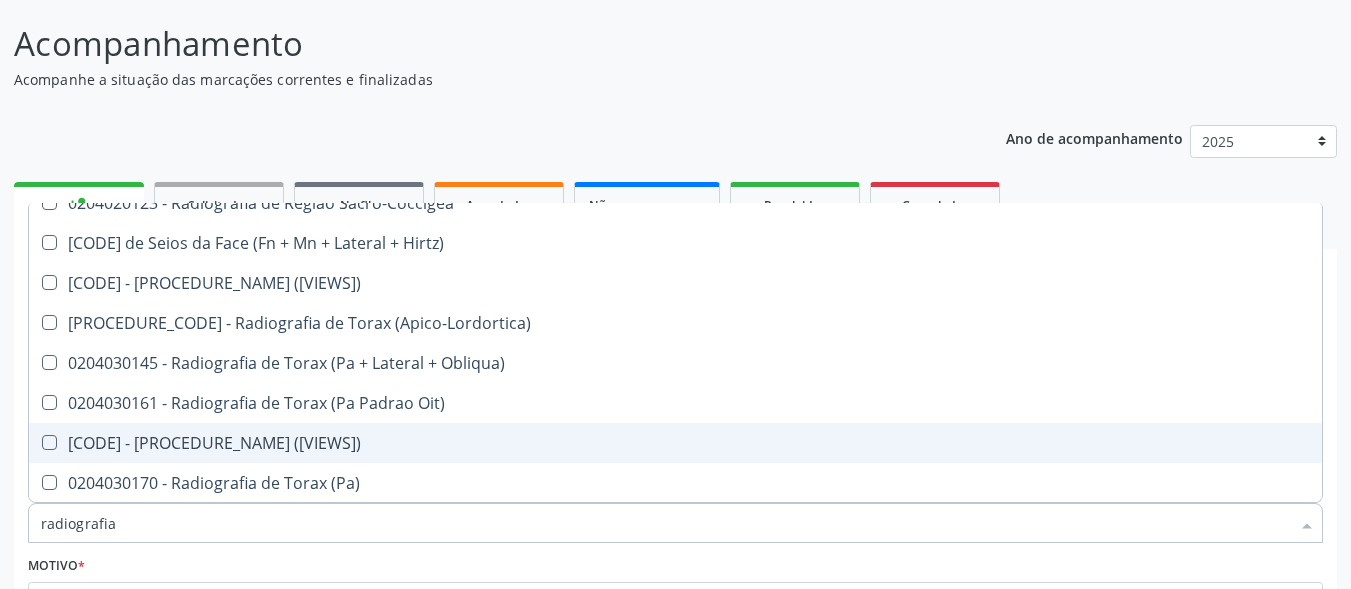 click on "0204030153 - Radiografia de Torax (Pa e Perfil)" at bounding box center [675, 443] 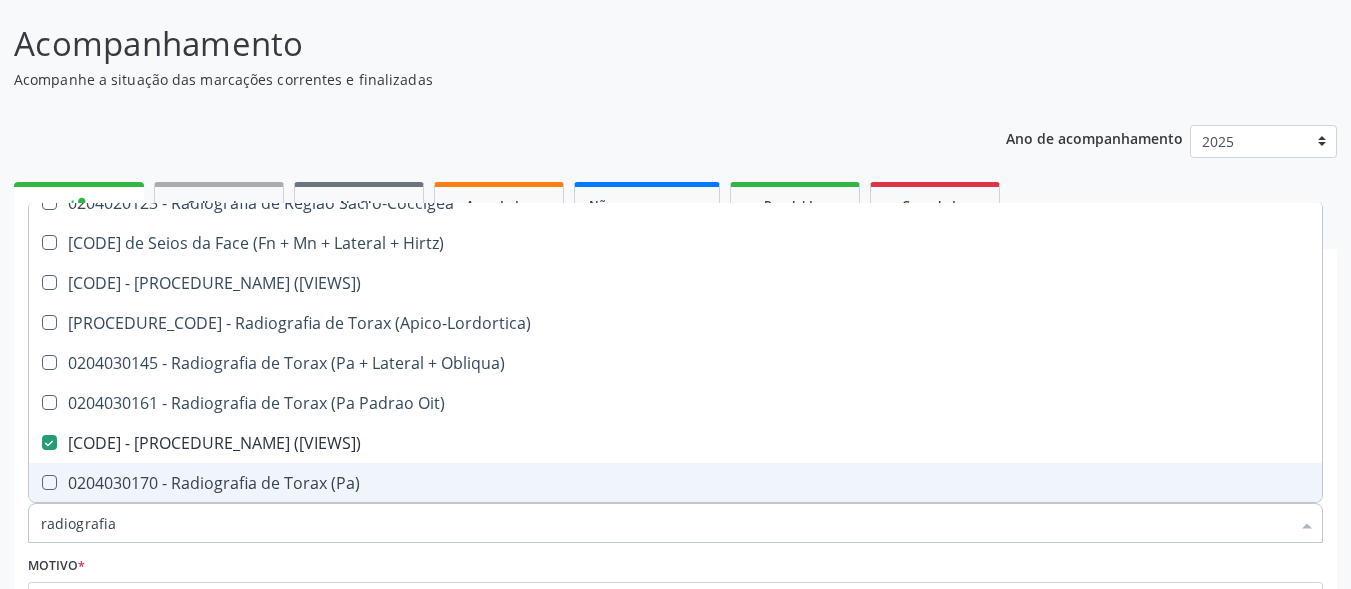 click on "radiografia" at bounding box center (665, 523) 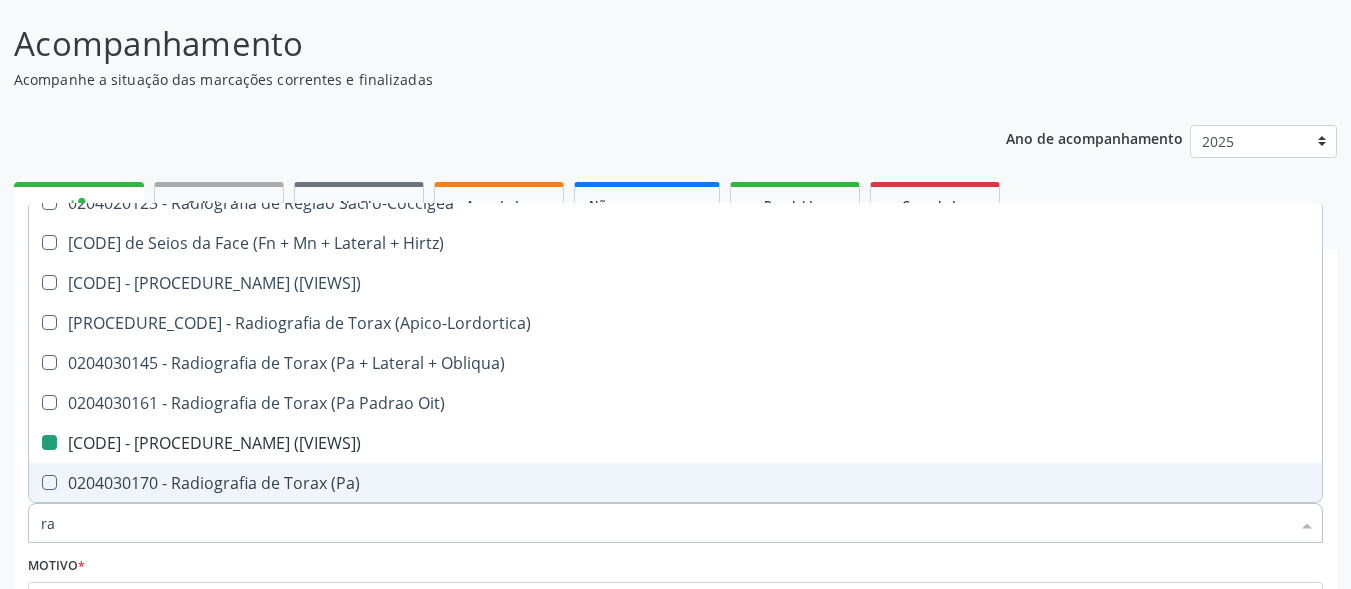 type on "[LETTER]" 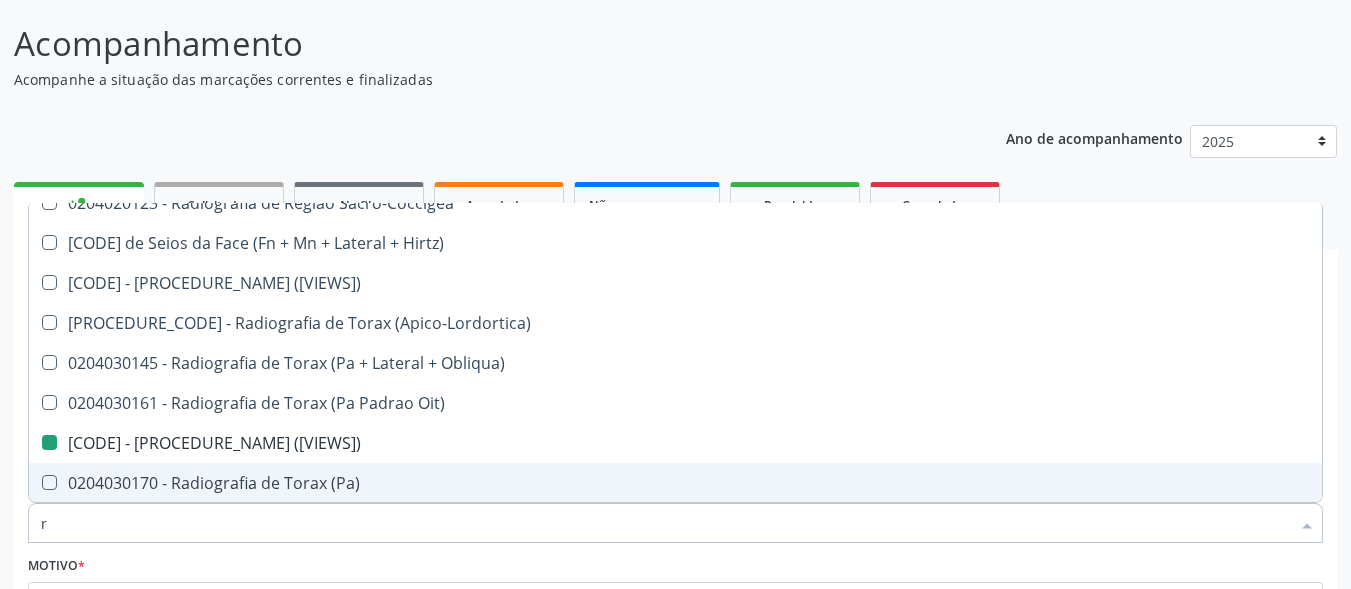 type 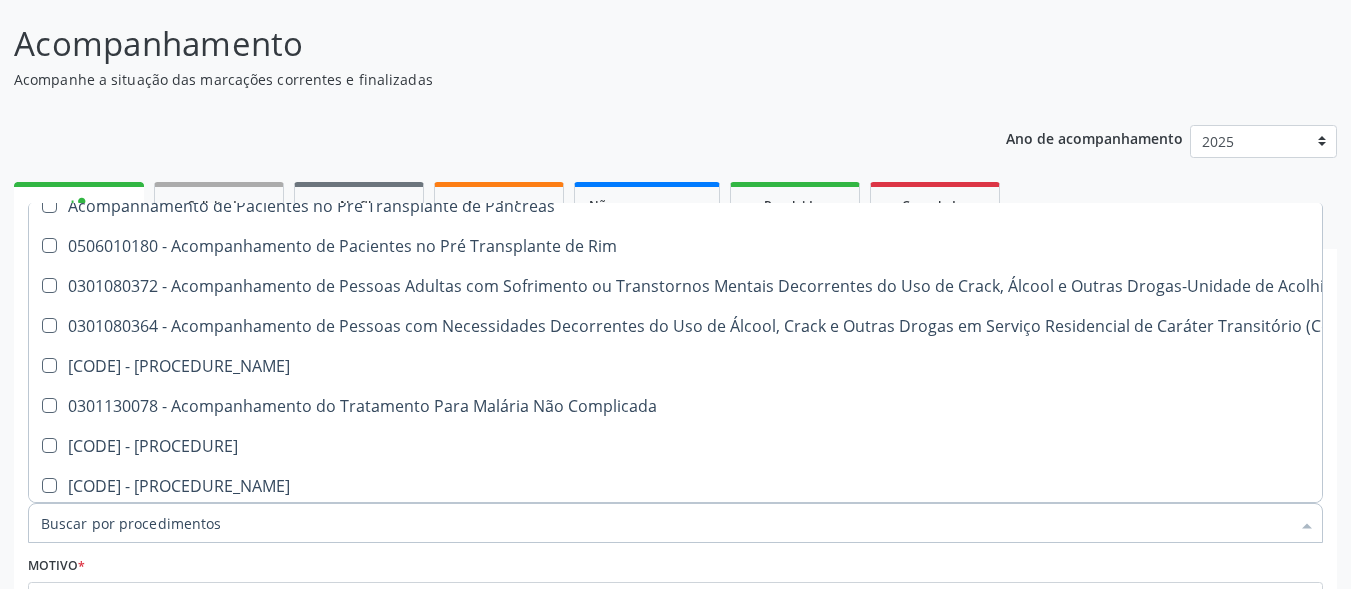 scroll, scrollTop: 2583, scrollLeft: 0, axis: vertical 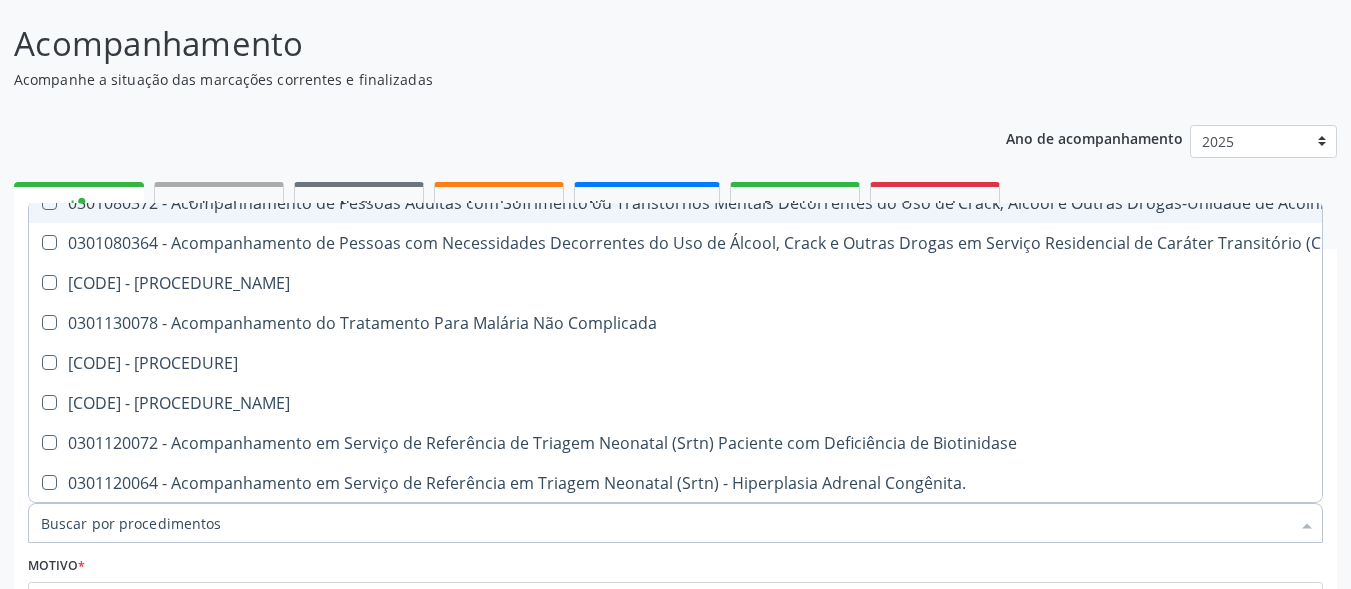 click on "Acompanhamento
Acompanhe a situação das marcações correntes e finalizadas
Relatórios
Ano de acompanhamento
2025 2024
person_add
Nova marcação
Solicitados   Na fila   Agendados   Não compareceram
2025
Resolvidos
2025
Cancelados
2025
check
Indivíduo
2
Unidade solicitante
3
Agendamento
CNS
*
704 8085 5190 3845       done
Nome
*
Daniela dos Santos Diniz
Daniela dos Santos Diniz
CNS:
704 8085 5190 3845
CPF:    --   Nascimento:
26/04/1996
Nenhum resultado encontrado para: "   "
Digite o nome ou CNS para buscar um indivíduo
Sexo
*
Feminino         Masculino   Feminino
Nenhum resultado encontrado para: "   "" at bounding box center [675, 397] 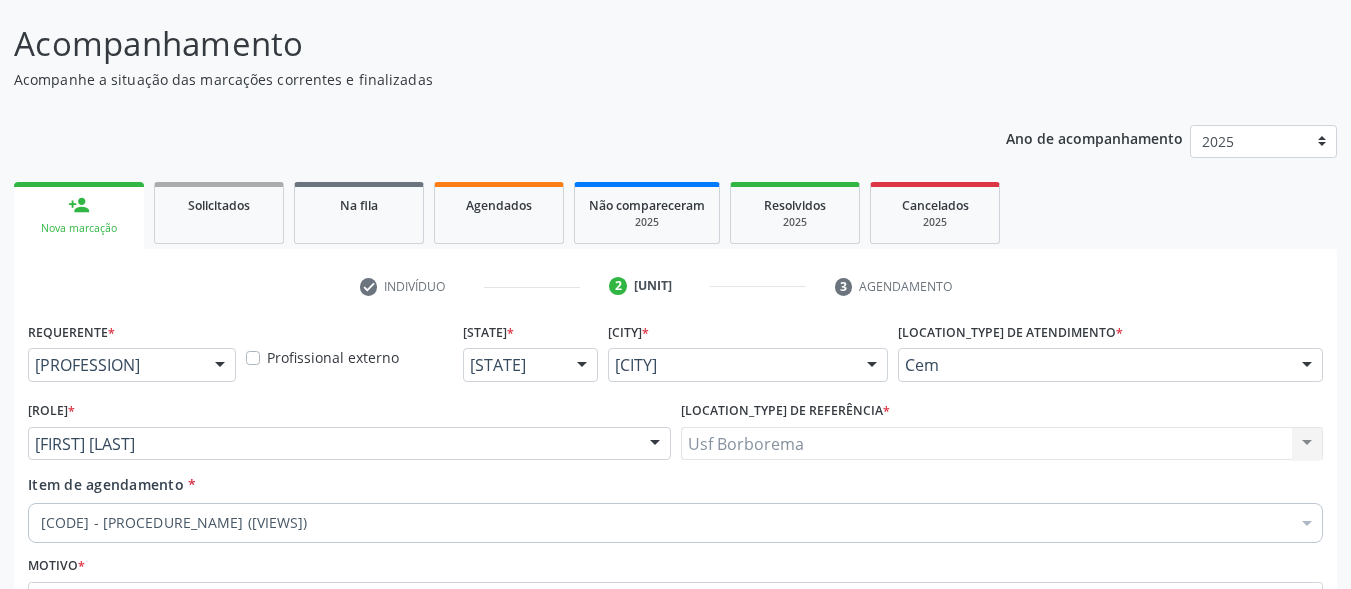 scroll, scrollTop: 0, scrollLeft: 0, axis: both 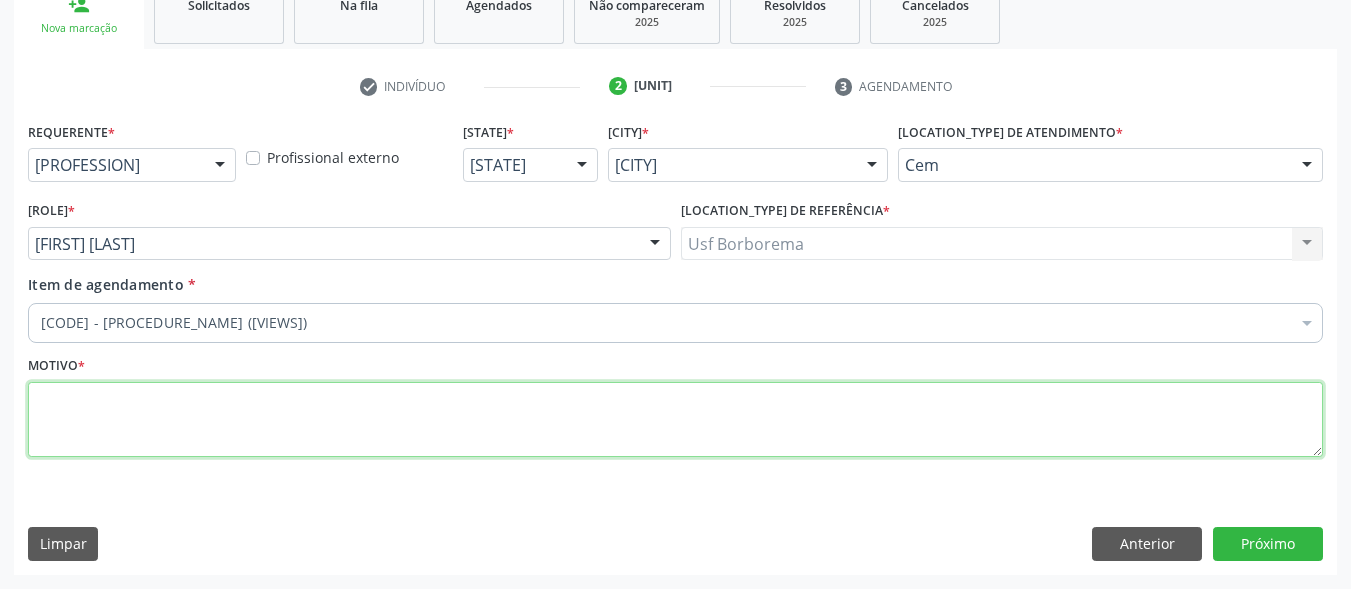 click at bounding box center [675, 420] 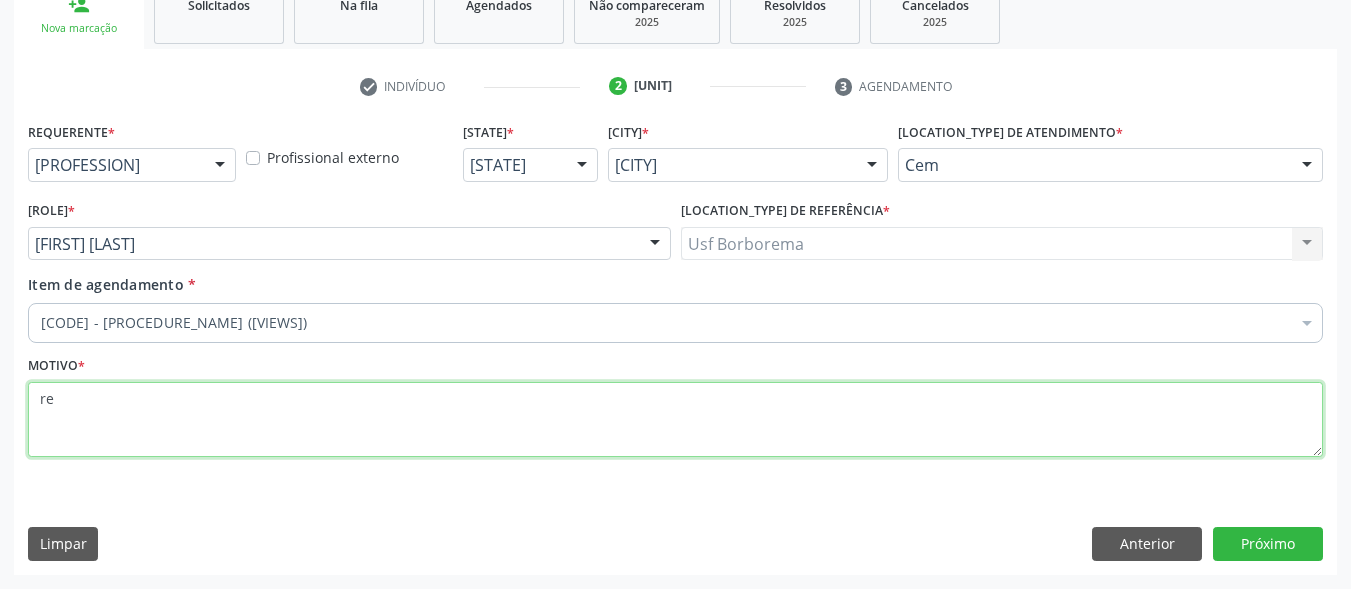 type on "[LETTER]" 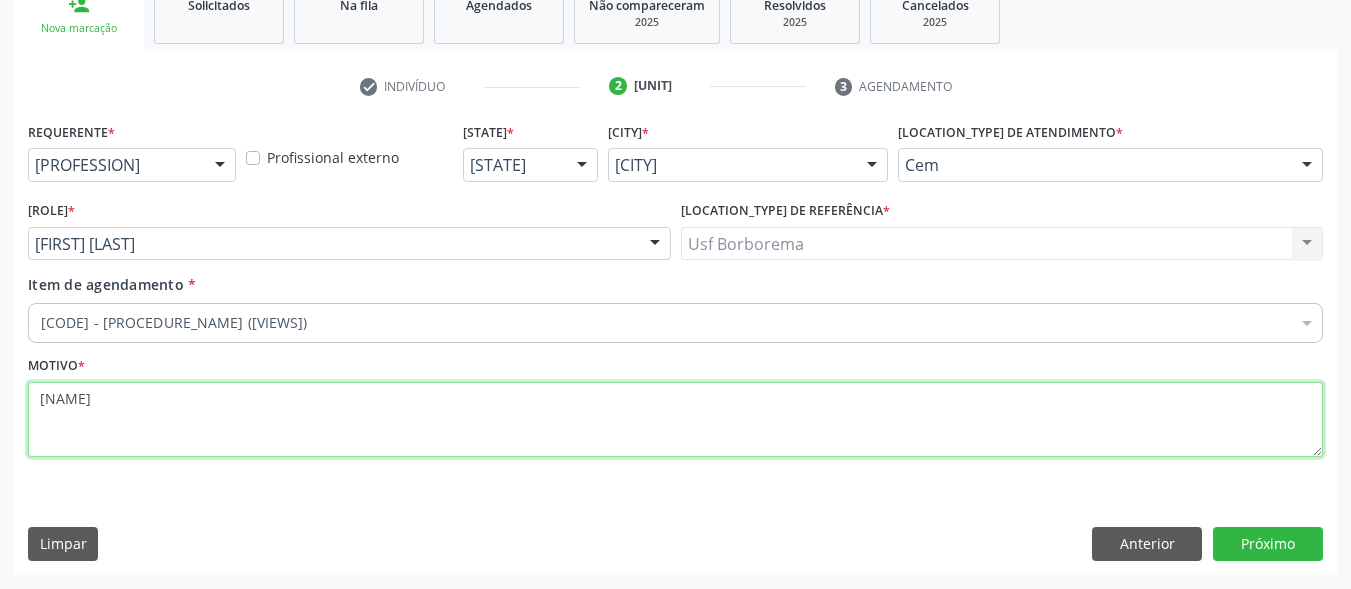 type on "[LETTER]" 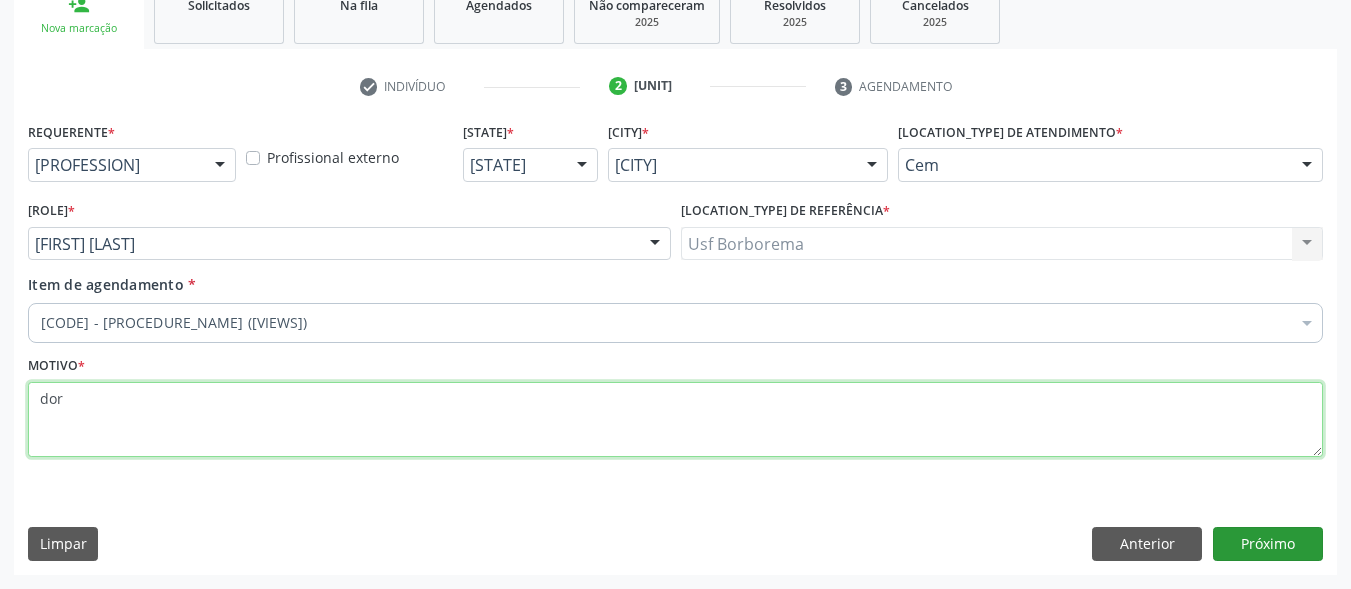 type on "dor" 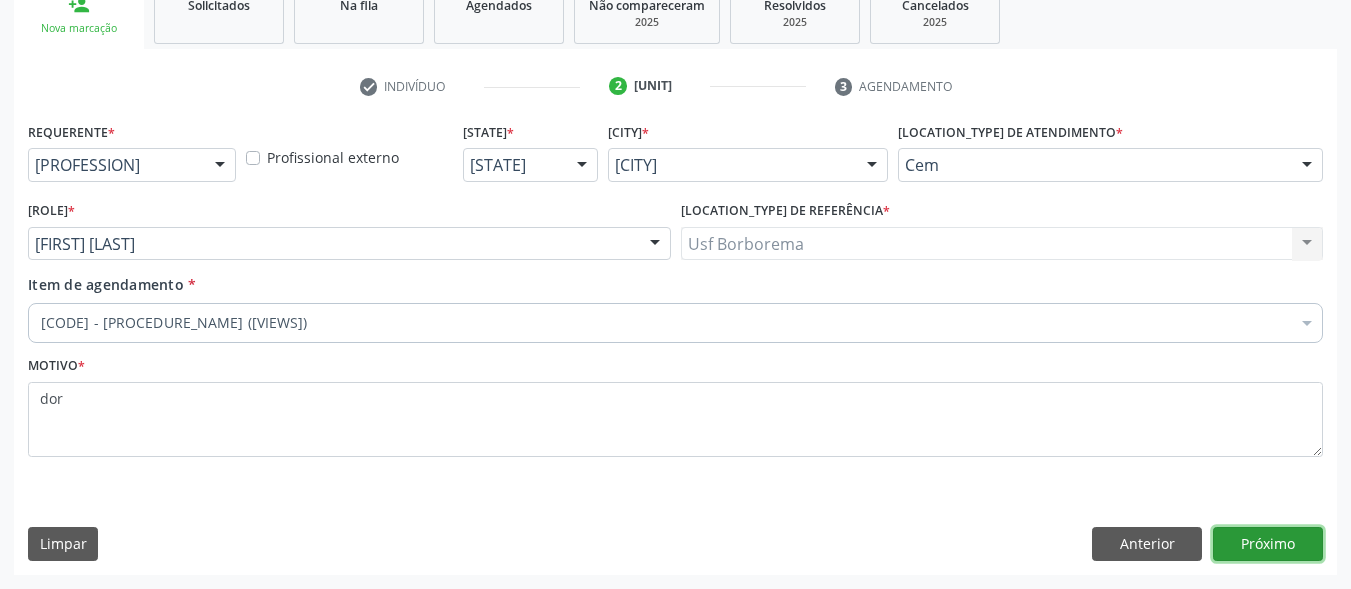 click on "Próximo" at bounding box center (1268, 544) 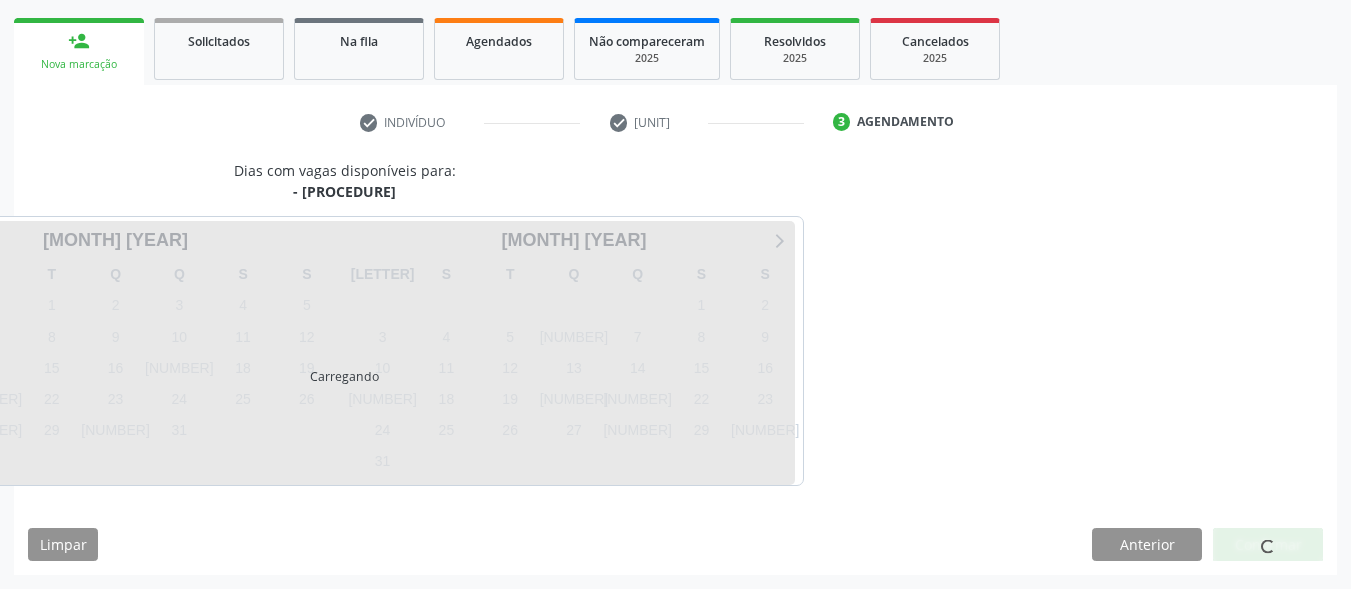 scroll, scrollTop: 281, scrollLeft: 0, axis: vertical 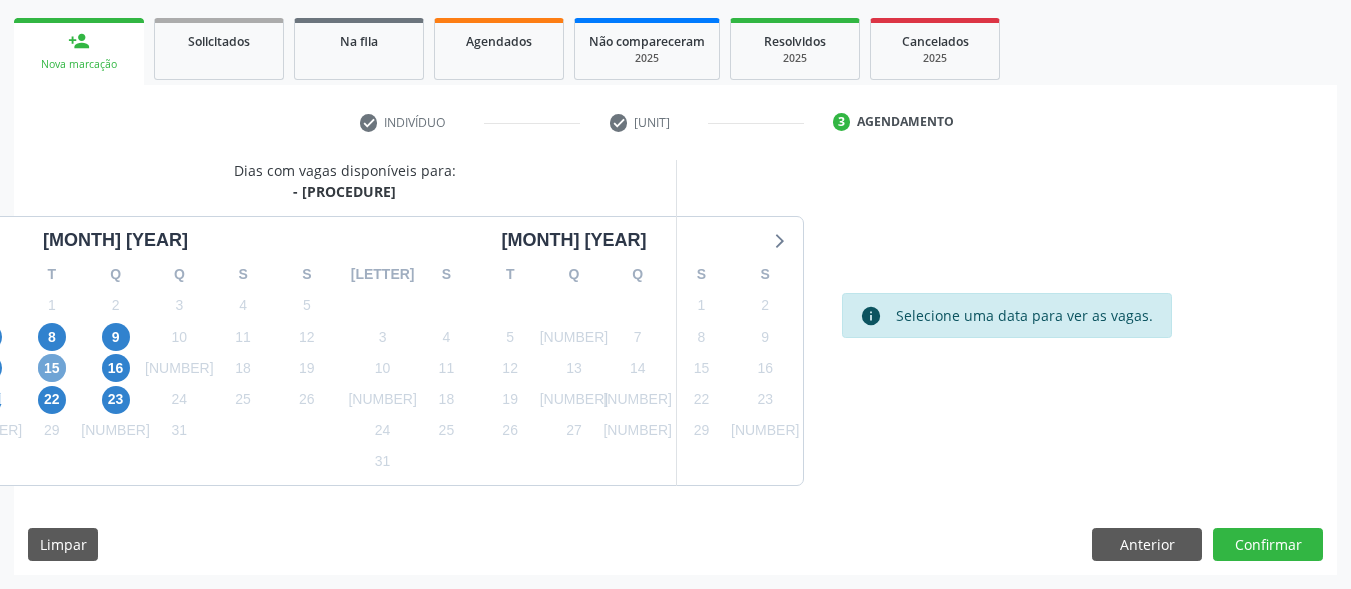 click on "15" at bounding box center (52, 368) 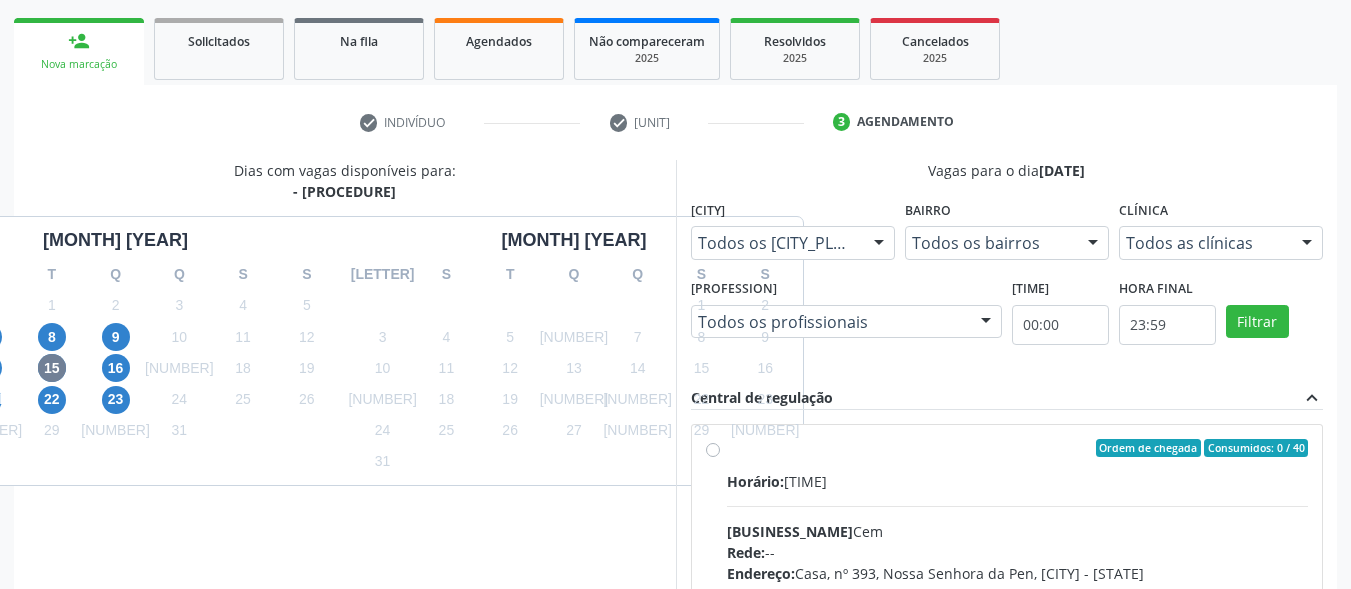 click on "Ordem de chegada
Consumidos: 0 / 40
Horário:   07:00
Clínica:  Cem
Rede:
--
Endereço:   Casa, nº 393, Nossa Senhora da Pen, Serra Talhada - PE
Telefone:   --
Profissional:
Ebenone Antonio da Silva
Informações adicionais sobre o atendimento
Idade de atendimento:
de 0 a 120 anos
Gênero(s) atendido(s):
Masculino e Feminino
Informações adicionais:
--" at bounding box center [1018, 592] 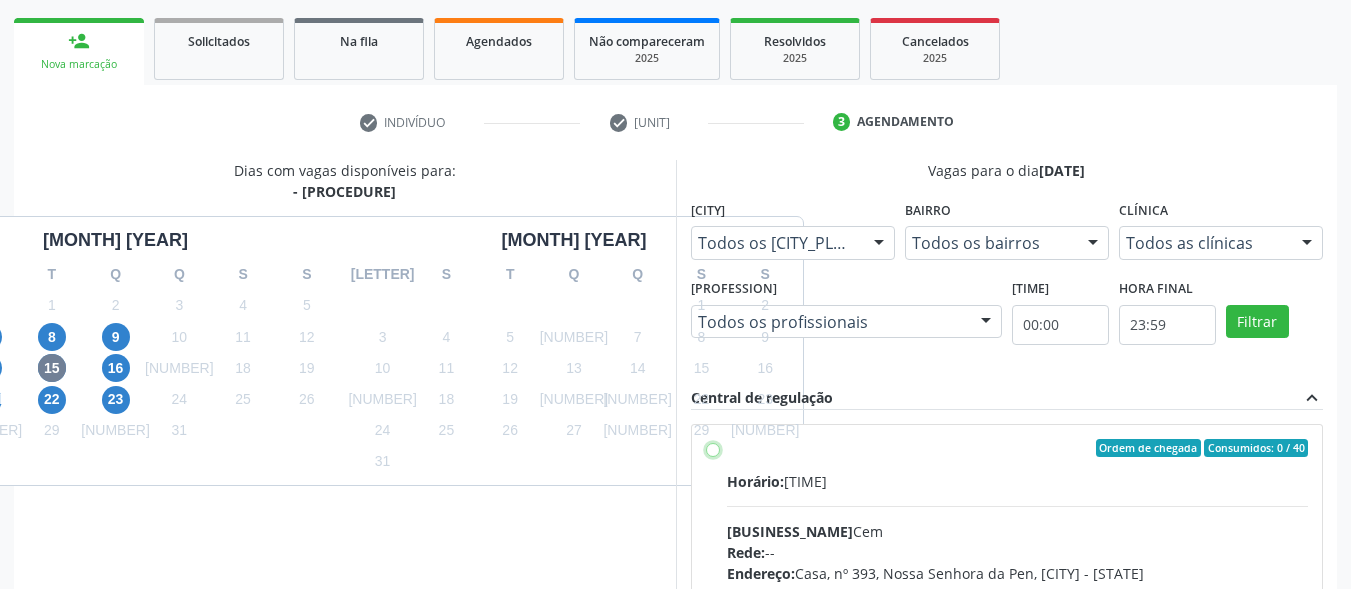 click on "Ordem de chegada
Consumidos: 0 / 40
Horário:   07:00
Clínica:  Cem
Rede:
--
Endereço:   Casa, nº 393, Nossa Senhora da Pen, Serra Talhada - PE
Telefone:   --
Profissional:
Ebenone Antonio da Silva
Informações adicionais sobre o atendimento
Idade de atendimento:
de 0 a 120 anos
Gênero(s) atendido(s):
Masculino e Feminino
Informações adicionais:
--" at bounding box center [713, 448] 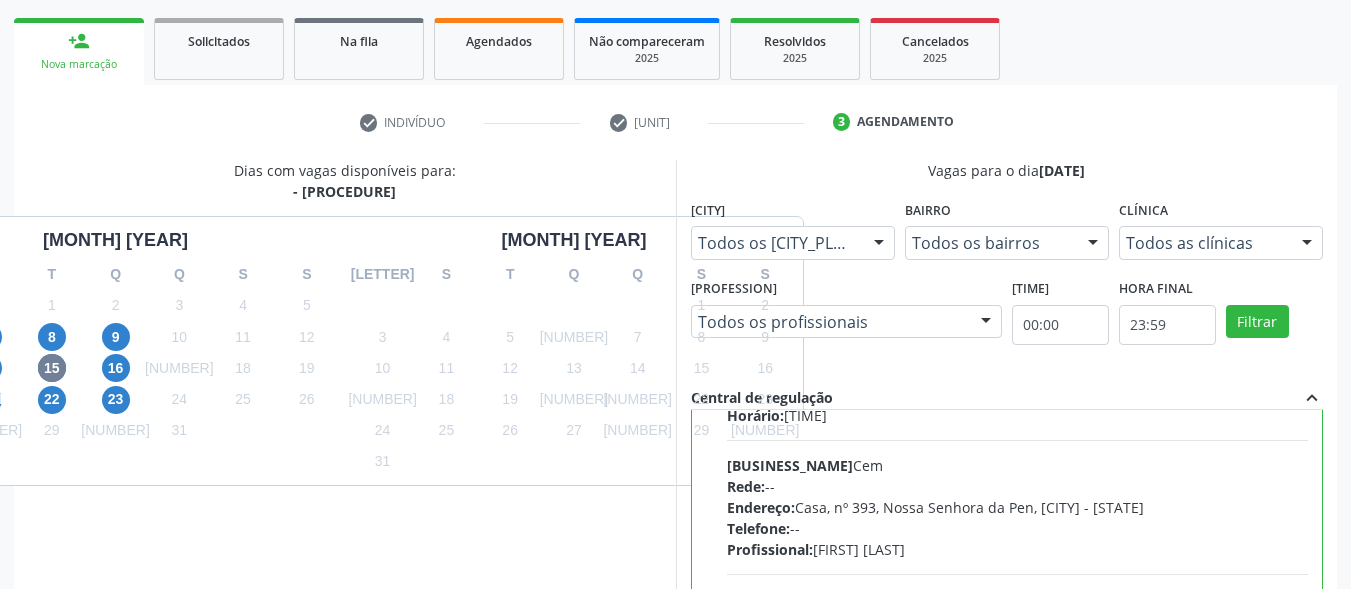 scroll, scrollTop: 99, scrollLeft: 0, axis: vertical 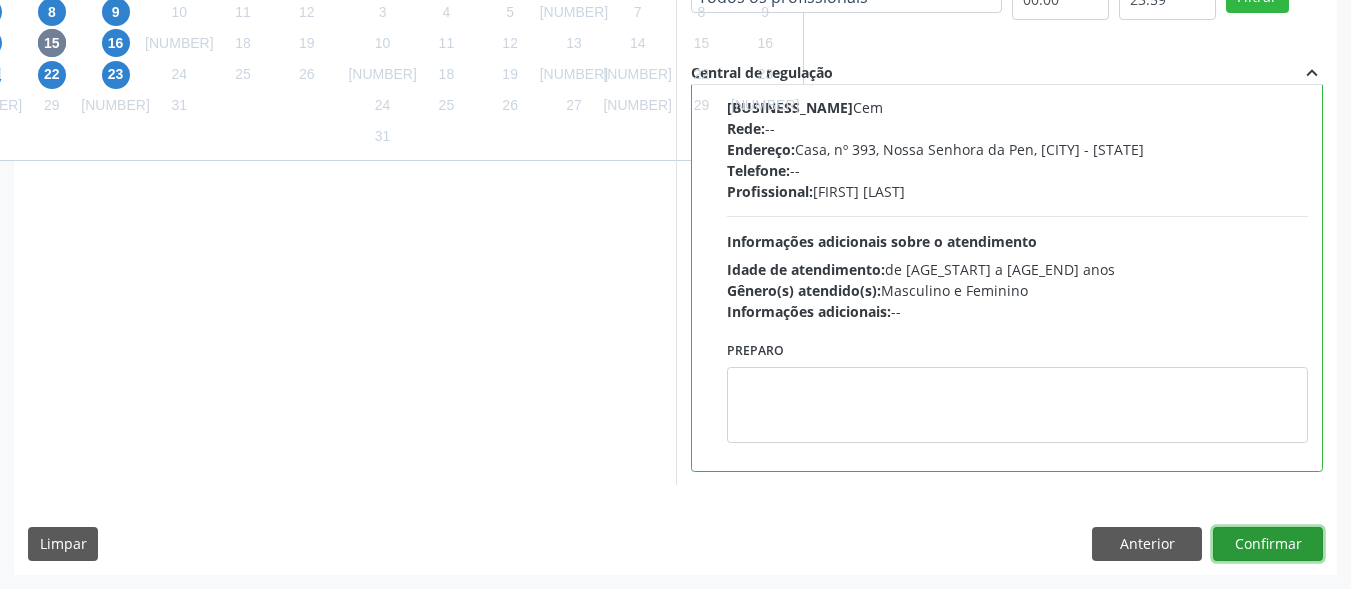 click on "Confirmar" at bounding box center (1268, 544) 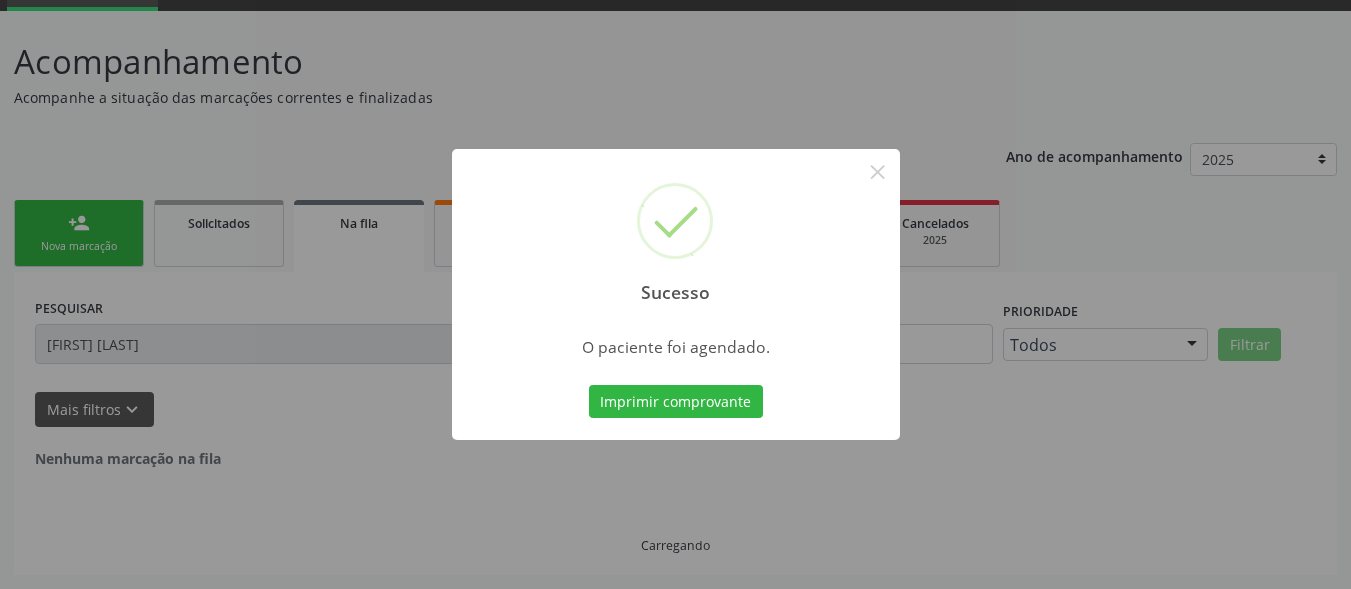 scroll, scrollTop: 78, scrollLeft: 0, axis: vertical 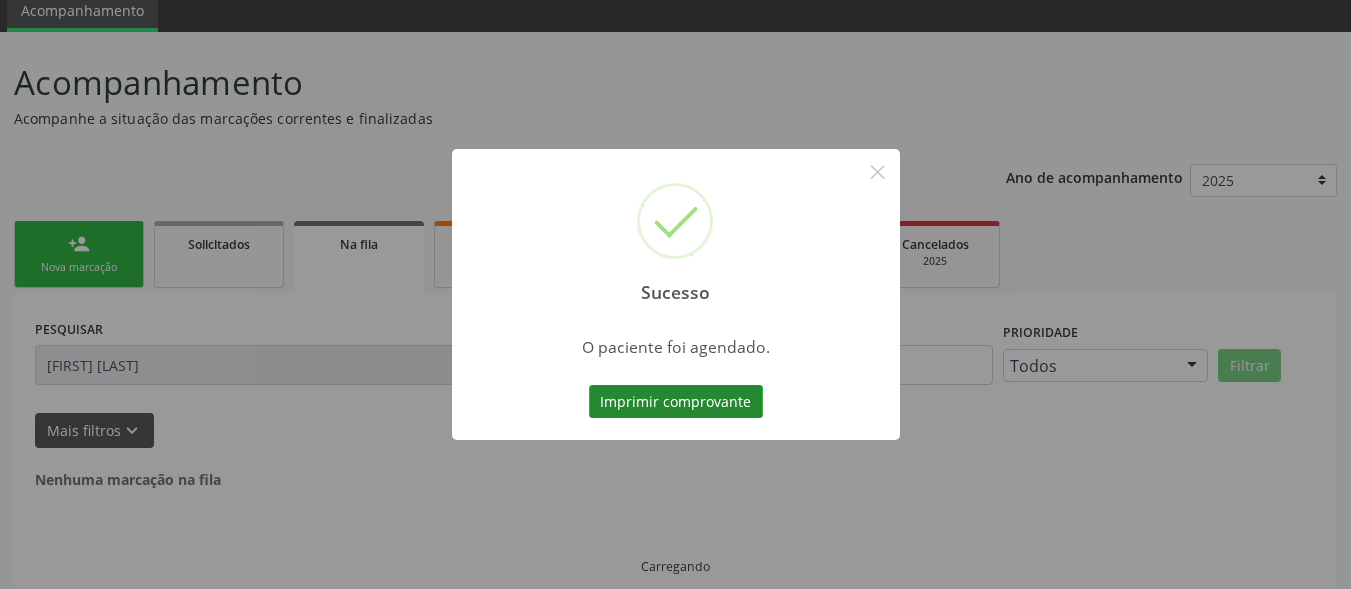 click on "Imprimir comprovante" at bounding box center [676, 402] 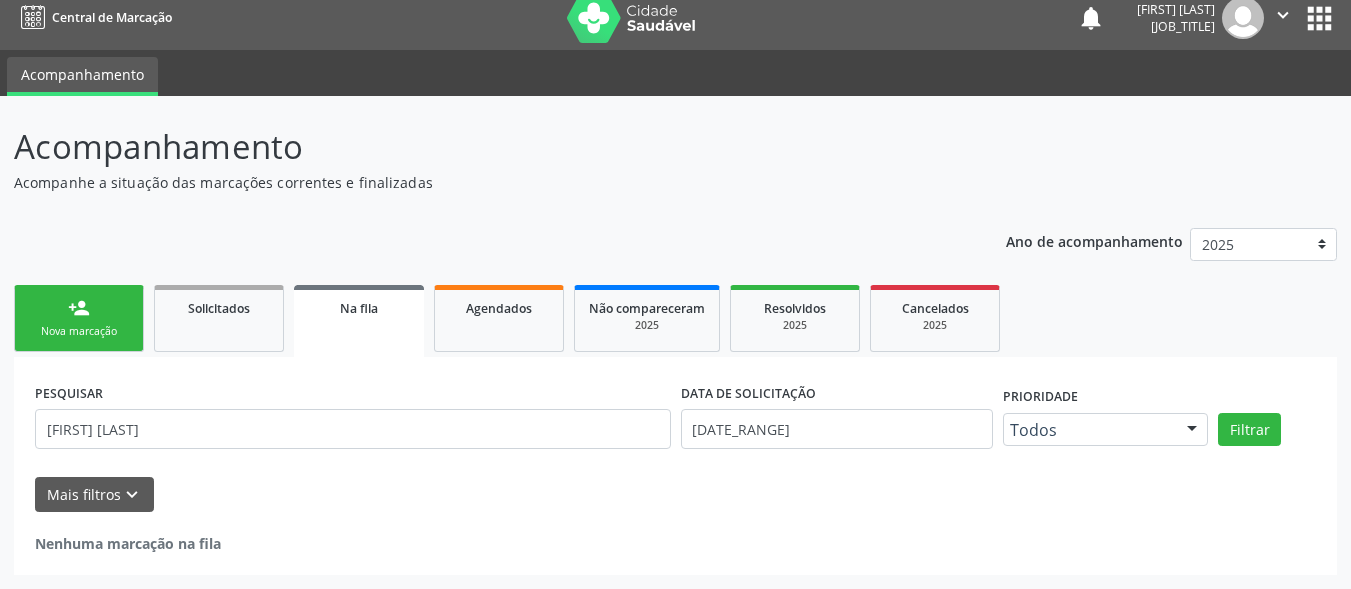 scroll, scrollTop: 14, scrollLeft: 0, axis: vertical 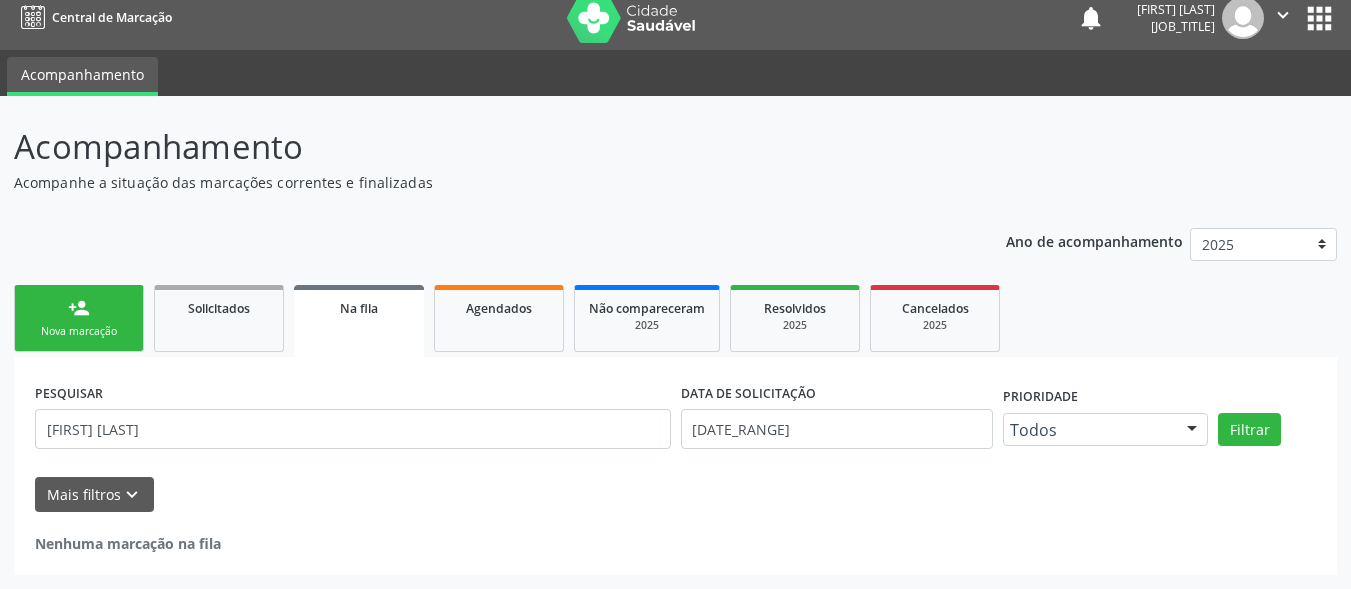 click on "person_add
Nova marcação" at bounding box center [79, 318] 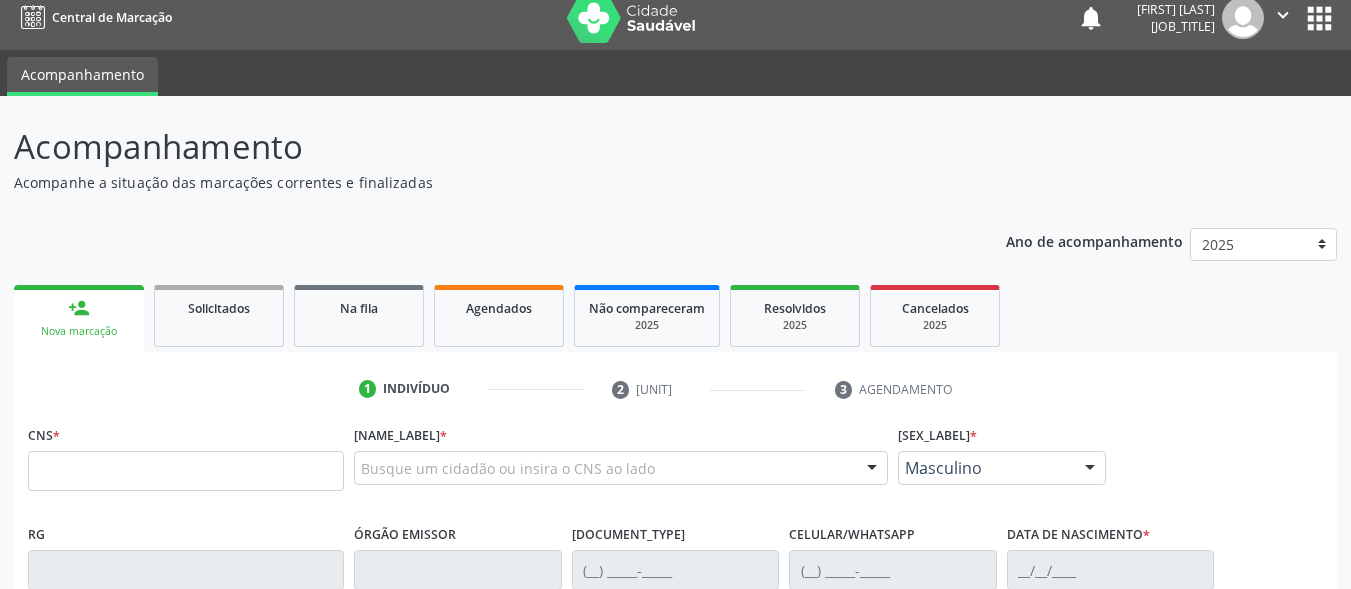 click on "[ICON]" at bounding box center [79, 308] 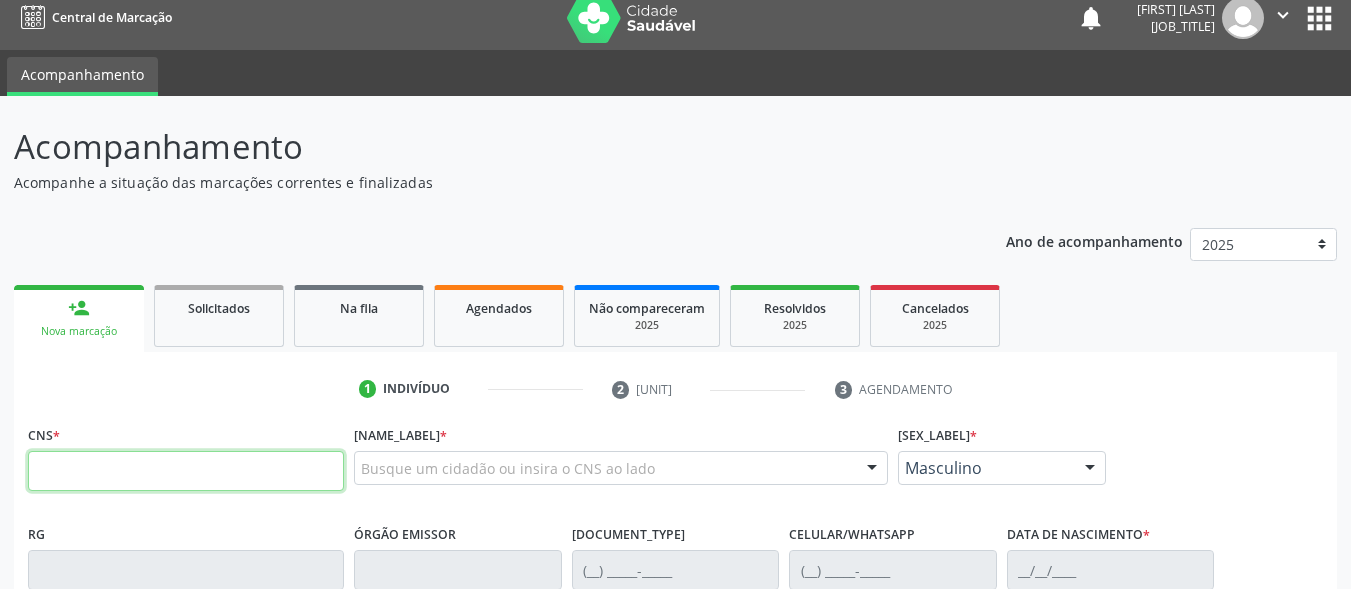 click at bounding box center (186, 471) 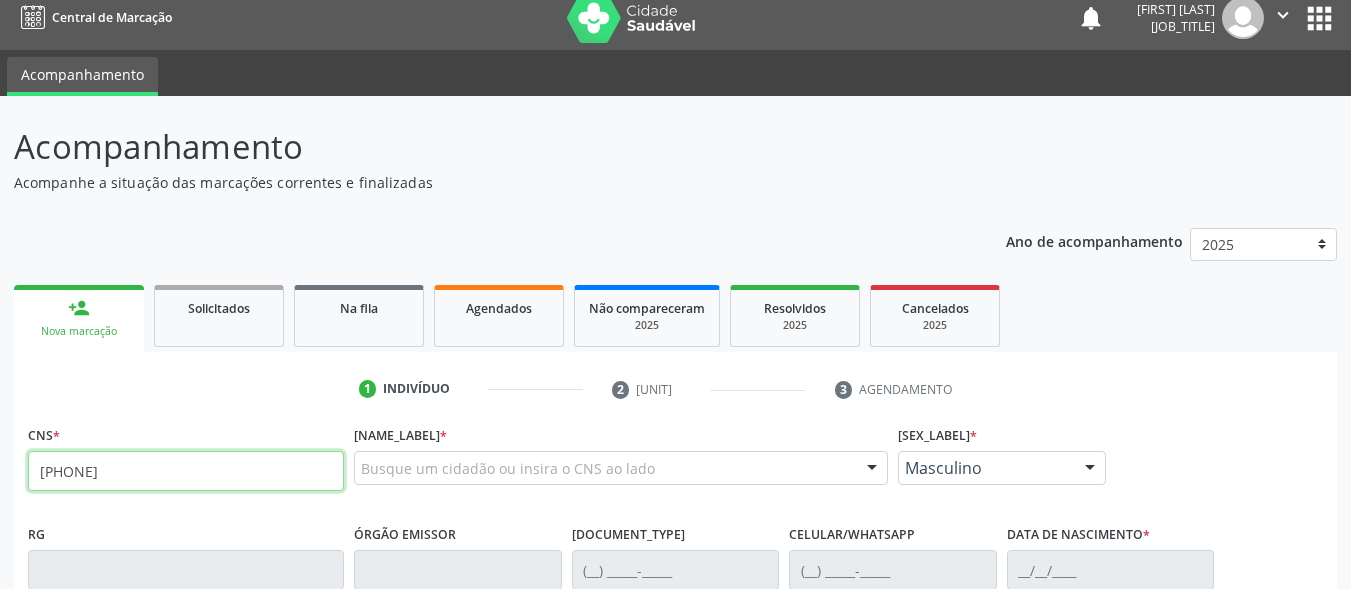 type on "702 9065 0591 1076" 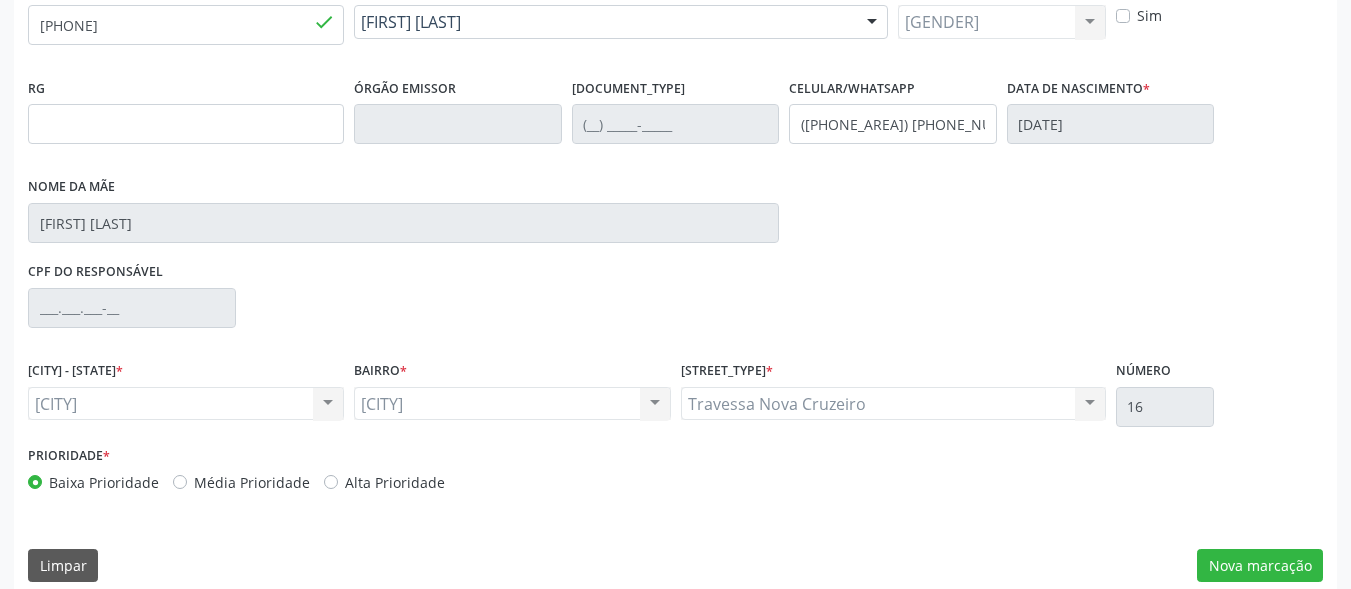 scroll, scrollTop: 481, scrollLeft: 0, axis: vertical 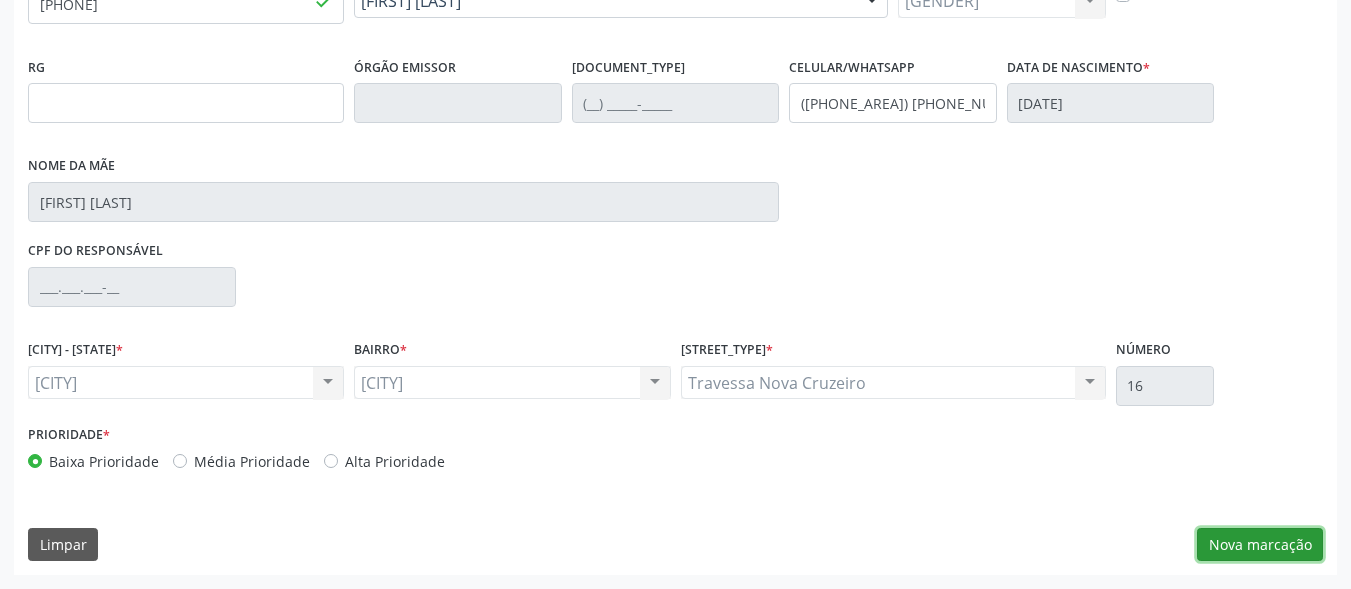 click on "[MARKING]" at bounding box center [1260, 545] 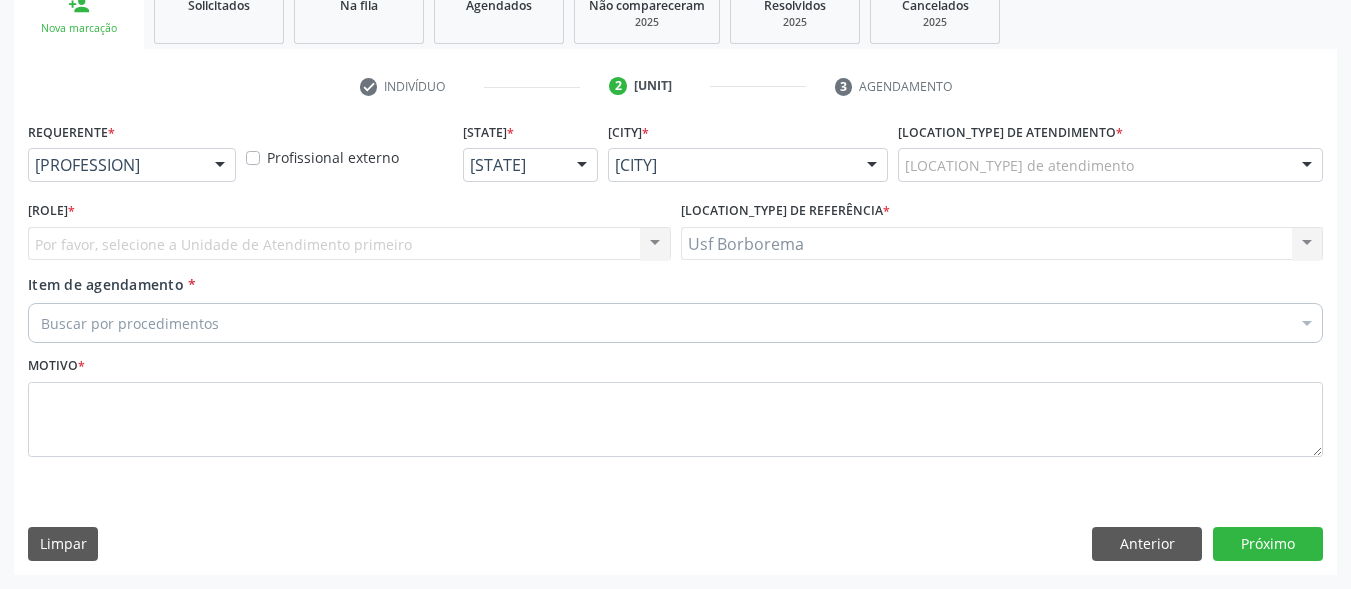 scroll, scrollTop: 317, scrollLeft: 0, axis: vertical 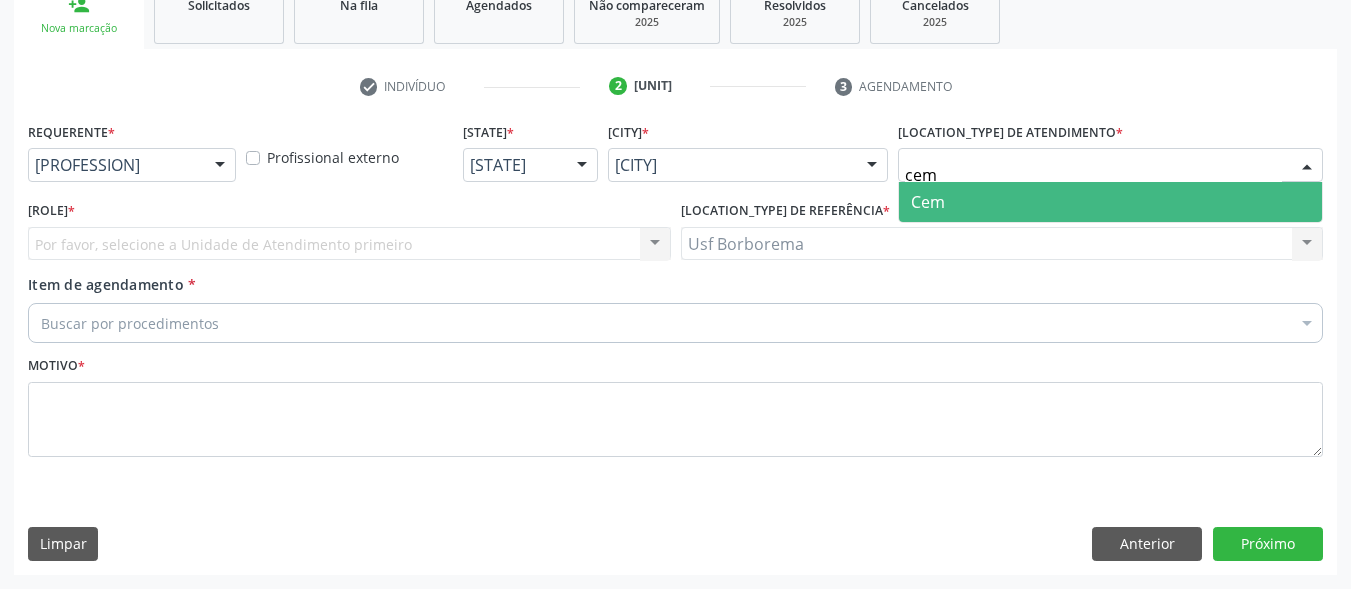 drag, startPoint x: 982, startPoint y: 195, endPoint x: 969, endPoint y: 212, distance: 21.400934 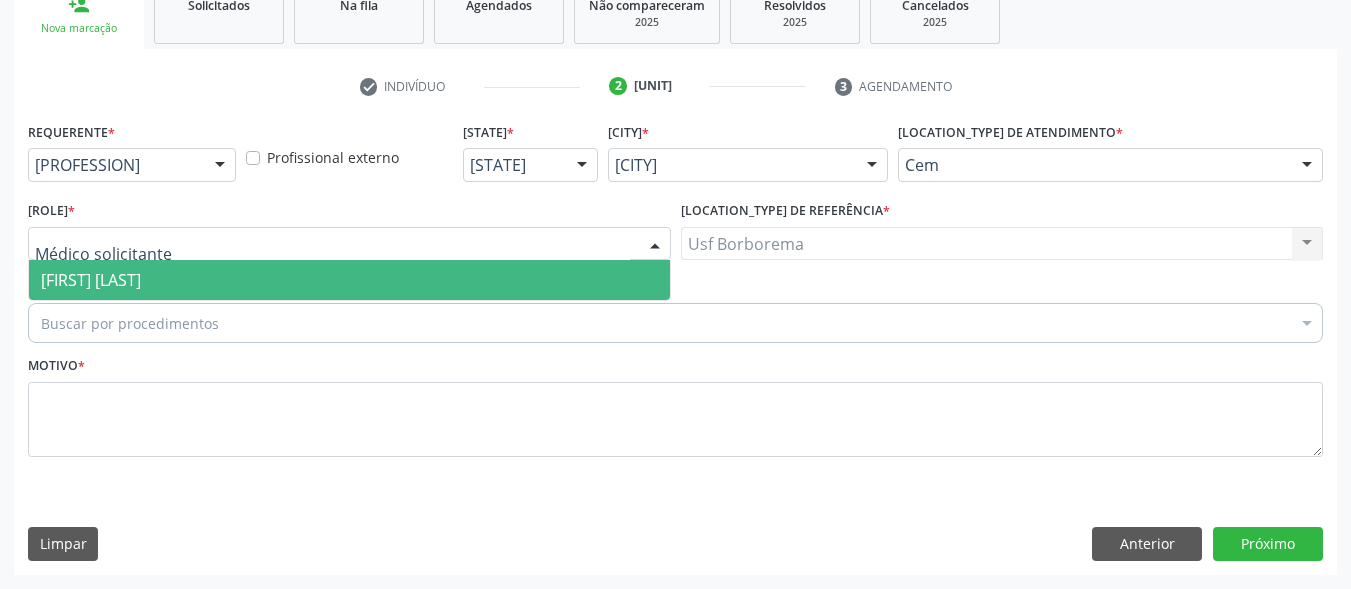 click on "[FIRST] [LAST]" at bounding box center (91, 280) 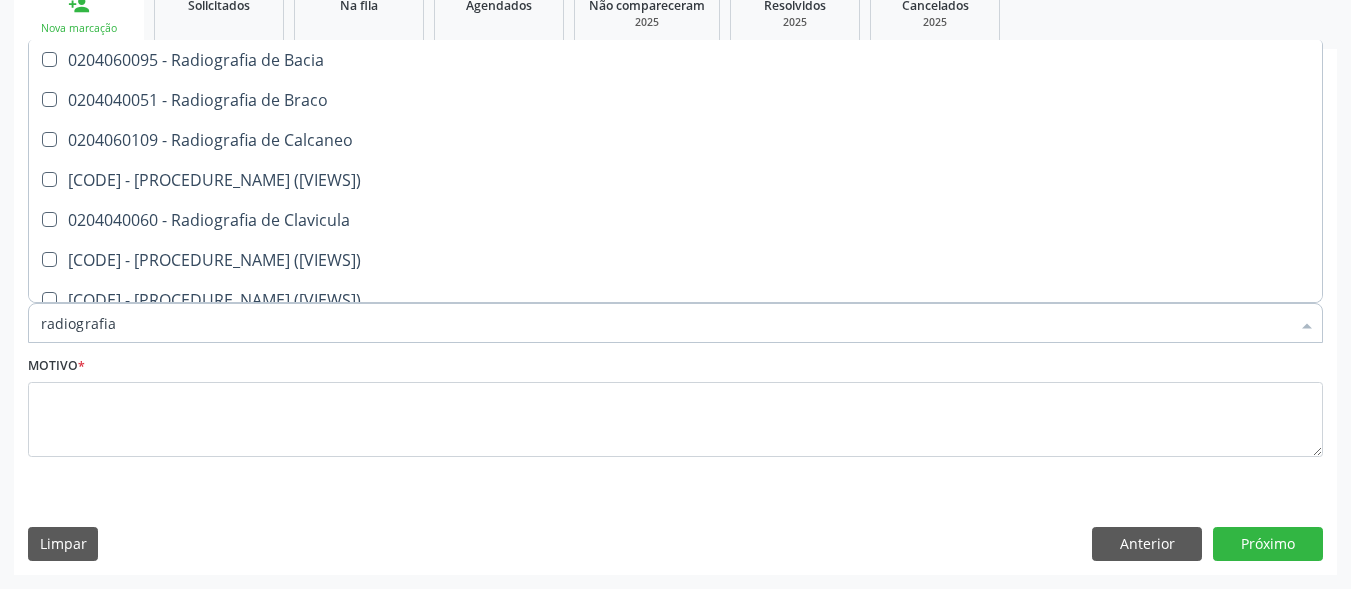 scroll, scrollTop: 900, scrollLeft: 0, axis: vertical 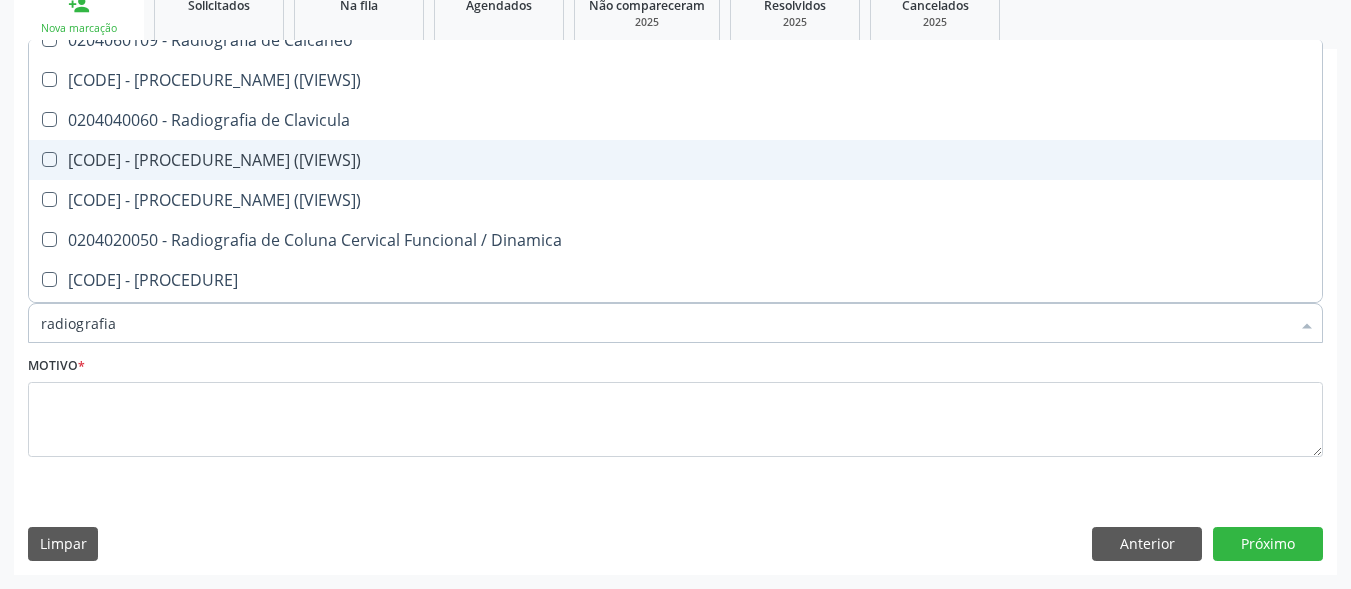 click on "0204020034 - Radiografia de Coluna Cervical (Ap + Lateral + to + Obliquas)" at bounding box center (675, 160) 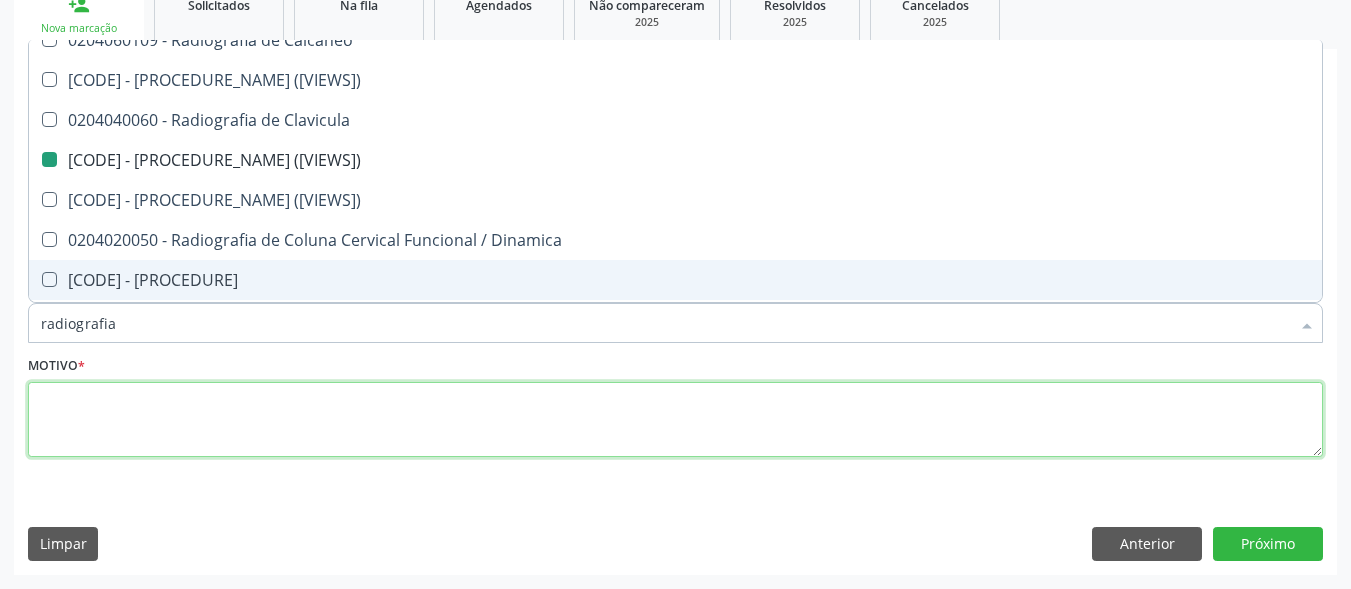 click at bounding box center [675, 420] 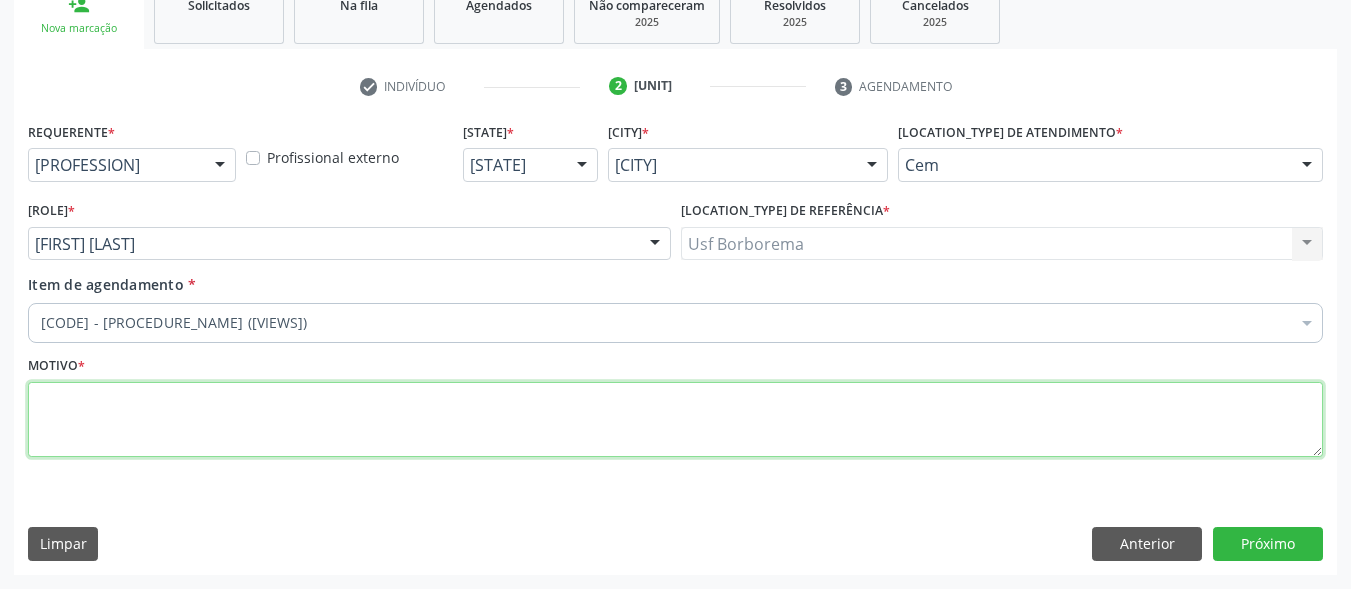 scroll, scrollTop: 0, scrollLeft: 0, axis: both 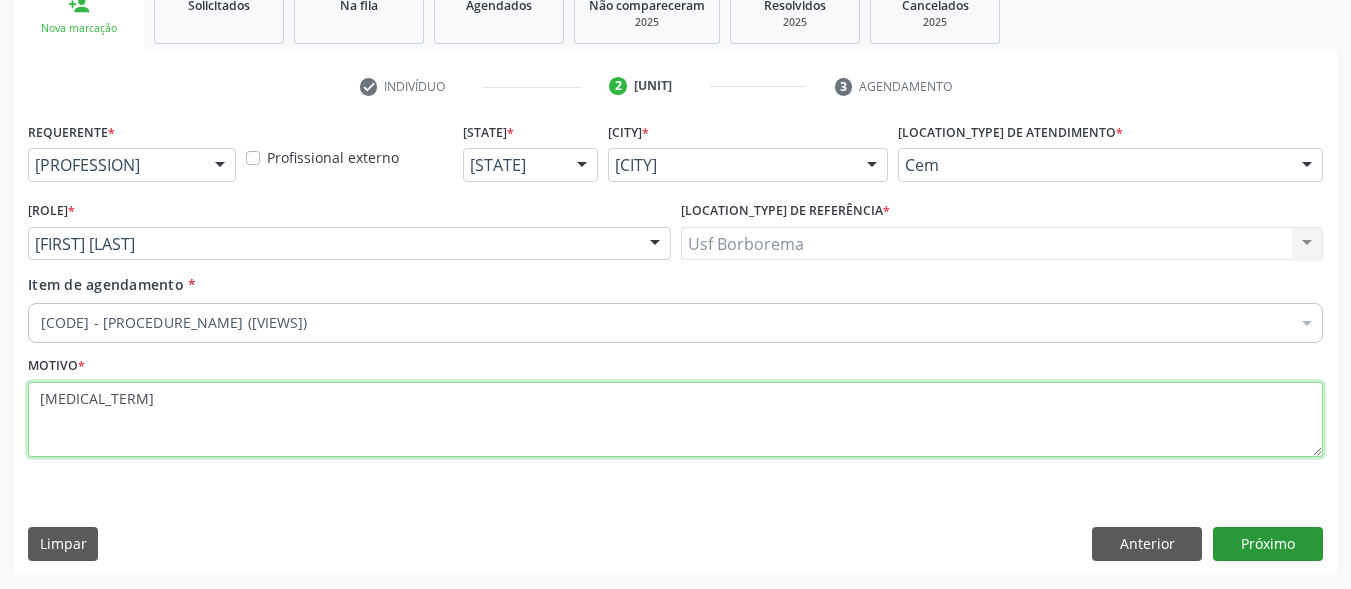 type on "cervicalgia" 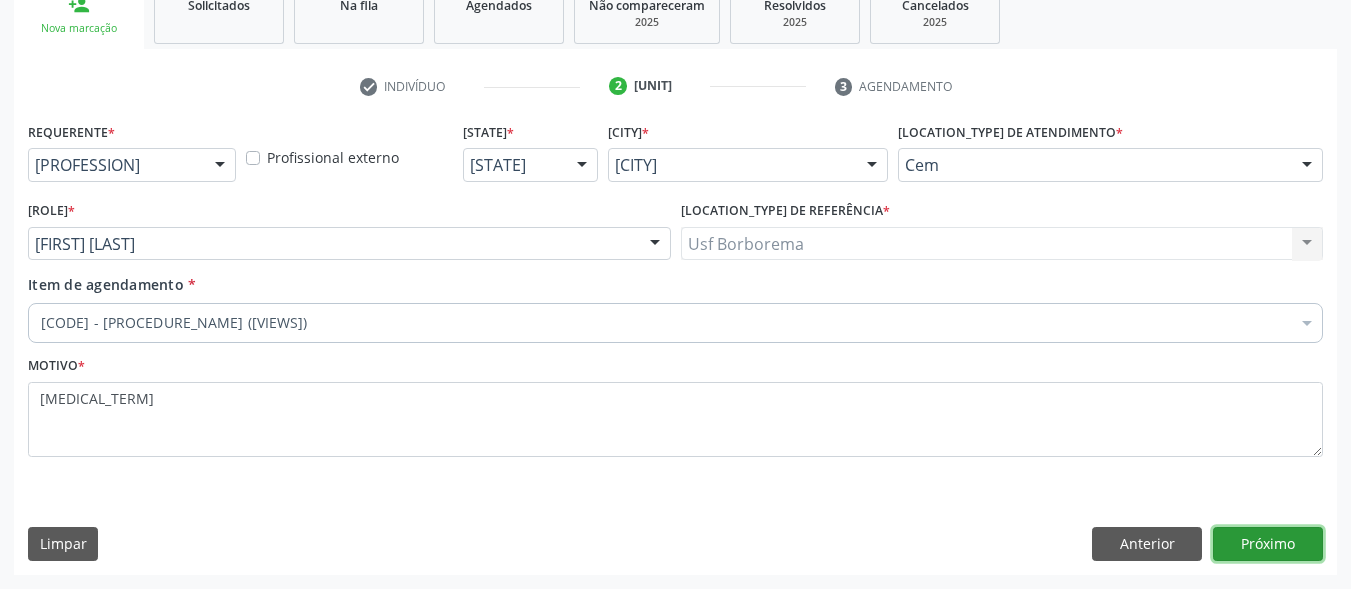 click on "Próximo" at bounding box center (1268, 544) 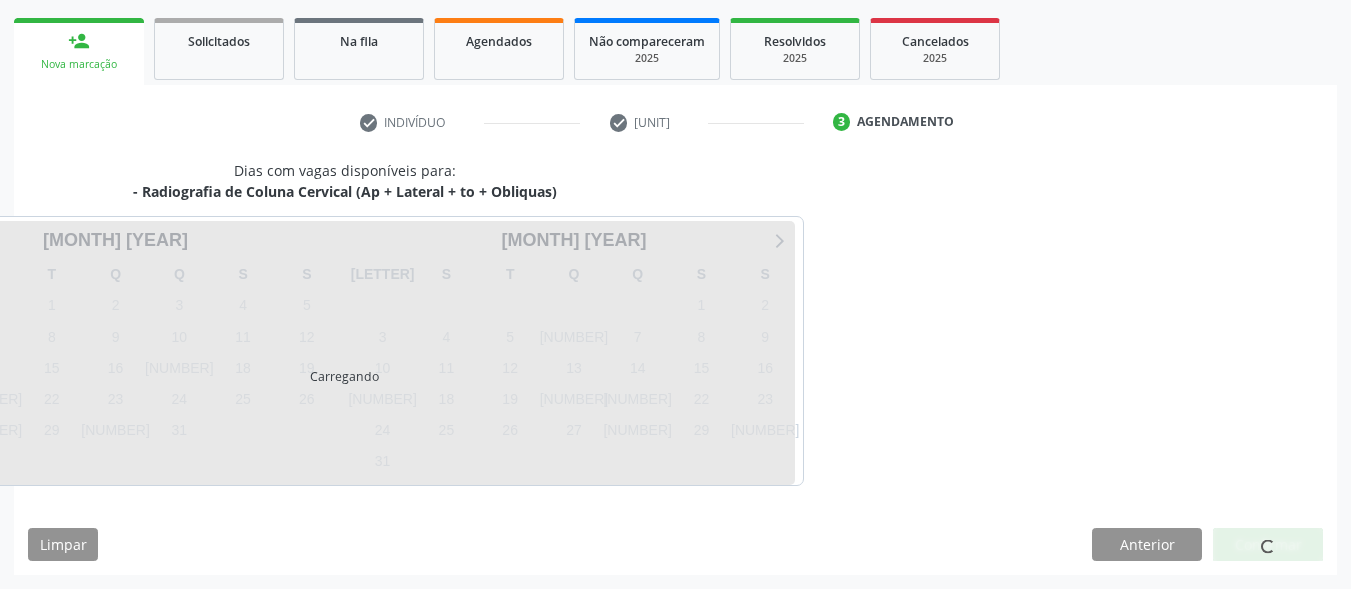 scroll, scrollTop: 281, scrollLeft: 0, axis: vertical 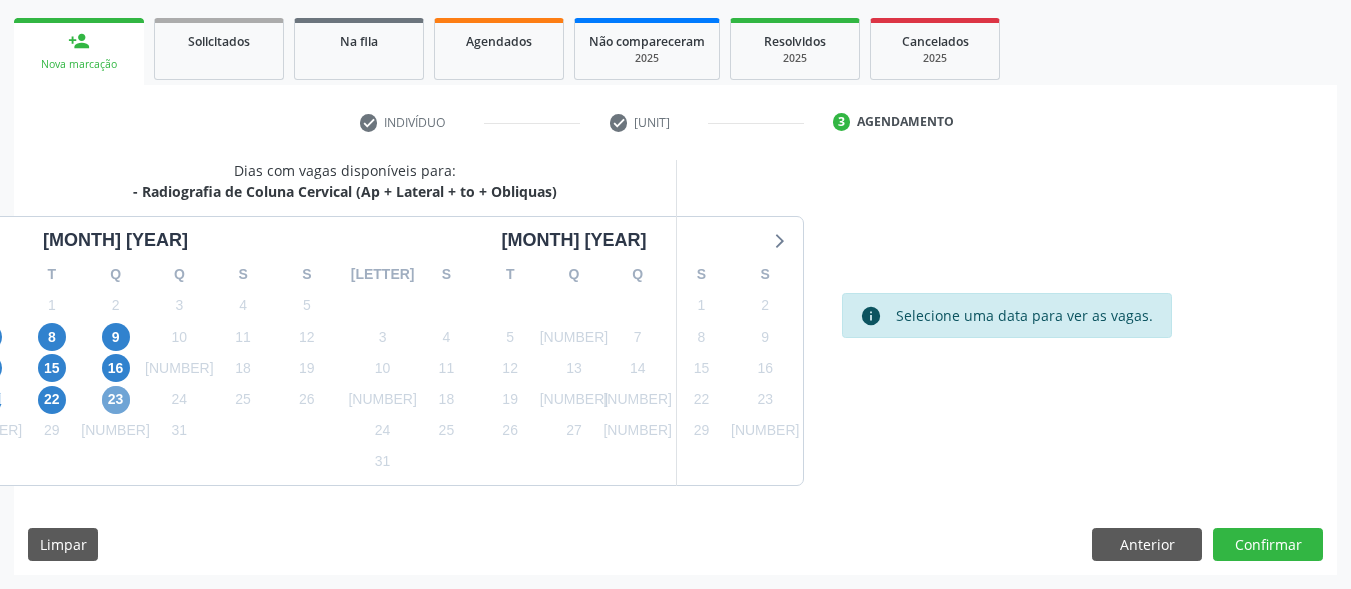 click on "23" at bounding box center (116, 400) 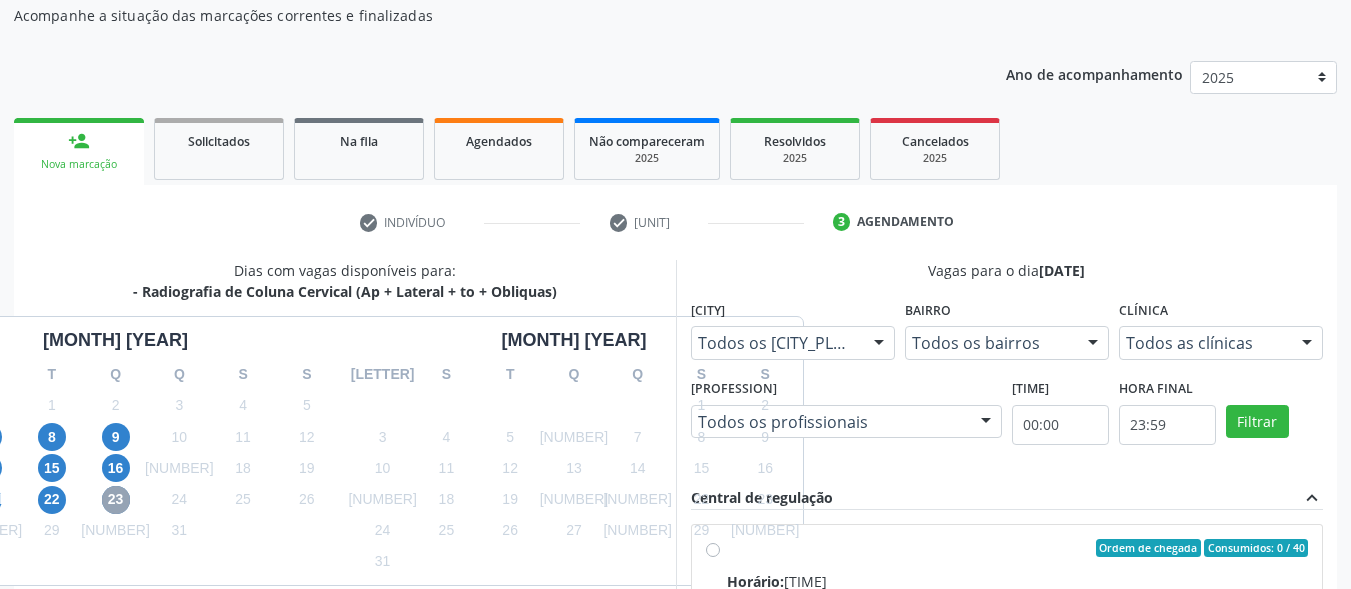 scroll, scrollTop: 381, scrollLeft: 0, axis: vertical 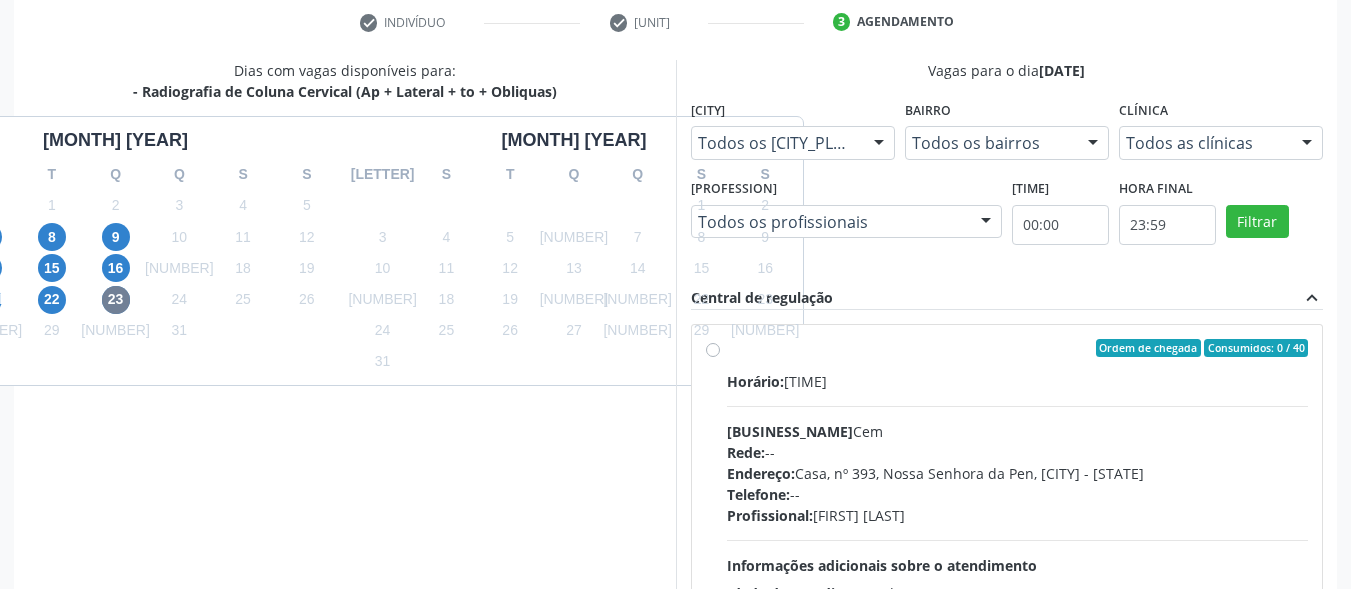 click on "Ordem de chegada
Consumidos: 0 / 40
Horário:   07:00
Clínica:  Cem
Rede:
--
Endereço:   Casa, nº 393, Nossa Senhora da Pen, Serra Talhada - PE
Telefone:   --
Profissional:
Ebenone Antonio da Silva
Informações adicionais sobre o atendimento
Idade de atendimento:
de 0 a 120 anos
Gênero(s) atendido(s):
Masculino e Feminino
Informações adicionais:
--" at bounding box center (1018, 492) 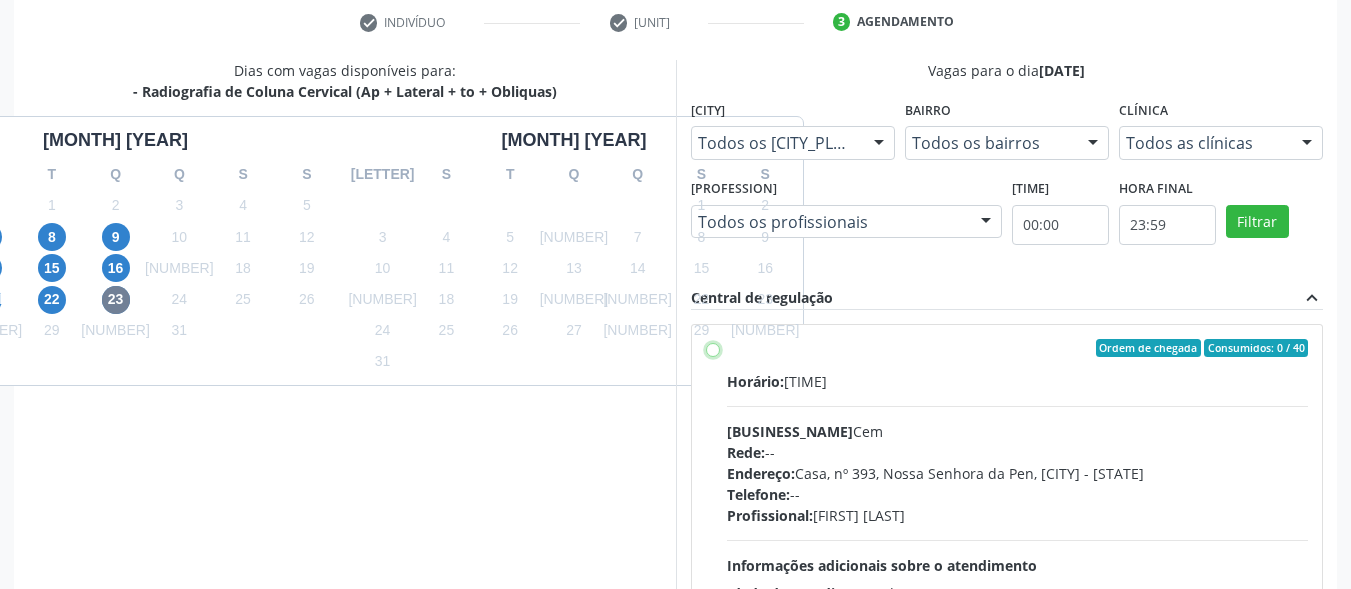 click on "Ordem de chegada
Consumidos: 0 / 40
Horário:   07:00
Clínica:  Cem
Rede:
--
Endereço:   Casa, nº 393, Nossa Senhora da Pen, Serra Talhada - PE
Telefone:   --
Profissional:
Ebenone Antonio da Silva
Informações adicionais sobre o atendimento
Idade de atendimento:
de 0 a 120 anos
Gênero(s) atendido(s):
Masculino e Feminino
Informações adicionais:
--" at bounding box center [713, 348] 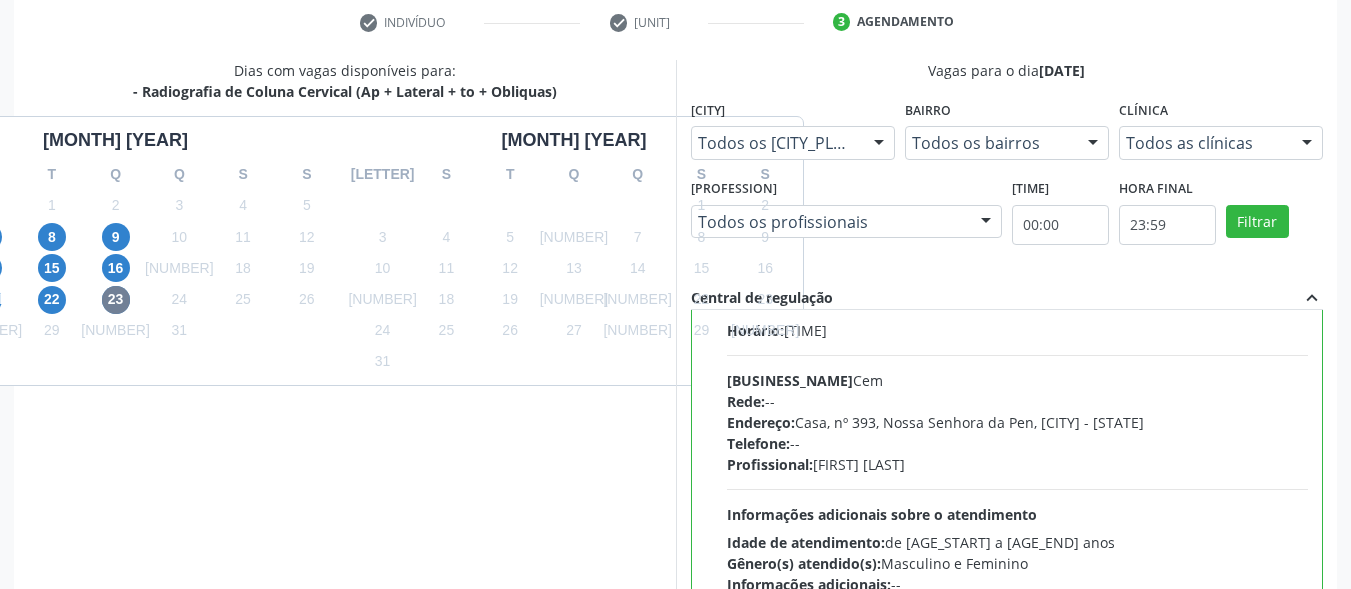 scroll, scrollTop: 99, scrollLeft: 0, axis: vertical 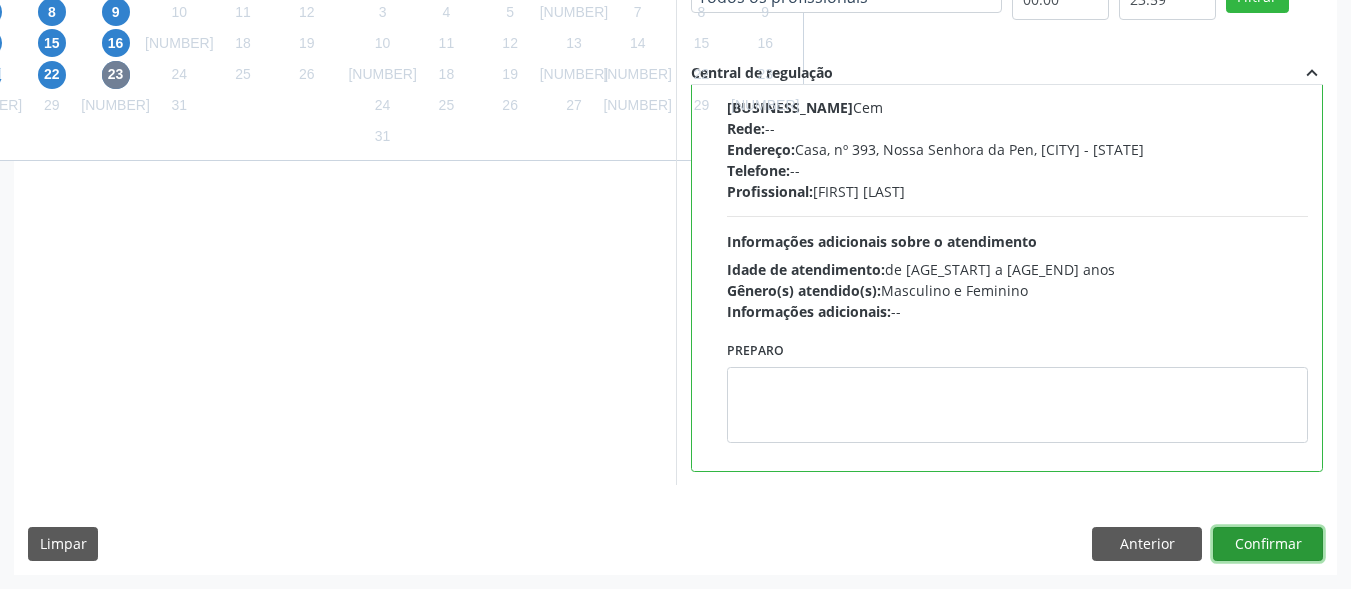 click on "Confirmar" at bounding box center [1268, 544] 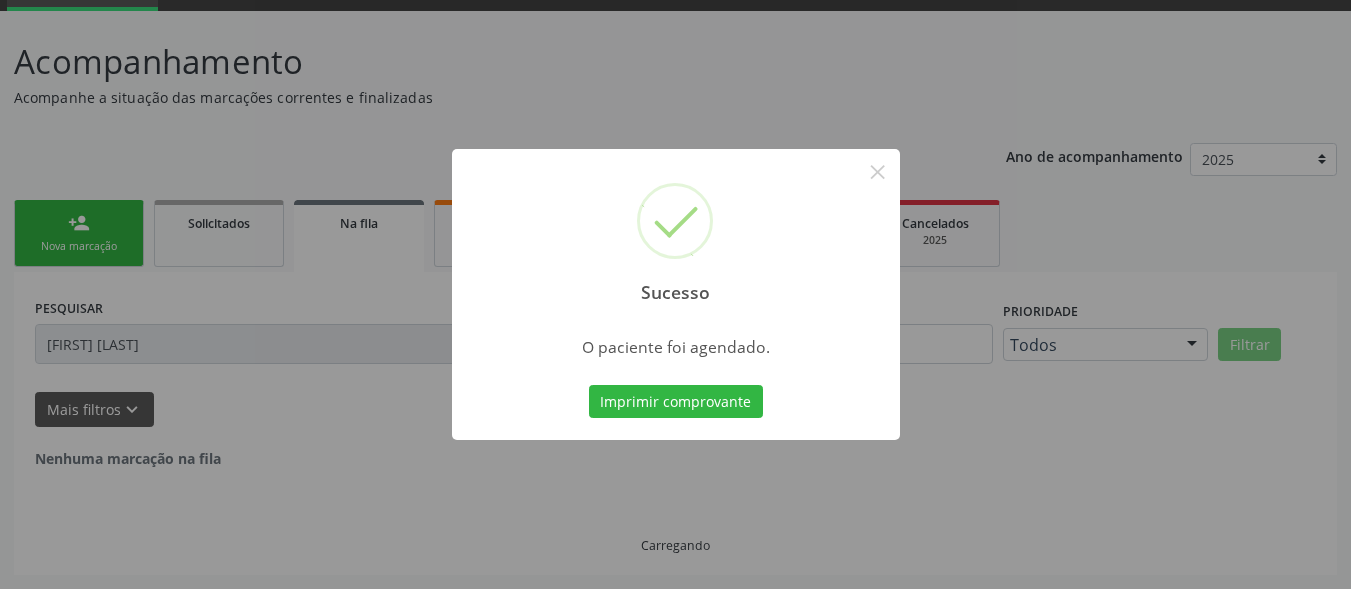 scroll, scrollTop: 78, scrollLeft: 0, axis: vertical 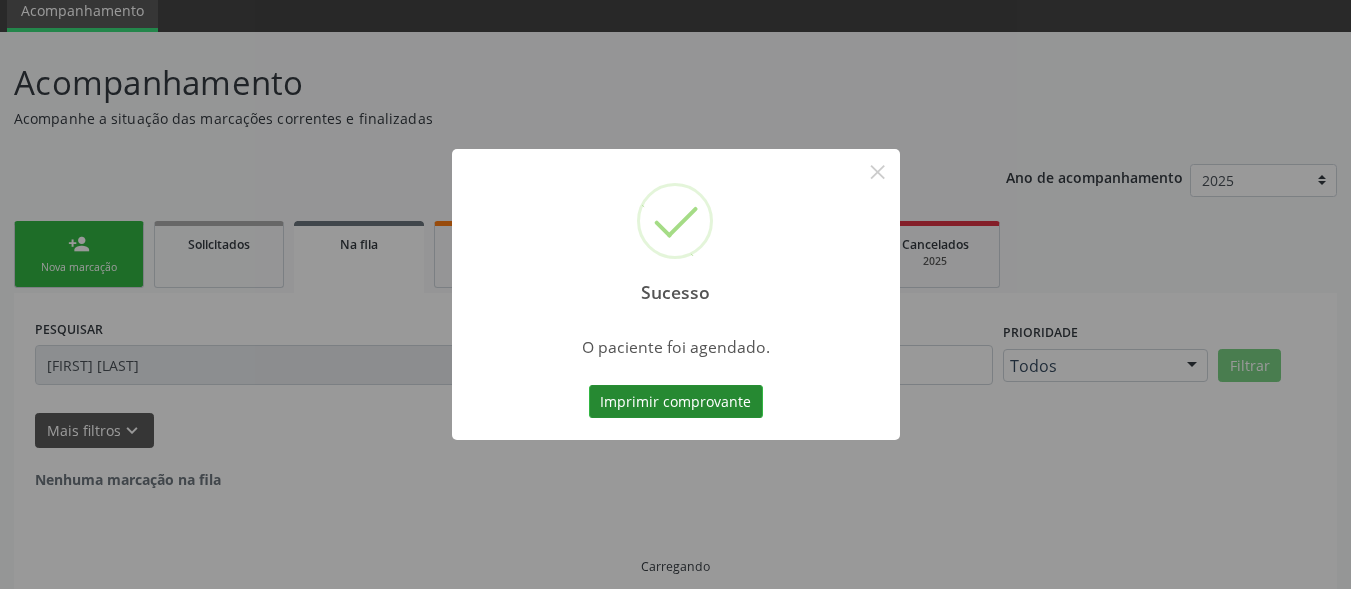 click on "Imprimir comprovante" at bounding box center (676, 402) 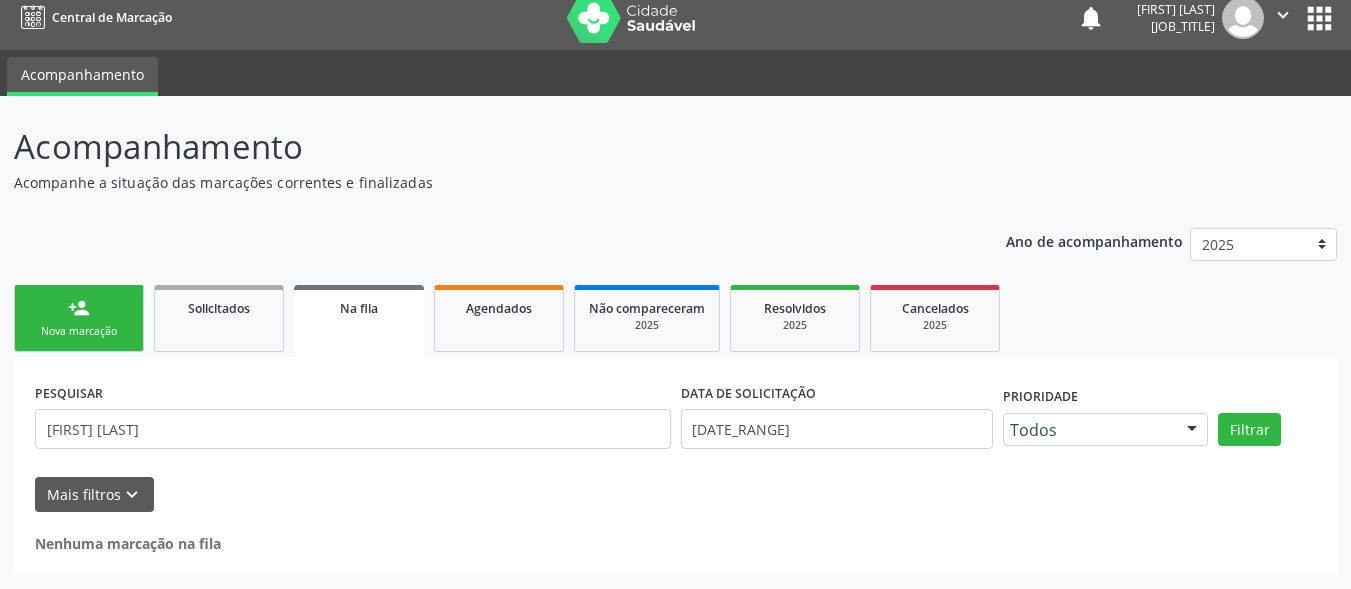 scroll, scrollTop: 14, scrollLeft: 0, axis: vertical 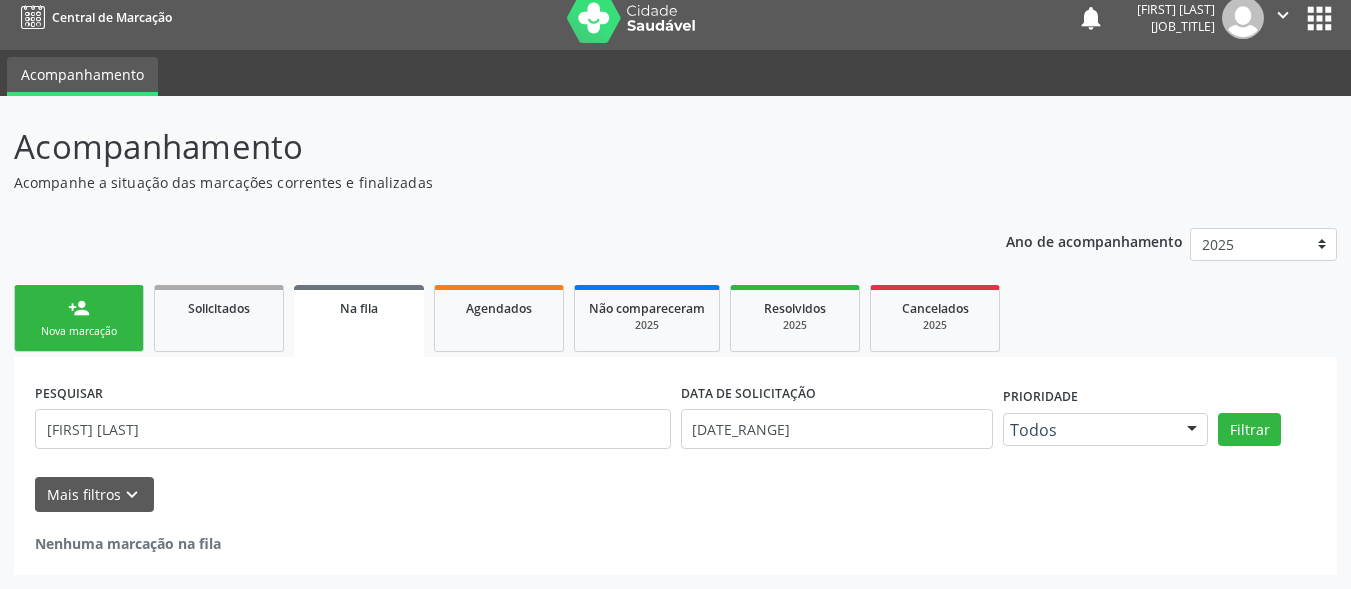 click on "[MARKING]" at bounding box center (79, 331) 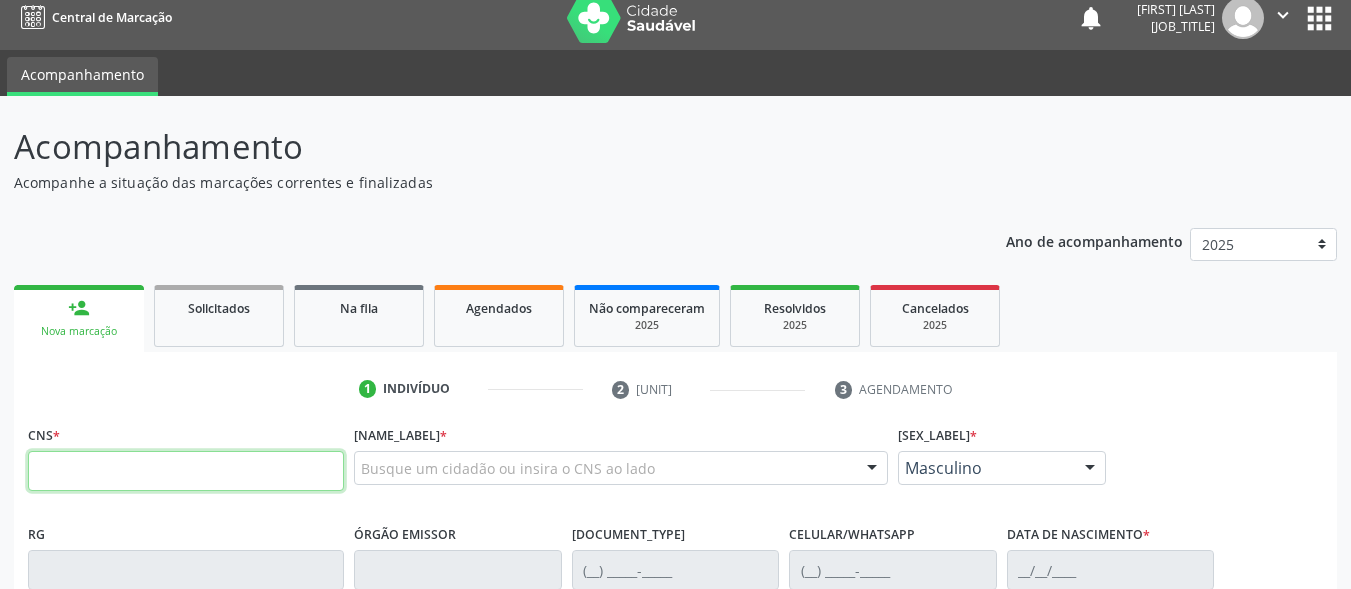 click at bounding box center (186, 471) 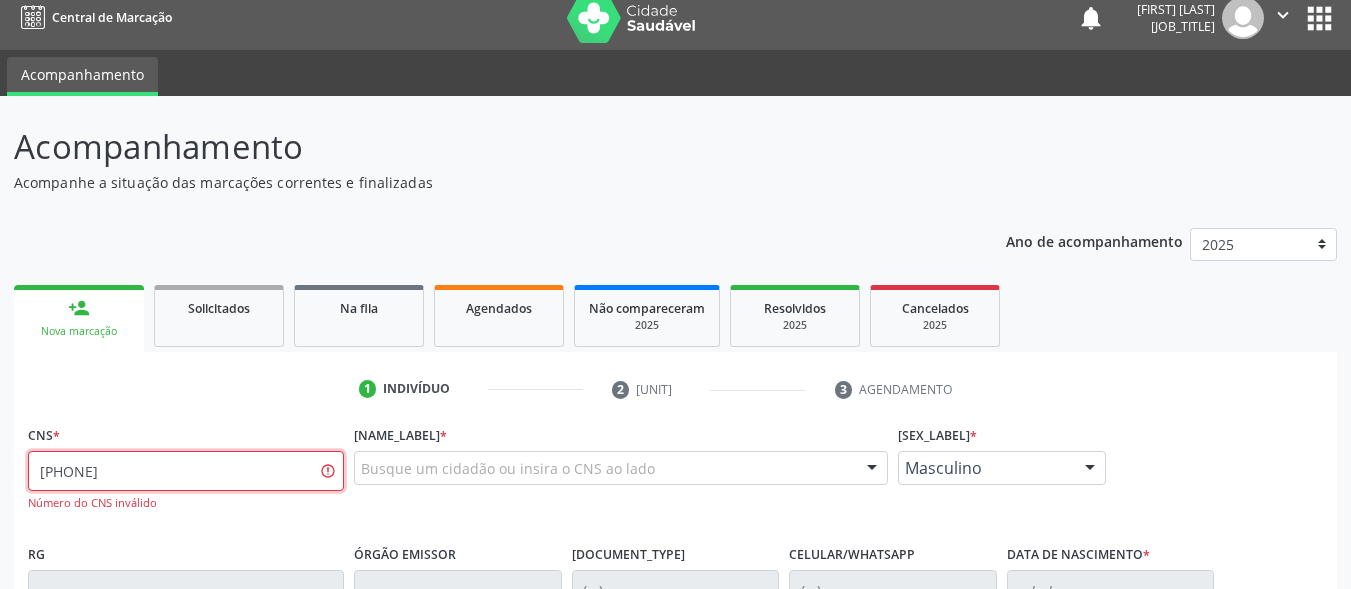 click on "708 7088 1436 0398" at bounding box center (186, 471) 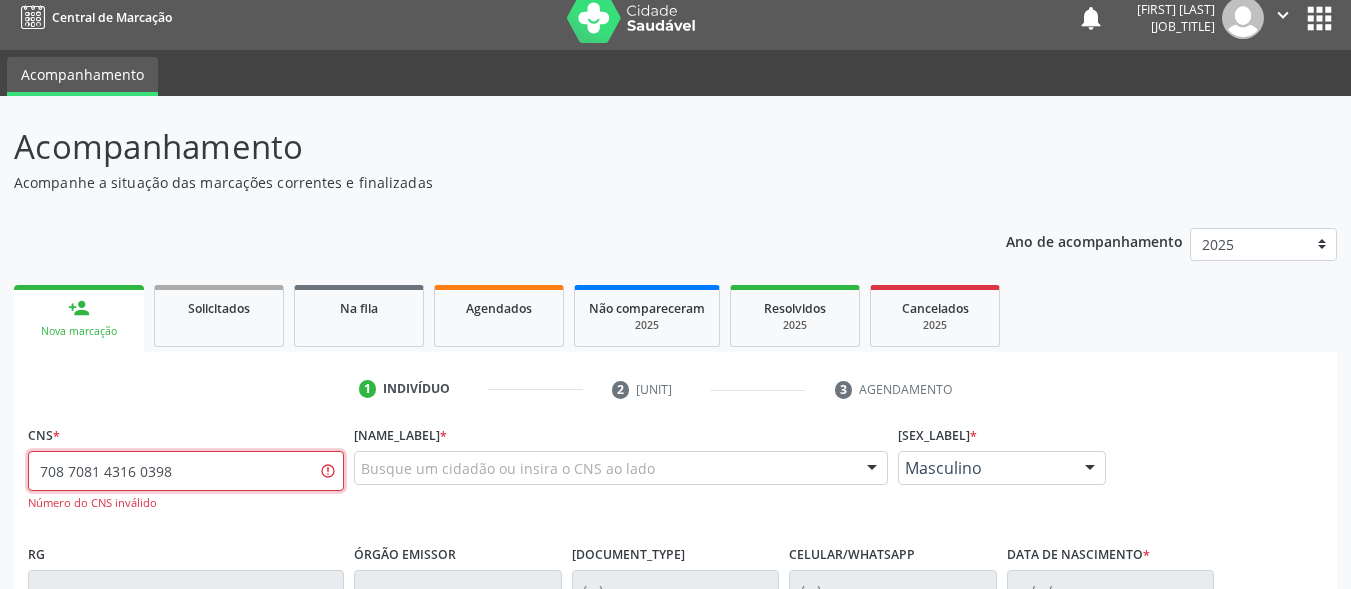 type on "708 7081 4316 0398" 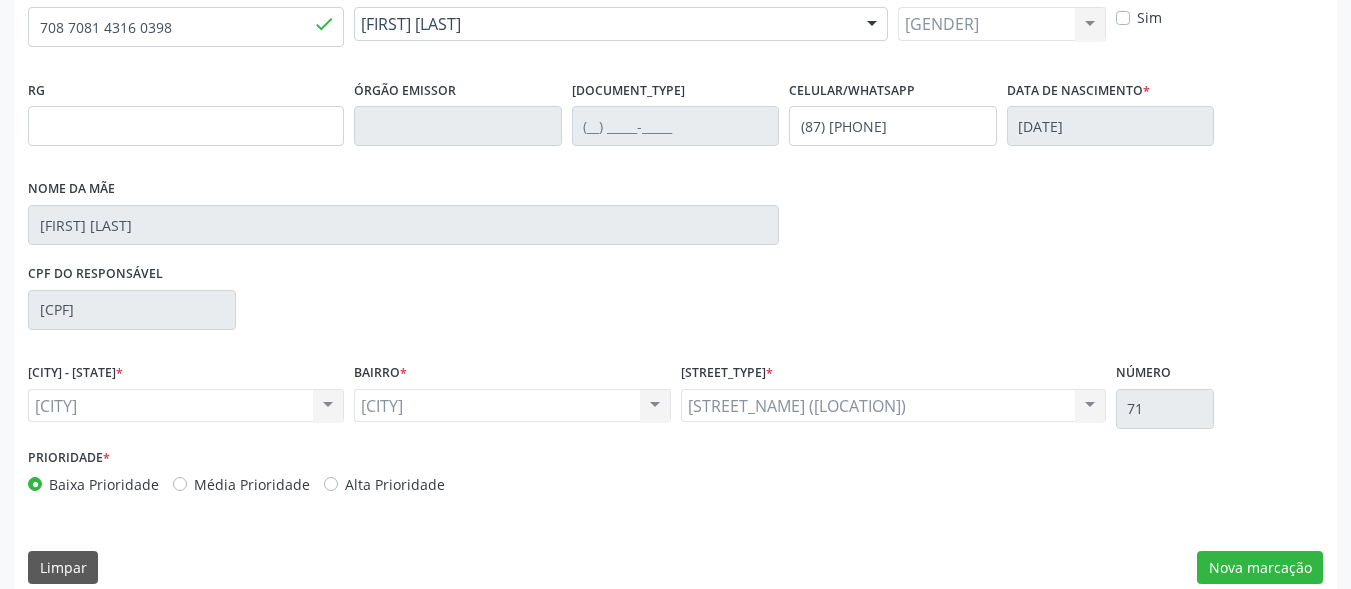 scroll, scrollTop: 481, scrollLeft: 0, axis: vertical 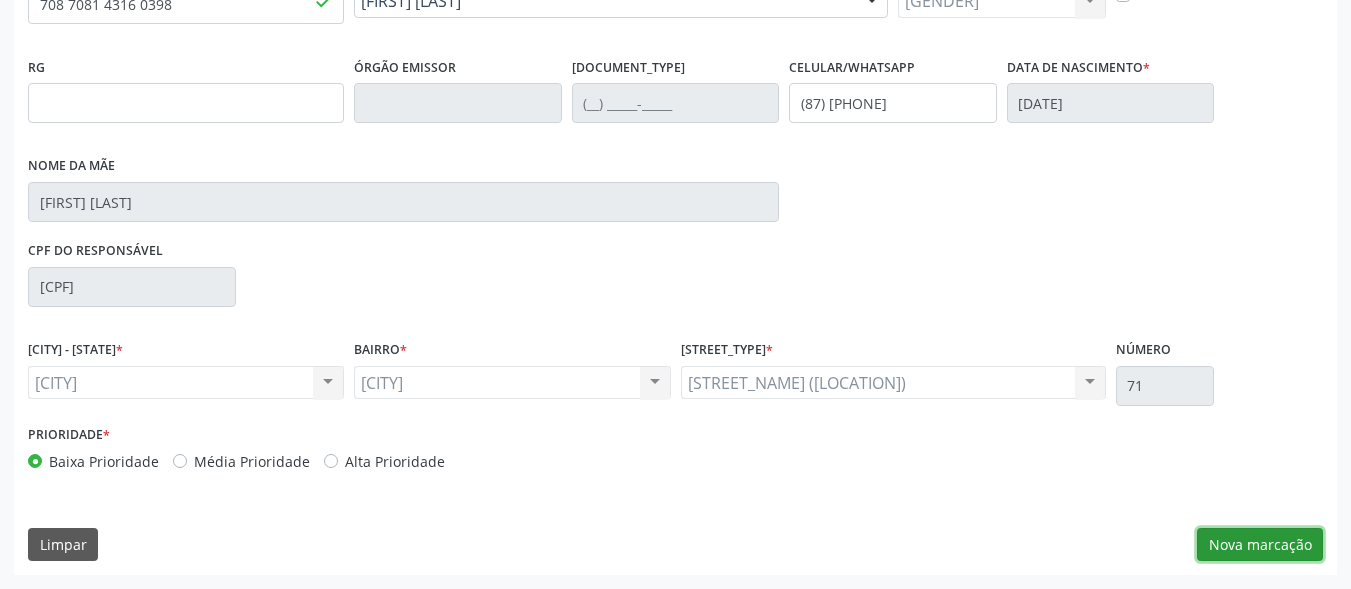 click on "[MARKING]" at bounding box center [1260, 545] 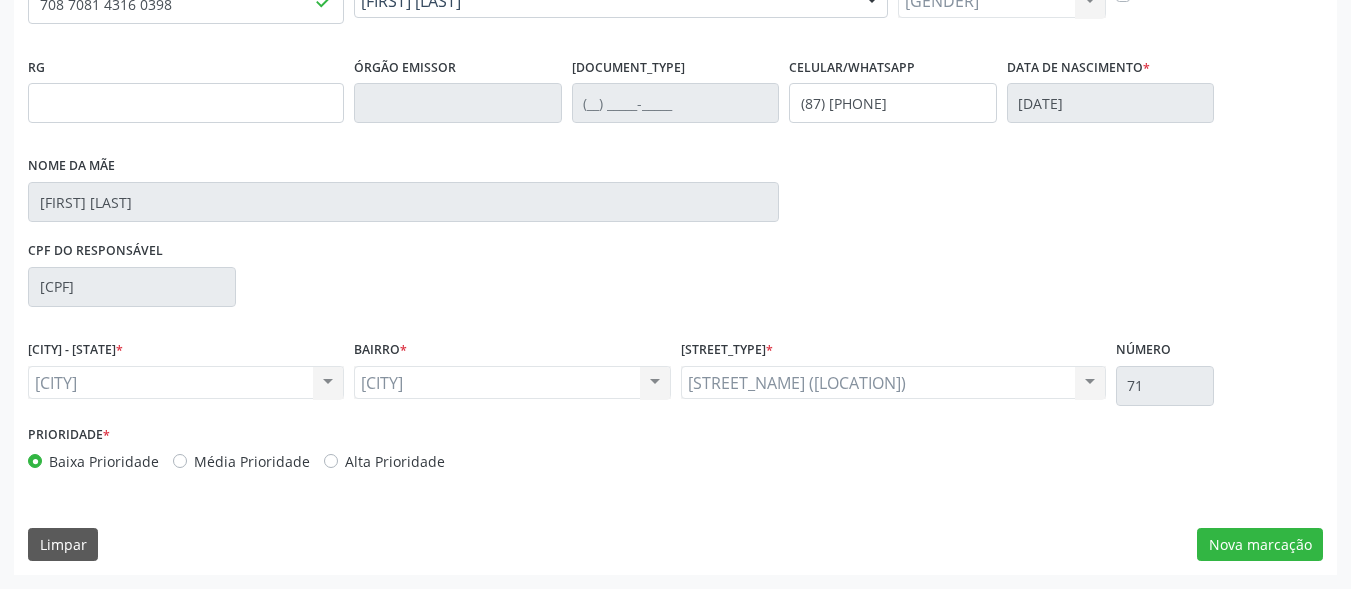 scroll, scrollTop: 317, scrollLeft: 0, axis: vertical 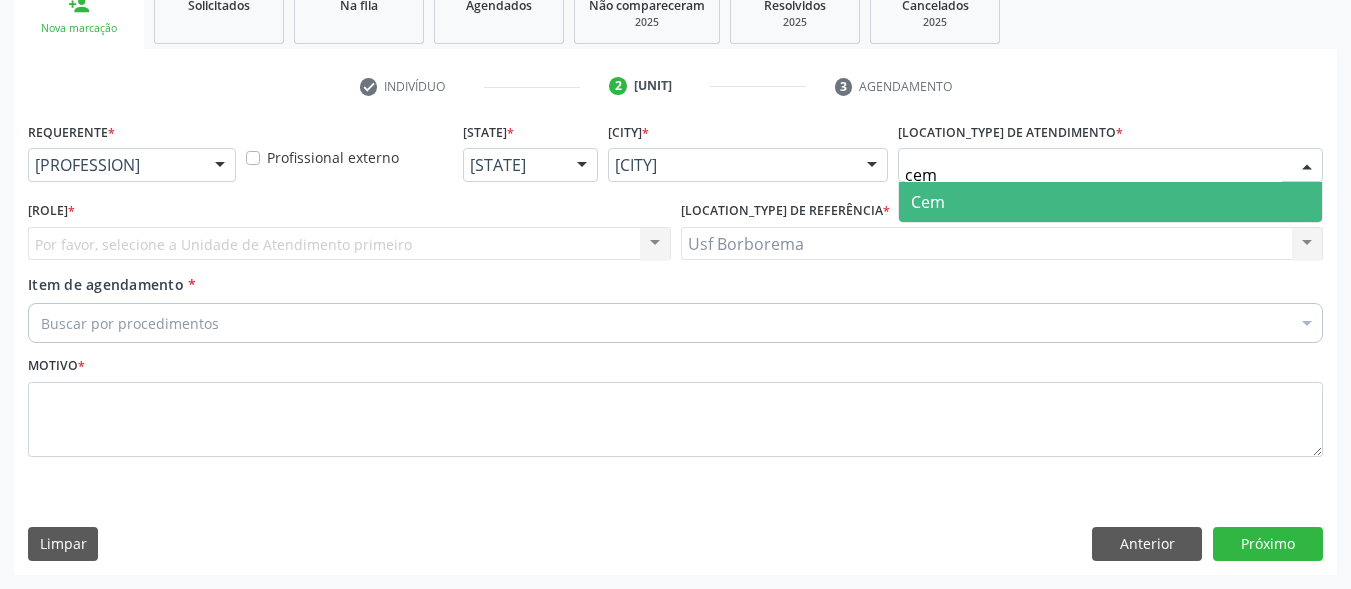 click on "Cem" at bounding box center (1110, 202) 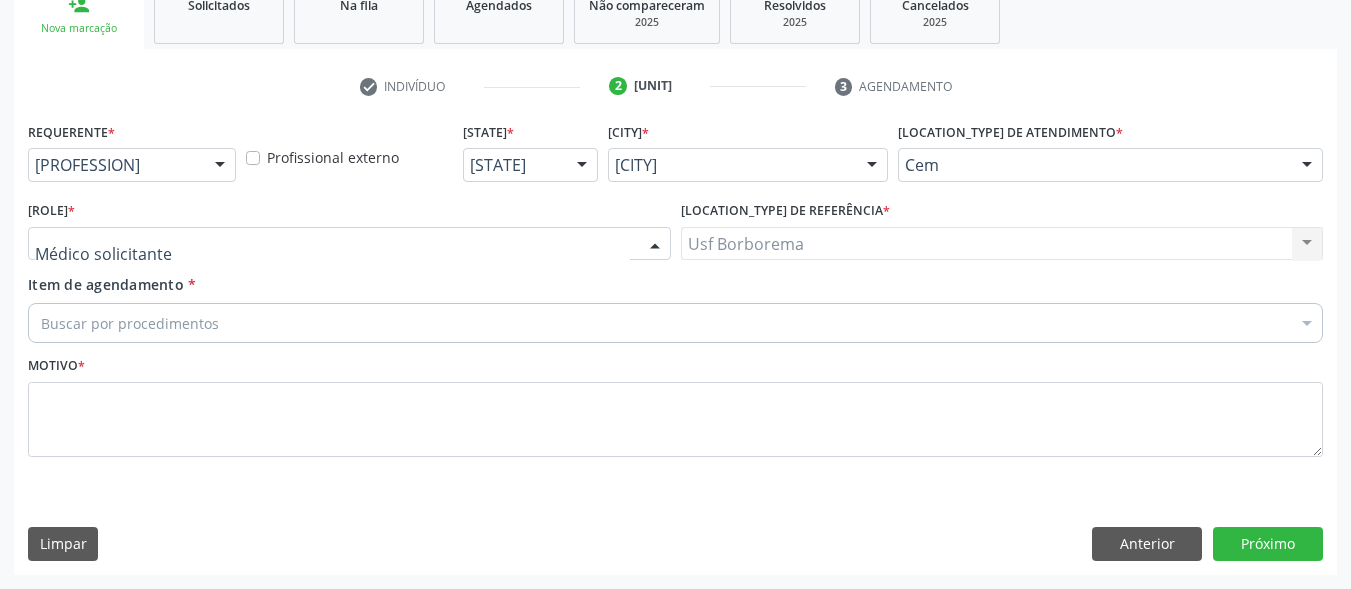 click at bounding box center [349, 244] 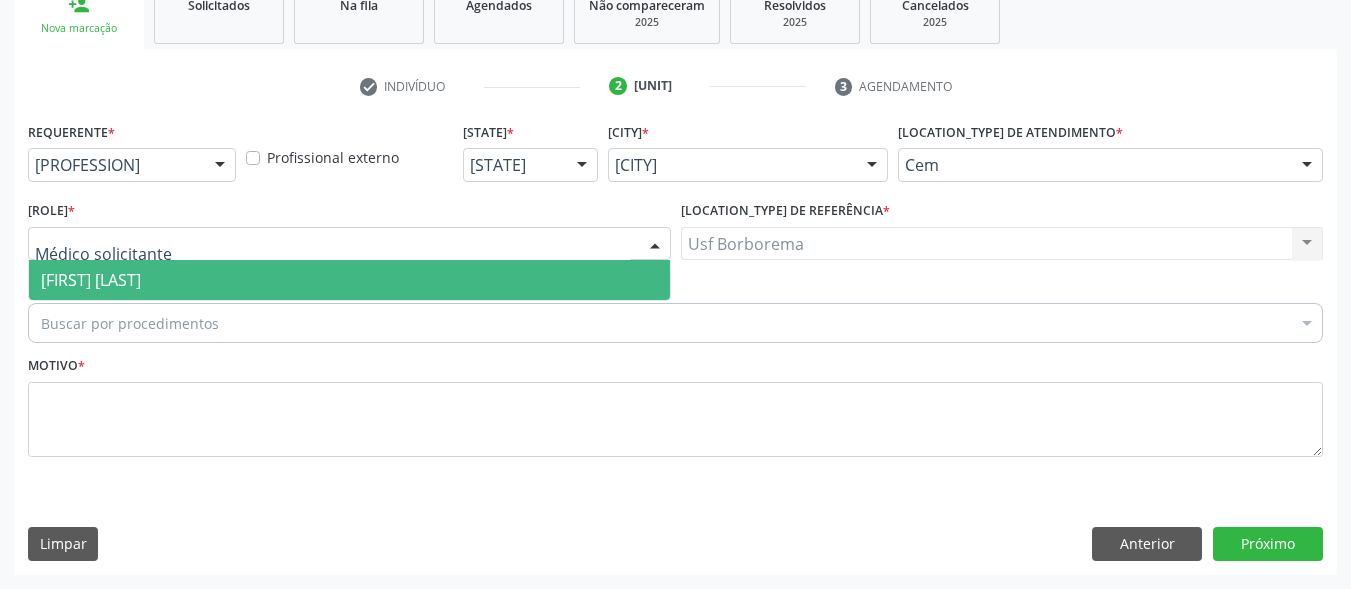 click on "[FIRST] [LAST]" at bounding box center (349, 280) 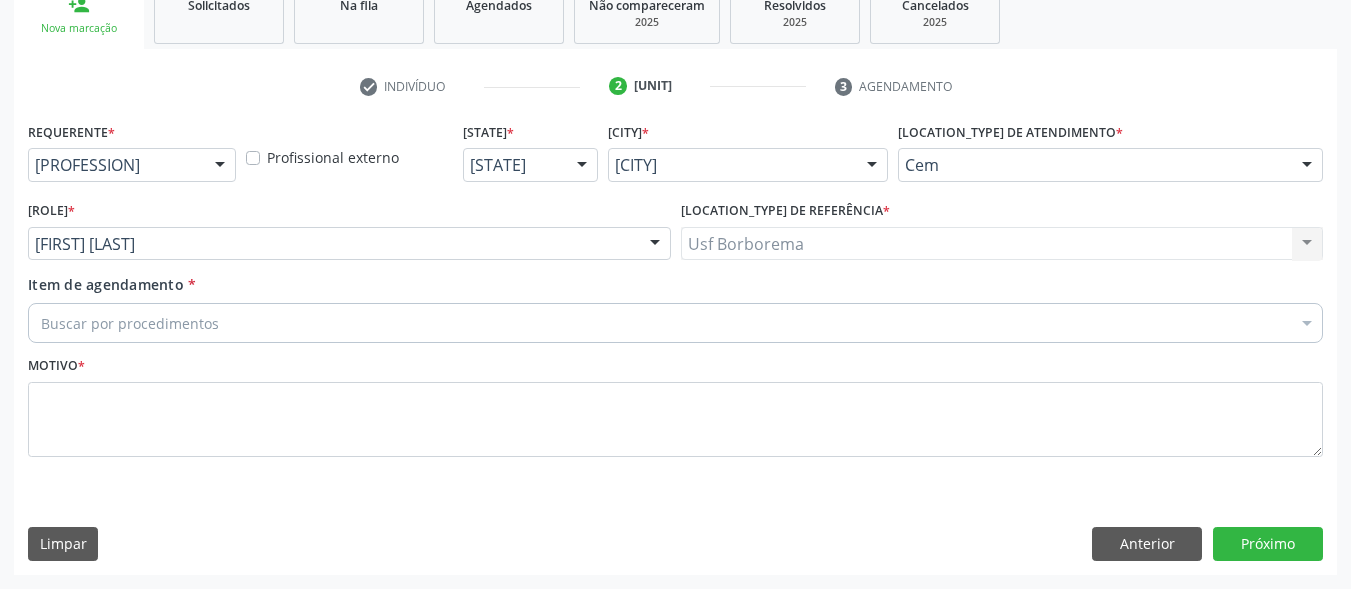 click on "Buscar por procedimentos" at bounding box center (675, 323) 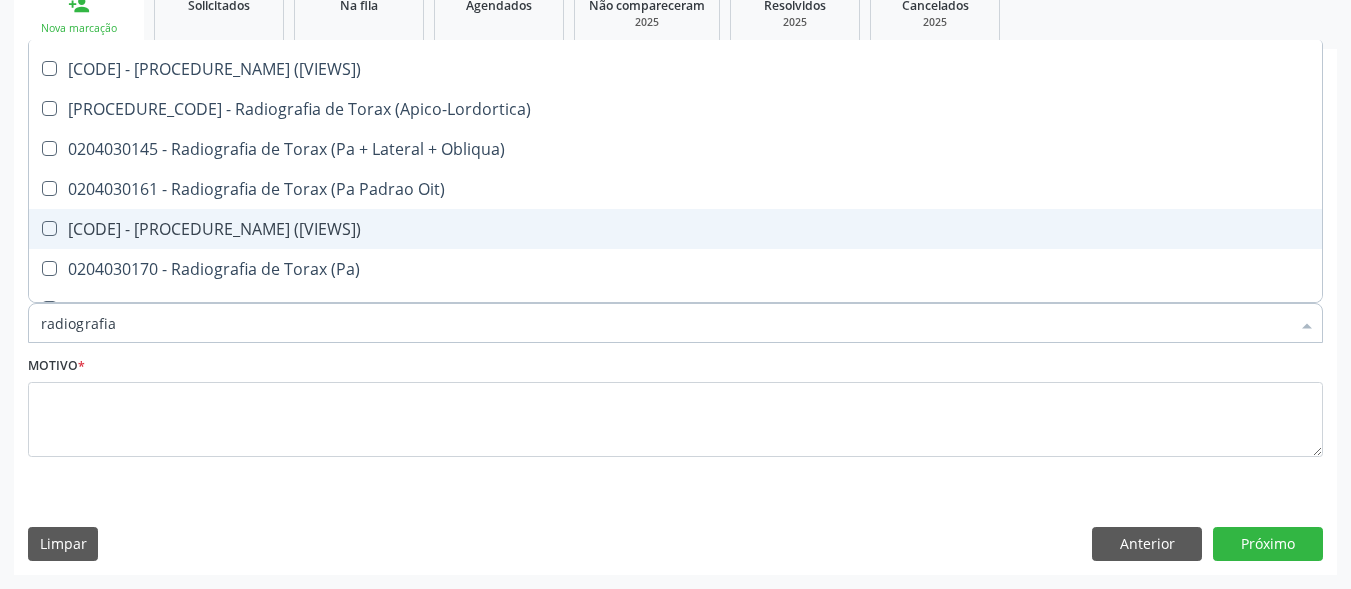 scroll, scrollTop: 2518, scrollLeft: 0, axis: vertical 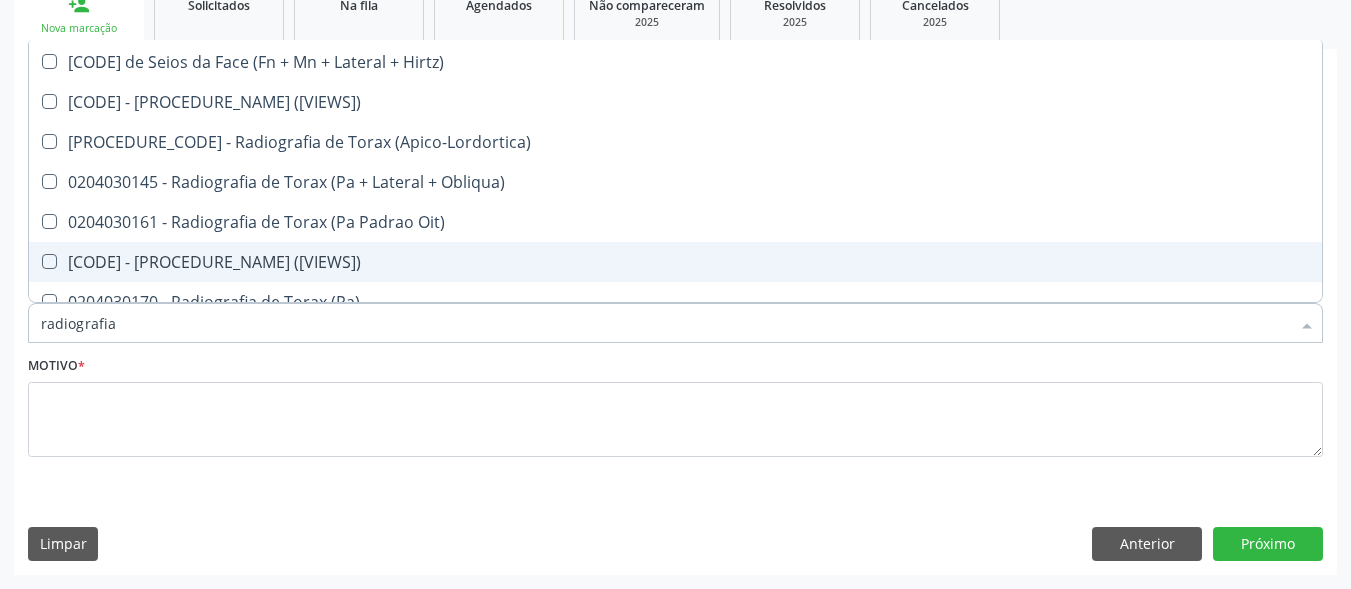 click on "0204030153 - Radiografia de Torax (Pa e Perfil)" at bounding box center [675, 262] 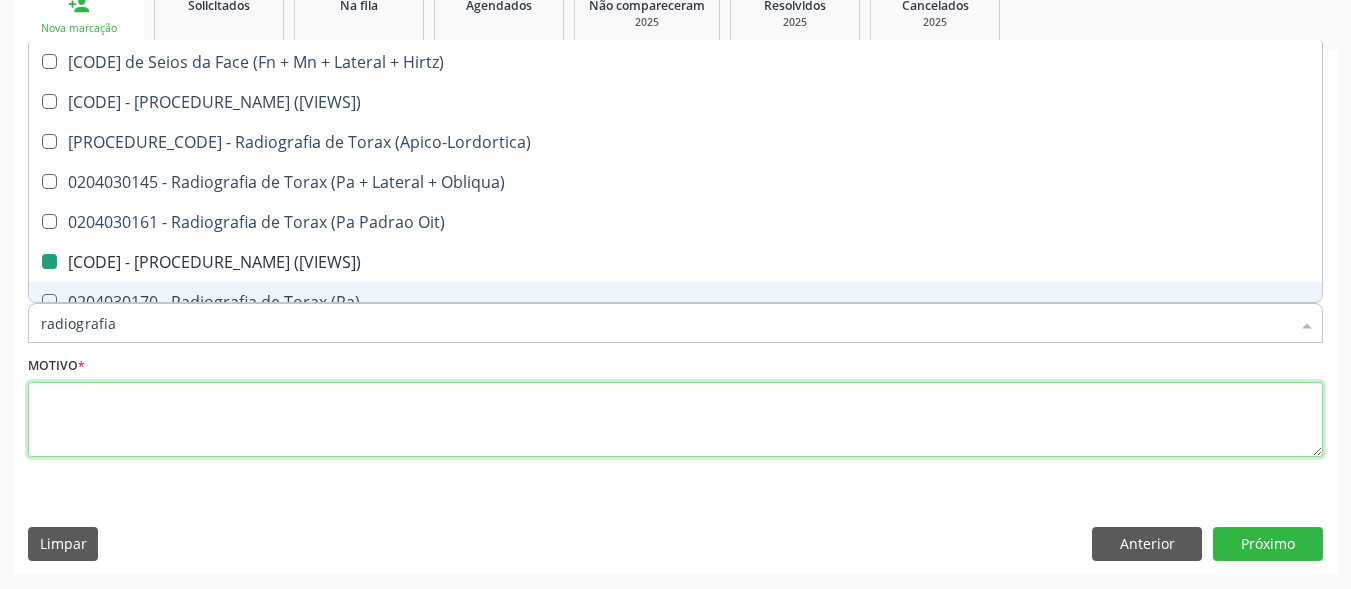 click at bounding box center (675, 420) 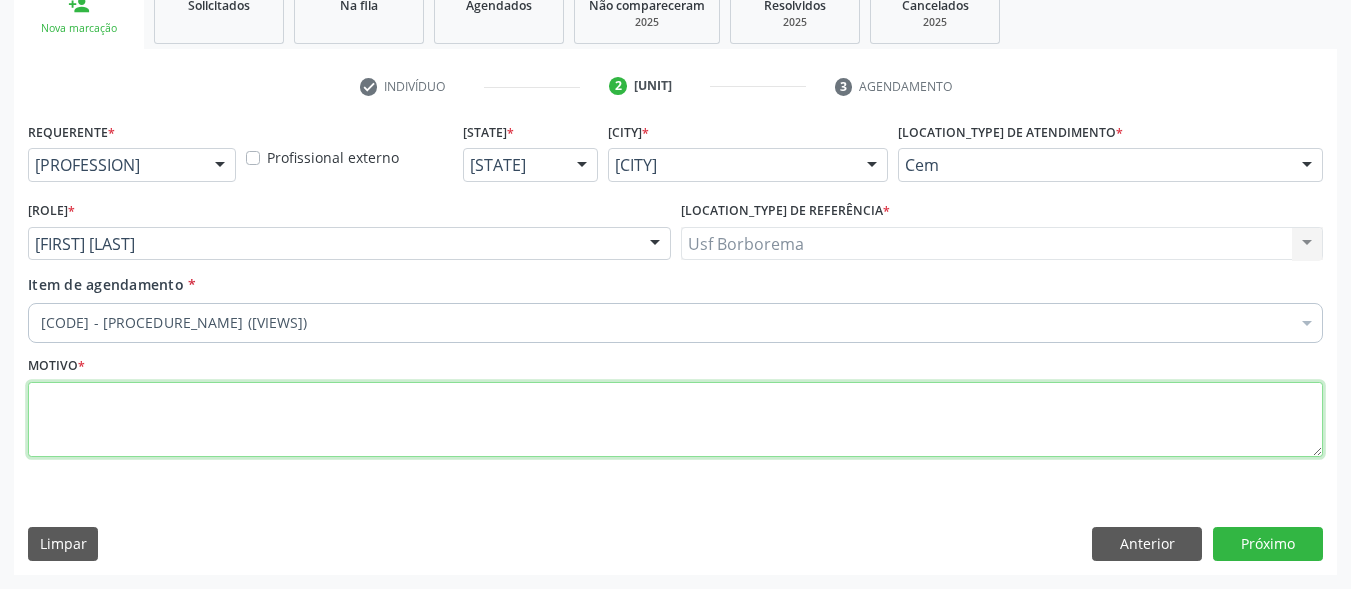 scroll, scrollTop: 0, scrollLeft: 0, axis: both 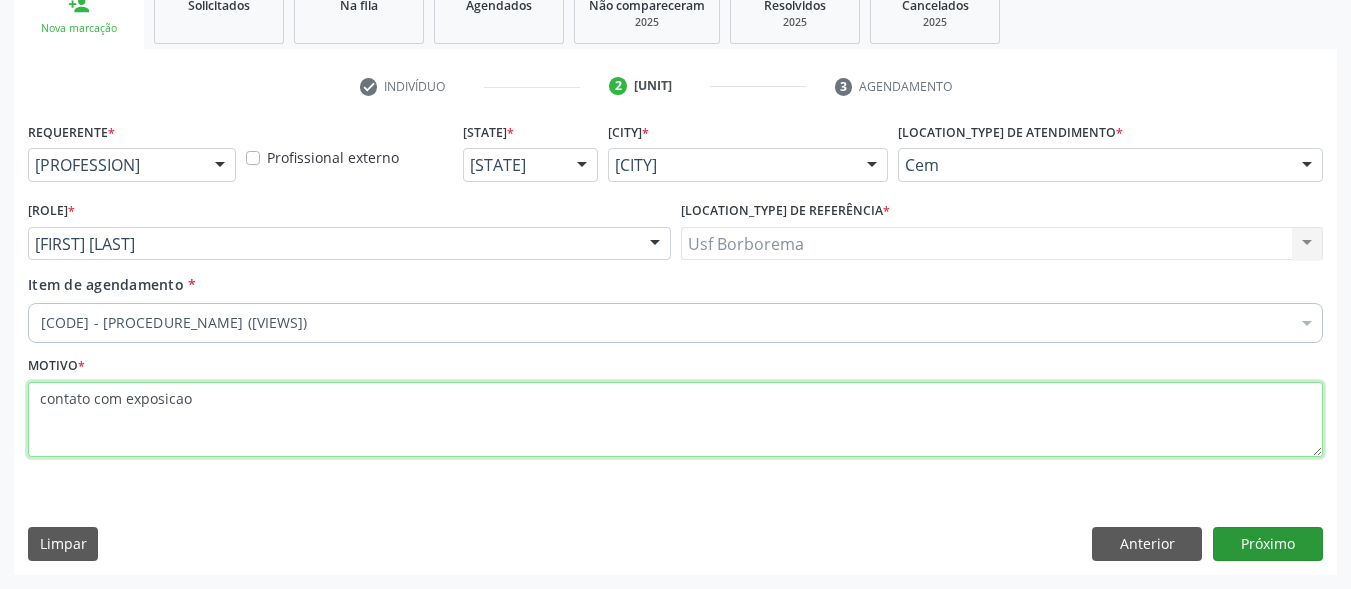 type on "contato com exposicao" 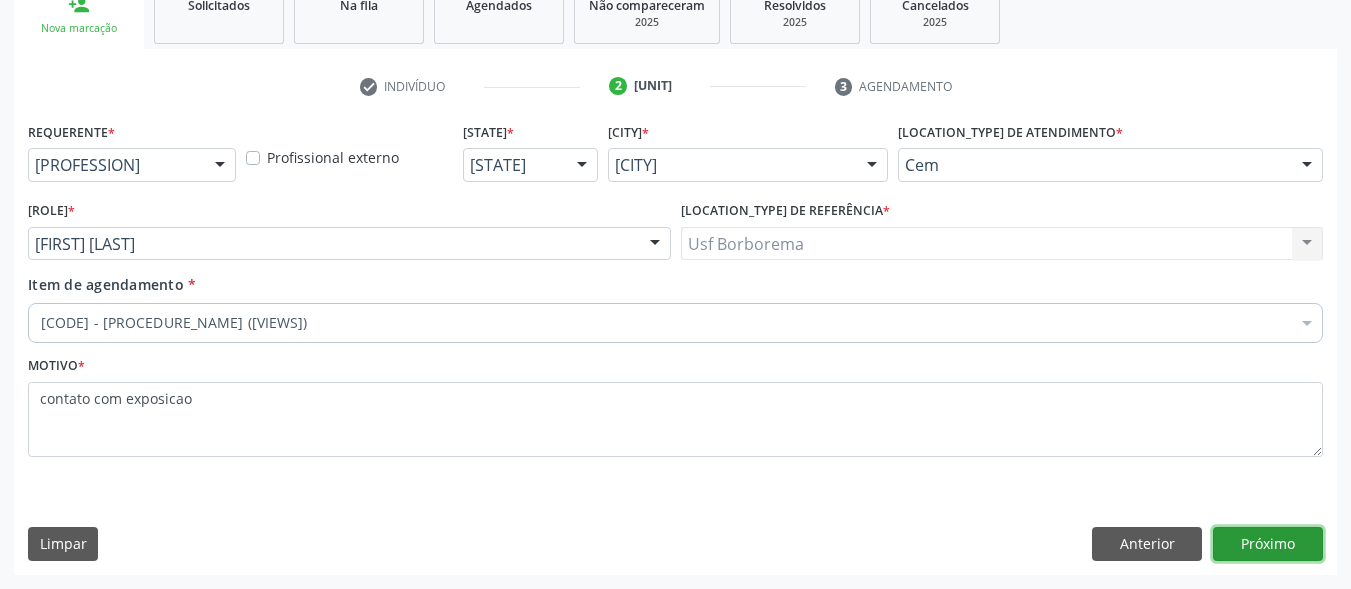 click on "Próximo" at bounding box center (1268, 544) 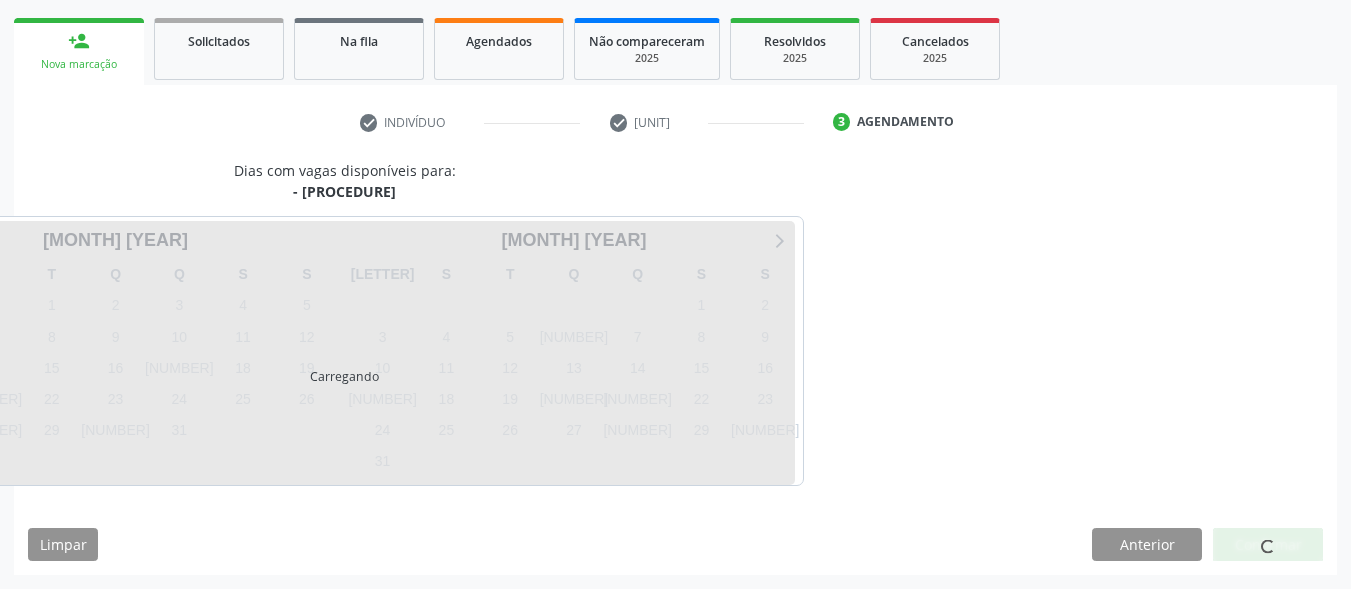 scroll, scrollTop: 281, scrollLeft: 0, axis: vertical 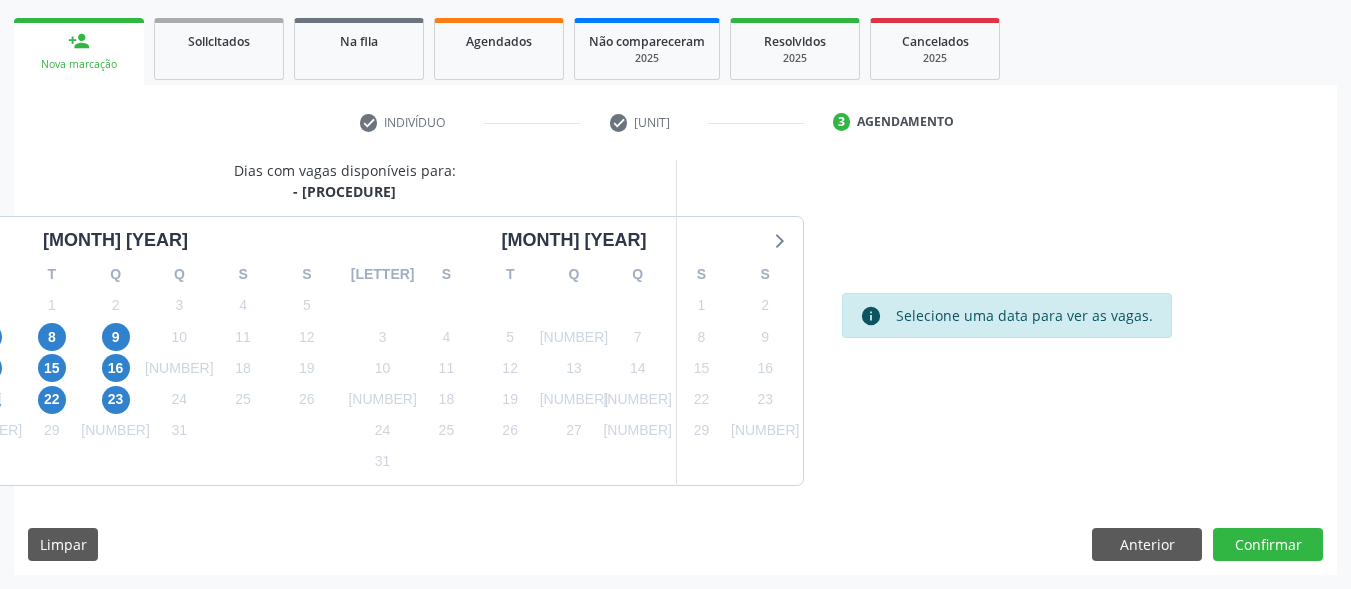 click on "21" at bounding box center (-12, 400) 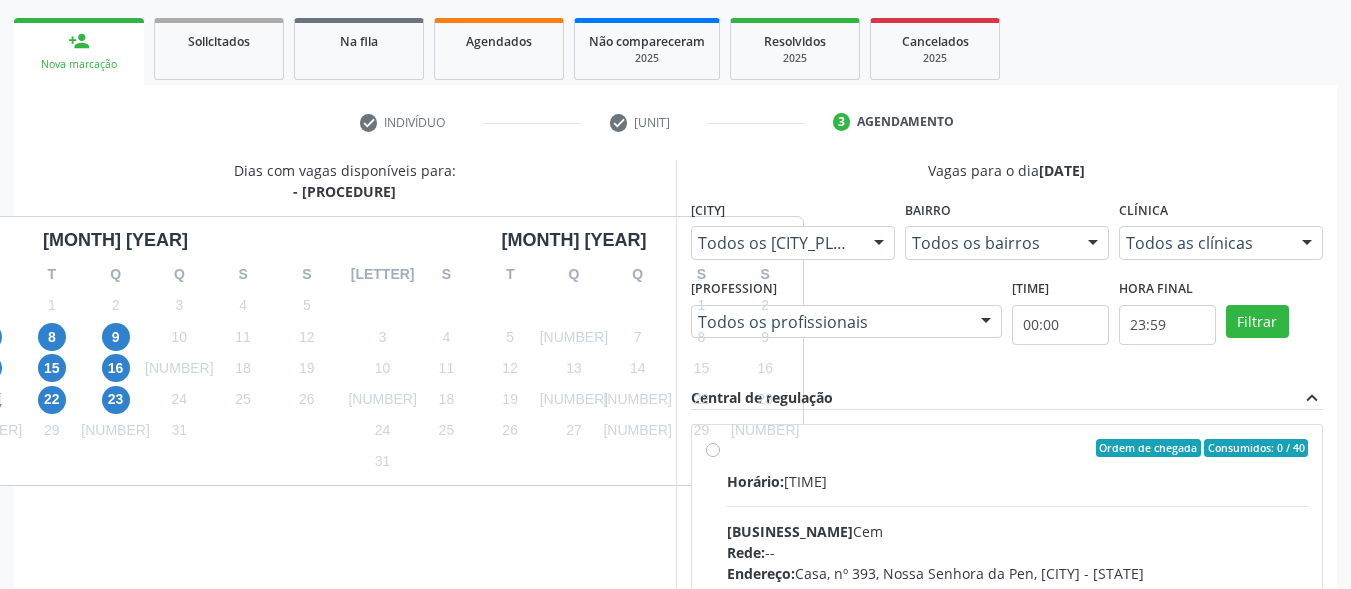 click on "Ordem de chegada
Consumidos: 0 / 40
Horário:   07:00
Clínica:  Cem
Rede:
--
Endereço:   Casa, nº 393, Nossa Senhora da Pen, Serra Talhada - PE
Telefone:   --
Profissional:
Ebenone Antonio da Silva
Informações adicionais sobre o atendimento
Idade de atendimento:
de 0 a 120 anos
Gênero(s) atendido(s):
Masculino e Feminino
Informações adicionais:
--" at bounding box center (1018, 592) 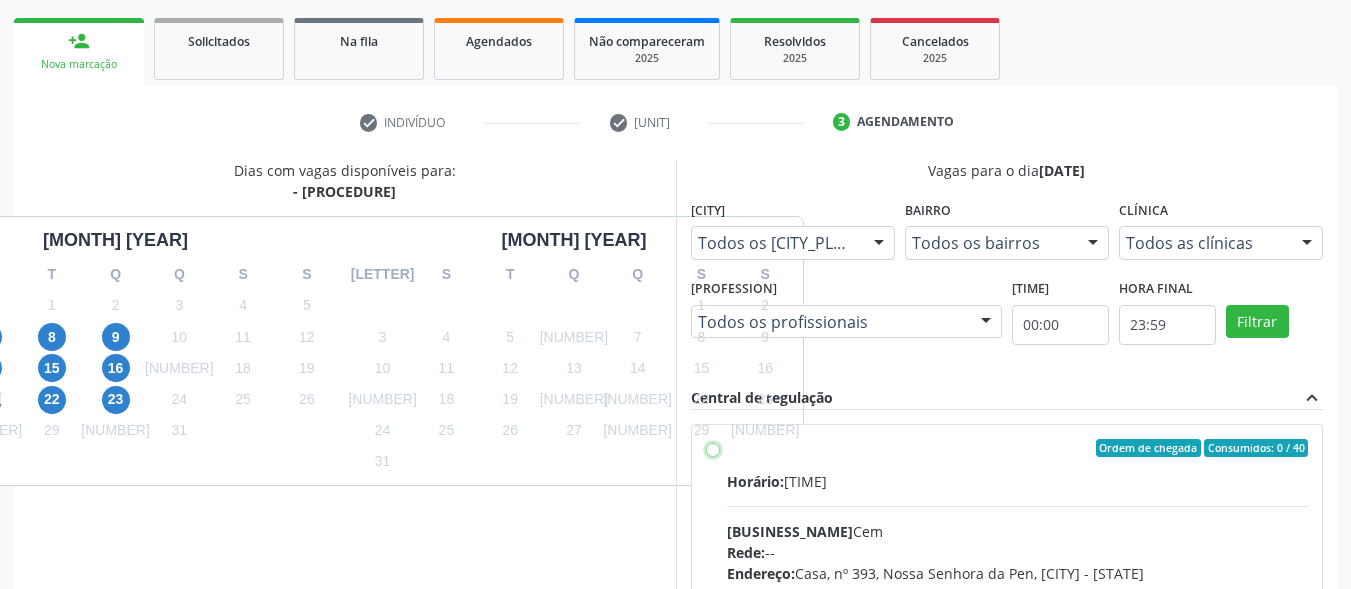click on "Ordem de chegada
Consumidos: 0 / 40
Horário:   07:00
Clínica:  Cem
Rede:
--
Endereço:   Casa, nº 393, Nossa Senhora da Pen, Serra Talhada - PE
Telefone:   --
Profissional:
Ebenone Antonio da Silva
Informações adicionais sobre o atendimento
Idade de atendimento:
de 0 a 120 anos
Gênero(s) atendido(s):
Masculino e Feminino
Informações adicionais:
--" at bounding box center (713, 448) 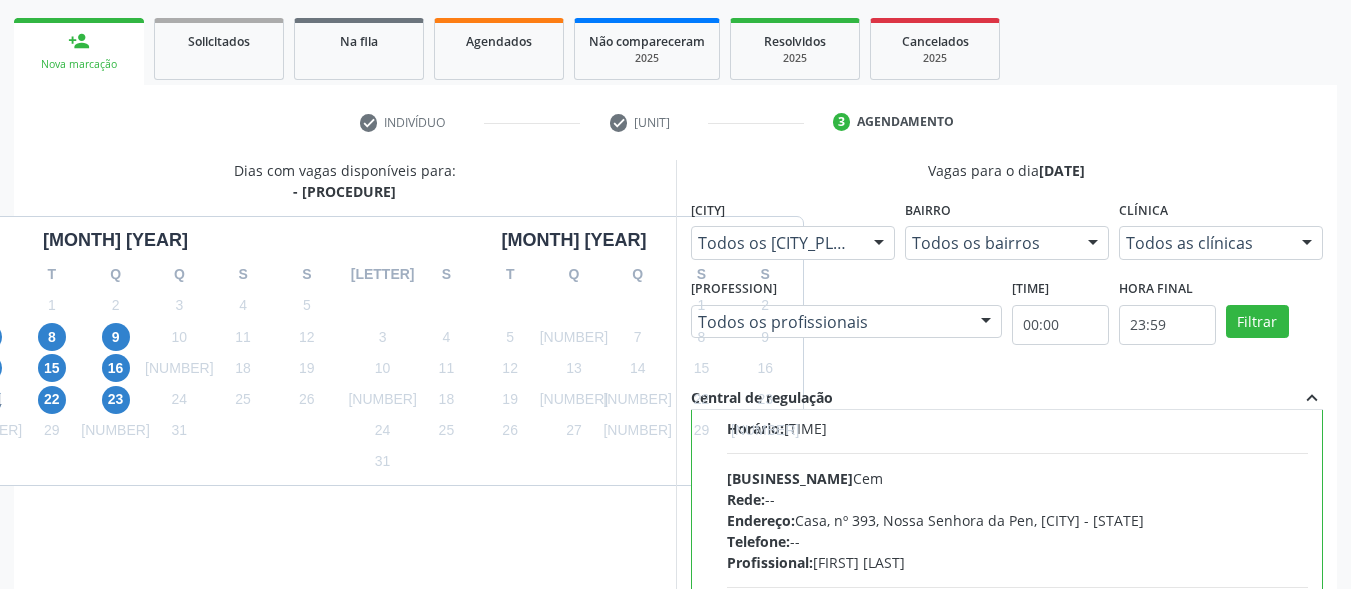 scroll, scrollTop: 99, scrollLeft: 0, axis: vertical 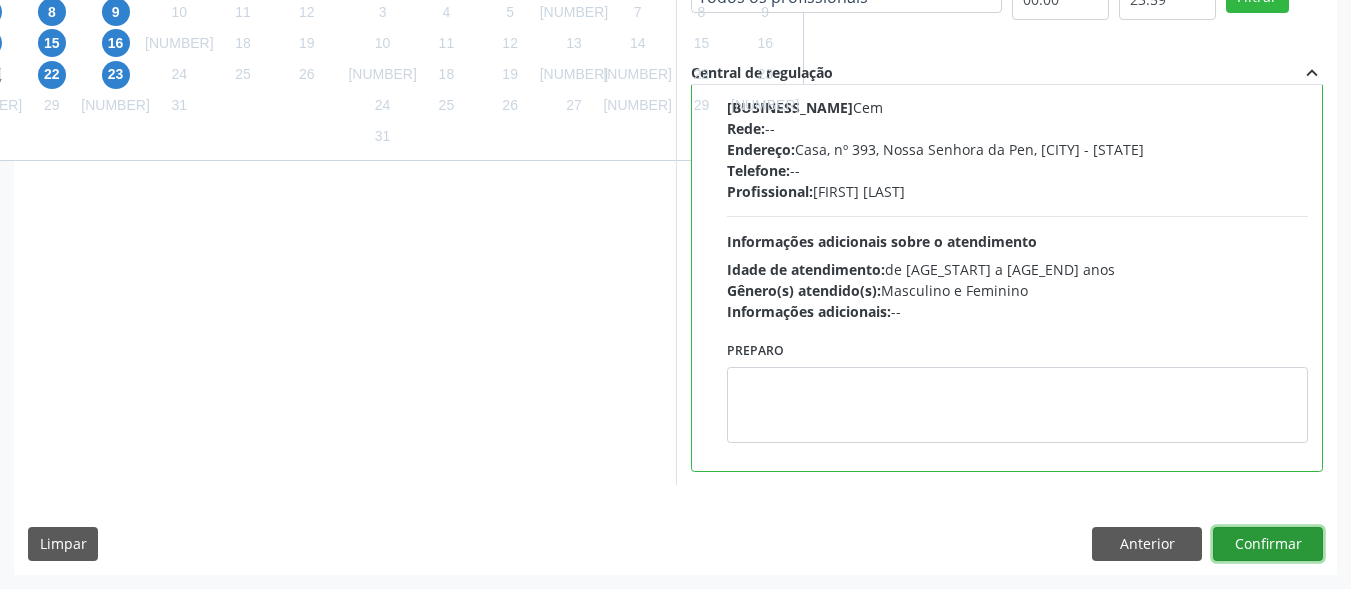 click on "Confirmar" at bounding box center (1268, 544) 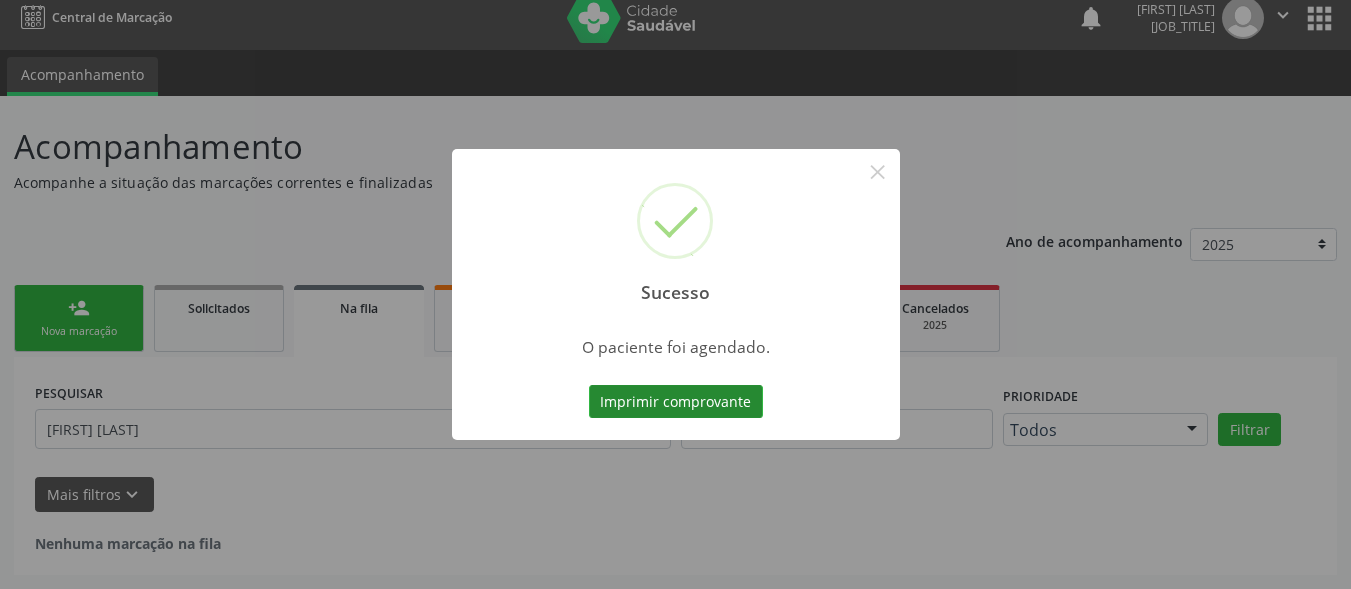 scroll, scrollTop: 14, scrollLeft: 0, axis: vertical 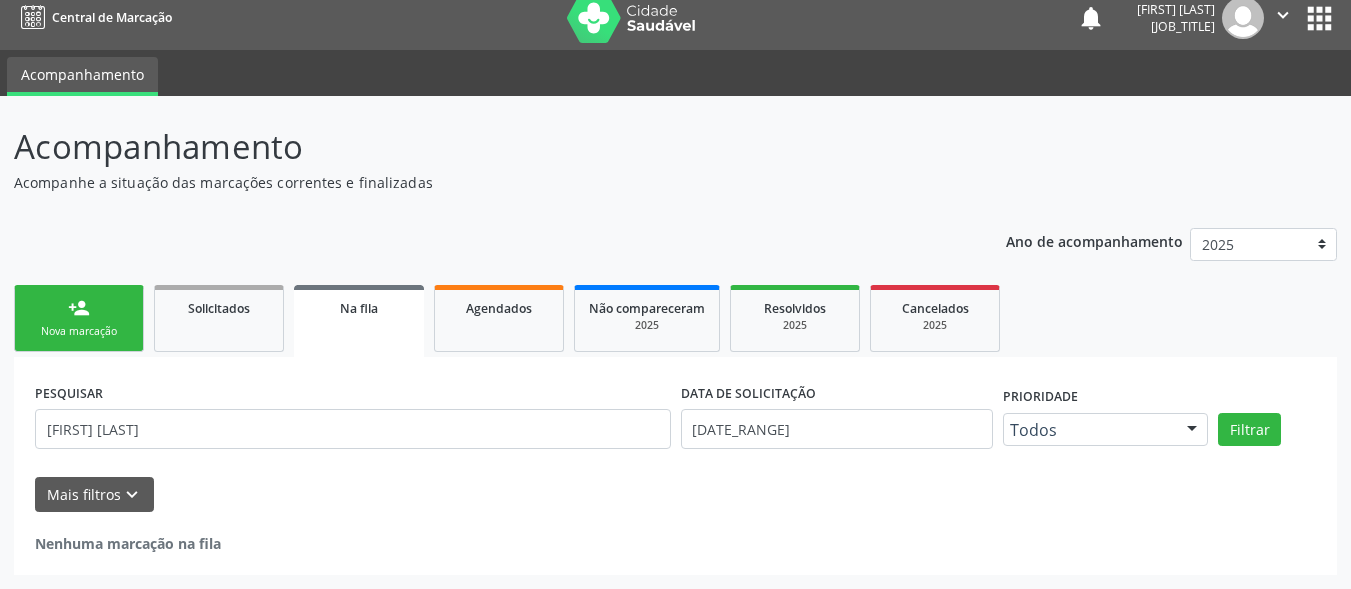 click on "person_add
Nova marcação" at bounding box center (79, 318) 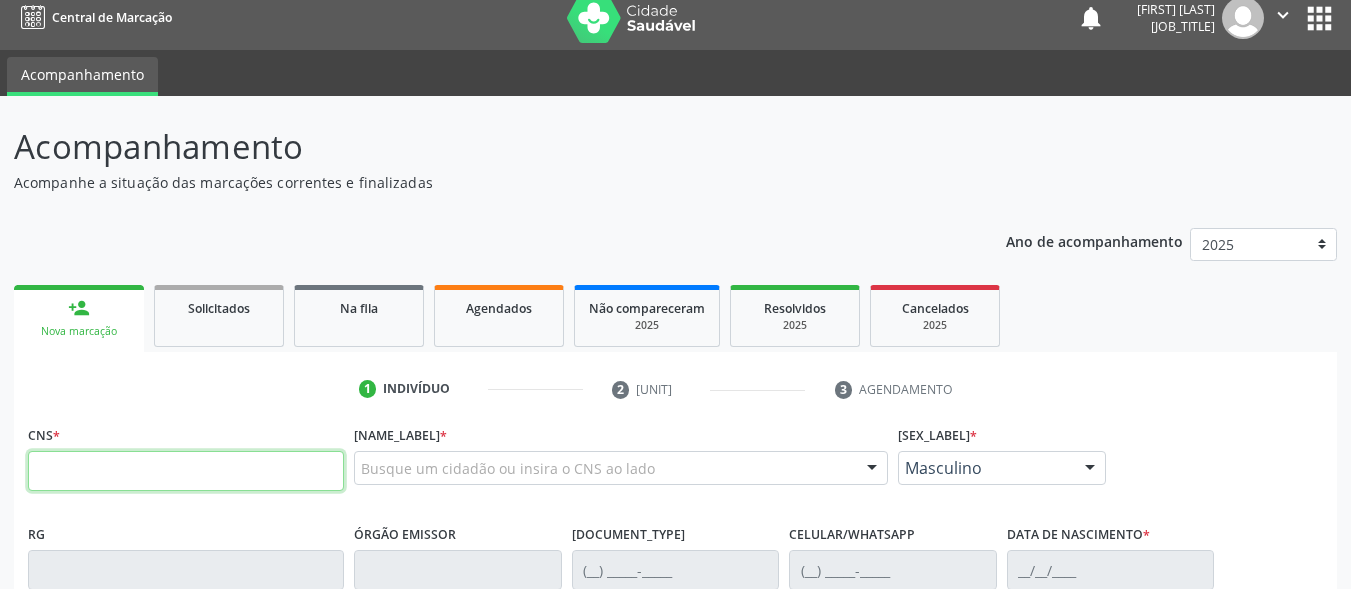 click at bounding box center [186, 471] 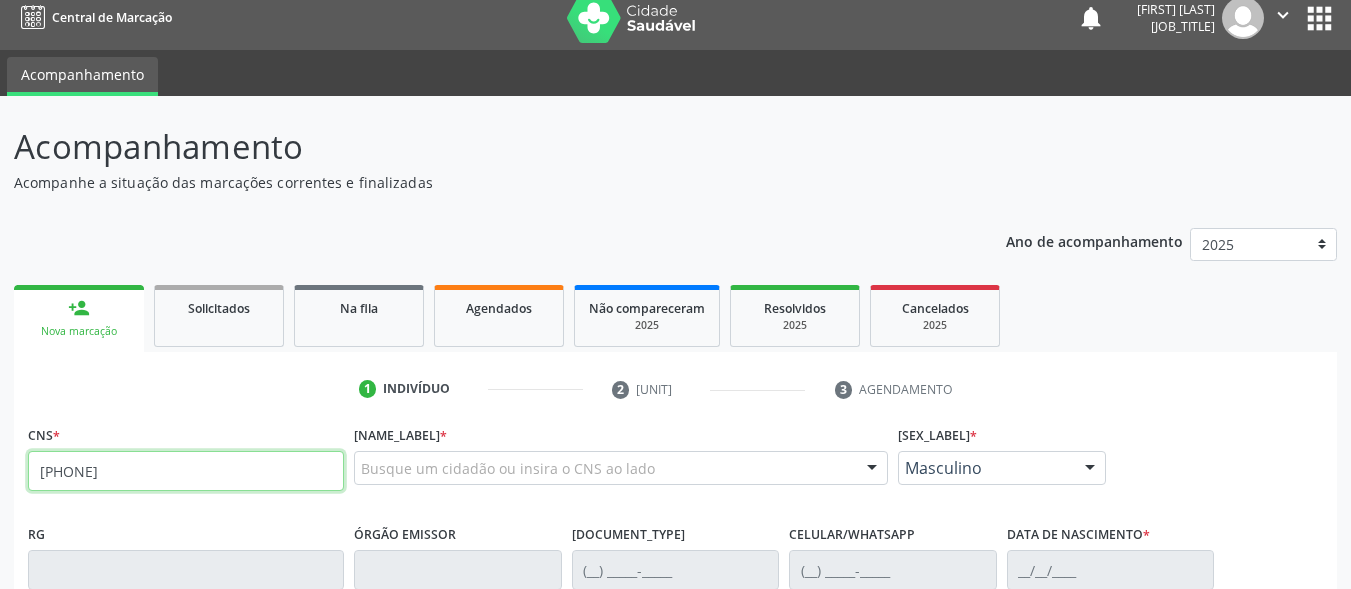type on "700 0086 3078 0902" 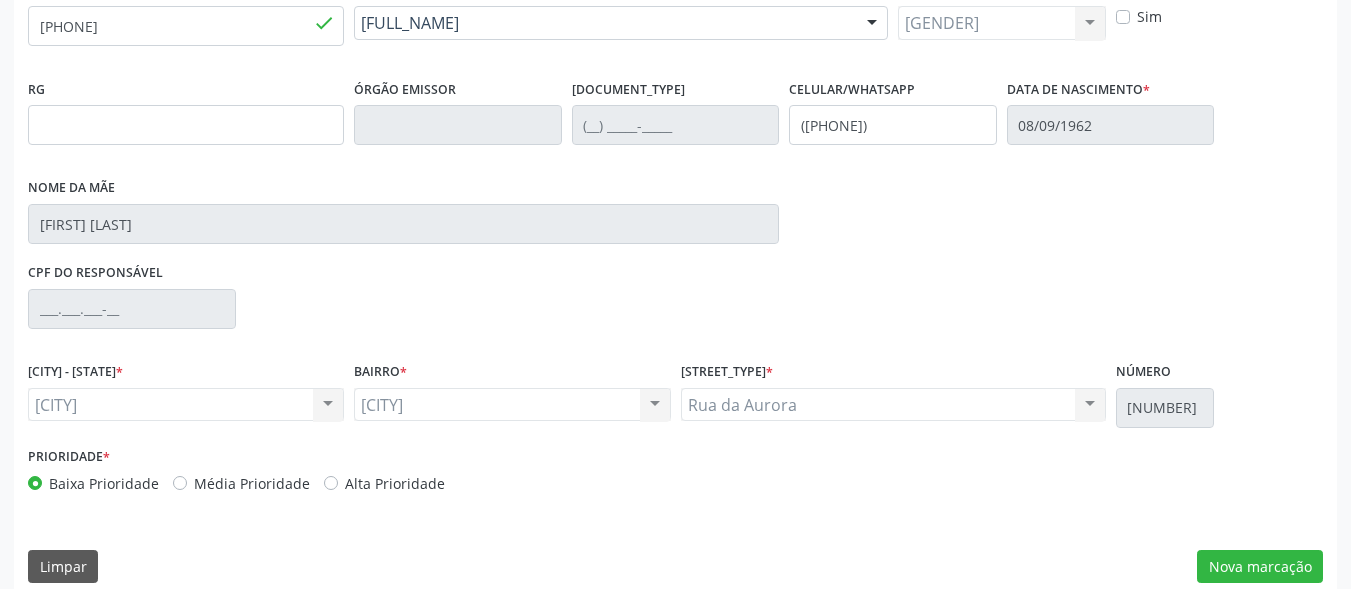 scroll, scrollTop: 481, scrollLeft: 0, axis: vertical 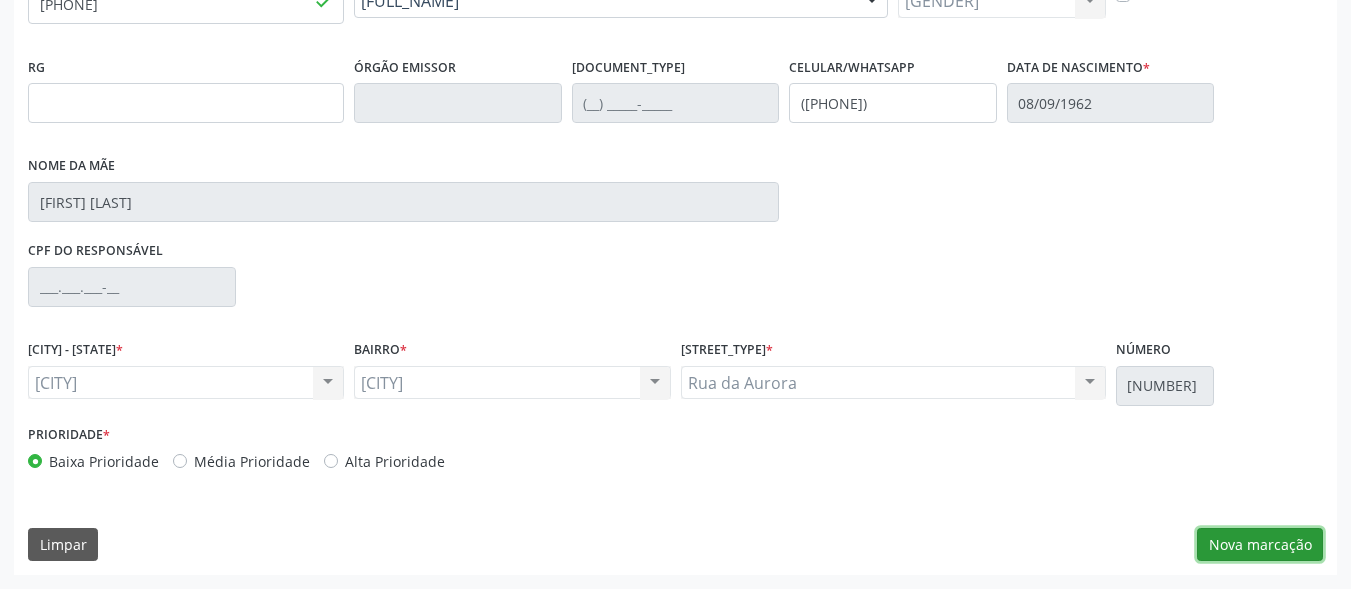 click on "[MARKING]" at bounding box center (1260, 545) 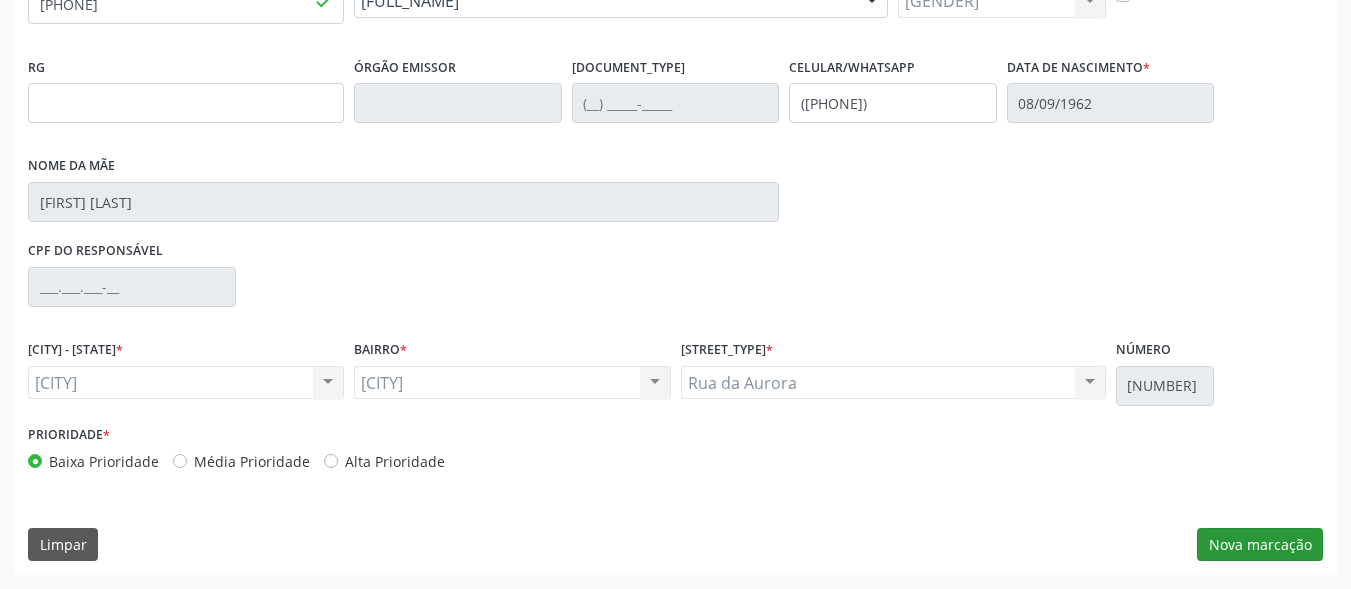 scroll, scrollTop: 317, scrollLeft: 0, axis: vertical 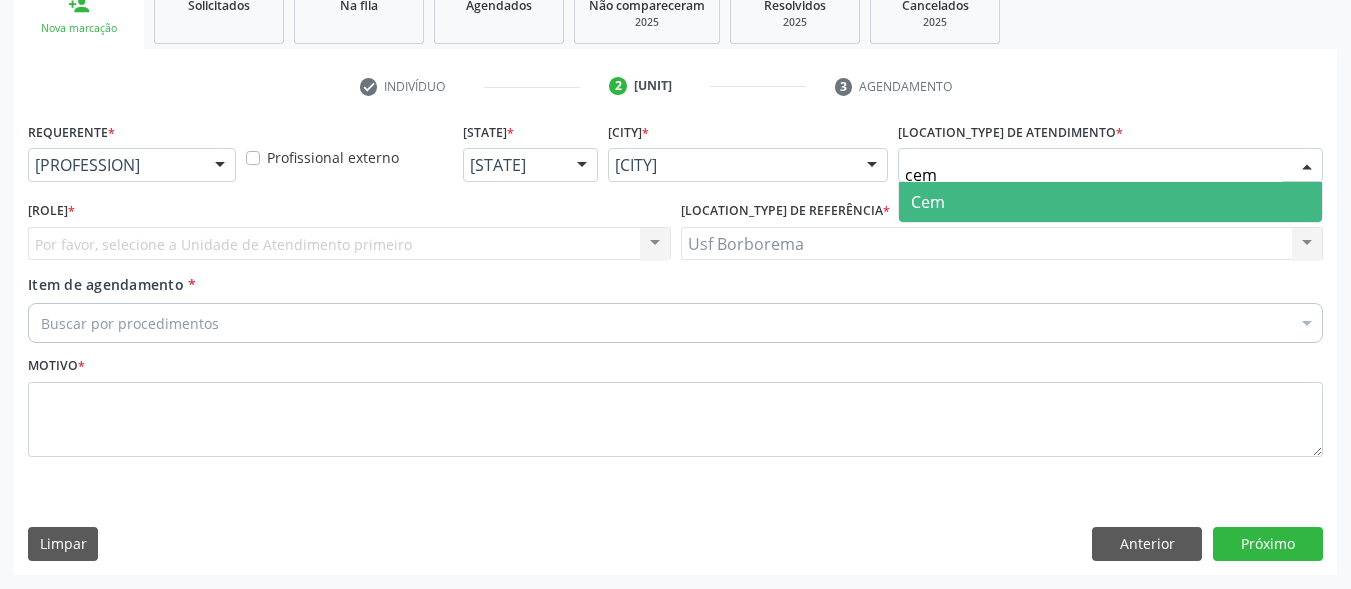 click on "Cem" at bounding box center (1110, 202) 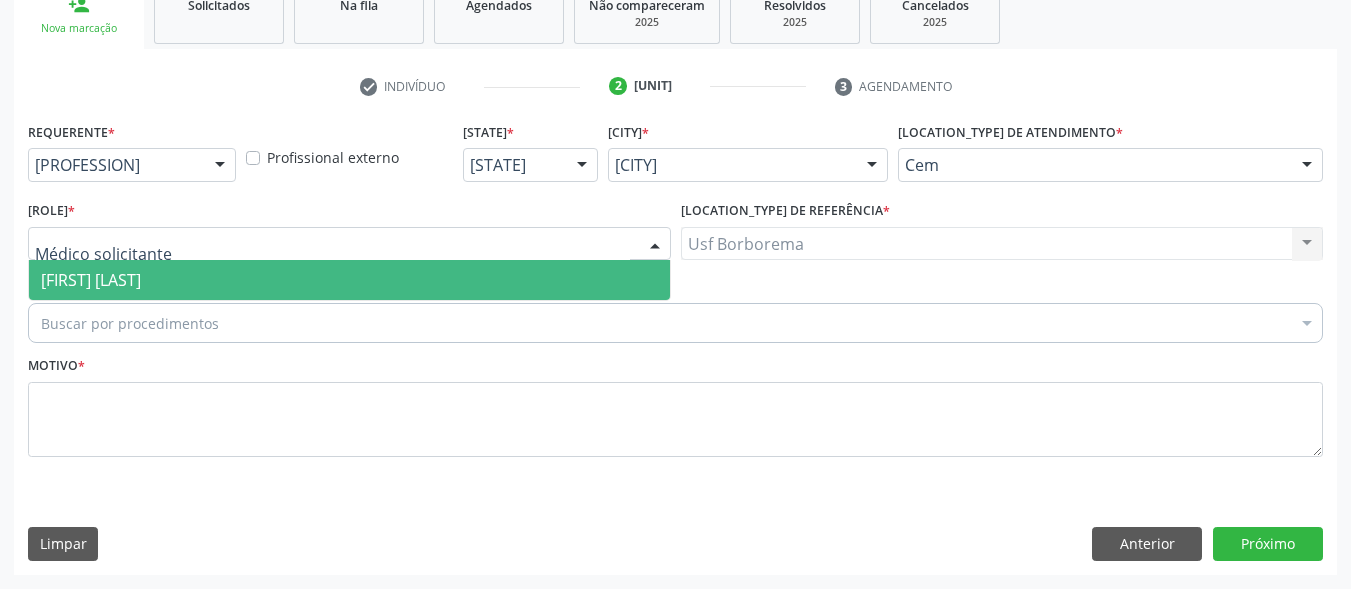 click at bounding box center [349, 244] 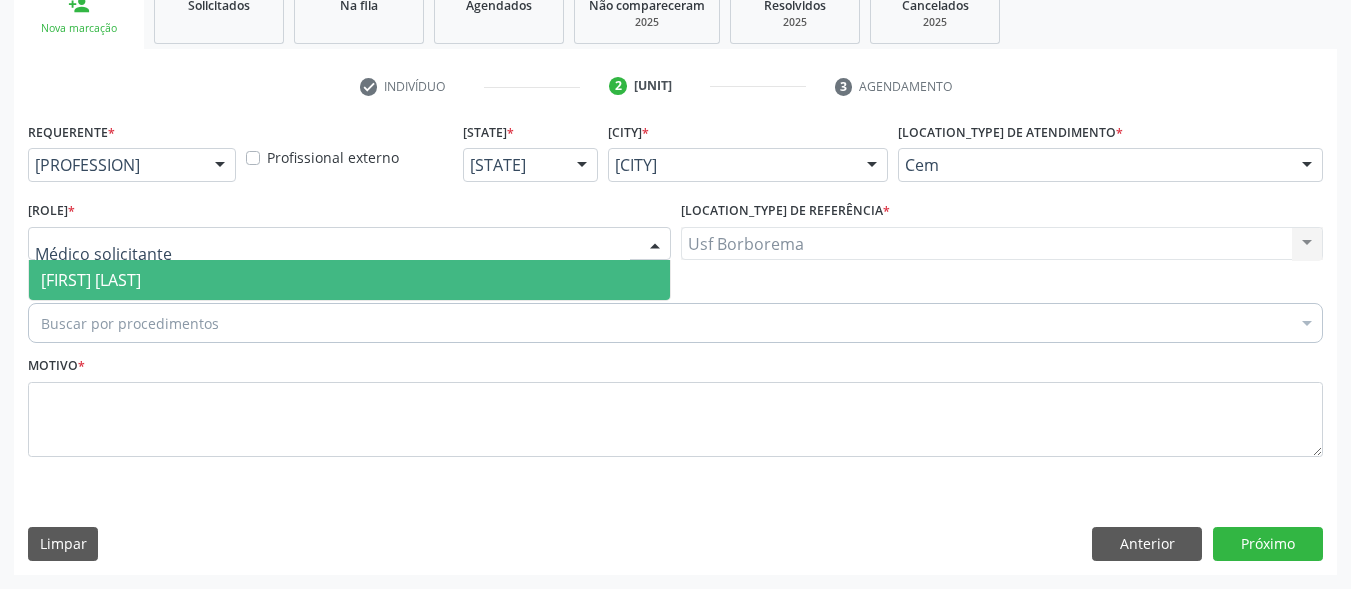 click on "[FIRST] [LAST]" at bounding box center [91, 280] 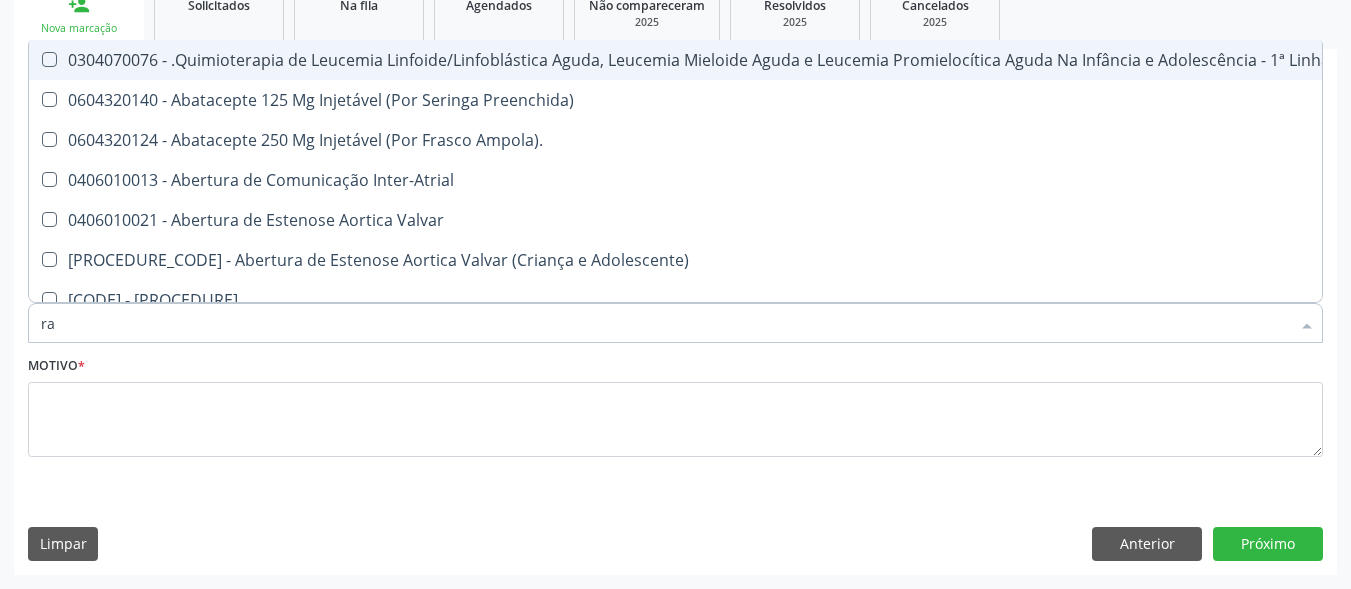 type on "rad" 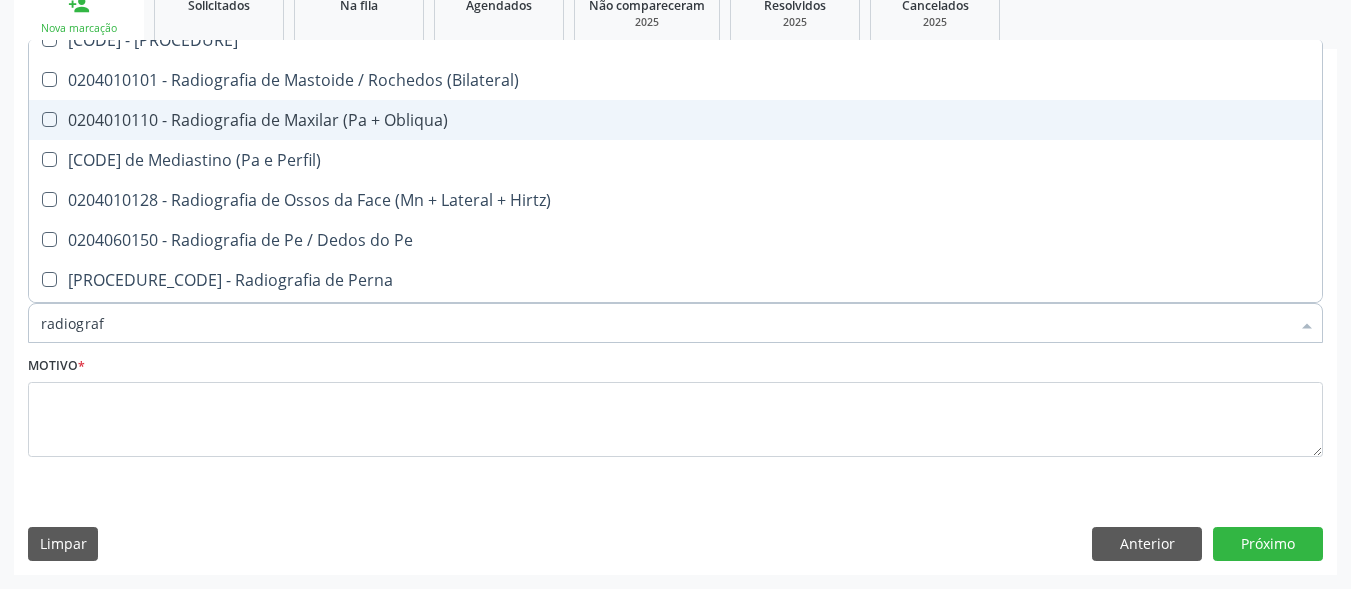 scroll, scrollTop: 2200, scrollLeft: 0, axis: vertical 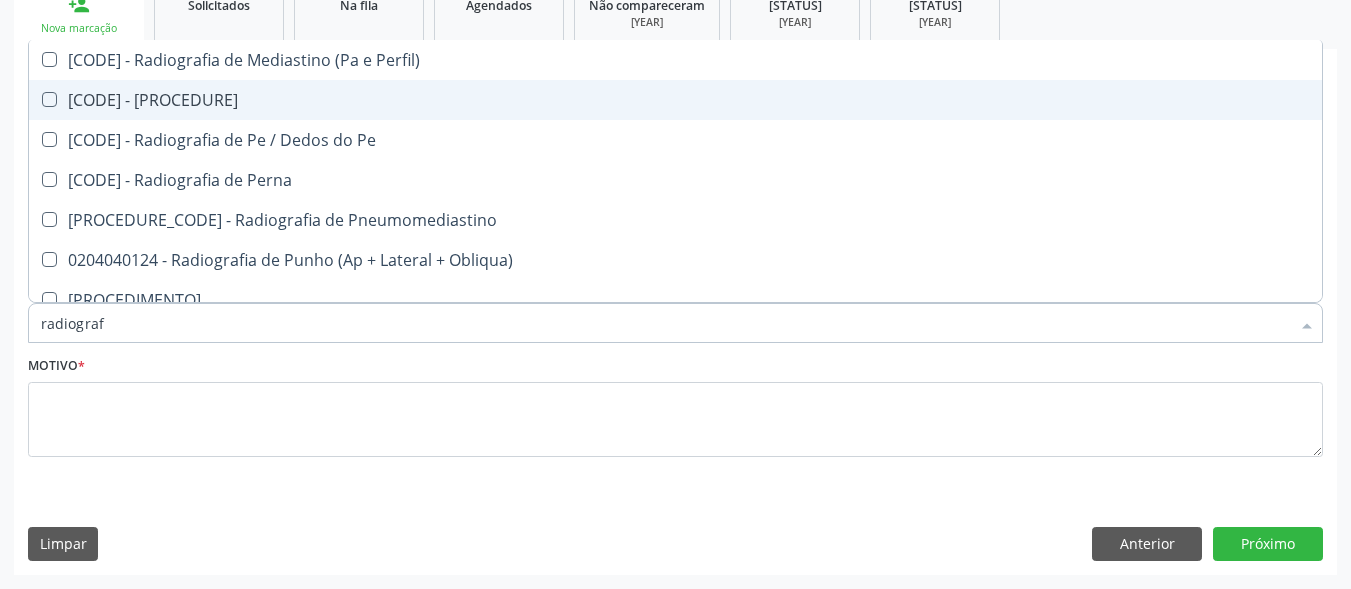 click on "[CODE] - [PROCEDURE]" at bounding box center [675, 100] 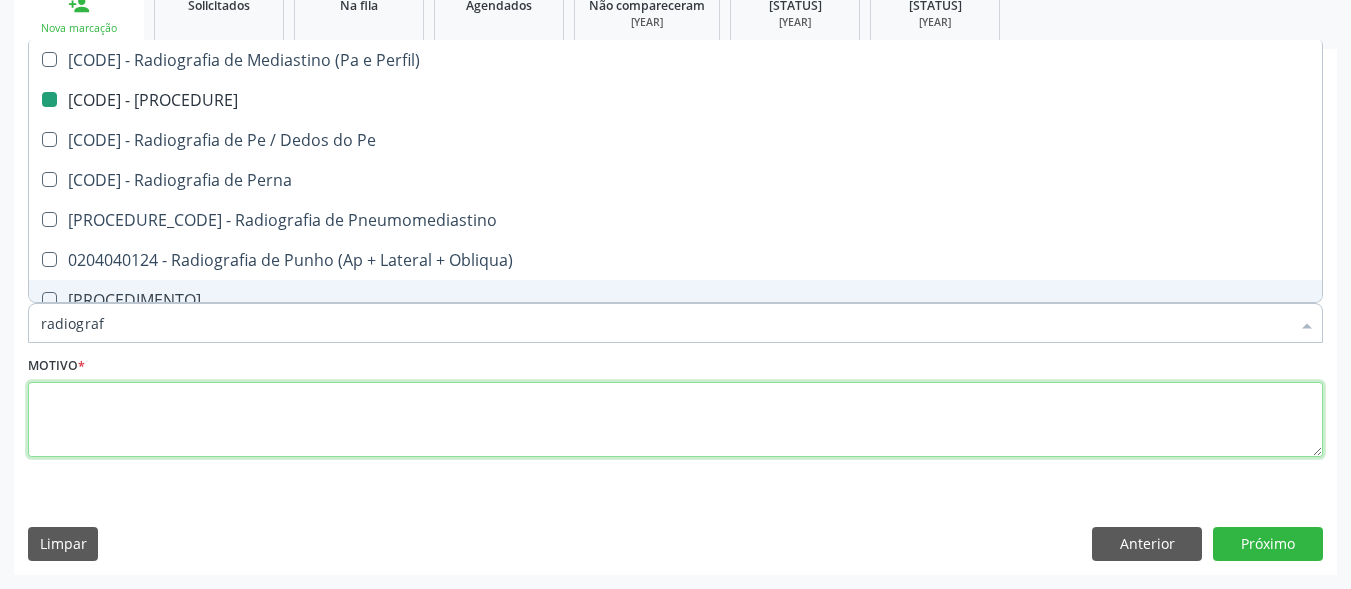 click at bounding box center [675, 420] 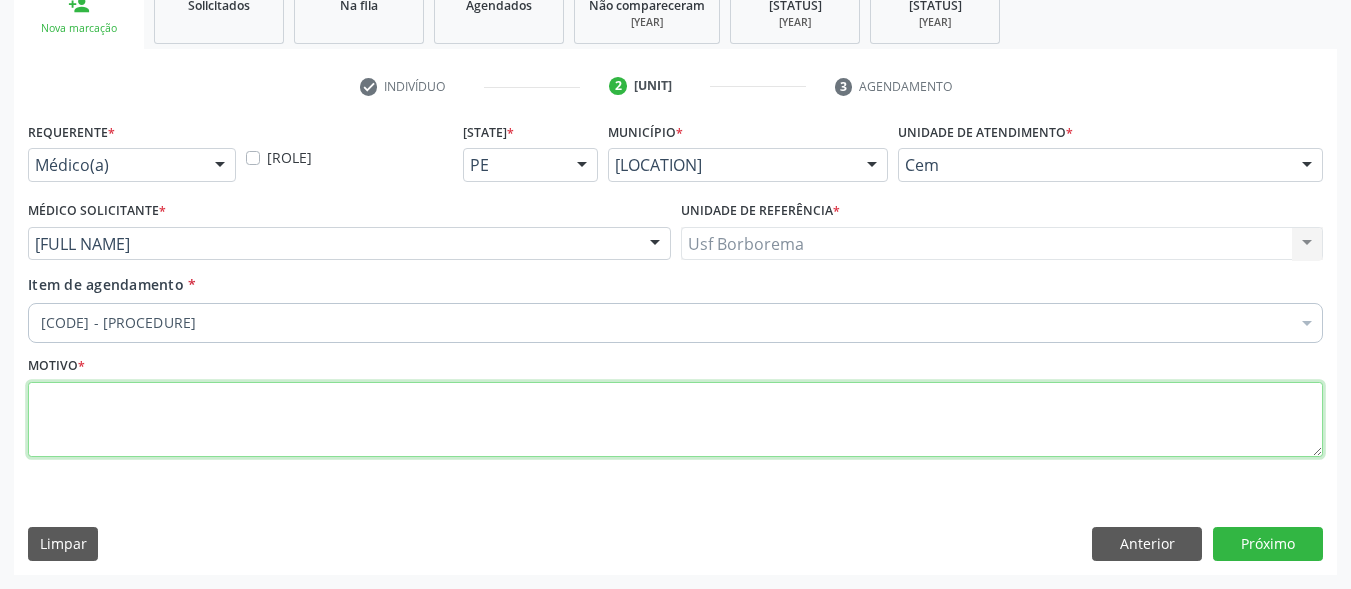 scroll, scrollTop: 0, scrollLeft: 0, axis: both 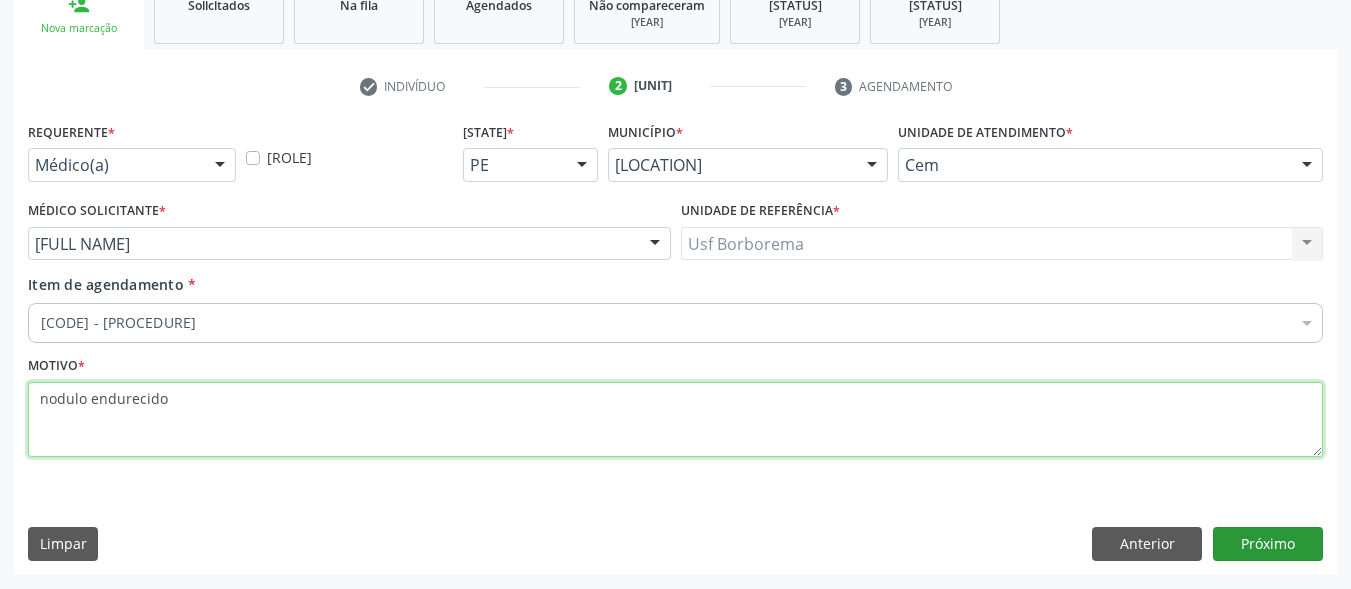 type on "nodulo endurecido" 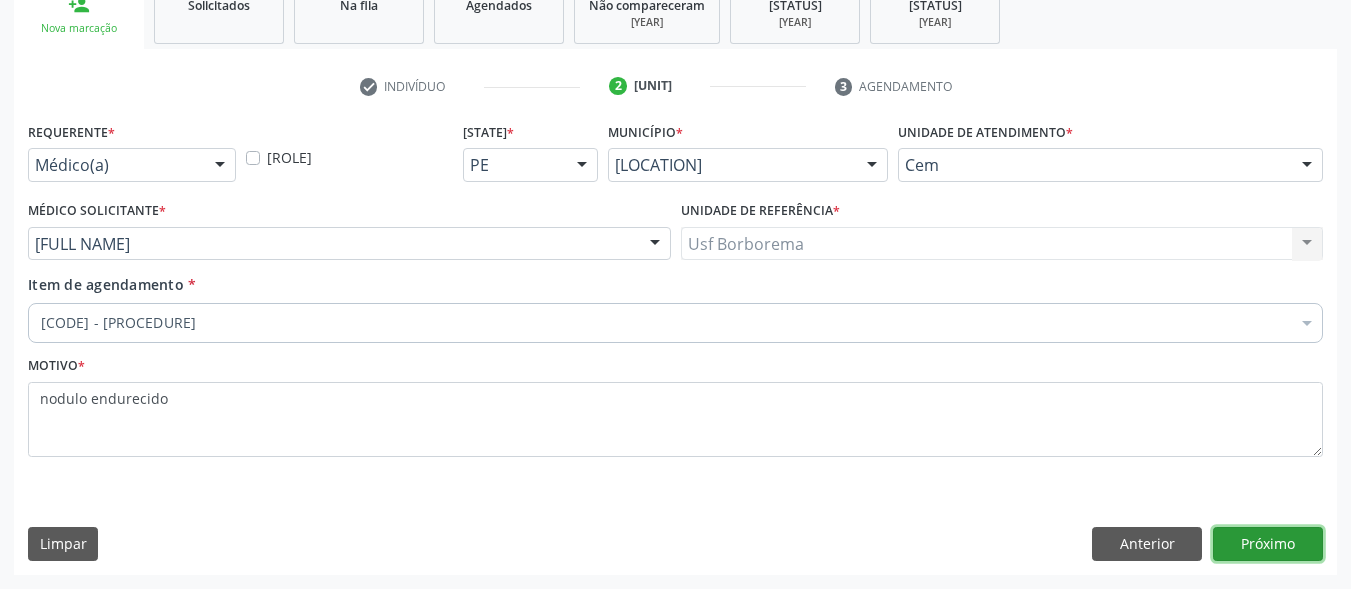 click on "Próximo" at bounding box center (1268, 544) 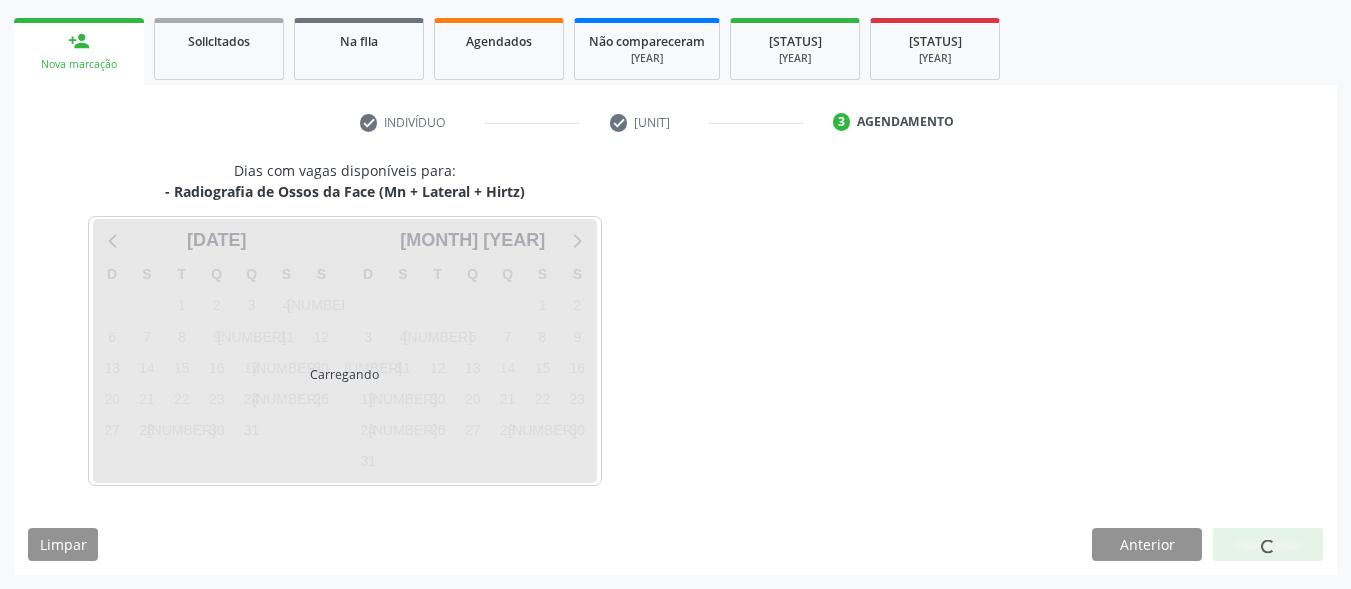 scroll, scrollTop: 281, scrollLeft: 0, axis: vertical 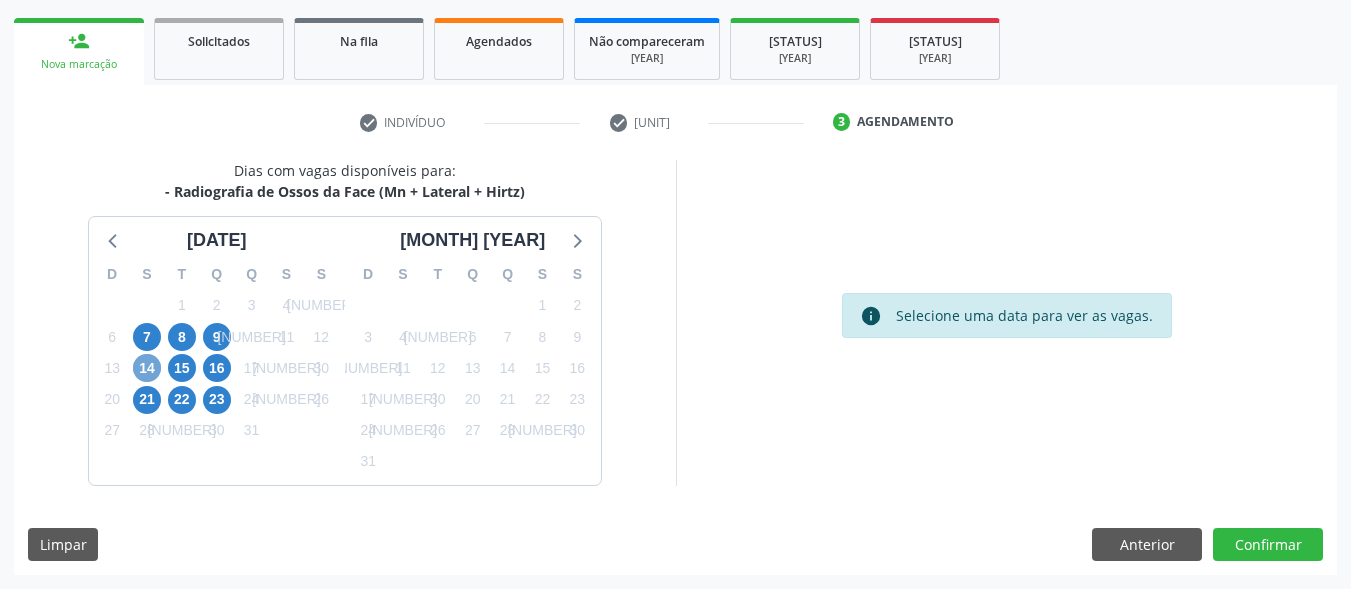 click on "[NUMBER]" at bounding box center [147, 368] 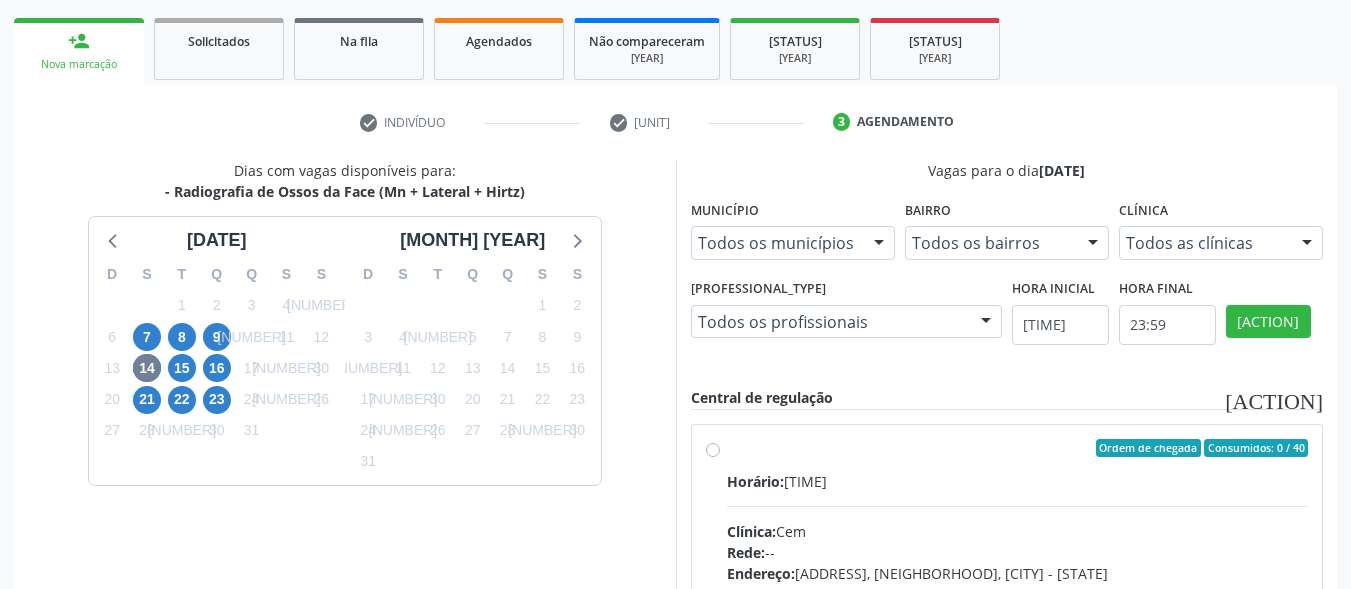 click on "Ordem de chegada
Consumidos: 0 / 40
Horário:   07:00
Clínica:  Cem
Rede:
--
Endereço:   Casa, nº 393, Nossa Senhora da Pen, Serra Talhada - PE
Telefone:   --
Profissional:
Ebenone Antonio da Silva
Informações adicionais sobre o atendimento
Idade de atendimento:
de 0 a 120 anos
Gênero(s) atendido(s):
Masculino e Feminino
Informações adicionais:
--" at bounding box center [1018, 592] 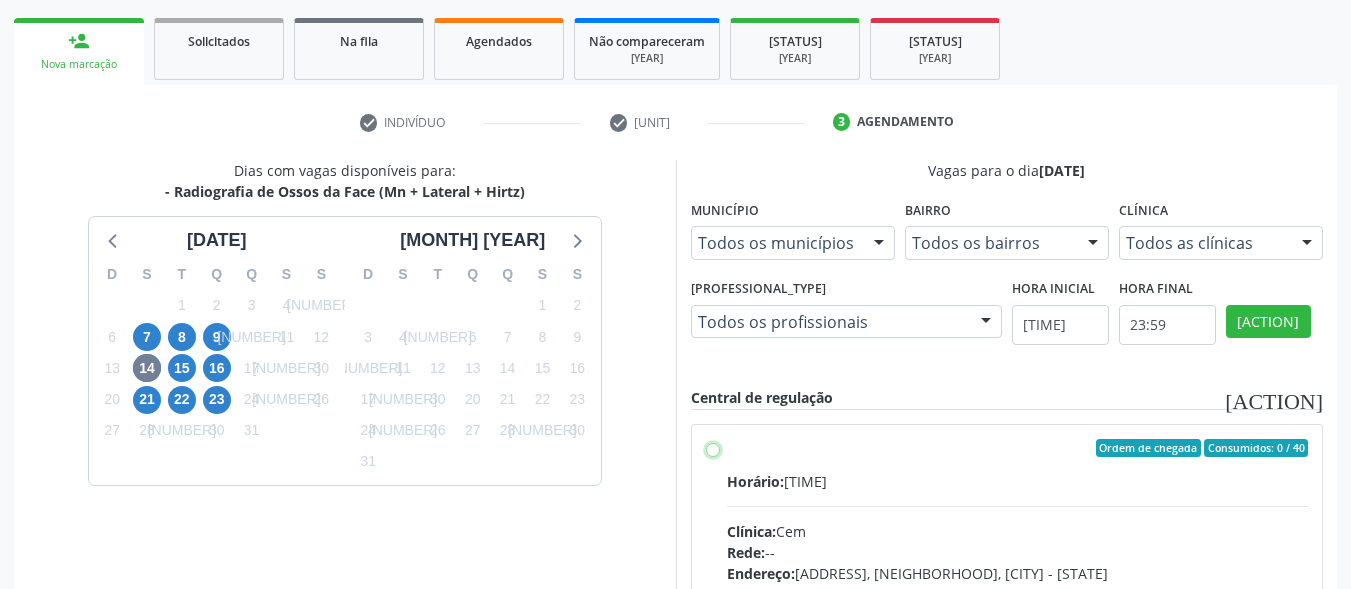 click on "Ordem de chegada
Consumidos: 0 / 40
Horário:   07:00
Clínica:  Cem
Rede:
--
Endereço:   Casa, nº 393, Nossa Senhora da Pen, Serra Talhada - PE
Telefone:   --
Profissional:
Ebenone Antonio da Silva
Informações adicionais sobre o atendimento
Idade de atendimento:
de 0 a 120 anos
Gênero(s) atendido(s):
Masculino e Feminino
Informações adicionais:
--" at bounding box center (713, 448) 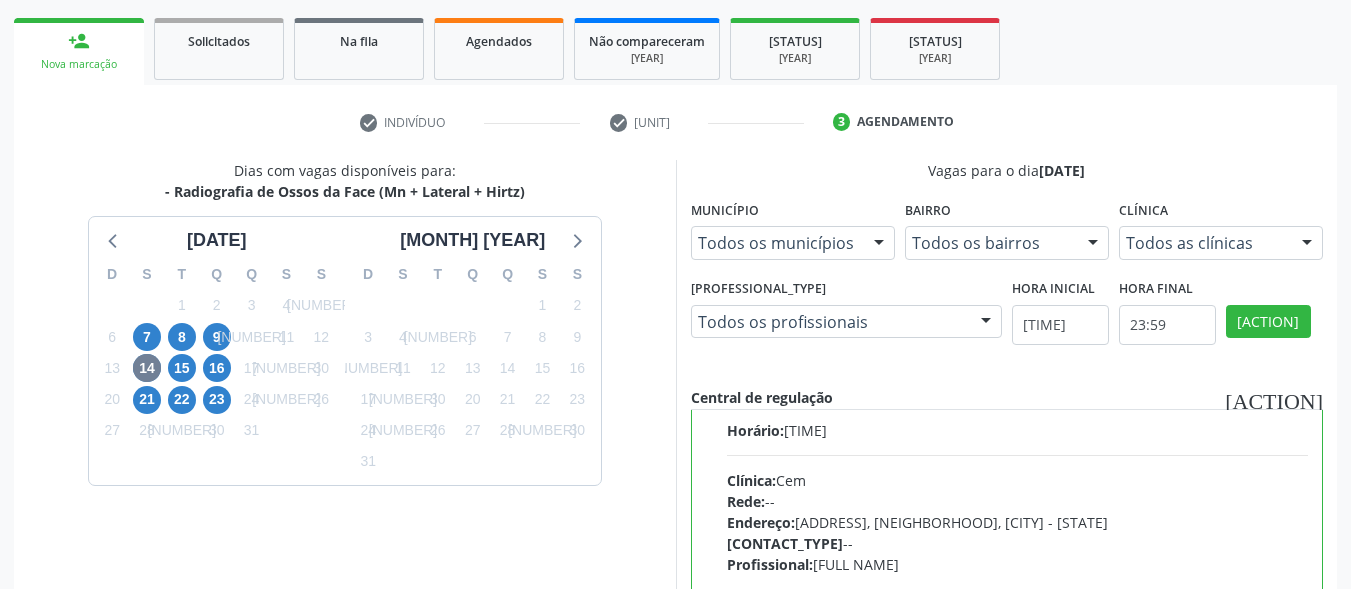 scroll, scrollTop: 99, scrollLeft: 0, axis: vertical 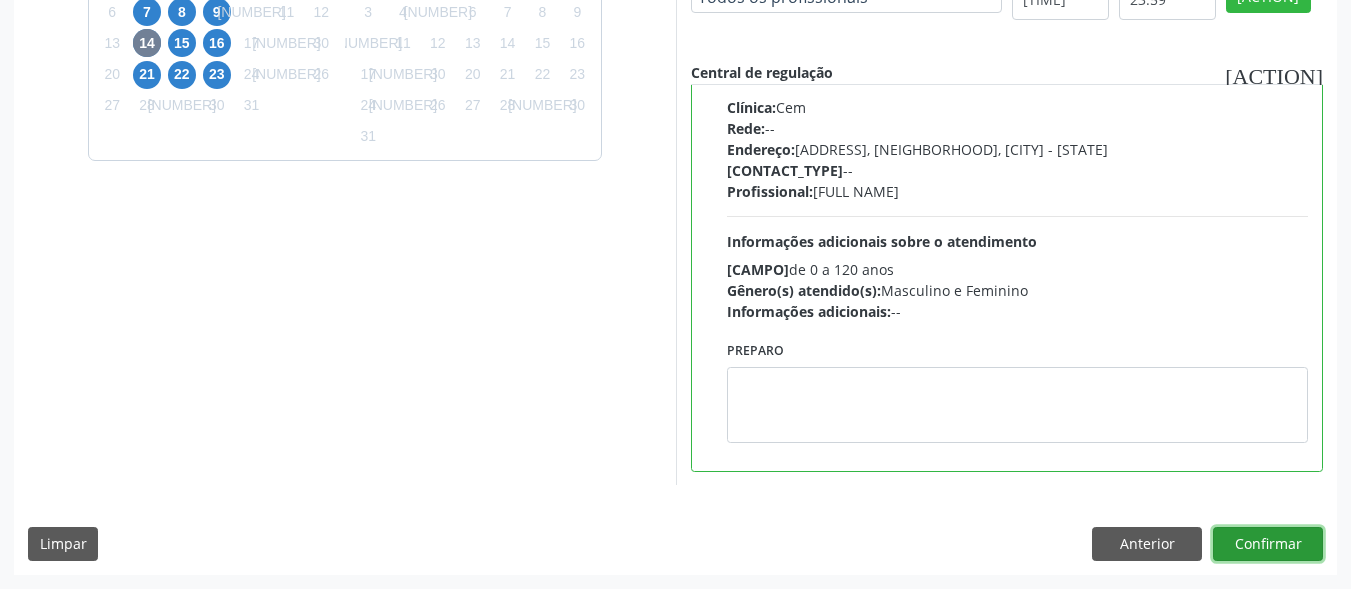 click on "Confirmar" at bounding box center (1268, 544) 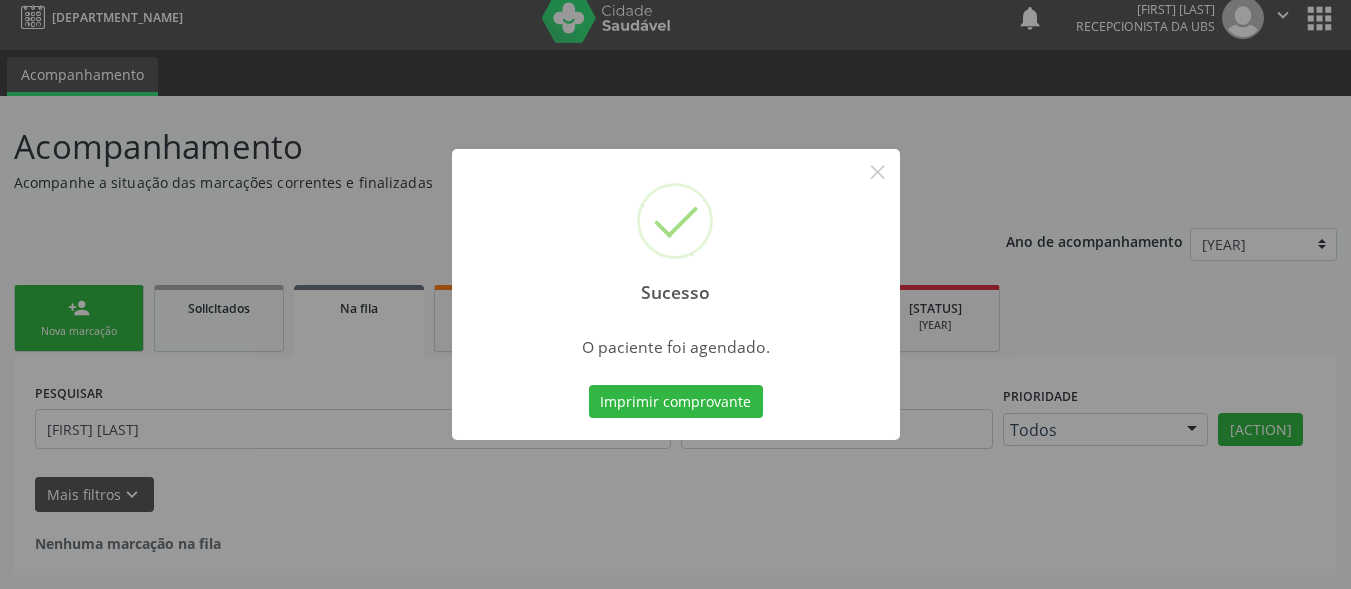 scroll, scrollTop: 14, scrollLeft: 0, axis: vertical 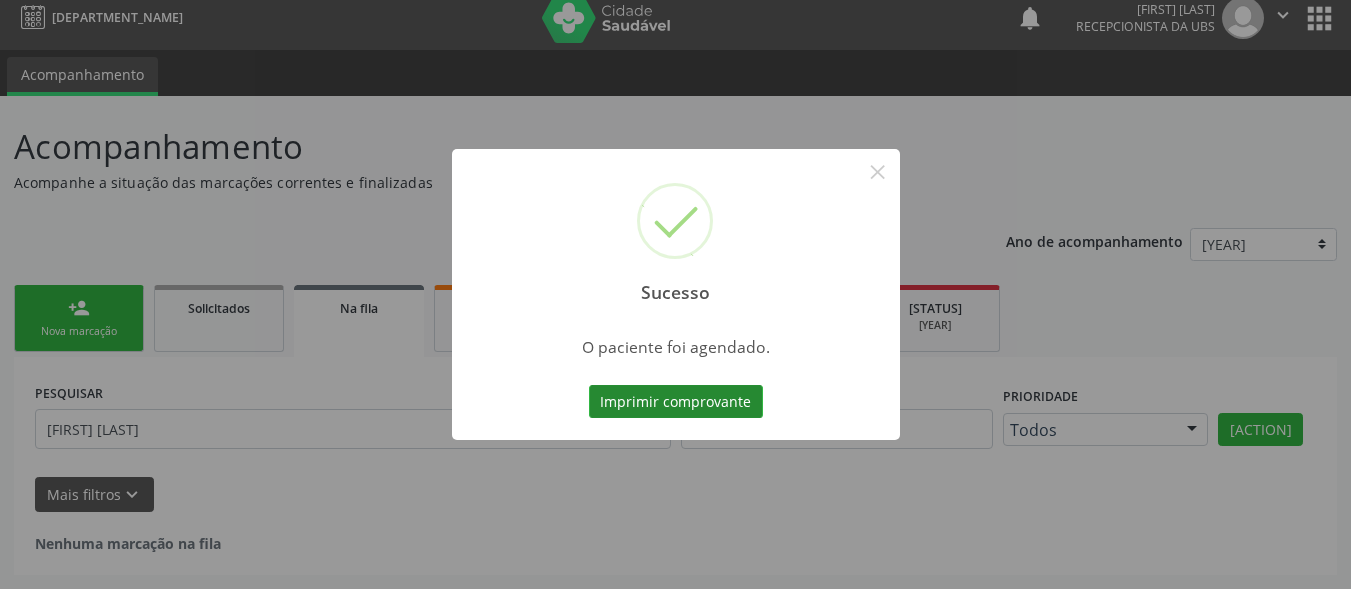 click on "Imprimir comprovante" at bounding box center (676, 402) 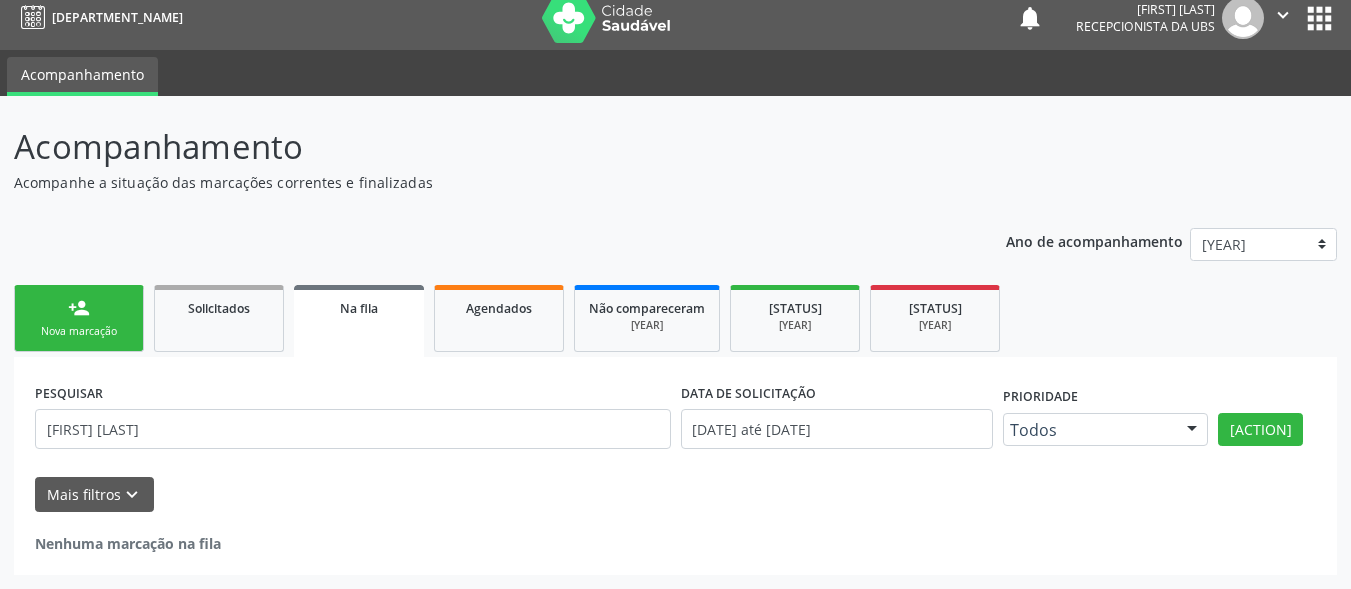 click on "[MARKING]" at bounding box center (79, 331) 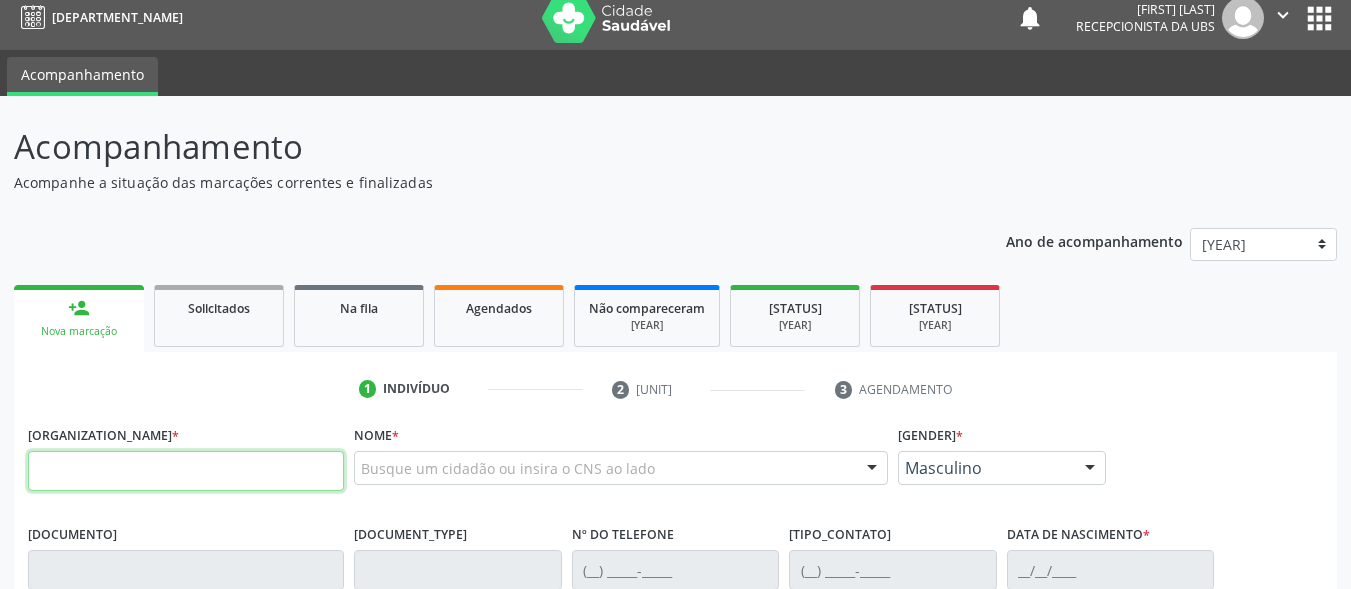 click at bounding box center (186, 471) 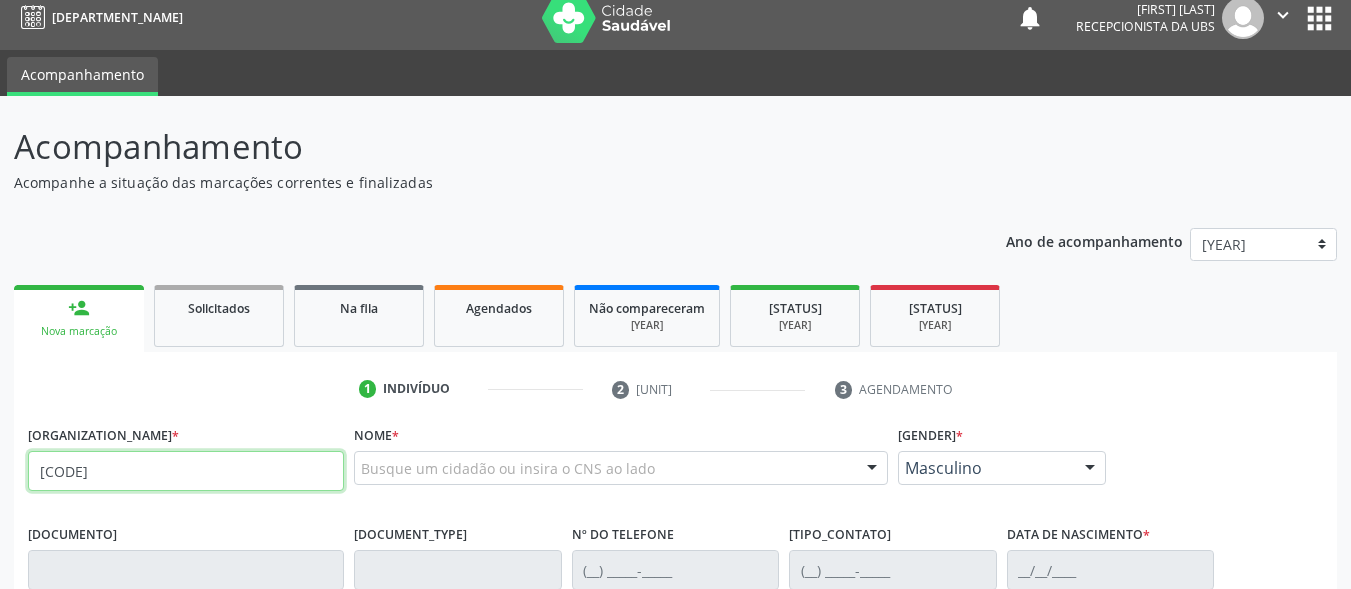 type on "705 0014 2806 3159" 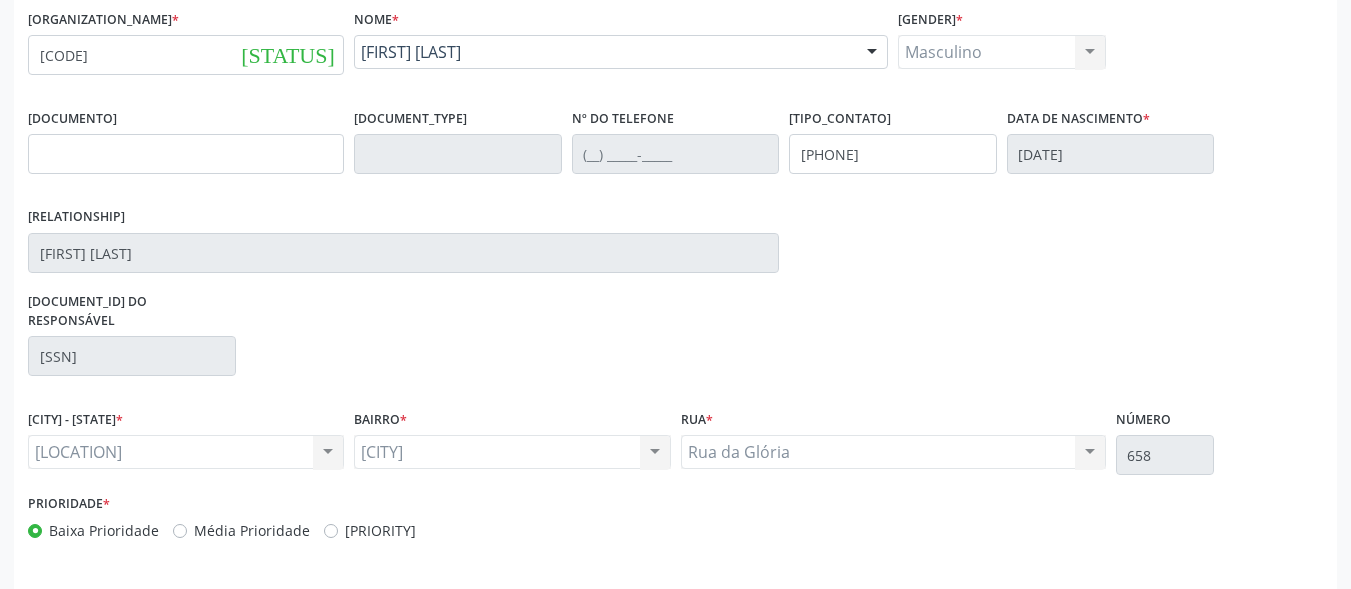 scroll, scrollTop: 481, scrollLeft: 0, axis: vertical 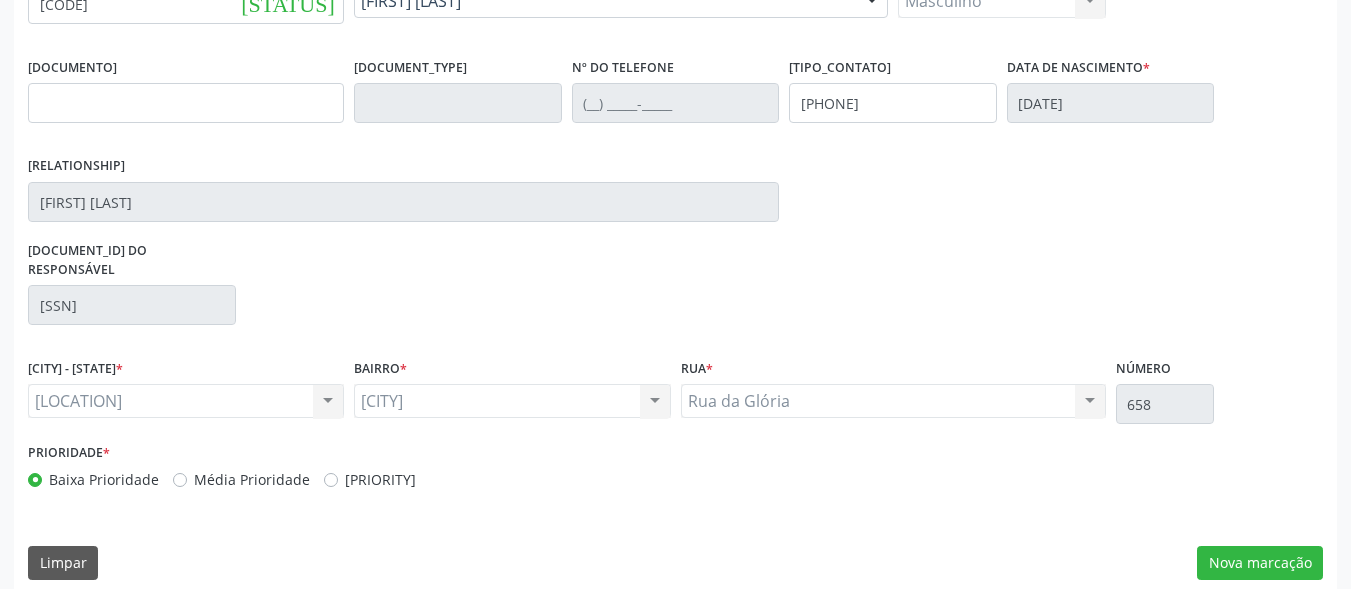 click on "CNS
*
705 0014 2806 3159       done
Nome
*
José Anselmo da Silva
José Anselmo da Silva
CNS:
705 0014 2806 3159
CPF:    --   Nascimento:
13/06/1967
Nenhum resultado encontrado para: "   "
Digite o nome ou CNS para buscar um indivíduo
Sexo
*
Masculino         Masculino   Feminino
Nenhum resultado encontrado para: "   "
Não há nenhuma opção para ser exibida.
RG
Órgão emissor
Nº do Telefone
Celular/WhatsApp
(87) 99821-4437
Data de nascimento
*
13/06/1967
Nome da mãe
Edite Maria da Silva
CPF do responsável
728.859.394-00
CIDADE - UF
*
Serra Talhada         Serra Talhada
Nenhum resultado encontrado para: "" at bounding box center (675, 273) 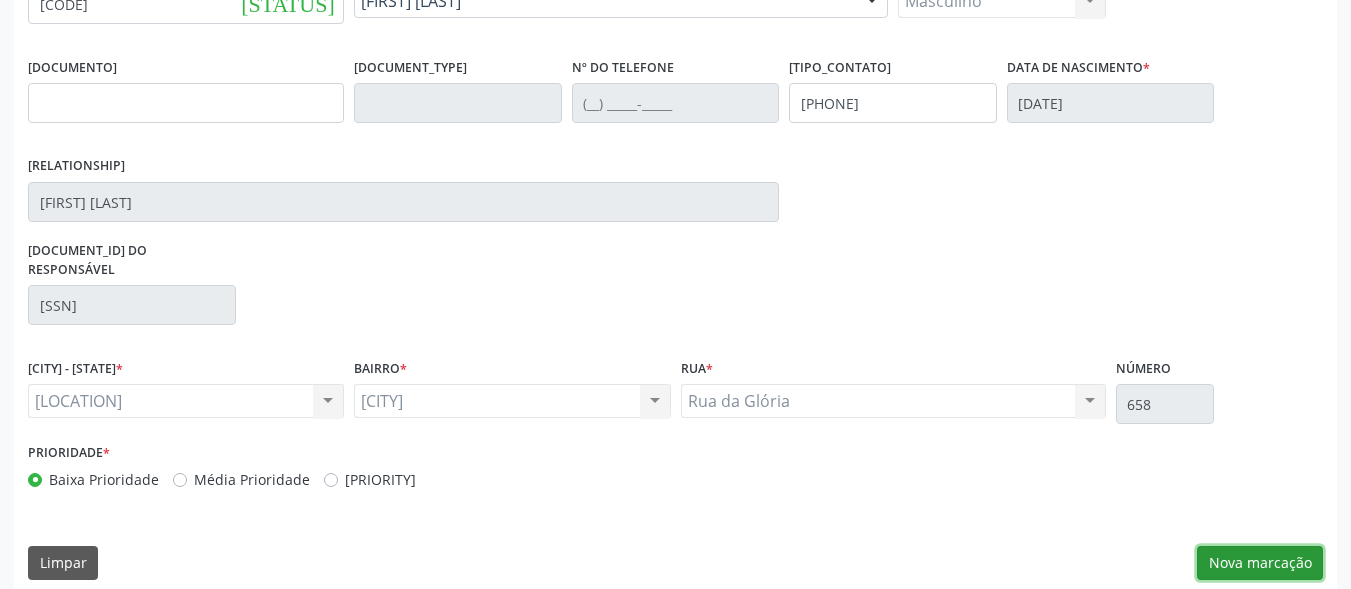 click on "[MARKING]" at bounding box center (1260, 563) 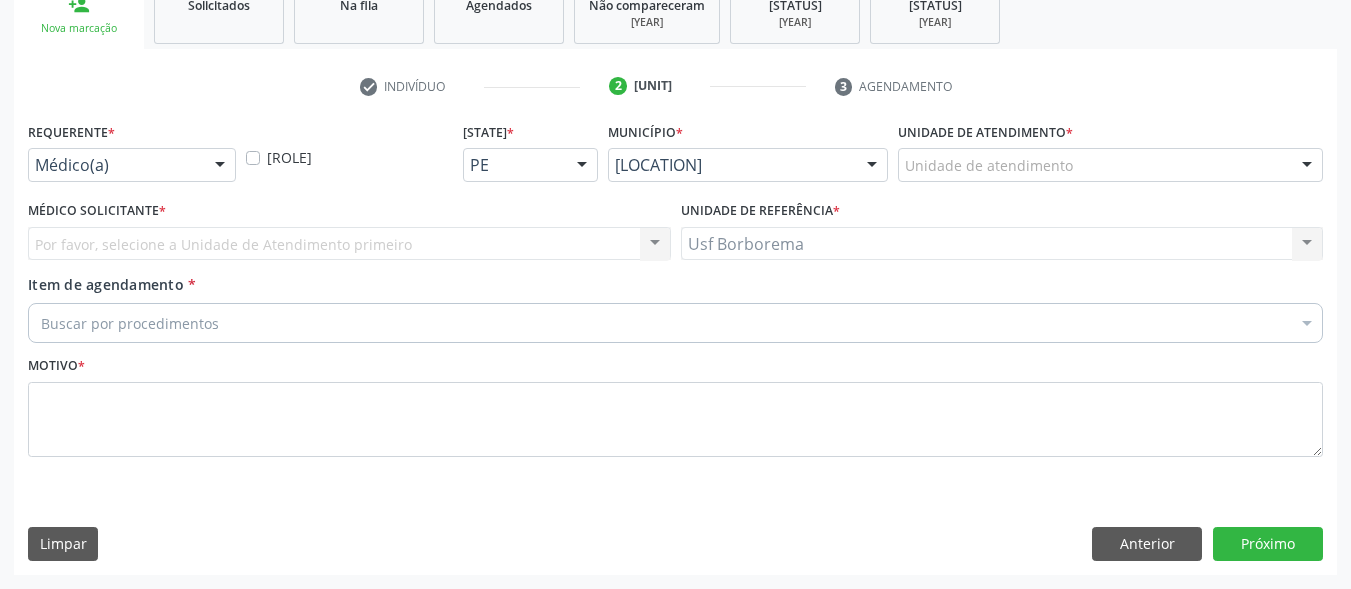 scroll, scrollTop: 317, scrollLeft: 0, axis: vertical 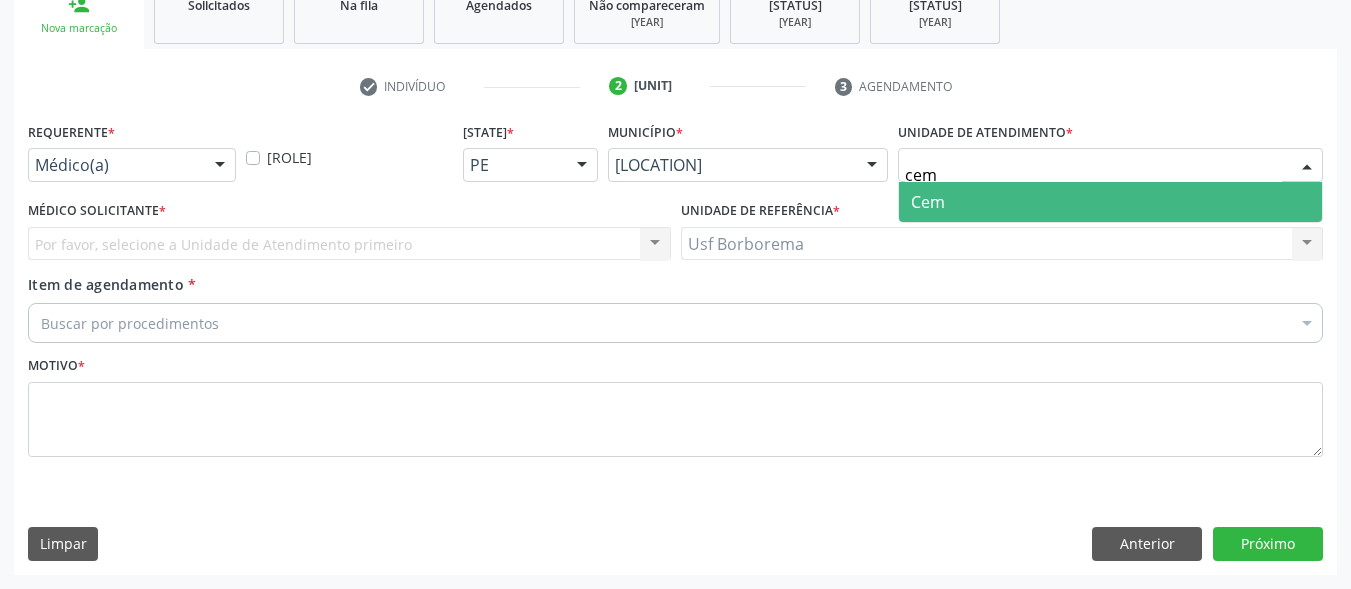 click on "Cem" at bounding box center [928, 202] 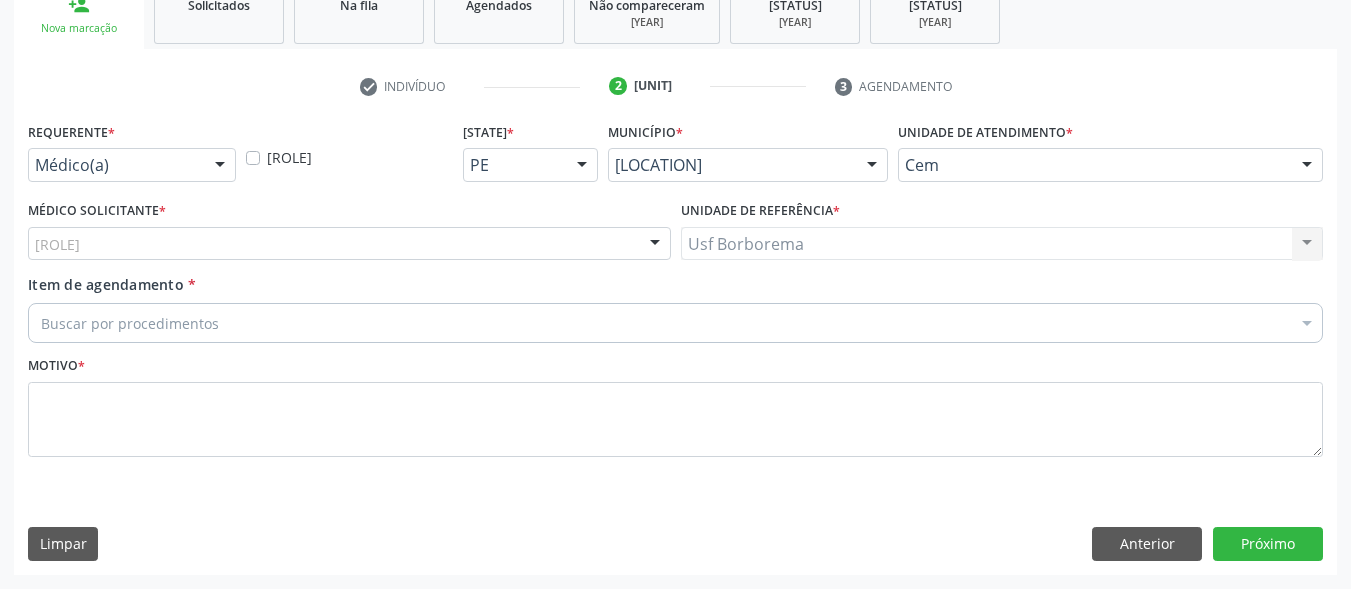 click on "[PROFESSION]" at bounding box center (349, 244) 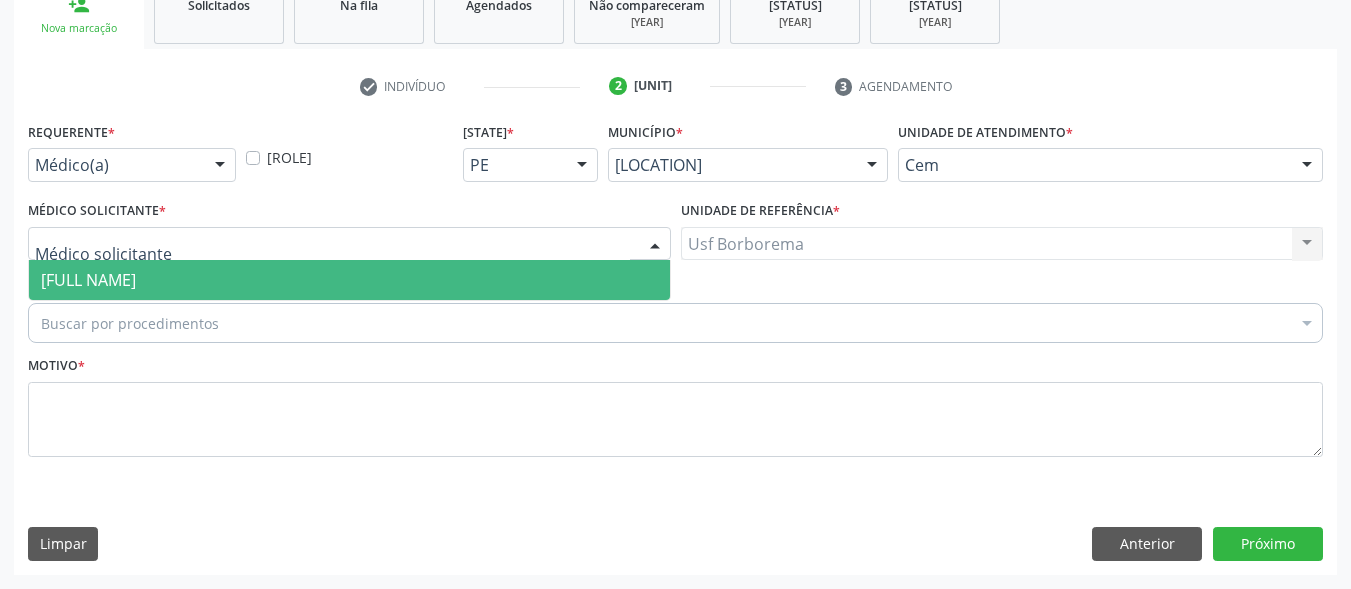 click on "[FIRST] [LAST]" at bounding box center [88, 280] 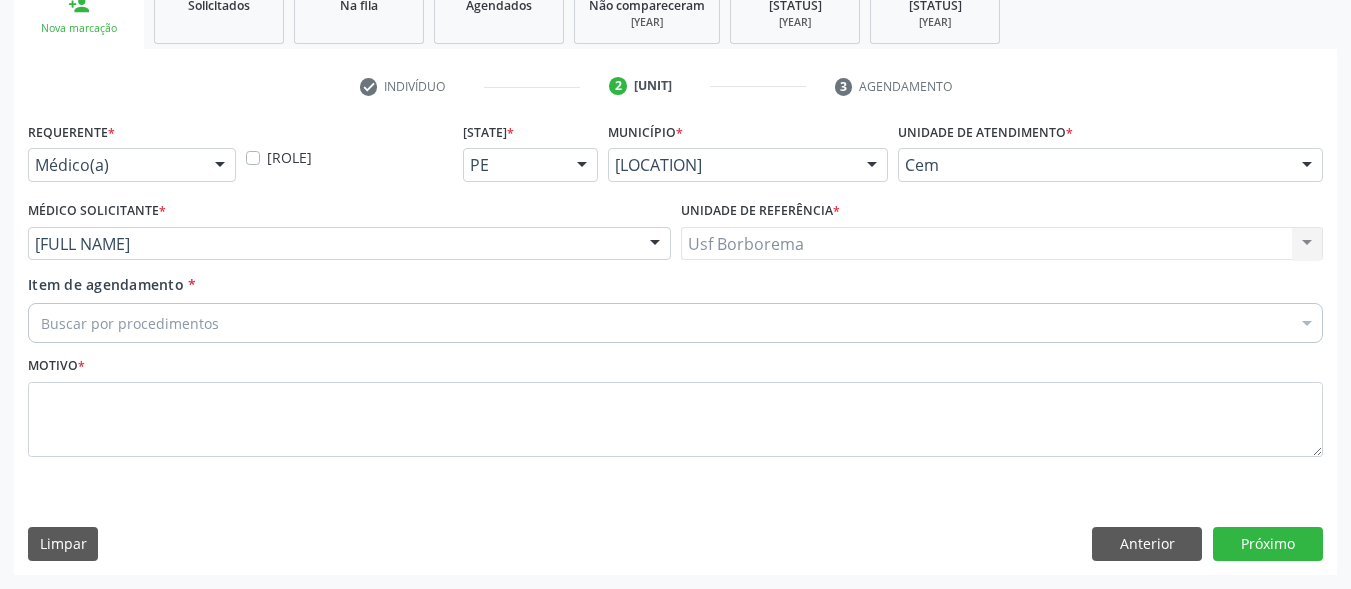 click on "Buscar por procedimentos" at bounding box center [675, 323] 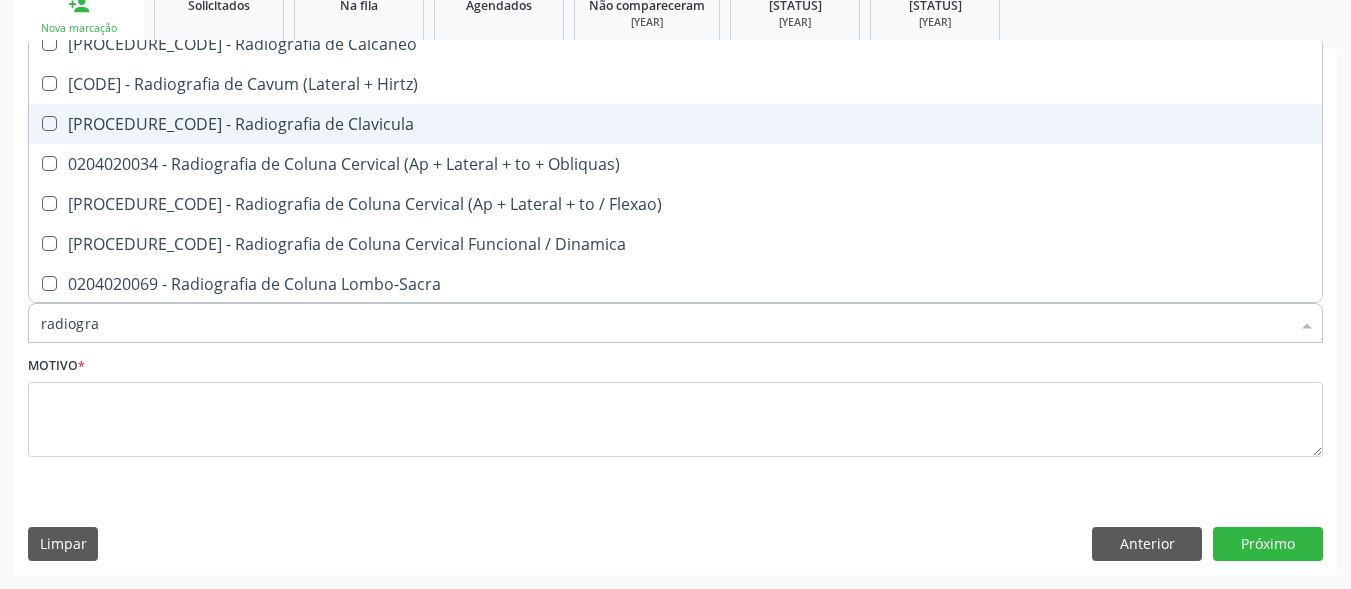 scroll, scrollTop: 900, scrollLeft: 0, axis: vertical 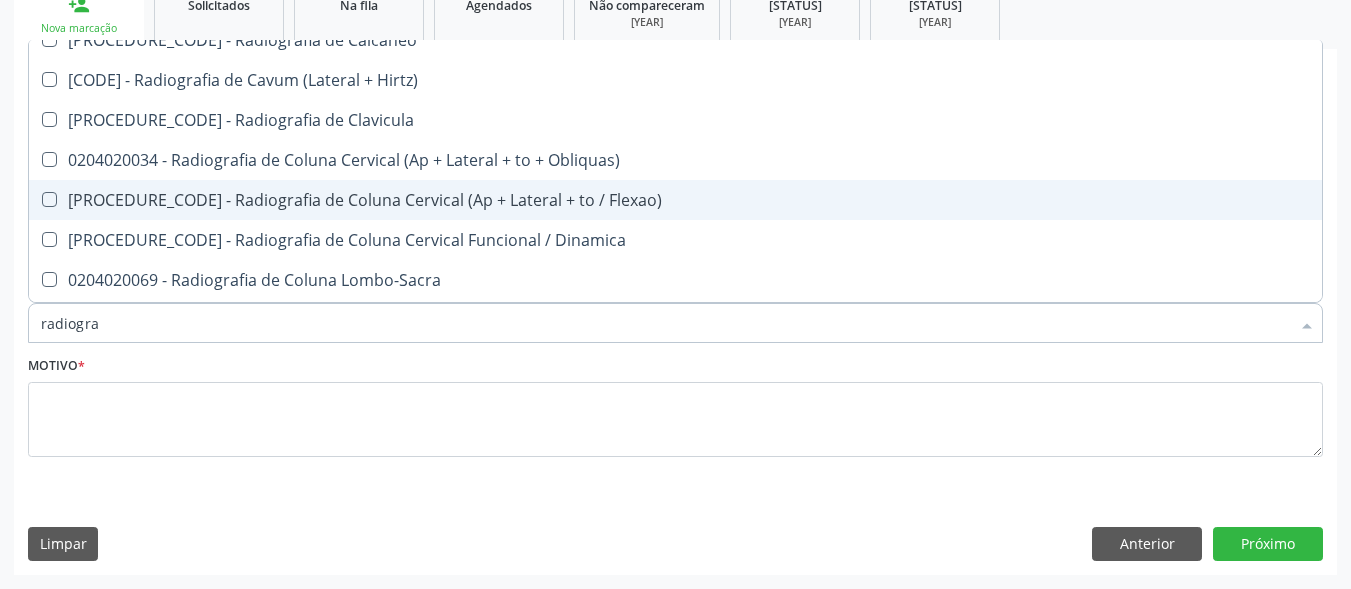 click on "0204020042 - Radiografia de Coluna Cervical (Ap + Lateral + to / Flexao)" at bounding box center [675, 200] 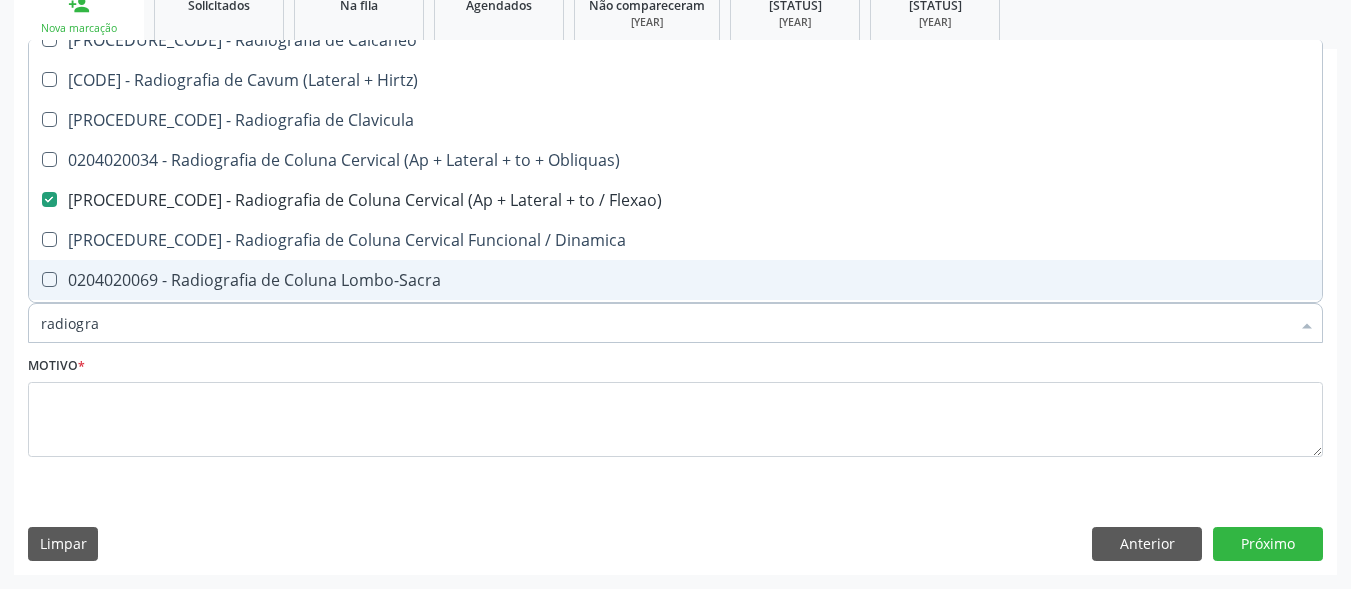 click on "0204020069 - Radiografia de Coluna Lombo-Sacra" at bounding box center (675, 280) 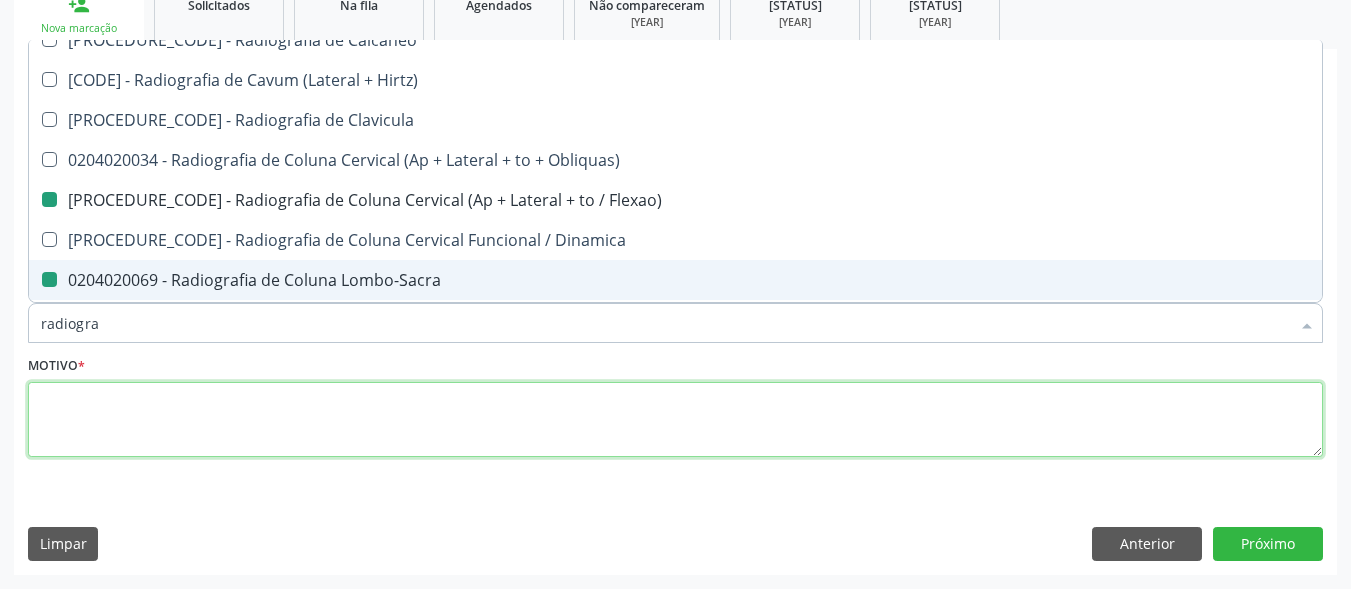 click at bounding box center (675, 420) 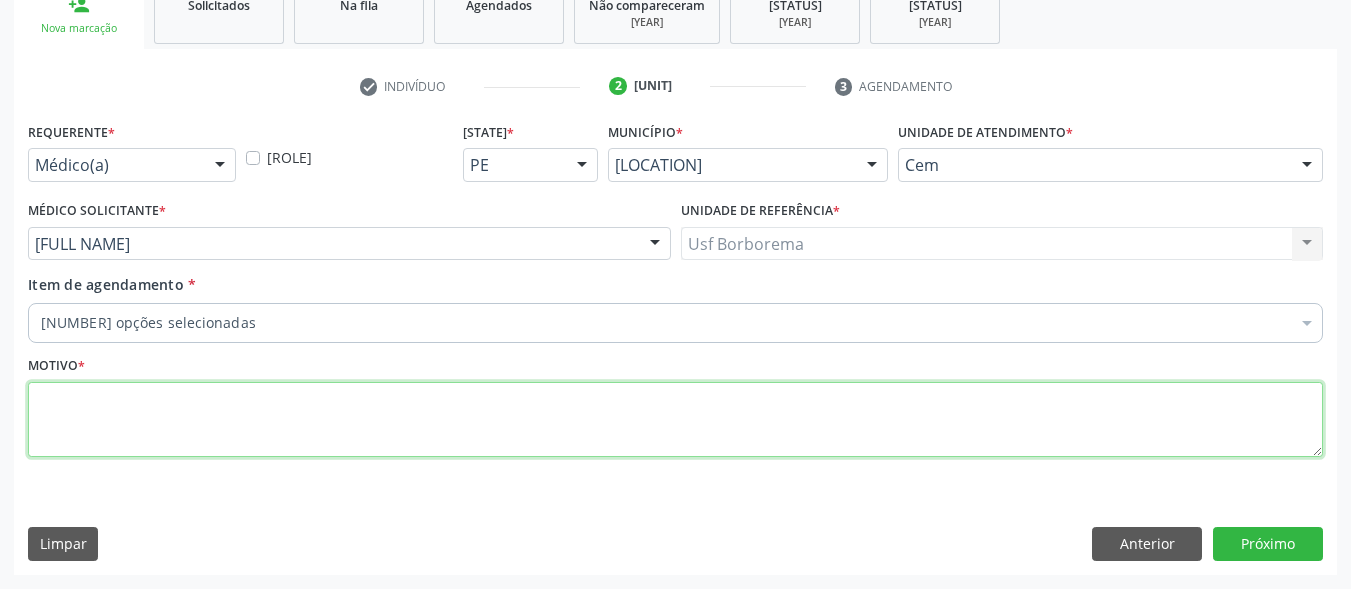 scroll, scrollTop: 0, scrollLeft: 0, axis: both 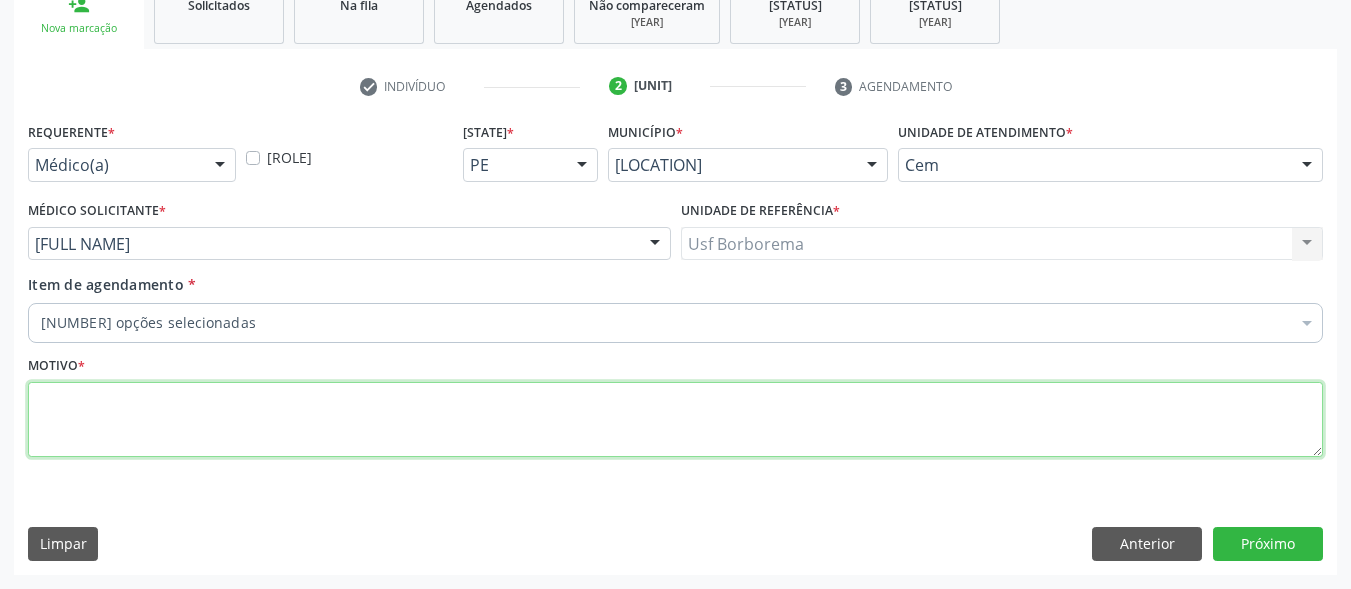 click at bounding box center (675, 420) 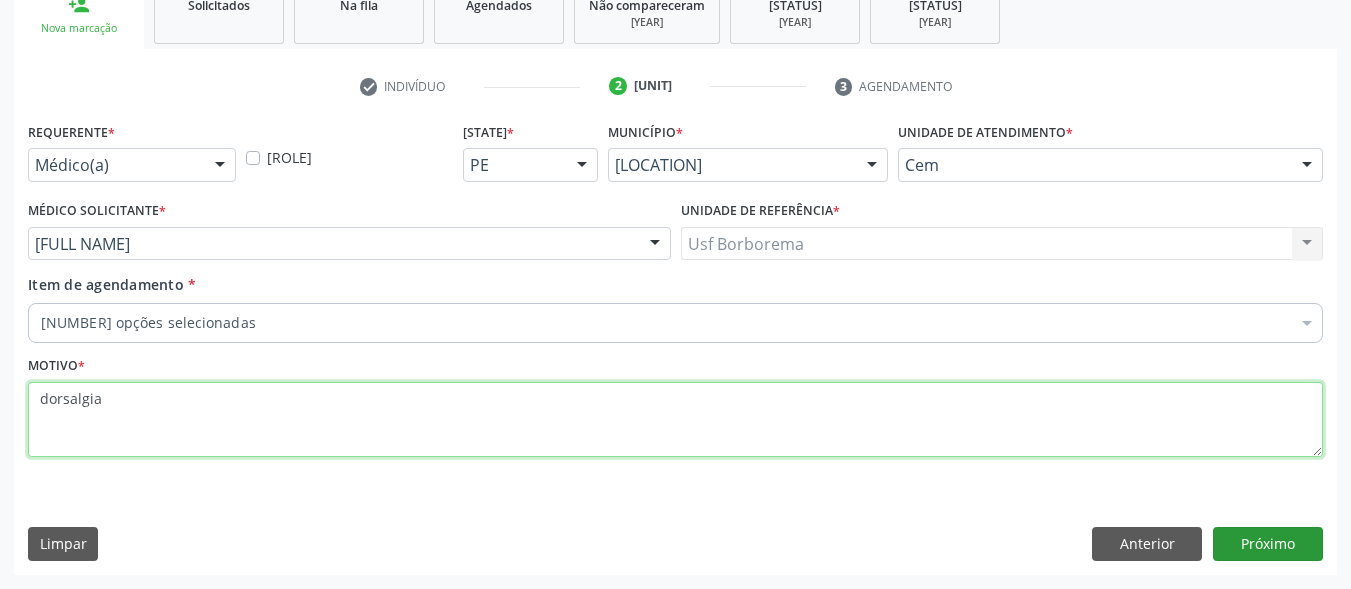 type on "dorsalgia" 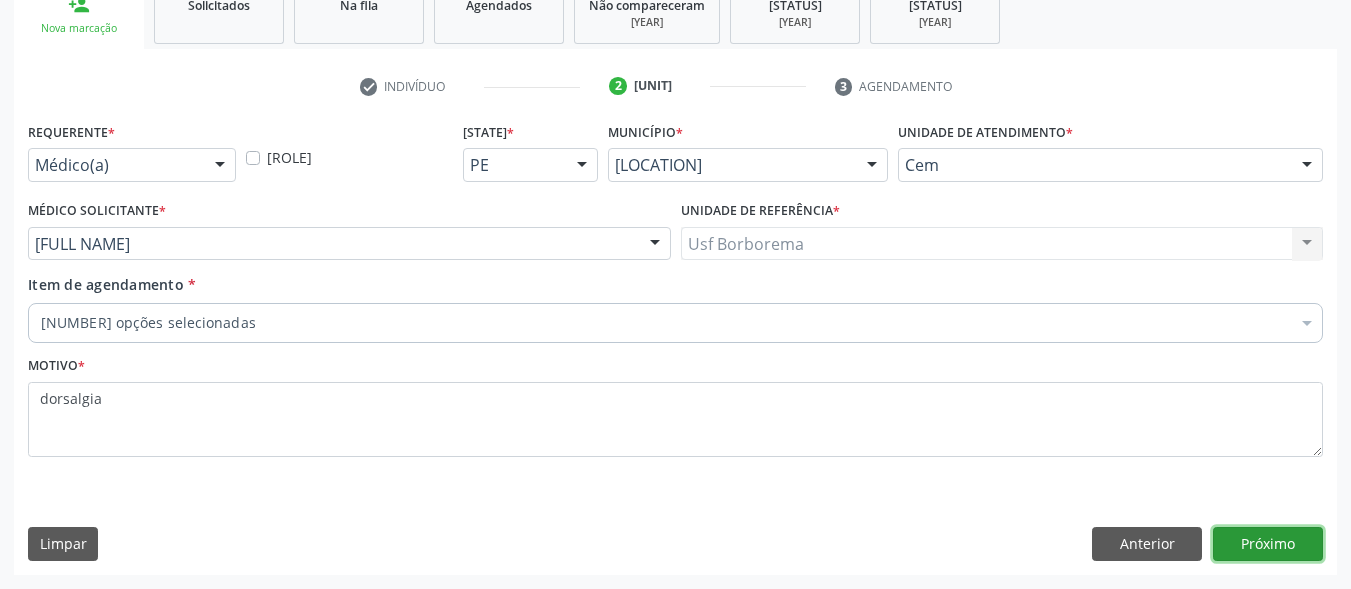 click on "Próximo" at bounding box center [1268, 544] 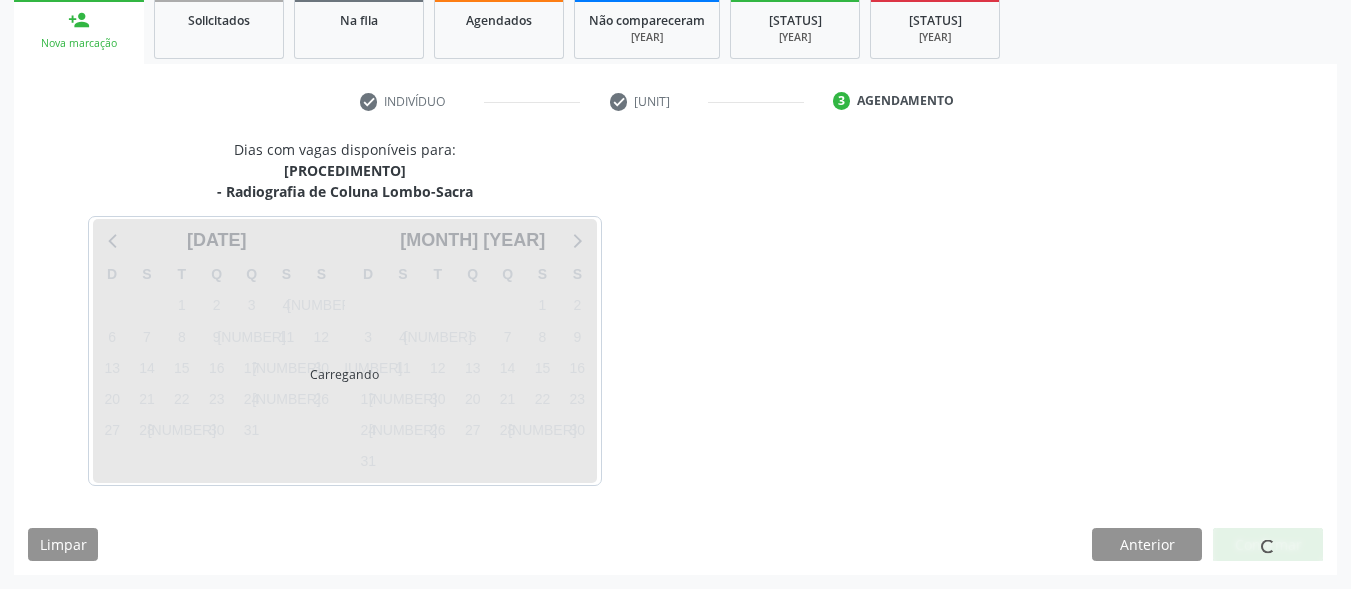 scroll, scrollTop: 302, scrollLeft: 0, axis: vertical 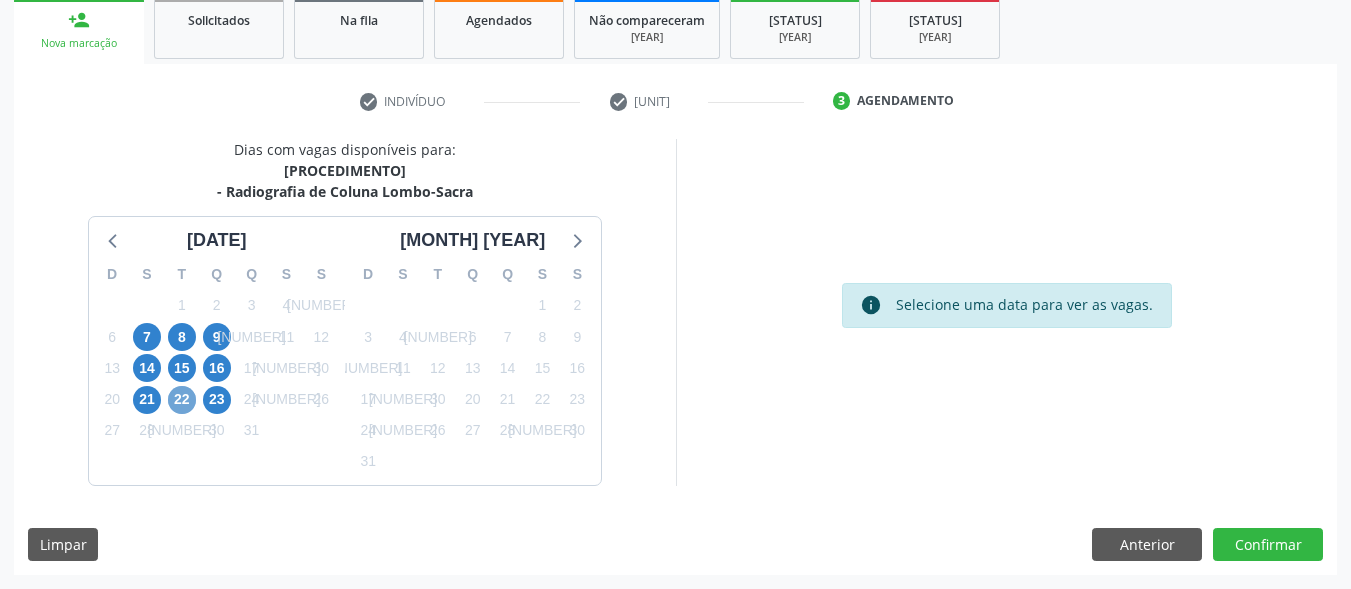 click on "[NUMBER]" at bounding box center (182, 400) 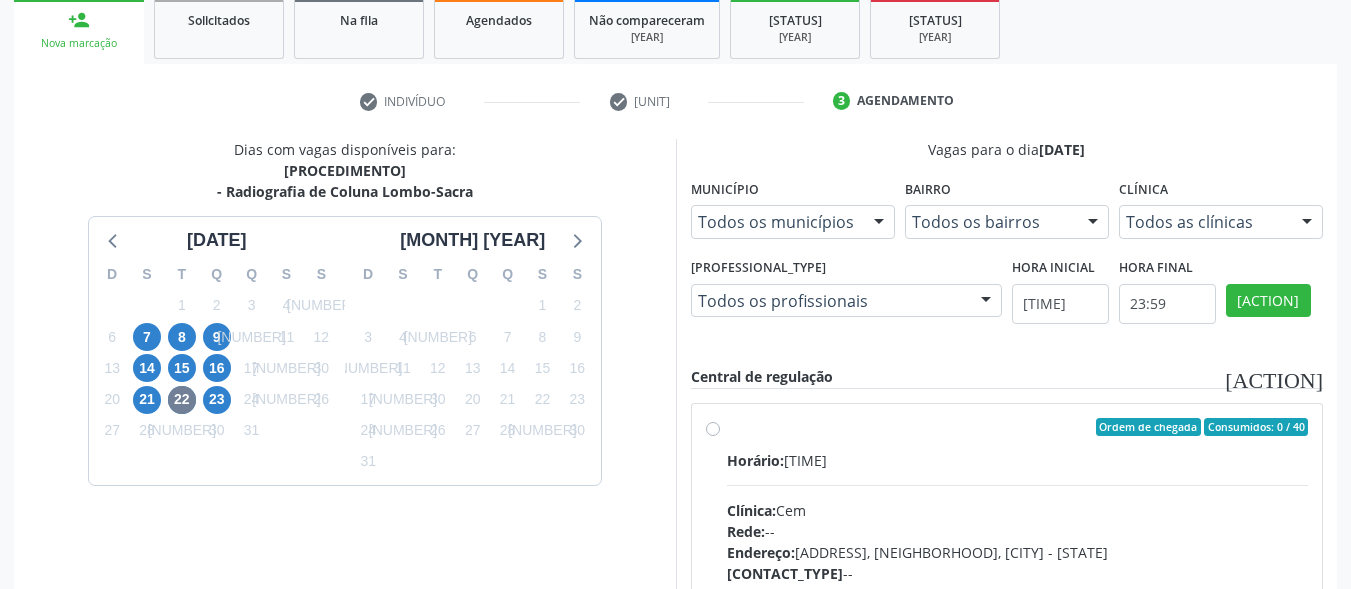 click on "Ordem de chegada
Consumidos: 0 / 40
Horário:   07:00
Clínica:  Cem
Rede:
--
Endereço:   Casa, nº 393, Nossa Senhora da Pen, Serra Talhada - PE
Telefone:   --
Profissional:
Ebenone Antonio da Silva
Informações adicionais sobre o atendimento
Idade de atendimento:
de 0 a 120 anos
Gênero(s) atendido(s):
Masculino e Feminino
Informações adicionais:
--" at bounding box center (1007, 571) 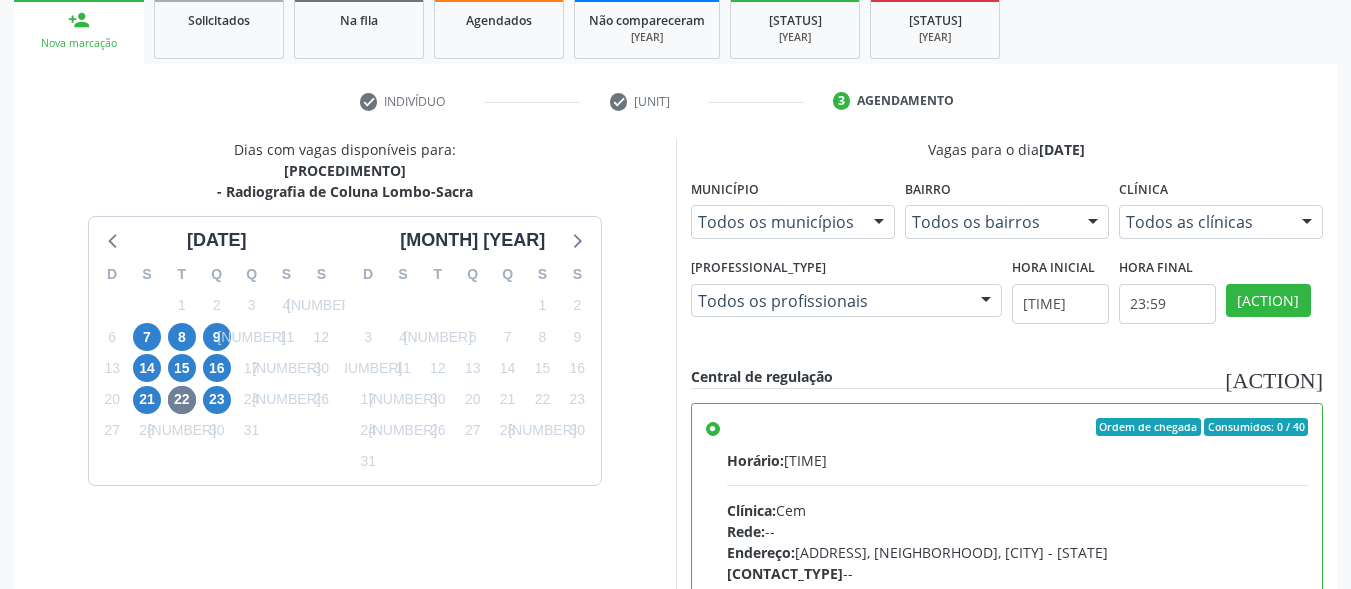 scroll, scrollTop: 99, scrollLeft: 0, axis: vertical 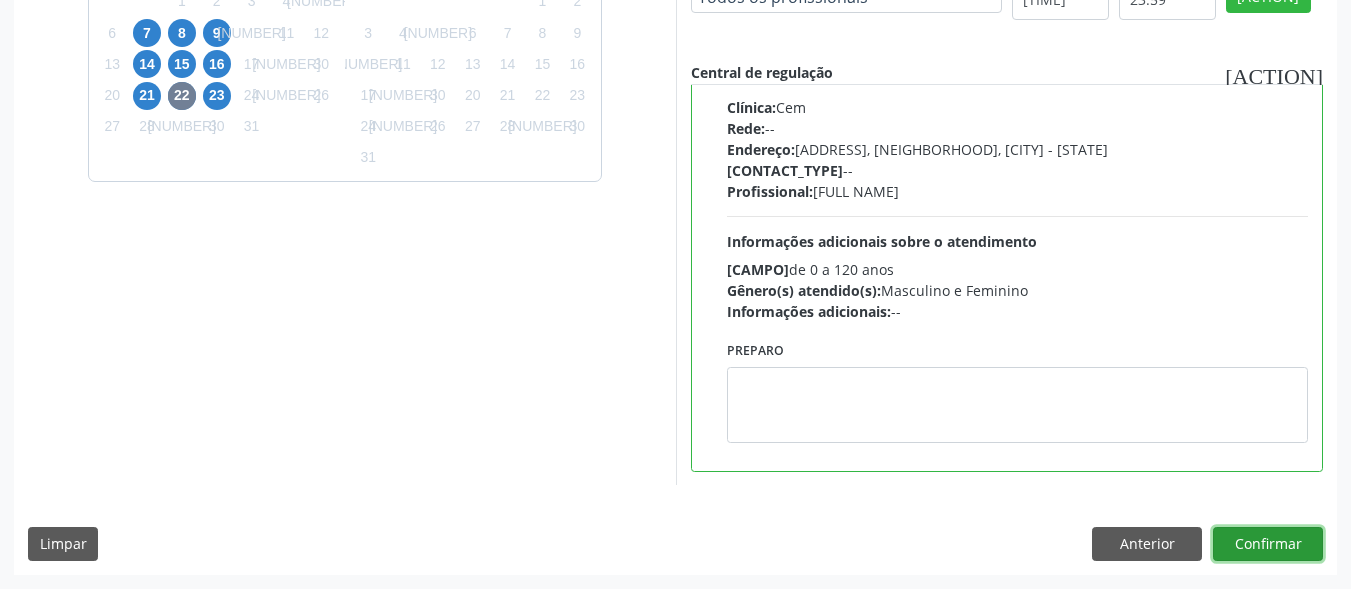 click on "Confirmar" at bounding box center (1268, 544) 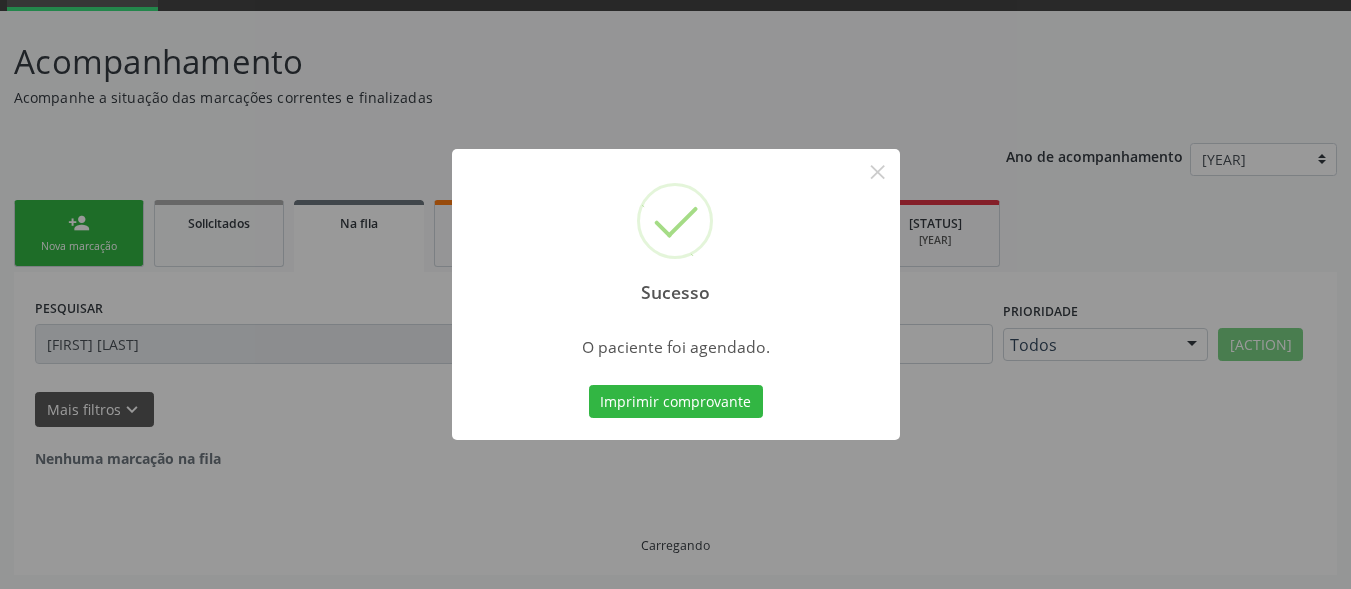 scroll, scrollTop: 78, scrollLeft: 0, axis: vertical 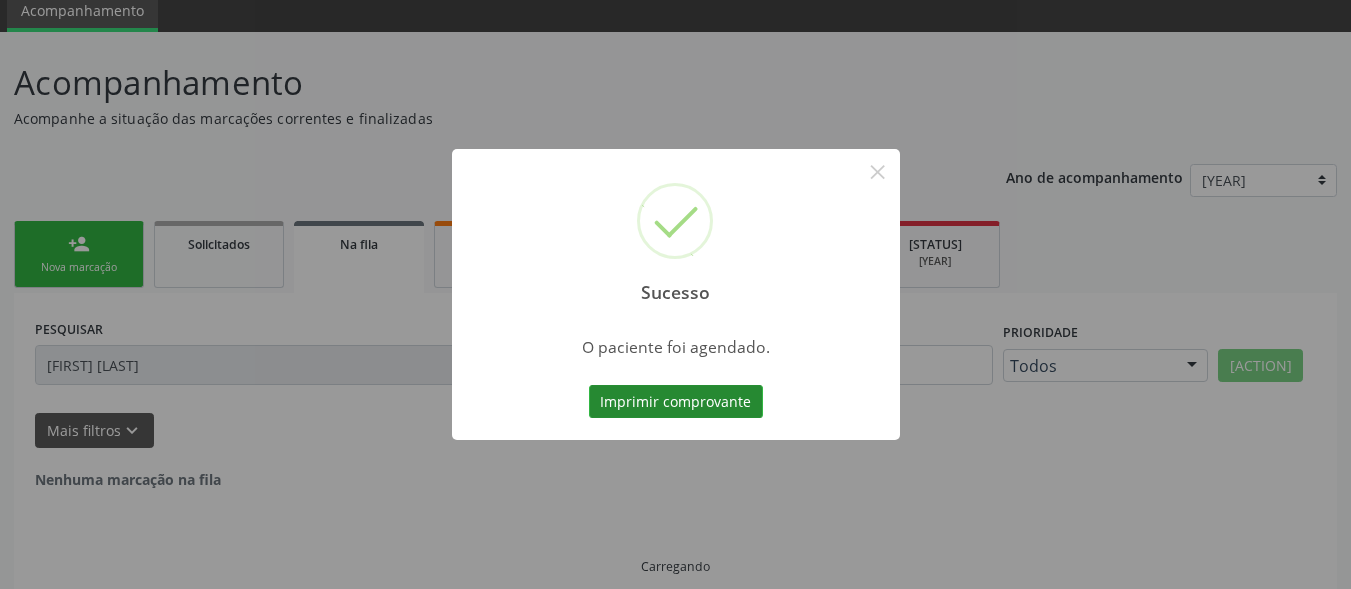 click on "Imprimir comprovante" at bounding box center [676, 402] 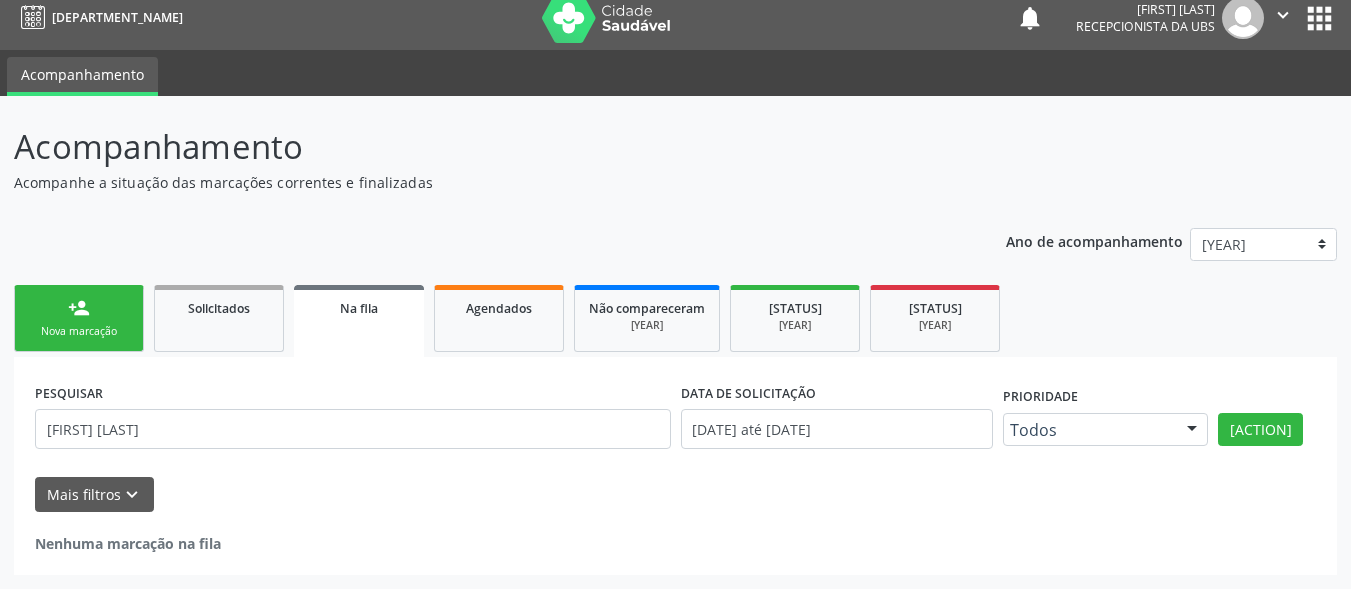 scroll, scrollTop: 14, scrollLeft: 0, axis: vertical 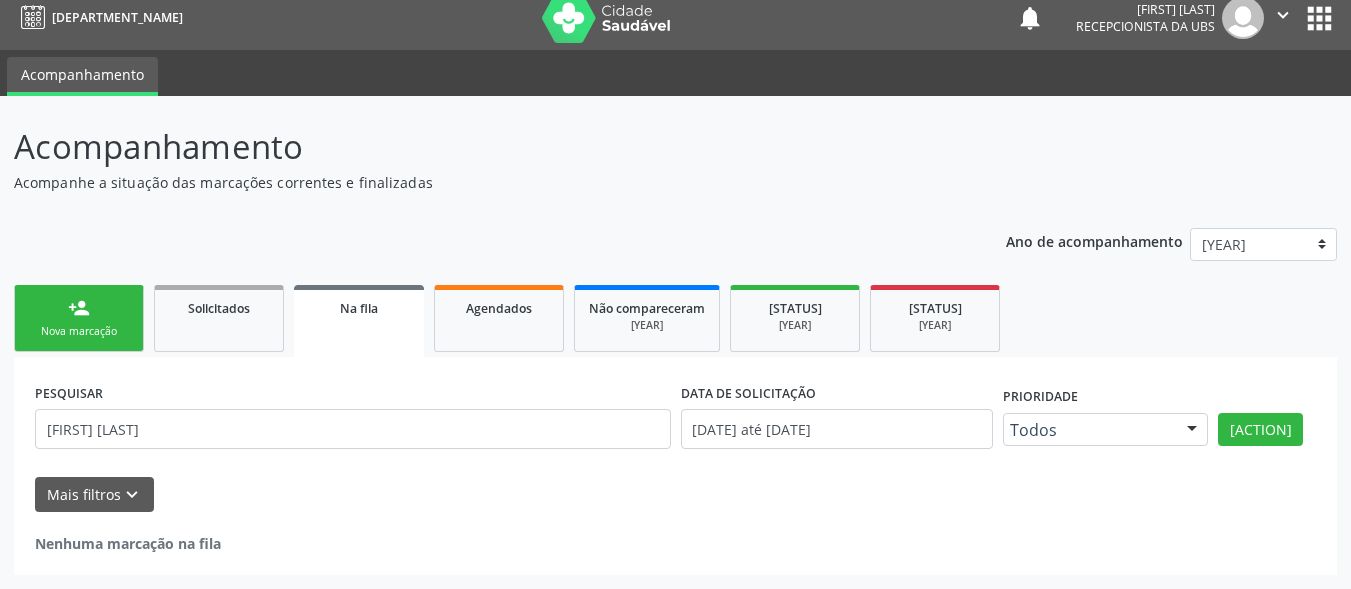 click on "person_add
Nova marcação" at bounding box center [79, 318] 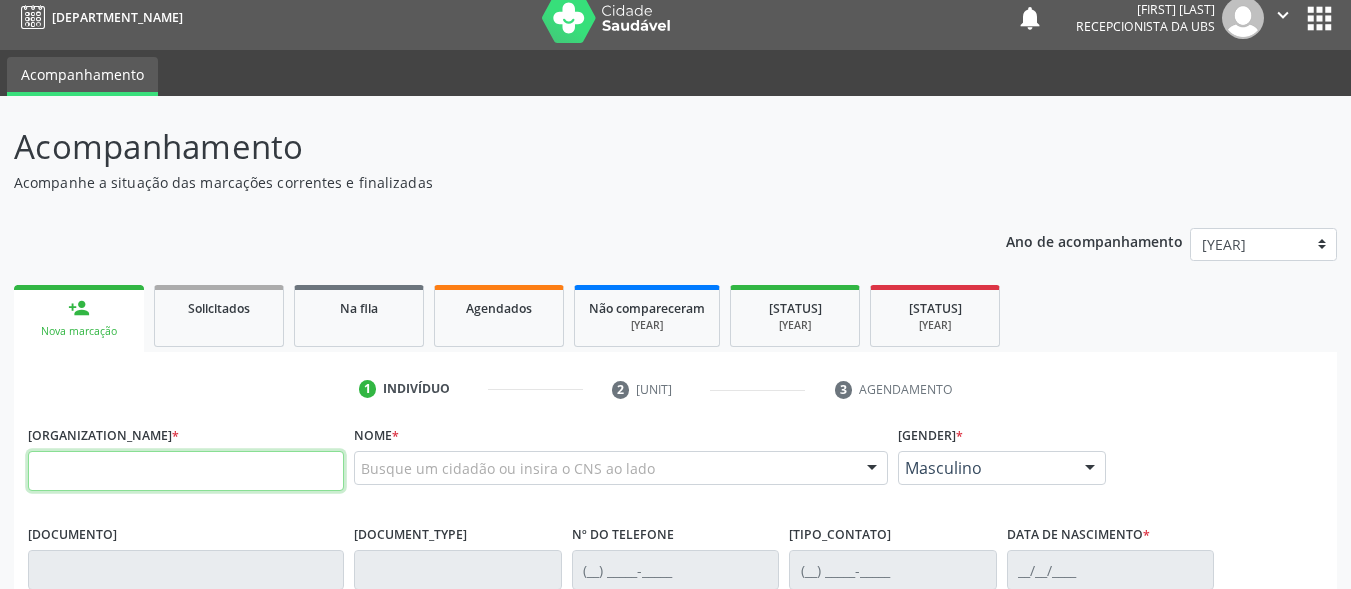 click at bounding box center (186, 471) 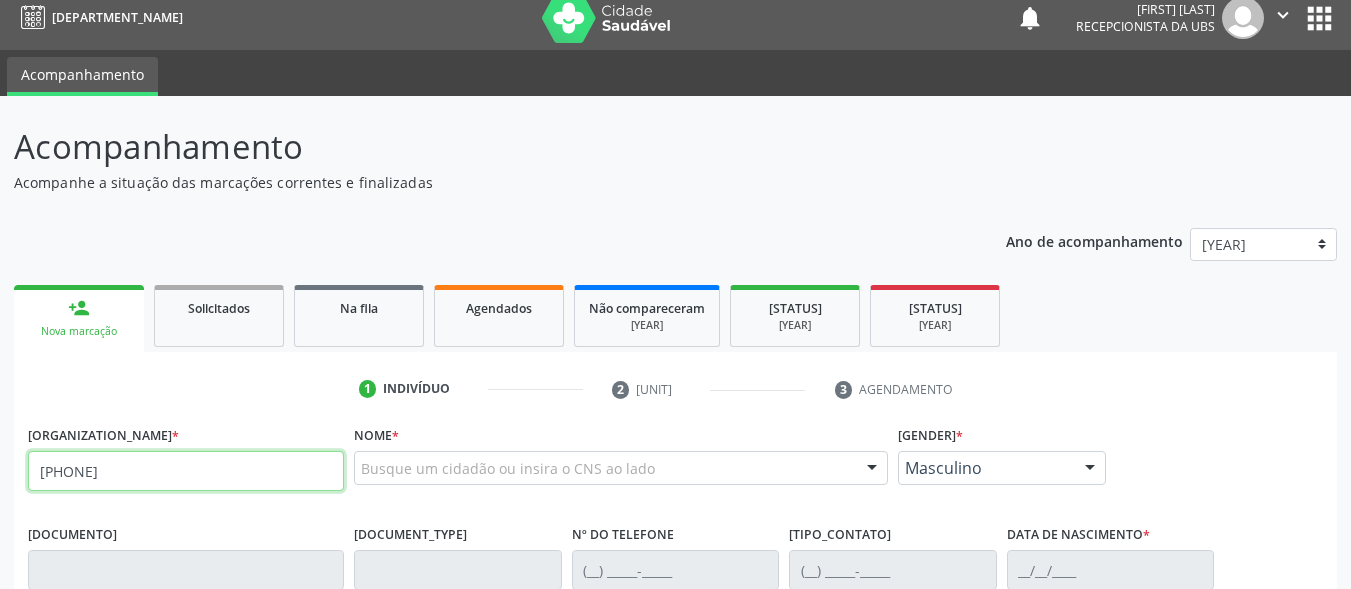 type on "700 6009 7081 2964" 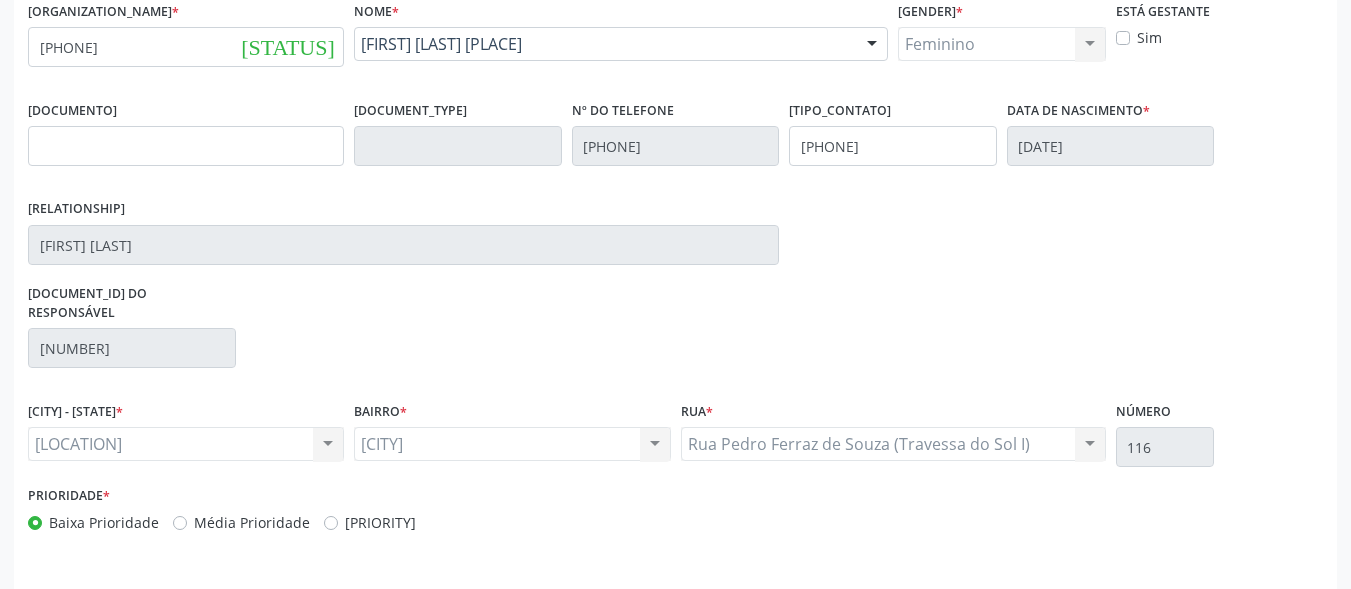 scroll, scrollTop: 481, scrollLeft: 0, axis: vertical 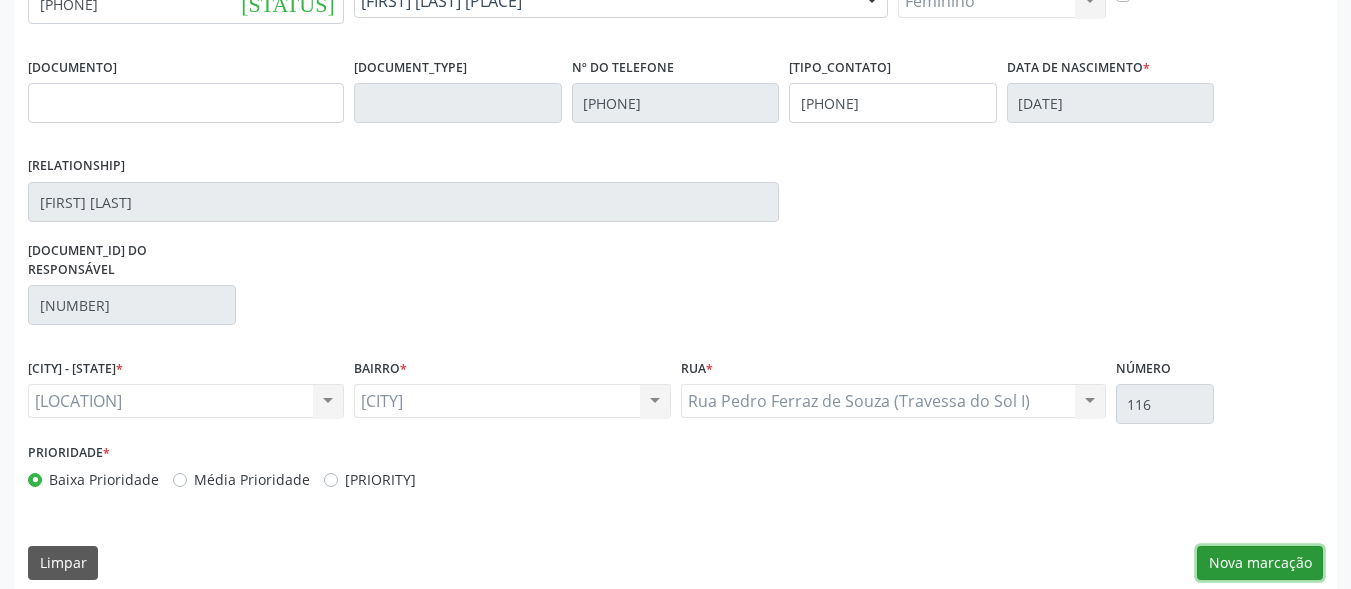 click on "[MARKING]" at bounding box center (1260, 563) 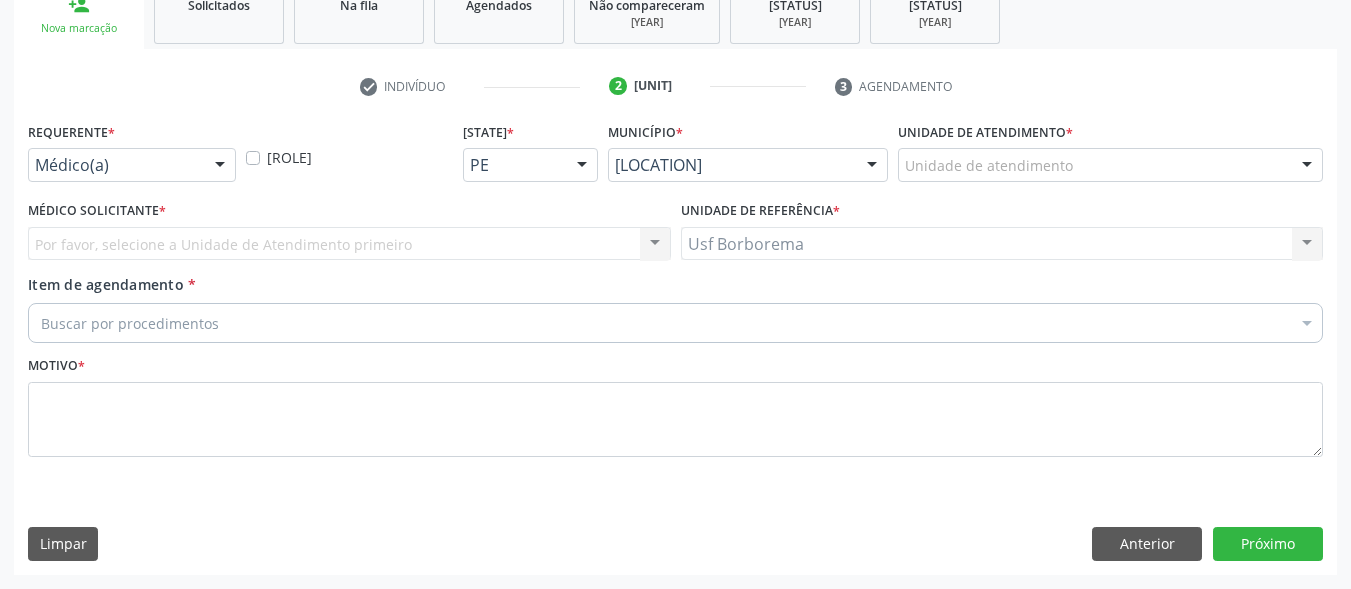 scroll, scrollTop: 317, scrollLeft: 0, axis: vertical 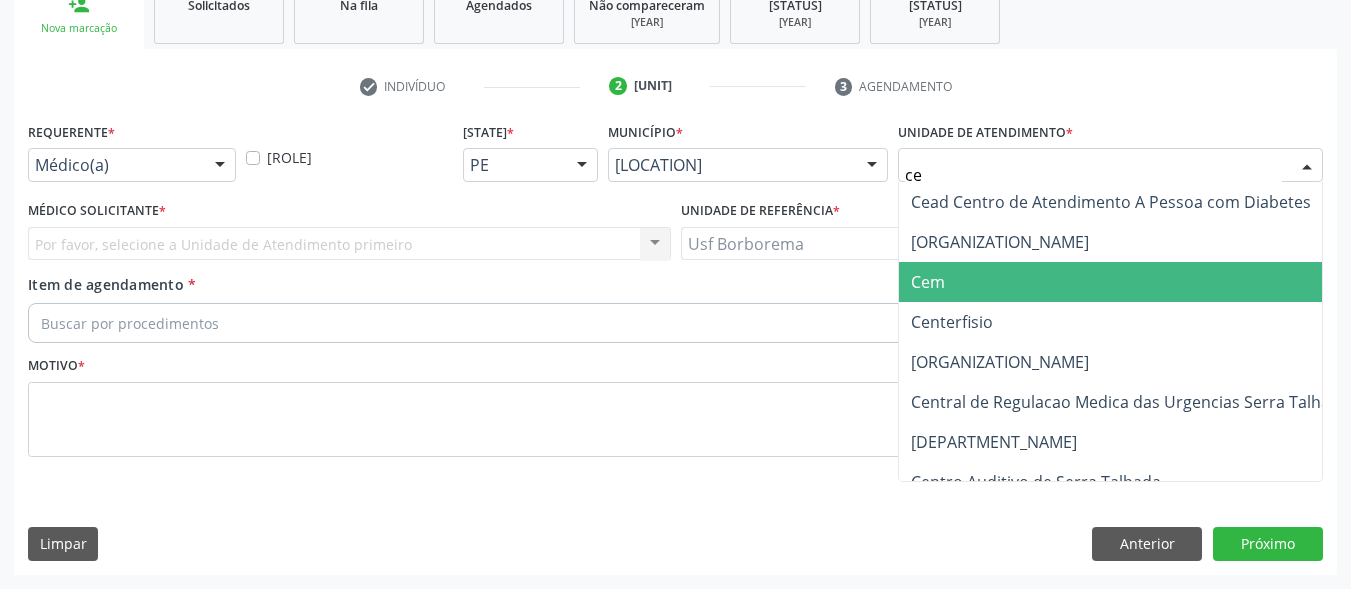 click on "Cem" at bounding box center (928, 282) 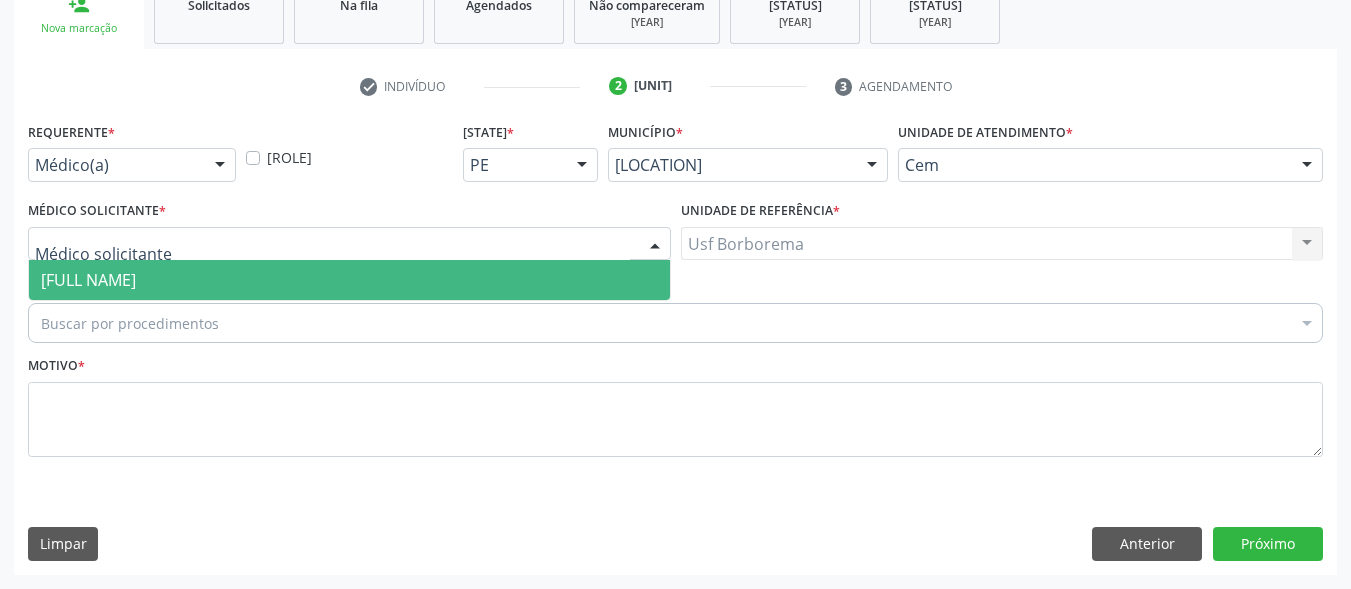 click at bounding box center [349, 244] 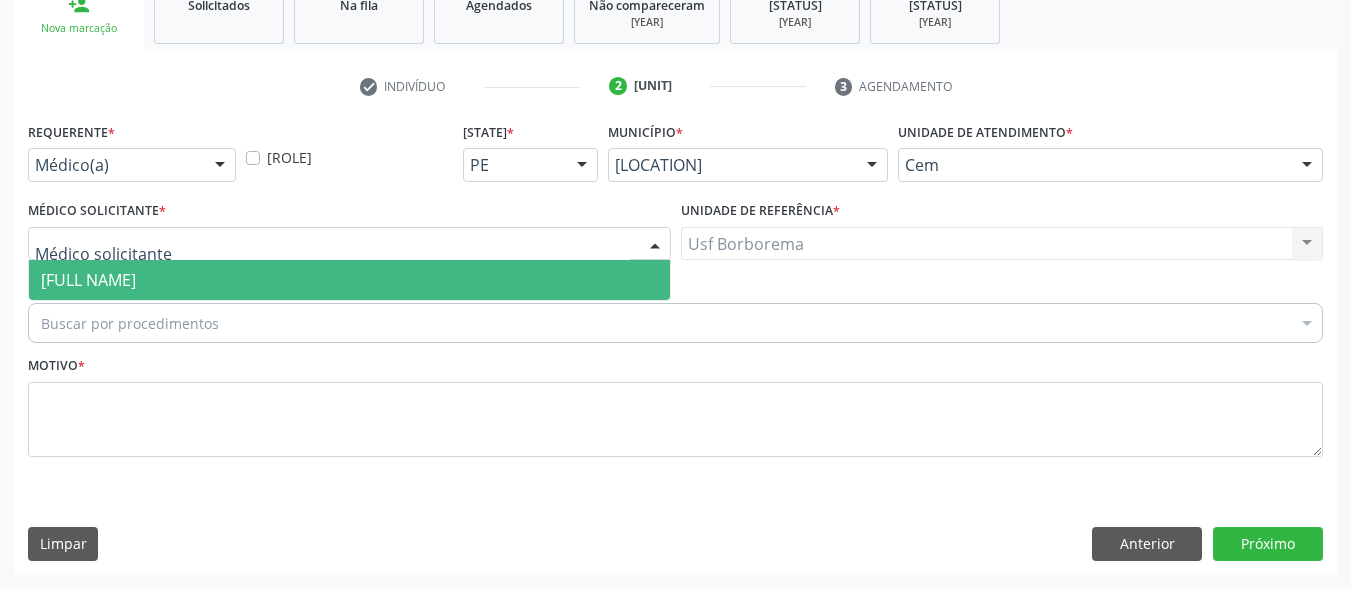 click on "[FIRST] [LAST]" at bounding box center (88, 280) 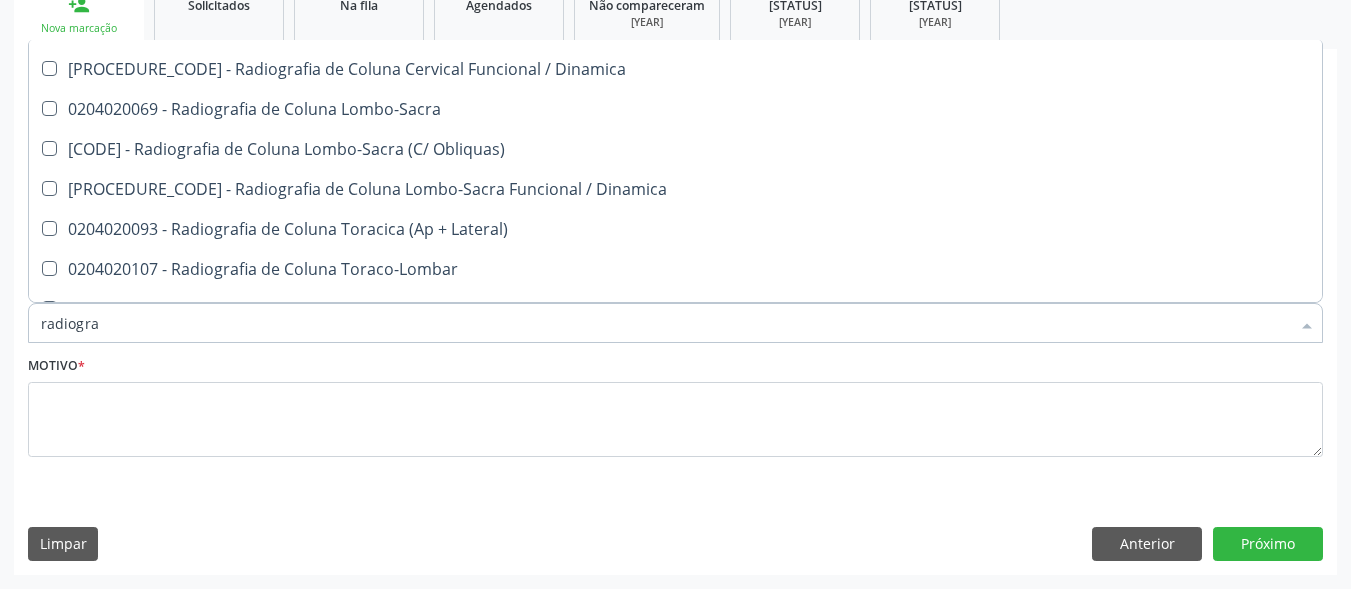 scroll, scrollTop: 1100, scrollLeft: 0, axis: vertical 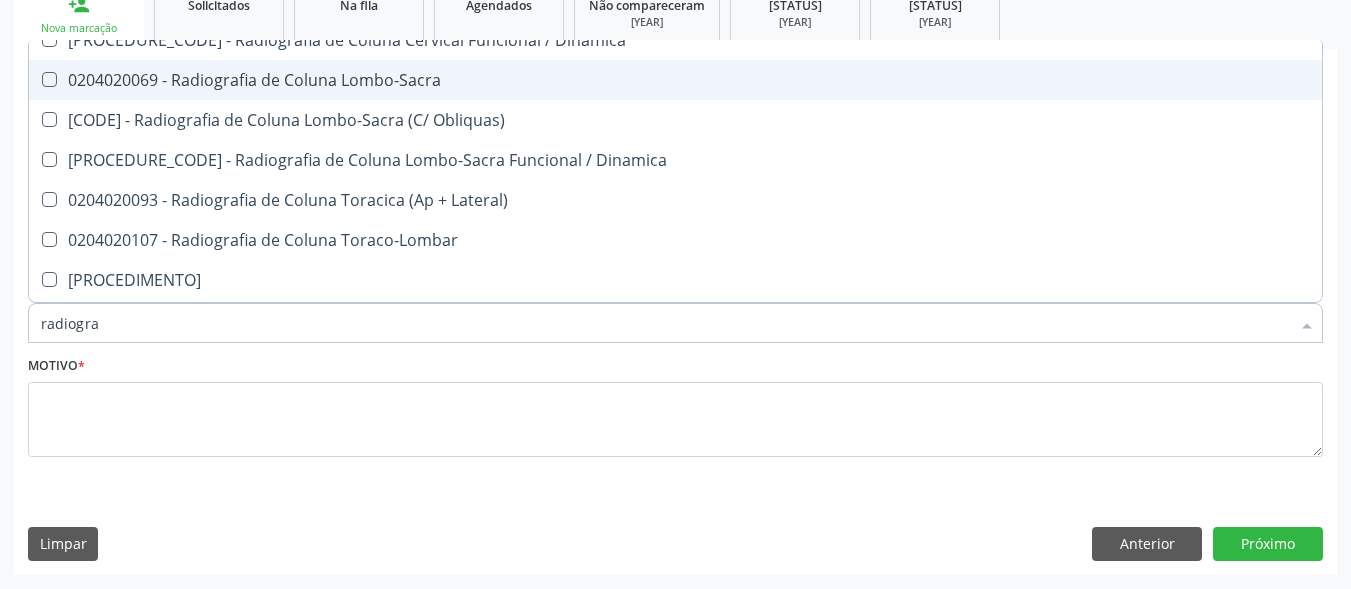 click on "0204020069 - Radiografia de Coluna Lombo-Sacra" at bounding box center (675, 80) 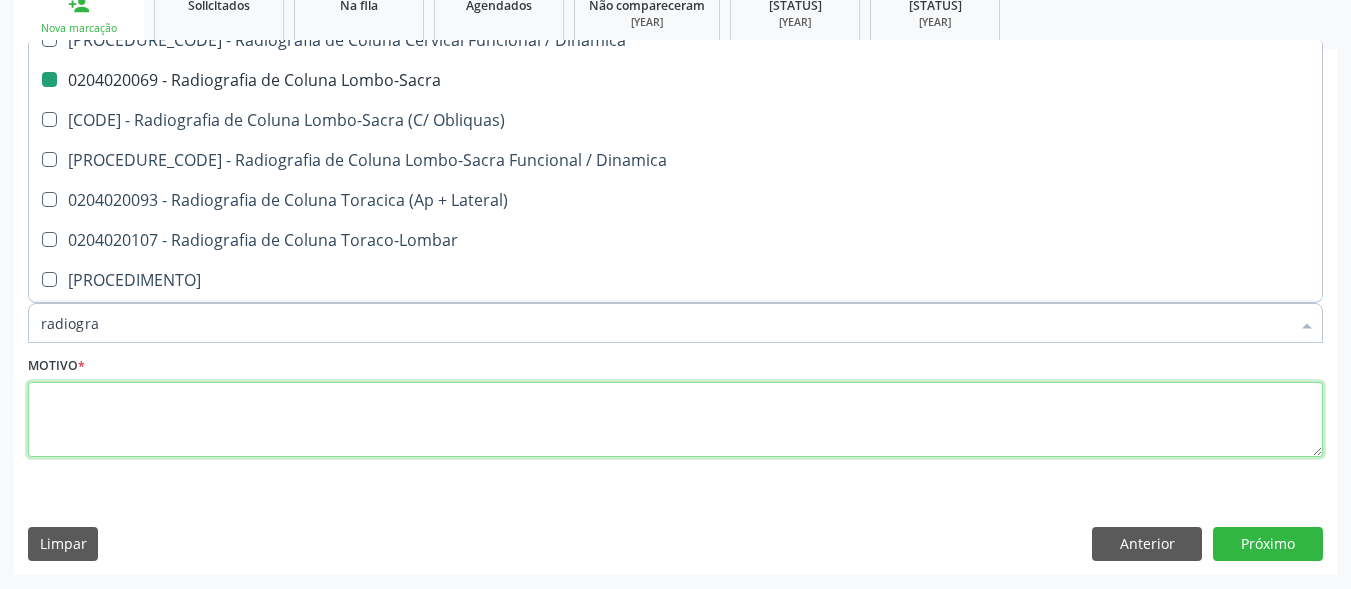 click at bounding box center (675, 420) 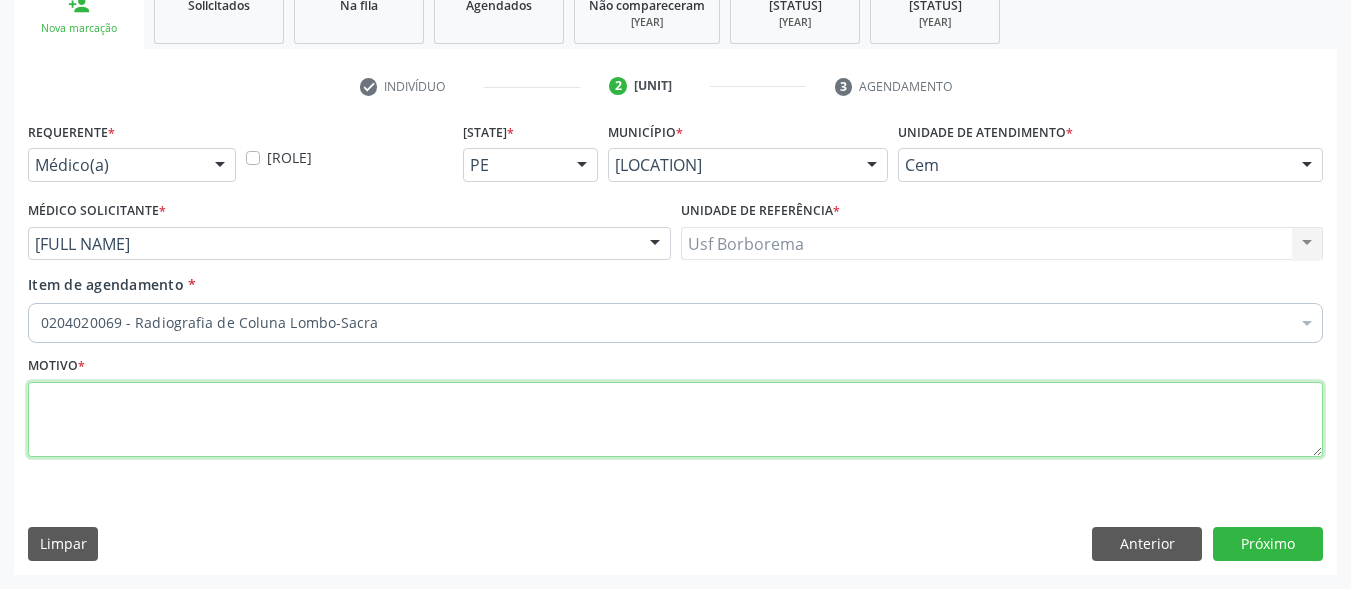 scroll, scrollTop: 0, scrollLeft: 0, axis: both 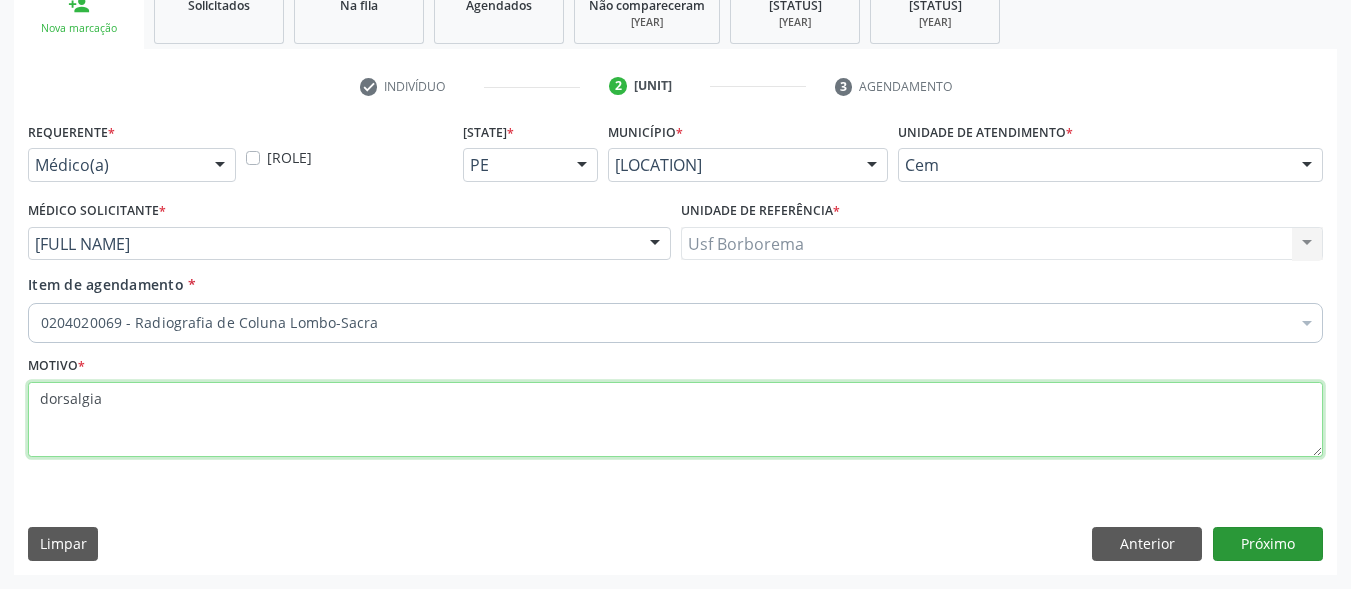 type on "dorsalgia" 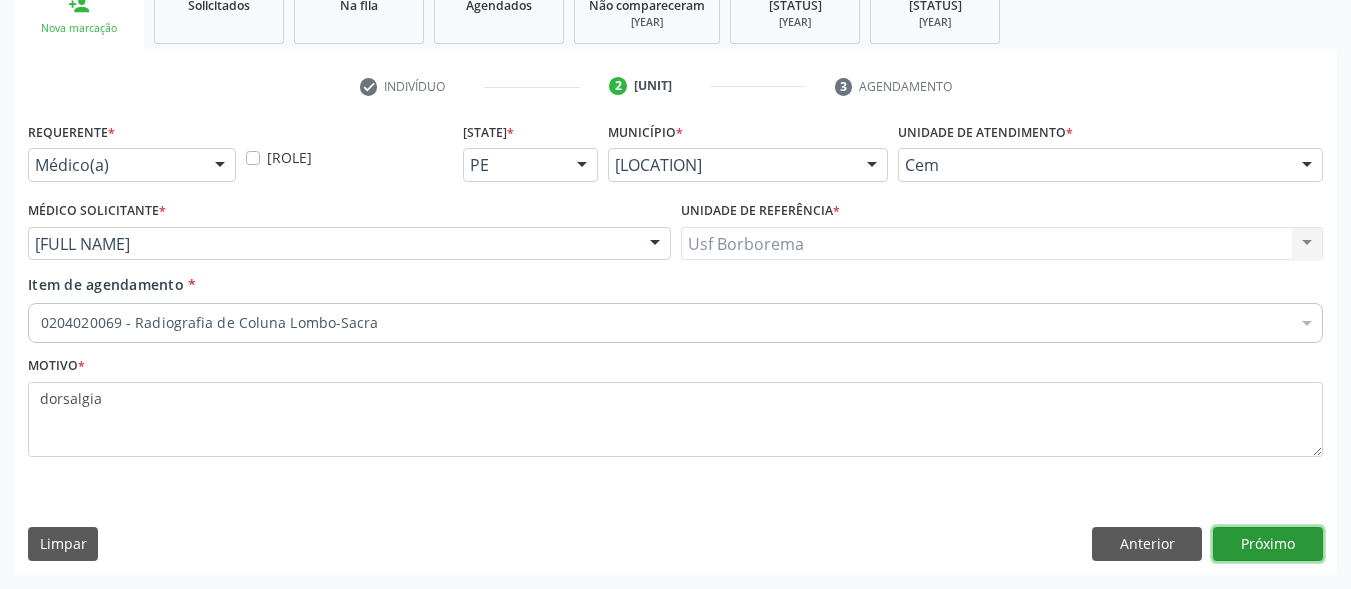 click on "Próximo" at bounding box center (1268, 544) 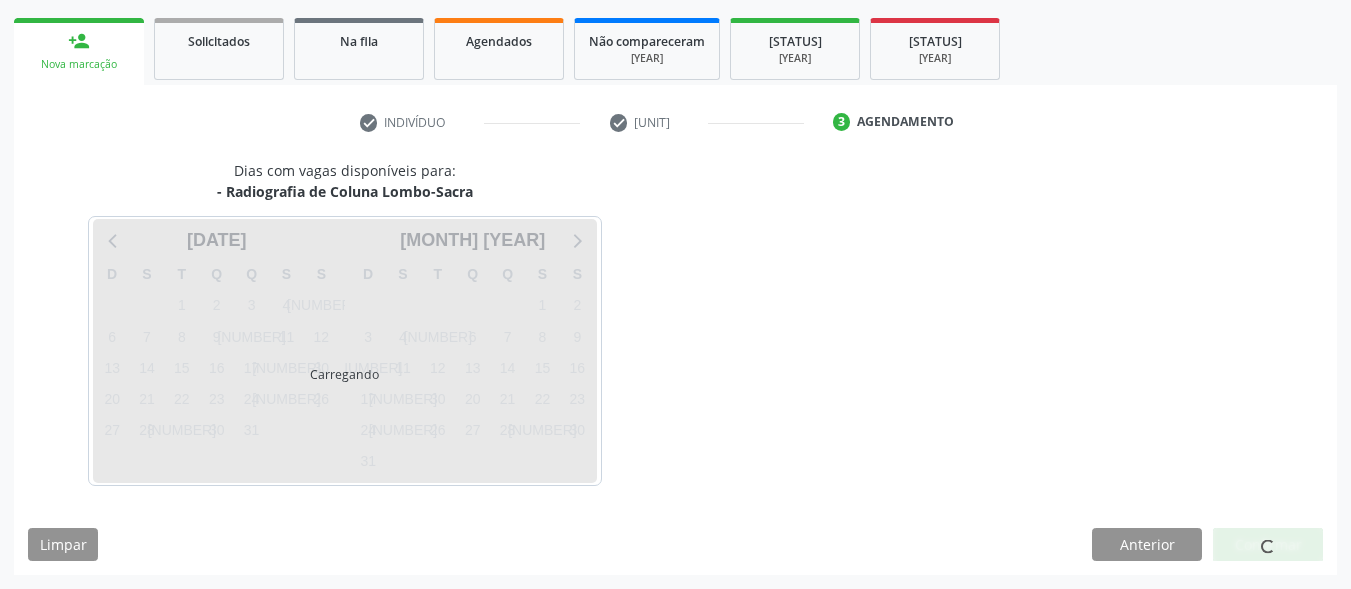 scroll, scrollTop: 281, scrollLeft: 0, axis: vertical 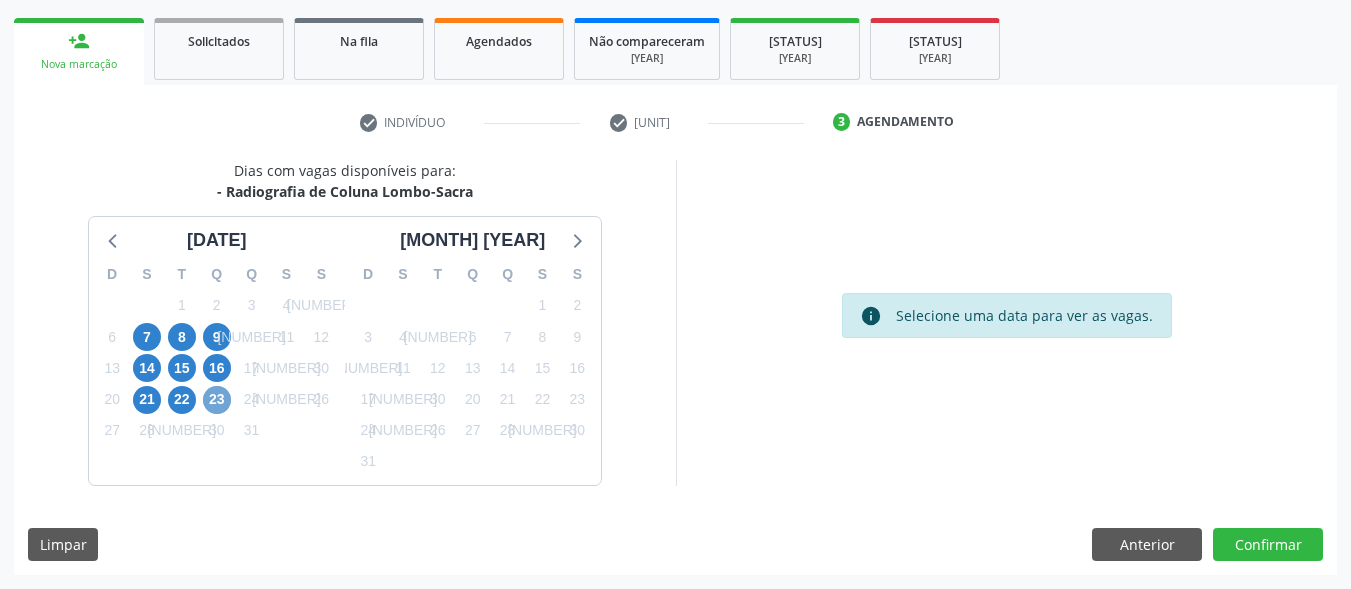 click on "23" at bounding box center (217, 400) 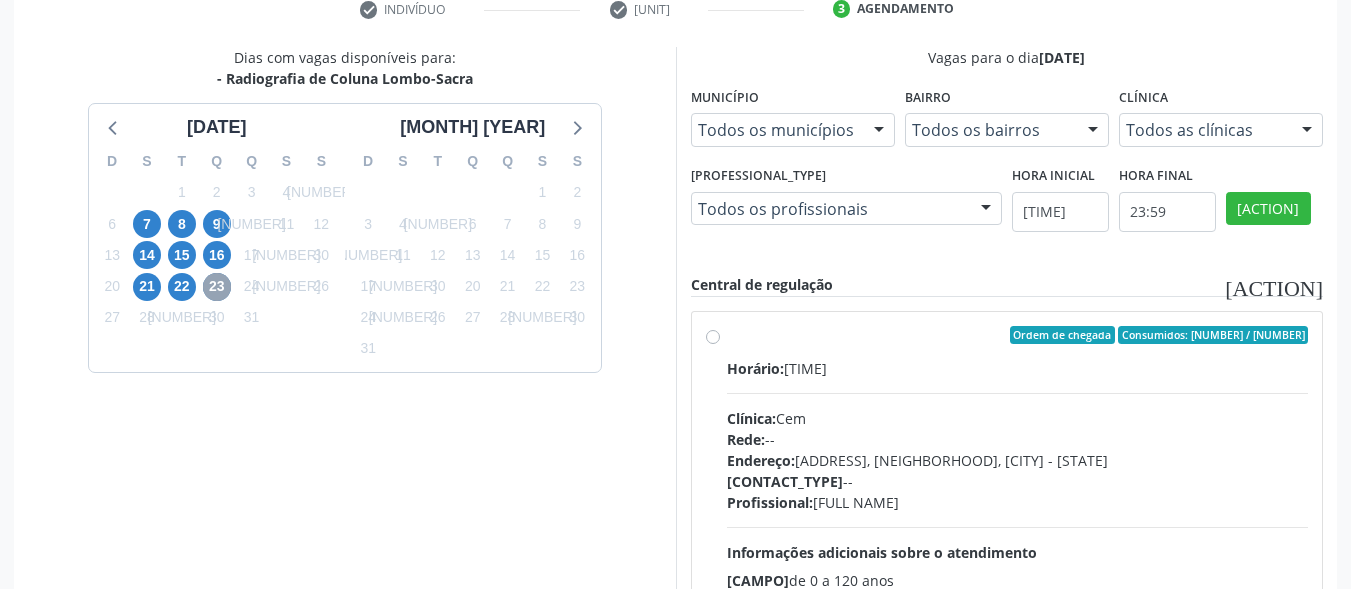 scroll, scrollTop: 570, scrollLeft: 0, axis: vertical 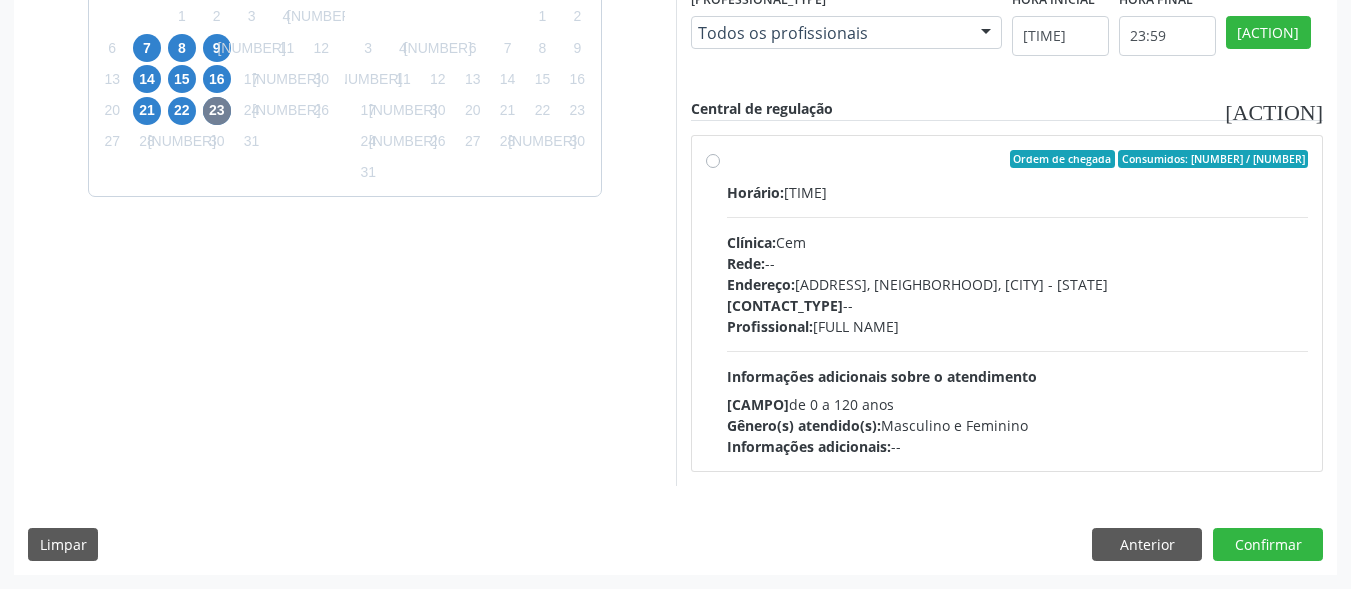 click on "Ordem de chegada
Consumidos: 1 / 40
Horário:   07:00
Clínica:  Cem
Rede:
--
Endereço:   Casa, nº 393, Nossa Senhora da Pen, Serra Talhada - PE
Telefone:   --
Profissional:
Ebenone Antonio da Silva
Informações adicionais sobre o atendimento
Idade de atendimento:
de 0 a 120 anos
Gênero(s) atendido(s):
Masculino e Feminino
Informações adicionais:
--" at bounding box center (1018, 303) 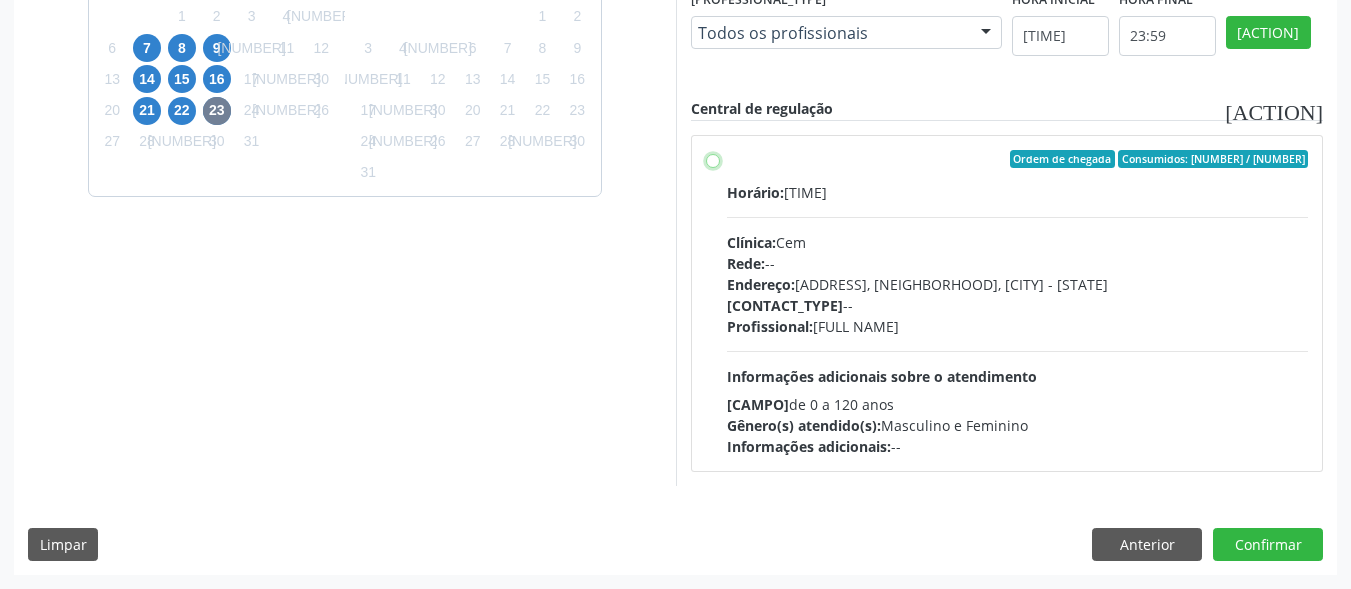 click on "Ordem de chegada
Consumidos: 1 / 40
Horário:   07:00
Clínica:  Cem
Rede:
--
Endereço:   Casa, nº 393, Nossa Senhora da Pen, Serra Talhada - PE
Telefone:   --
Profissional:
Ebenone Antonio da Silva
Informações adicionais sobre o atendimento
Idade de atendimento:
de 0 a 120 anos
Gênero(s) atendido(s):
Masculino e Feminino
Informações adicionais:
--" at bounding box center (713, 159) 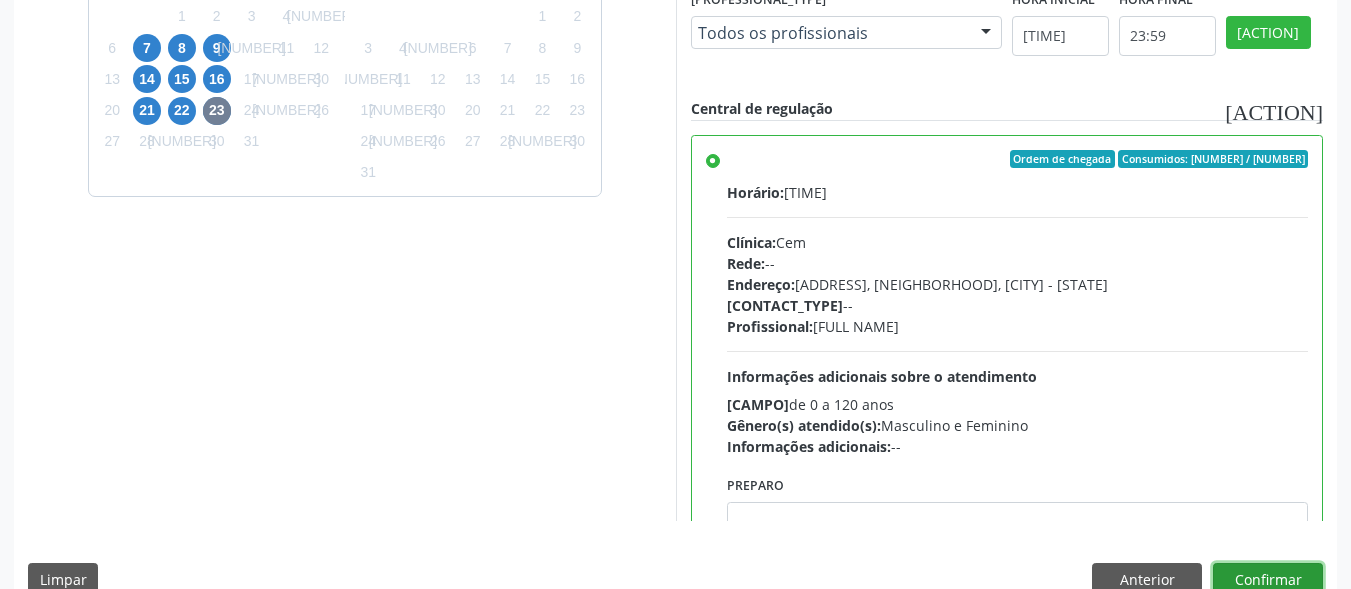 click on "Confirmar" at bounding box center [1268, 580] 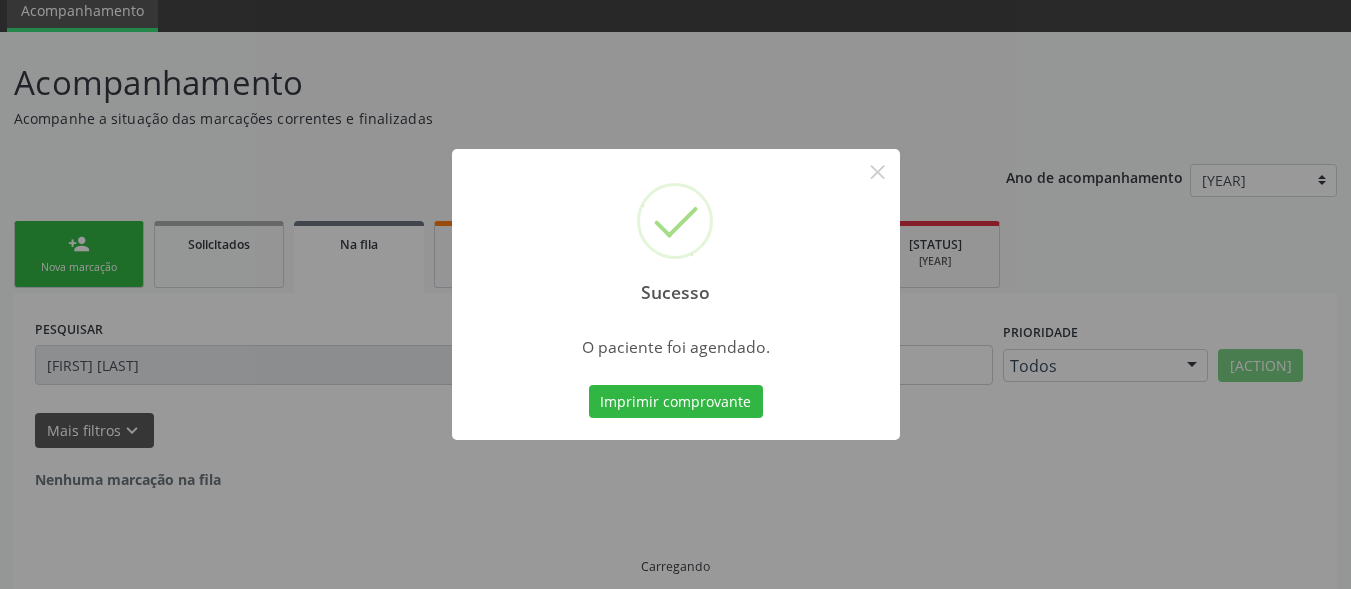 scroll, scrollTop: 14, scrollLeft: 0, axis: vertical 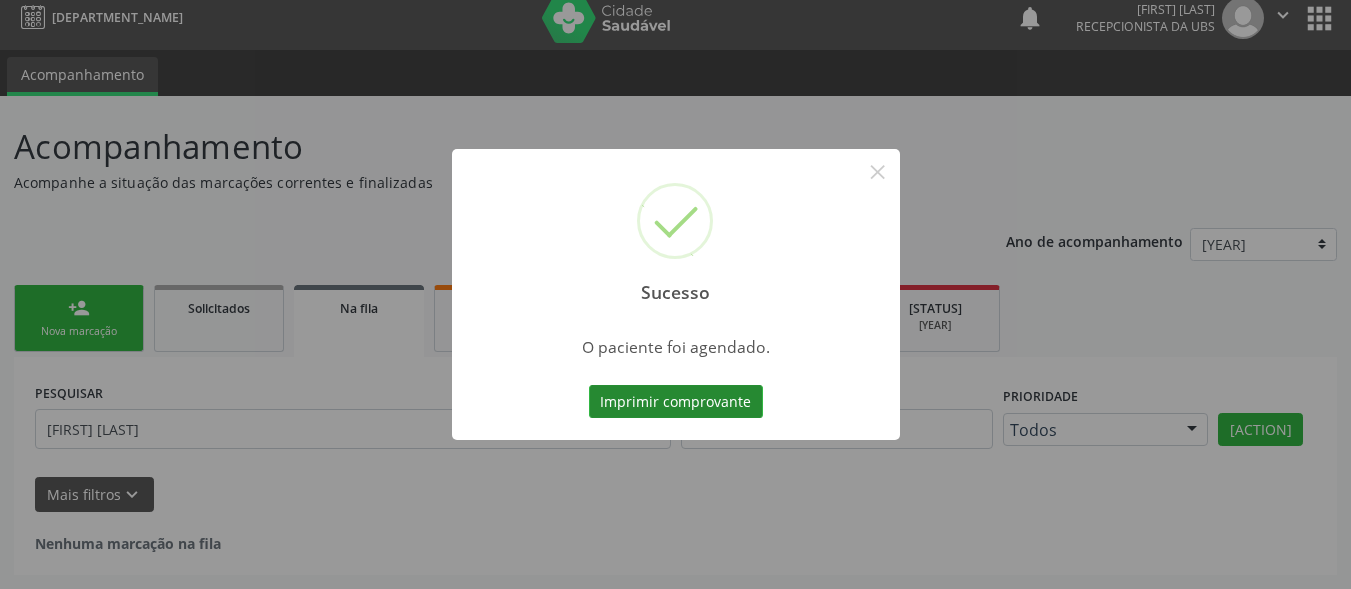 click on "Imprimir comprovante" at bounding box center [676, 402] 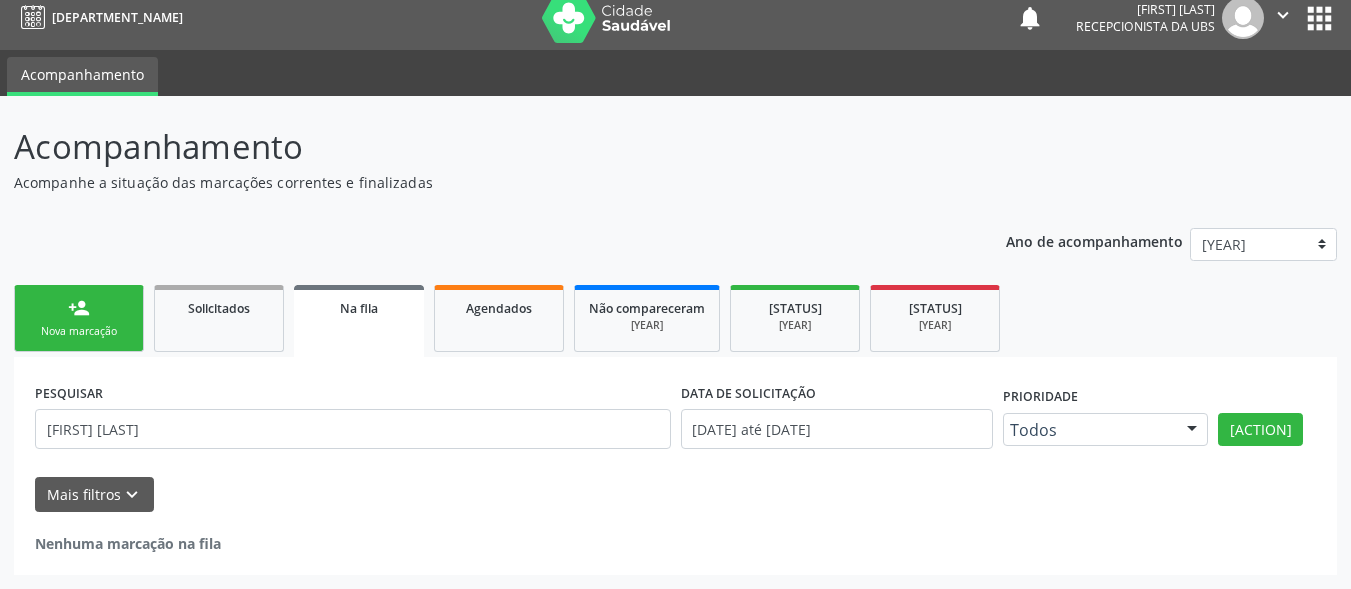click on "person_add
Nova marcação" at bounding box center (79, 318) 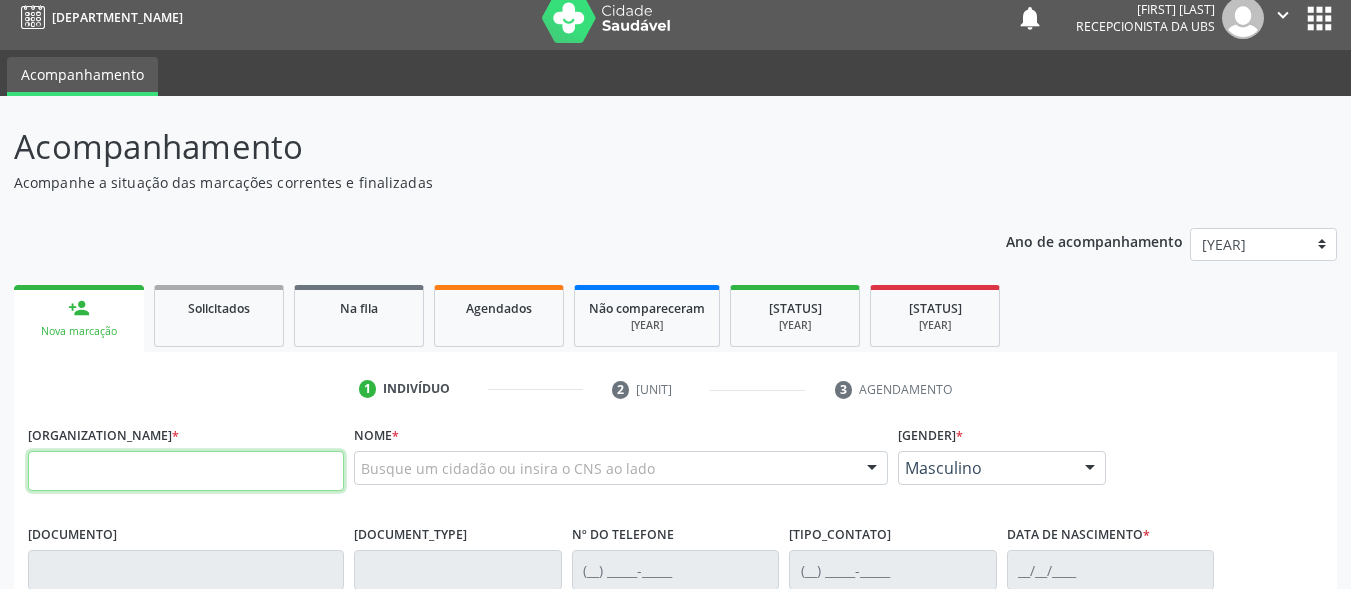 click at bounding box center (186, 471) 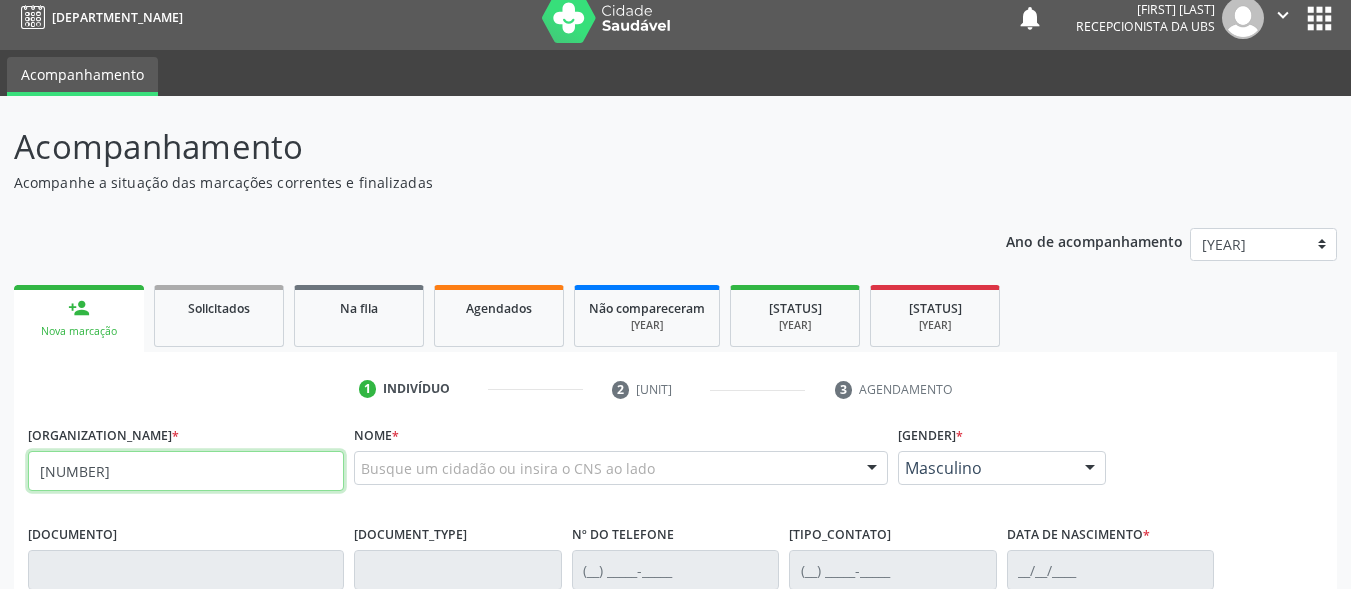 type on "702 5003 7264 3139" 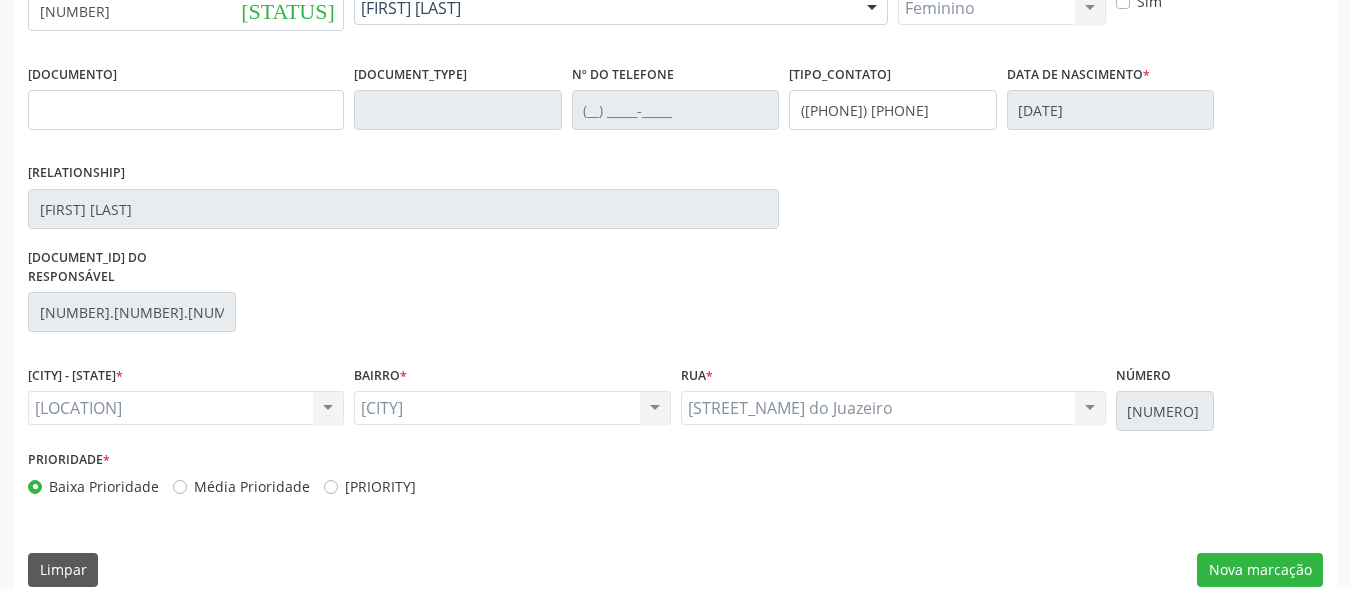 scroll, scrollTop: 481, scrollLeft: 0, axis: vertical 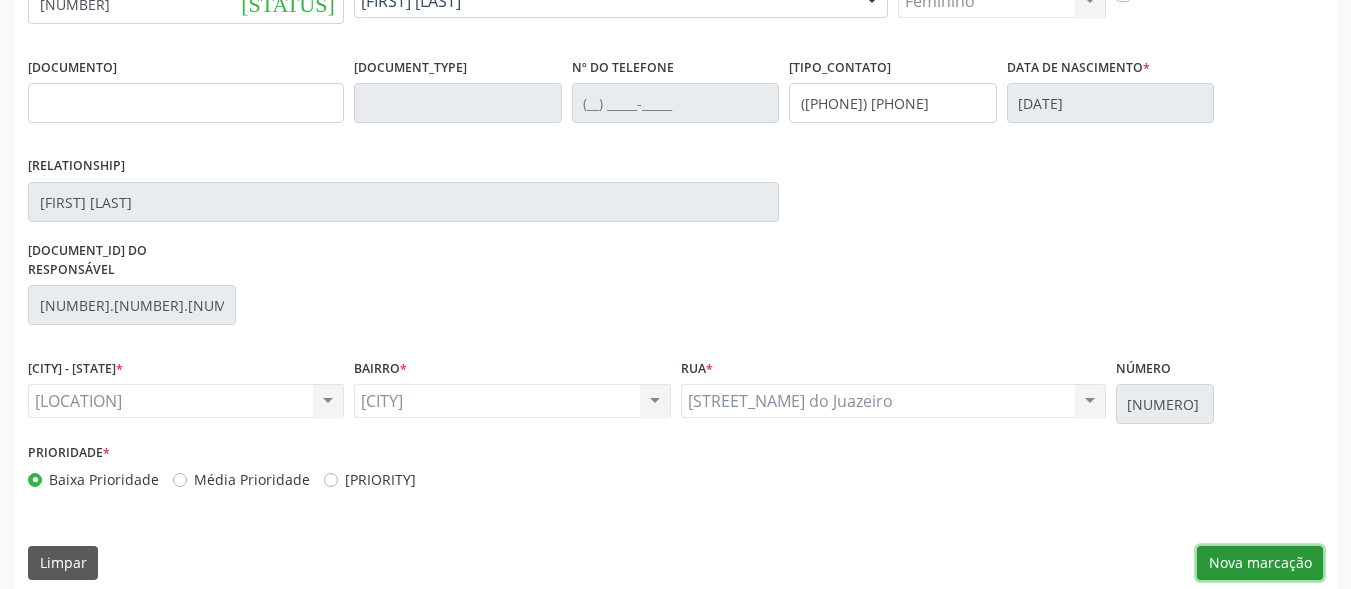 click on "[MARKING]" at bounding box center (1260, 563) 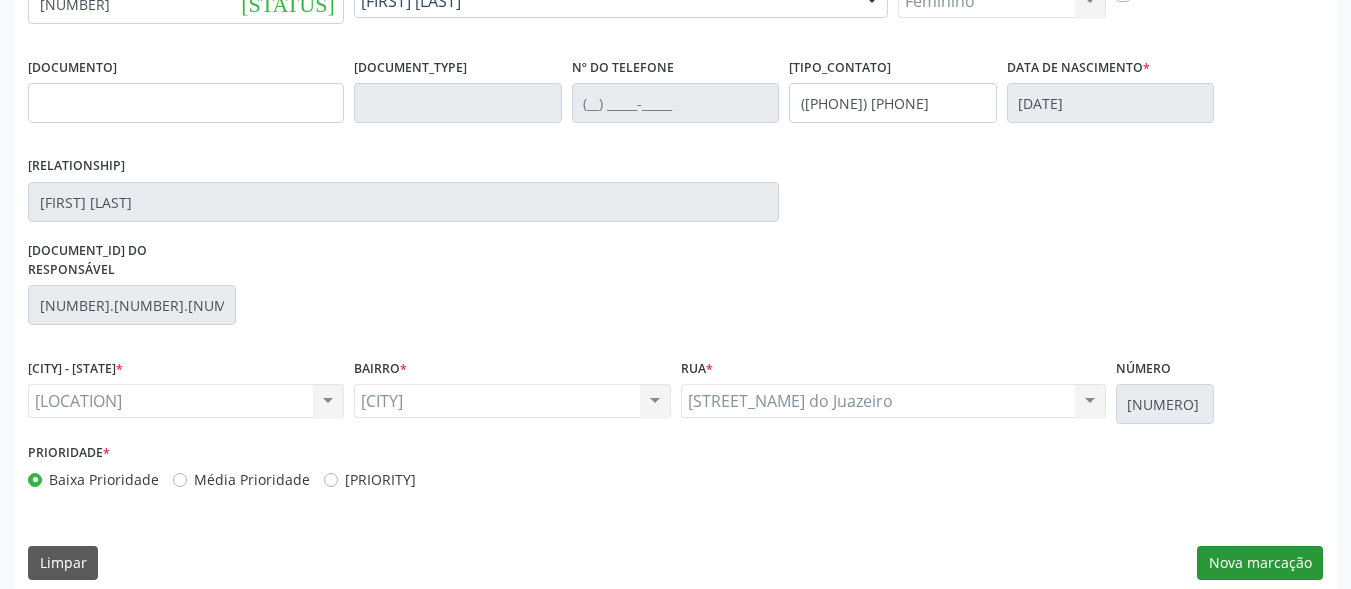 scroll, scrollTop: 317, scrollLeft: 0, axis: vertical 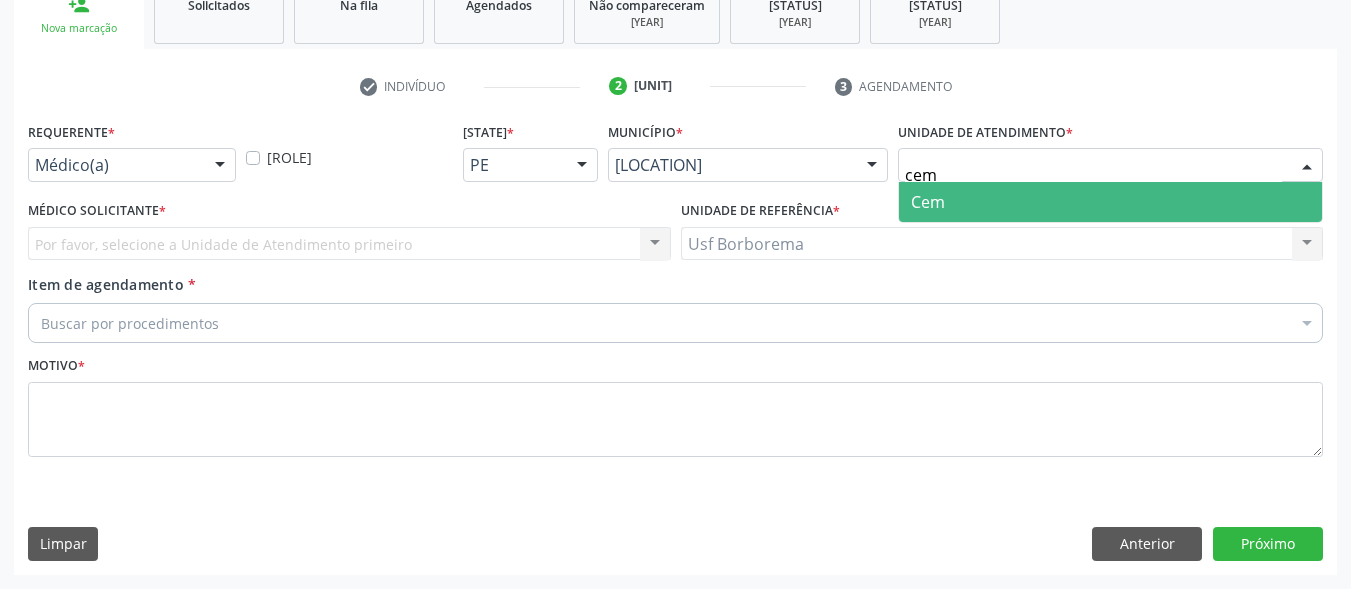 click on "Cem" at bounding box center [1110, 202] 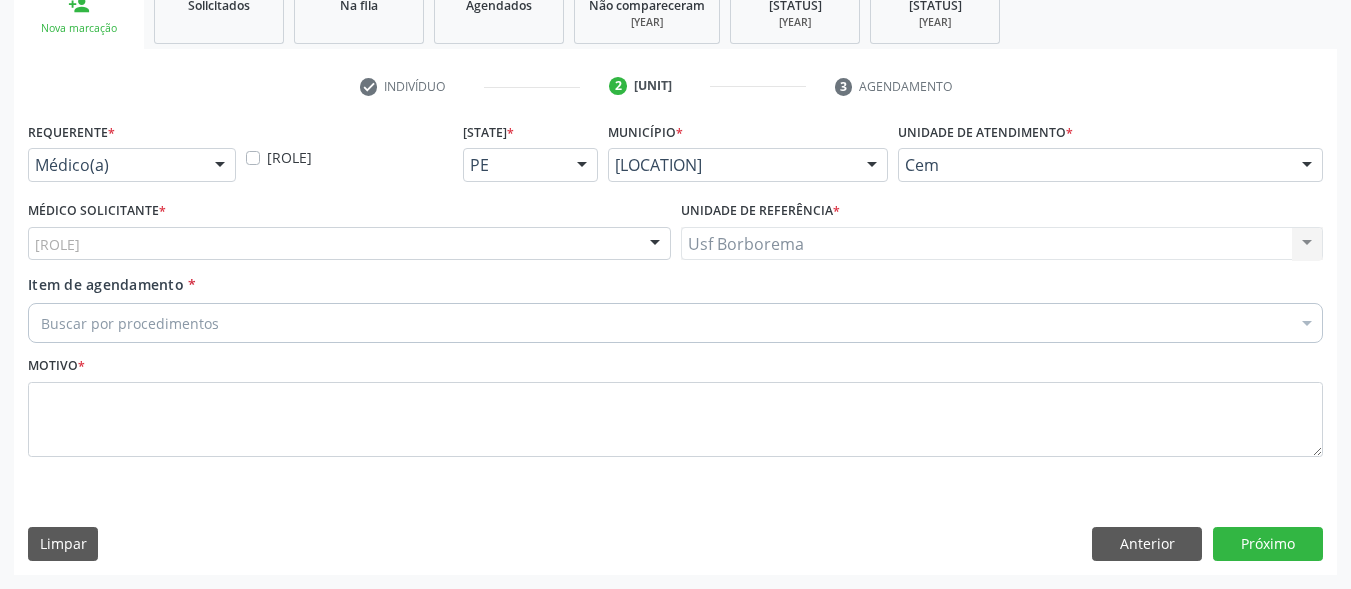 click on "[PROFESSION]" at bounding box center (349, 244) 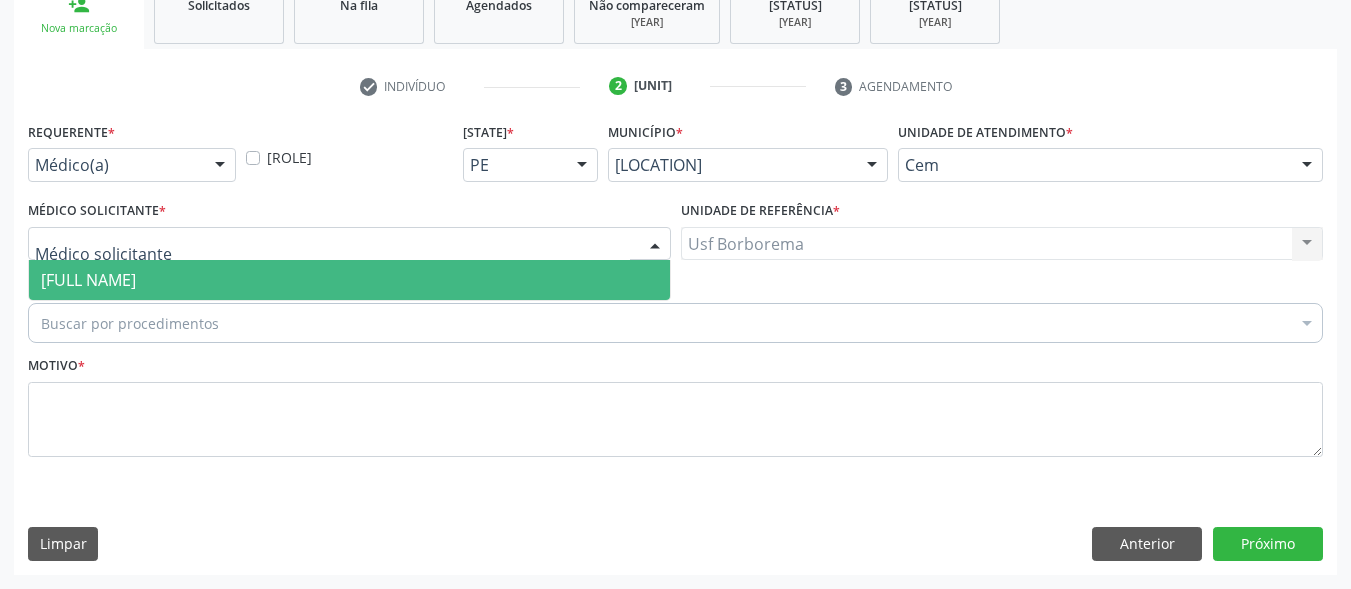 click on "[FIRST] [LAST]" at bounding box center (88, 280) 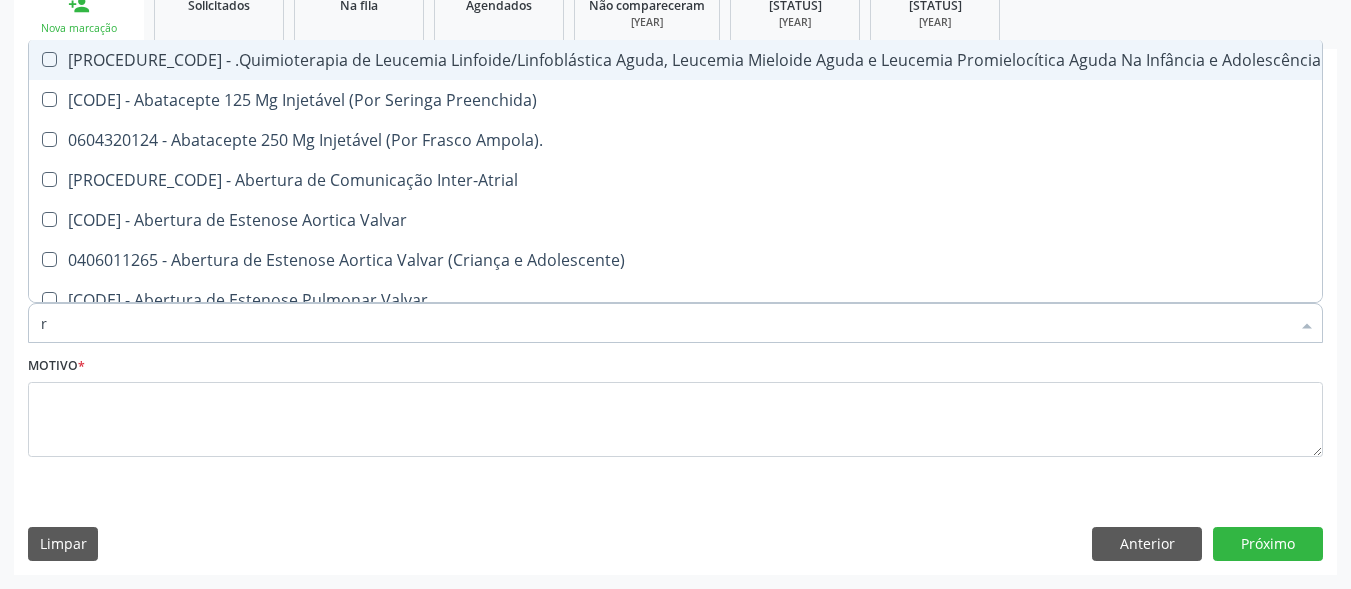 type on "ra" 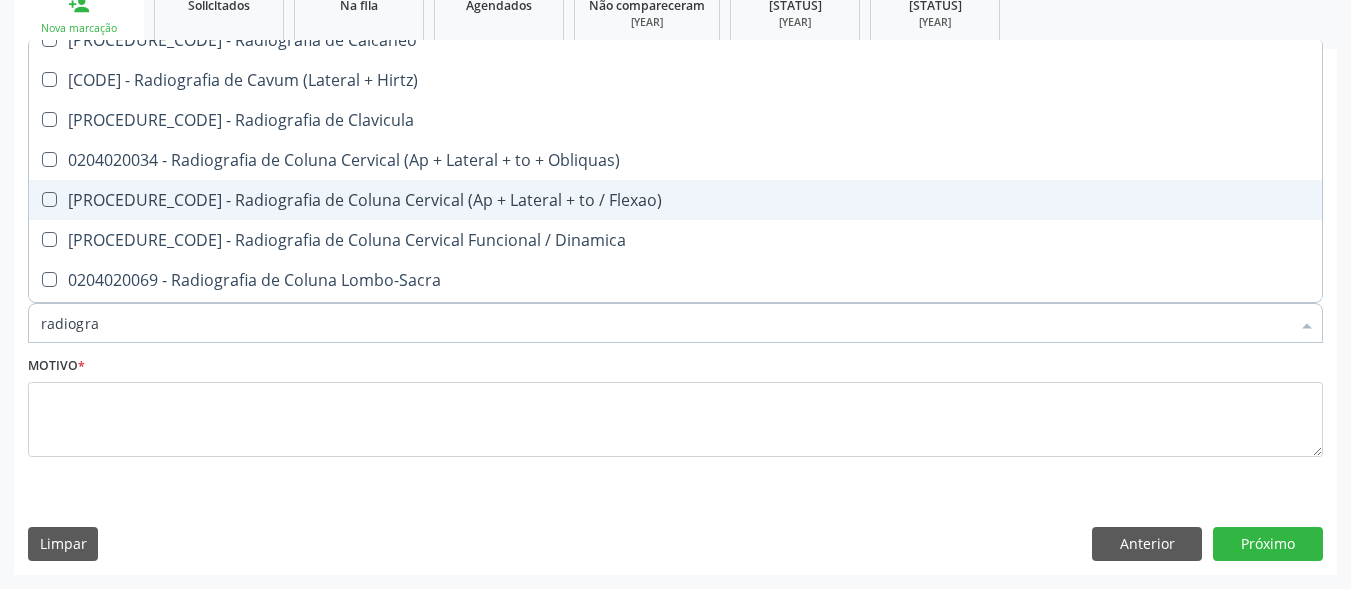 scroll, scrollTop: 1000, scrollLeft: 0, axis: vertical 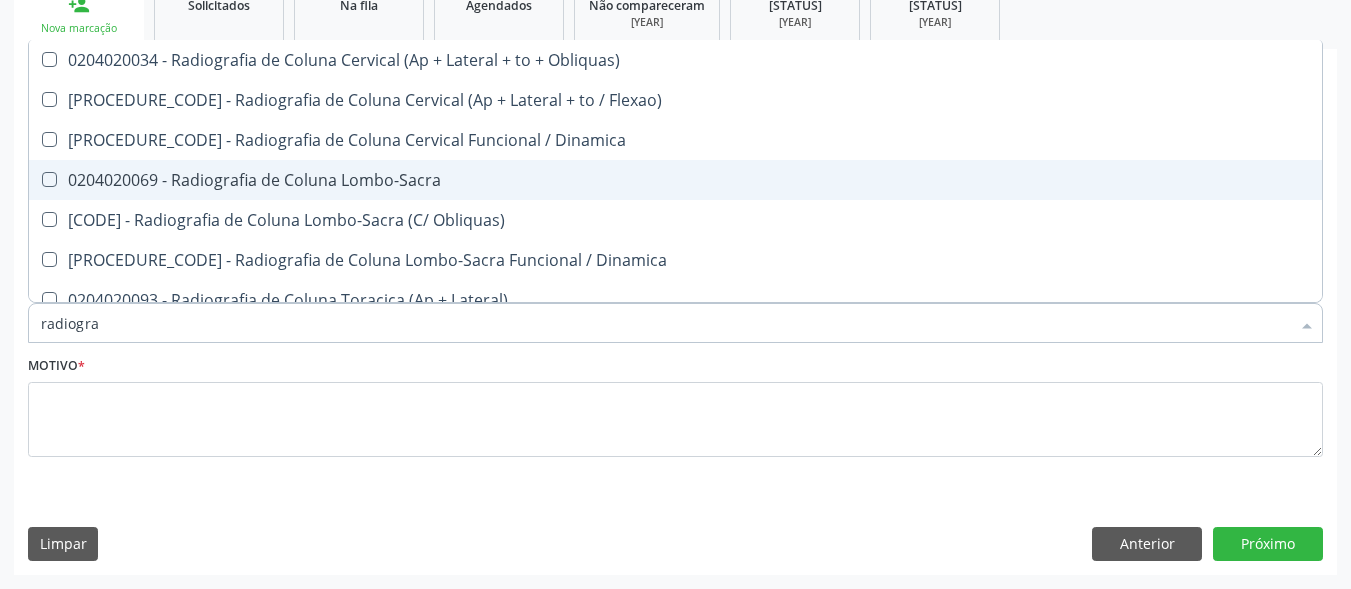 click on "0204020069 - Radiografia de Coluna Lombo-Sacra" at bounding box center [675, 180] 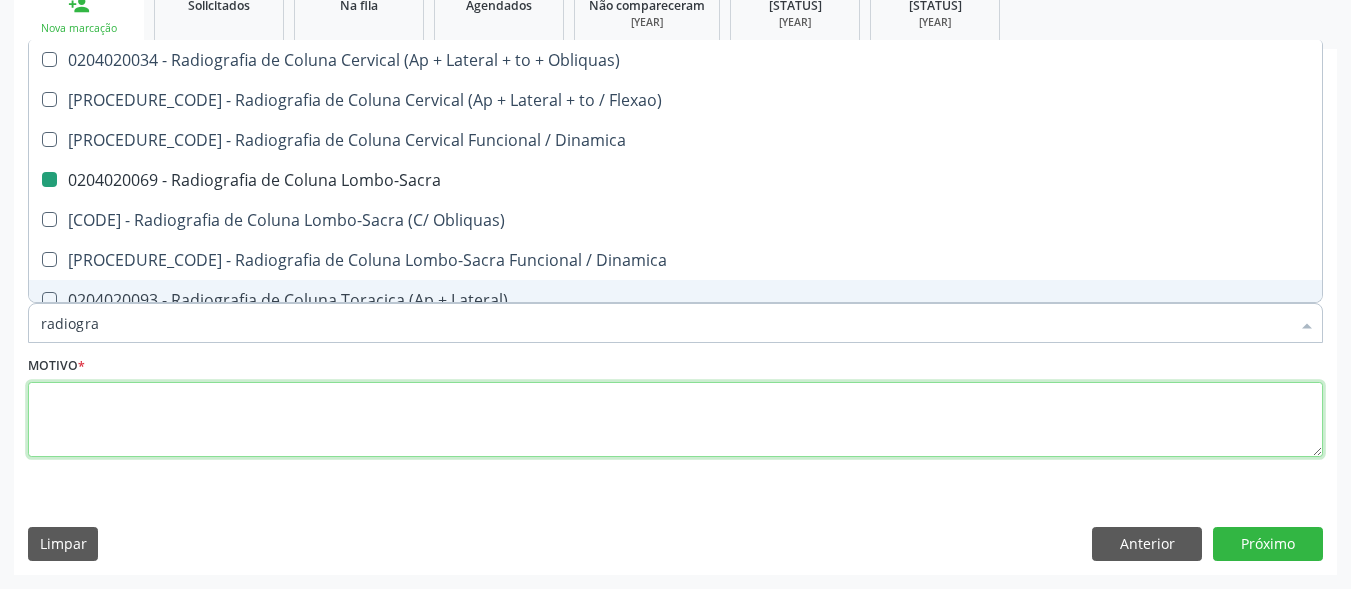 click at bounding box center [675, 420] 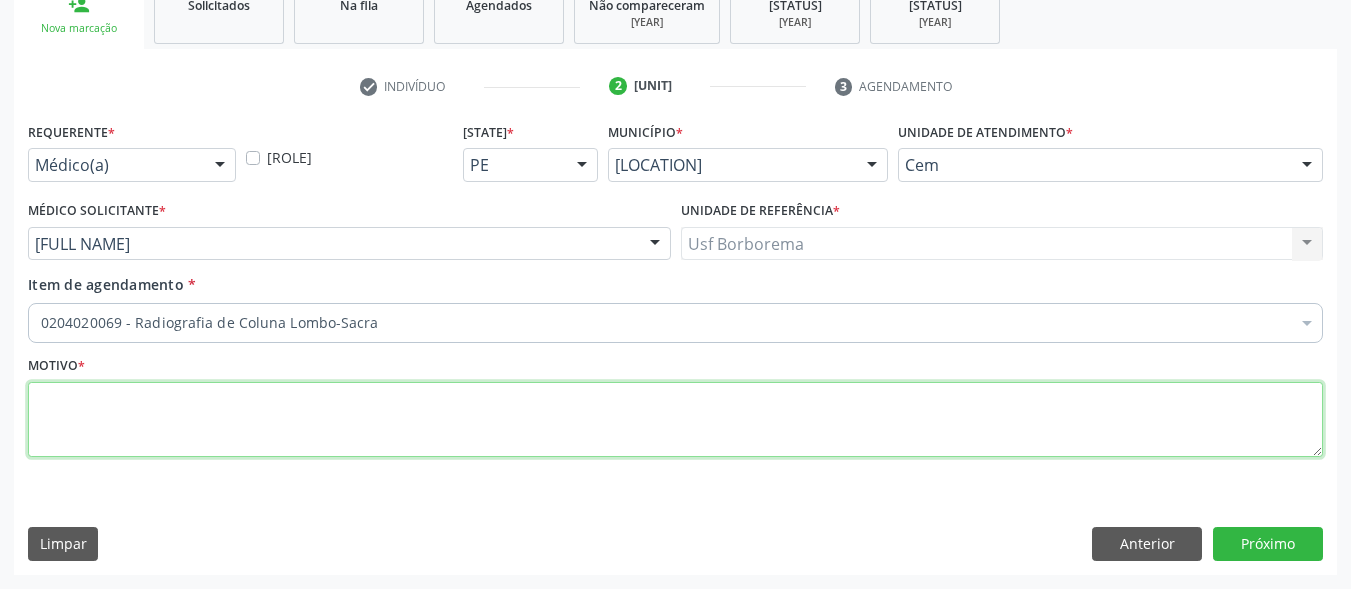 scroll, scrollTop: 0, scrollLeft: 0, axis: both 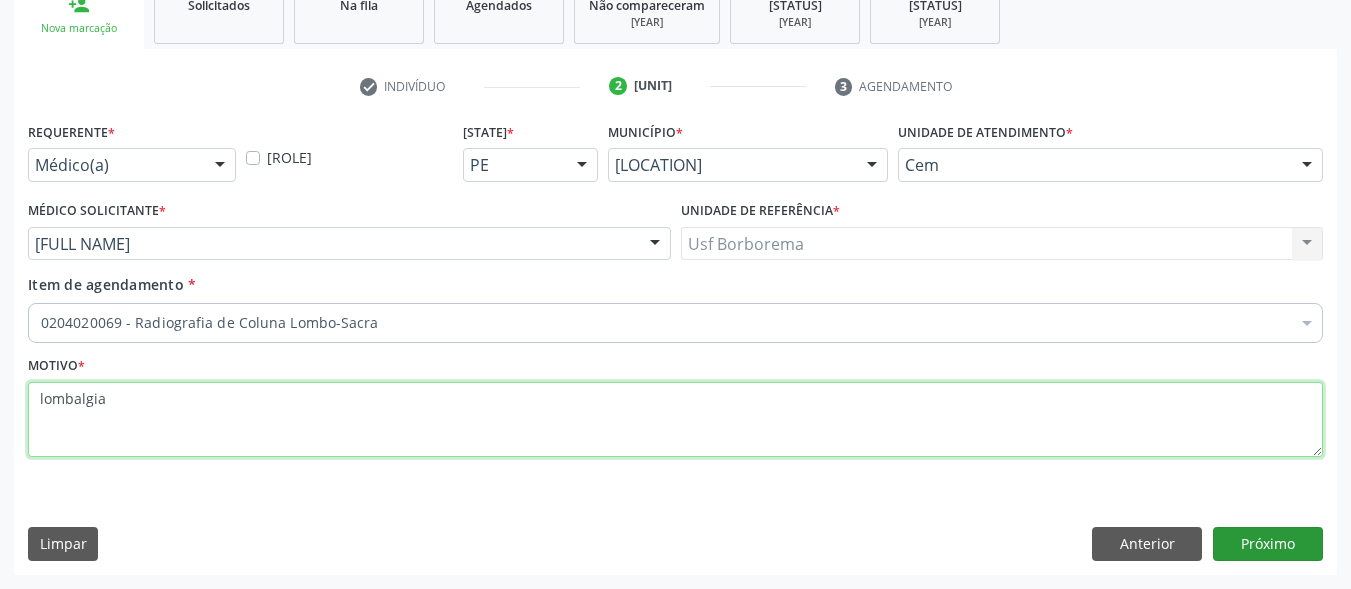 type on "lombalgia" 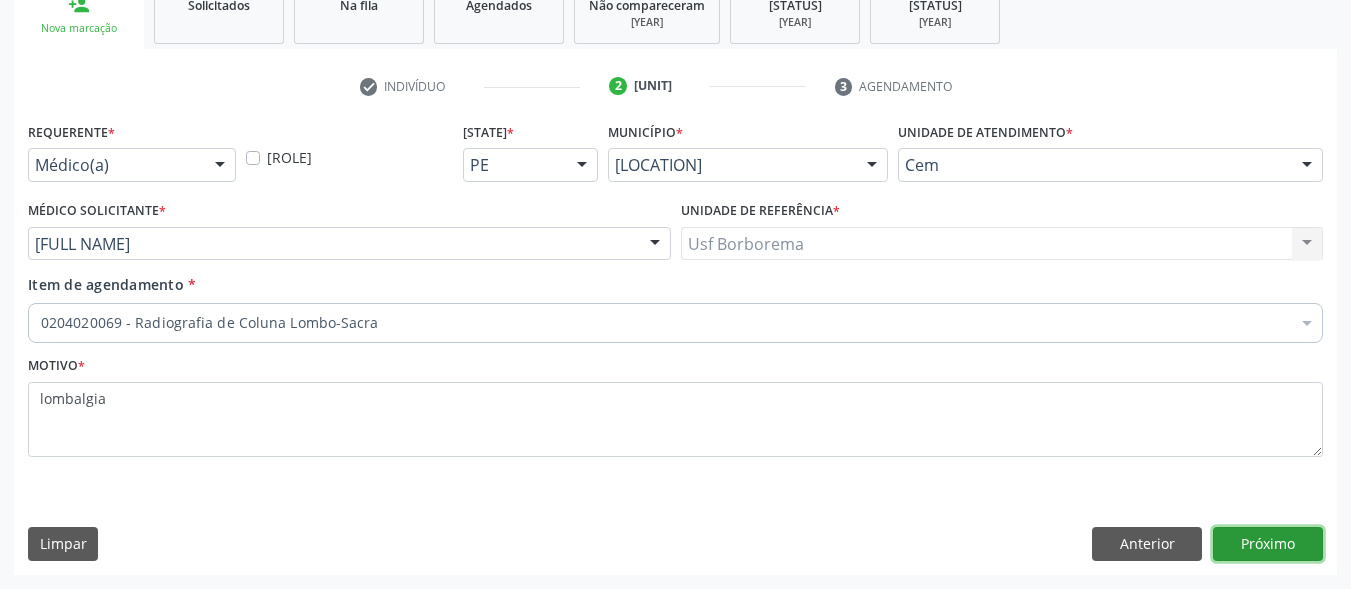 click on "Próximo" at bounding box center (1268, 544) 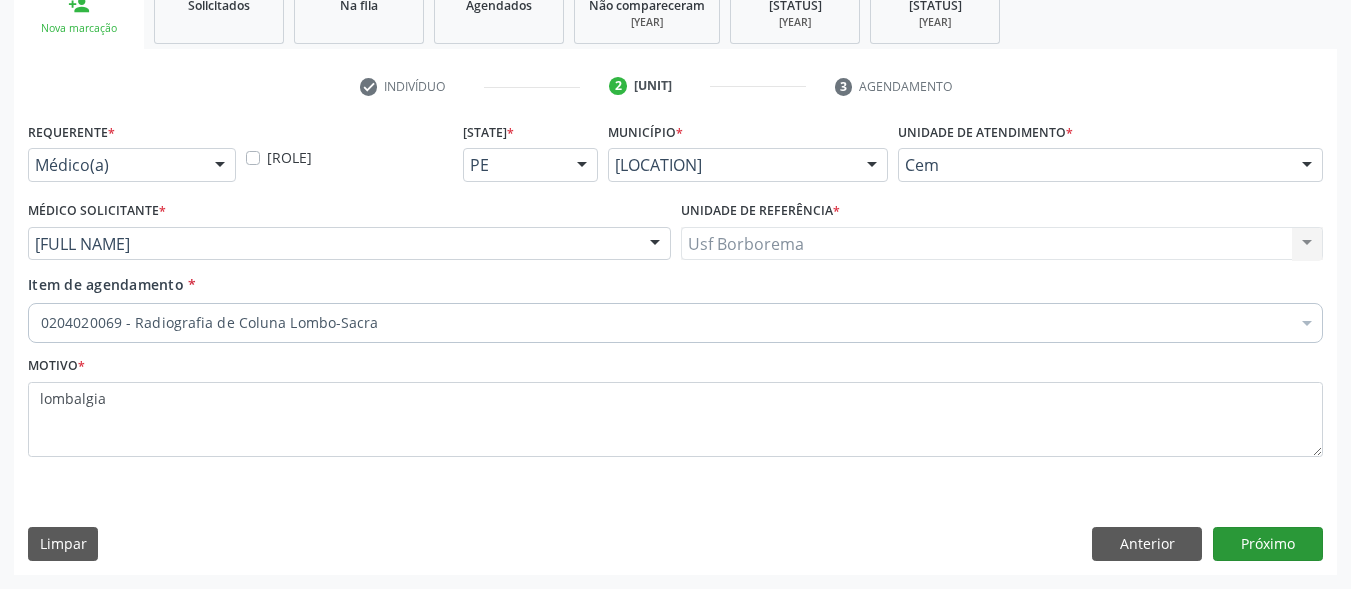 scroll, scrollTop: 281, scrollLeft: 0, axis: vertical 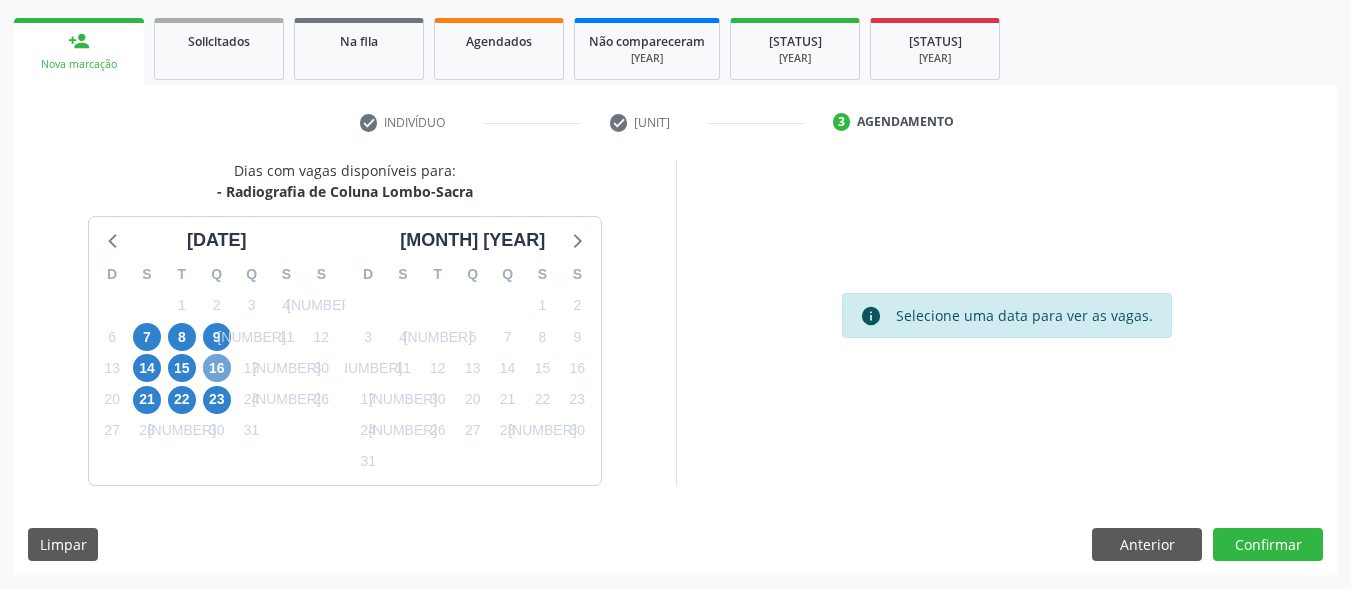 click on "16" at bounding box center (217, 368) 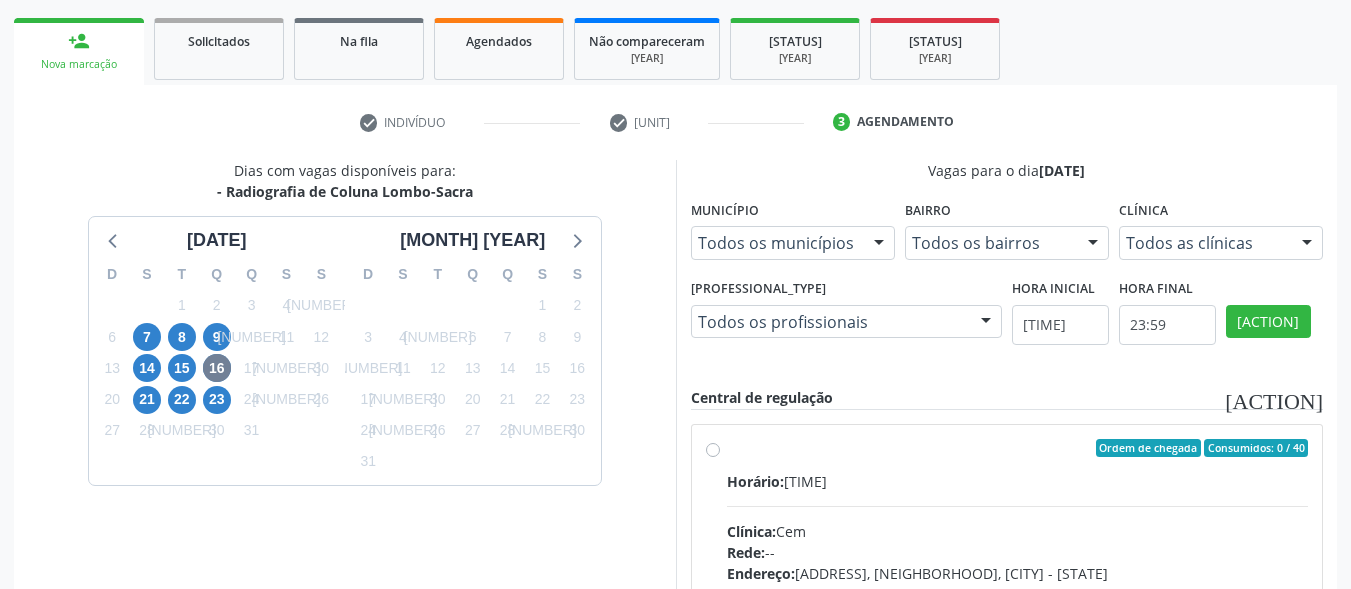click on "Ordem de chegada
Consumidos: 0 / 40
Horário:   07:00
Clínica:  Cem
Rede:
--
Endereço:   Casa, nº 393, Nossa Senhora da Pen, Serra Talhada - PE
Telefone:   --
Profissional:
Ebenone Antonio da Silva
Informações adicionais sobre o atendimento
Idade de atendimento:
de 0 a 120 anos
Gênero(s) atendido(s):
Masculino e Feminino
Informações adicionais:
--" at bounding box center [1007, 592] 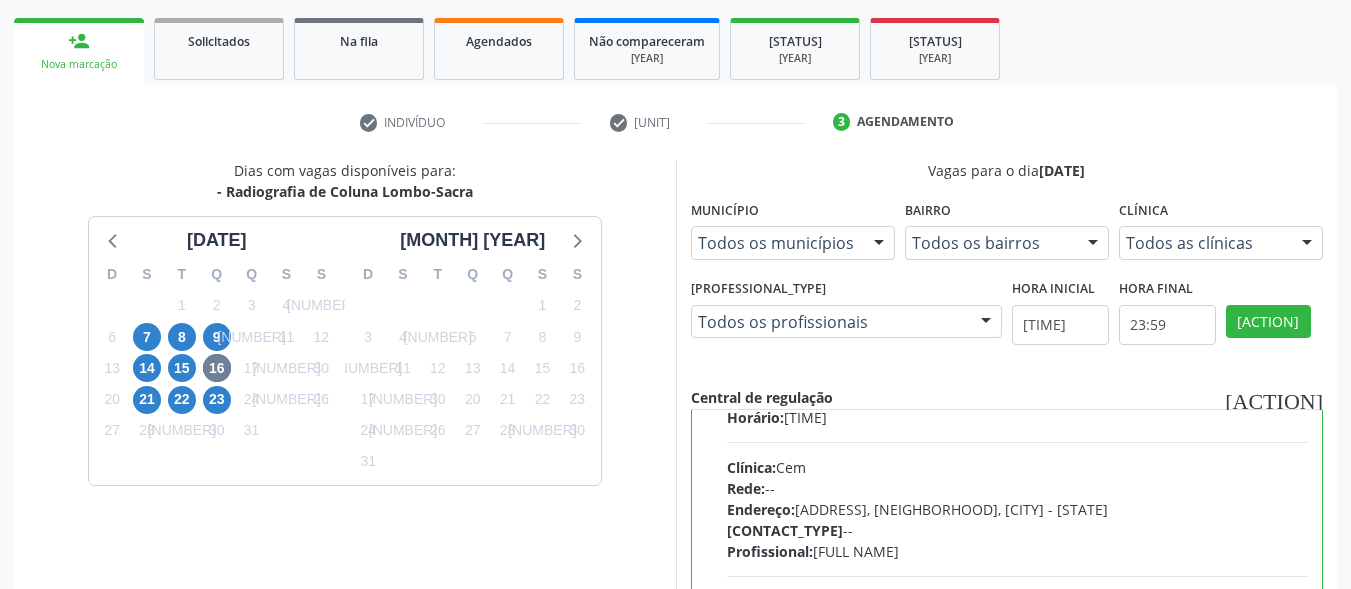 scroll, scrollTop: 99, scrollLeft: 0, axis: vertical 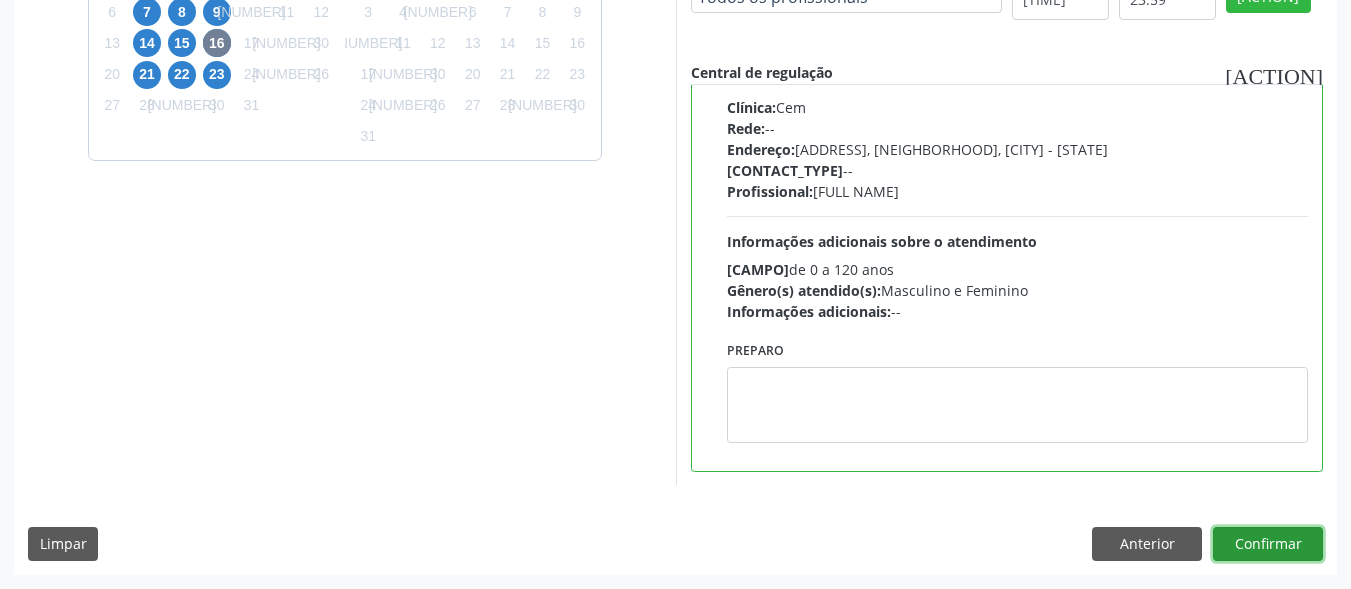 click on "Confirmar" at bounding box center (1268, 544) 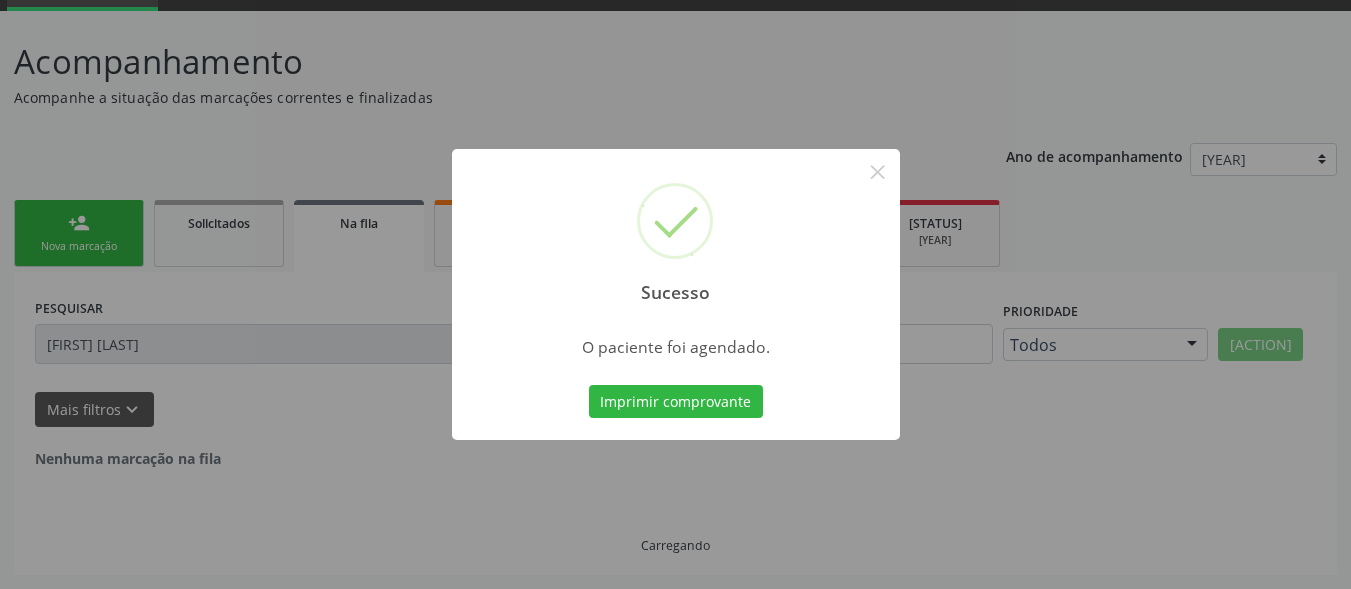 scroll, scrollTop: 78, scrollLeft: 0, axis: vertical 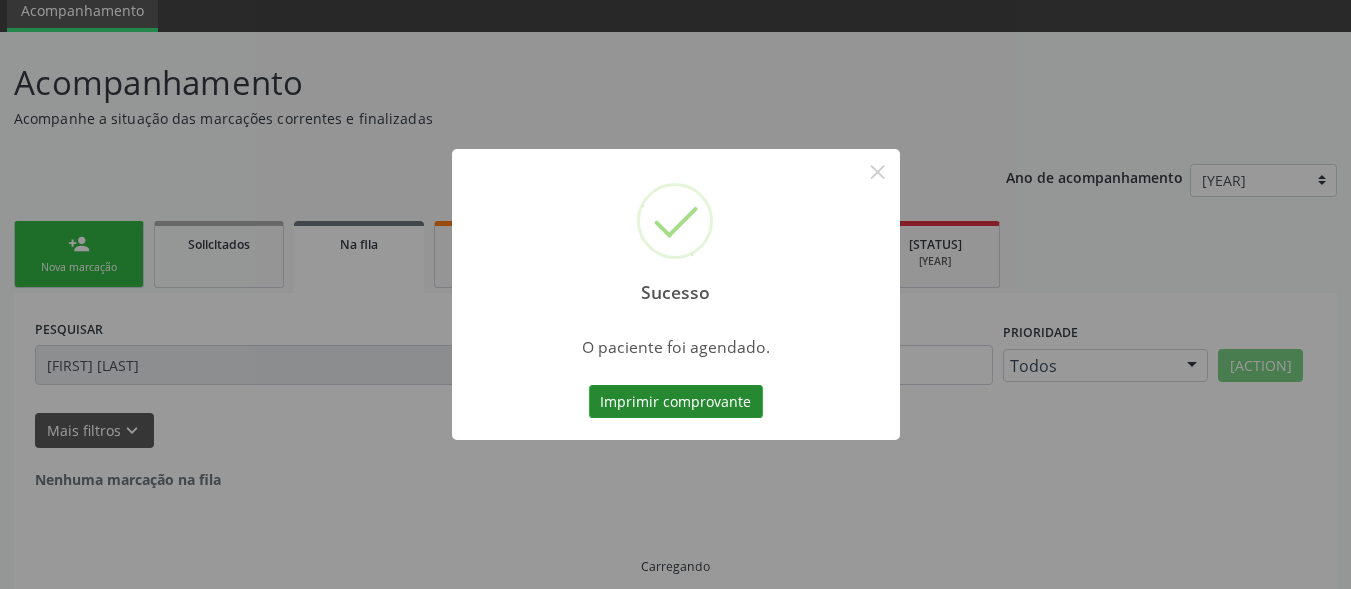 click on "Imprimir comprovante" at bounding box center [676, 402] 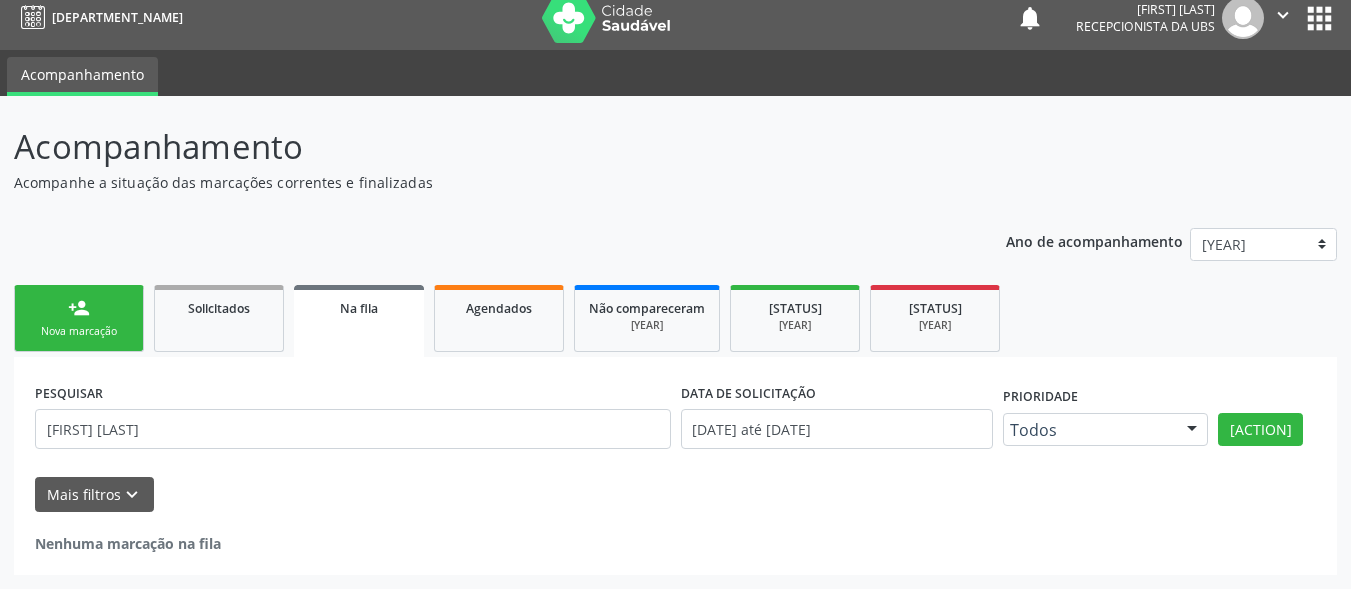 scroll, scrollTop: 14, scrollLeft: 0, axis: vertical 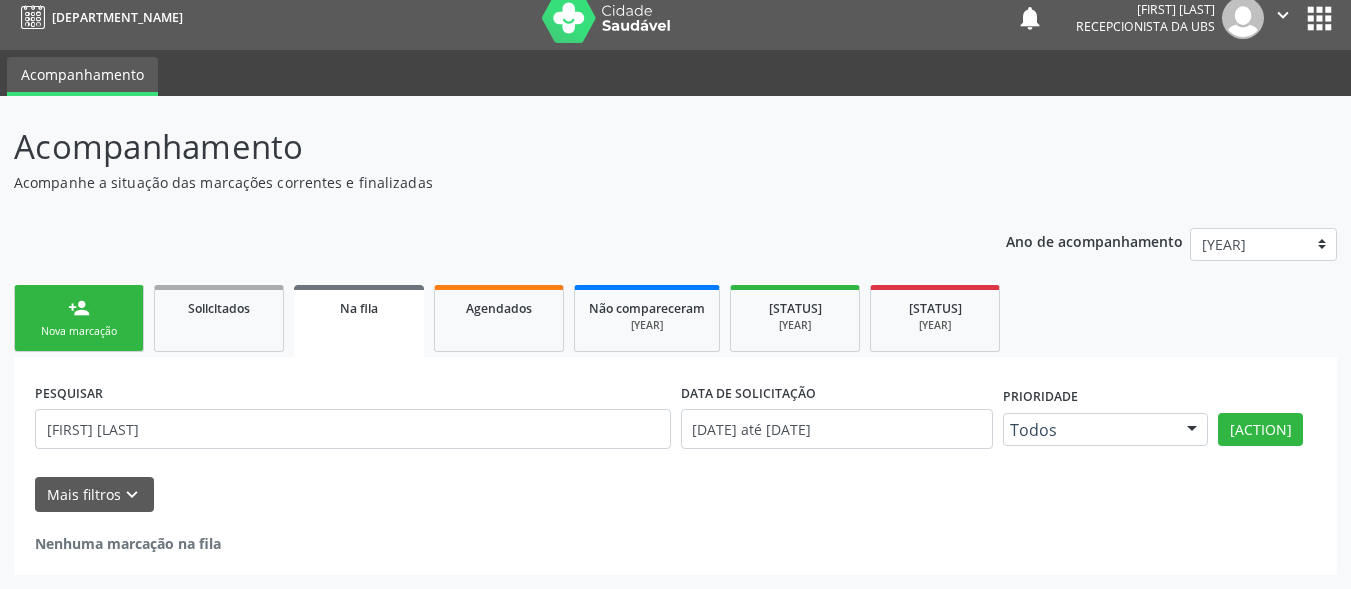 click on "[ICON]" at bounding box center (79, 308) 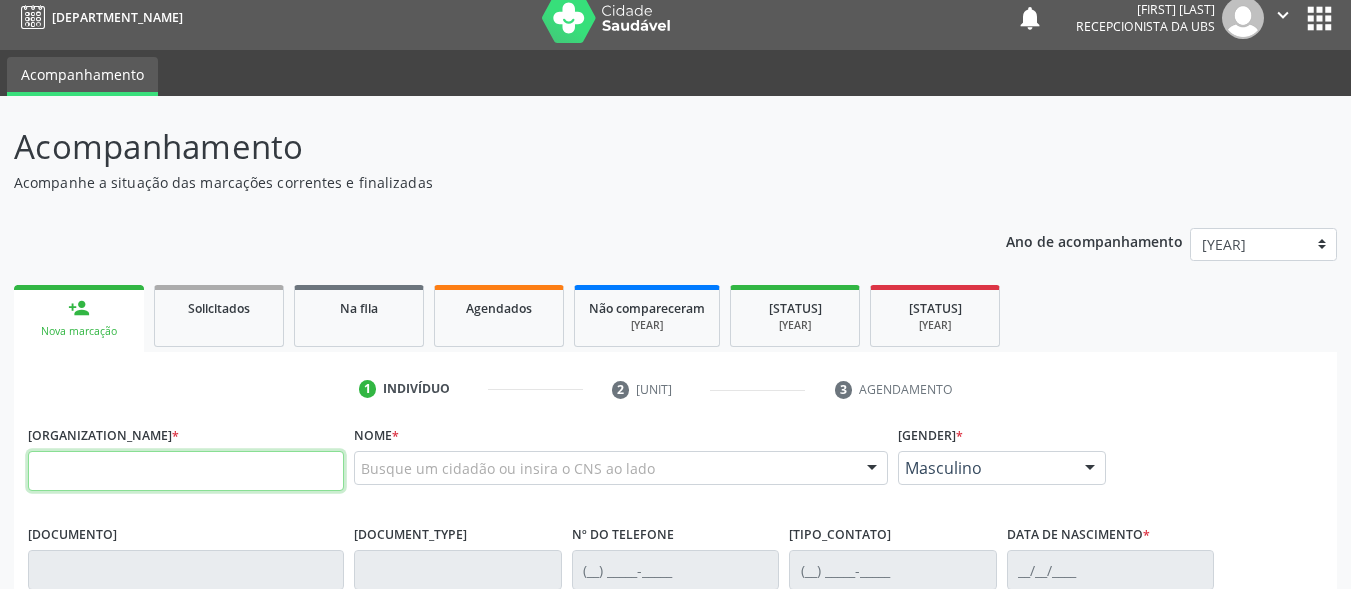 click at bounding box center (186, 471) 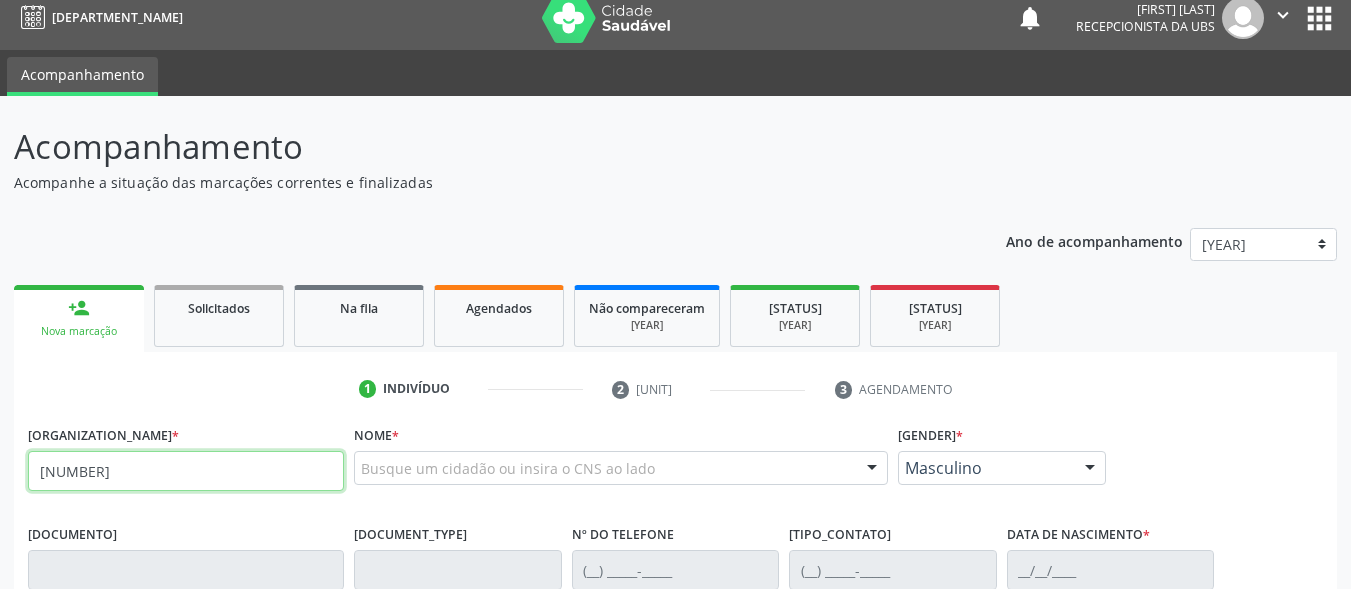 type on "203 1886 1695 0008" 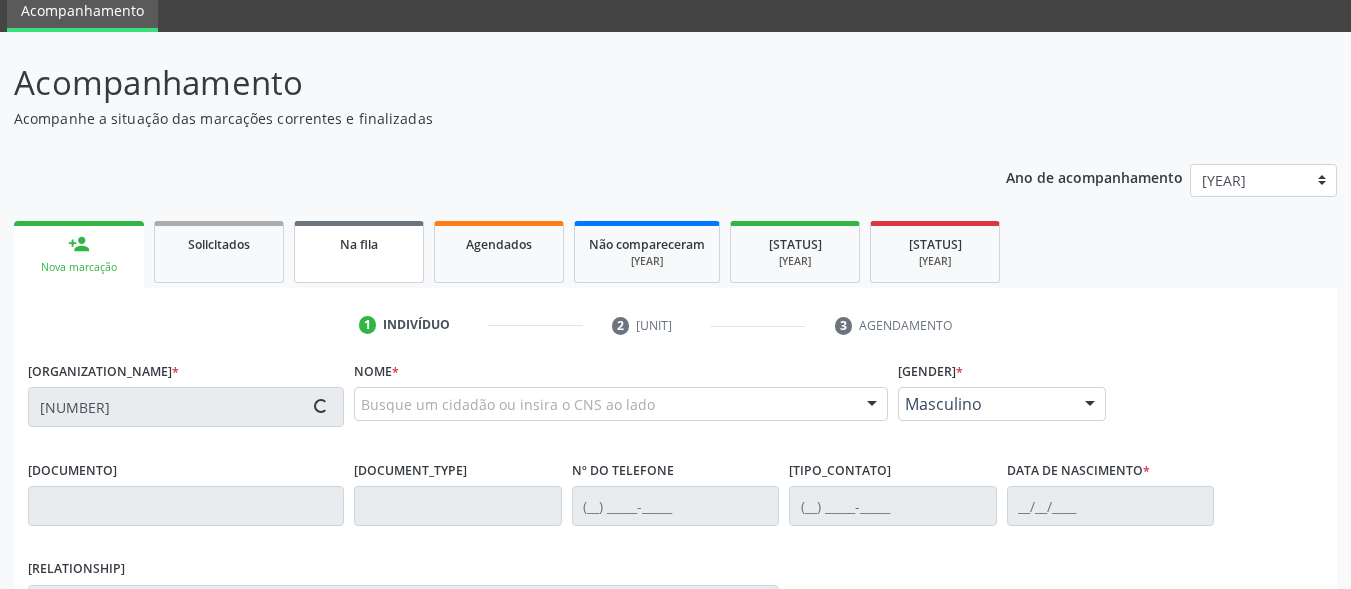 scroll, scrollTop: 114, scrollLeft: 0, axis: vertical 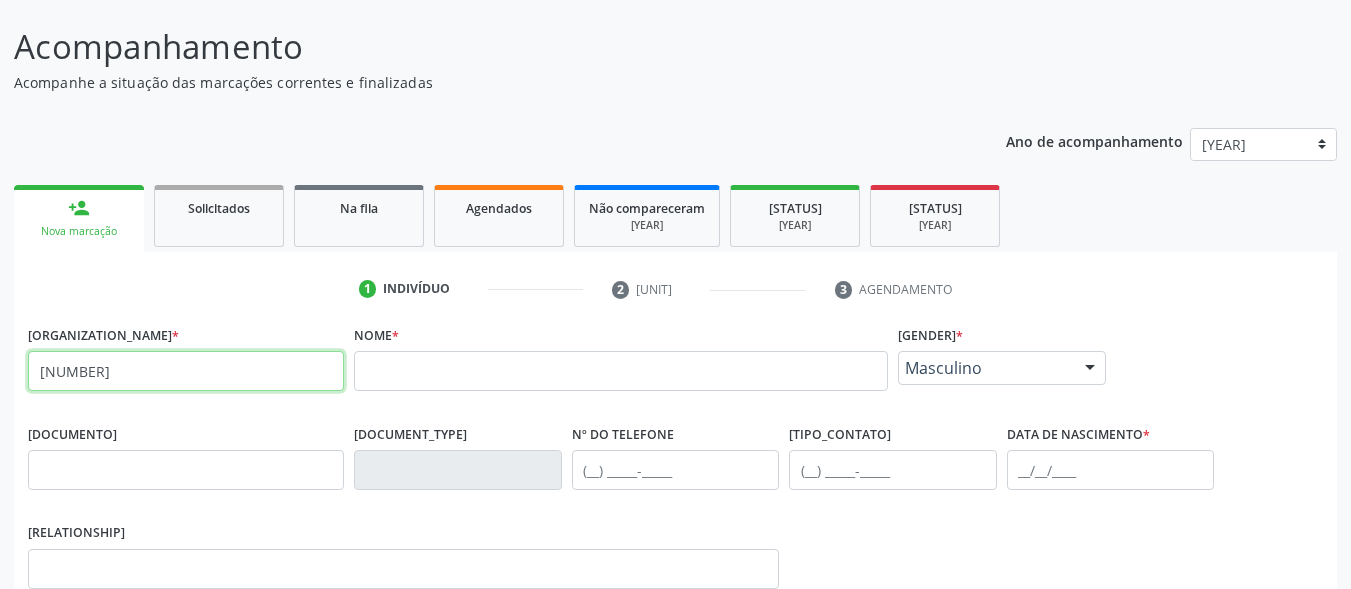 click on "203 1886 1695 0008" at bounding box center (186, 371) 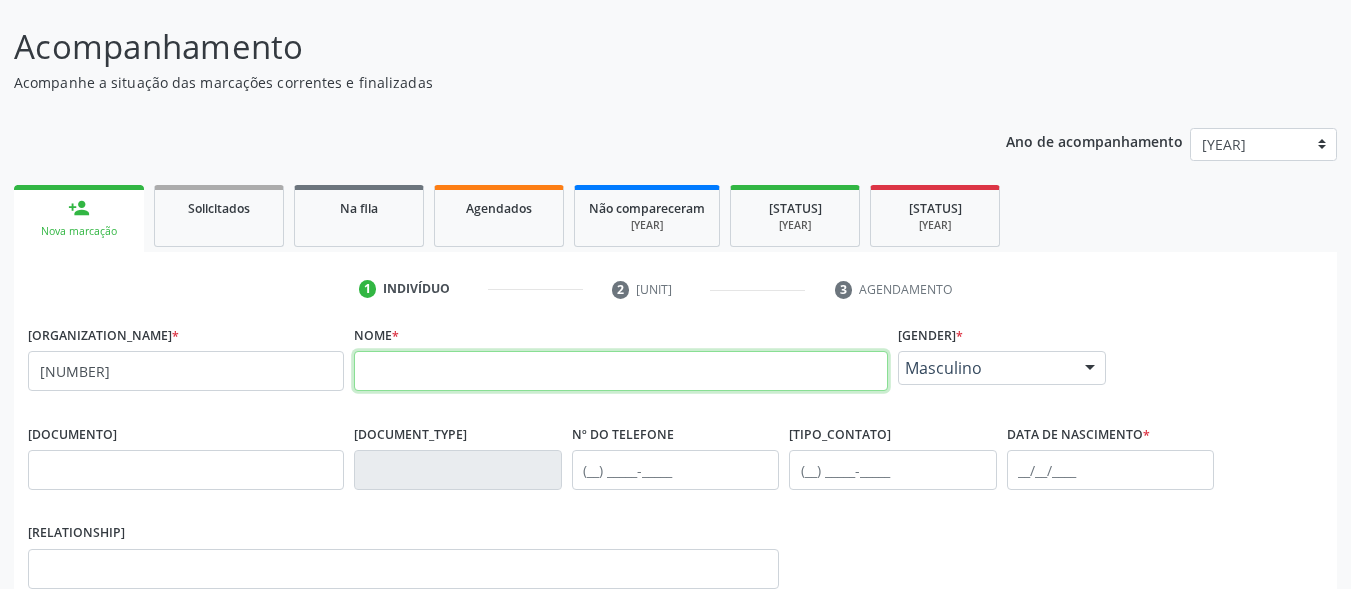 click at bounding box center [621, 371] 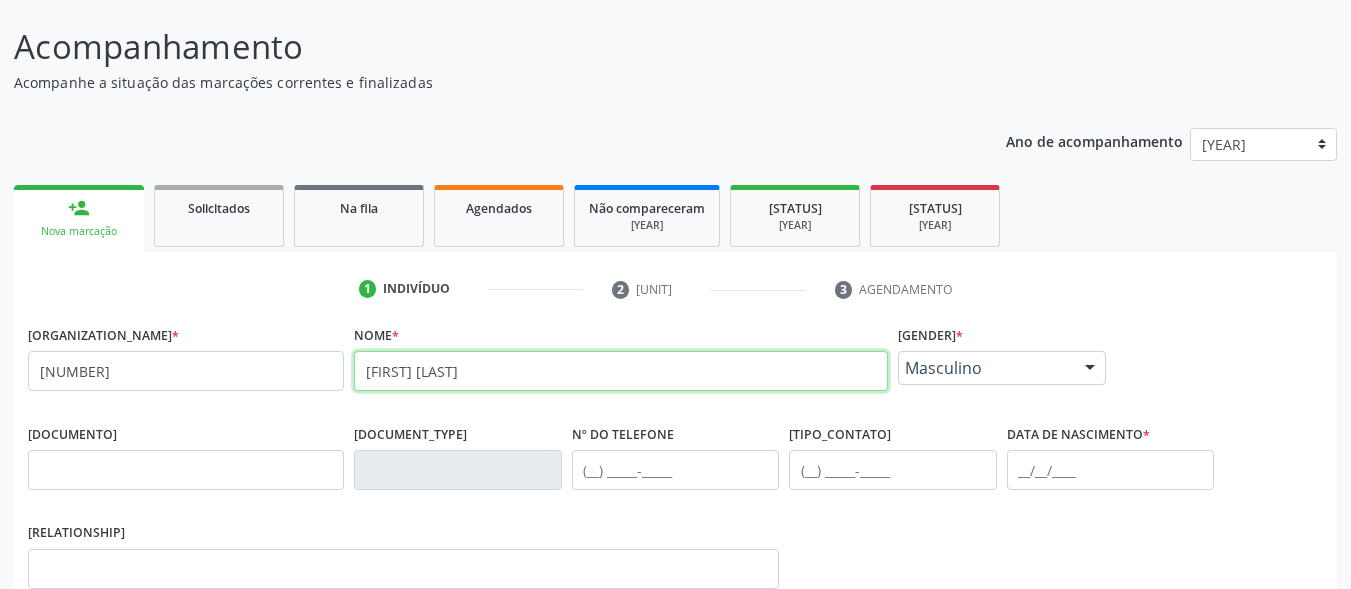 type on "marcos antonio gomes de lima" 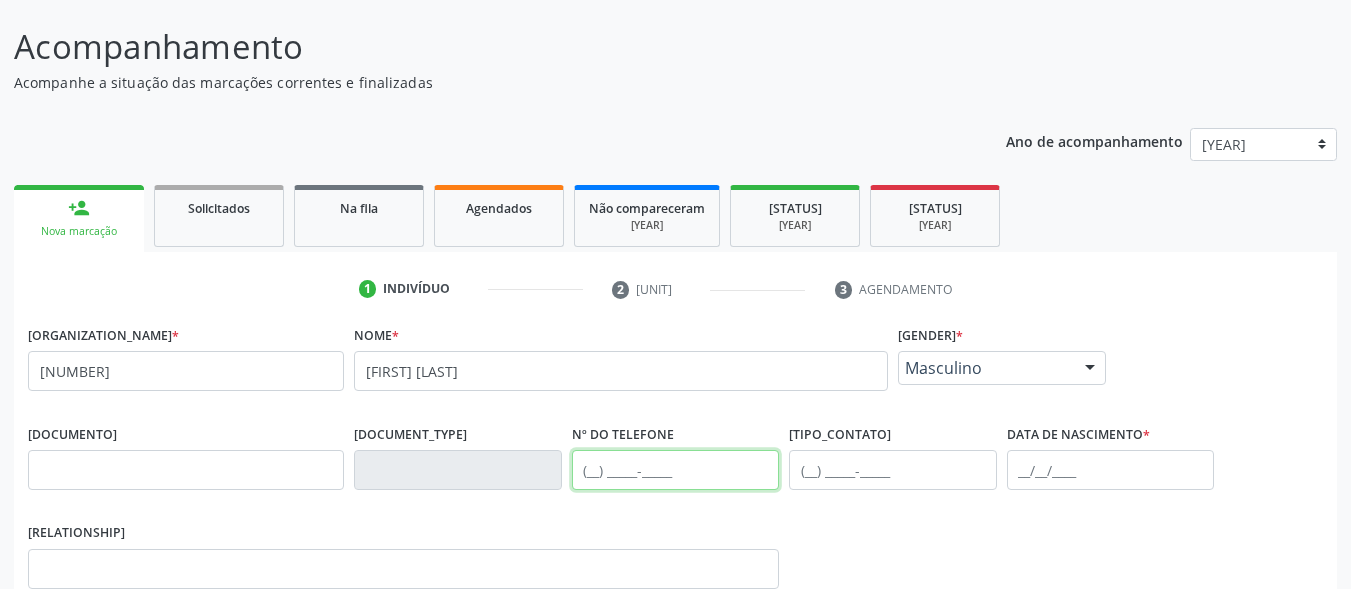 click at bounding box center (676, 470) 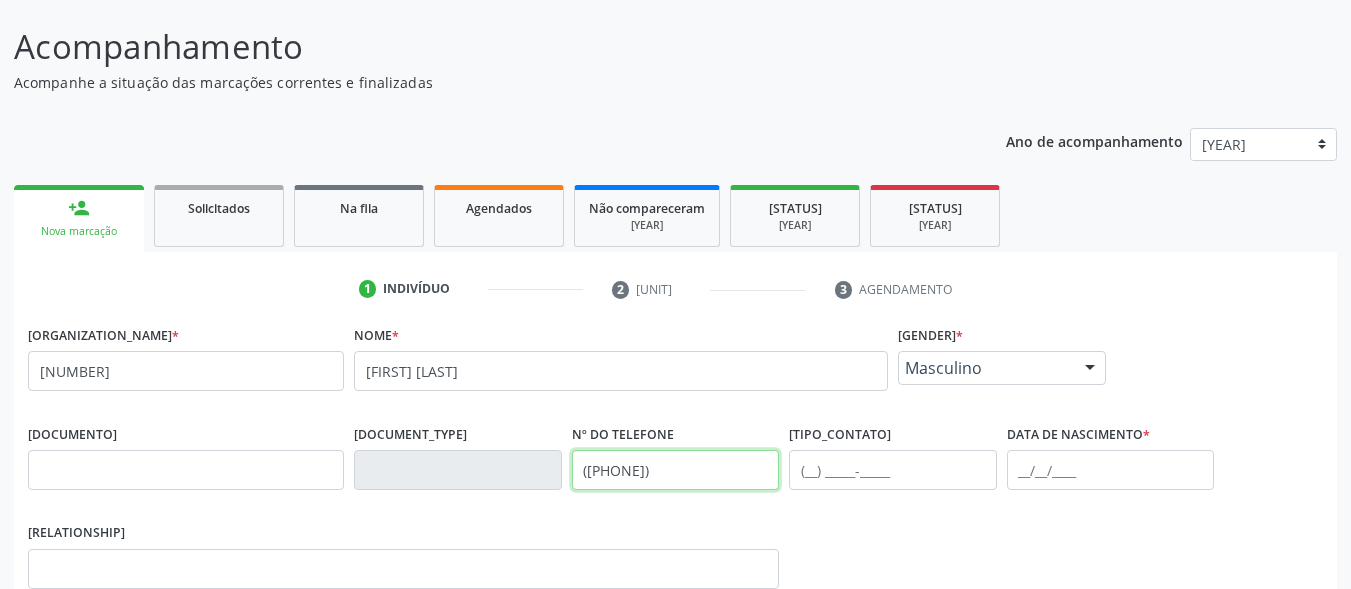 type on "(87) 98798-1669" 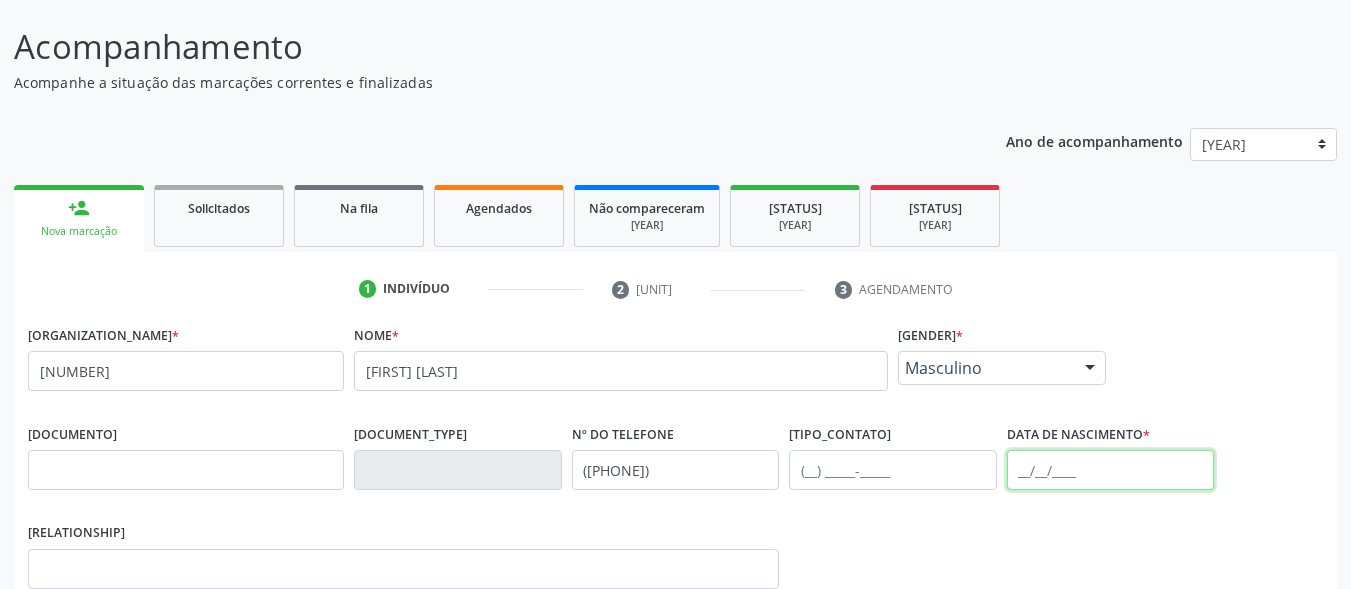 click at bounding box center [1111, 470] 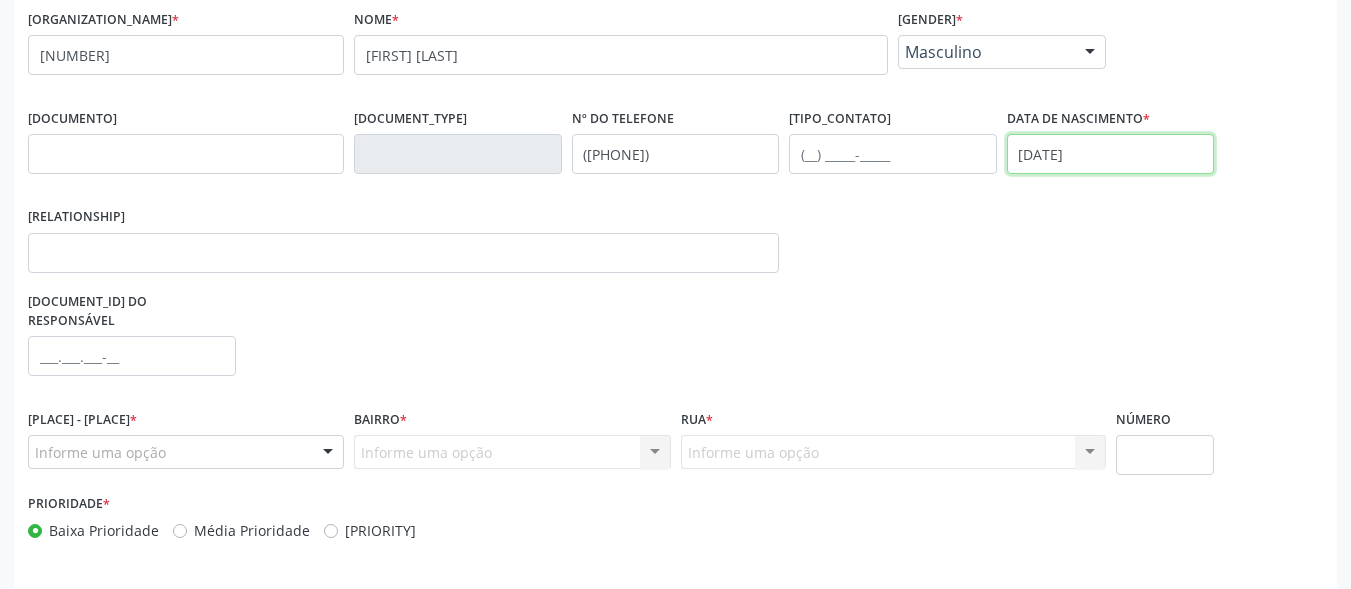 scroll, scrollTop: 481, scrollLeft: 0, axis: vertical 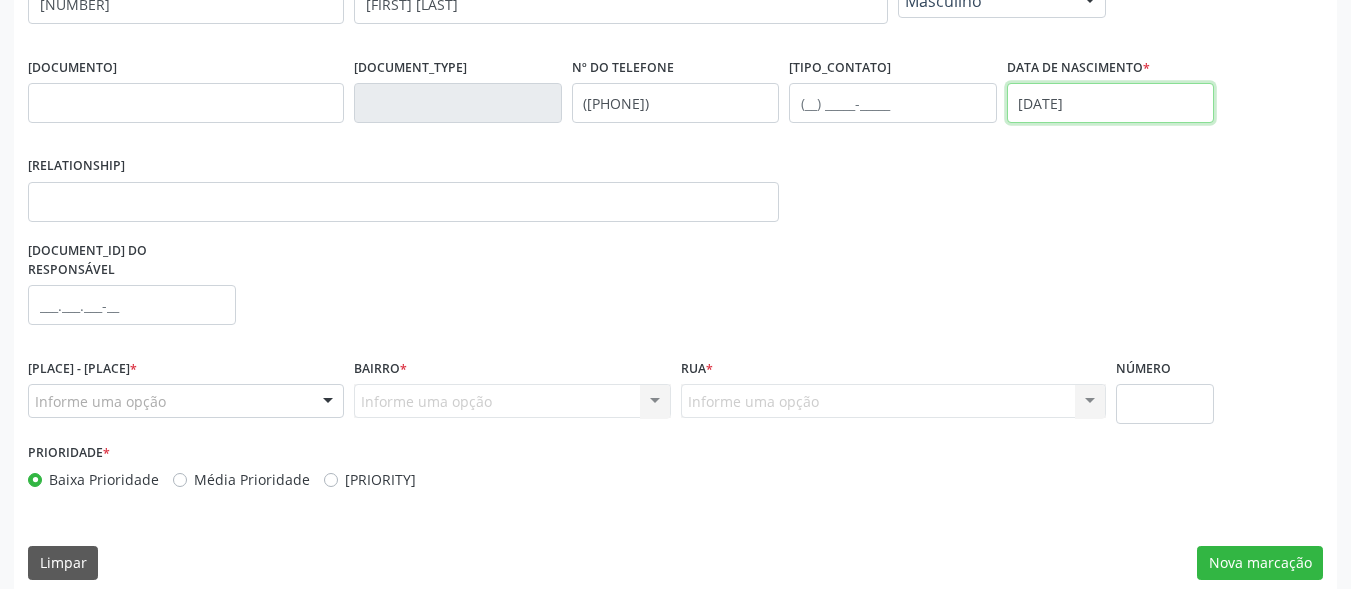 type on "19/01/1968" 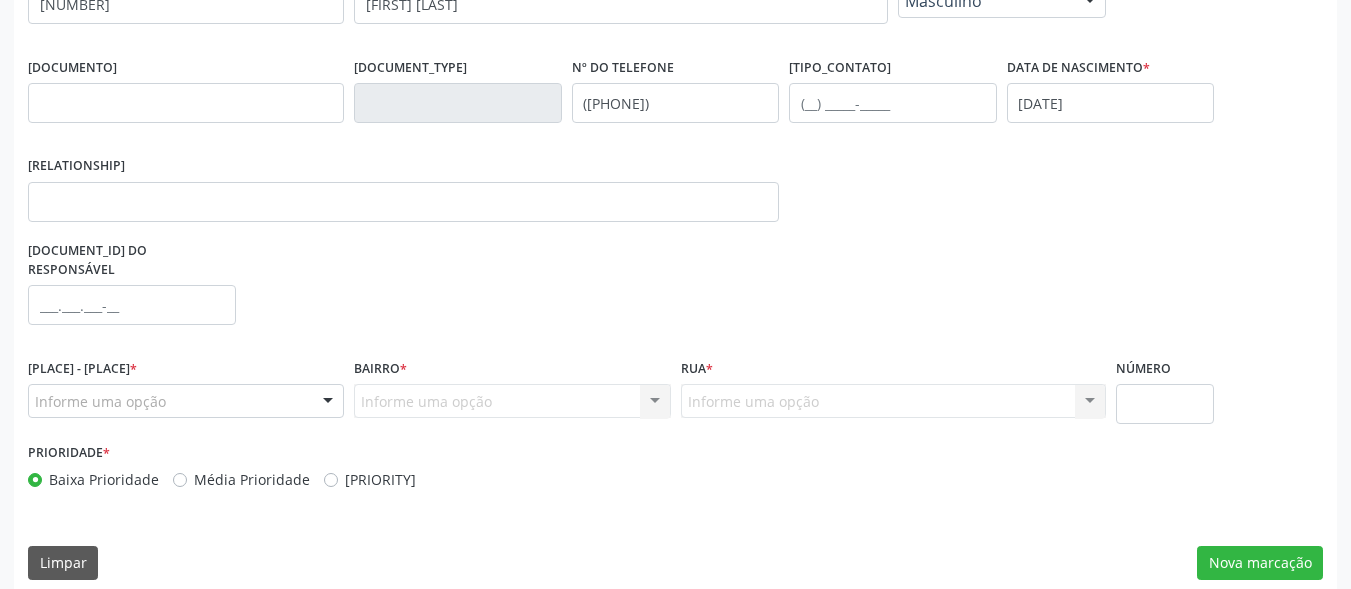 drag, startPoint x: 483, startPoint y: 383, endPoint x: 461, endPoint y: 394, distance: 24.596748 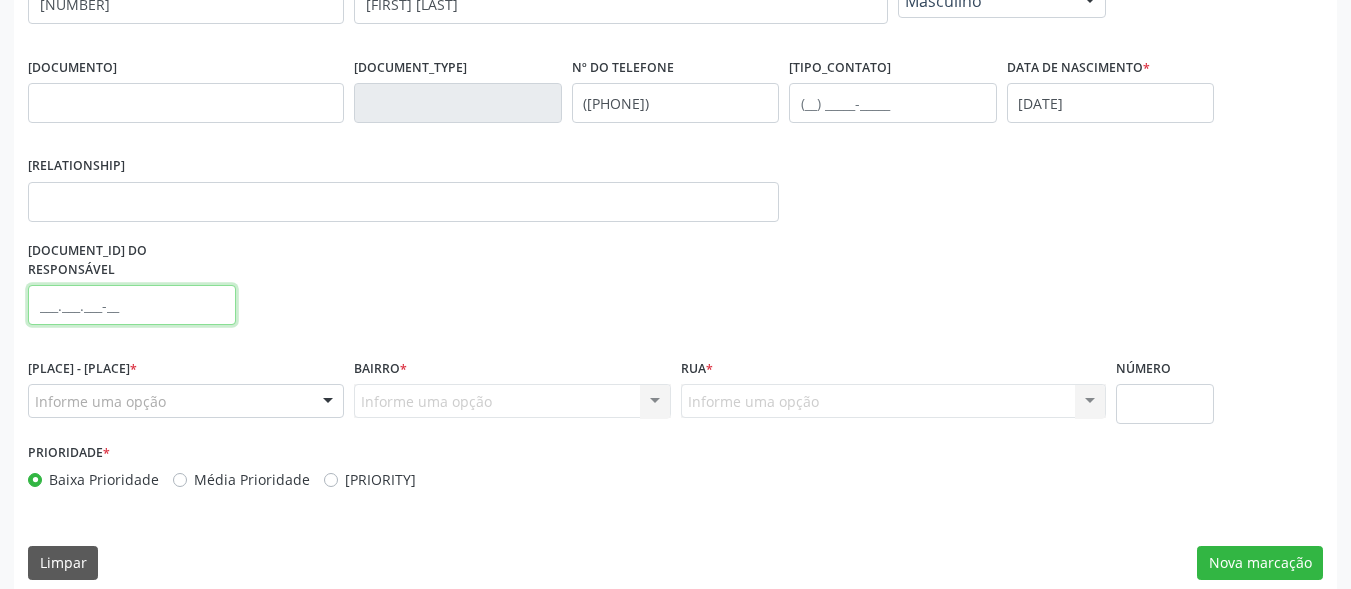 click at bounding box center [132, 305] 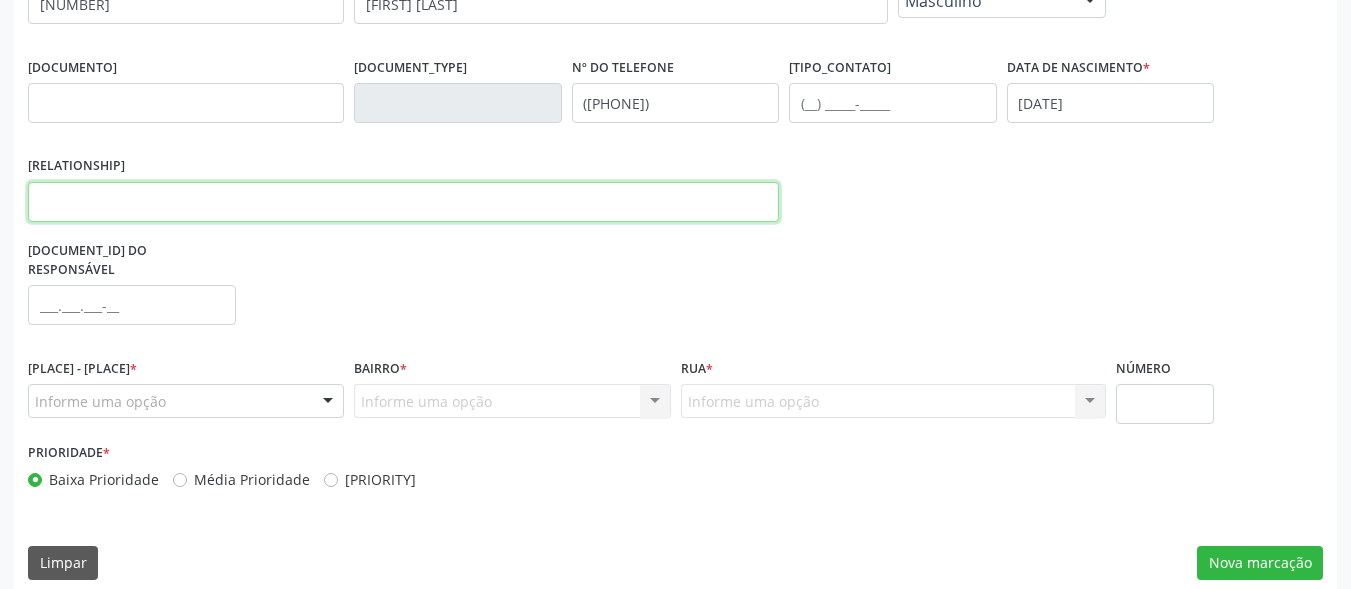 click at bounding box center [403, 202] 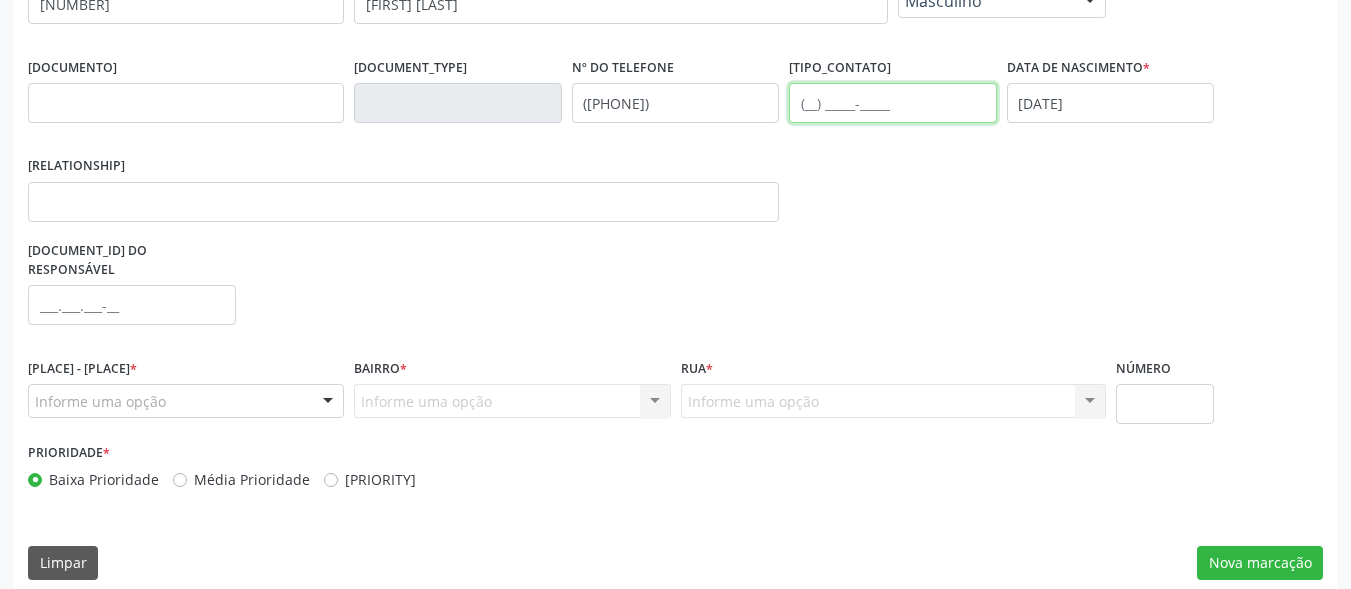 click at bounding box center (893, 103) 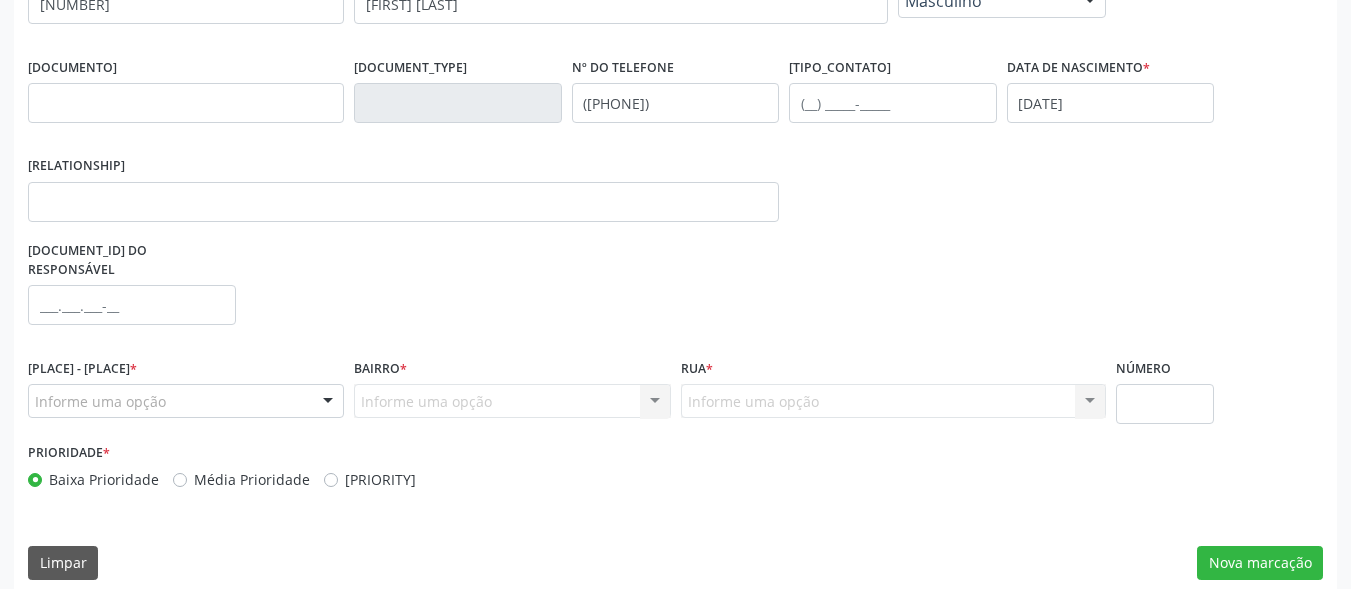 click on "[DOCUMENT_TYPE]" at bounding box center (675, 294) 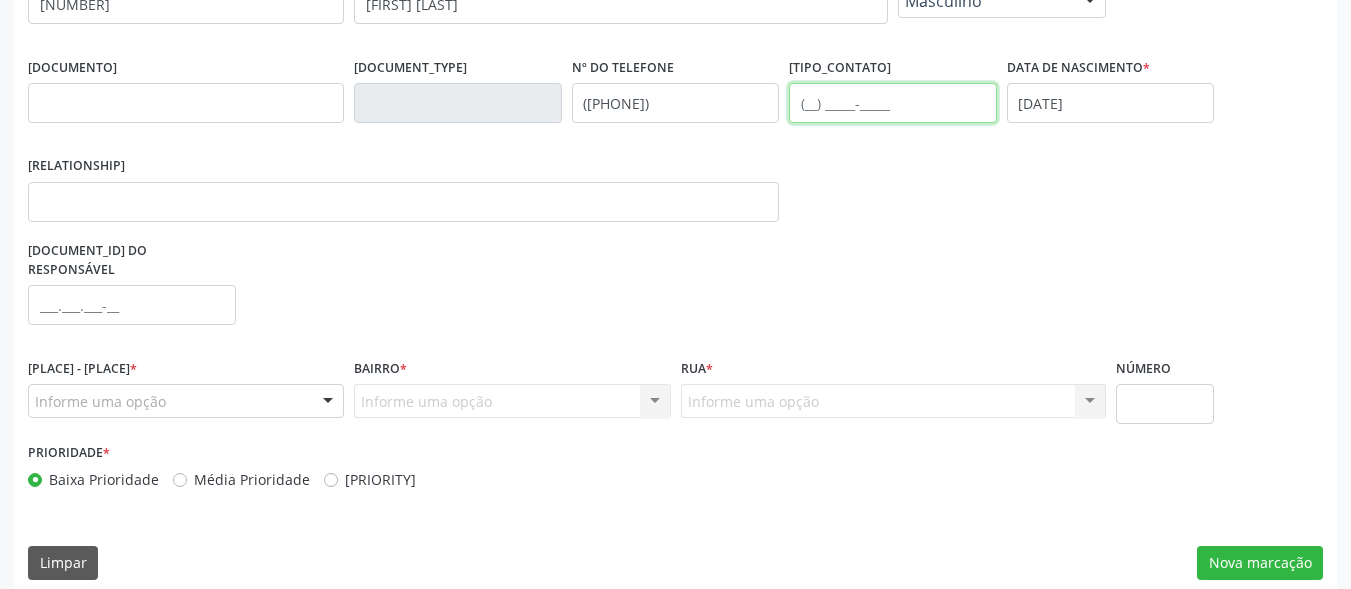 click at bounding box center [893, 103] 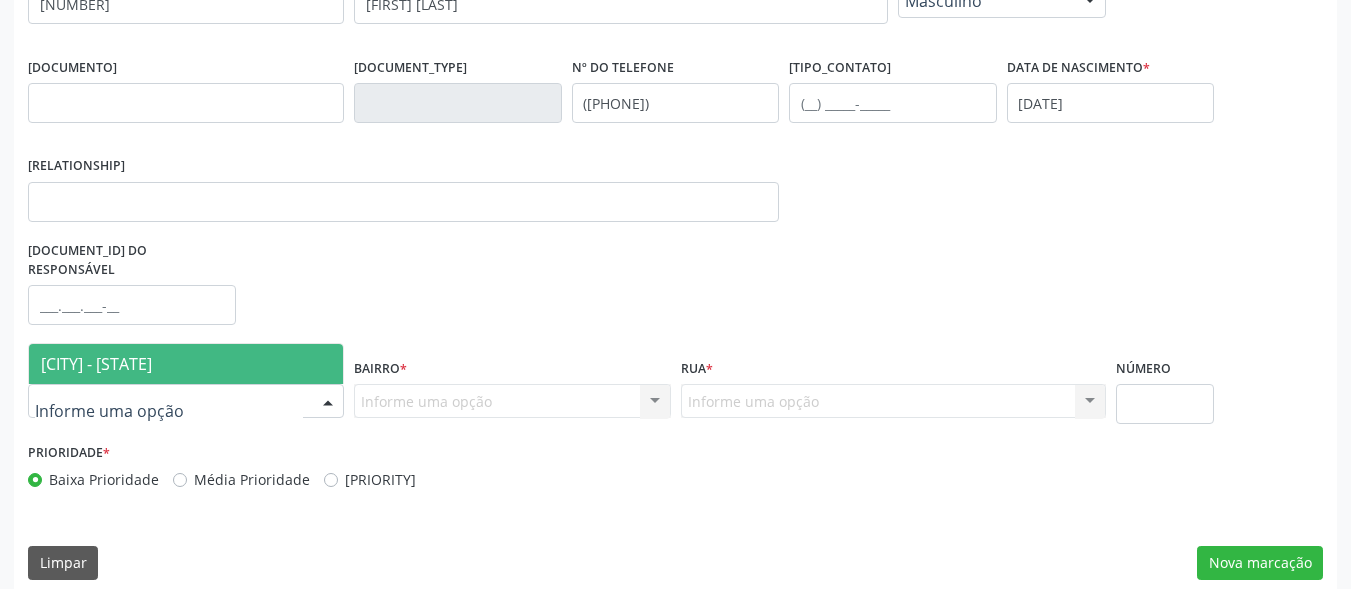 drag, startPoint x: 321, startPoint y: 383, endPoint x: 373, endPoint y: 367, distance: 54.405884 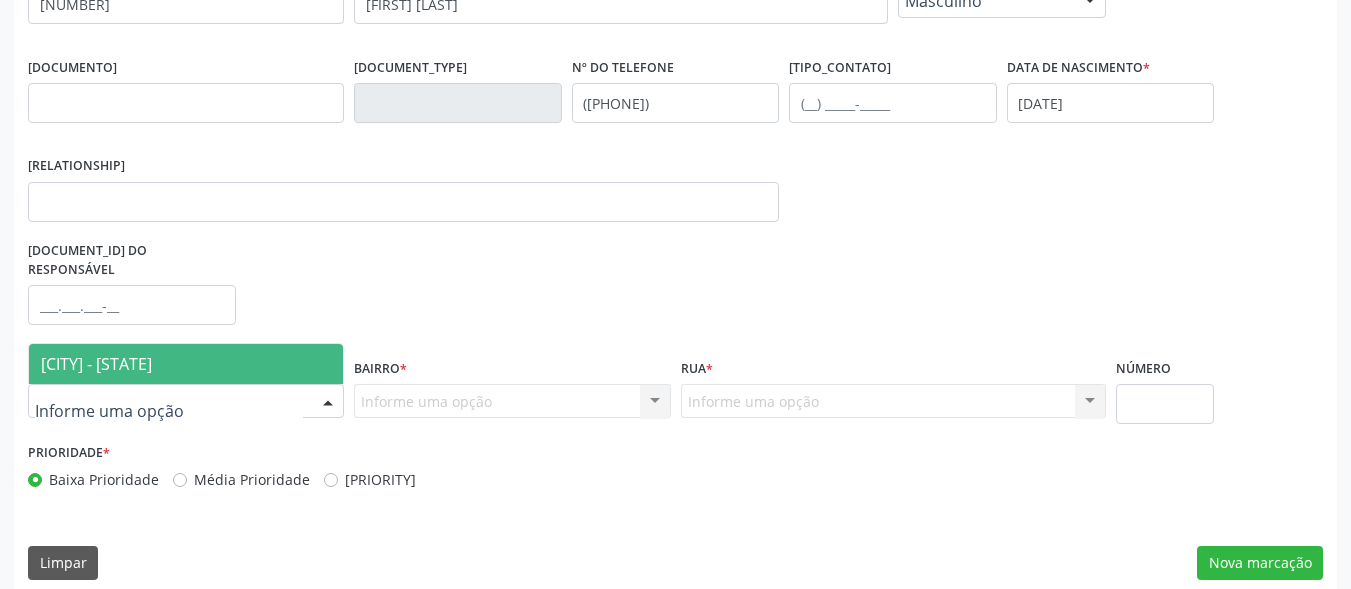 click at bounding box center [186, 401] 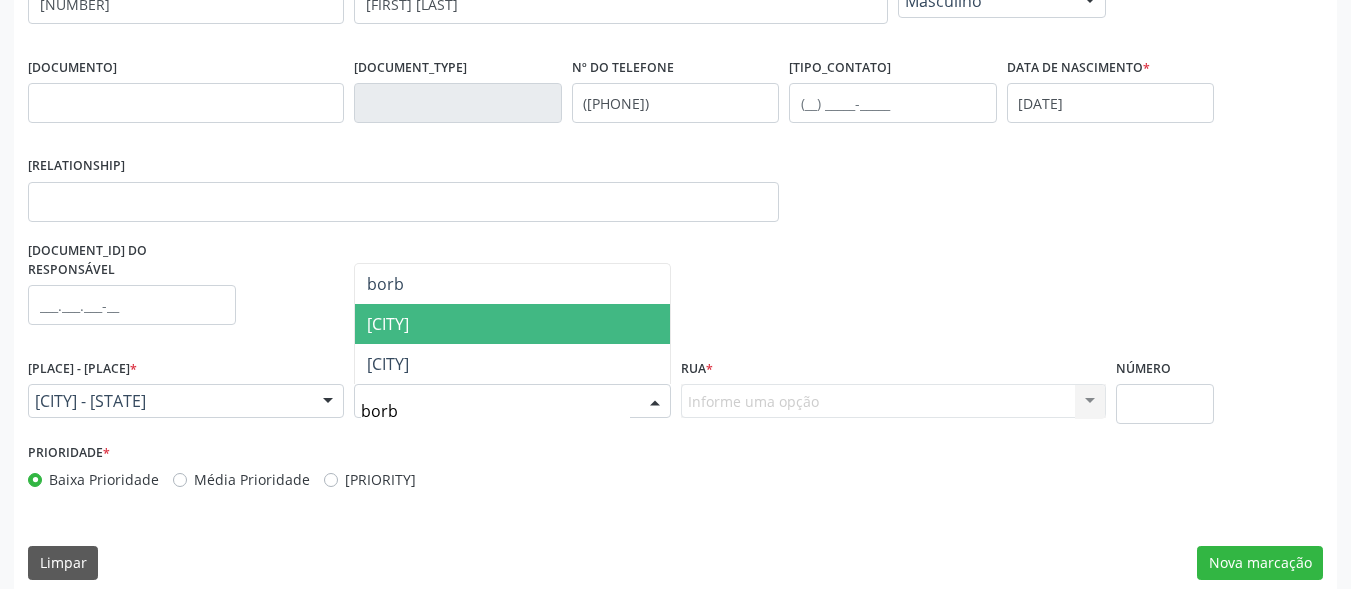 click on "[CITY]" at bounding box center (512, 324) 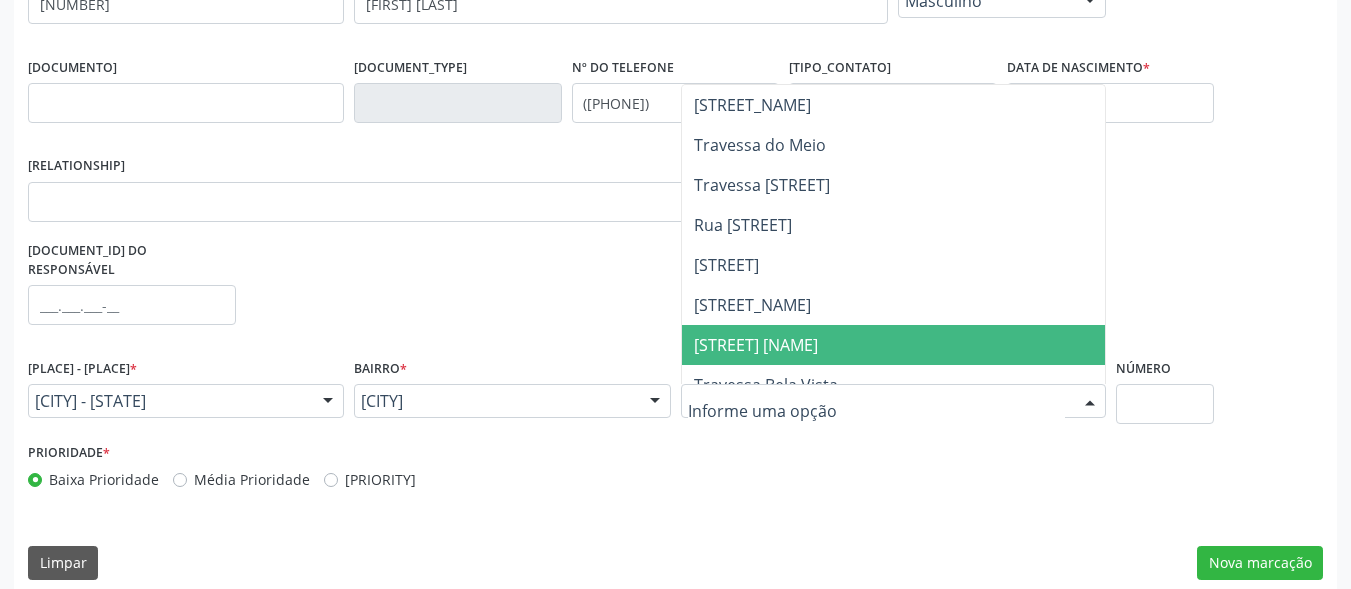 click on "Rua São Francisco" at bounding box center (756, 345) 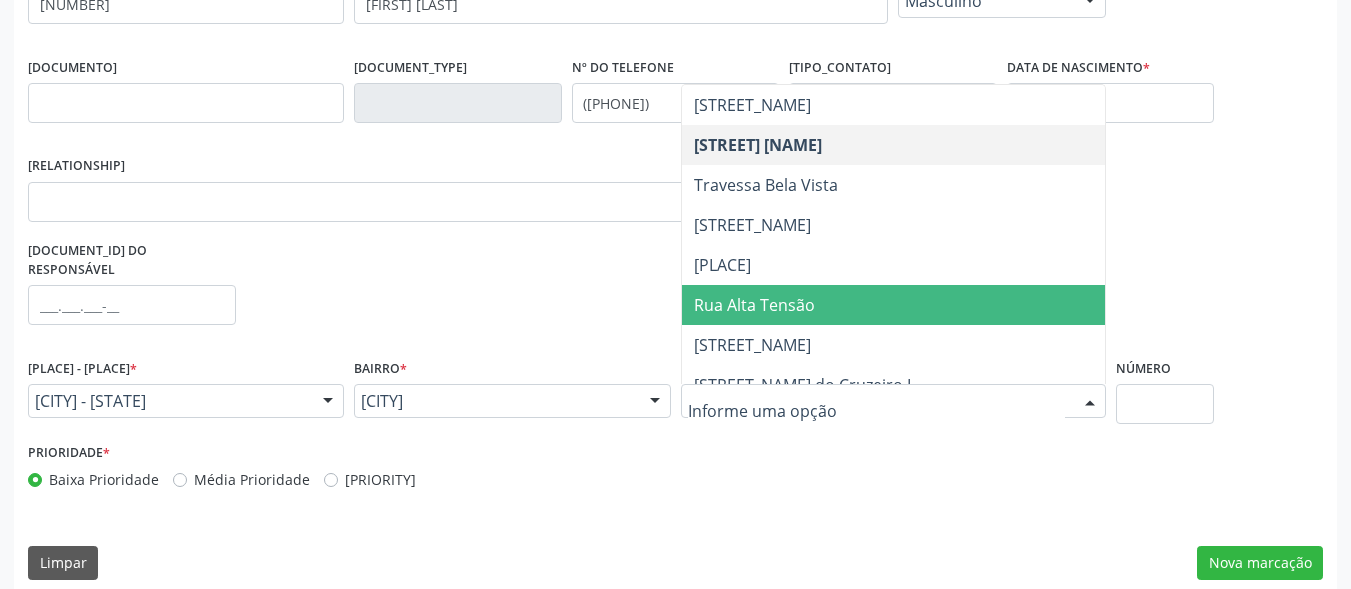 scroll, scrollTop: 300, scrollLeft: 0, axis: vertical 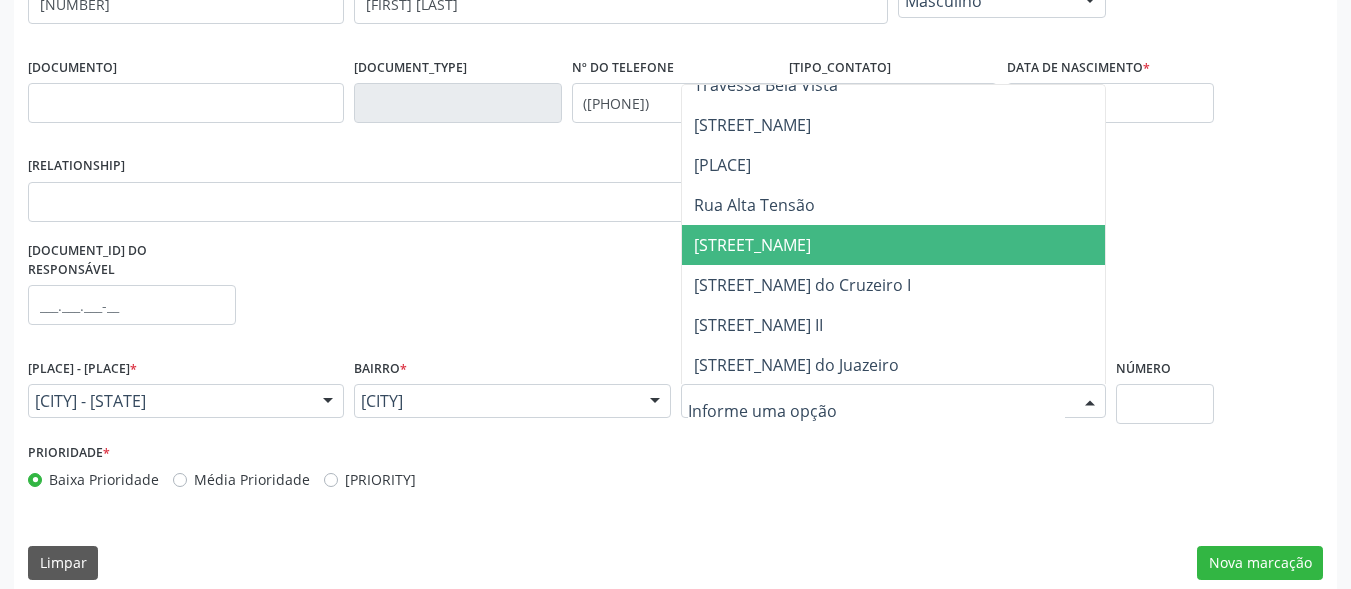 click on "Travessa São Francisco" at bounding box center (893, 245) 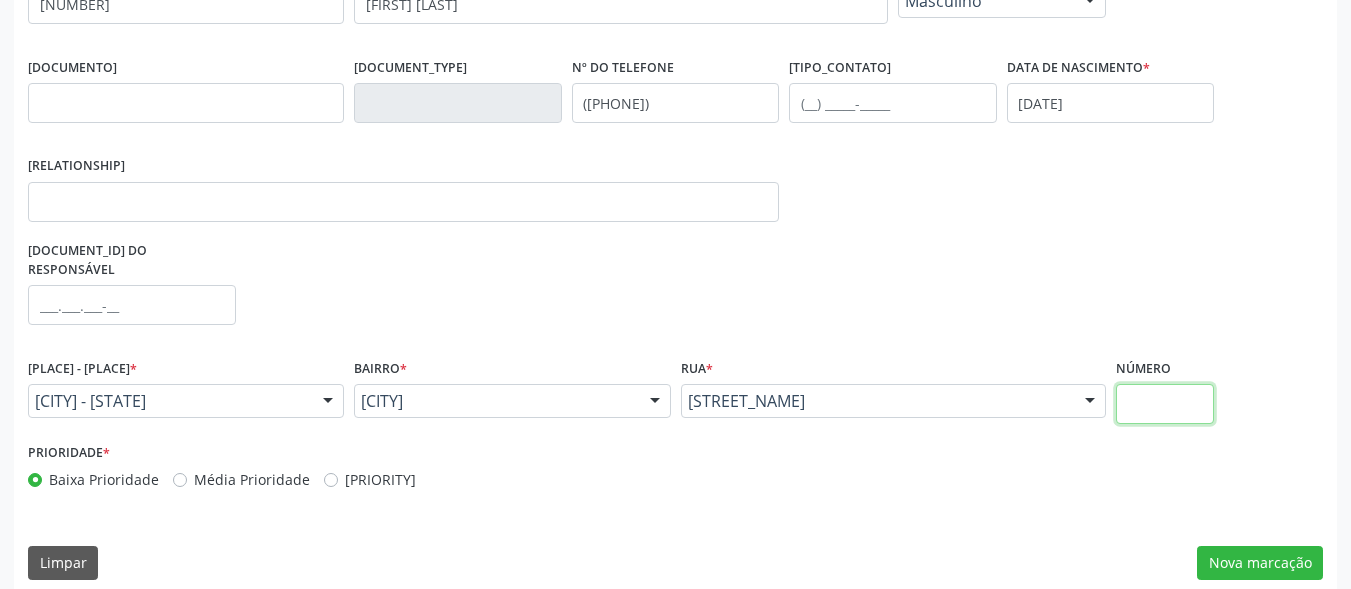 click at bounding box center (1165, 404) 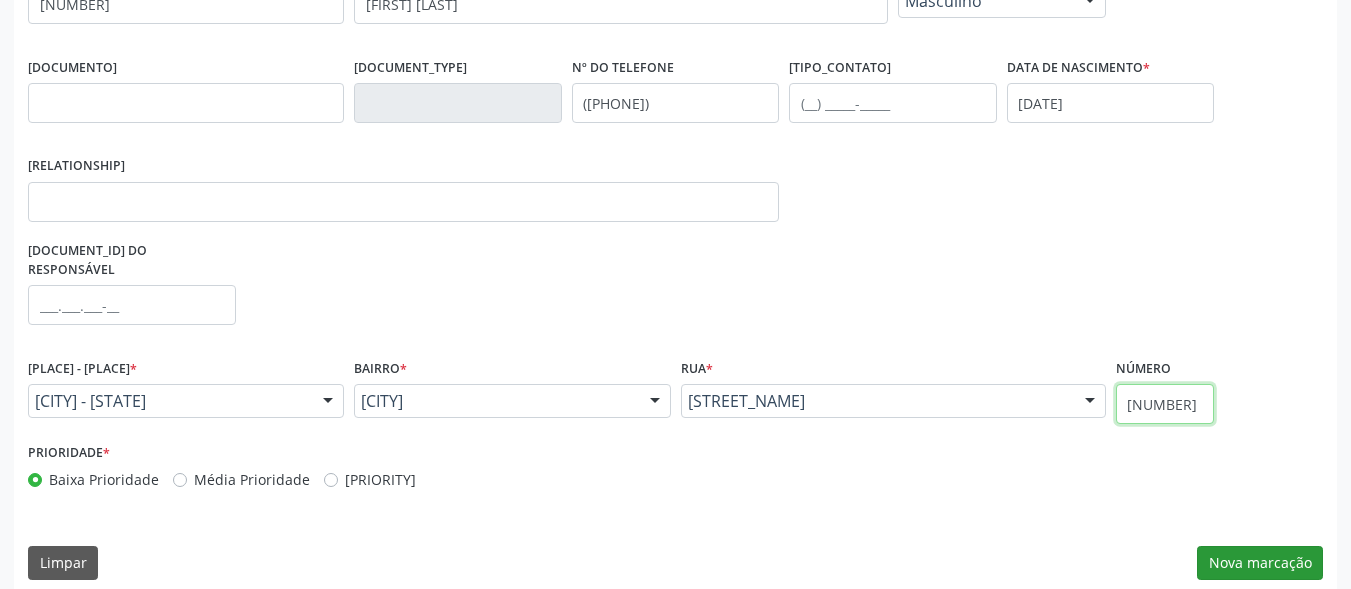type on "46" 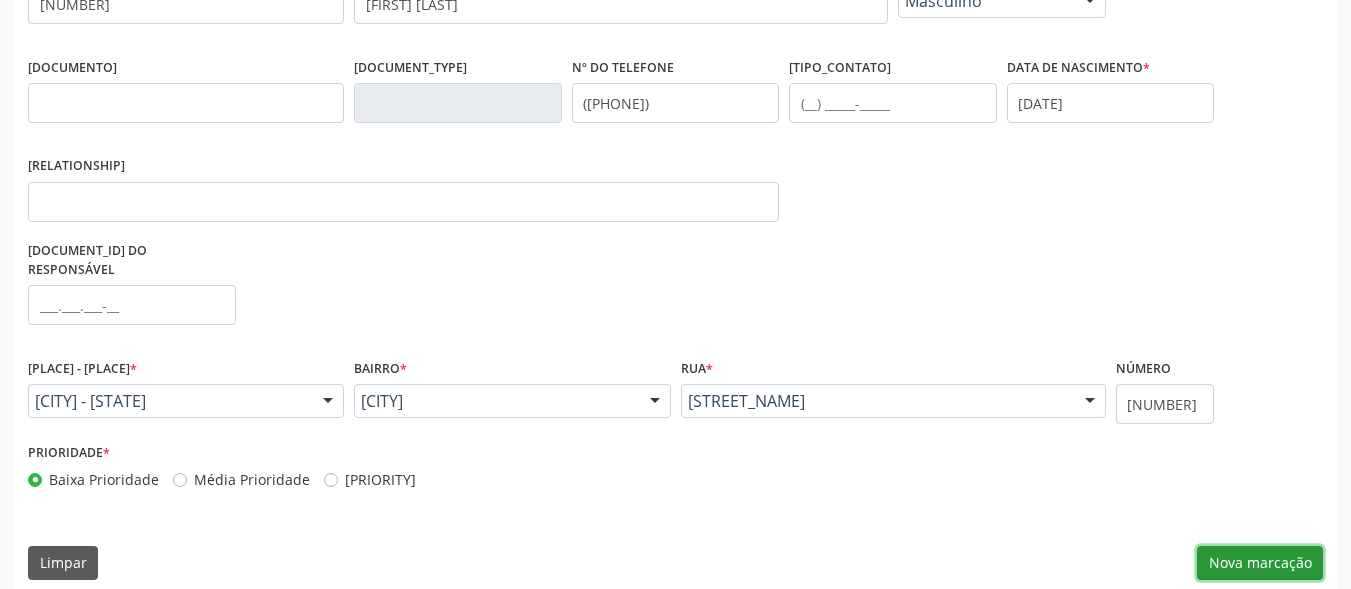 click on "[MARKING]" at bounding box center (1260, 563) 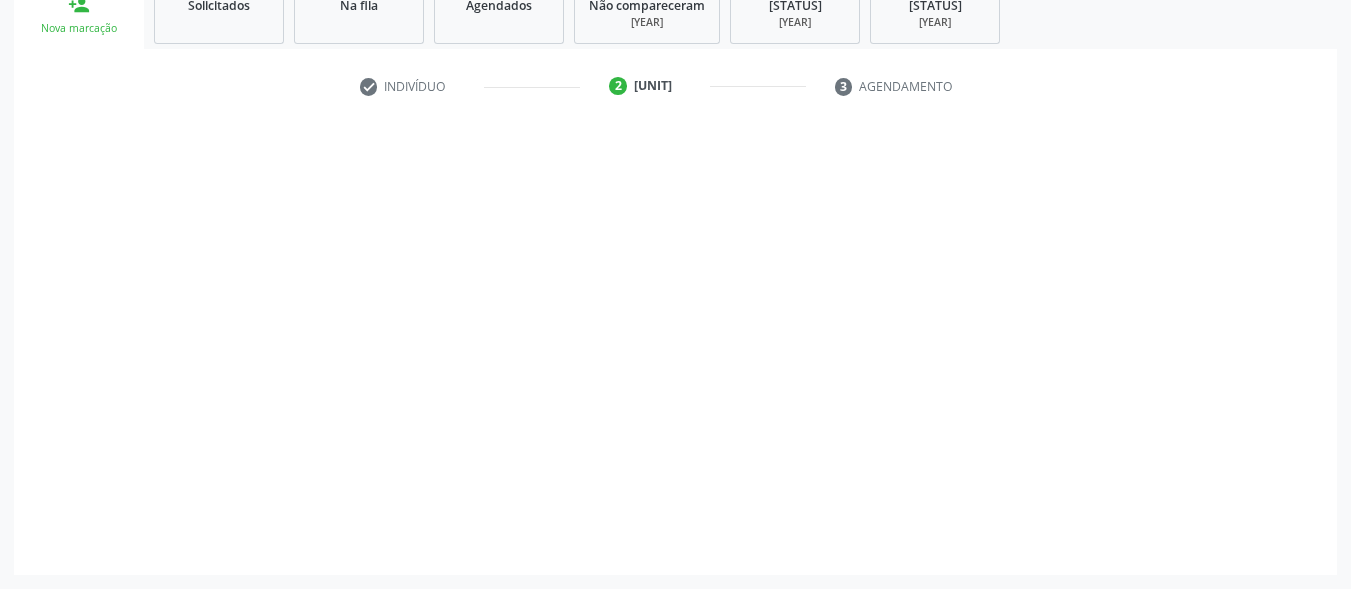 scroll, scrollTop: 317, scrollLeft: 0, axis: vertical 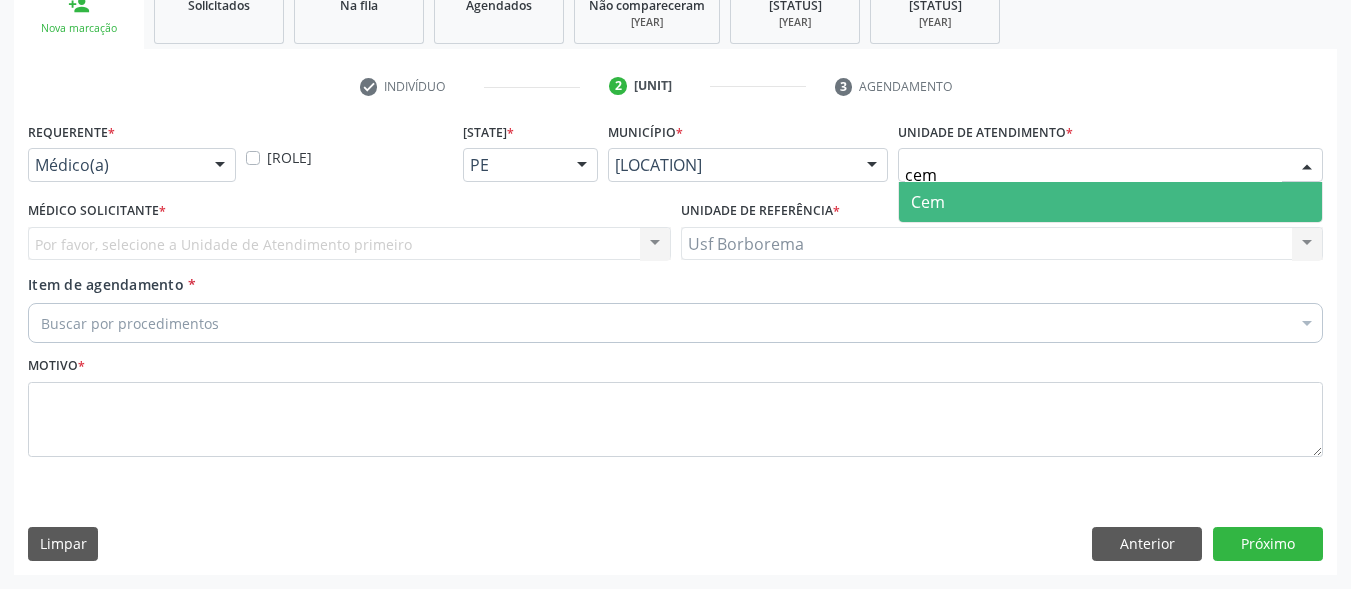 click on "Cem" at bounding box center (1110, 202) 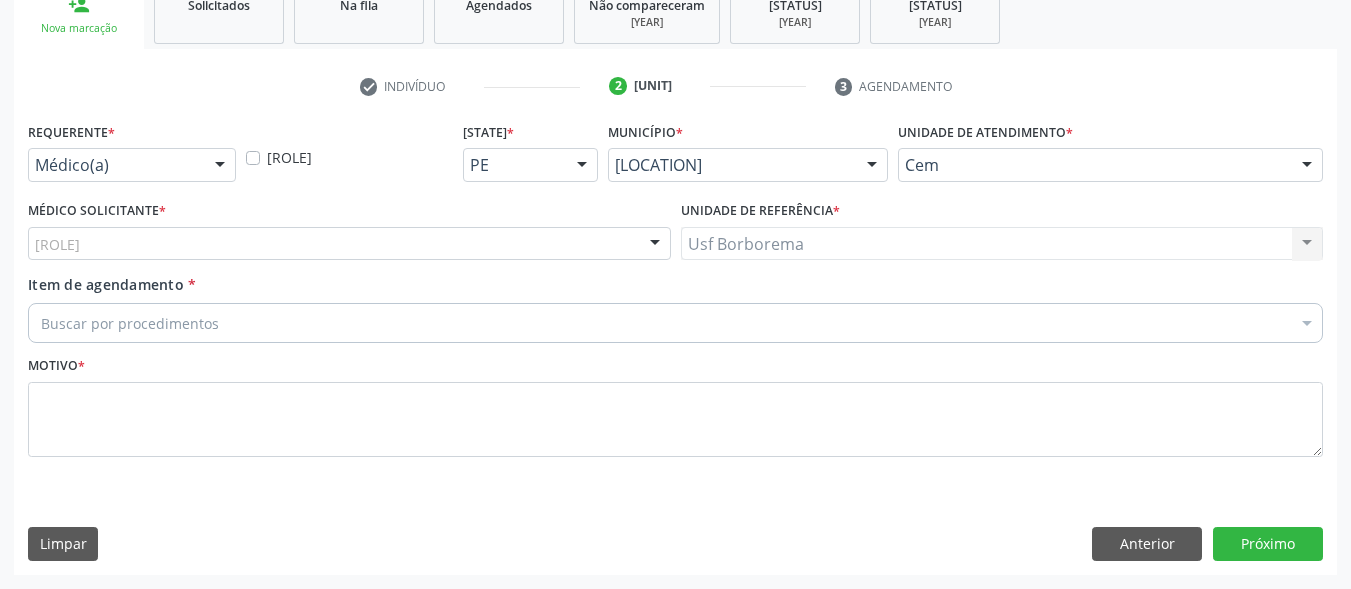 click on "[PROFESSION]" at bounding box center (349, 244) 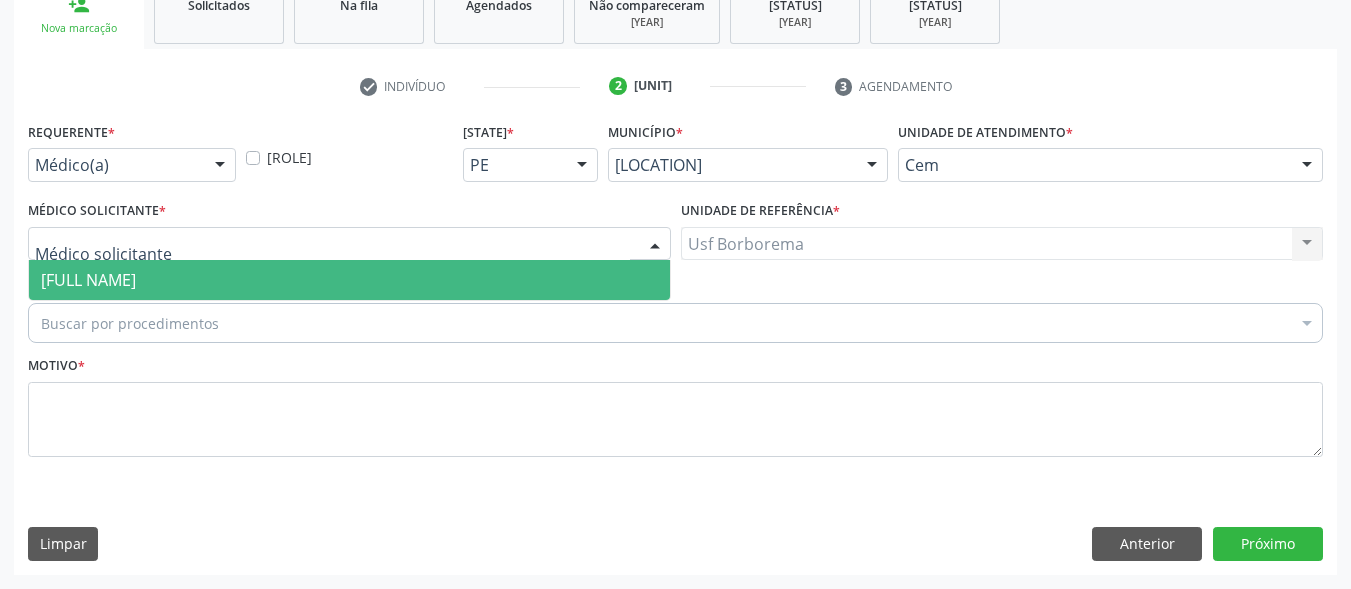 click on "[FIRST] [LAST]" at bounding box center (349, 280) 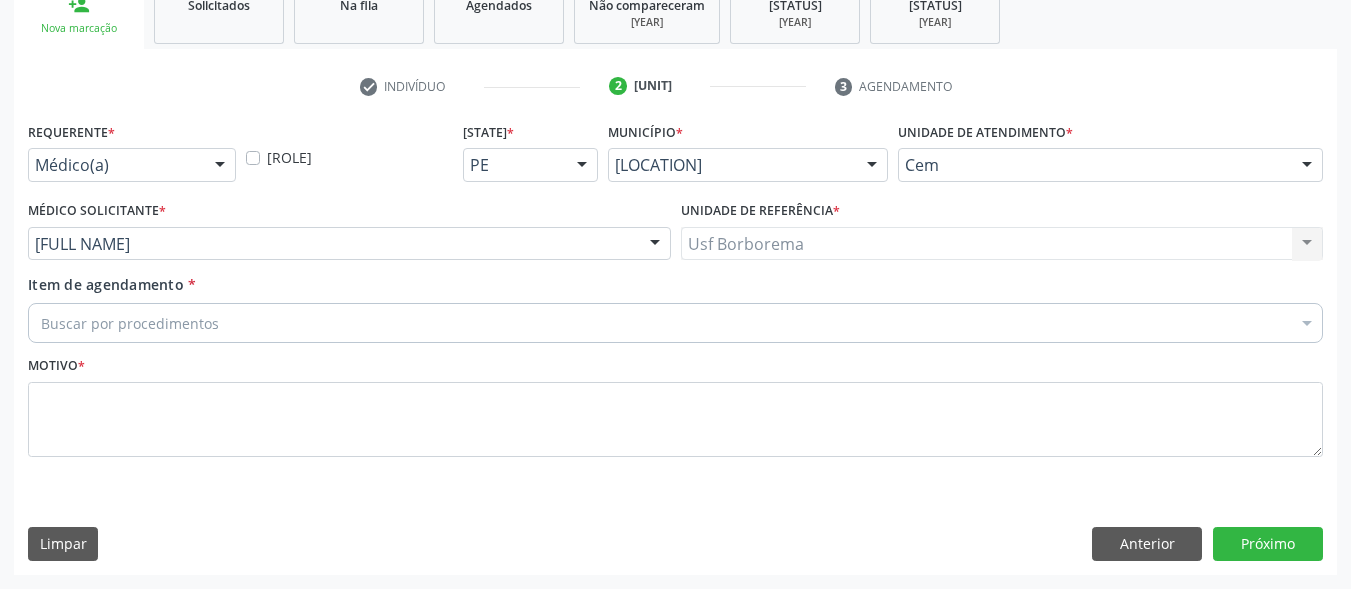 click on "Buscar por procedimentos" at bounding box center [675, 323] 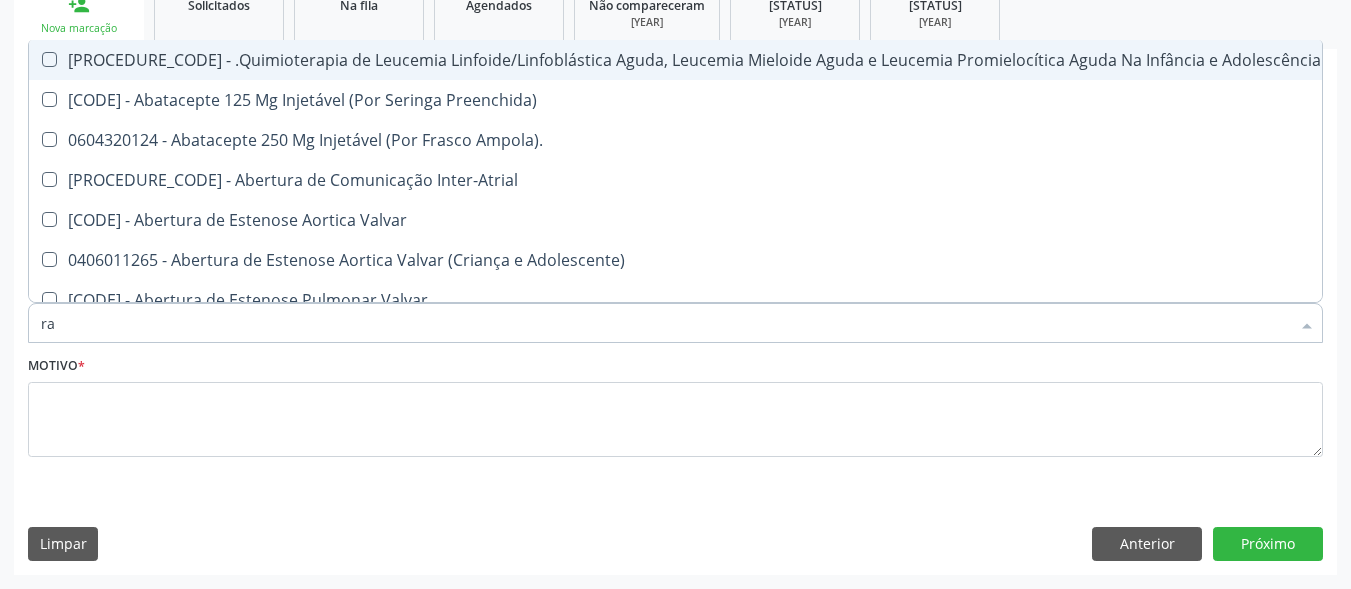 type on "rad" 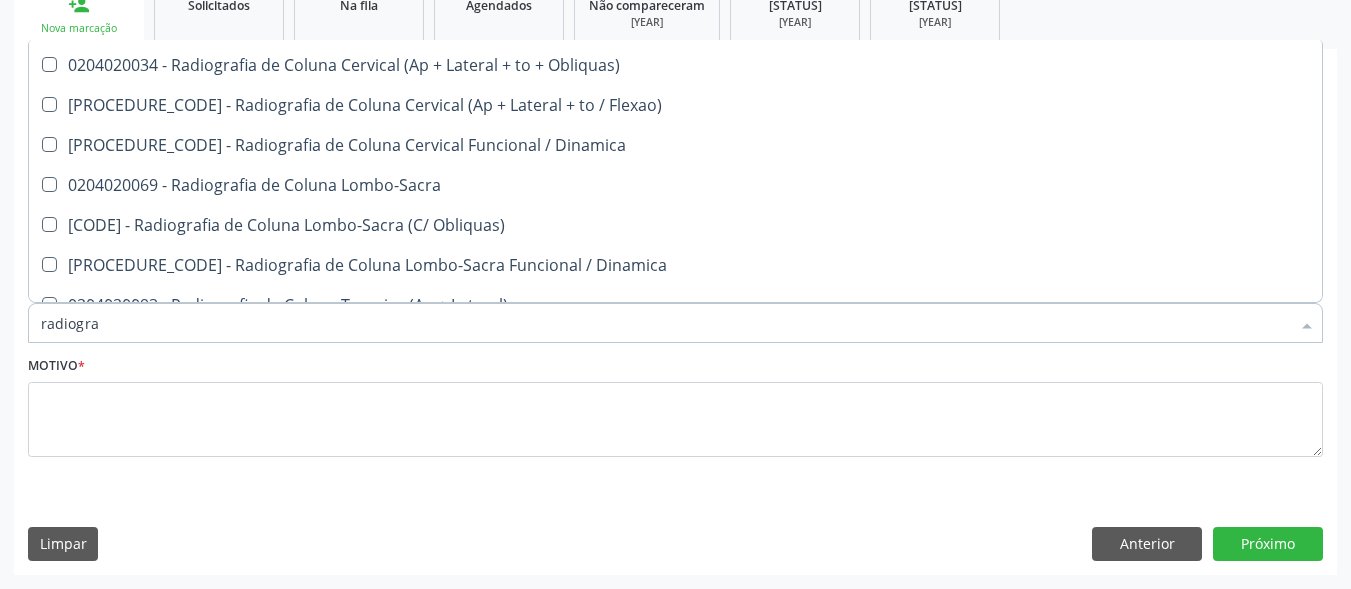 scroll, scrollTop: 1000, scrollLeft: 0, axis: vertical 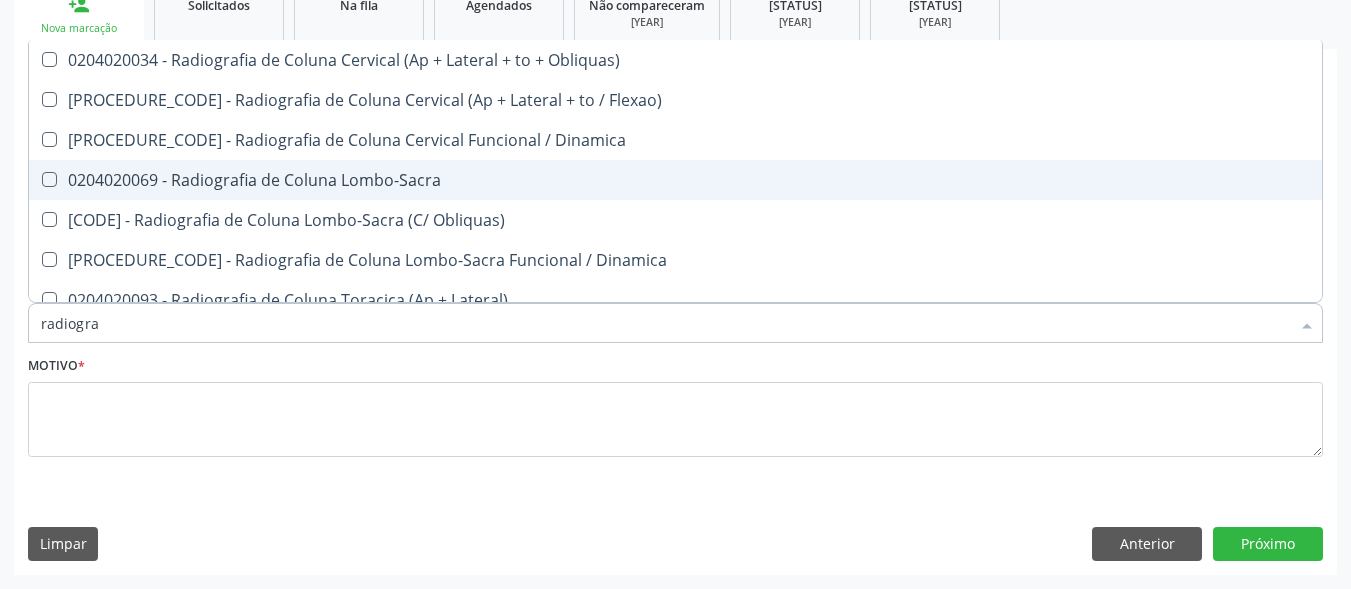 click on "0204020069 - Radiografia de Coluna Lombo-Sacra" at bounding box center [675, 180] 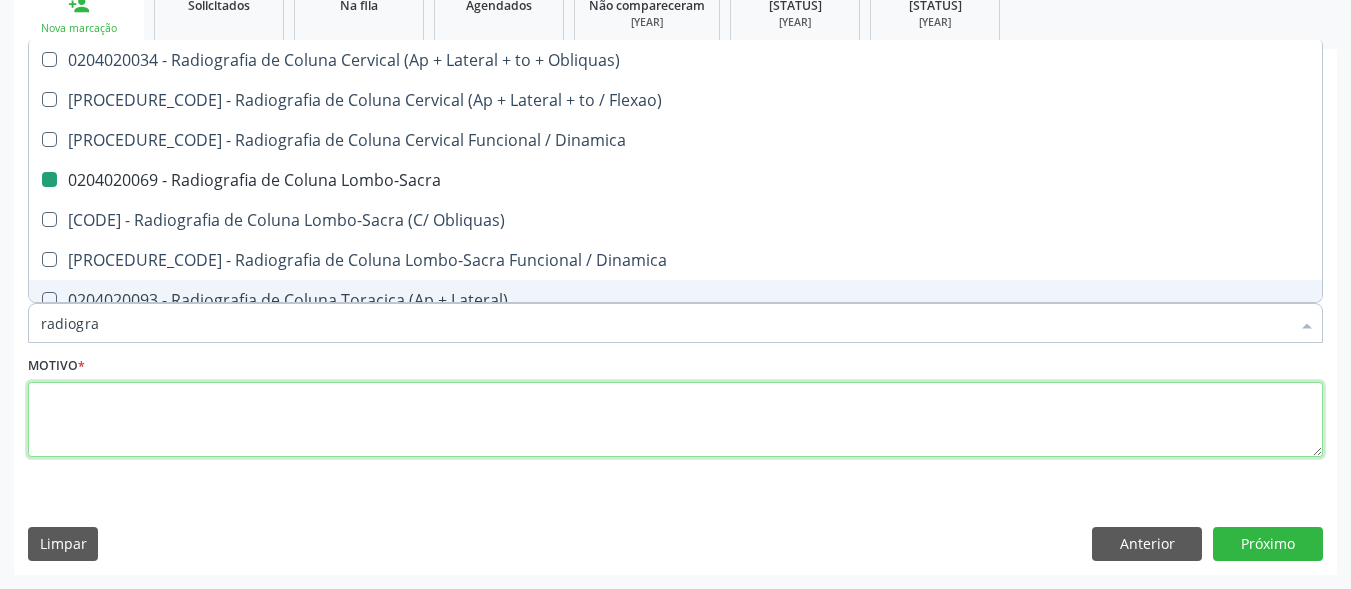 click at bounding box center (675, 420) 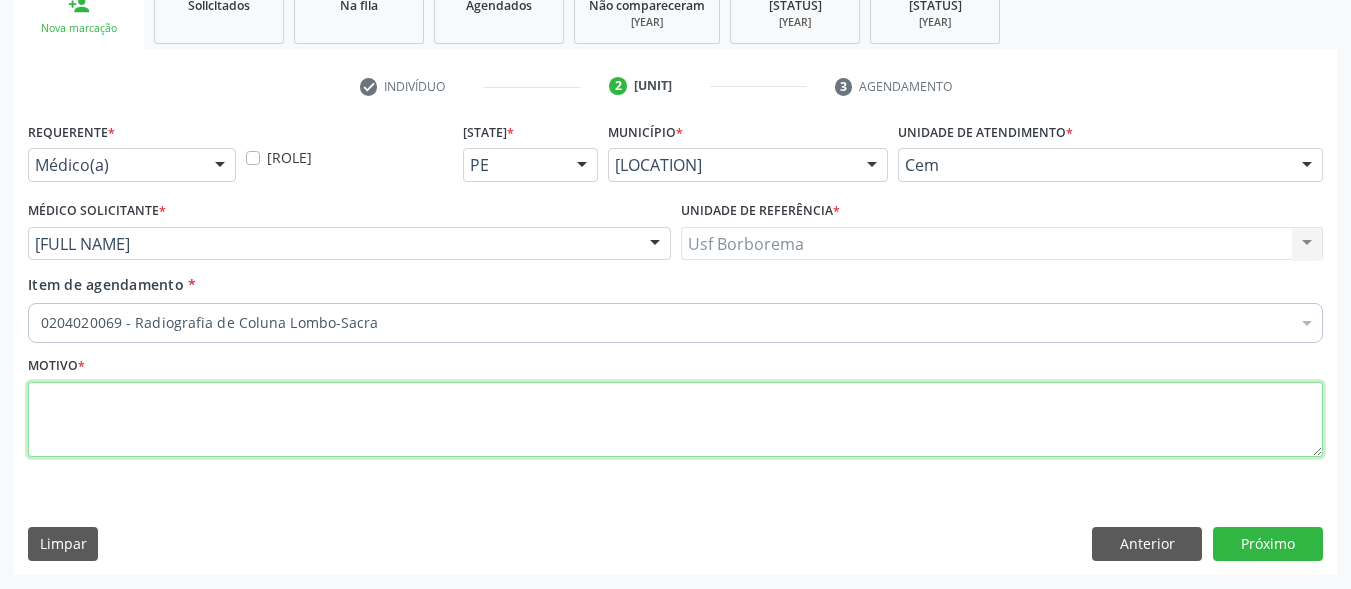 scroll, scrollTop: 0, scrollLeft: 0, axis: both 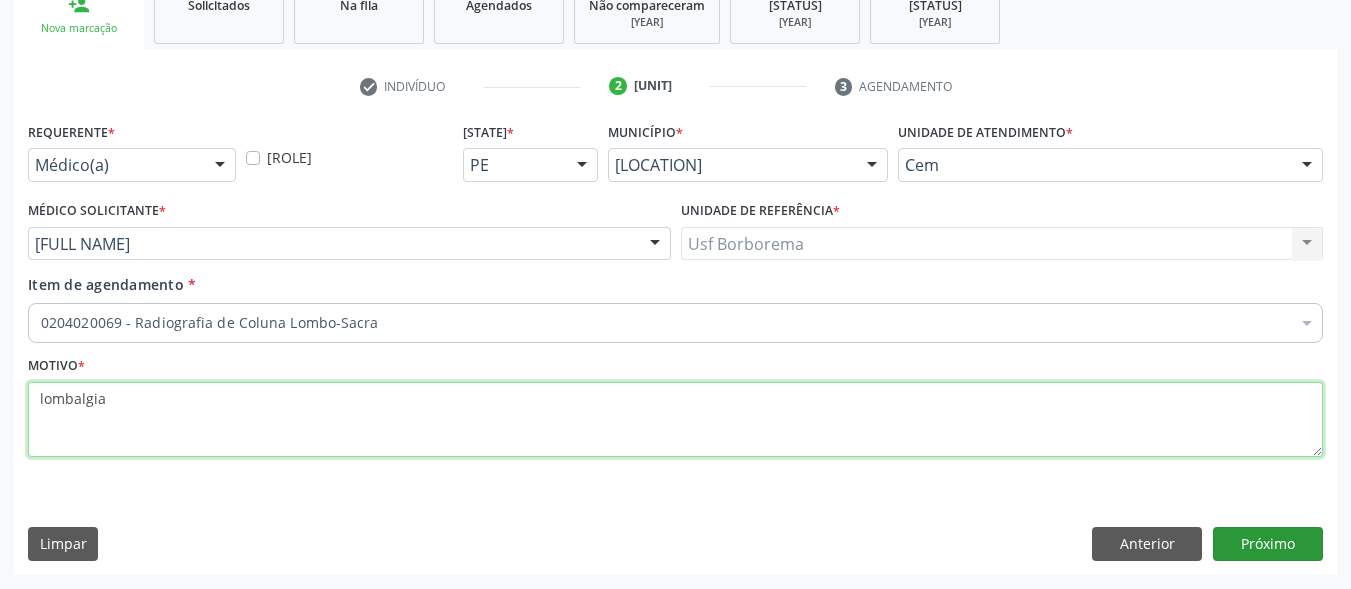 type on "lombalgia" 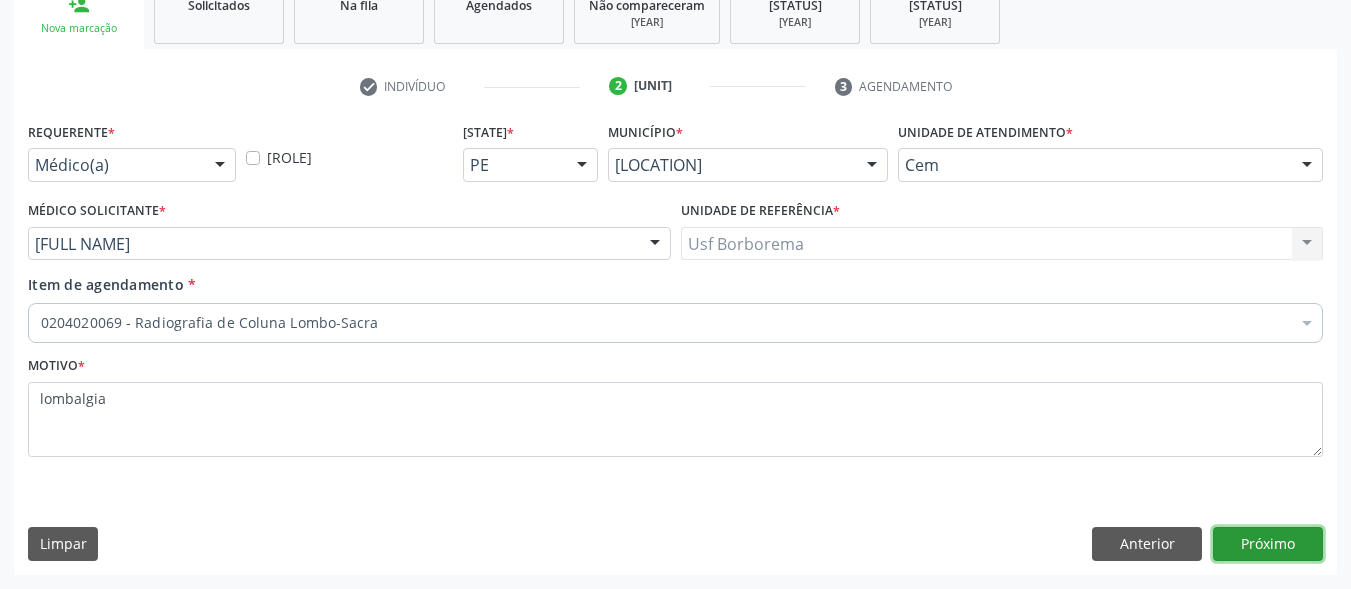 click on "Próximo" at bounding box center [1268, 544] 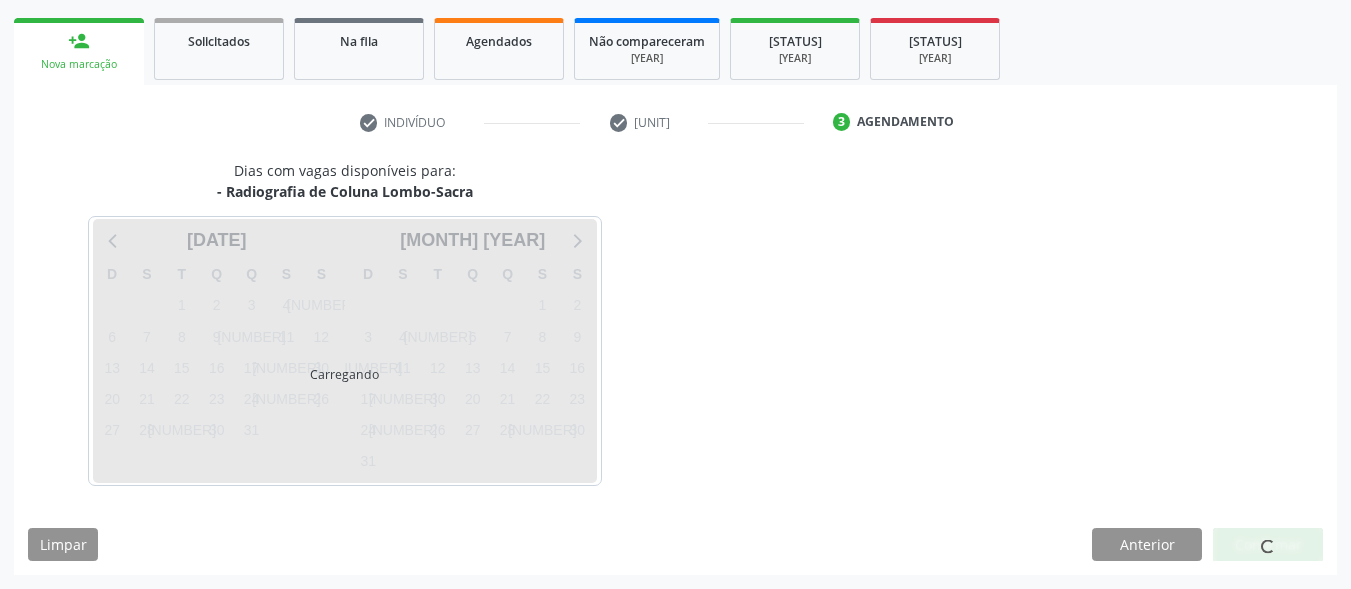 scroll, scrollTop: 281, scrollLeft: 0, axis: vertical 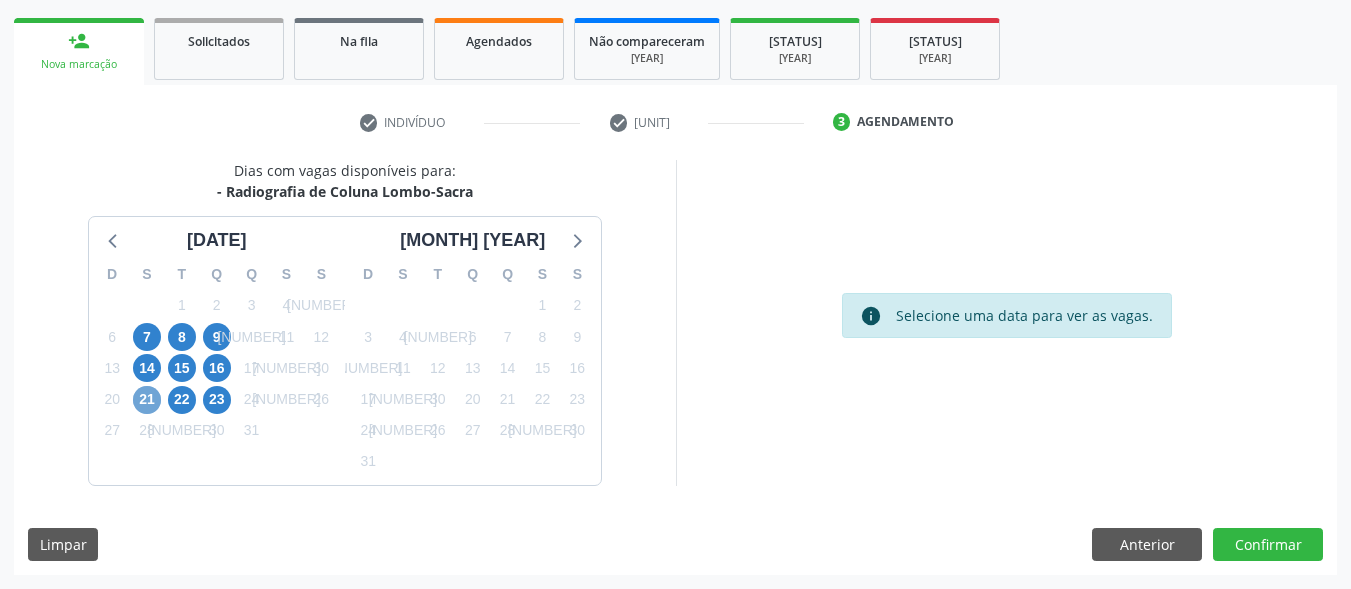 click on "21" at bounding box center [147, 400] 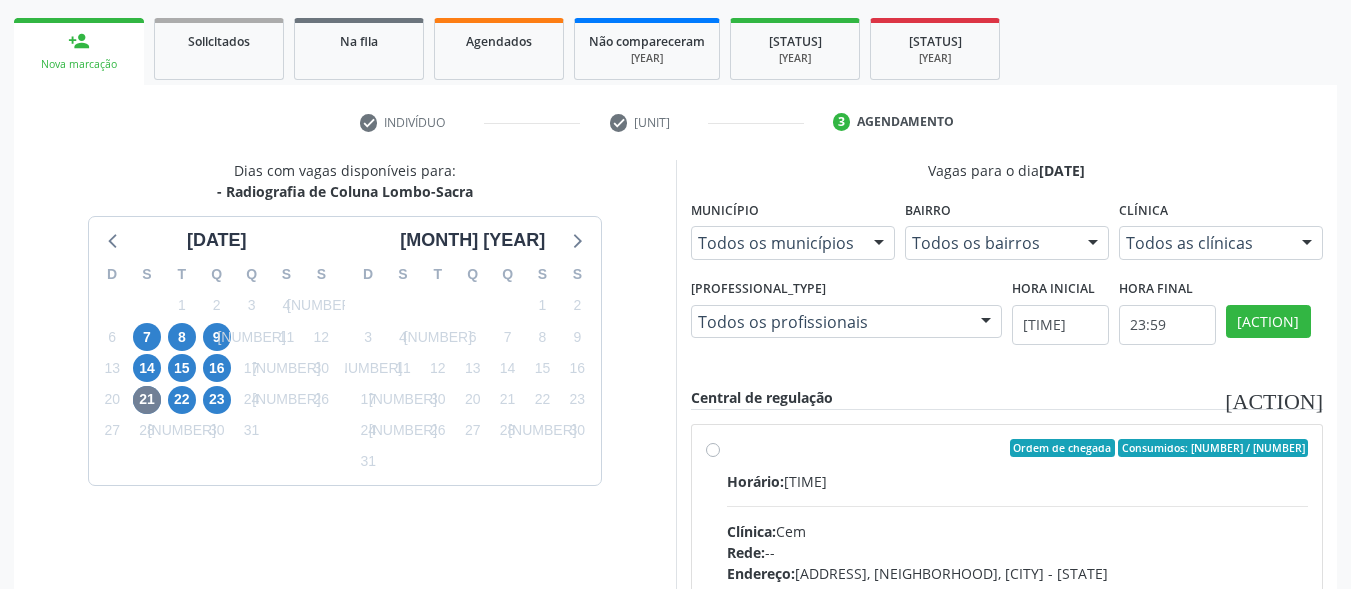 click on "Ordem de chegada
Consumidos: 1 / 40
Horário:   07:00
Clínica:  Cem
Rede:
--
Endereço:   Casa, nº 393, Nossa Senhora da Pen, Serra Talhada - PE
Telefone:   --
Profissional:
Ebenone Antonio da Silva
Informações adicionais sobre o atendimento
Idade de atendimento:
de 0 a 120 anos
Gênero(s) atendido(s):
Masculino e Feminino
Informações adicionais:
--" at bounding box center (1018, 592) 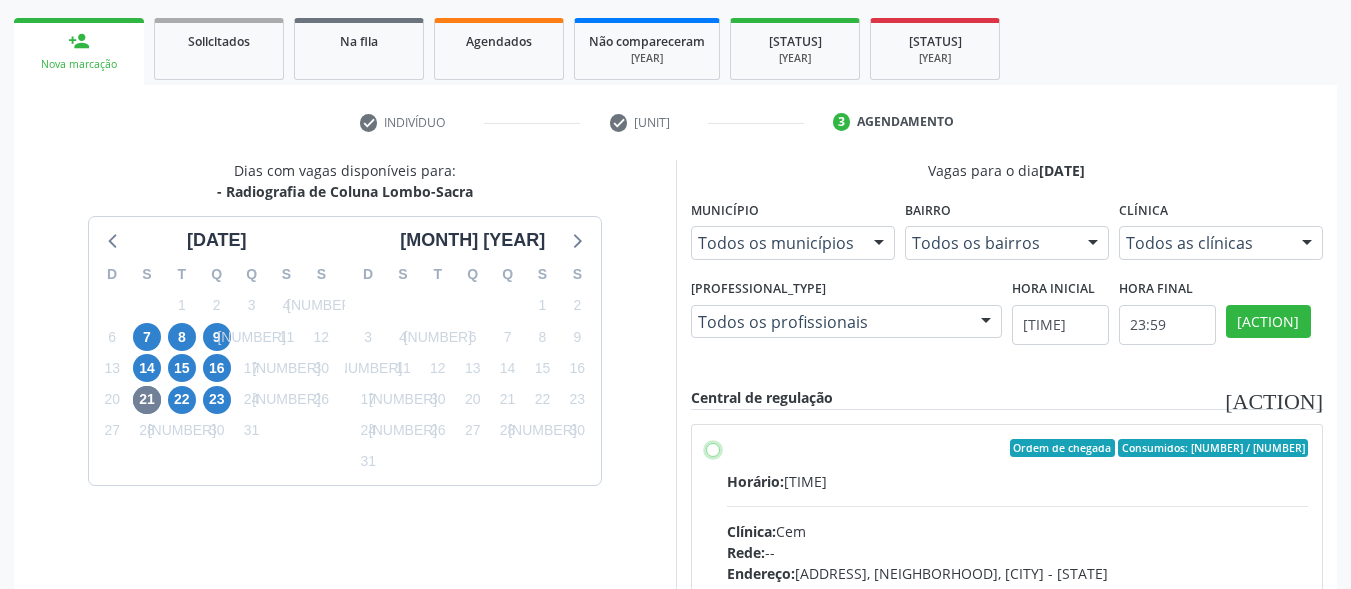 click on "Ordem de chegada
Consumidos: 1 / 40
Horário:   07:00
Clínica:  Cem
Rede:
--
Endereço:   Casa, nº 393, Nossa Senhora da Pen, Serra Talhada - PE
Telefone:   --
Profissional:
Ebenone Antonio da Silva
Informações adicionais sobre o atendimento
Idade de atendimento:
de 0 a 120 anos
Gênero(s) atendido(s):
Masculino e Feminino
Informações adicionais:
--" at bounding box center (713, 448) 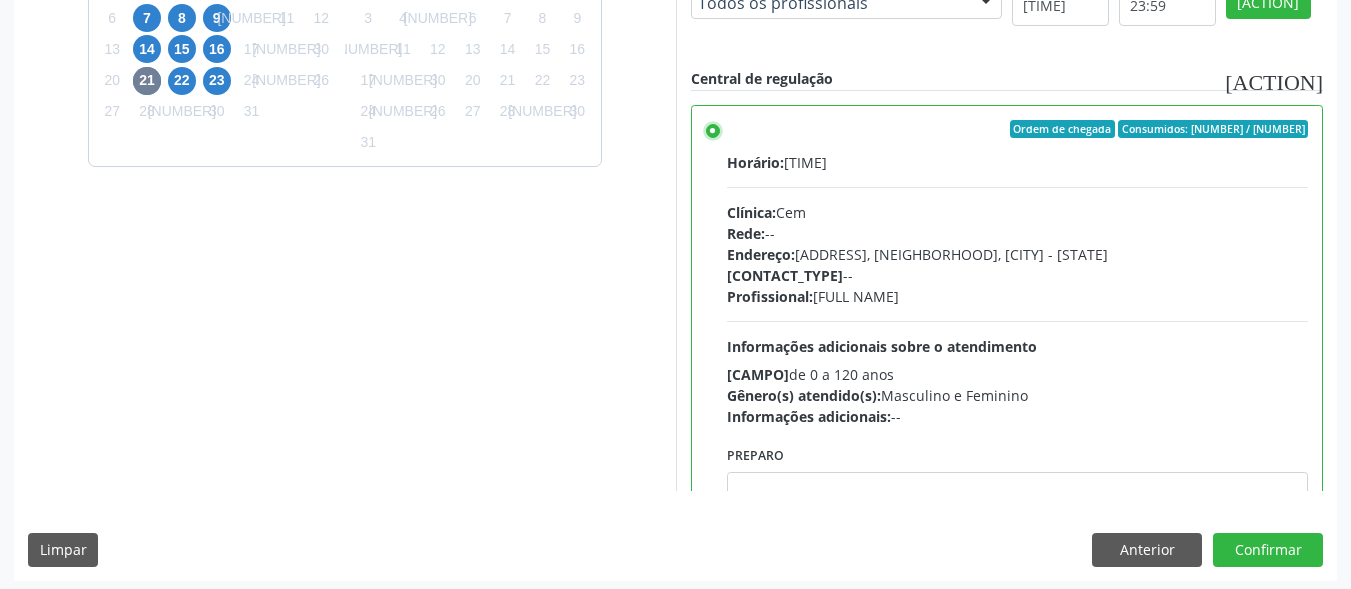 scroll, scrollTop: 606, scrollLeft: 0, axis: vertical 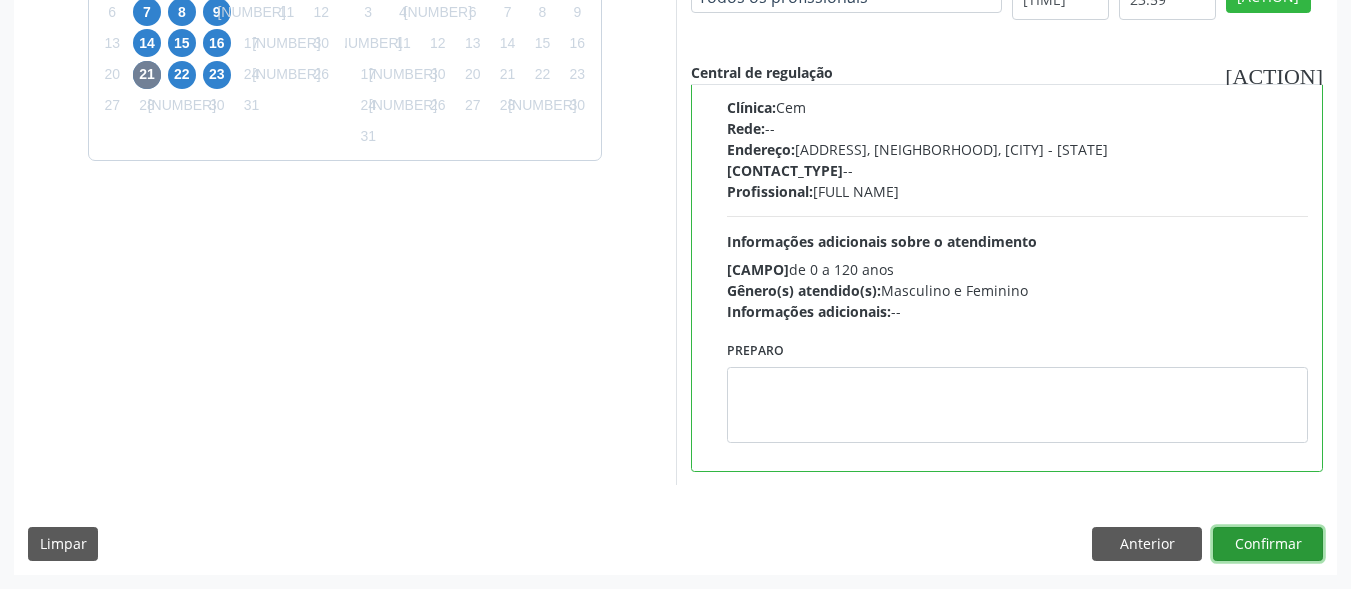 click on "Confirmar" at bounding box center (1268, 544) 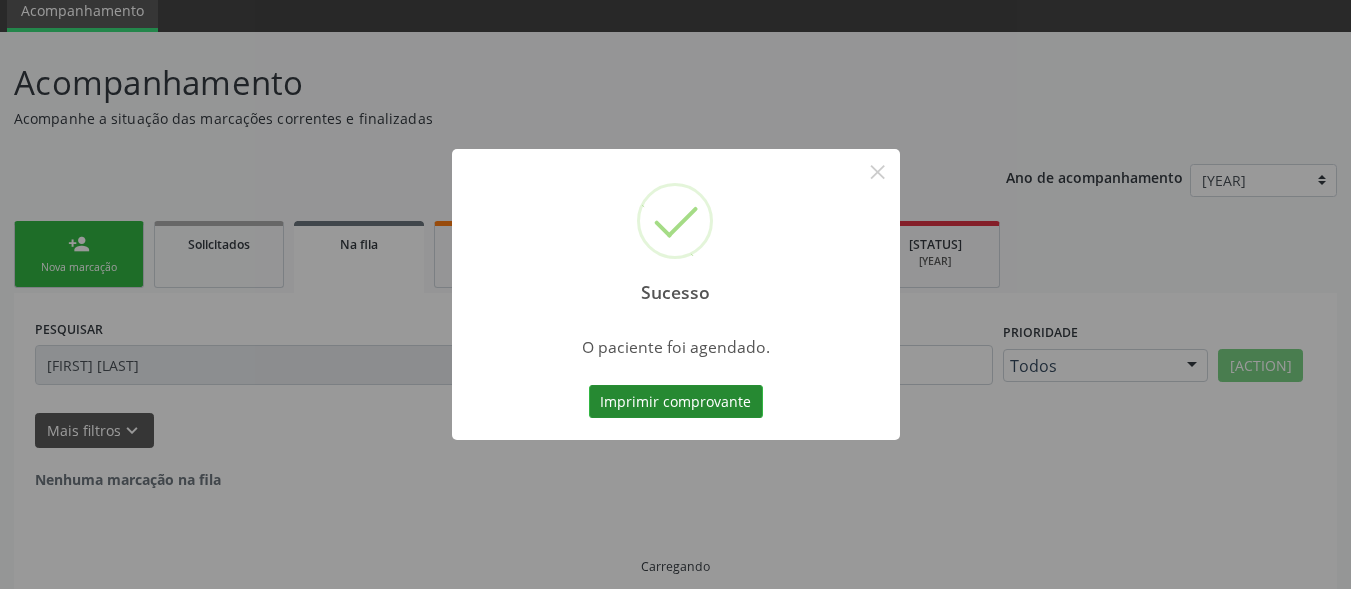 scroll, scrollTop: 14, scrollLeft: 0, axis: vertical 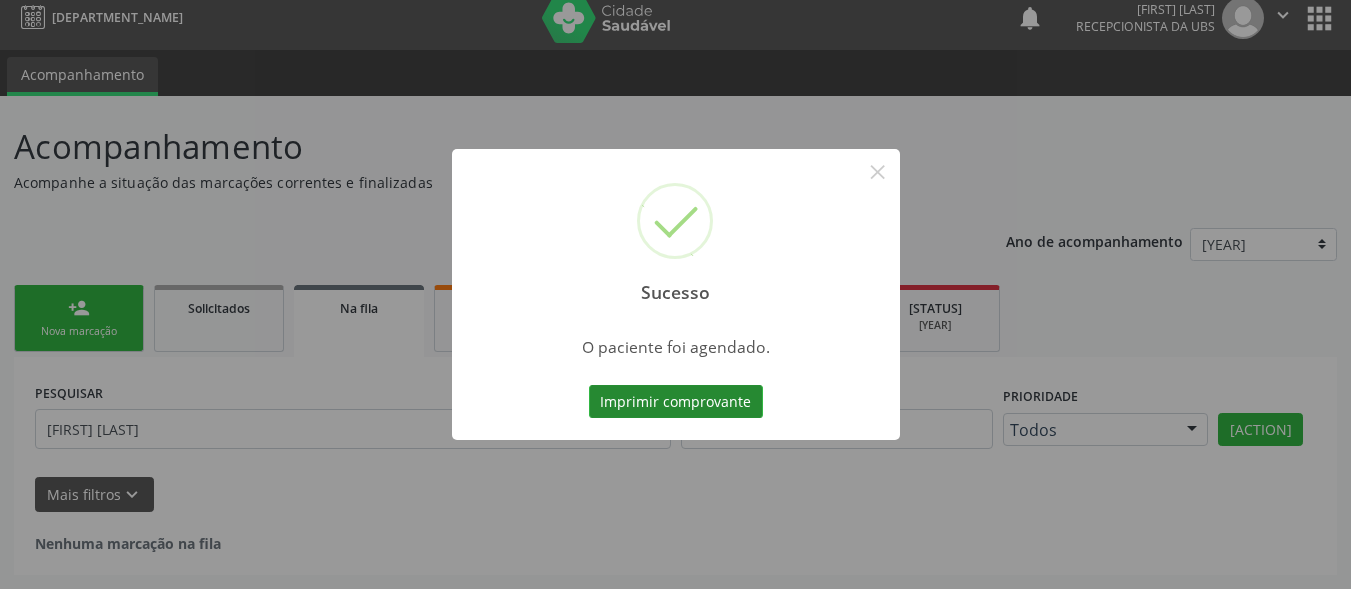 click on "Imprimir comprovante" at bounding box center (676, 402) 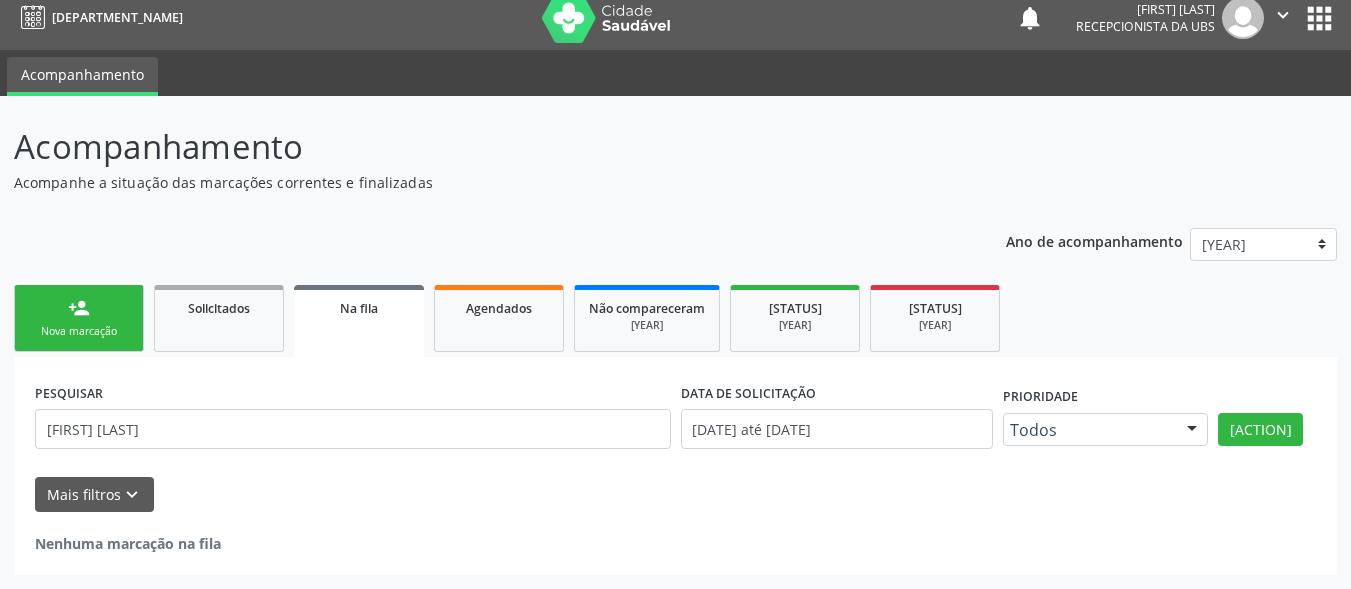 click on "person_add
Nova marcação" at bounding box center [79, 318] 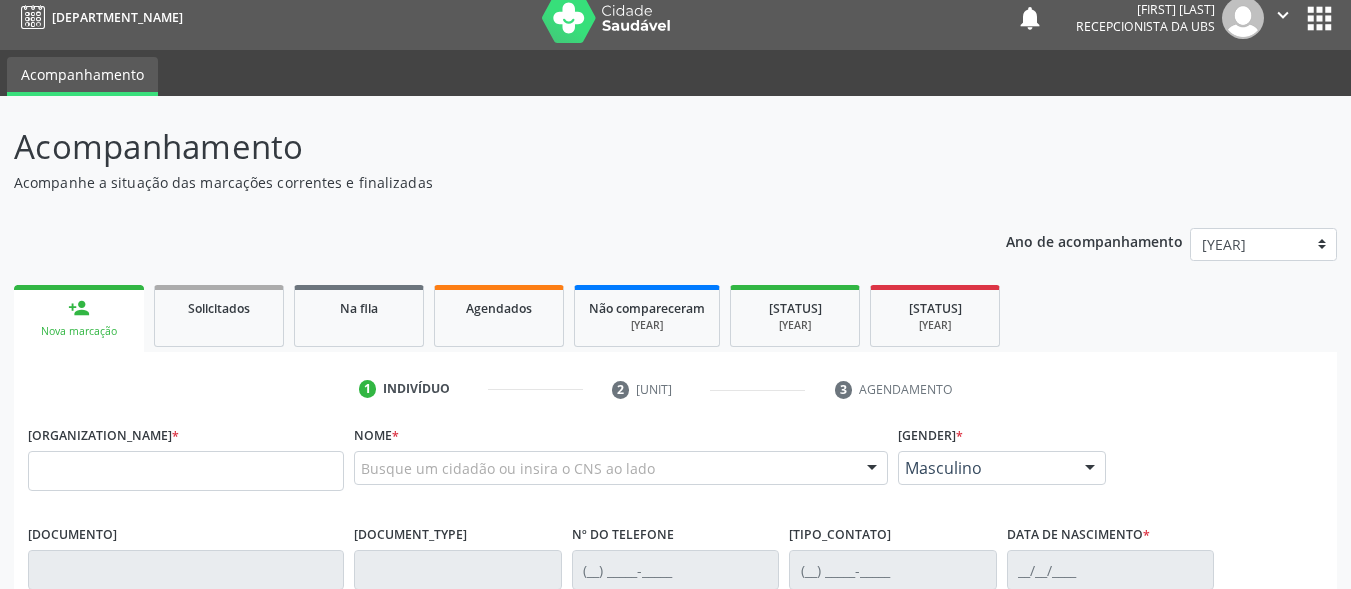 click on "person_add
Nova marcação" at bounding box center (79, 318) 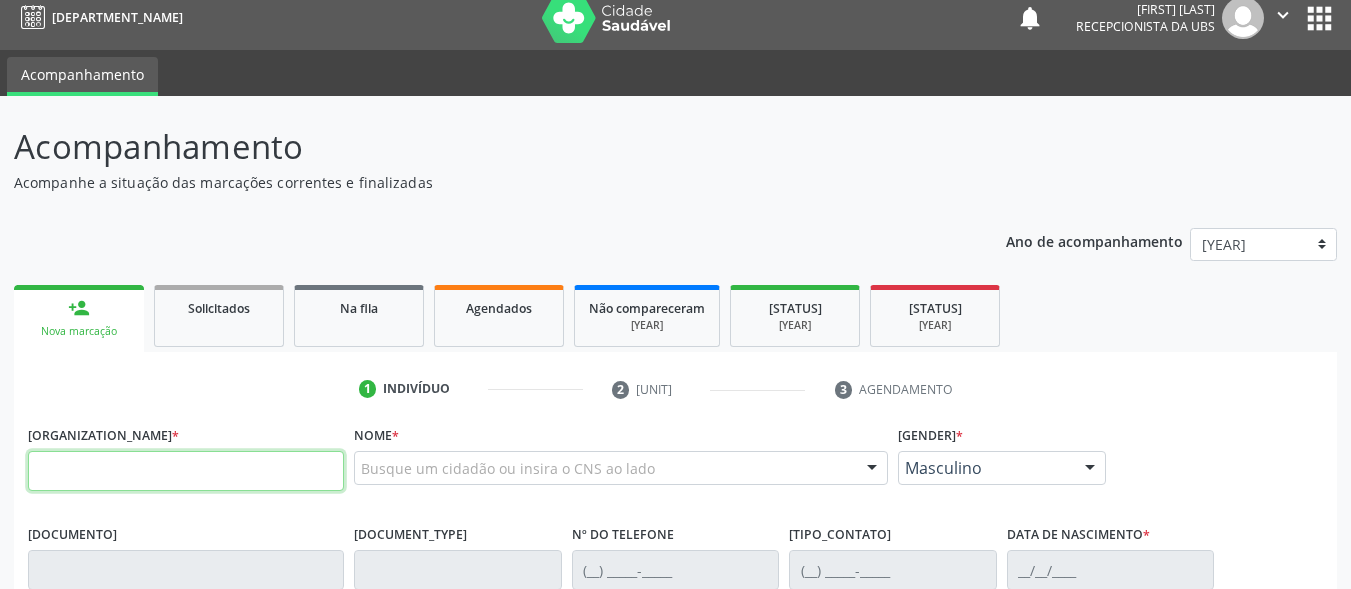 click at bounding box center [186, 471] 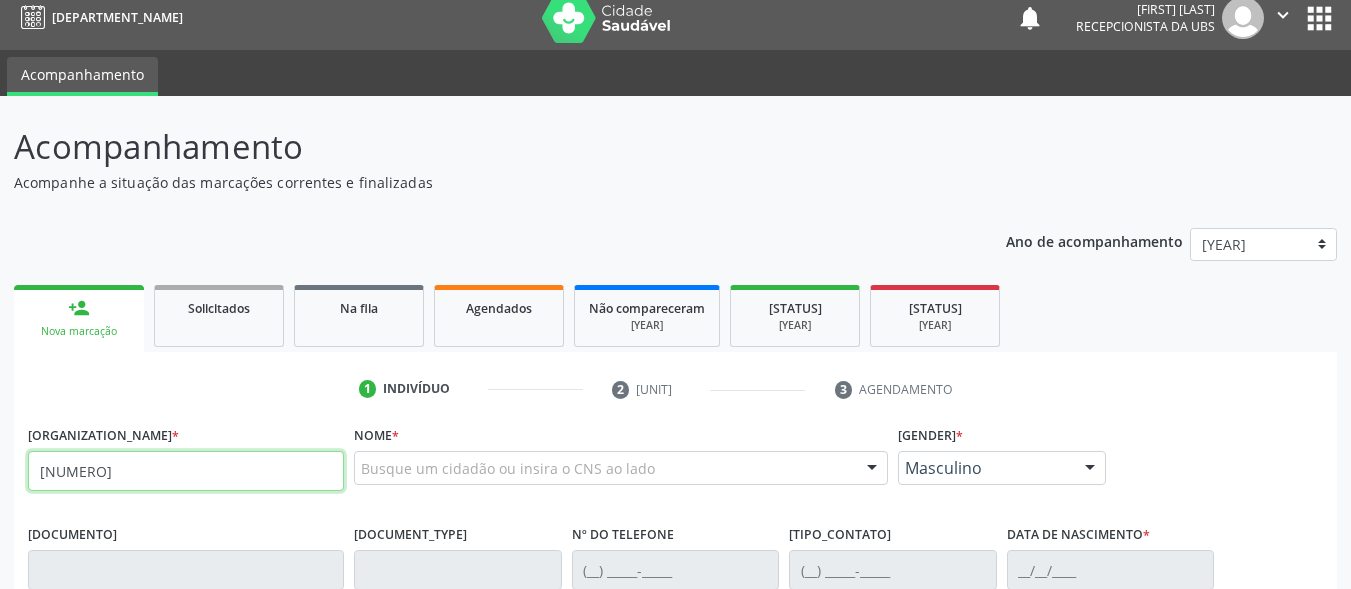 type on "700 4099 9630 8341" 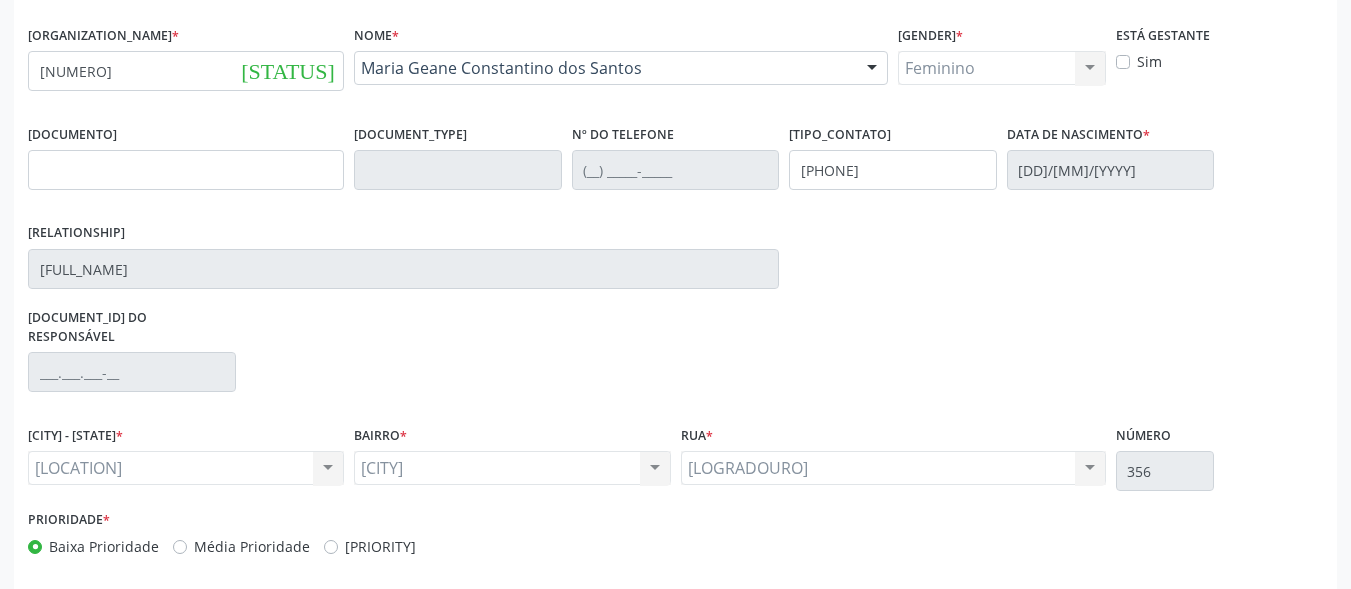 scroll, scrollTop: 481, scrollLeft: 0, axis: vertical 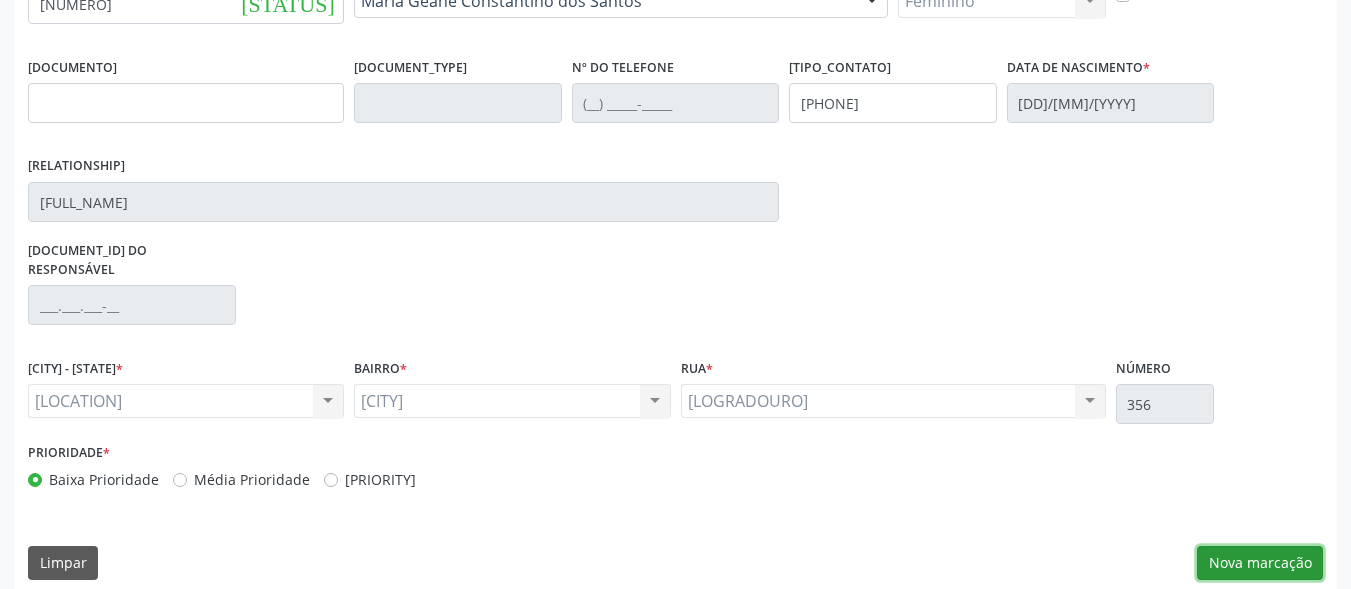 click on "[MARKING]" at bounding box center [1260, 563] 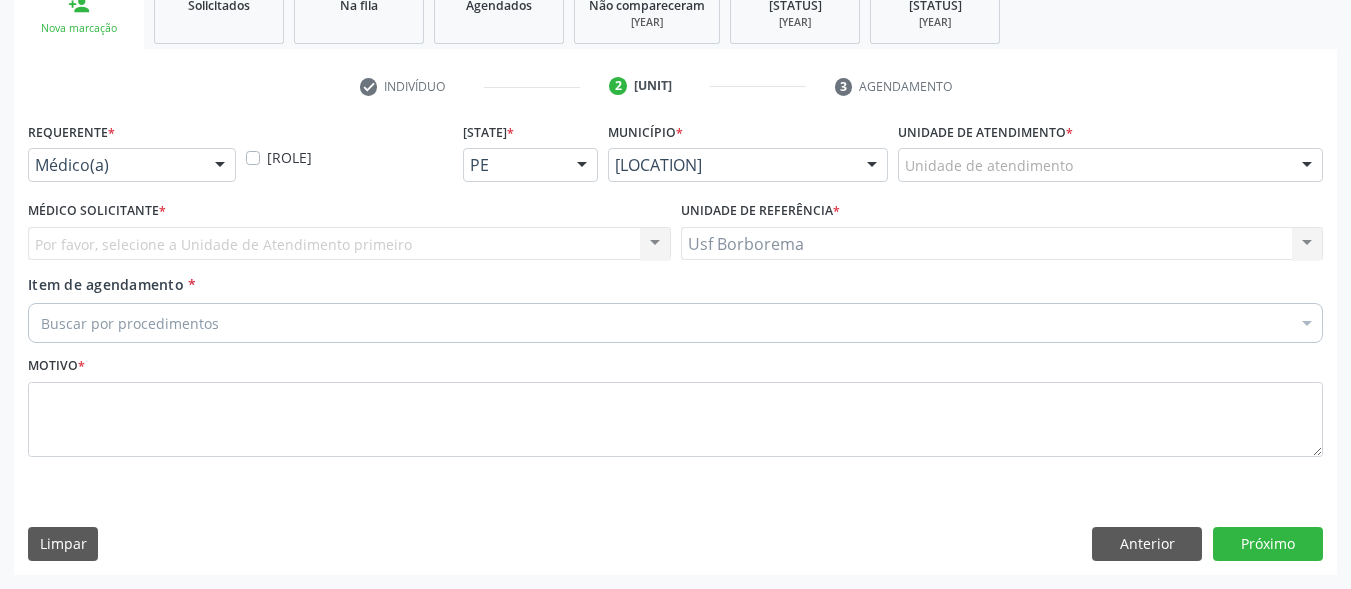 scroll, scrollTop: 317, scrollLeft: 0, axis: vertical 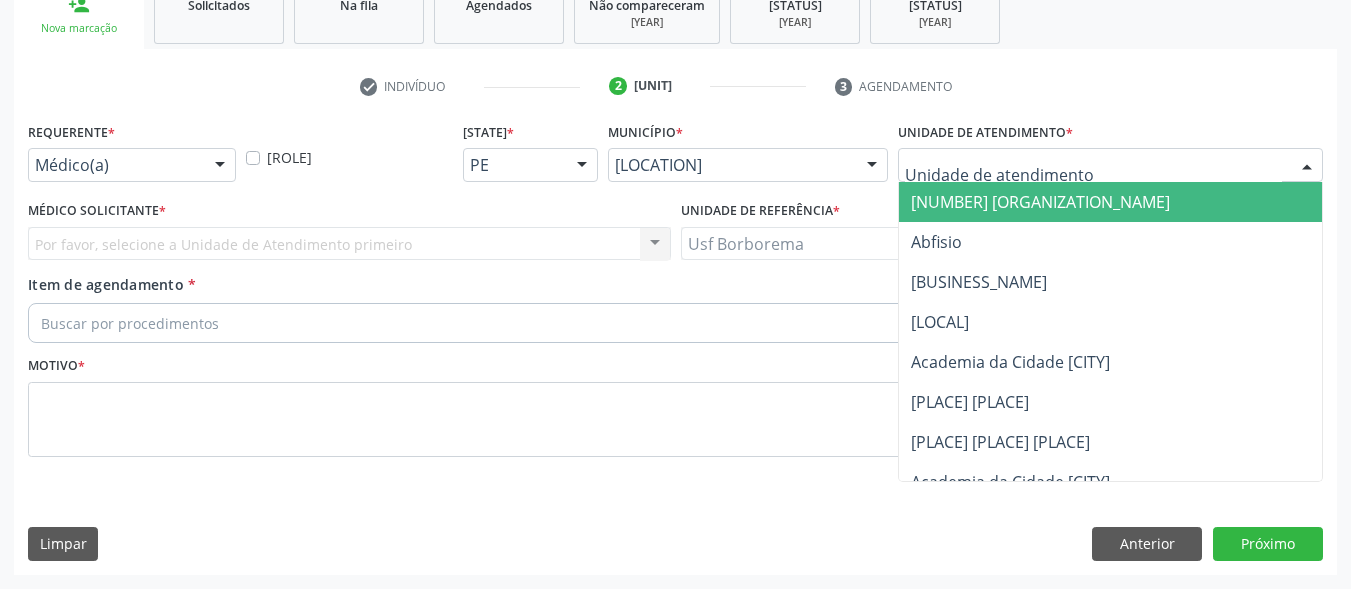 click at bounding box center (1110, 165) 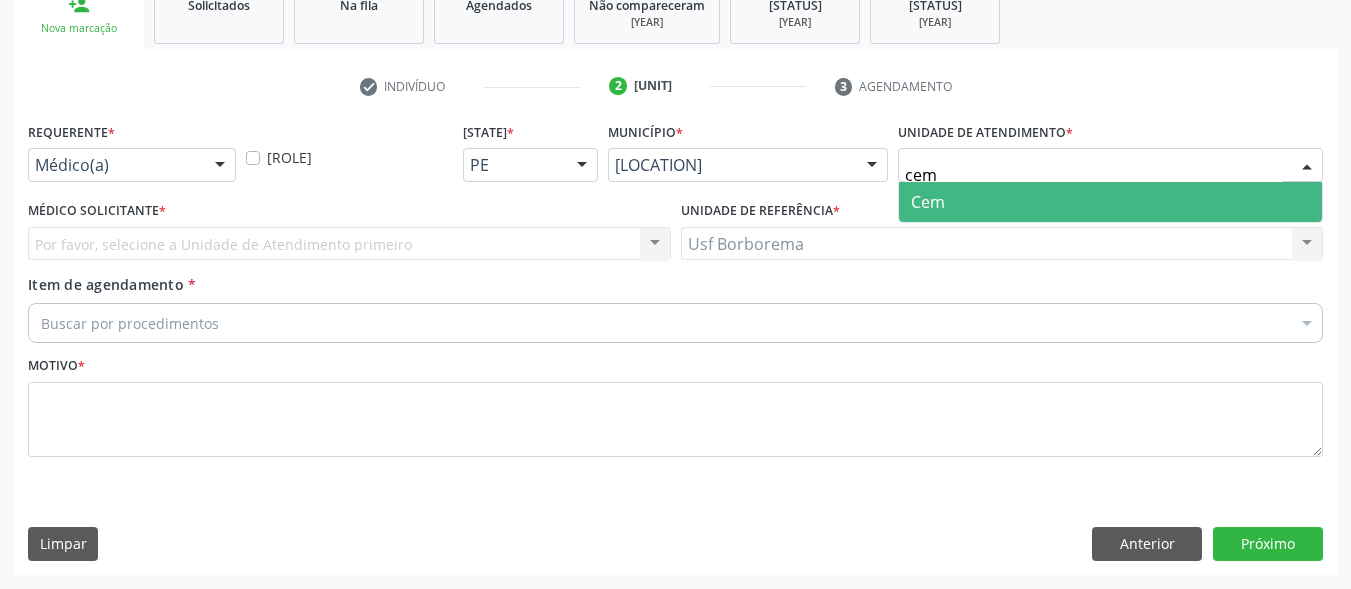 click on "Cem" at bounding box center [1110, 202] 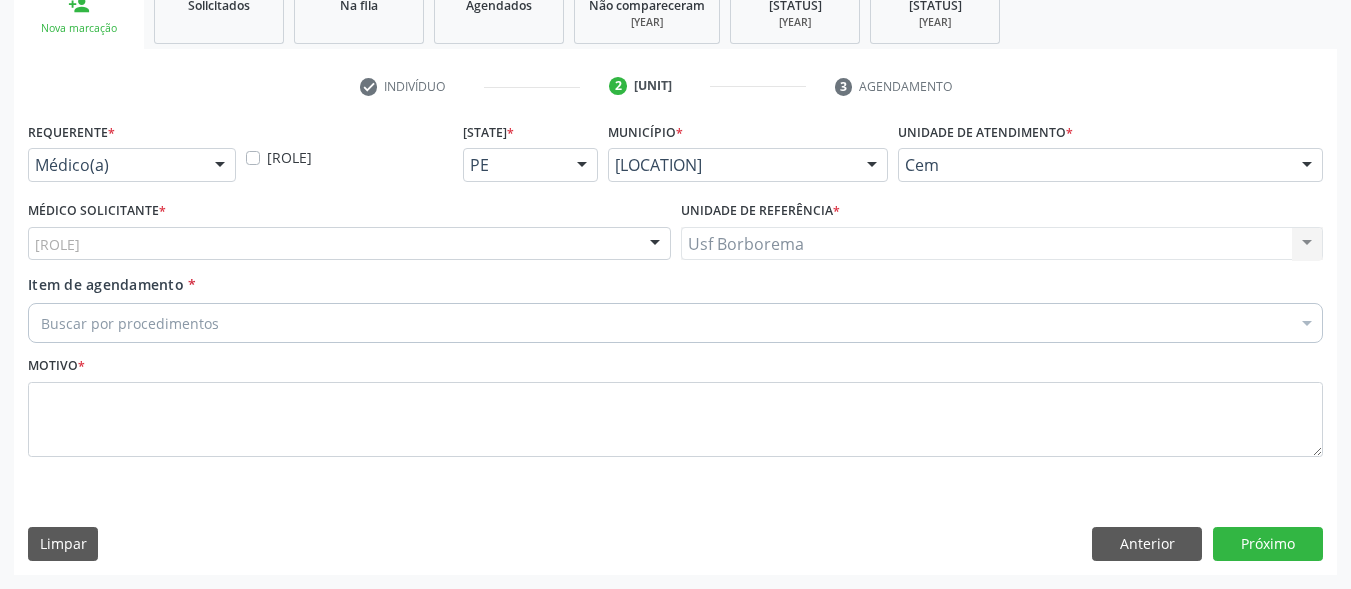 click on "[PROFESSION]" at bounding box center (349, 244) 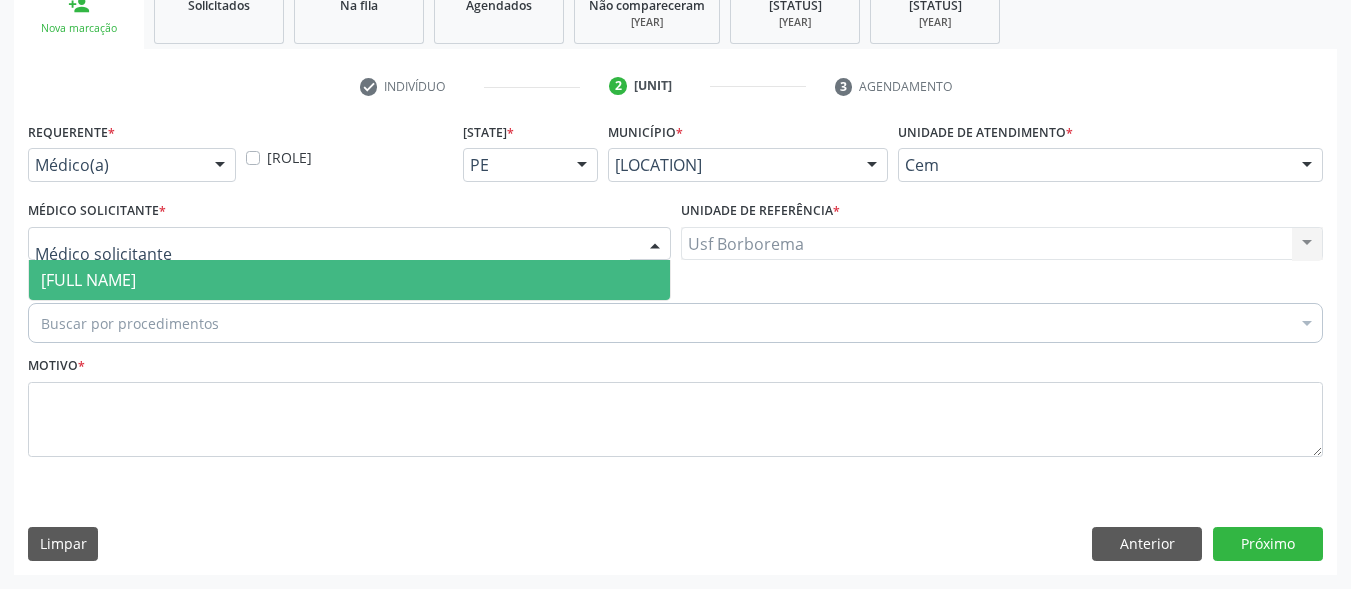 click on "[FIRST] [LAST]" at bounding box center (349, 280) 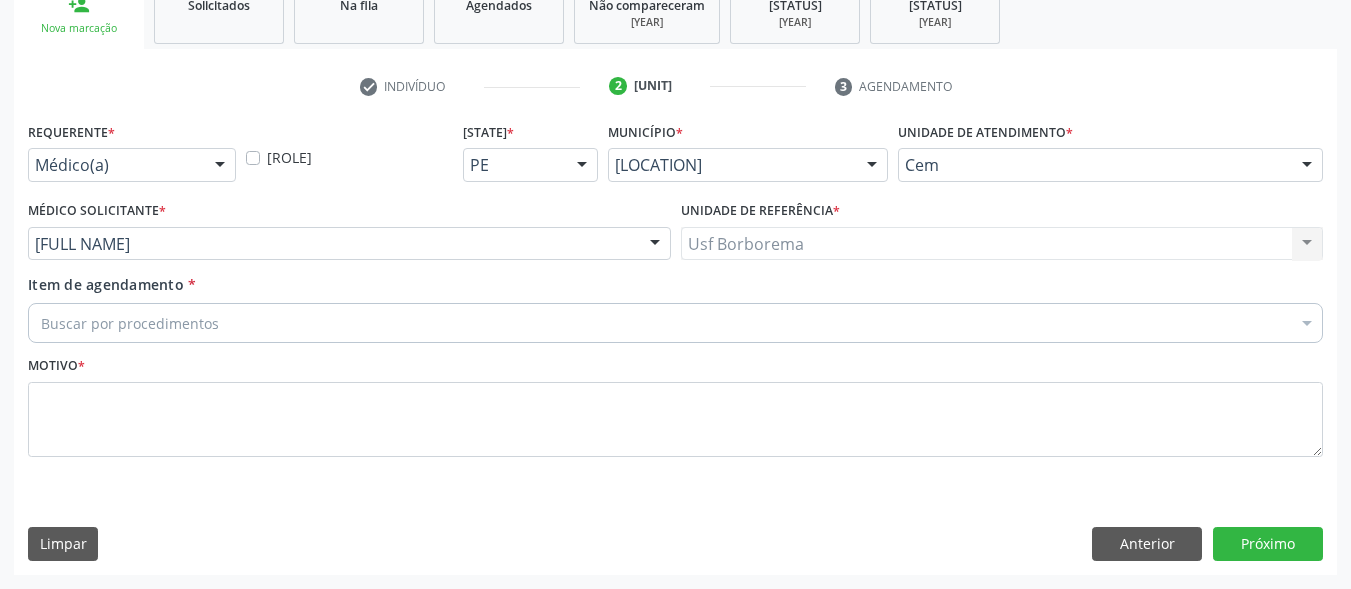click on "Buscar por procedimentos" at bounding box center [675, 323] 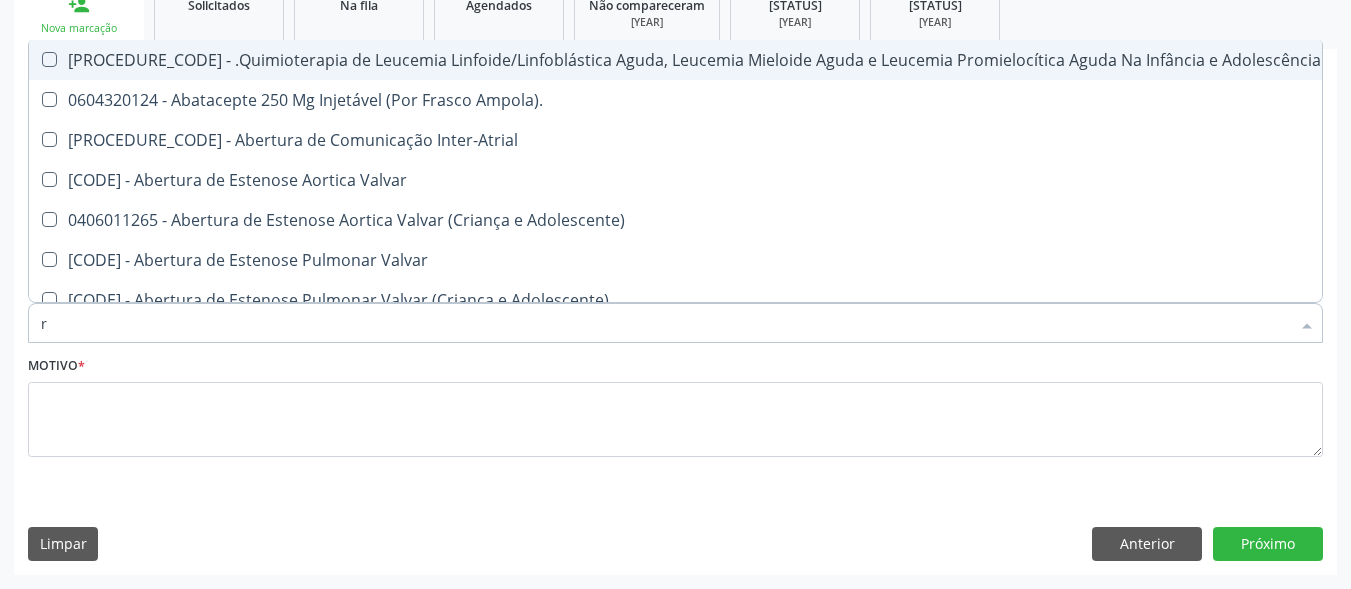 type on "ra" 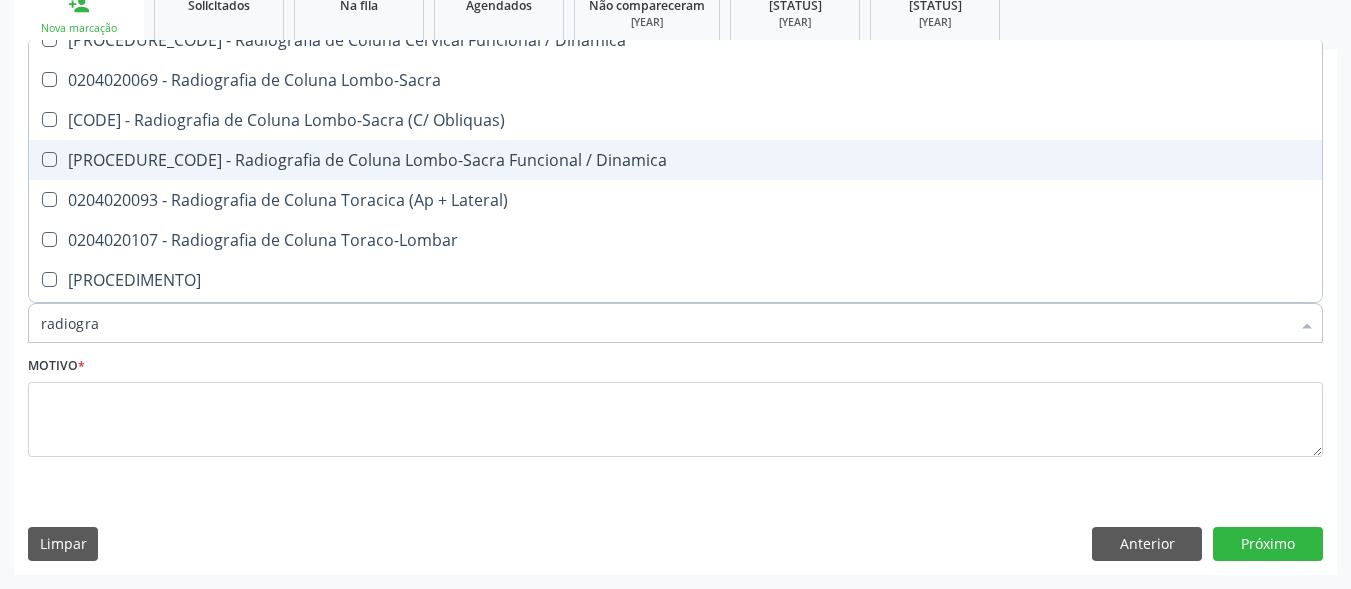 scroll, scrollTop: 1200, scrollLeft: 0, axis: vertical 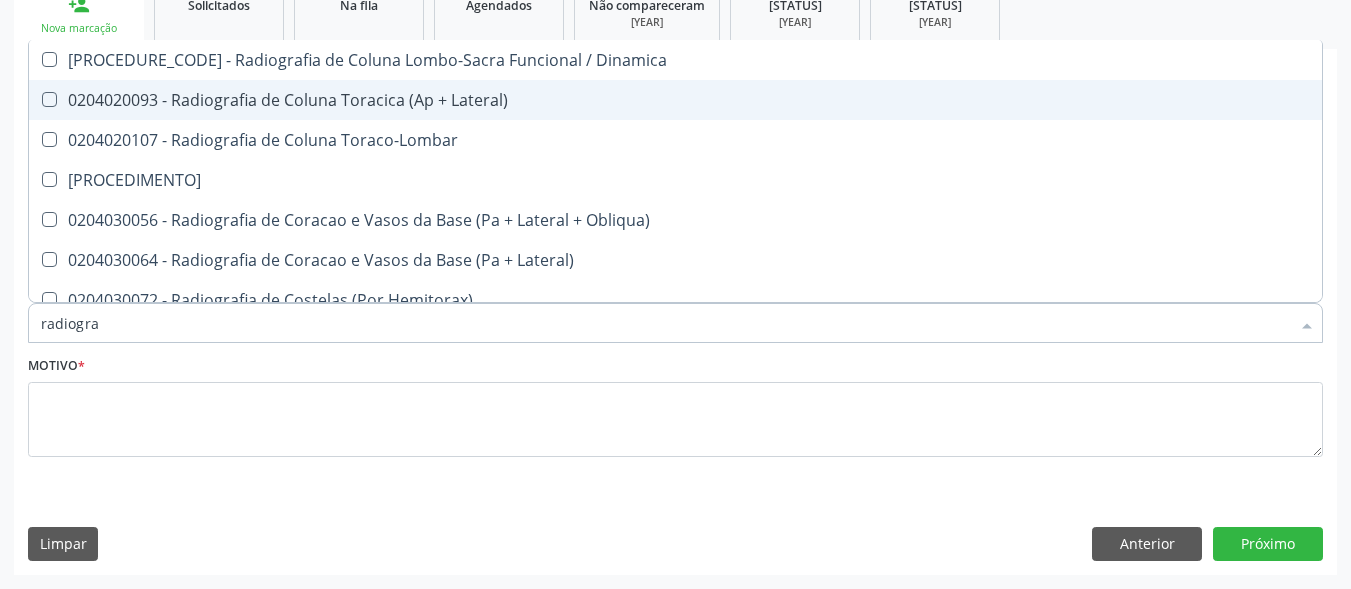 click on "0204020093 - Radiografia de Coluna Toracica (Ap + Lateral)" at bounding box center [675, 100] 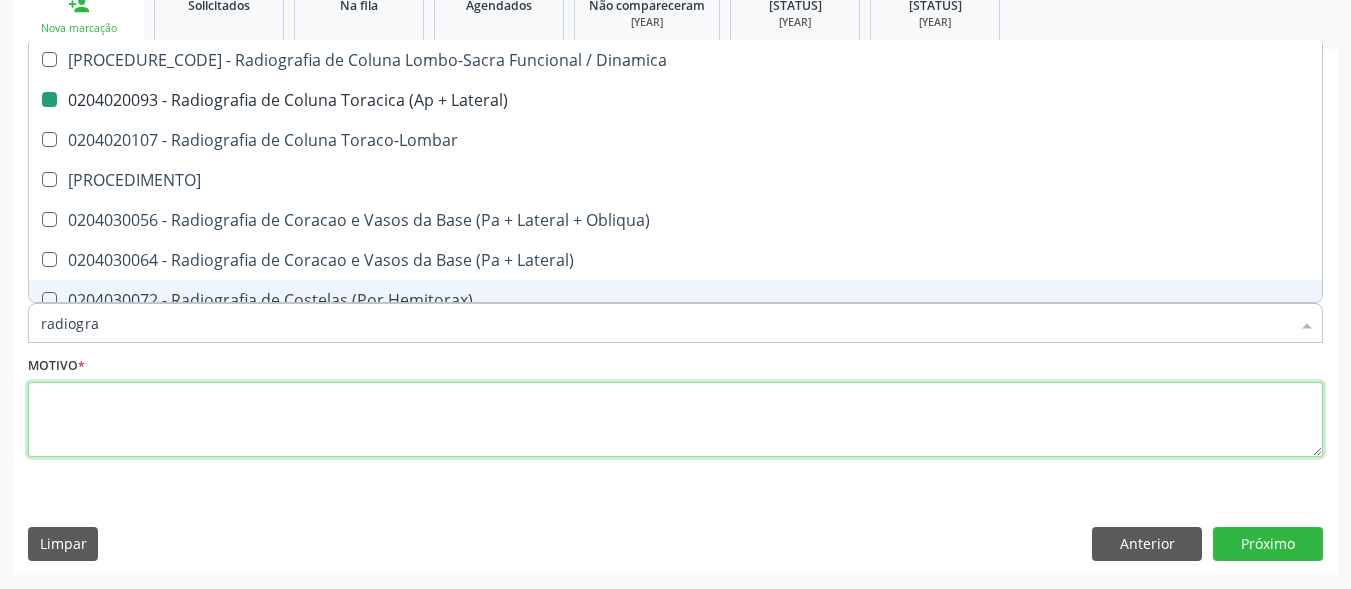 click at bounding box center (675, 420) 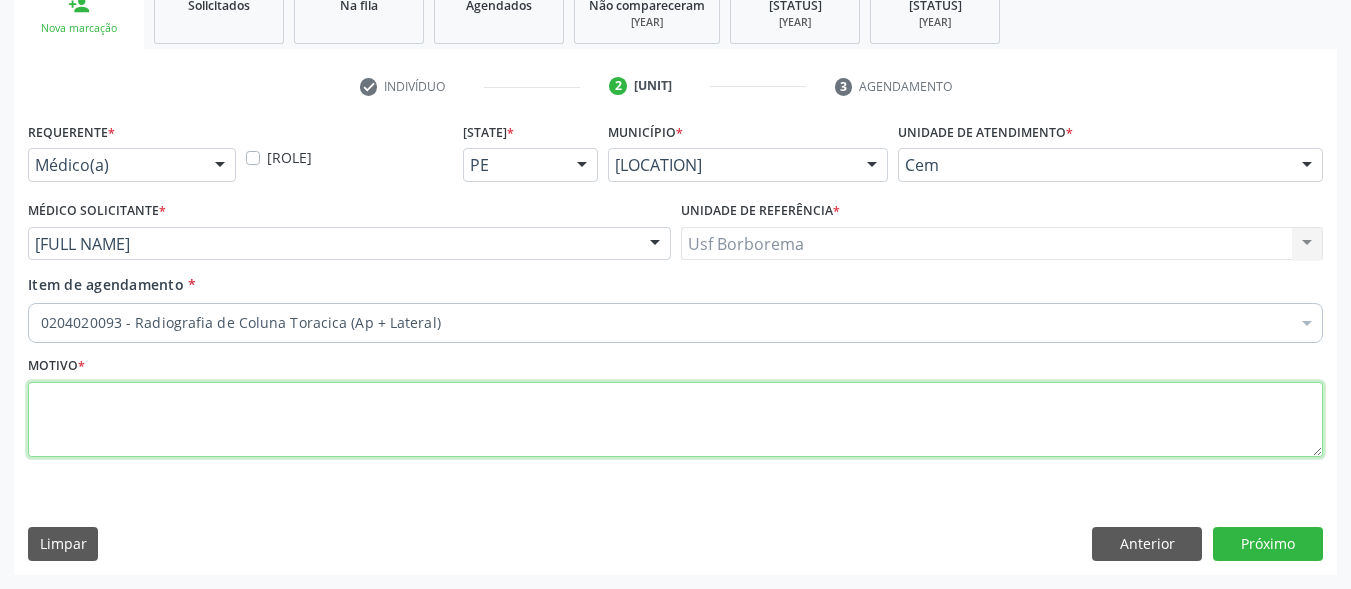 scroll, scrollTop: 0, scrollLeft: 0, axis: both 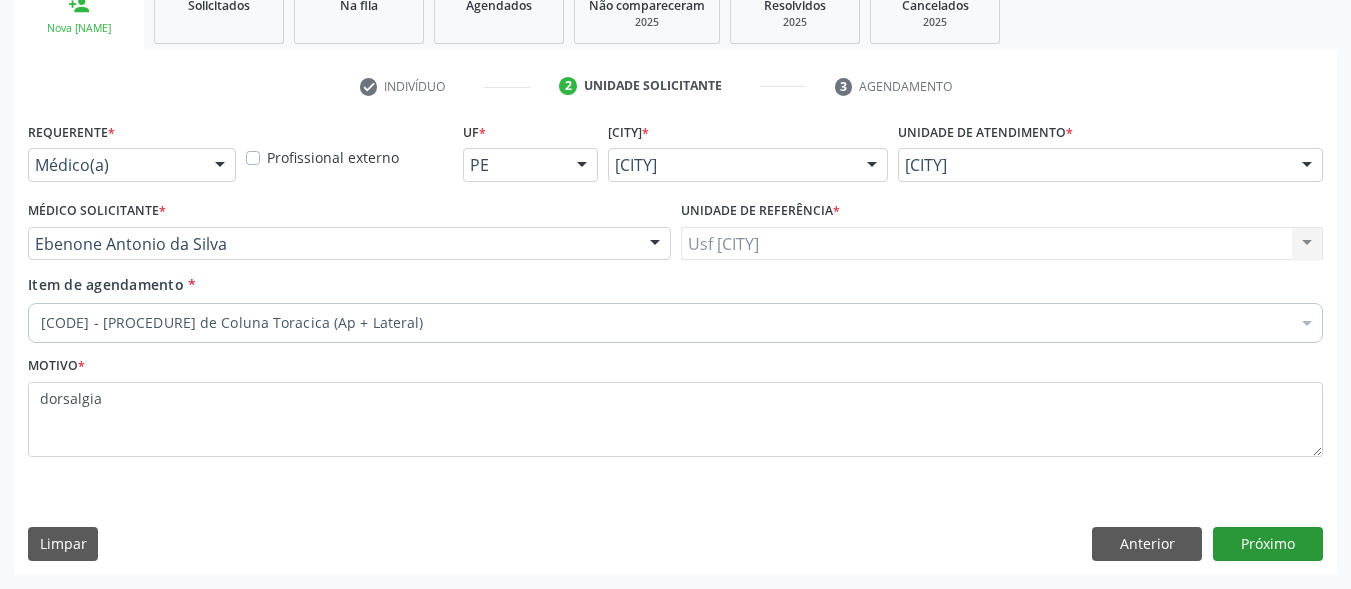 type on "dorsalgia" 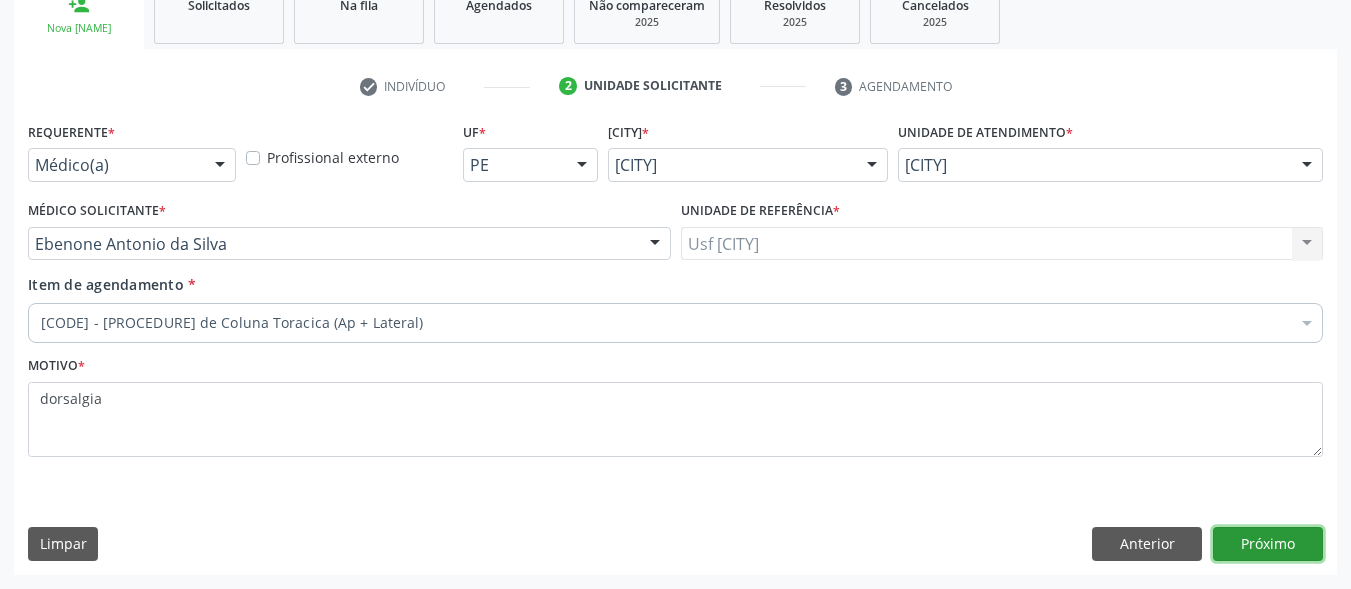 click on "Próximo" at bounding box center (1268, 544) 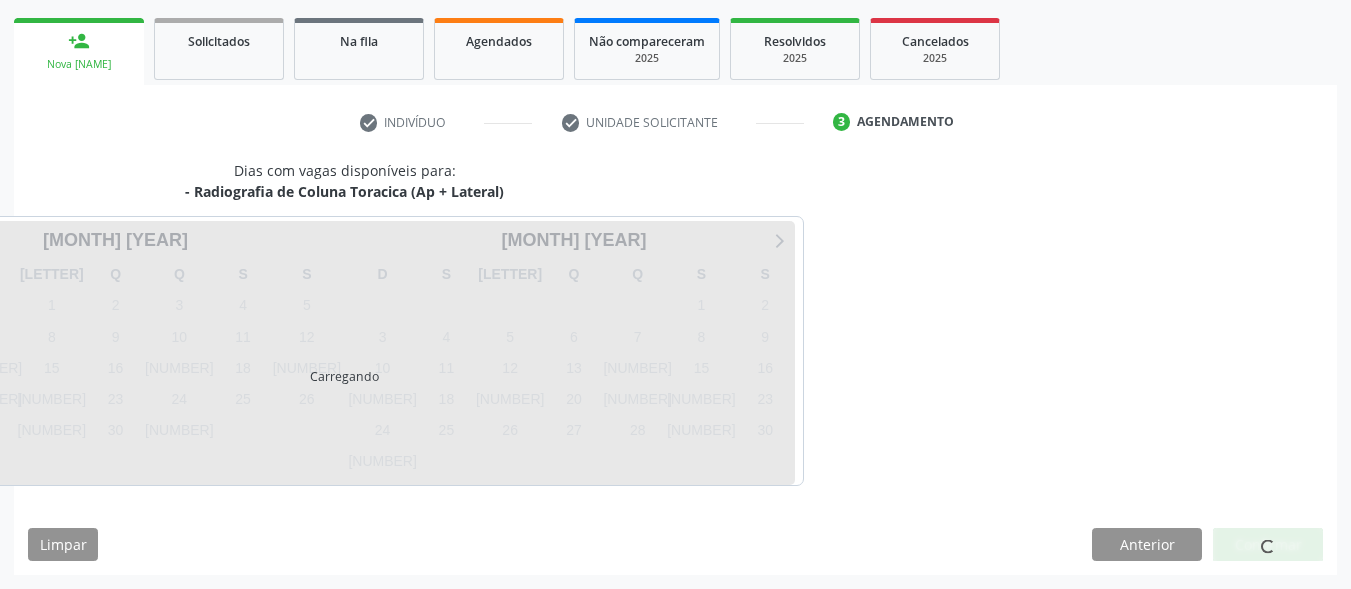 scroll, scrollTop: 281, scrollLeft: 0, axis: vertical 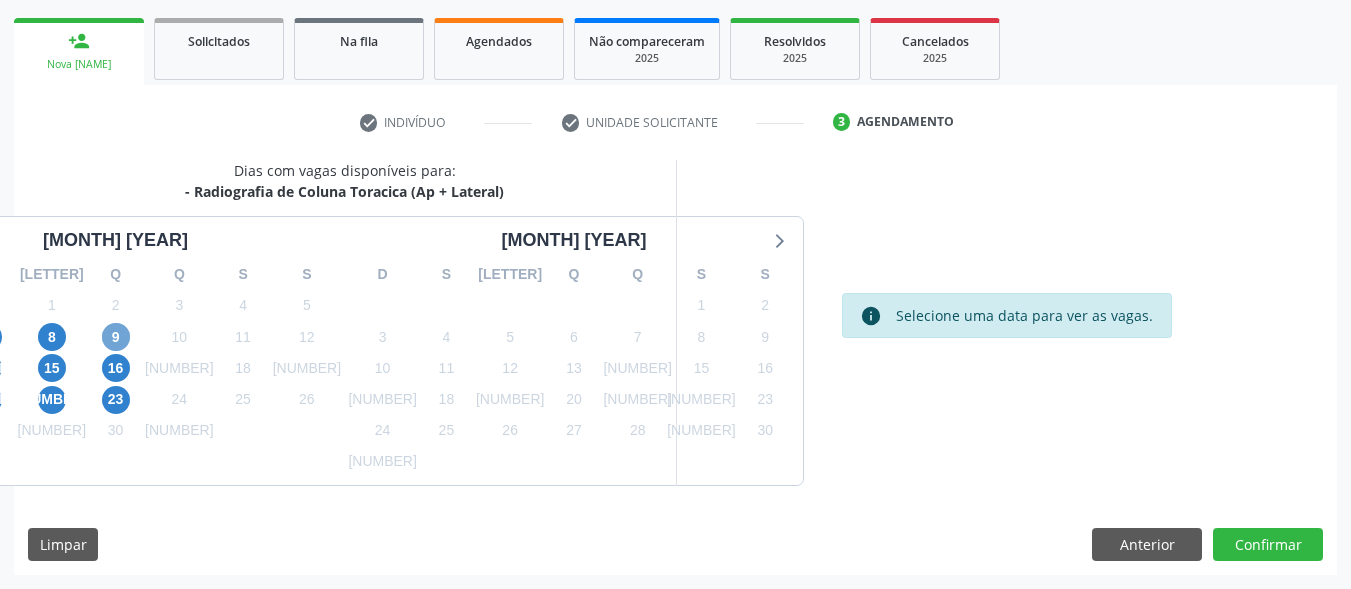 click on "9" at bounding box center (116, 337) 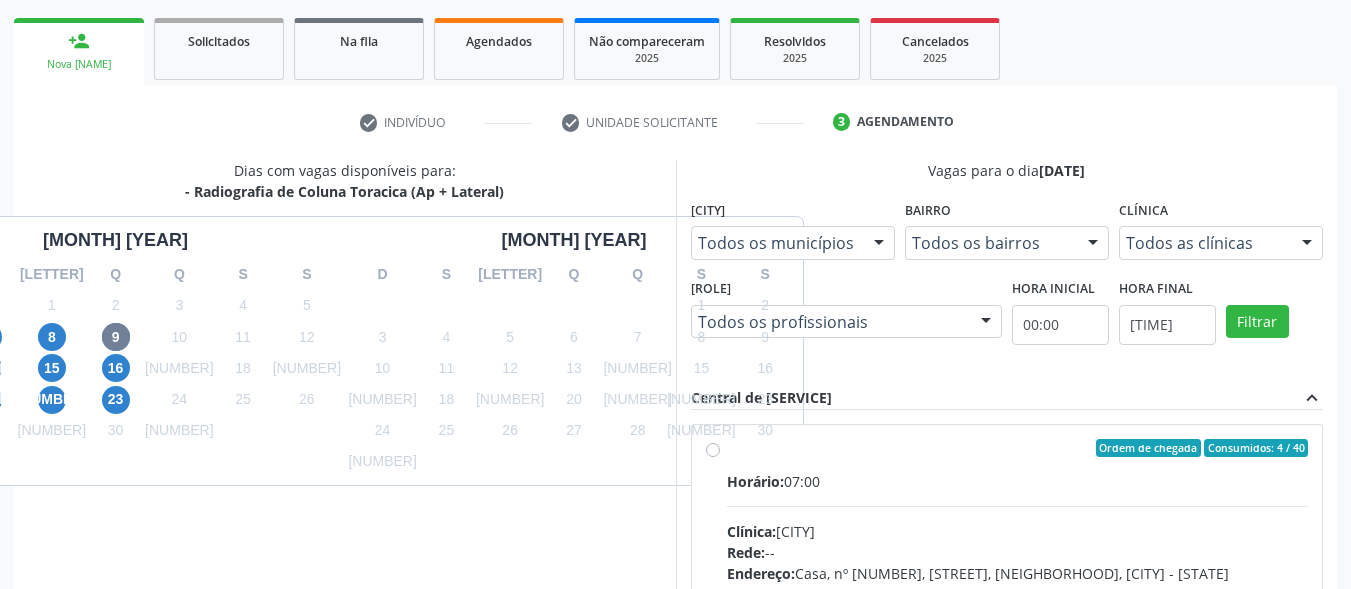 click on "Ordem de chegada
Consumidos: 4 / 40
Horário:   07:00
Clínica:  Cem
Rede:
--
Endereço:   Casa, nº 393, Nossa Senhora da Pen, Serra Talhada - PE
Telefone:   --
Profissional:
Ebenone Antonio da Silva
Informações adicionais sobre o atendimento
Idade de atendimento:
de 0 a 120 anos
Gênero(s) atendido(s):
Masculino e Feminino
Informações adicionais:
--" at bounding box center [1018, 592] 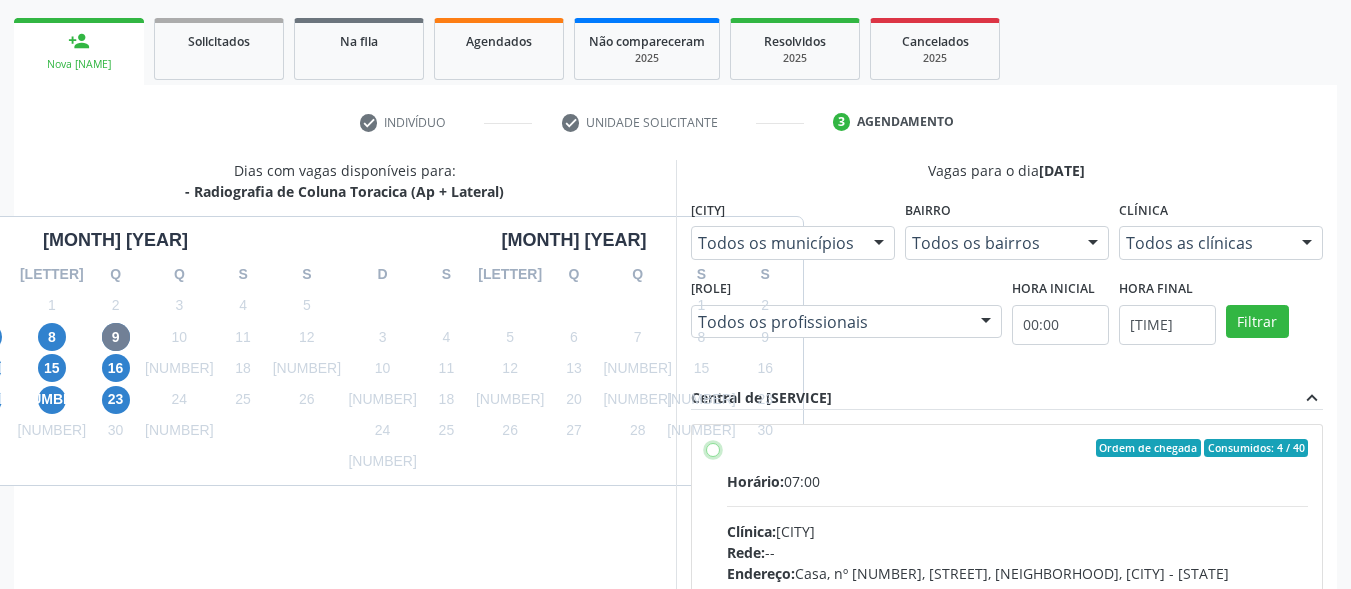 click on "Ordem de chegada
Consumidos: 4 / 40
Horário:   07:00
Clínica:  Cem
Rede:
--
Endereço:   Casa, nº 393, Nossa Senhora da Pen, Serra Talhada - PE
Telefone:   --
Profissional:
Ebenone Antonio da Silva
Informações adicionais sobre o atendimento
Idade de atendimento:
de 0 a 120 anos
Gênero(s) atendido(s):
Masculino e Feminino
Informações adicionais:
--" at bounding box center [713, 448] 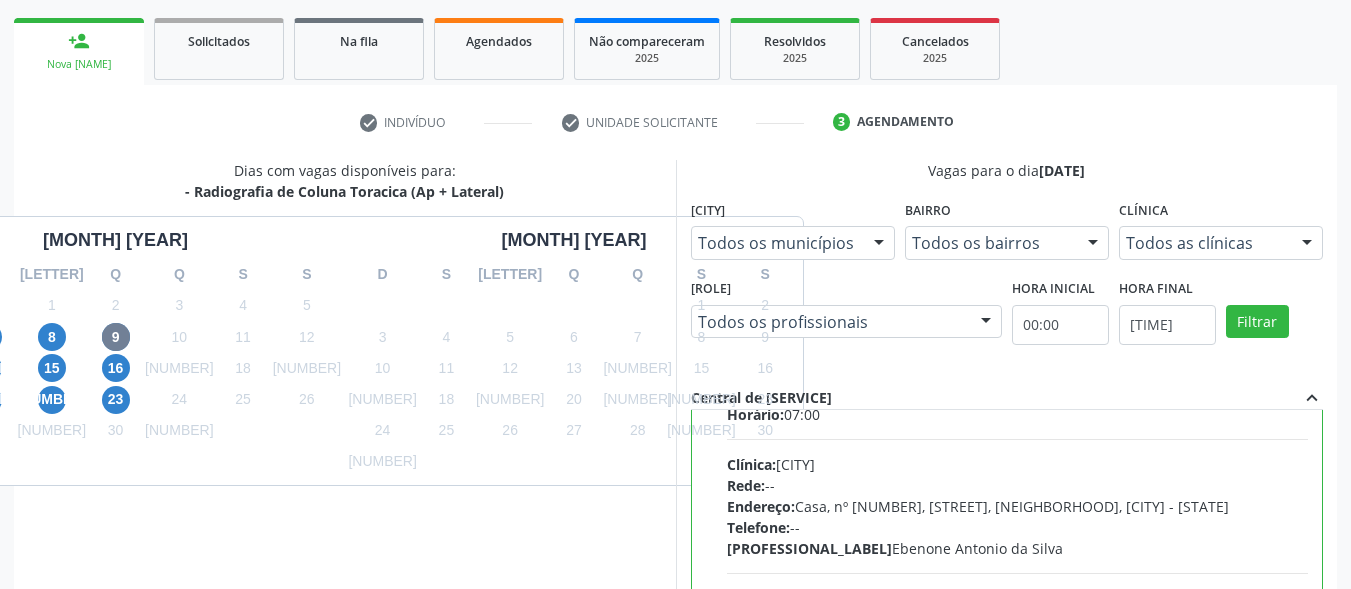 scroll, scrollTop: 99, scrollLeft: 0, axis: vertical 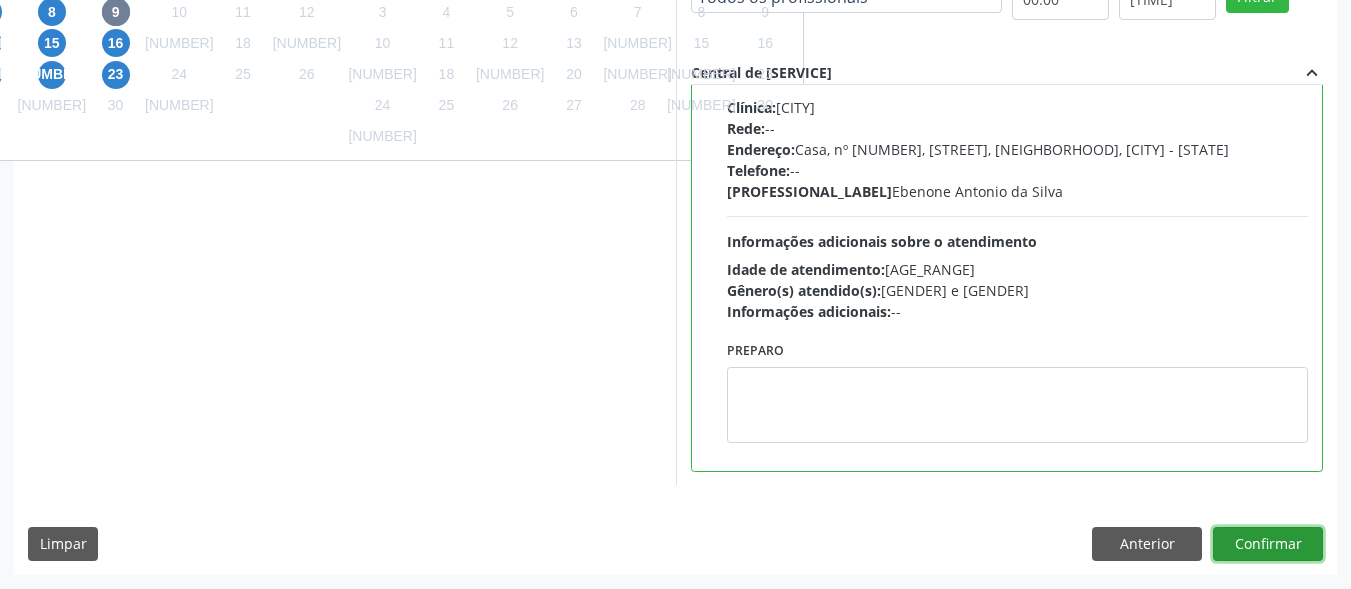 click on "Confirmar" at bounding box center [1268, 544] 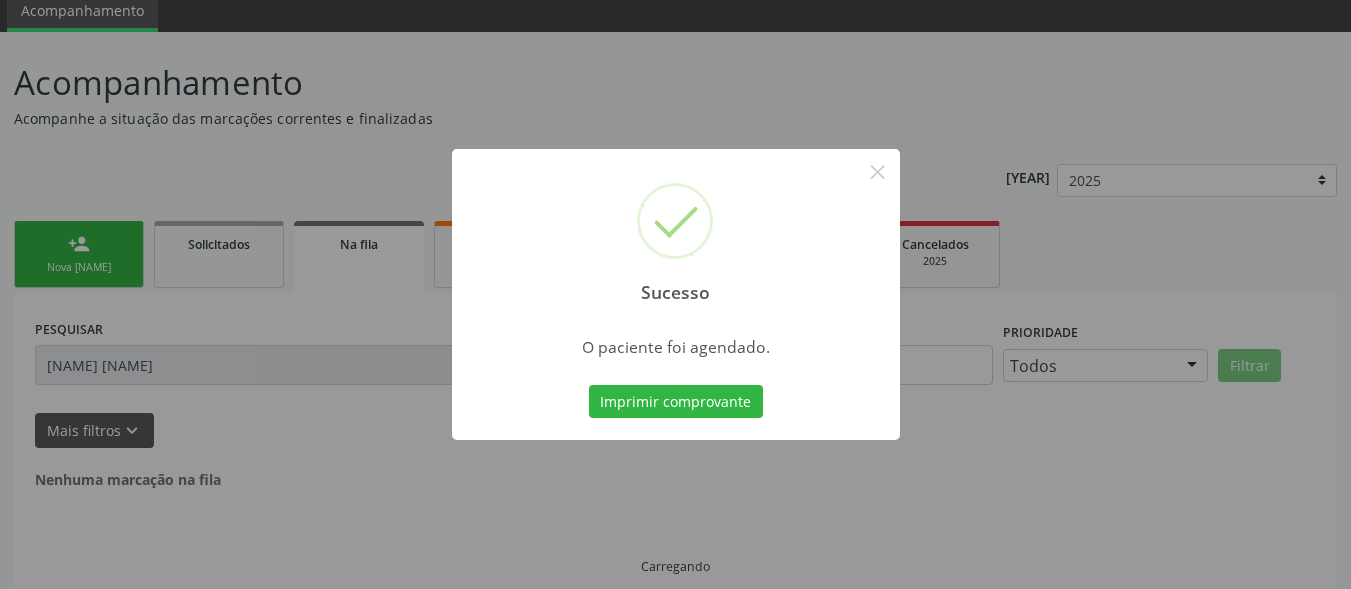 scroll, scrollTop: 14, scrollLeft: 0, axis: vertical 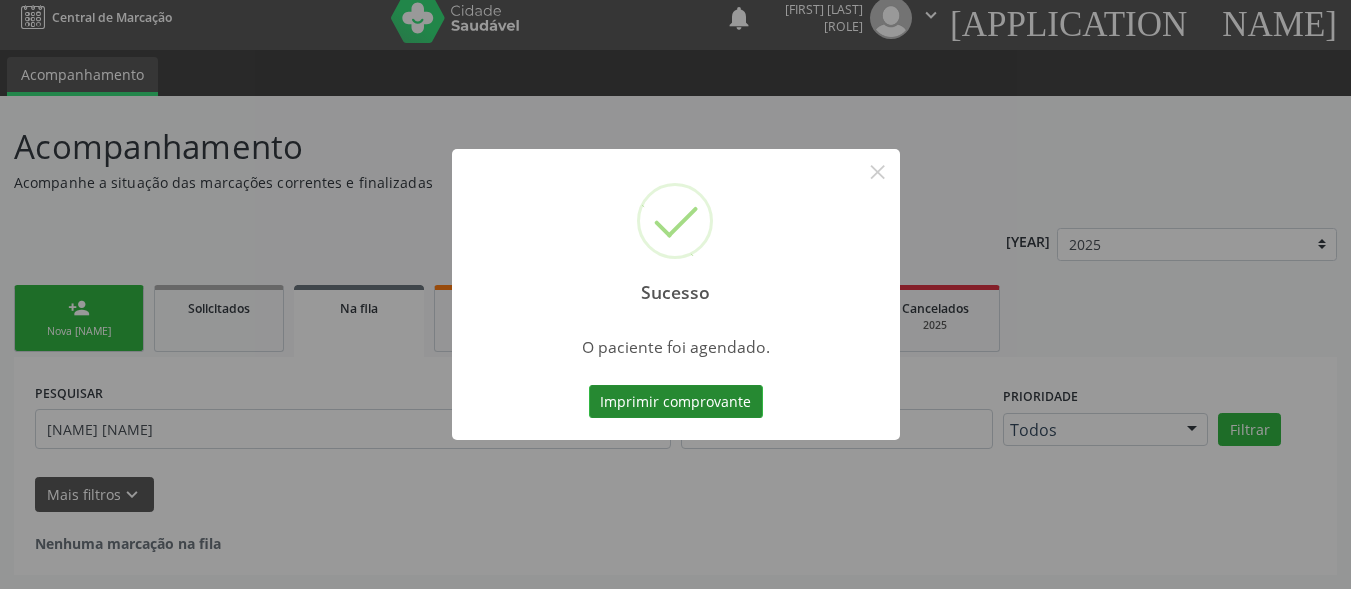 click on "Imprimir comprovante" at bounding box center (676, 402) 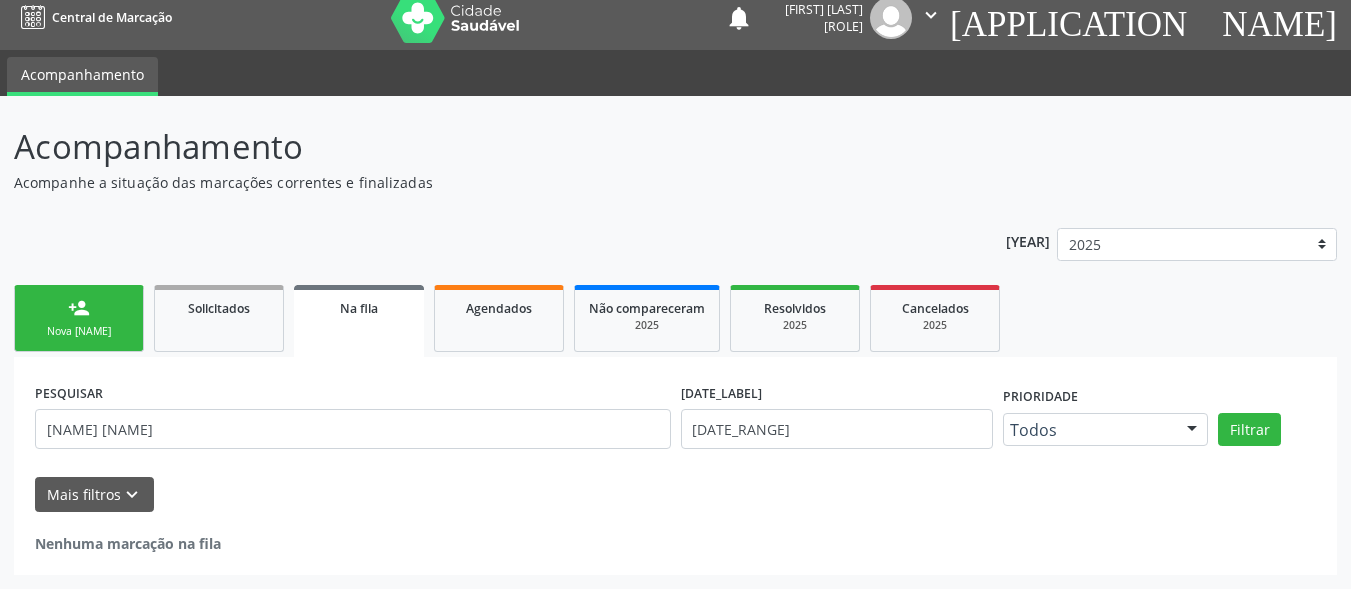 click on "person_add
Nova marcação" at bounding box center (79, 318) 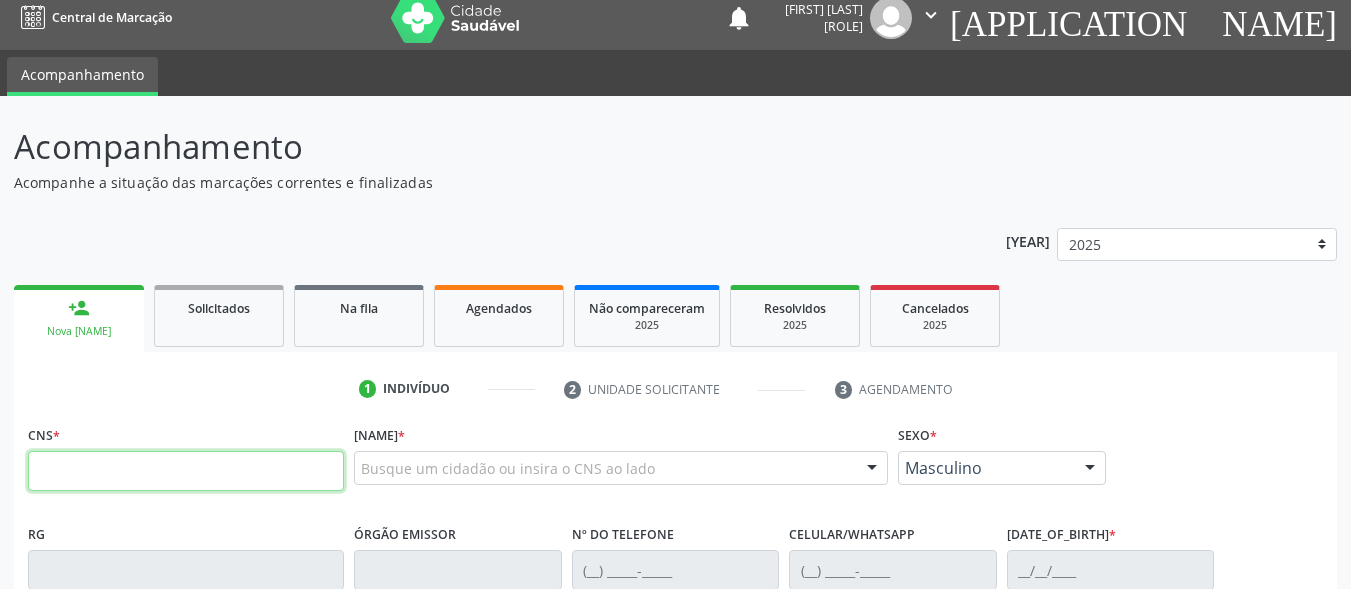 click at bounding box center [186, 471] 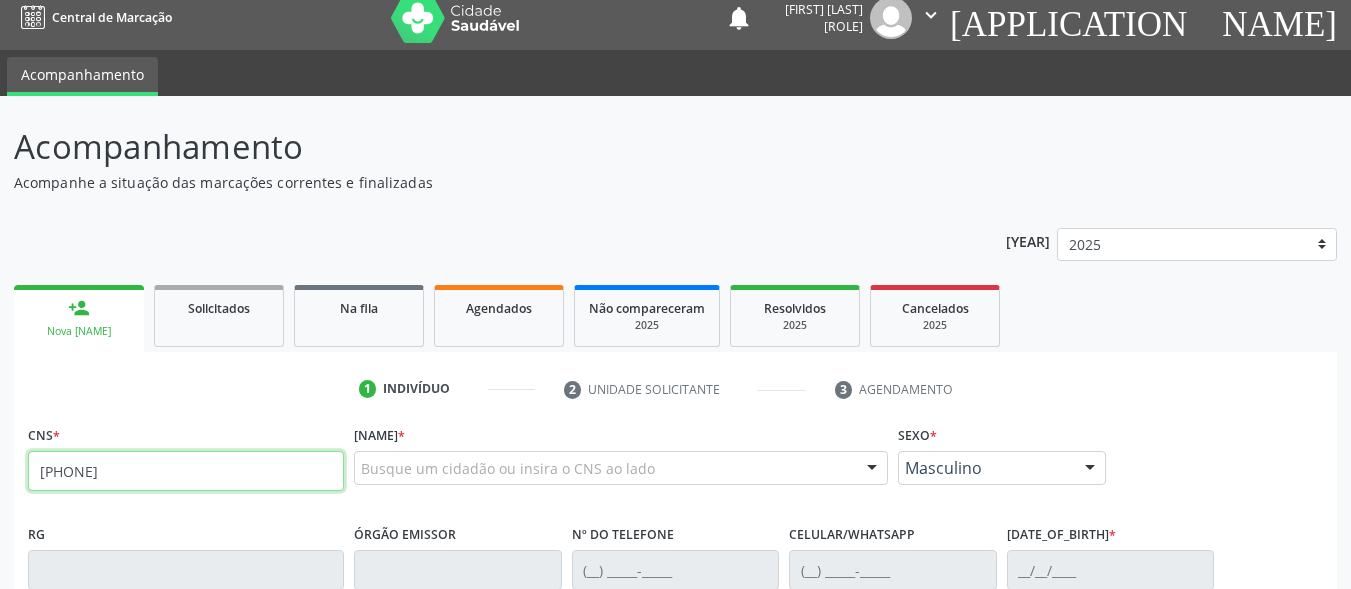 click on "898 0045 3337 448" at bounding box center [186, 471] 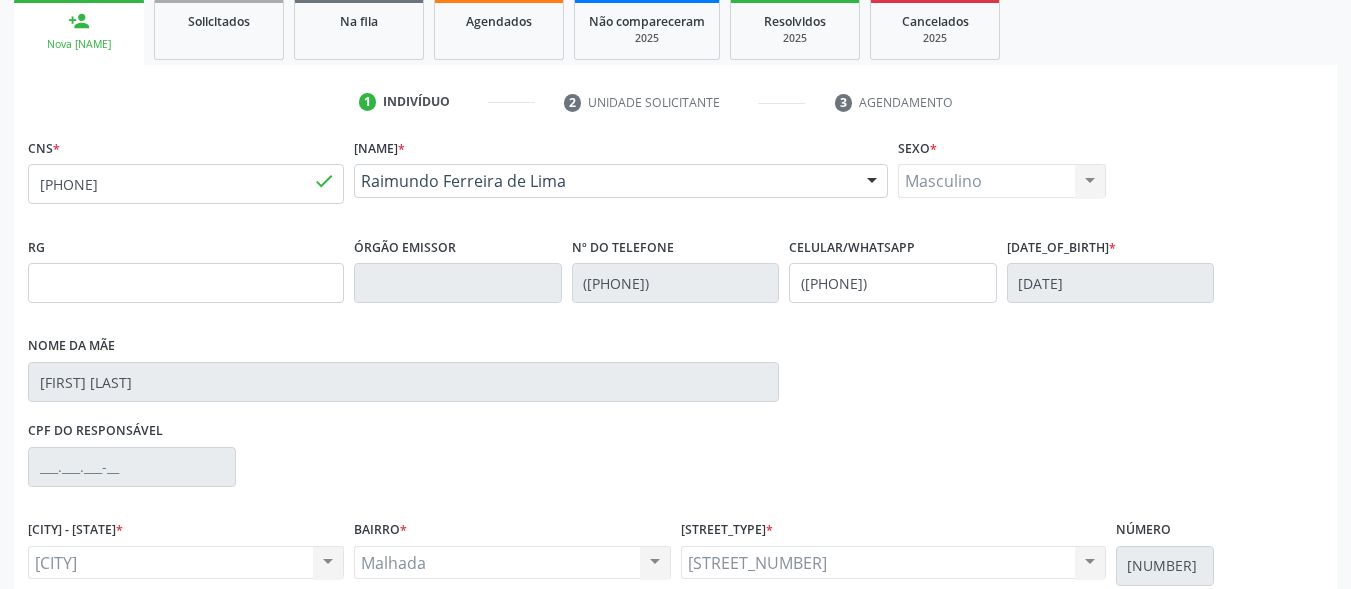 scroll, scrollTop: 481, scrollLeft: 0, axis: vertical 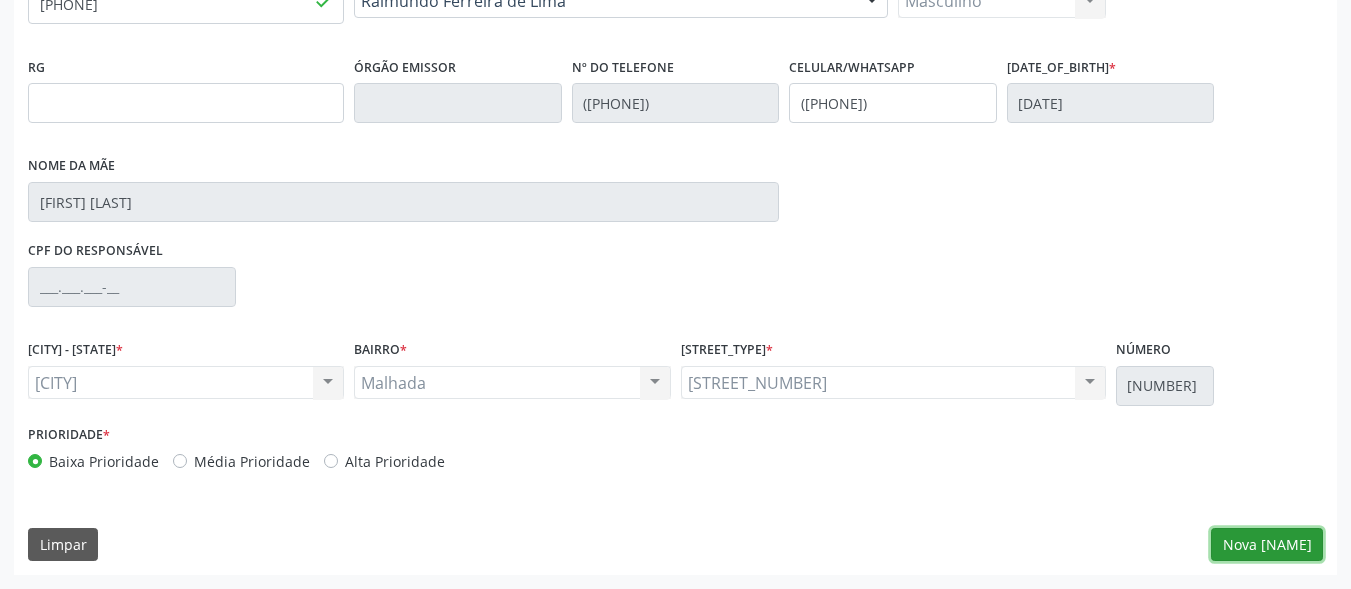 click on "[MARKING]" at bounding box center (1267, 545) 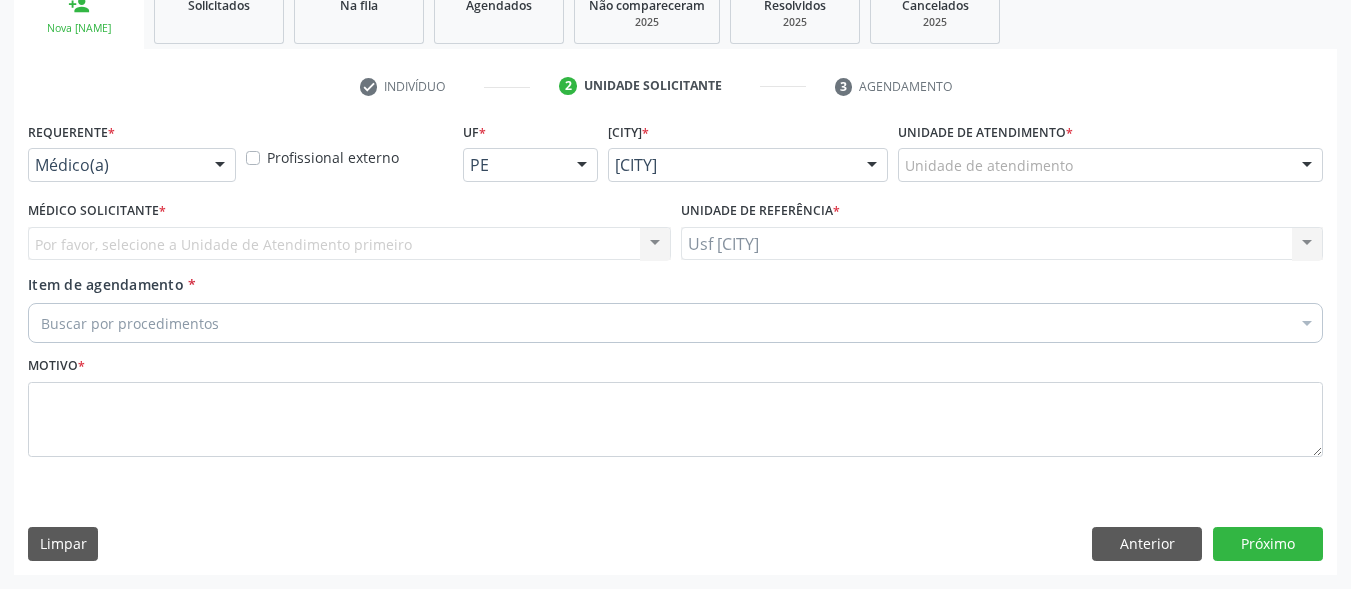 scroll, scrollTop: 317, scrollLeft: 0, axis: vertical 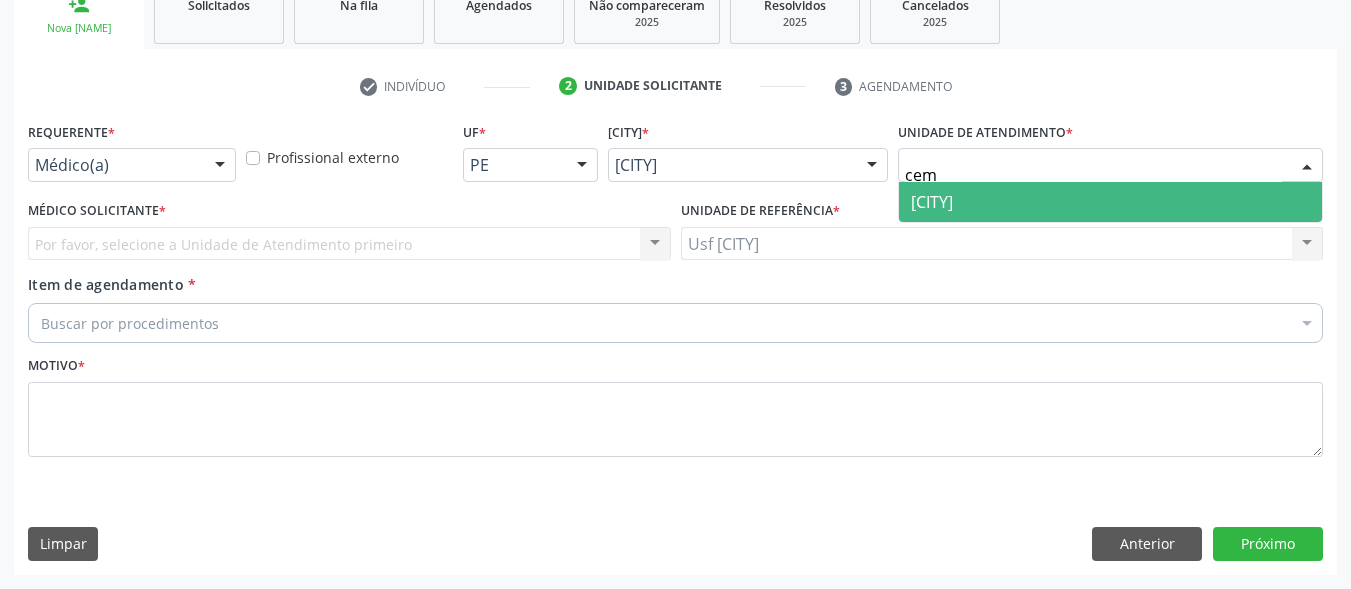 click on "Cem" at bounding box center (932, 202) 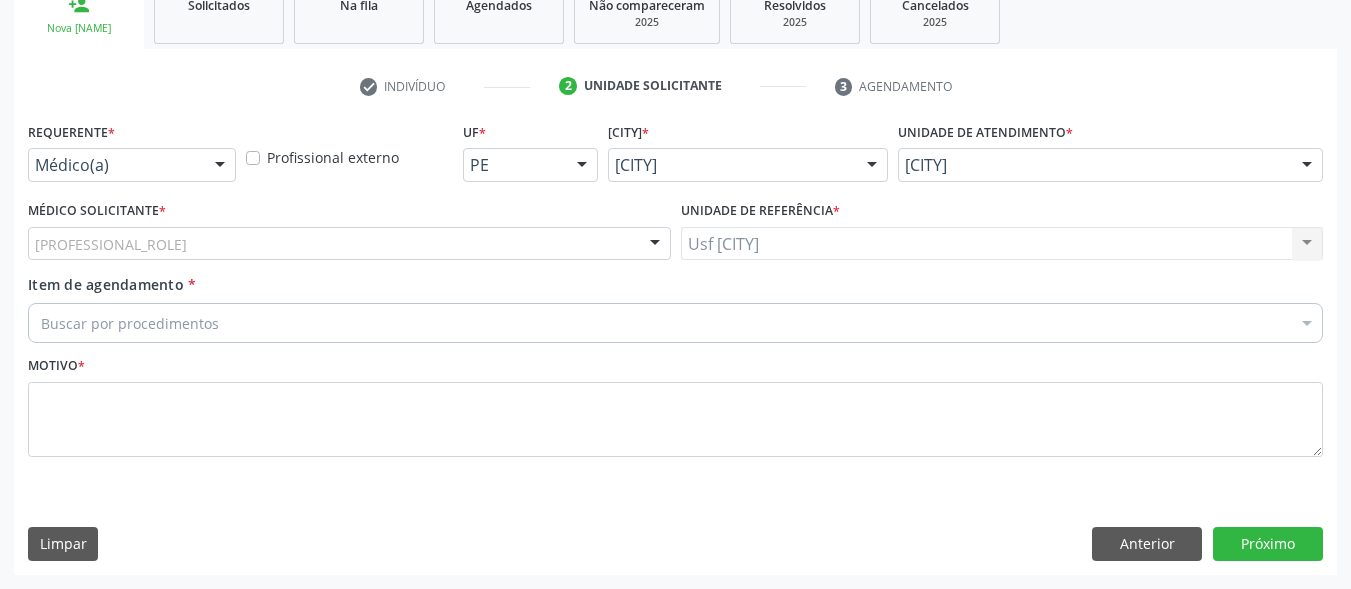 click on "[PROFESSION]" at bounding box center [349, 244] 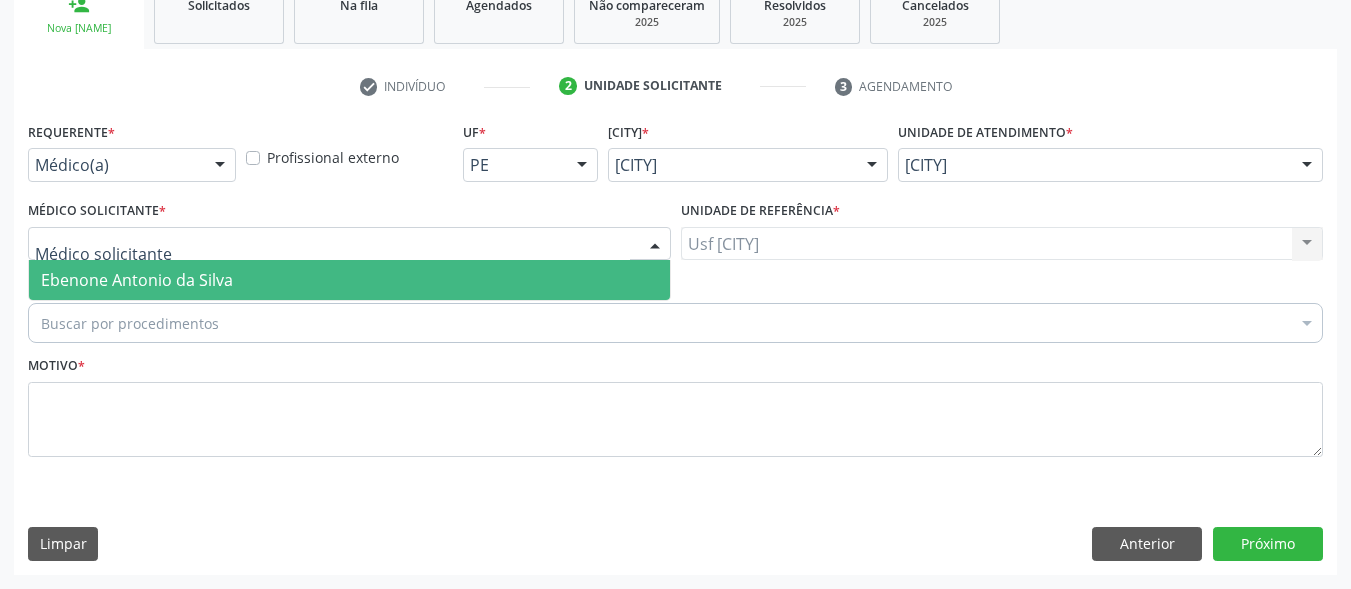 click on "[FIRST] [LAST]" at bounding box center [137, 280] 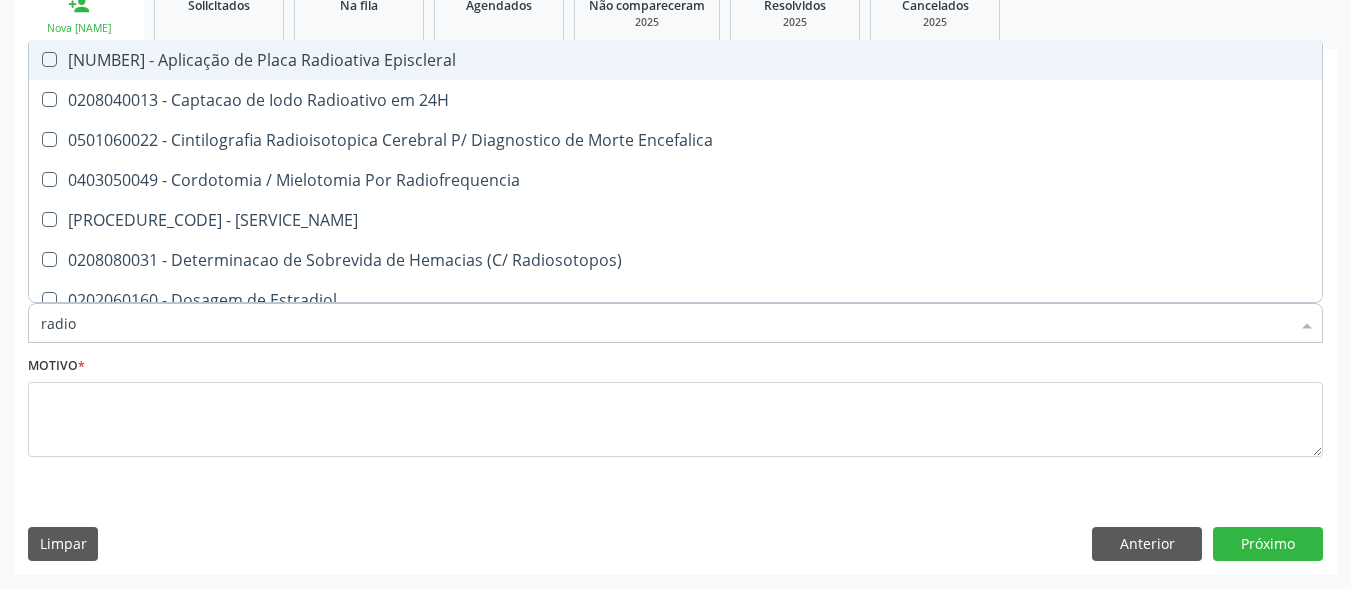 type on "radiog" 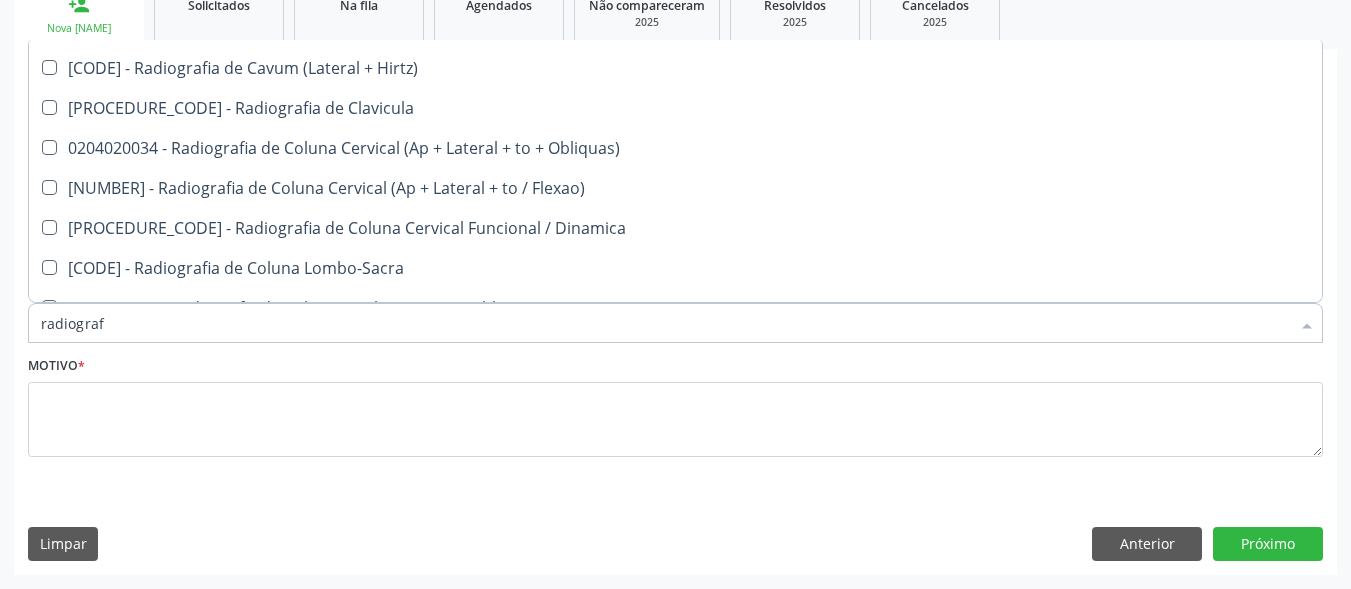 scroll, scrollTop: 900, scrollLeft: 0, axis: vertical 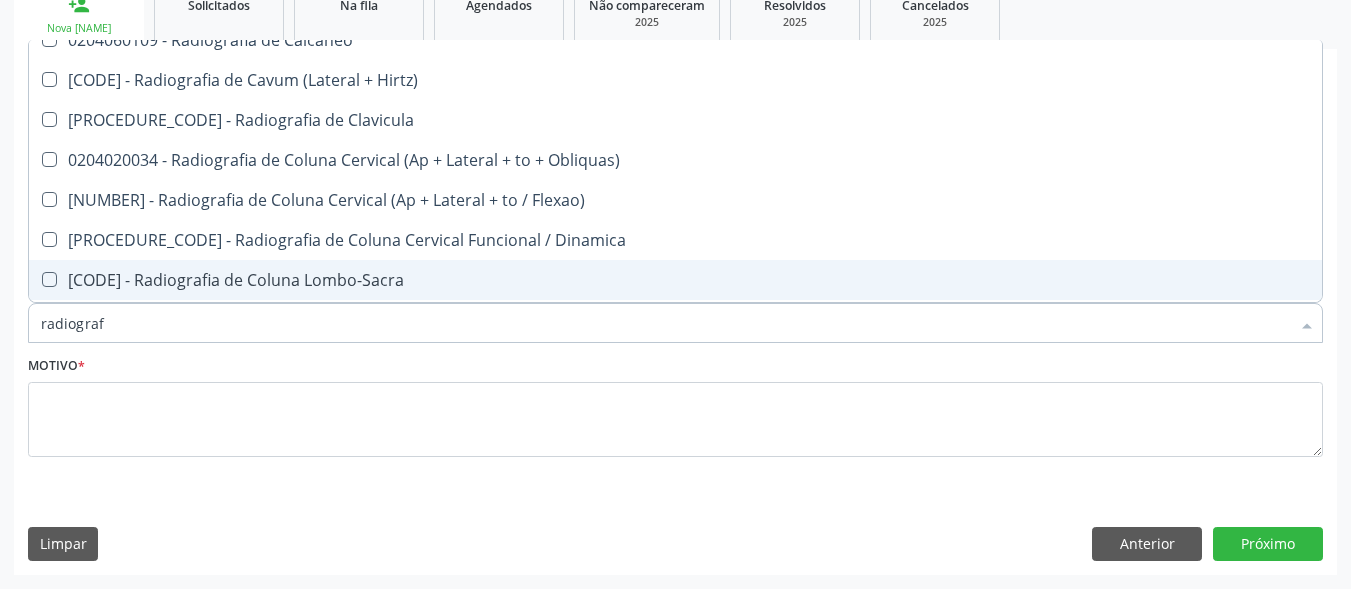 click on "0204020069 - Radiografia de Coluna Lombo-Sacra" at bounding box center [675, 280] 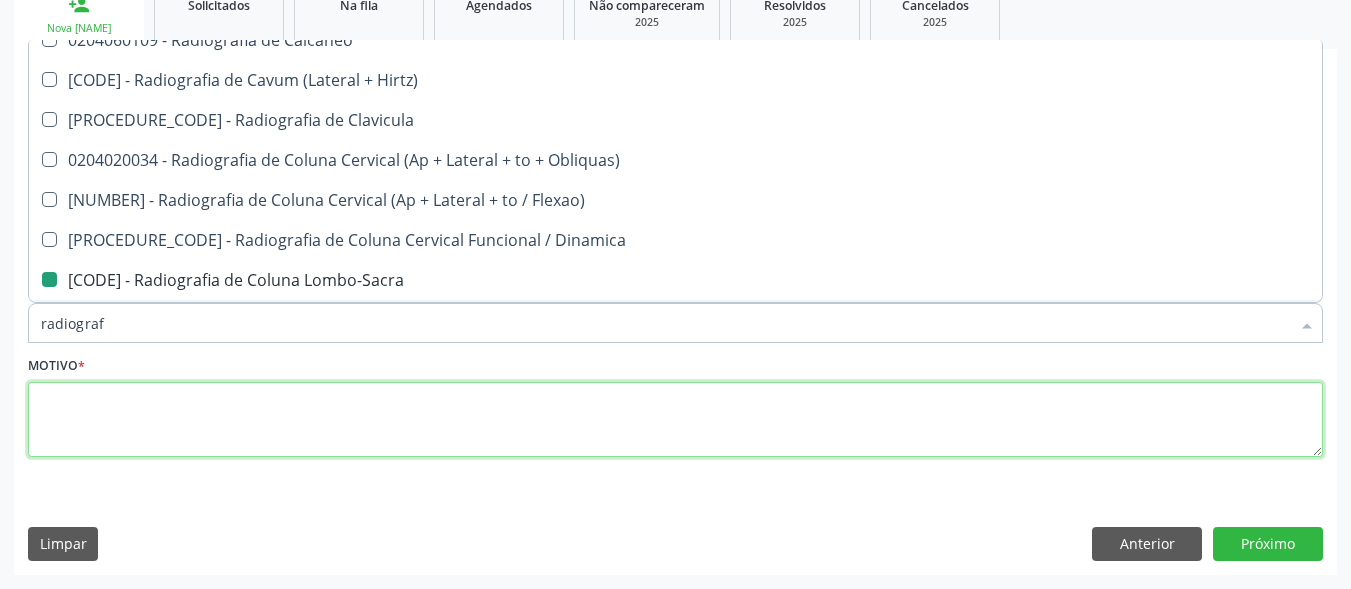 click at bounding box center [675, 420] 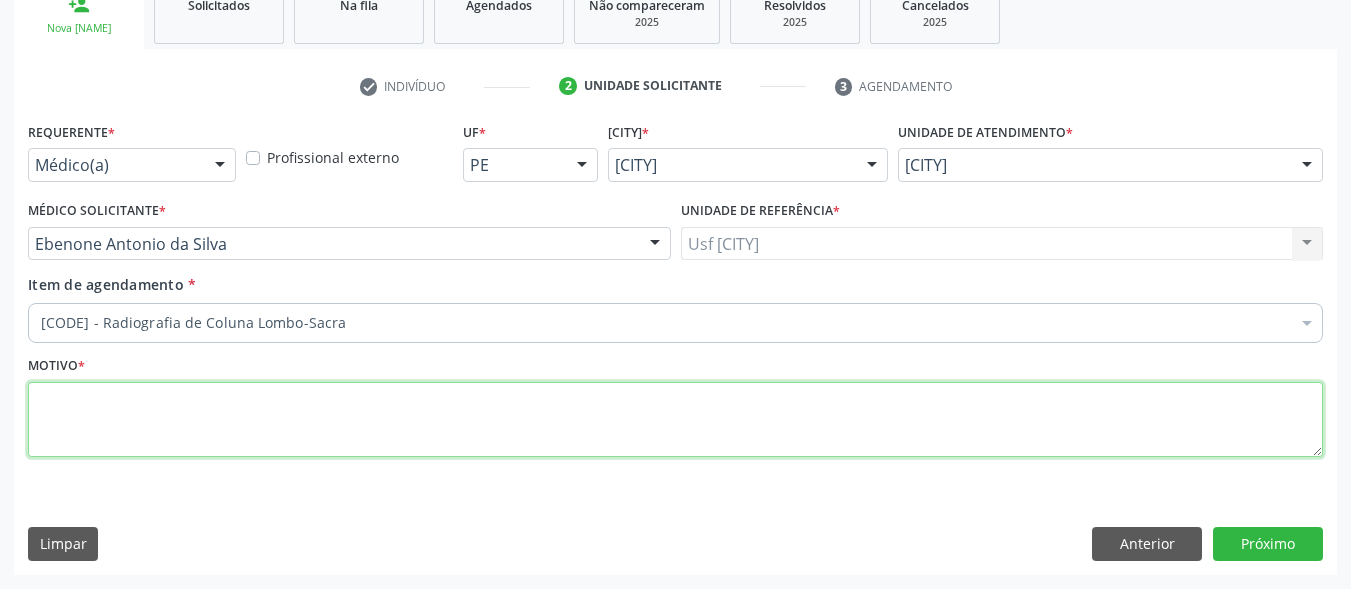 scroll, scrollTop: 0, scrollLeft: 0, axis: both 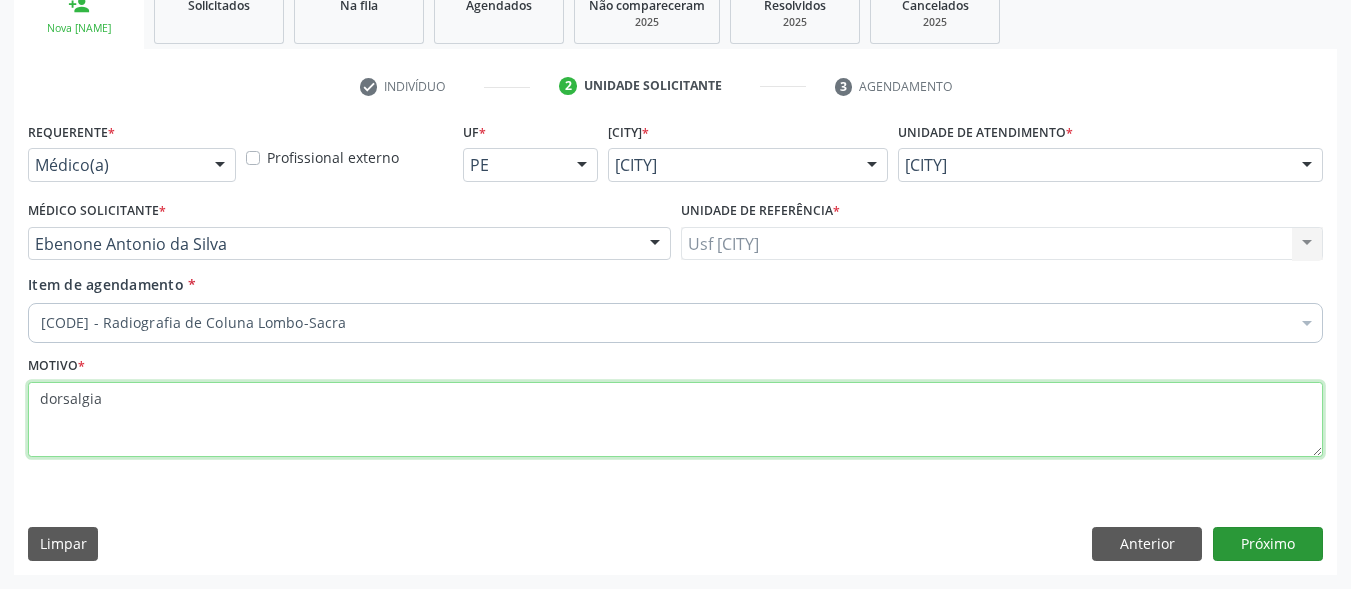 type on "dorsalgia" 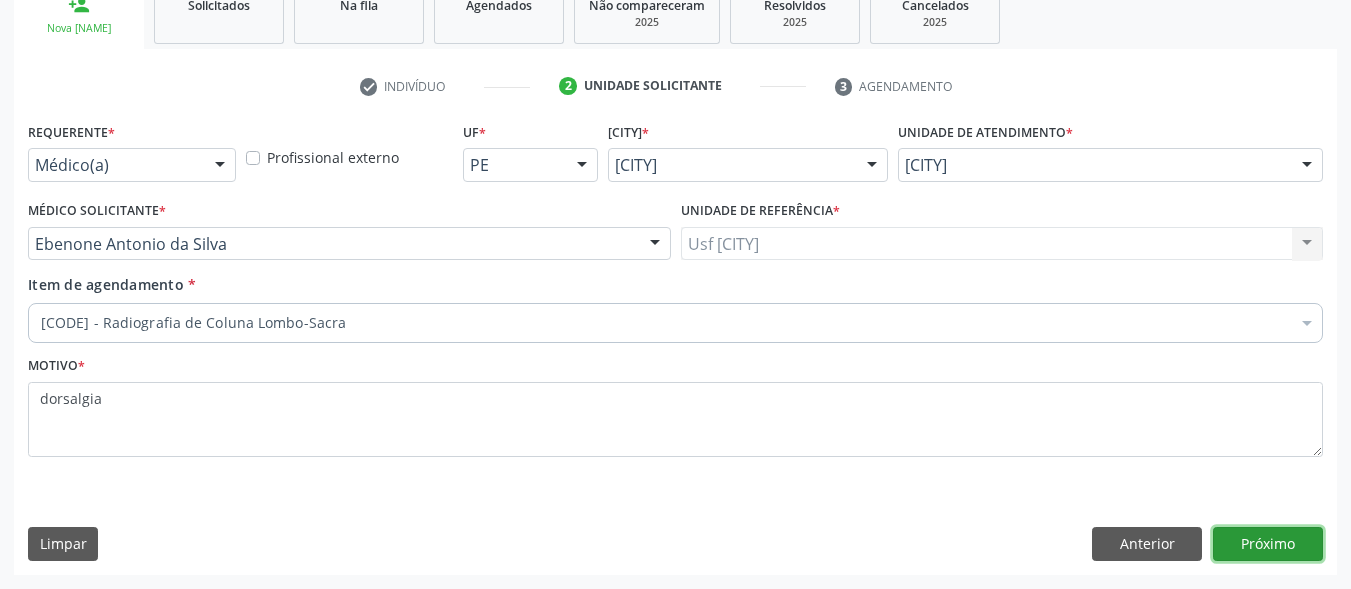 click on "Próximo" at bounding box center [1268, 544] 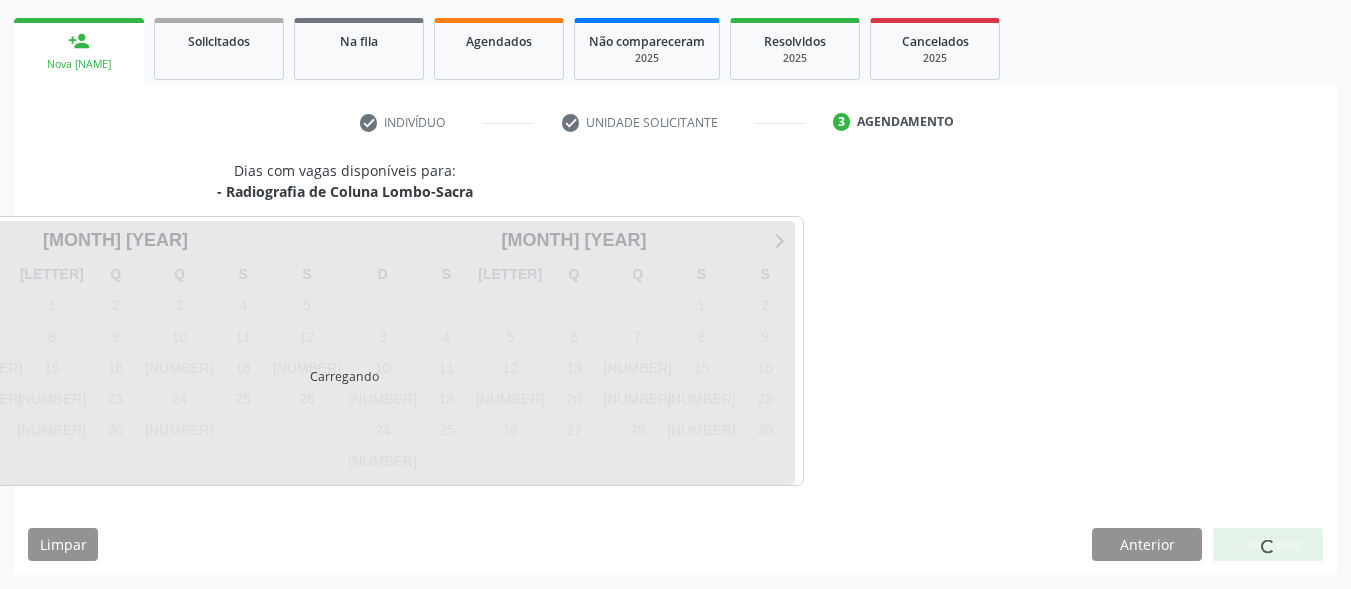 scroll, scrollTop: 281, scrollLeft: 0, axis: vertical 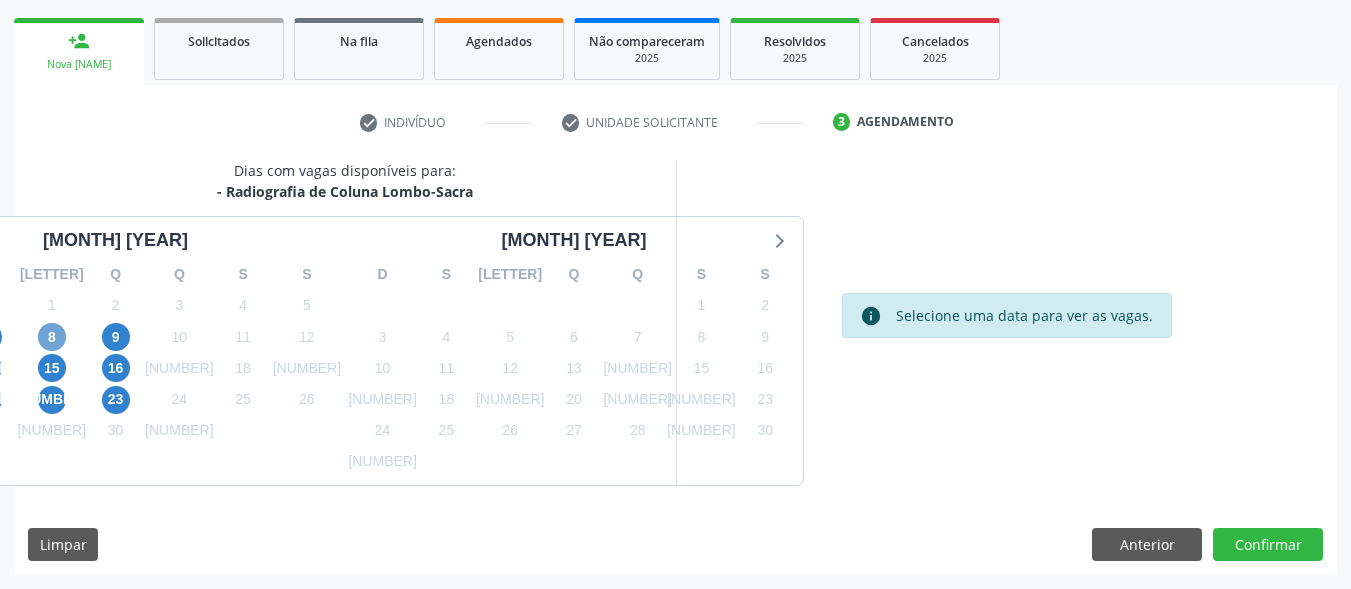 click on "[NUMBER]" at bounding box center (52, 337) 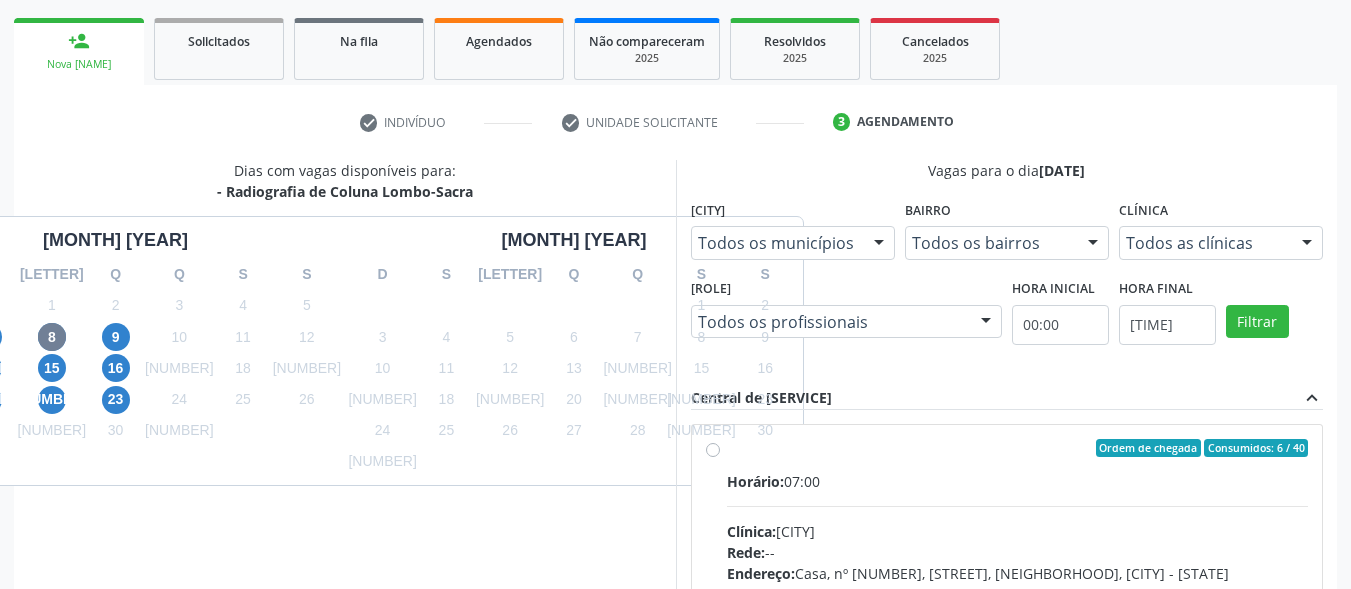 click on "Ordem de chegada
Consumidos: 6 / 40
Horário:   07:00
Clínica:  Cem
Rede:
--
Endereço:   Casa, nº 393, Nossa Senhora da Pen, Serra Talhada - PE
Telefone:   --
Profissional:
Ebenone Antonio da Silva
Informações adicionais sobre o atendimento
Idade de atendimento:
de 0 a 120 anos
Gênero(s) atendido(s):
Masculino e Feminino
Informações adicionais:
--" at bounding box center (1018, 592) 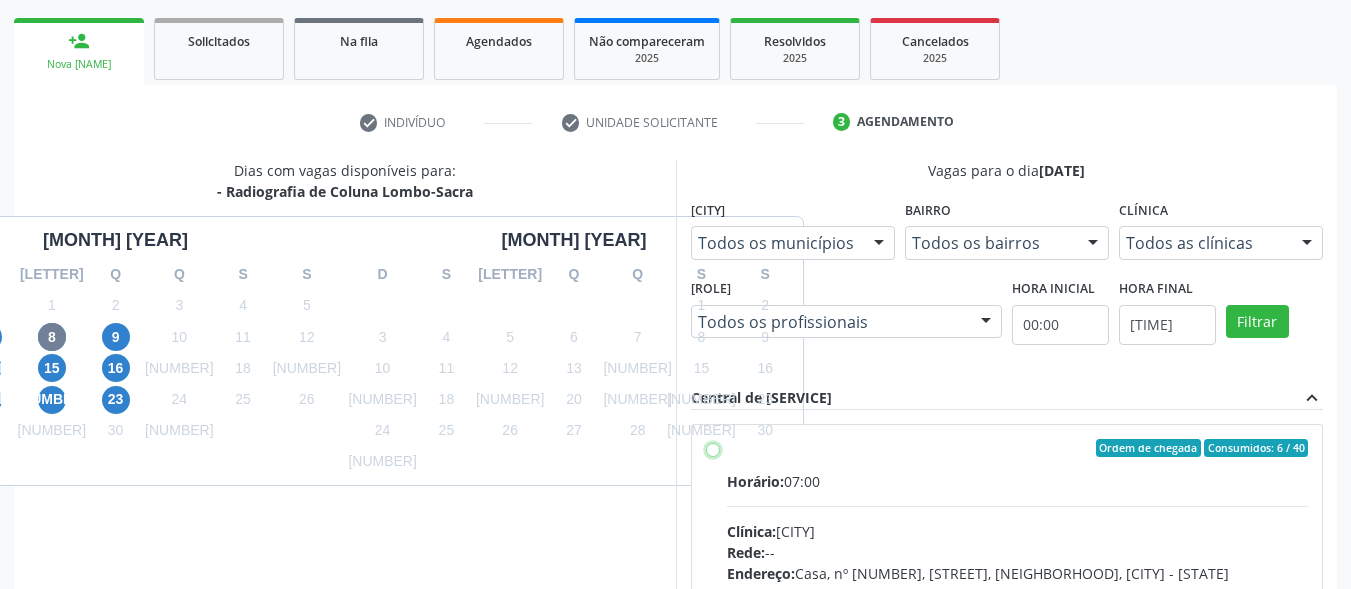 click on "Ordem de chegada
Consumidos: 6 / 40
Horário:   07:00
Clínica:  Cem
Rede:
--
Endereço:   Casa, nº 393, Nossa Senhora da Pen, Serra Talhada - PE
Telefone:   --
Profissional:
Ebenone Antonio da Silva
Informações adicionais sobre o atendimento
Idade de atendimento:
de 0 a 120 anos
Gênero(s) atendido(s):
Masculino e Feminino
Informações adicionais:
--" at bounding box center (713, 448) 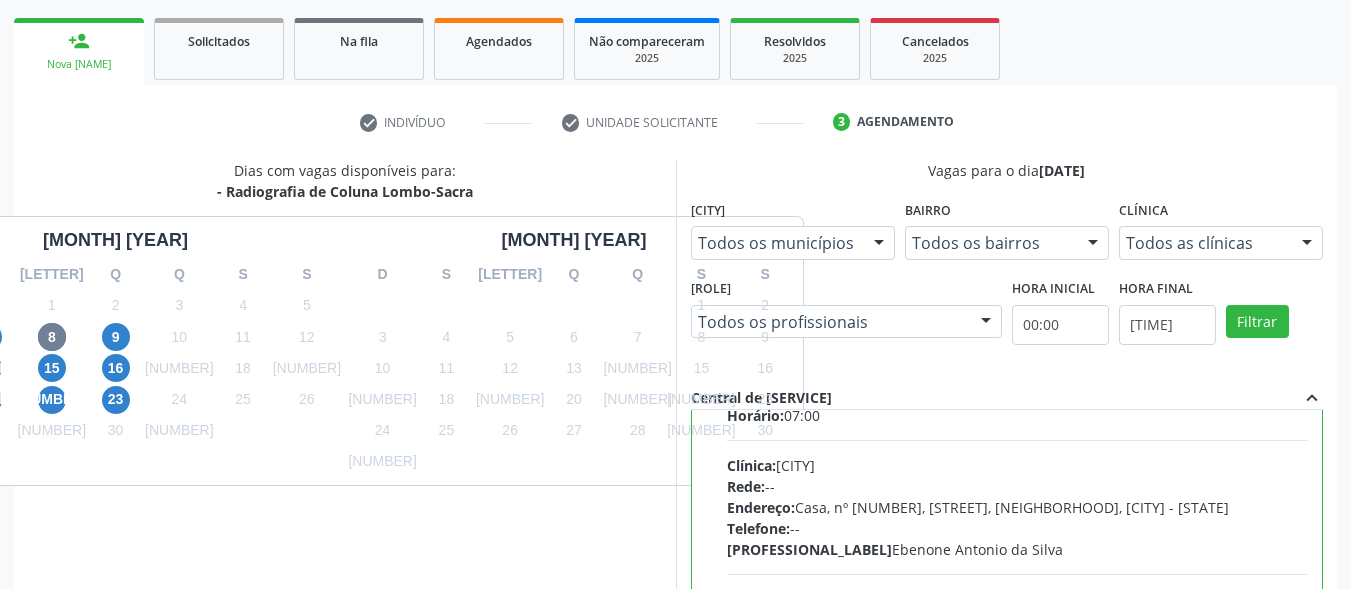 scroll, scrollTop: 99, scrollLeft: 0, axis: vertical 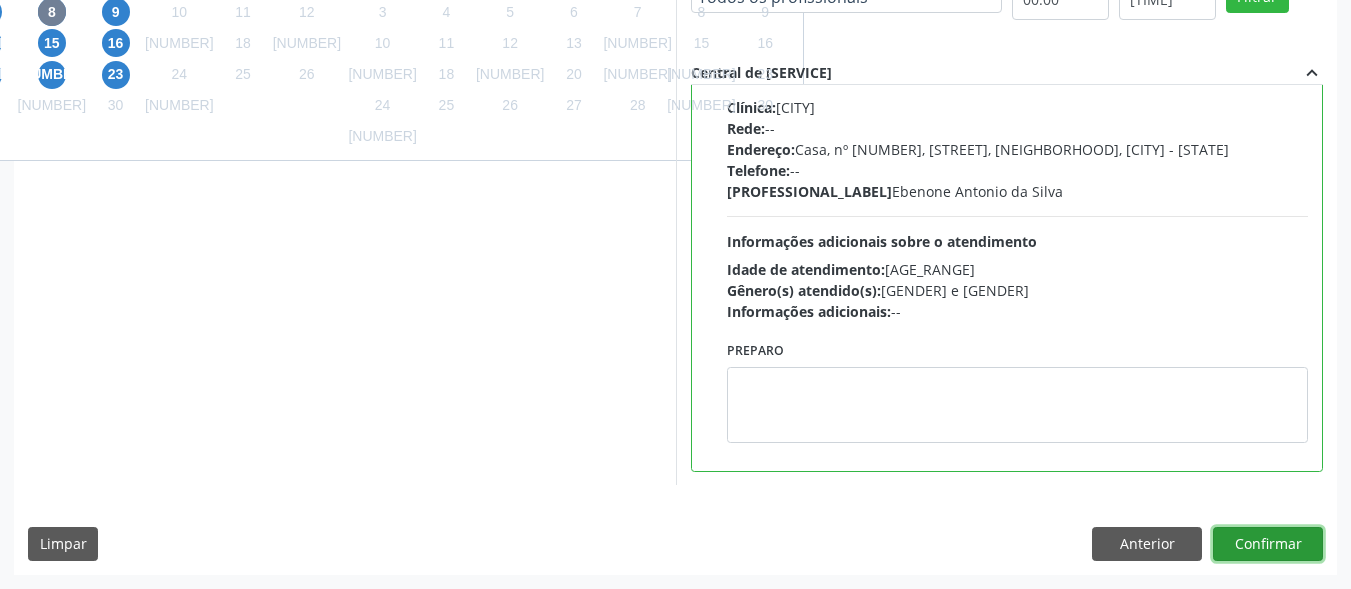 click on "Confirmar" at bounding box center [1268, 544] 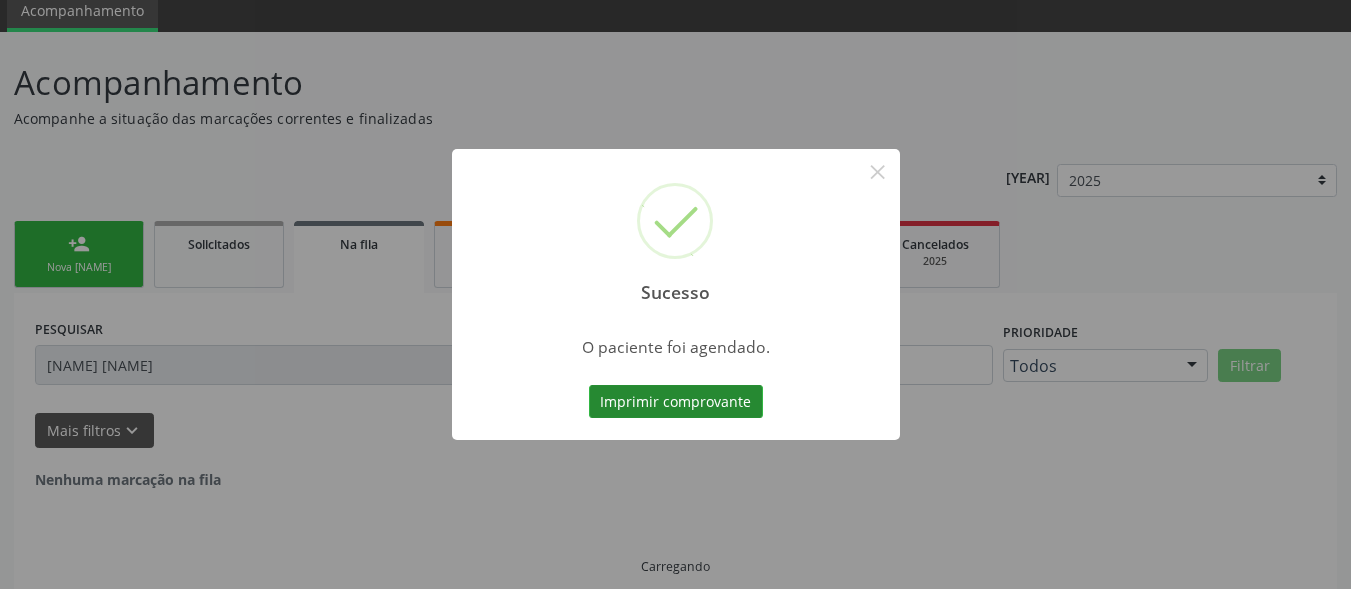 scroll, scrollTop: 14, scrollLeft: 0, axis: vertical 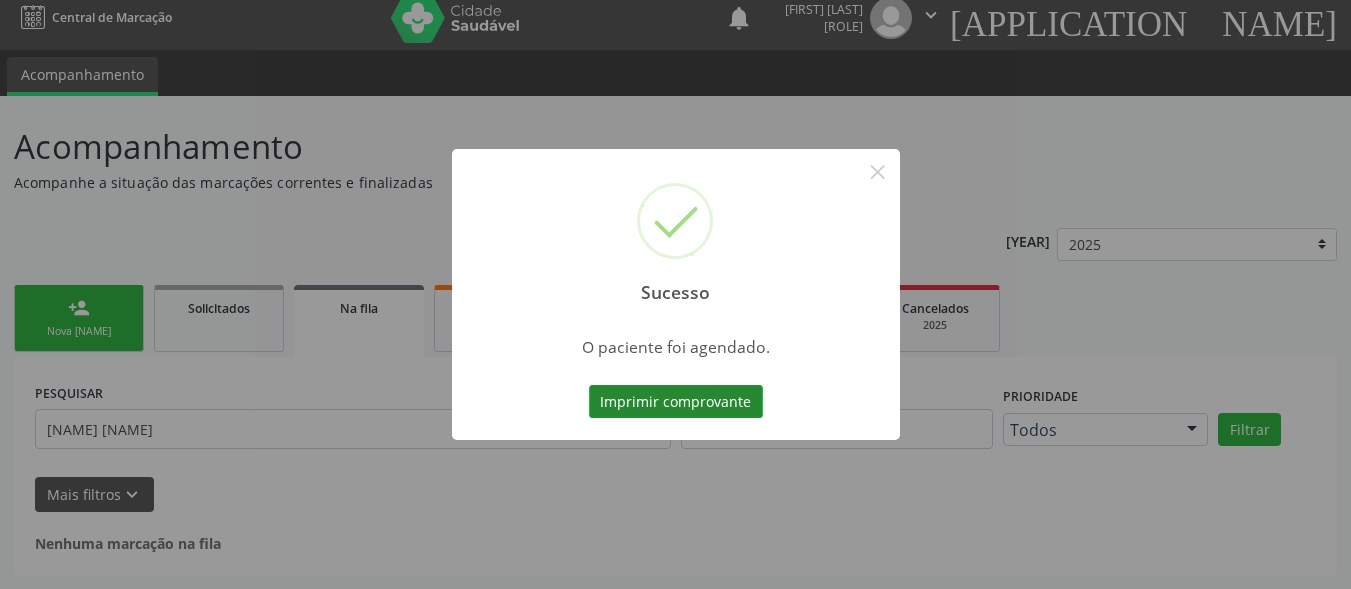 click on "Imprimir comprovante" at bounding box center [676, 402] 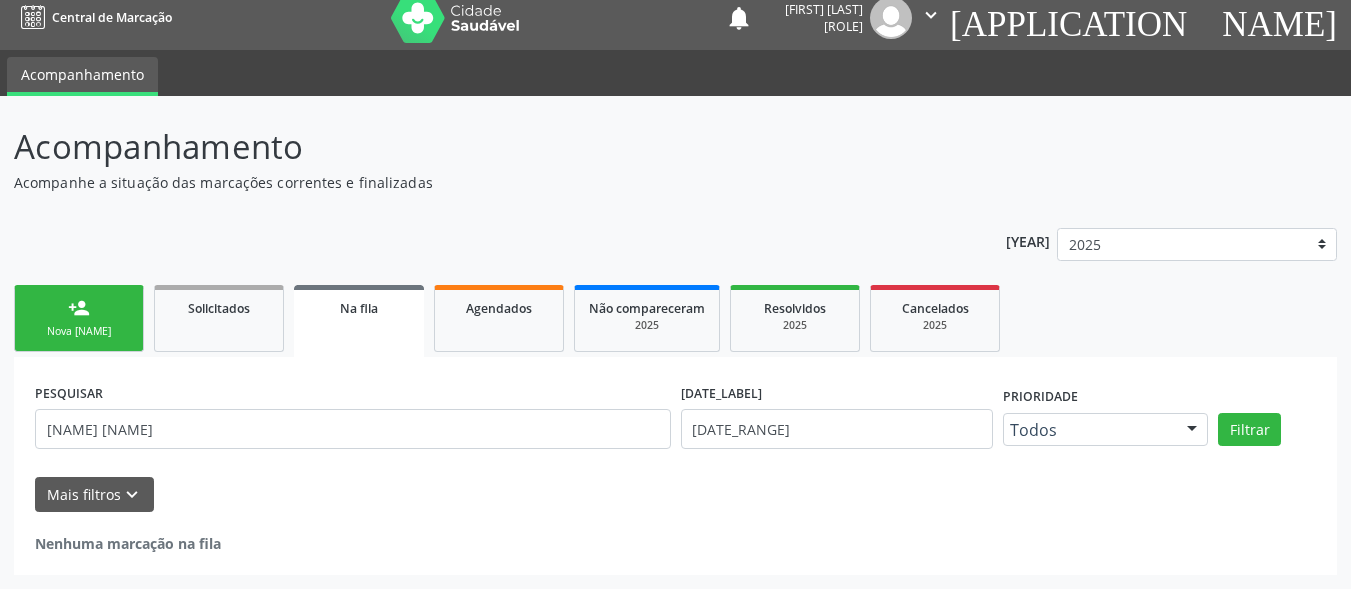 click on "person_add
Nova marcação" at bounding box center [79, 318] 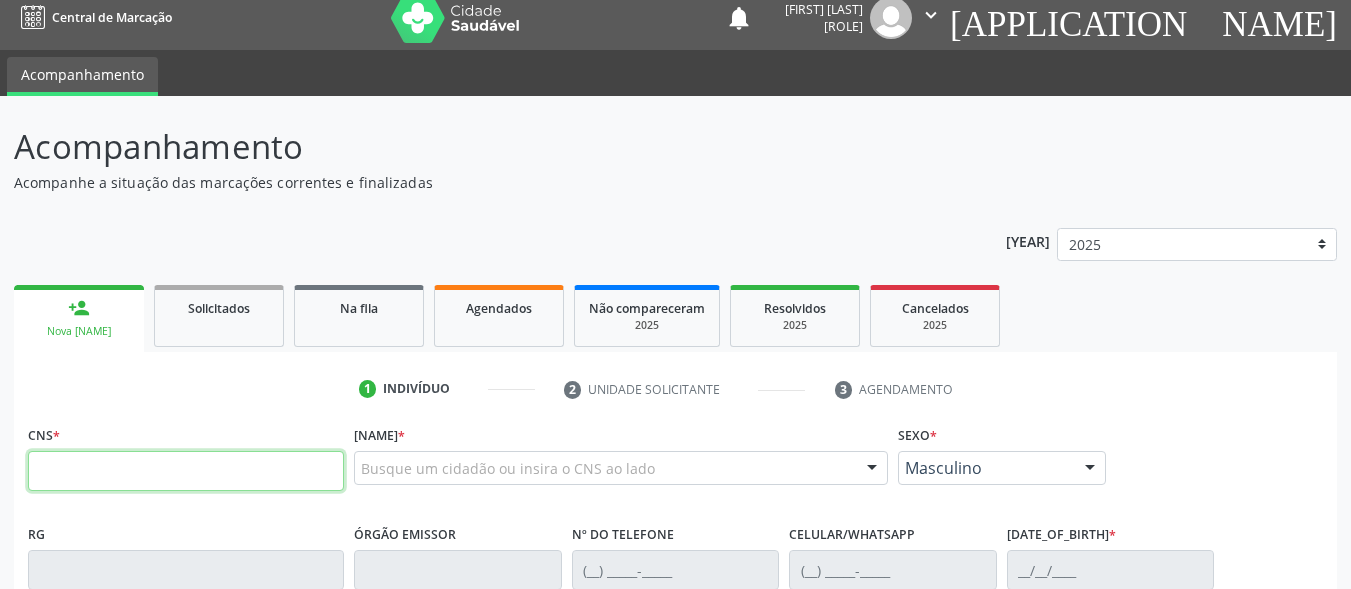 click at bounding box center [186, 471] 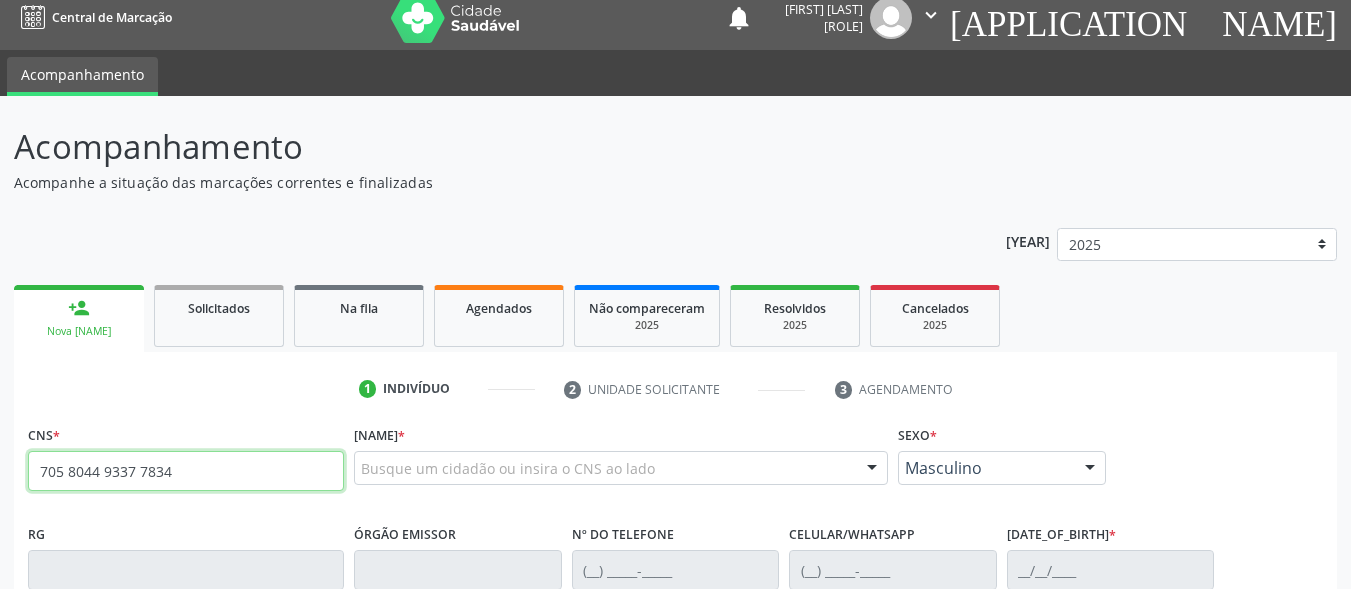 type on "705 8044 9337 7834" 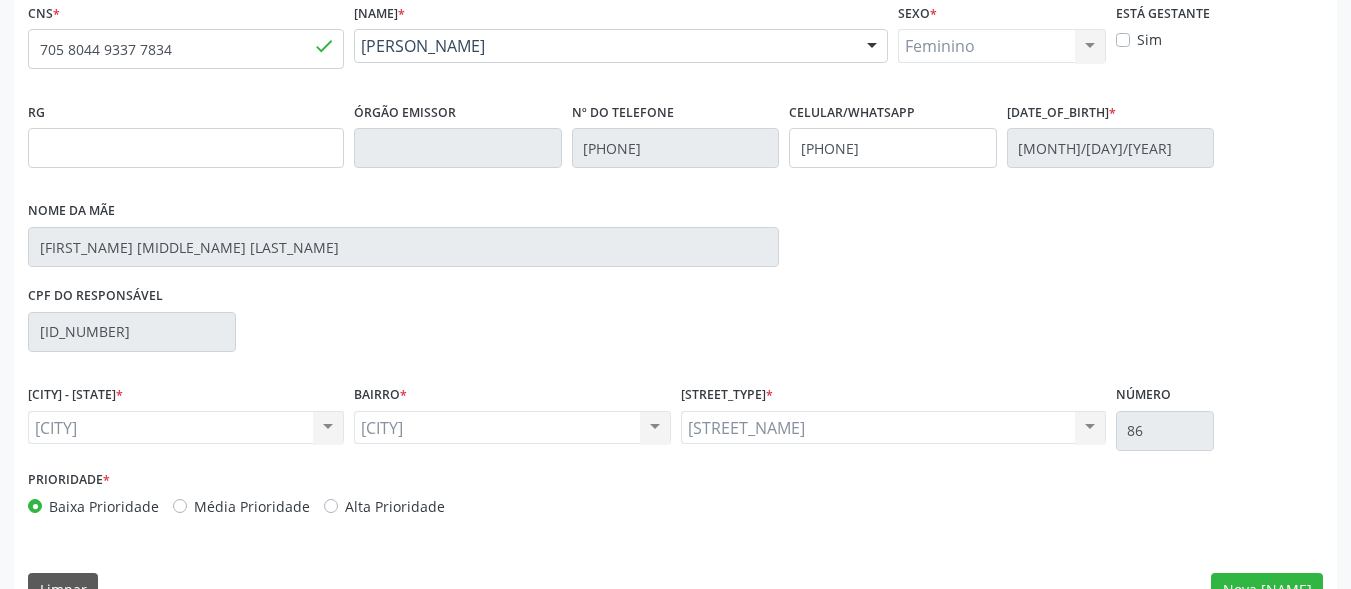 scroll, scrollTop: 481, scrollLeft: 0, axis: vertical 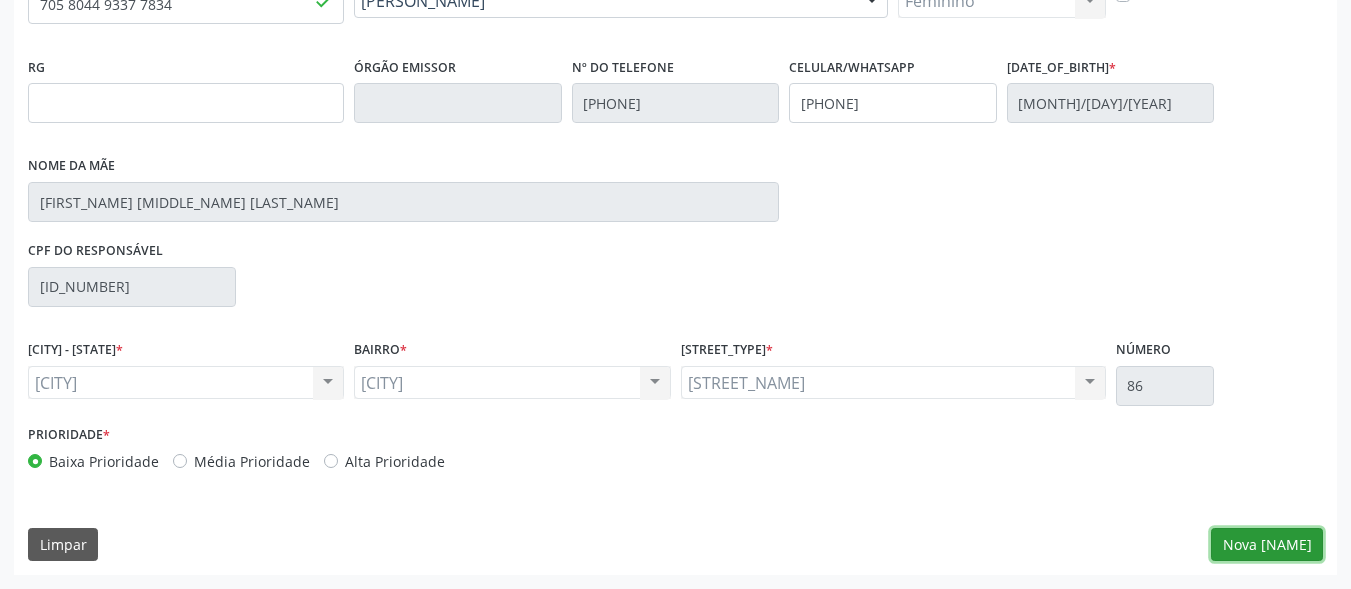 click on "[MARKING]" at bounding box center [1267, 545] 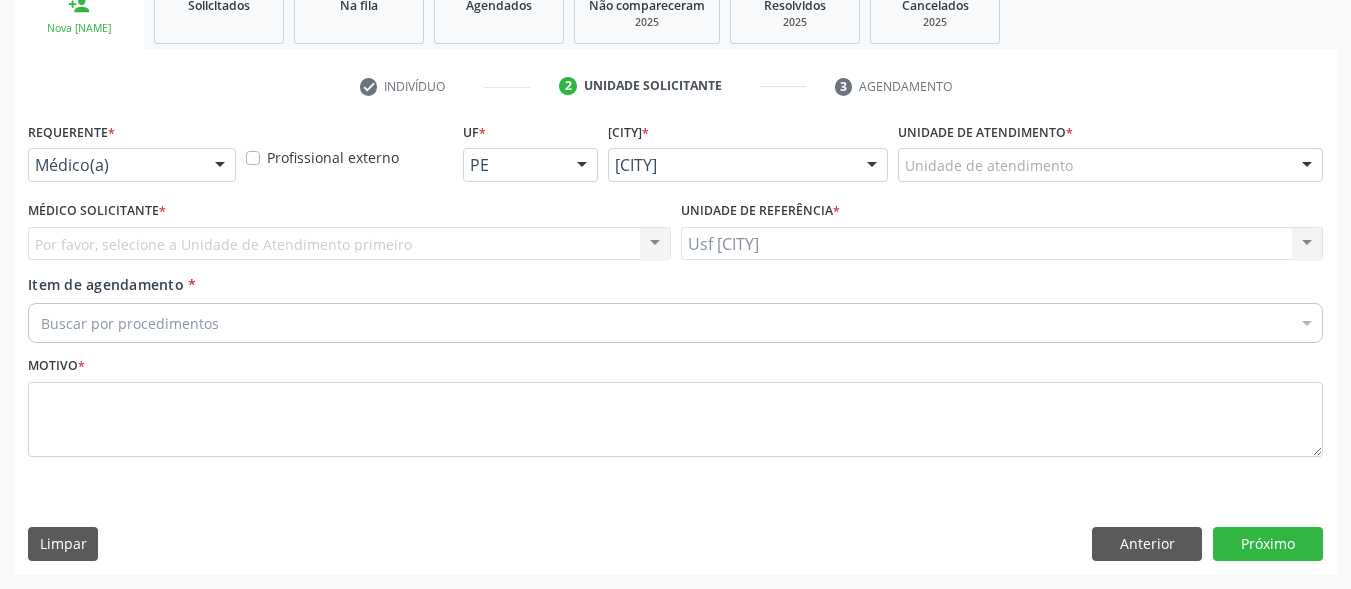 scroll, scrollTop: 317, scrollLeft: 0, axis: vertical 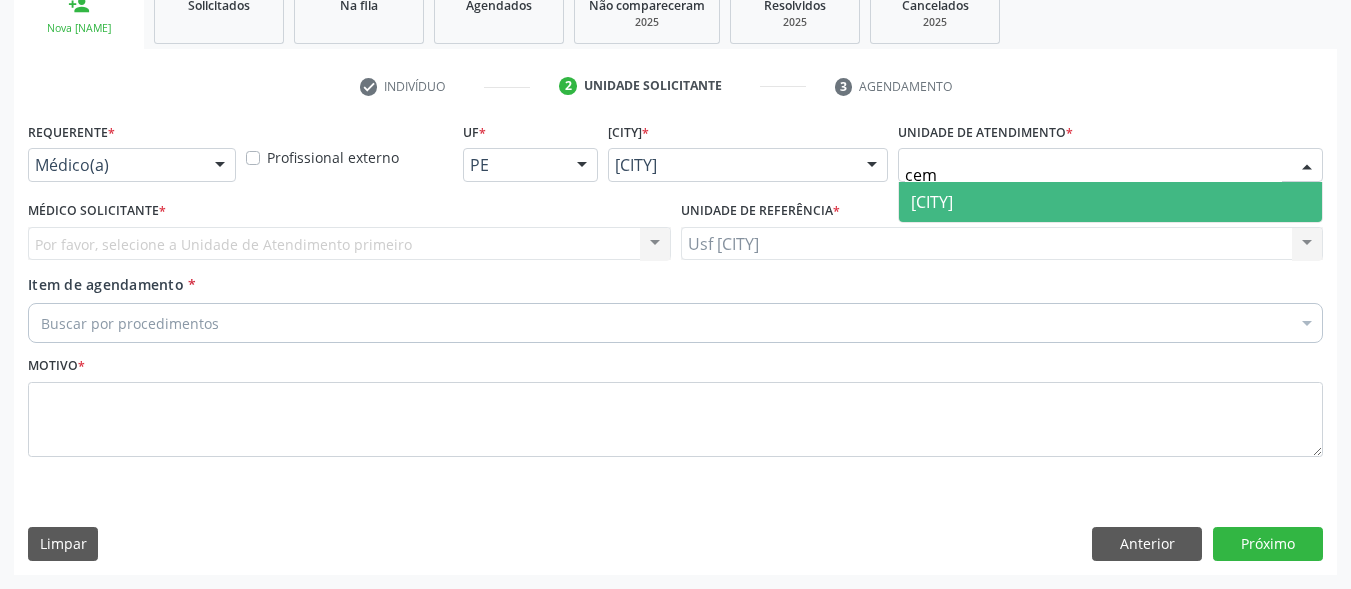 click on "Cem" at bounding box center (1110, 202) 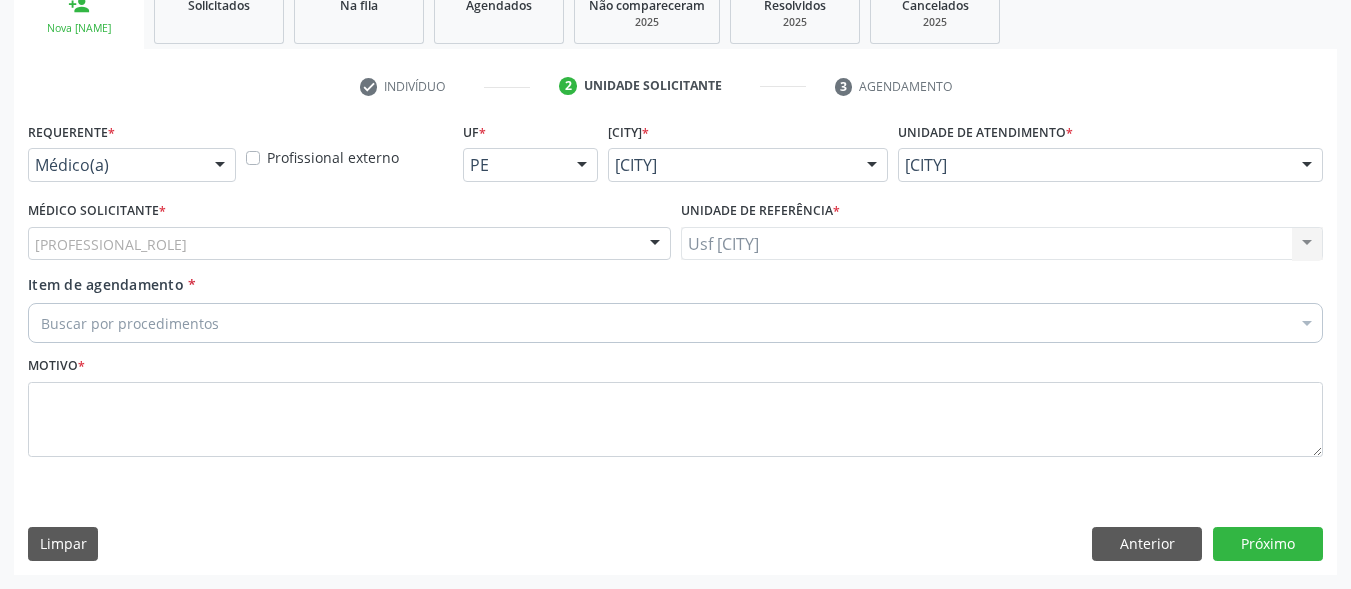 click on "Médico Solicitante
*
Médico solicitante
Ebenone Antonio da Silva
Nenhum resultado encontrado para: "   "
Não há nenhuma opção para ser exibida." at bounding box center (349, 228) 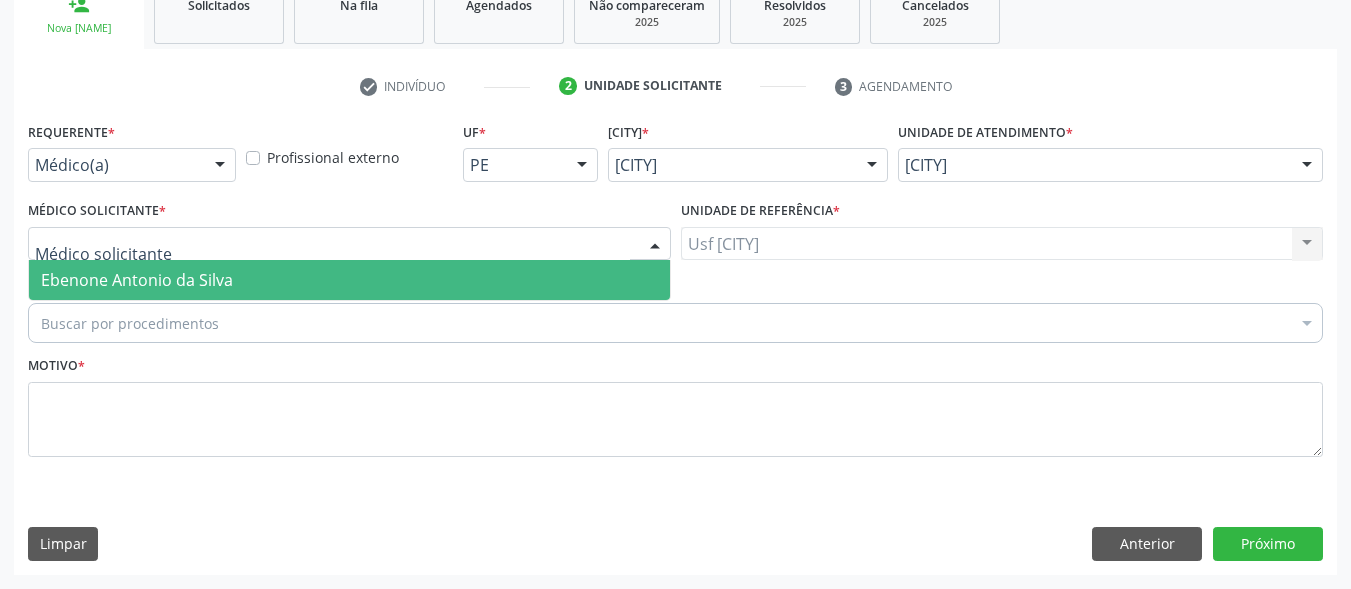 click on "[FIRST] [LAST]" at bounding box center (137, 280) 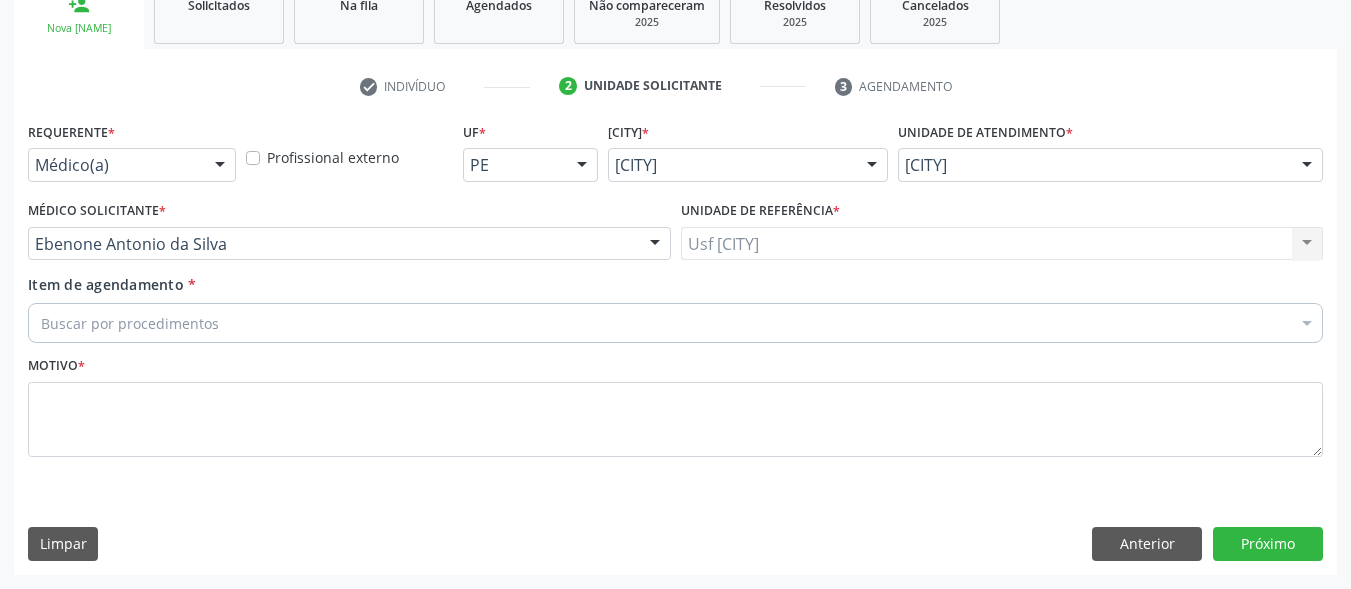 click on "Buscar por procedimentos" at bounding box center (675, 323) 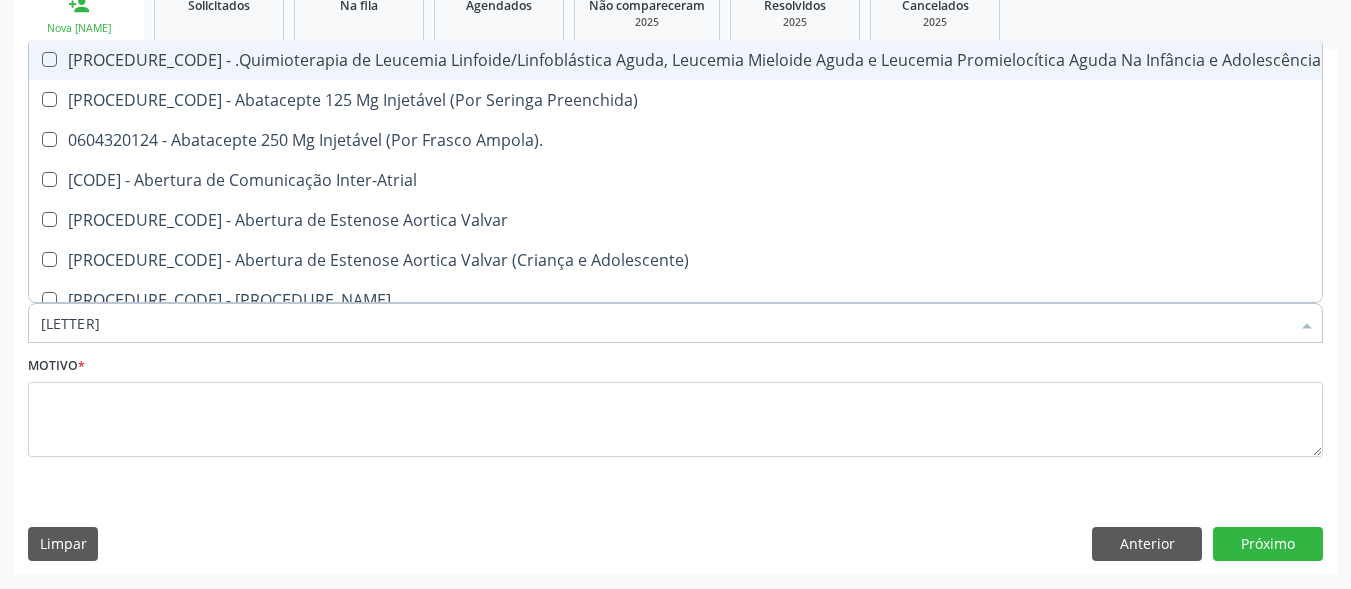 type on "ra" 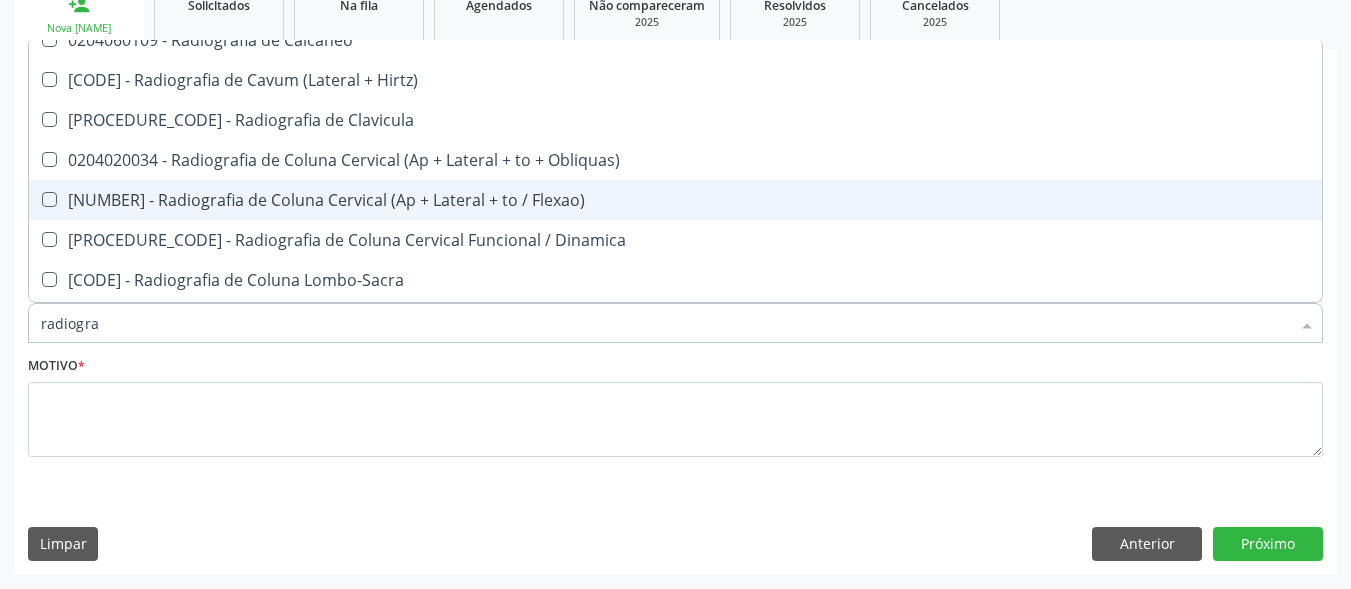 scroll, scrollTop: 1000, scrollLeft: 0, axis: vertical 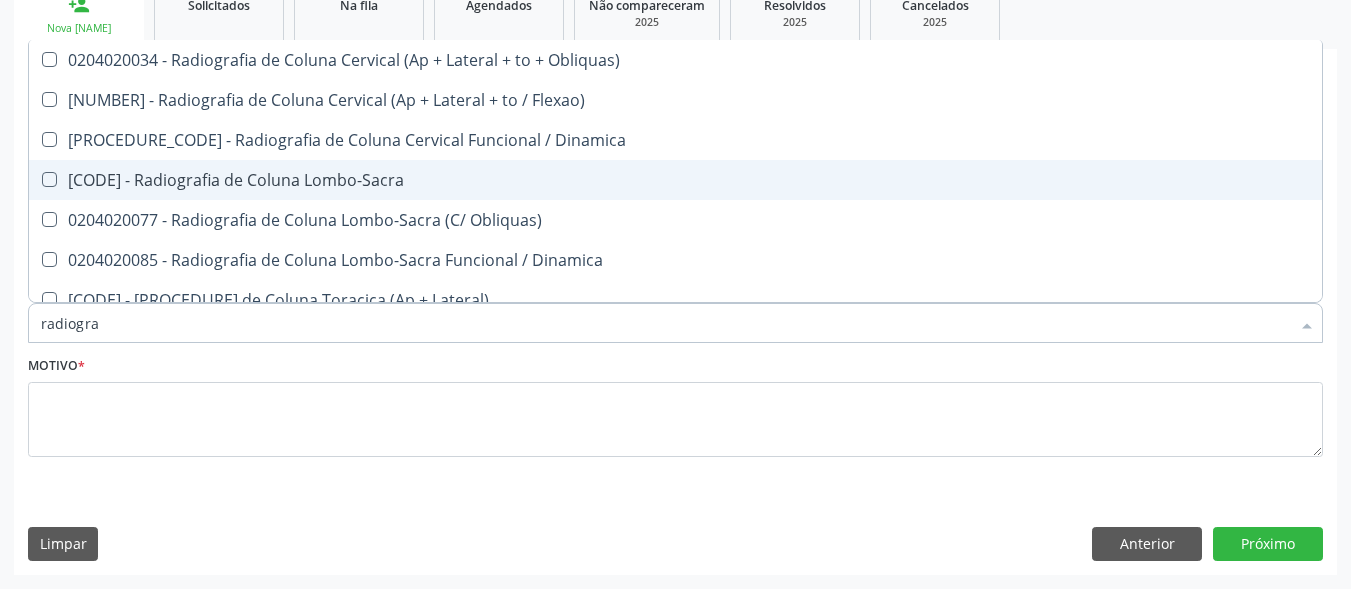 click on "0204020069 - Radiografia de Coluna Lombo-Sacra" at bounding box center (675, 180) 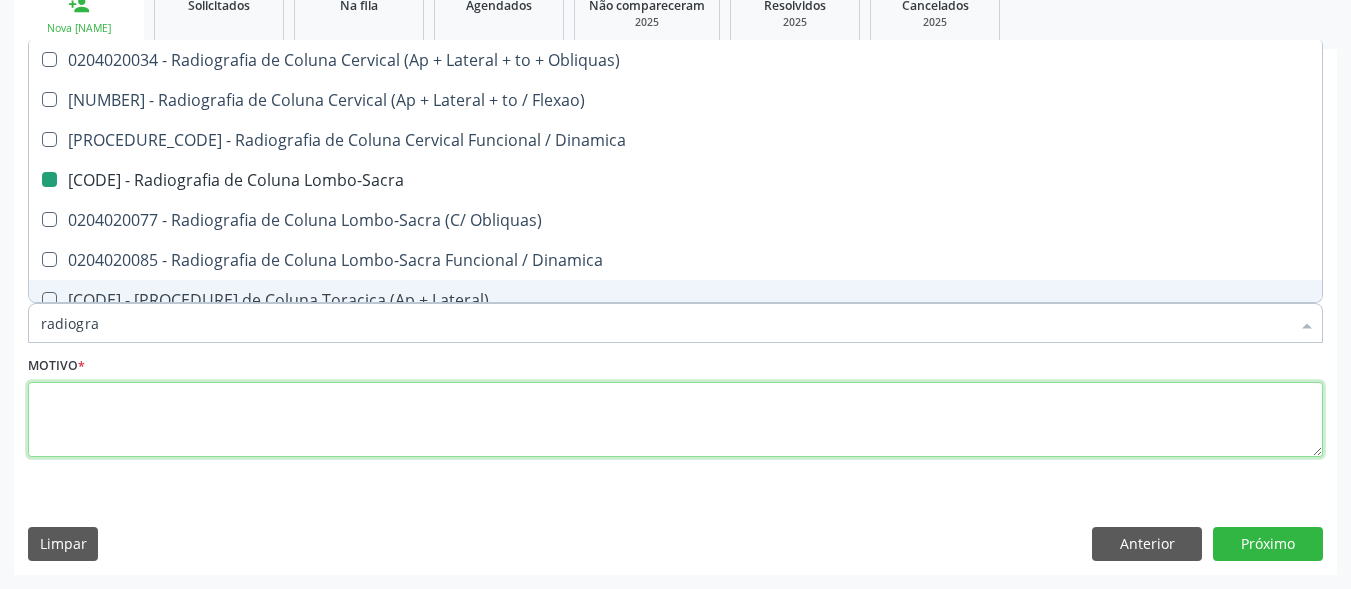 click at bounding box center [675, 420] 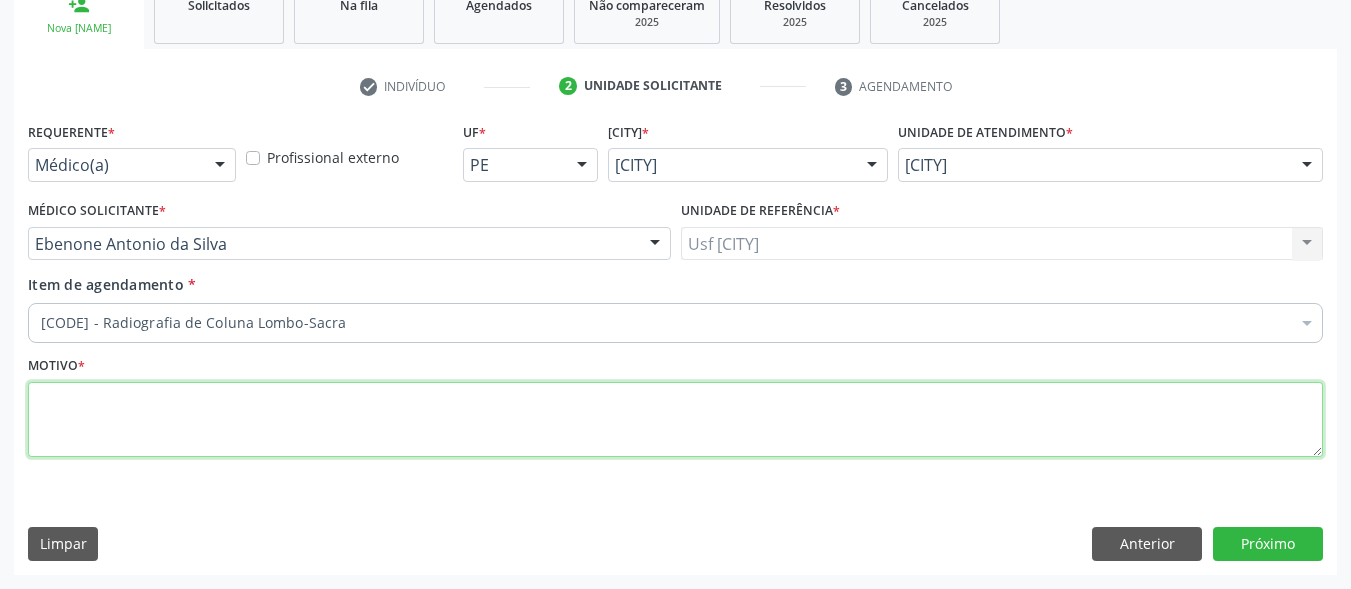 scroll, scrollTop: 0, scrollLeft: 0, axis: both 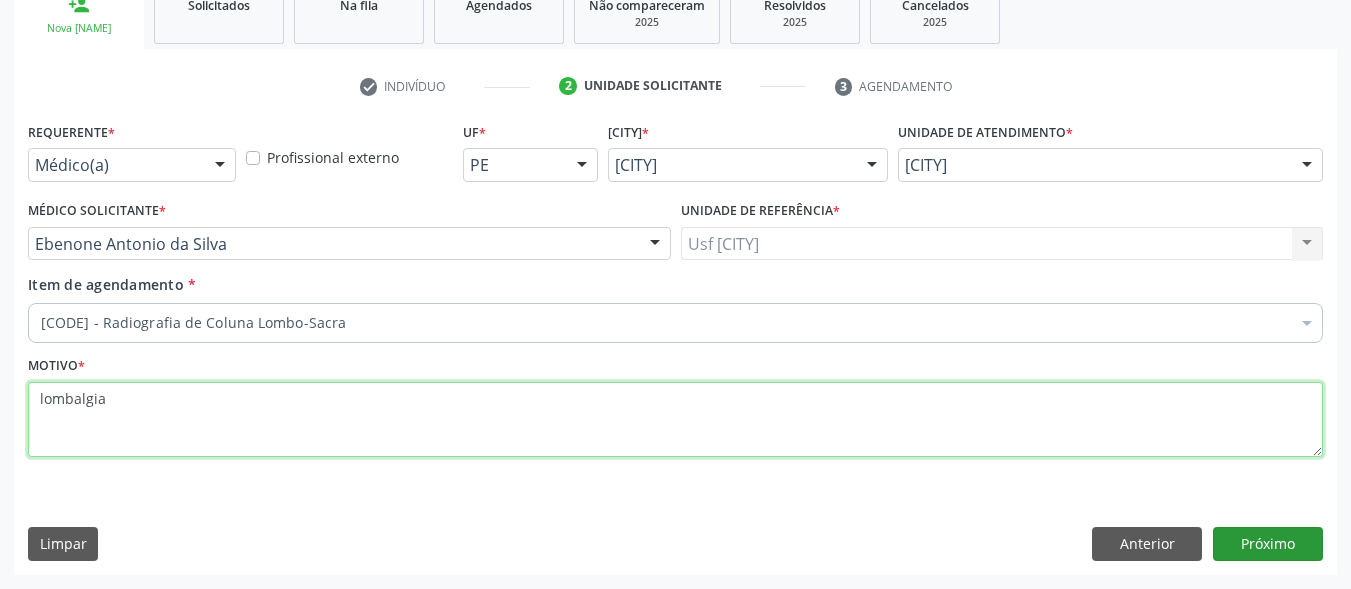 type on "lombalgia" 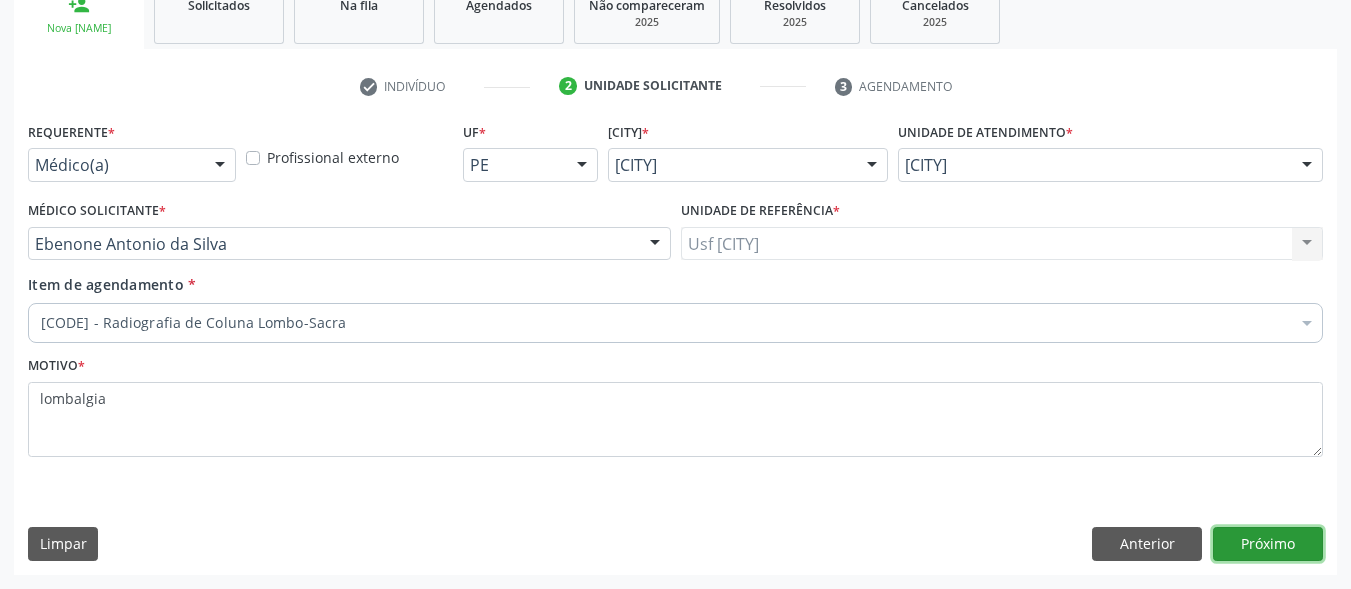 click on "Próximo" at bounding box center [1268, 544] 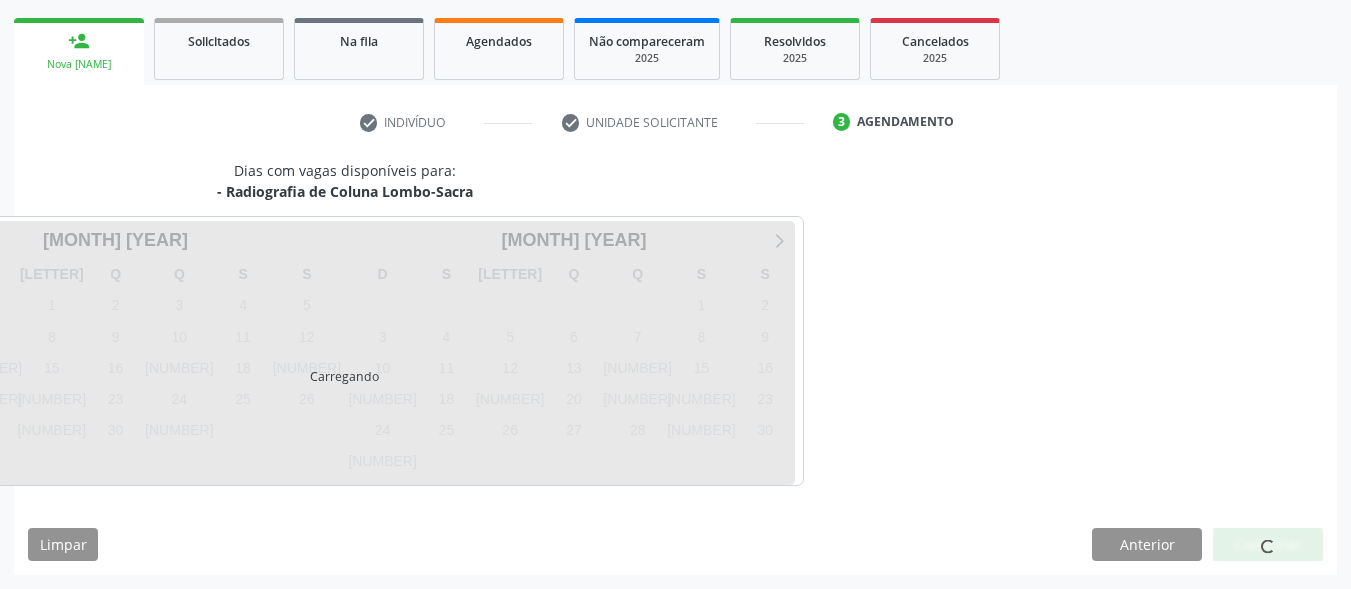scroll, scrollTop: 281, scrollLeft: 0, axis: vertical 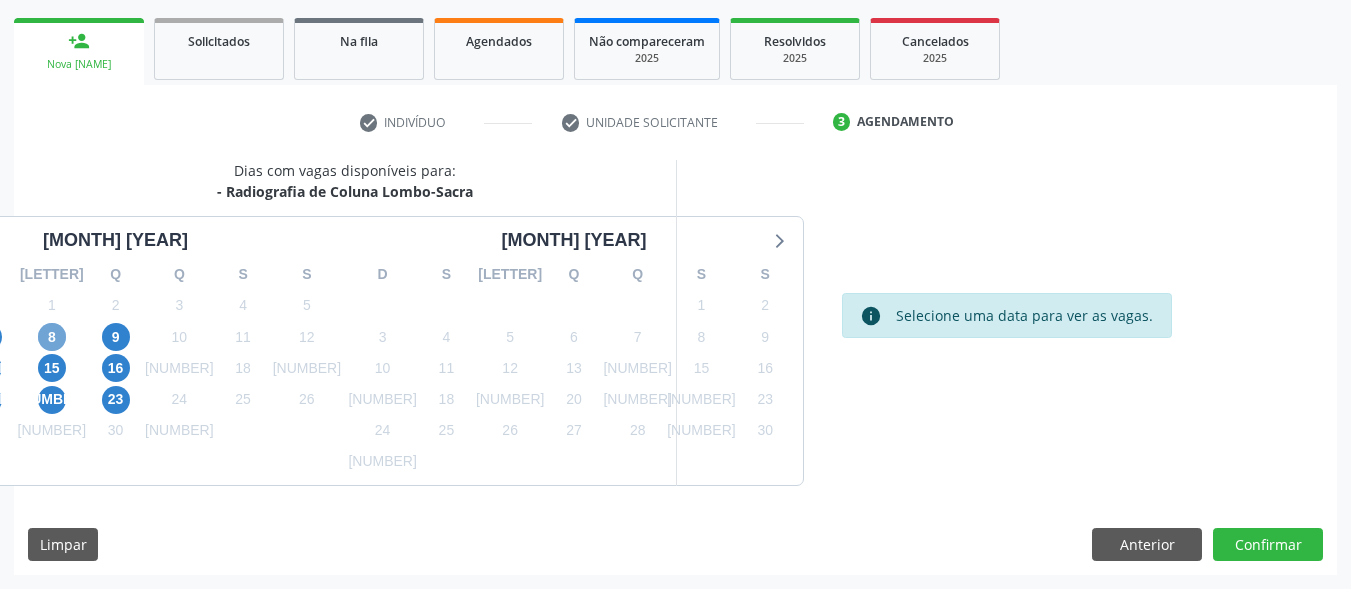 click on "[NUMBER]" at bounding box center [52, 337] 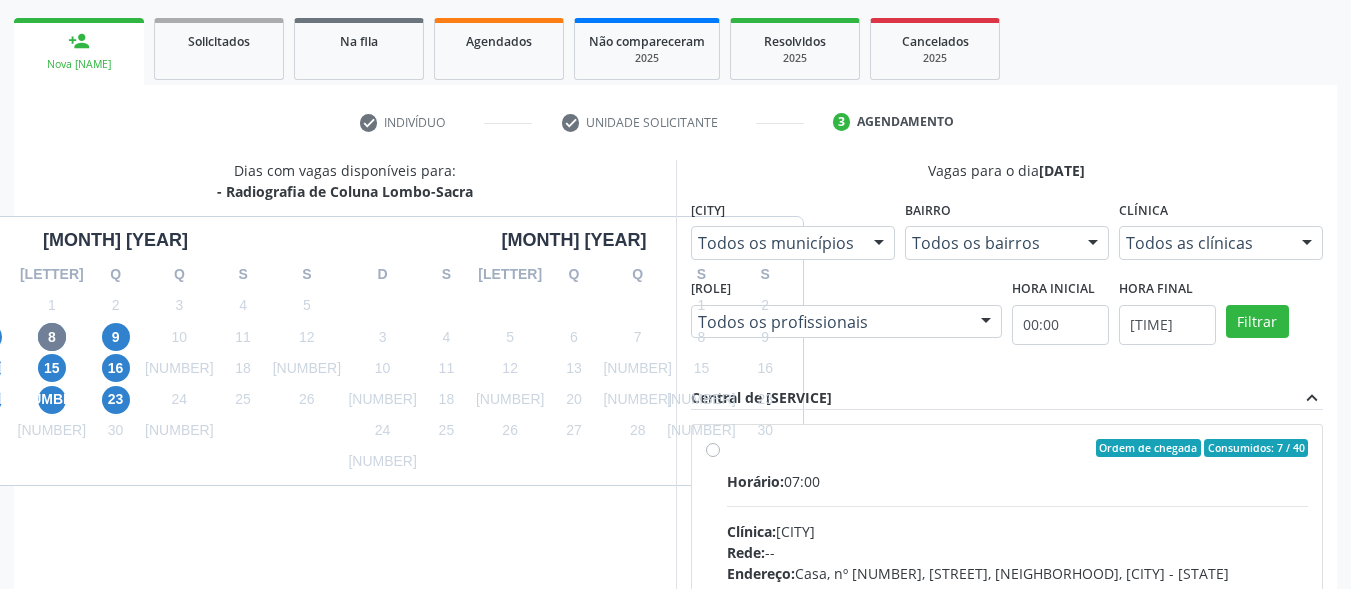 click on "Ordem de chegada
Consumidos: 7 / 40
Horário:   07:00
Clínica:  Cem
Rede:
--
Endereço:   Casa, nº 393, Nossa Senhora da Pen, Serra Talhada - PE
Telefone:   --
Profissional:
Ebenone Antonio da Silva
Informações adicionais sobre o atendimento
Idade de atendimento:
de 0 a 120 anos
Gênero(s) atendido(s):
Masculino e Feminino
Informações adicionais:
--" at bounding box center [1018, 592] 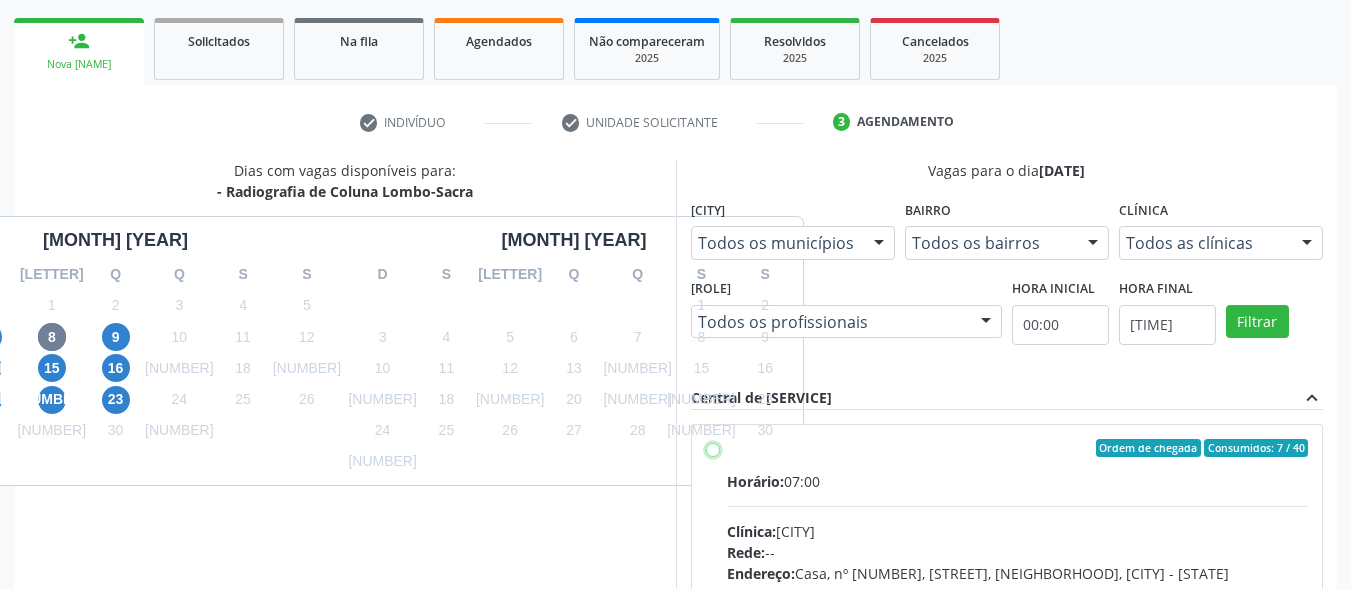 click on "Ordem de chegada
Consumidos: 7 / 40
Horário:   07:00
Clínica:  Cem
Rede:
--
Endereço:   Casa, nº 393, Nossa Senhora da Pen, Serra Talhada - PE
Telefone:   --
Profissional:
Ebenone Antonio da Silva
Informações adicionais sobre o atendimento
Idade de atendimento:
de 0 a 120 anos
Gênero(s) atendido(s):
Masculino e Feminino
Informações adicionais:
--" at bounding box center (713, 448) 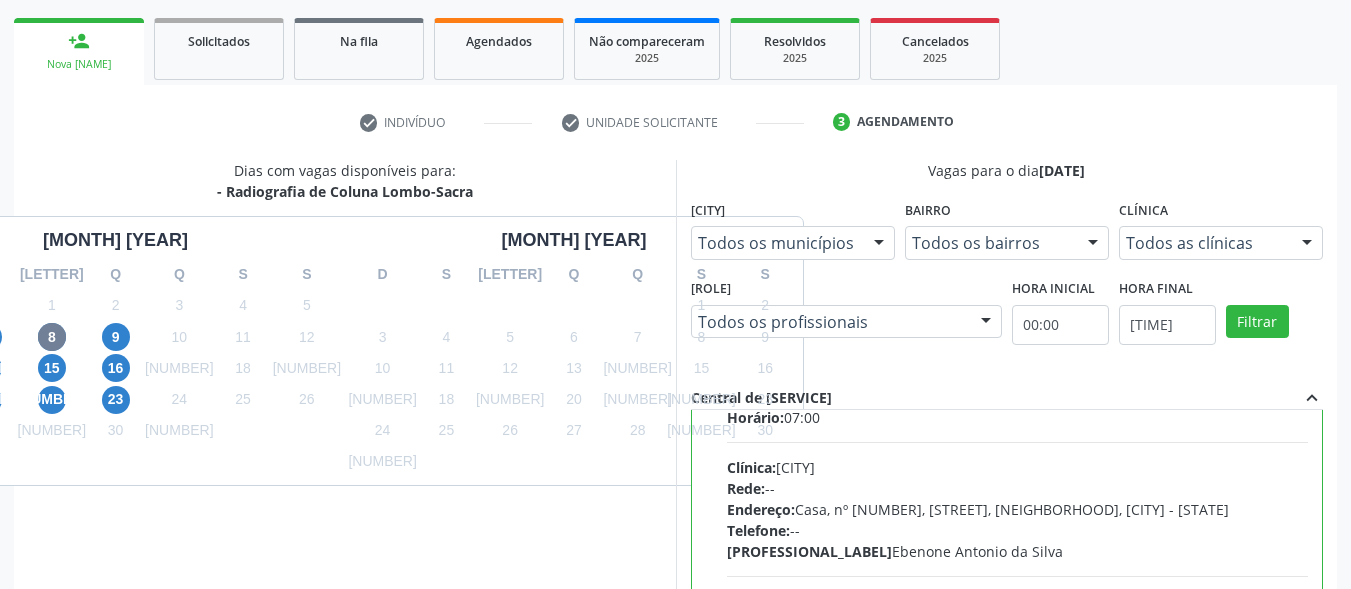 scroll, scrollTop: 99, scrollLeft: 0, axis: vertical 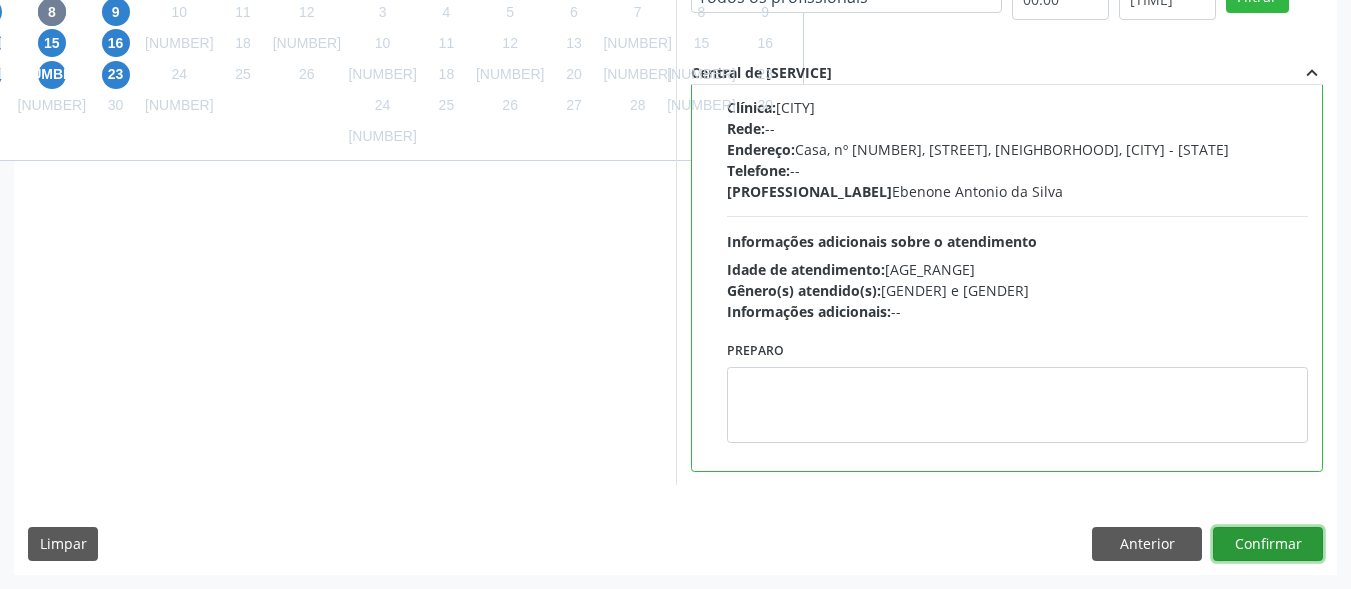 click on "Confirmar" at bounding box center [1268, 544] 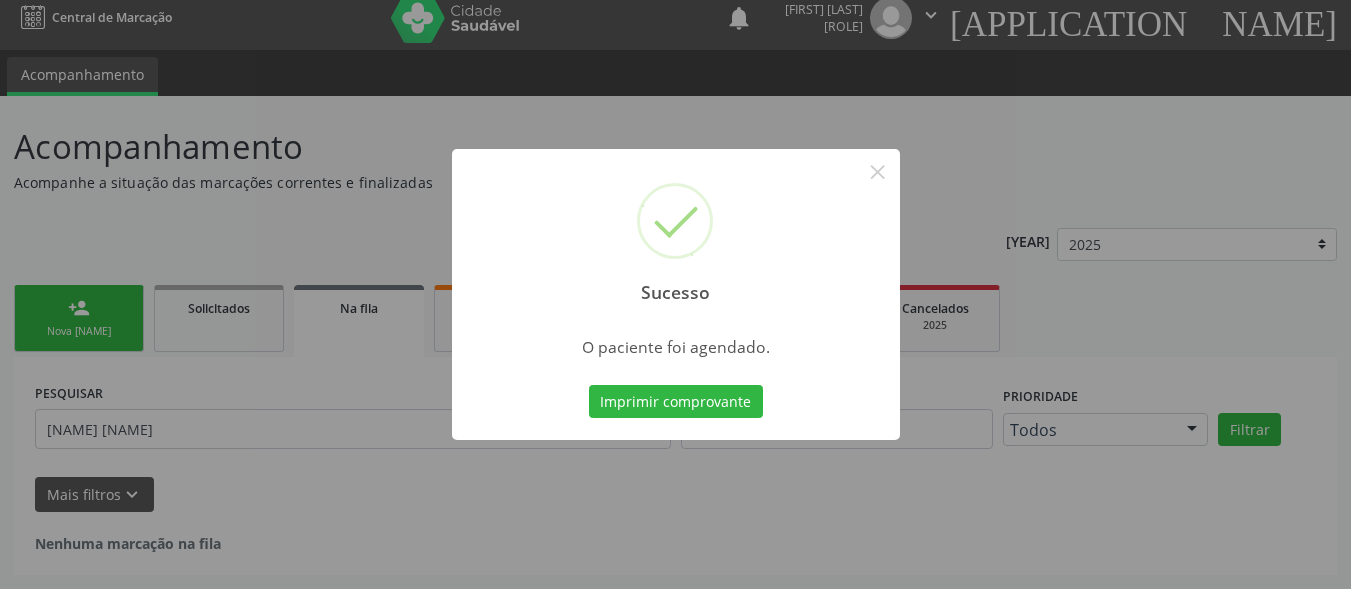 scroll, scrollTop: 14, scrollLeft: 0, axis: vertical 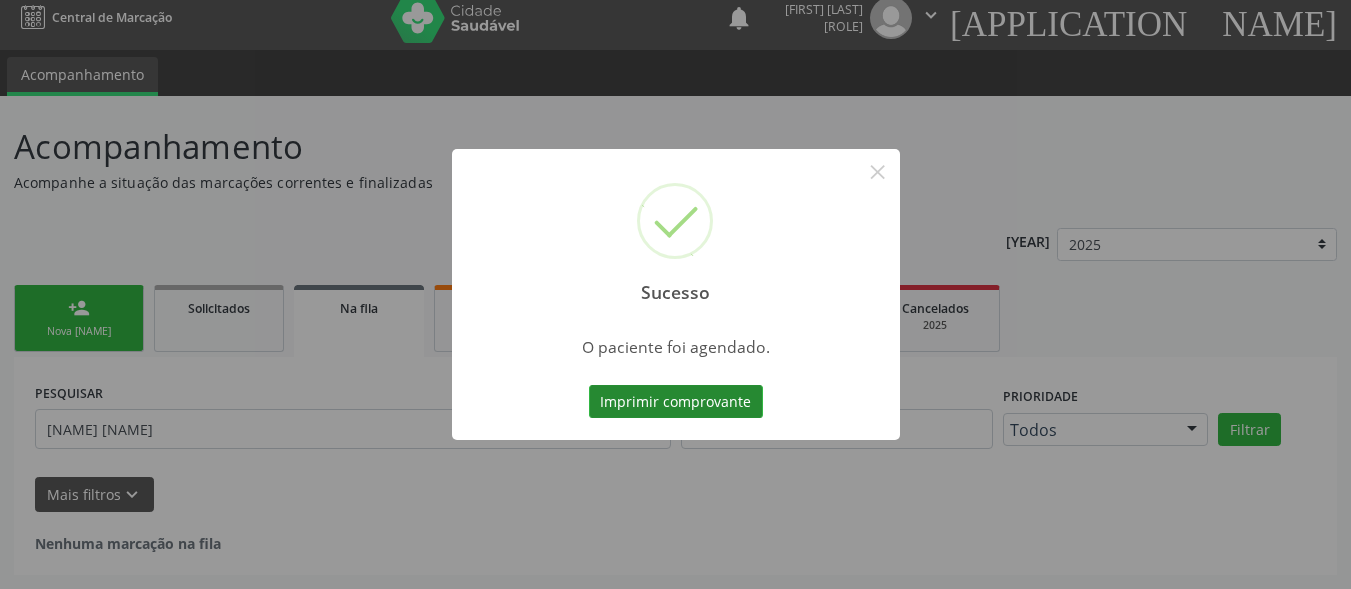 click on "Imprimir comprovante" at bounding box center [676, 402] 